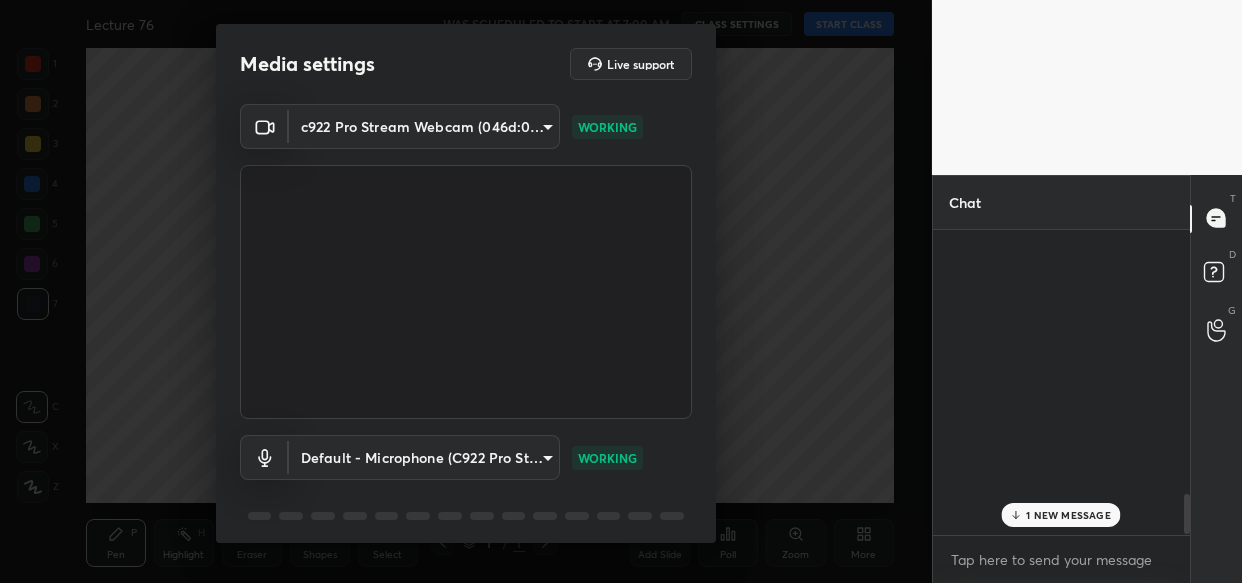 scroll, scrollTop: 0, scrollLeft: 0, axis: both 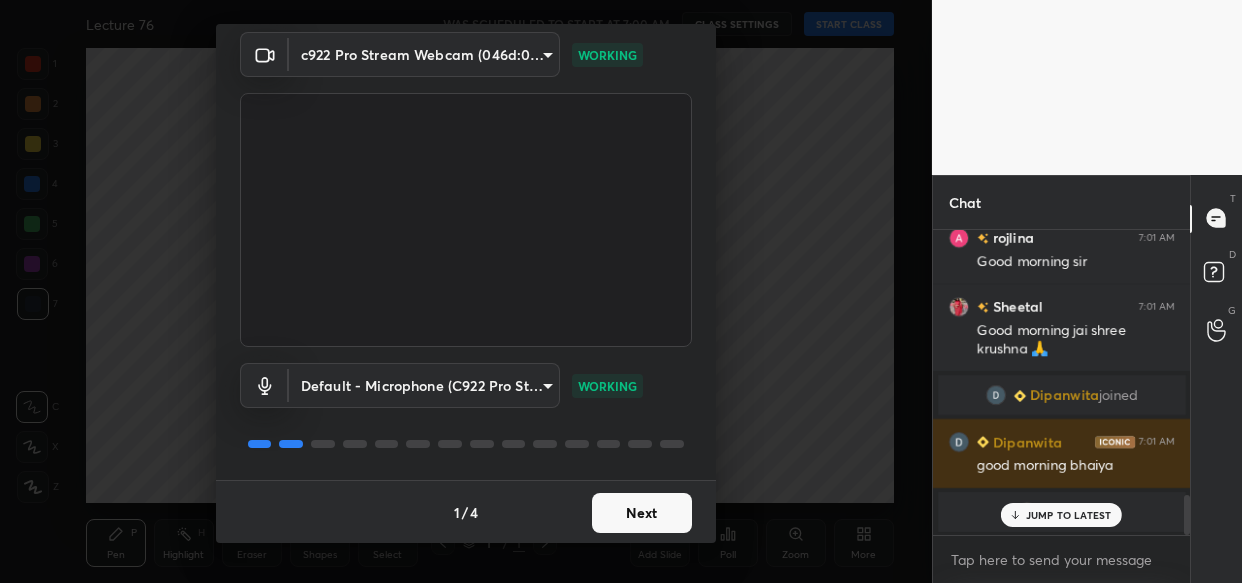 click on "Next" at bounding box center [642, 513] 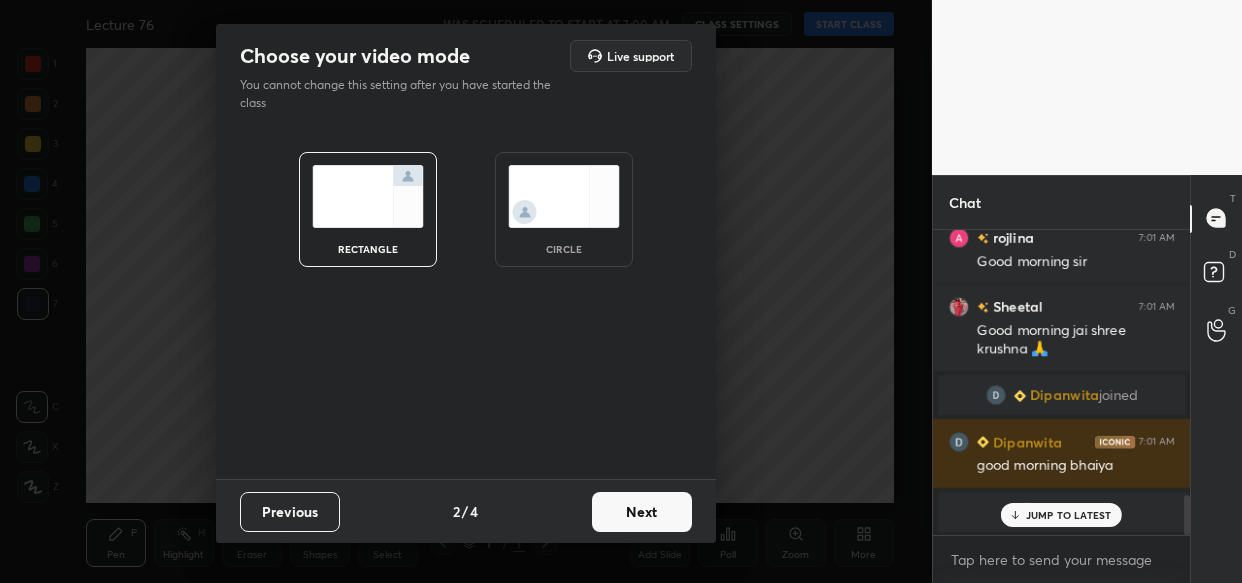 click on "Next" at bounding box center (642, 512) 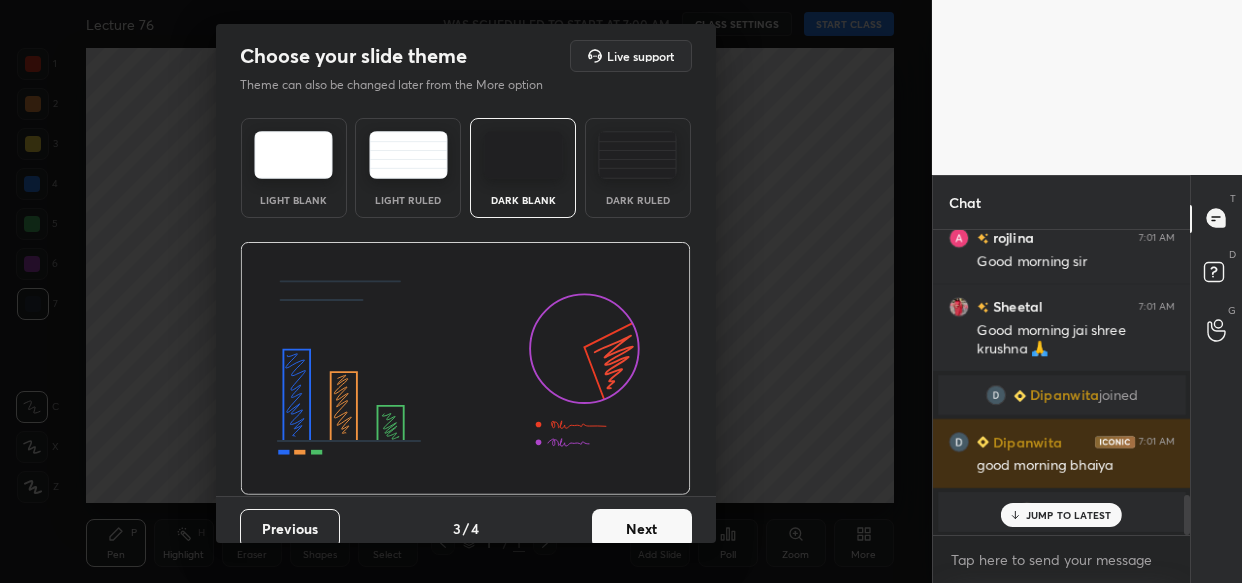 click on "Next" at bounding box center (642, 529) 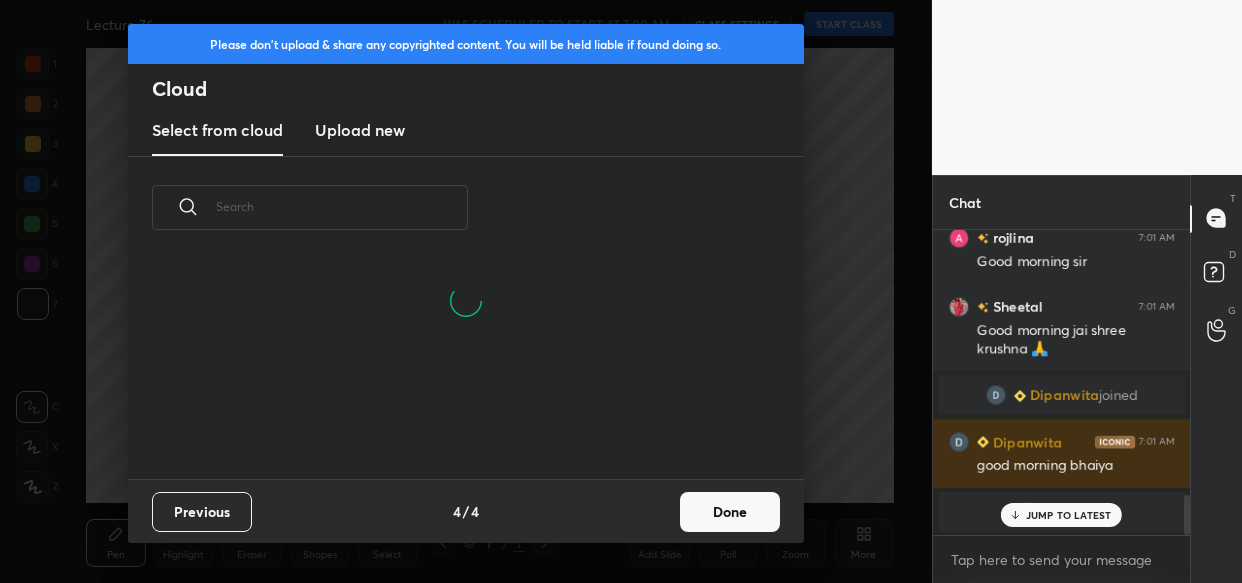 click on "Done" at bounding box center [730, 512] 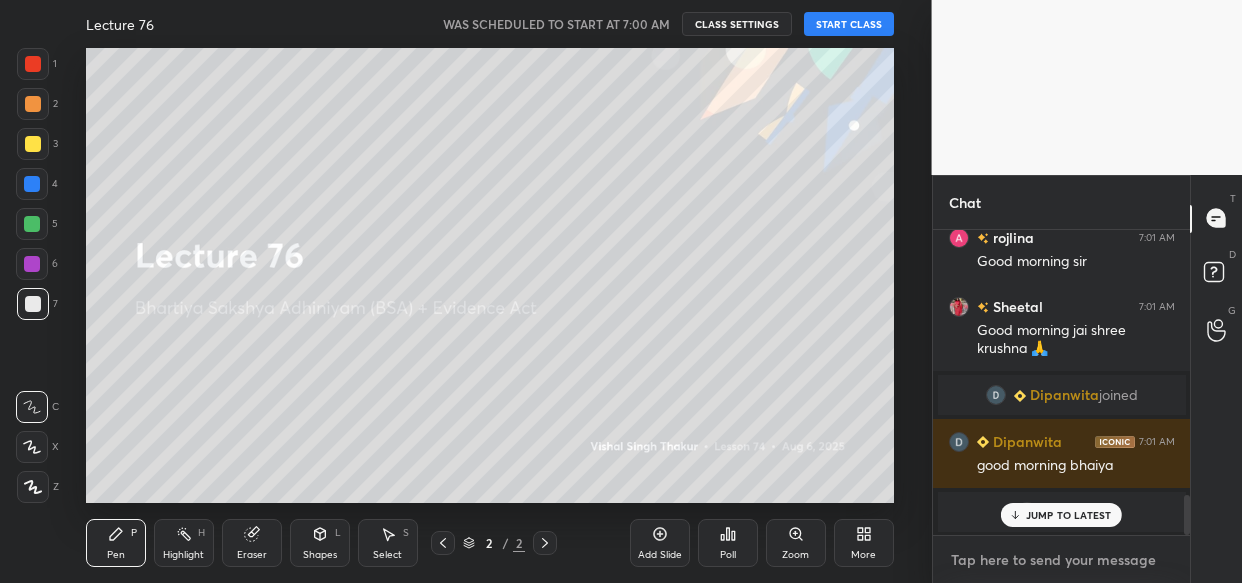 click at bounding box center (1062, 560) 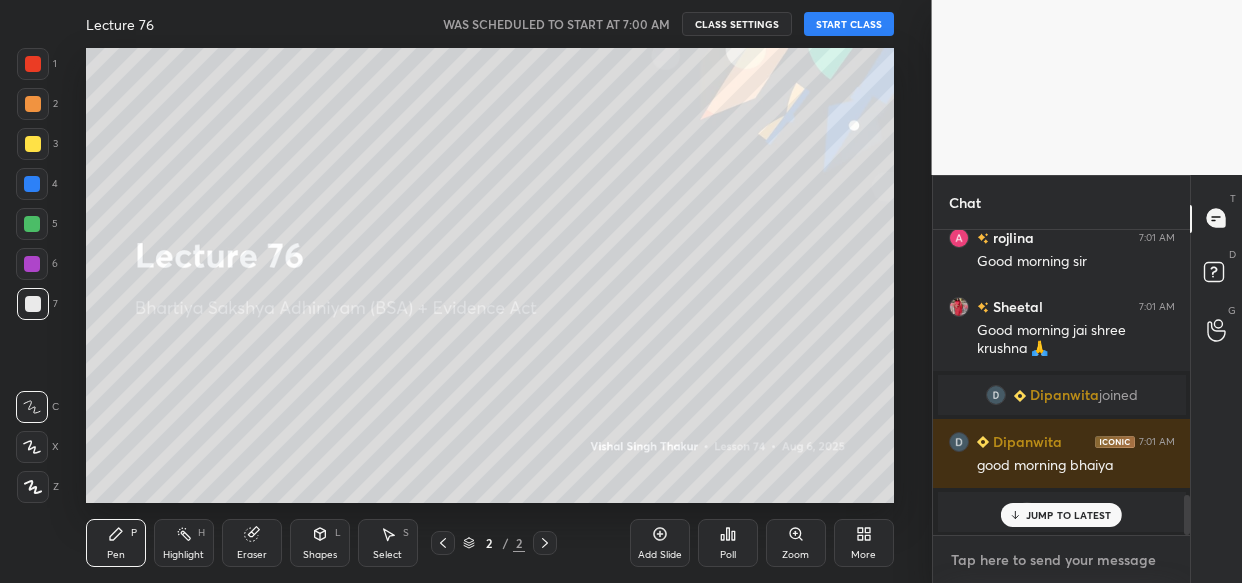paste on "https://t.me/lawwithVishal" 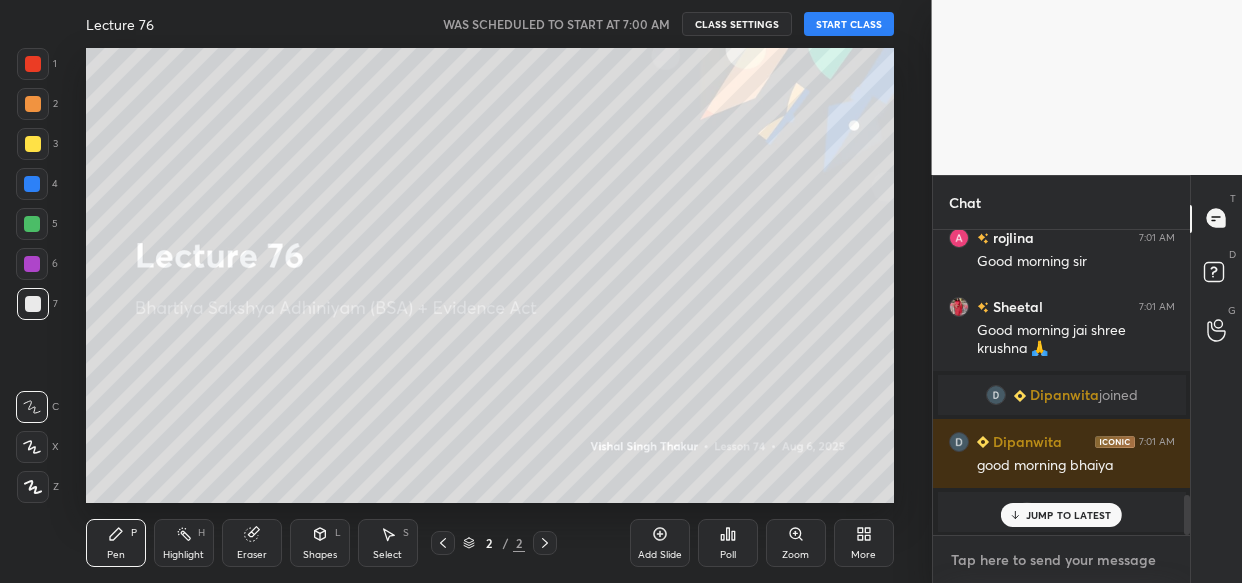 type on "https://t.me/lawwithVishal" 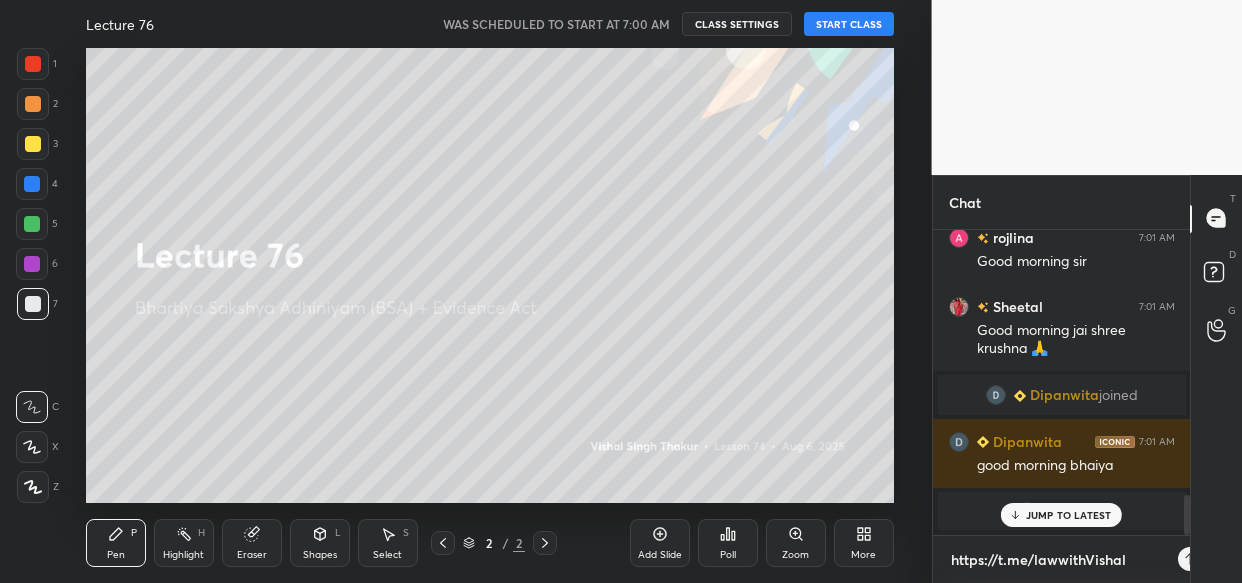 scroll, scrollTop: 294, scrollLeft: 252, axis: both 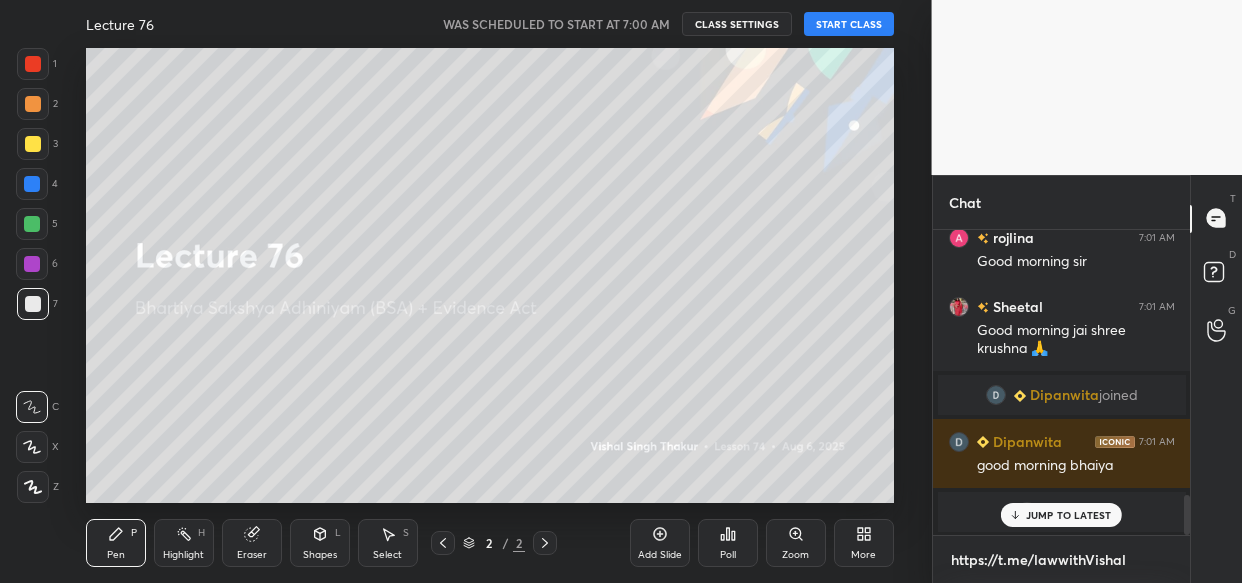 type 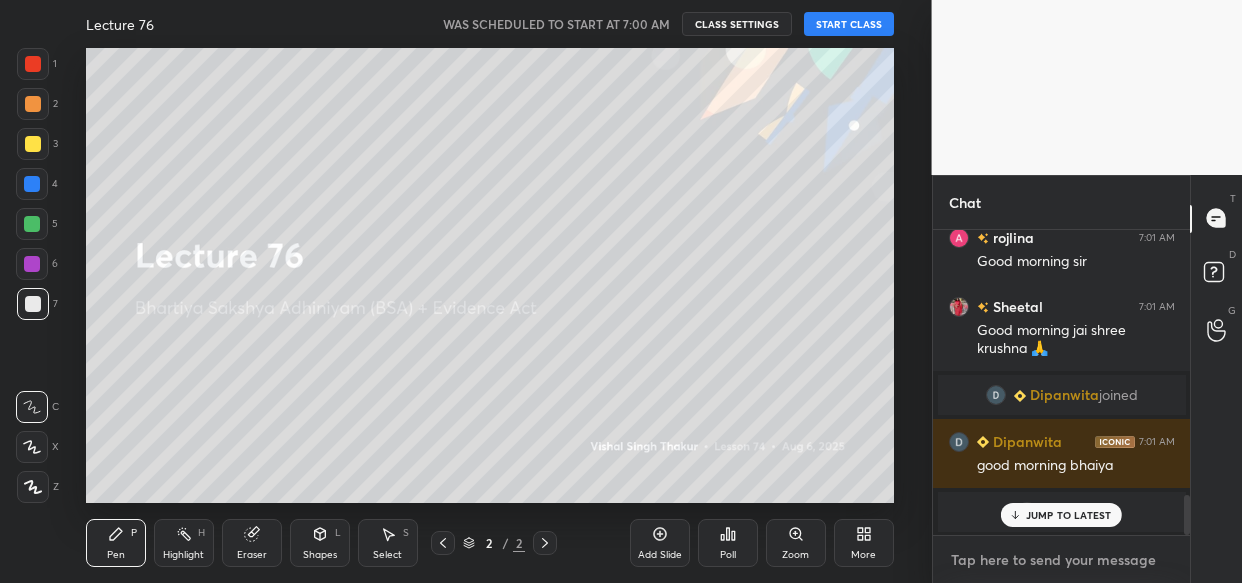 scroll, scrollTop: 2134, scrollLeft: 0, axis: vertical 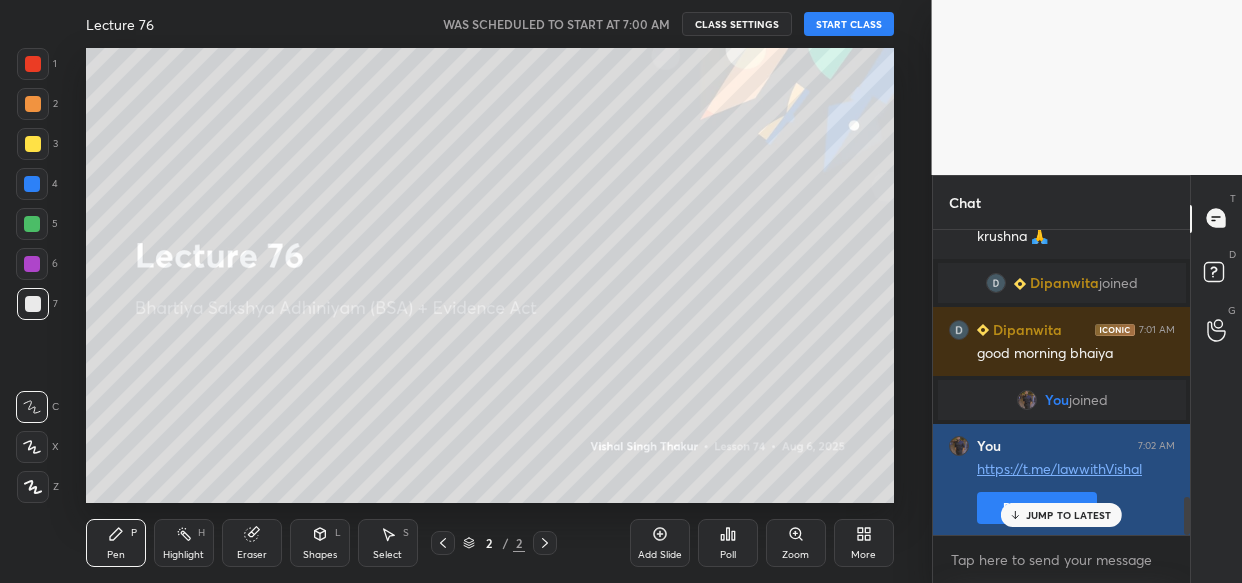 click on "Pin message" at bounding box center [1037, 508] 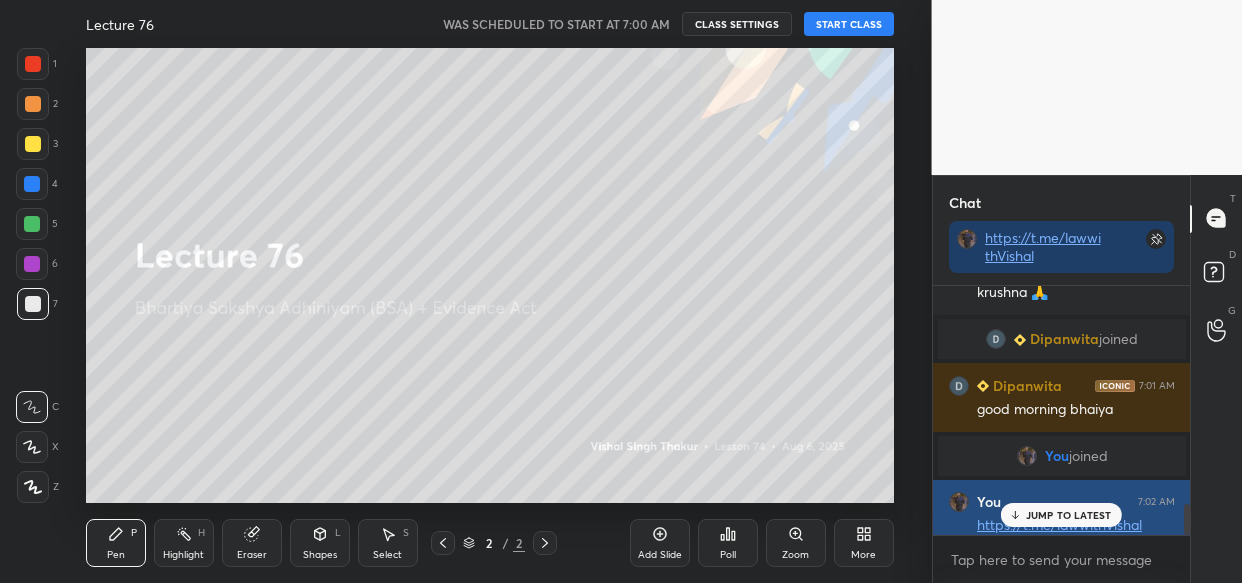 scroll, scrollTop: 243, scrollLeft: 252, axis: both 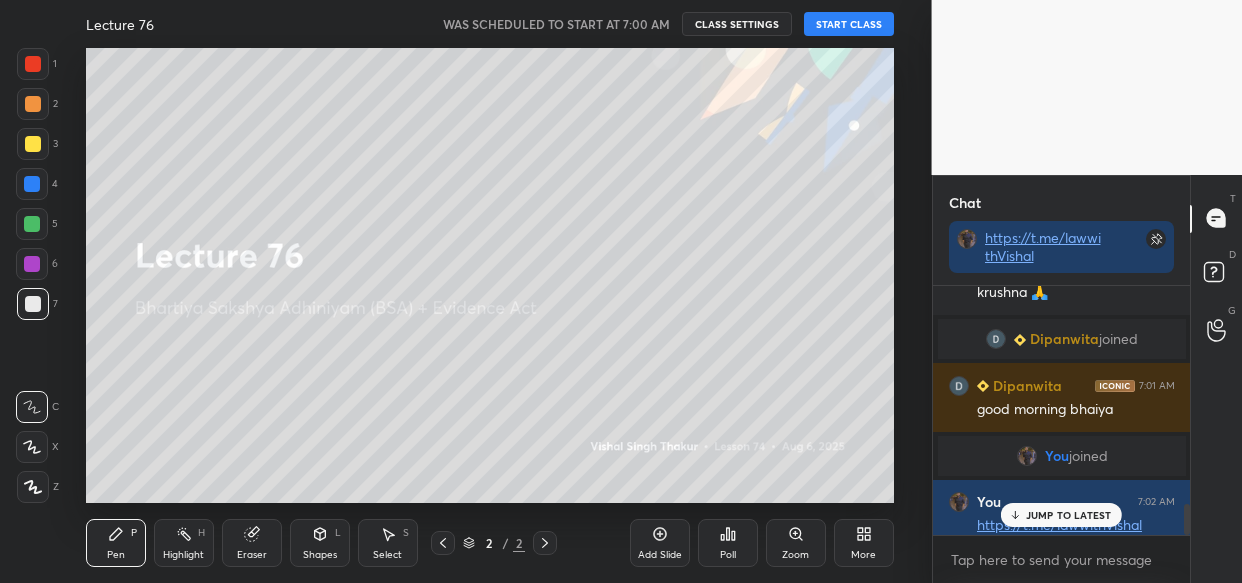 click on "JUMP TO LATEST" at bounding box center (1069, 515) 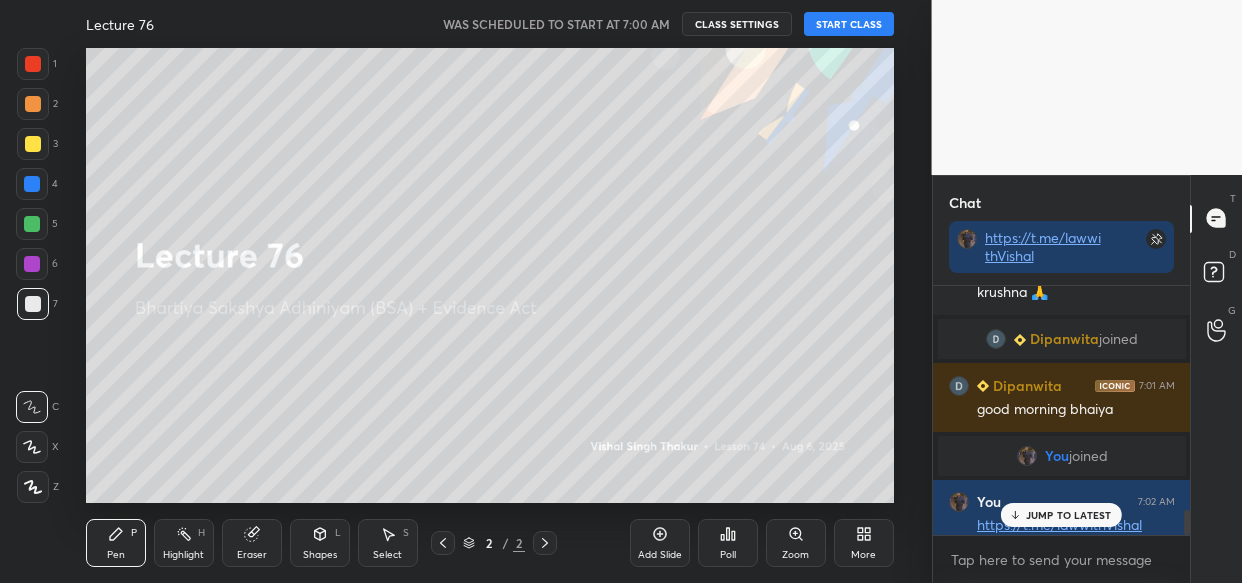 scroll, scrollTop: 2190, scrollLeft: 0, axis: vertical 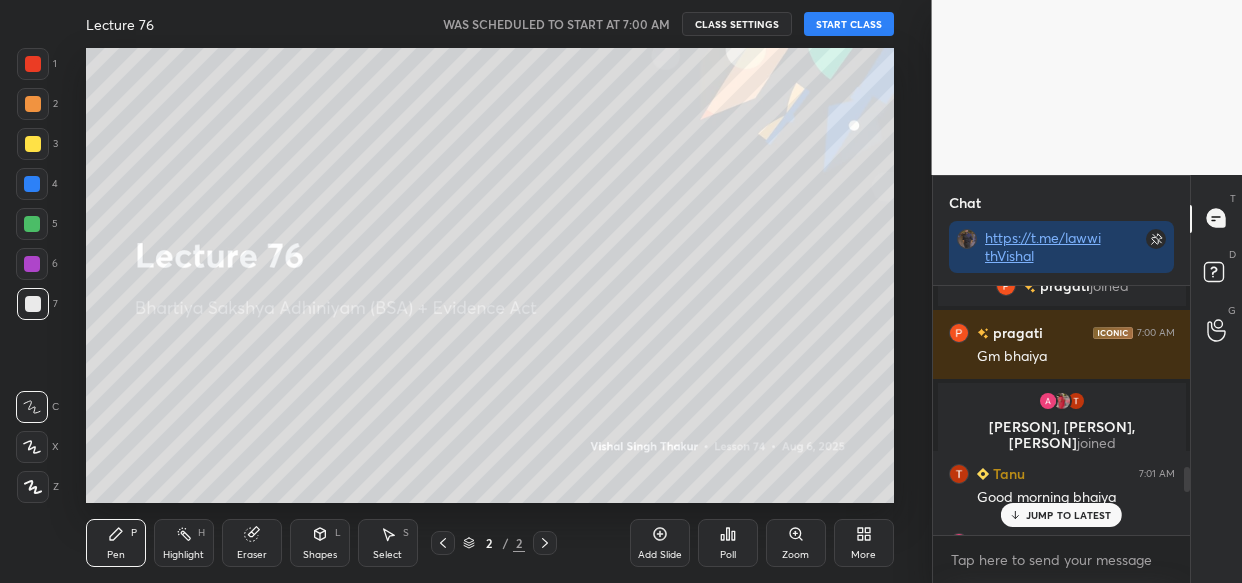 click on "Mahi 6:56 AM Good morning bhaiya [PERSON]  joined [PERSON] 6:57 AM Good morning bhaiya [PERSON]  joined [PERSON] 6:58 AM Good morning bhaiya [PERSON]  joined shubh 6:59 AM Jai shree Mahakal Bhaiya, Good Morning [PERSON] 6:59 AM Good morning sir [PERSON]  joined [PERSON] 6:59 AM Good morning sir [PERSON]  joined [PERSON] 7:00 AM Gm bhaiya [PERSON], [PERSON]  joined [PERSON] [PERSON] 7:01 AM Good morning bhaiya [PERSON] 7:01 AM Good morning sir [PERSON] 7:01 AM Good morning jai shree krushna 🙏" at bounding box center (1062, 410) 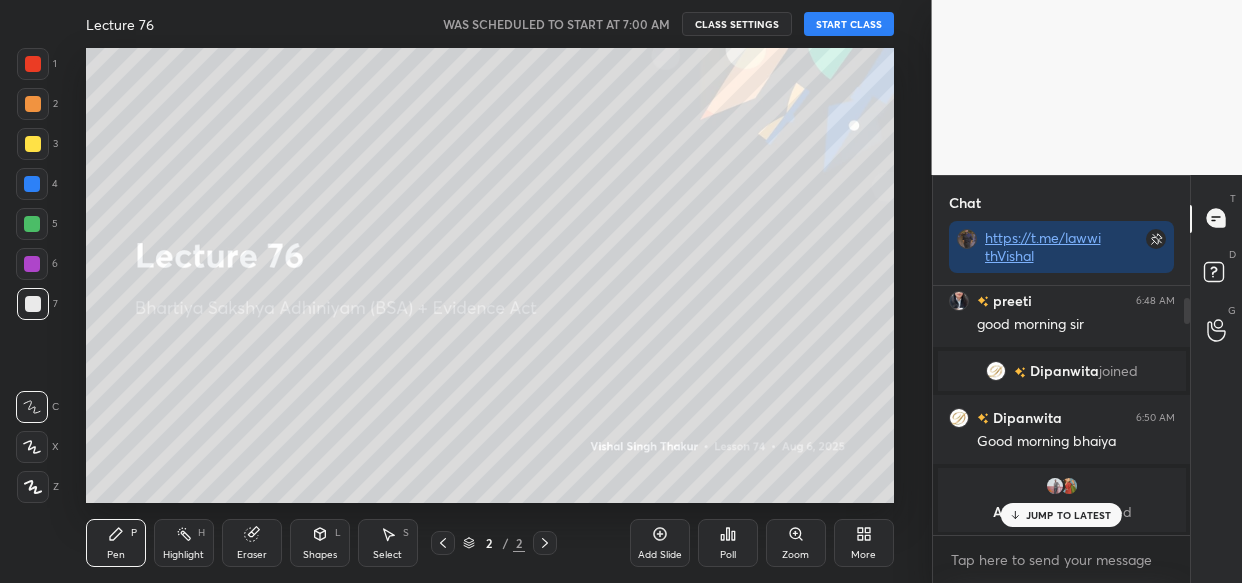 scroll, scrollTop: 0, scrollLeft: 0, axis: both 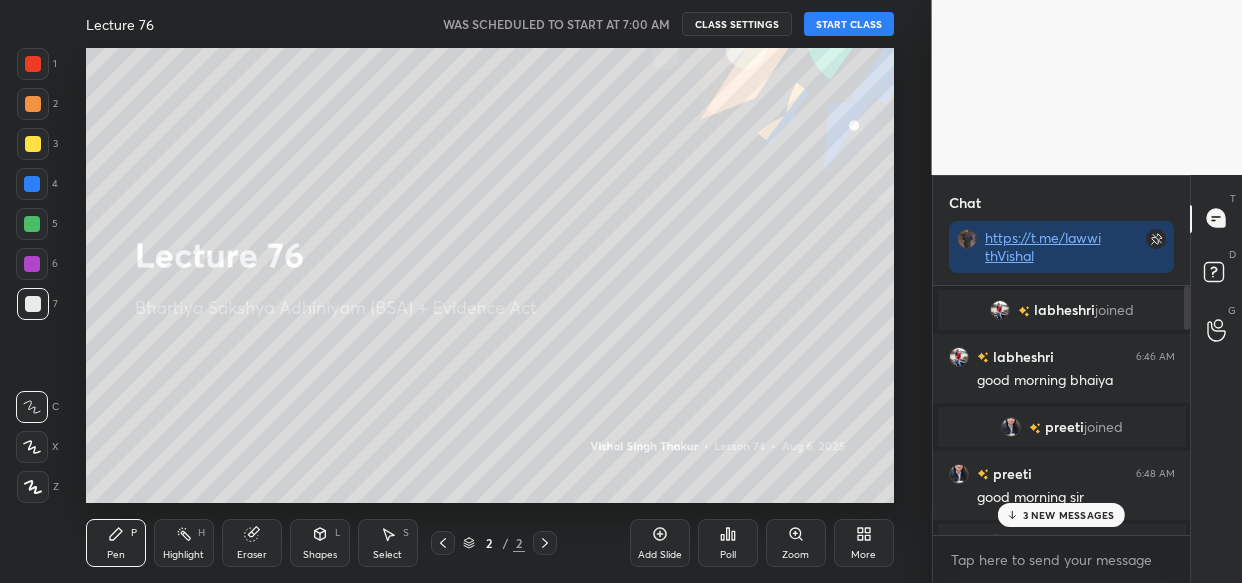 click on "START CLASS" at bounding box center [849, 24] 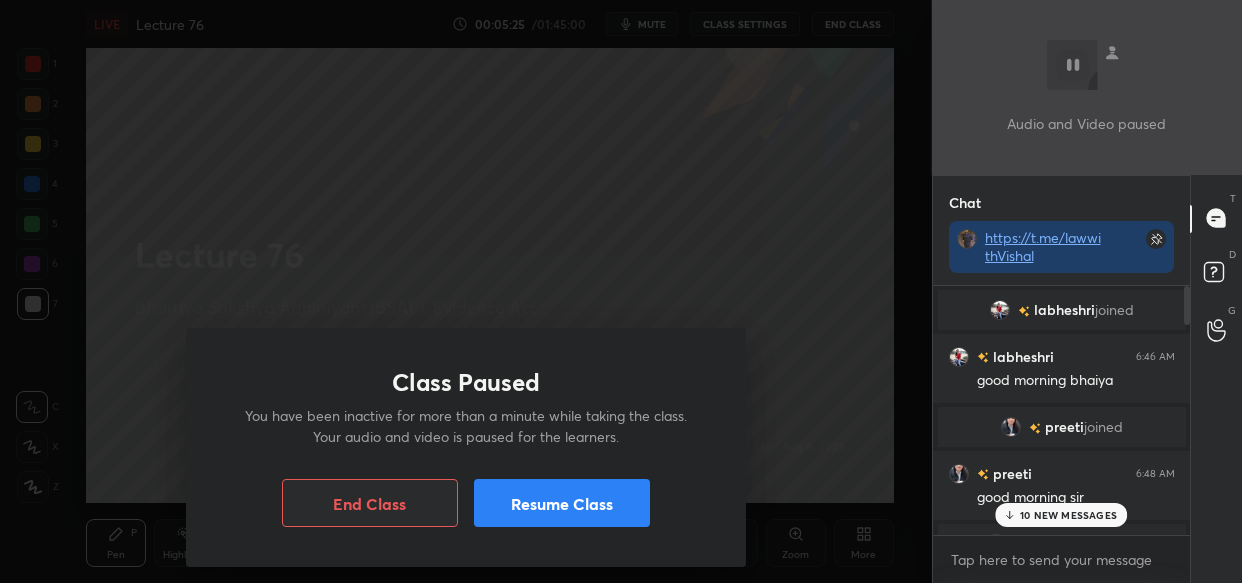 click on "Resume Class" at bounding box center [562, 503] 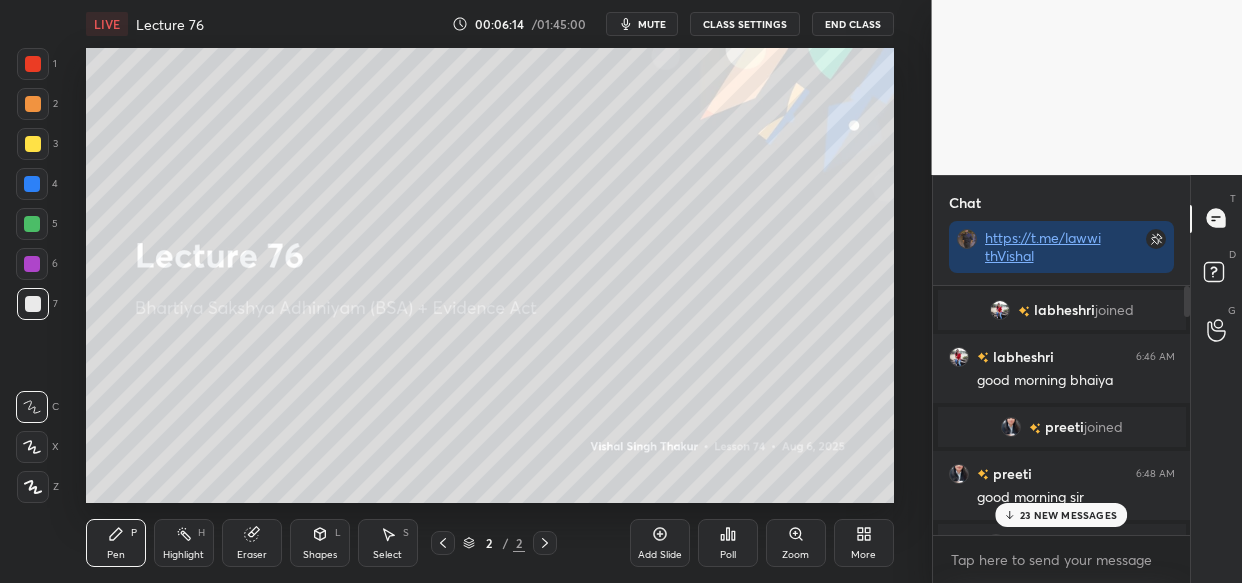 click on "23 NEW MESSAGES" at bounding box center [1068, 515] 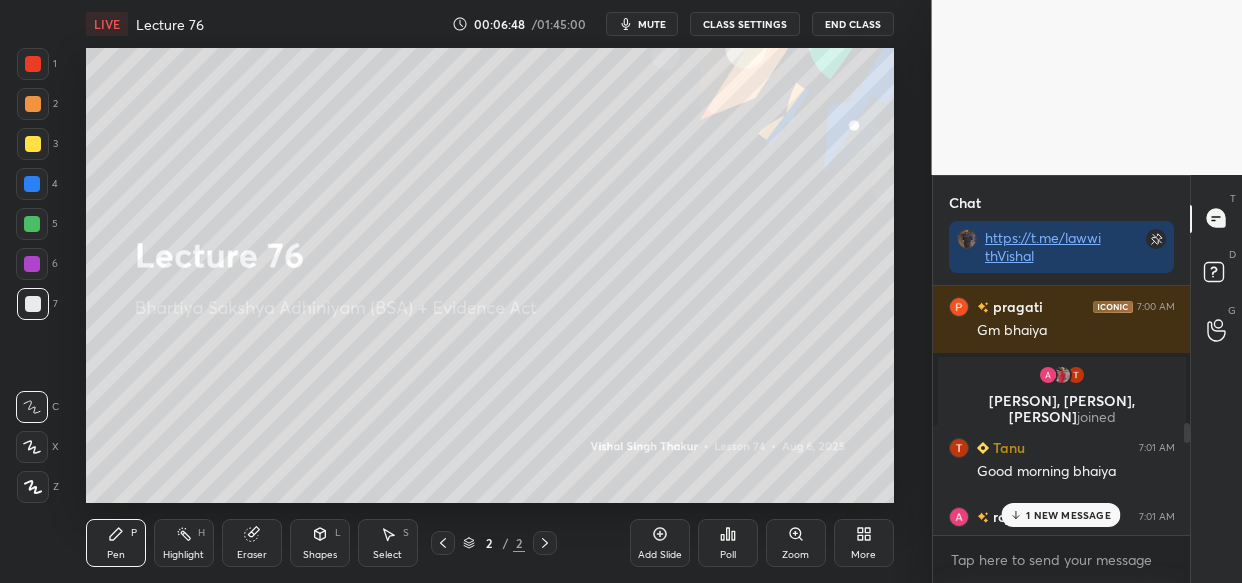 scroll, scrollTop: 1800, scrollLeft: 0, axis: vertical 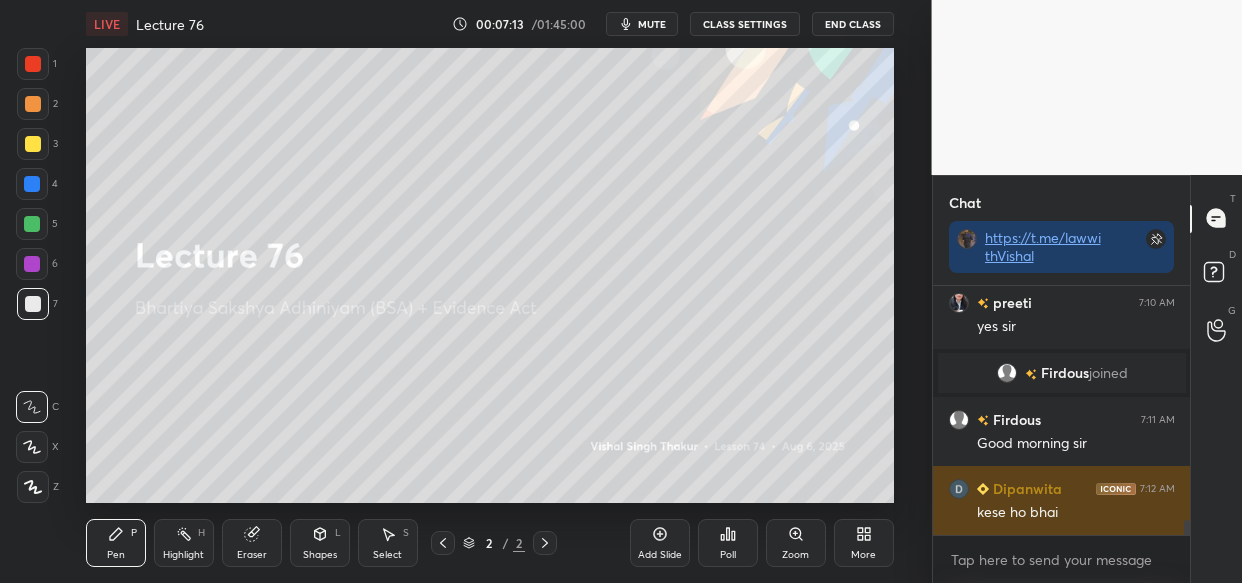 click on "kese ho bhai" at bounding box center (1076, 513) 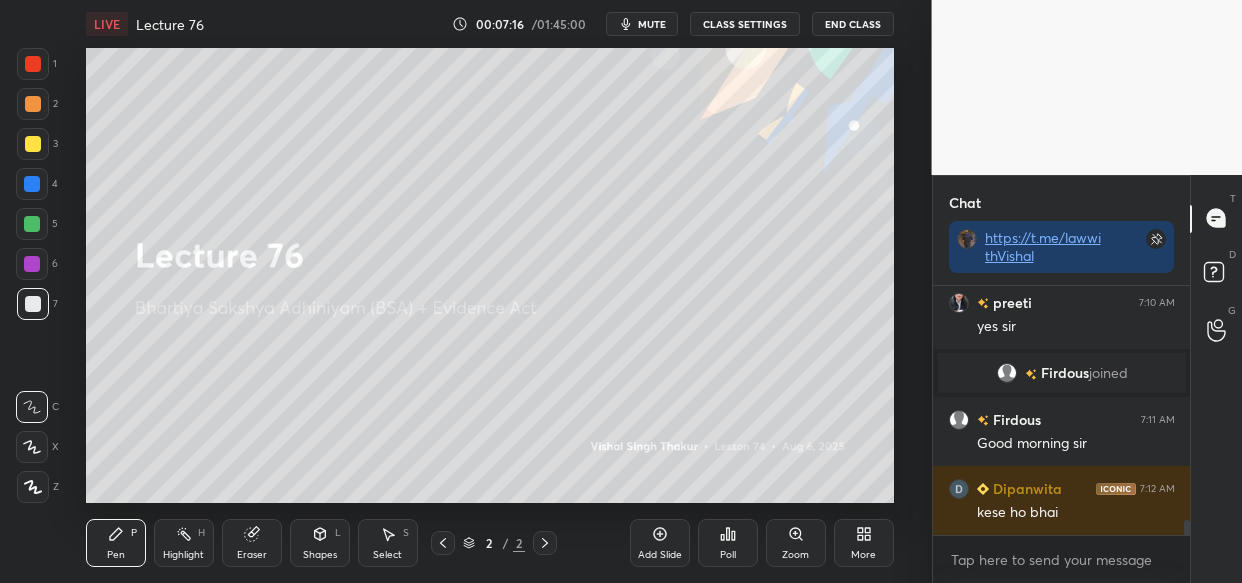 drag, startPoint x: 257, startPoint y: 540, endPoint x: 240, endPoint y: 580, distance: 43.462627 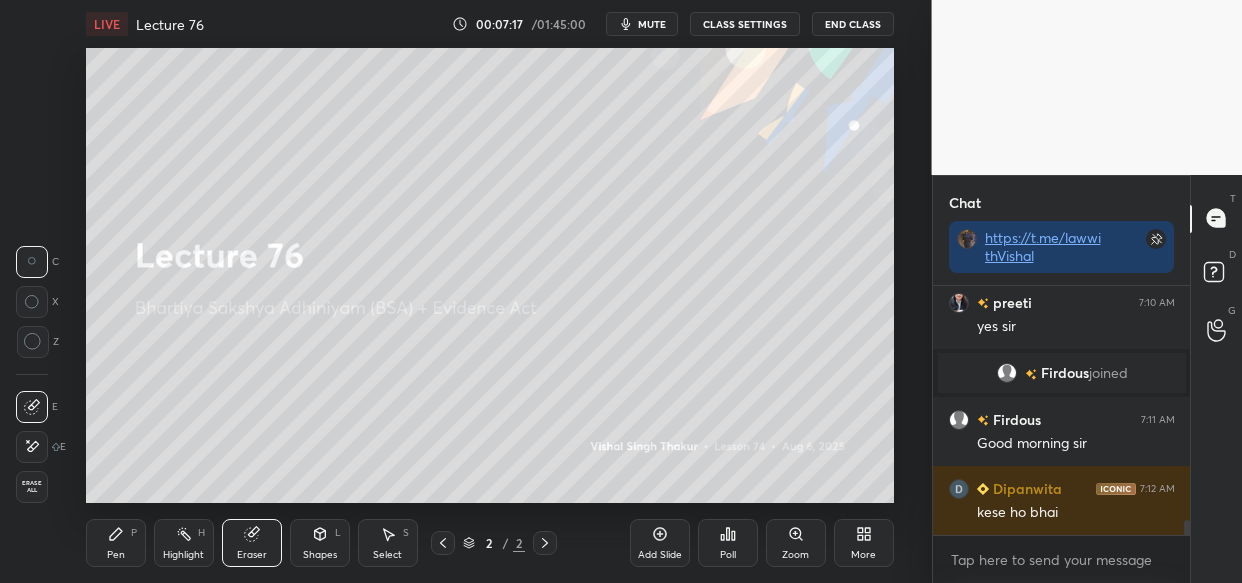 drag, startPoint x: 45, startPoint y: 480, endPoint x: 46, endPoint y: 495, distance: 15.033297 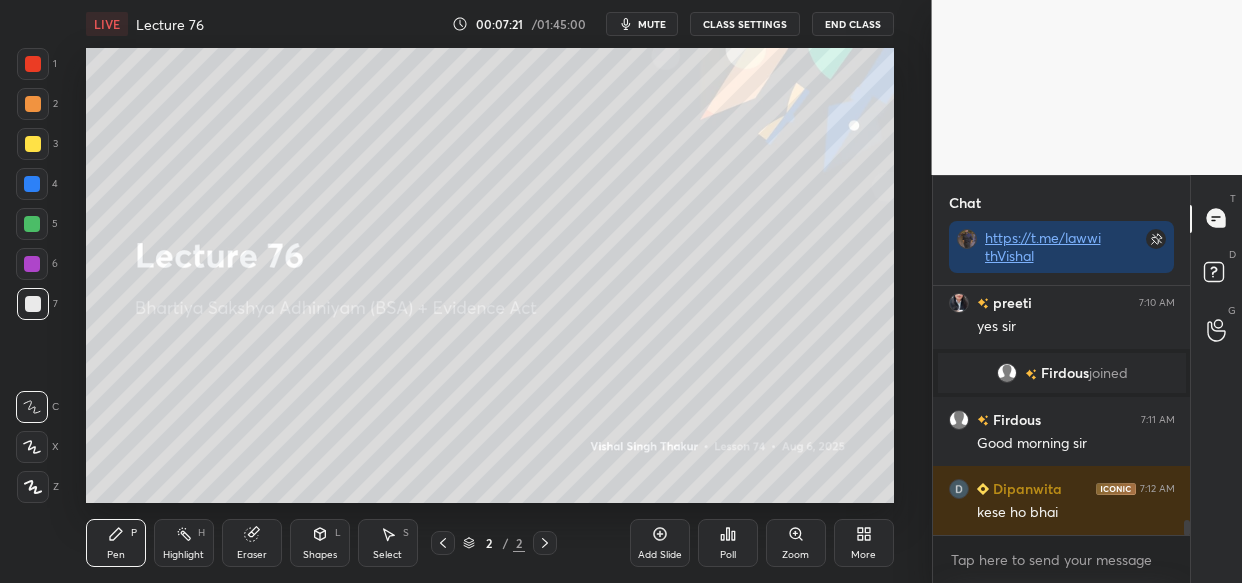 click at bounding box center (33, 144) 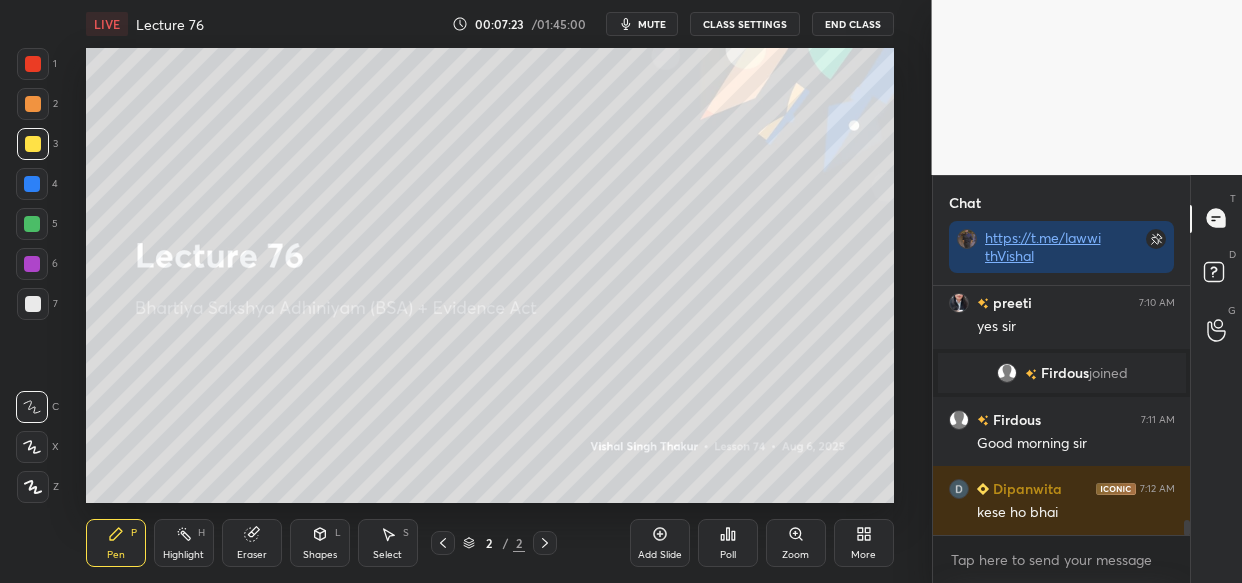 drag, startPoint x: 31, startPoint y: 485, endPoint x: 34, endPoint y: 498, distance: 13.341664 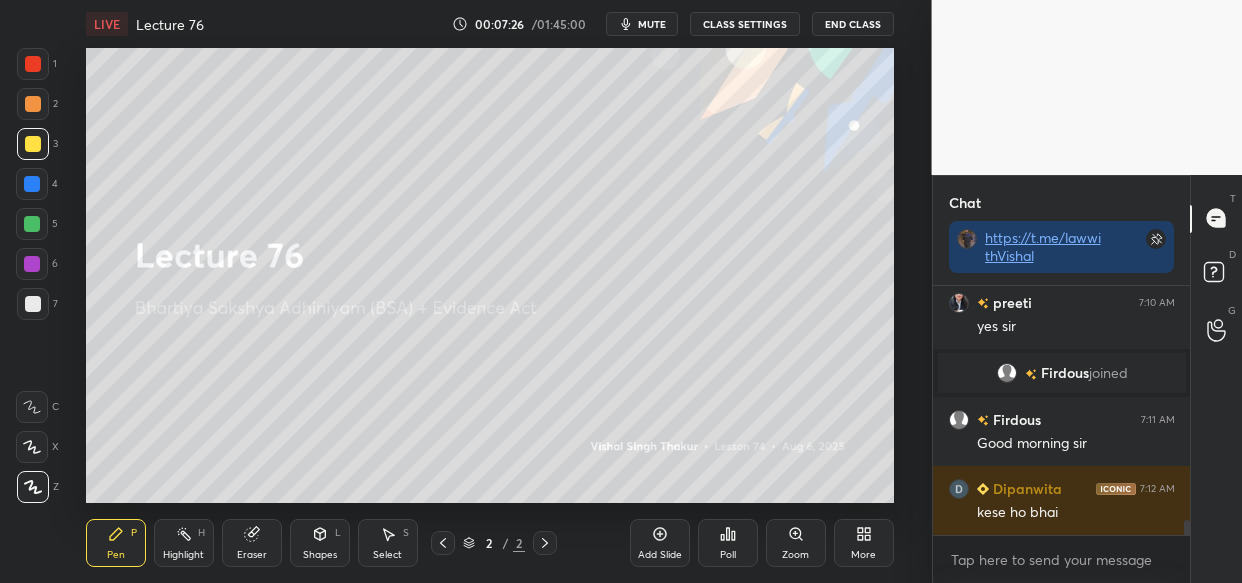 click on "Add Slide" at bounding box center (660, 543) 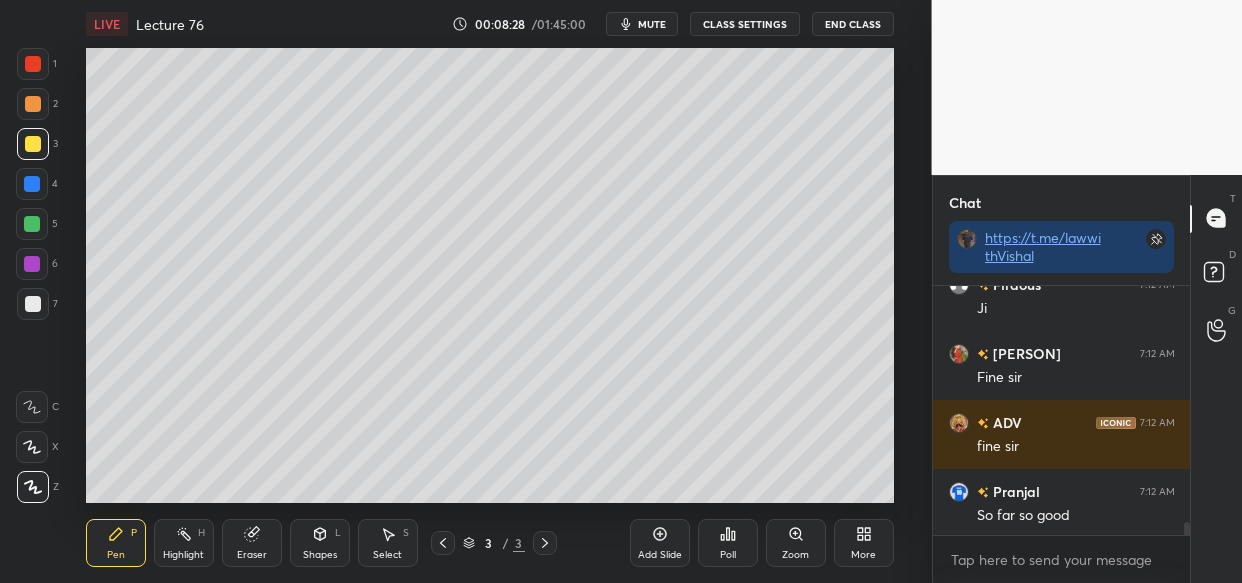 scroll, scrollTop: 4648, scrollLeft: 0, axis: vertical 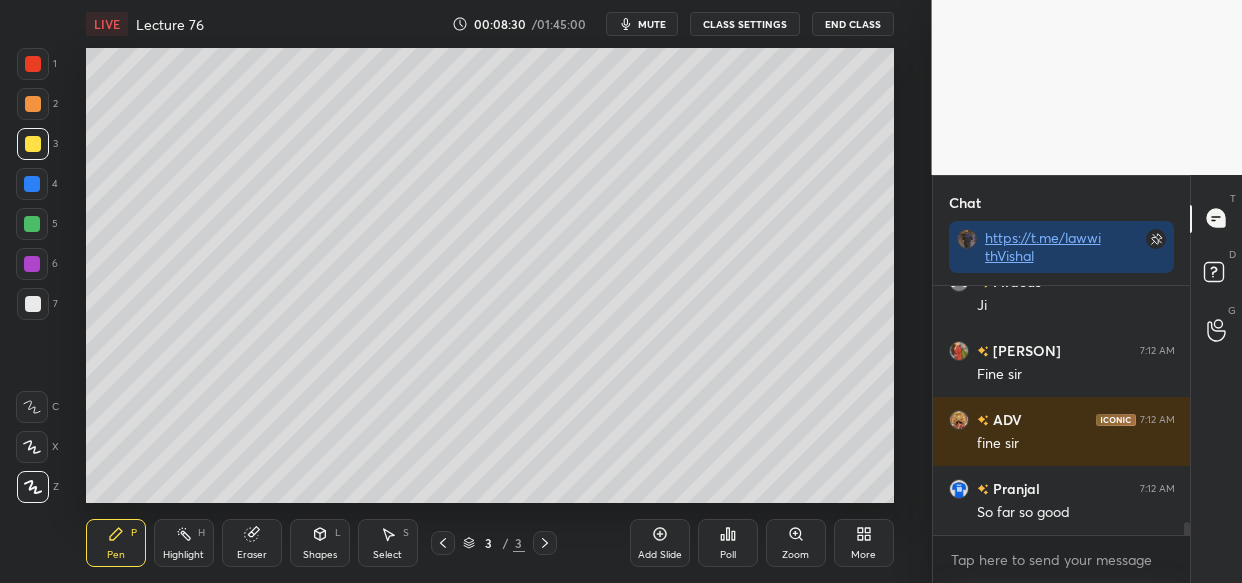 click on "More" at bounding box center (864, 543) 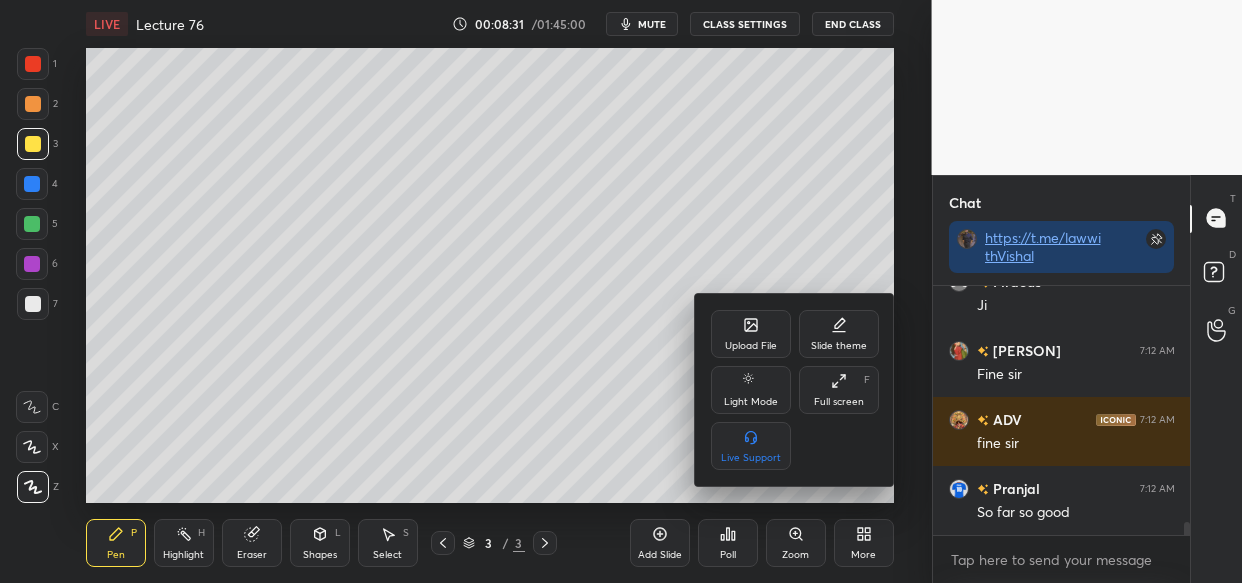 click on "Upload File" at bounding box center [751, 346] 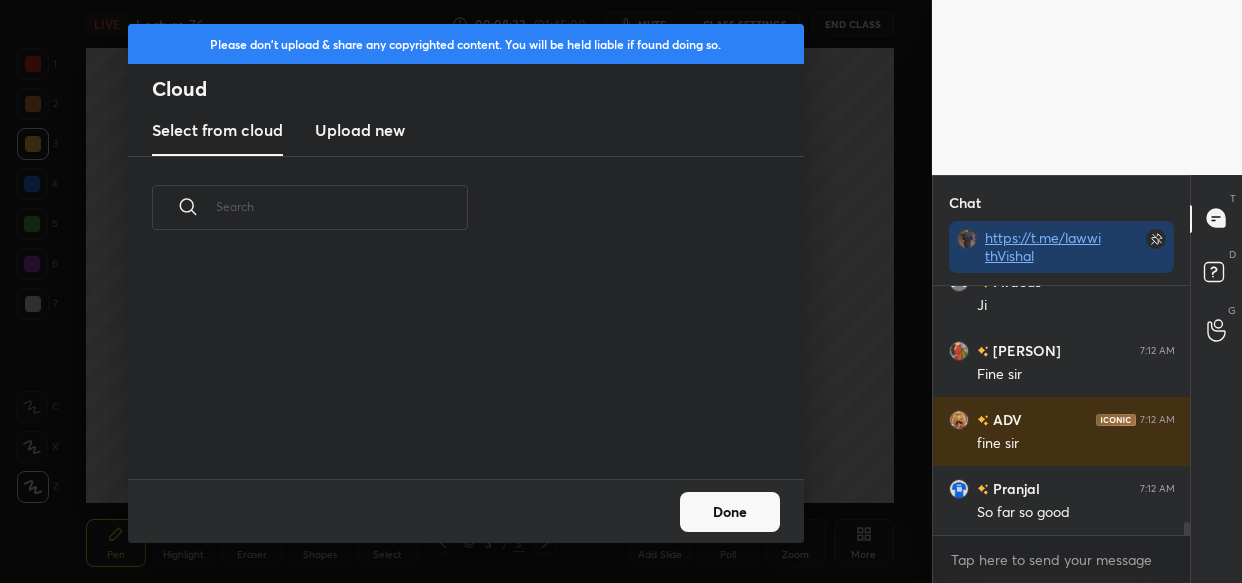 click on "Upload new" at bounding box center [360, 130] 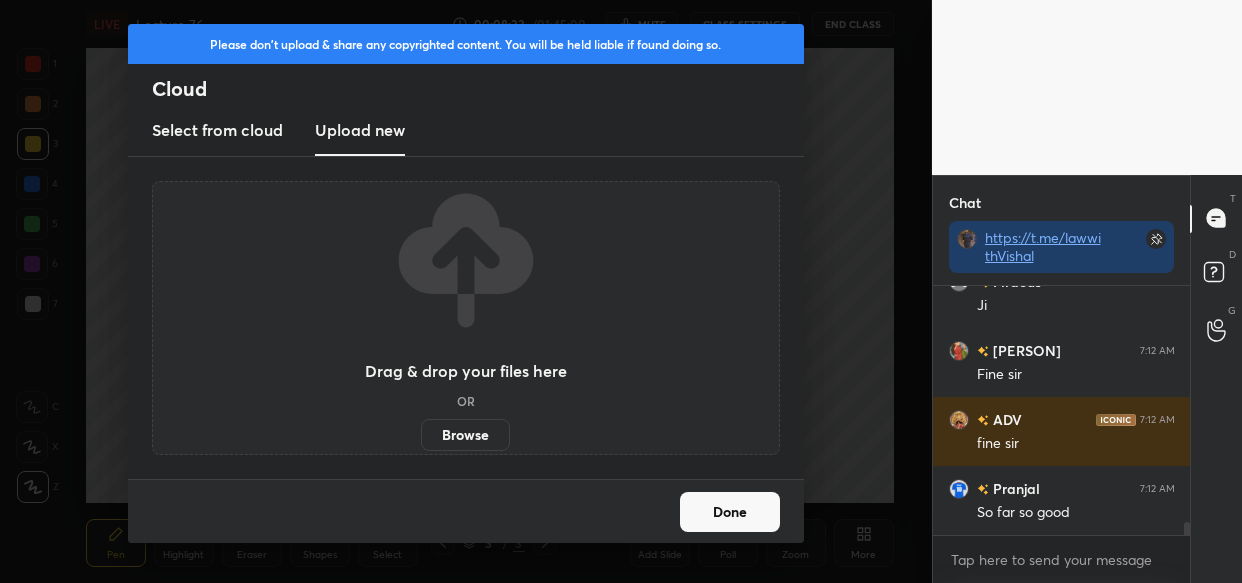 click on "Browse" at bounding box center (465, 435) 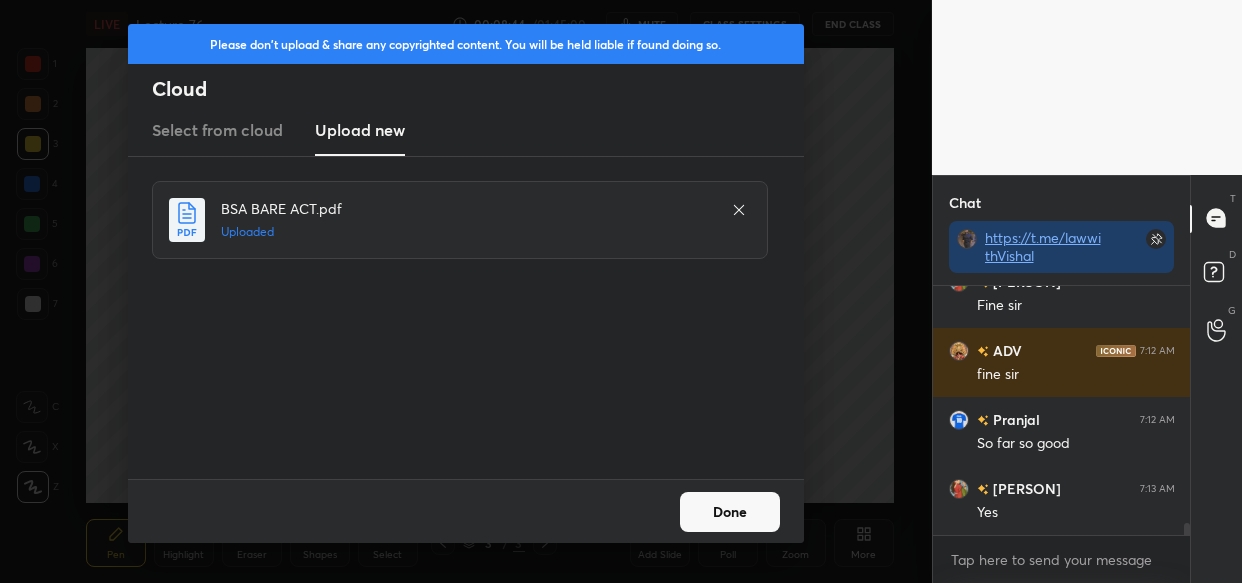 click on "Done" at bounding box center [730, 512] 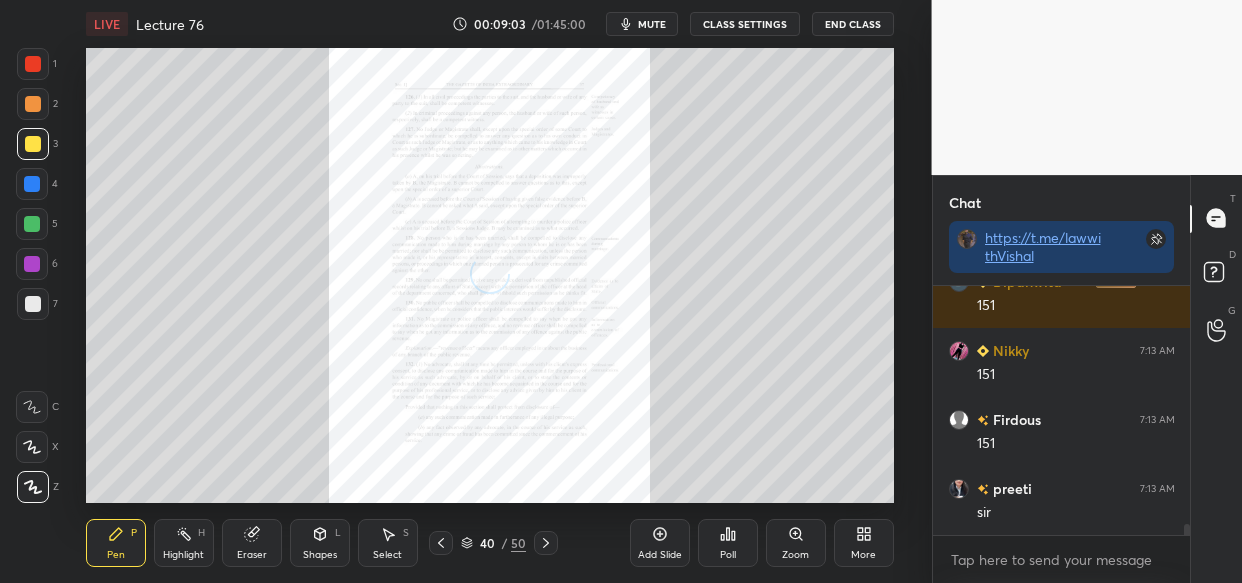 scroll, scrollTop: 5269, scrollLeft: 0, axis: vertical 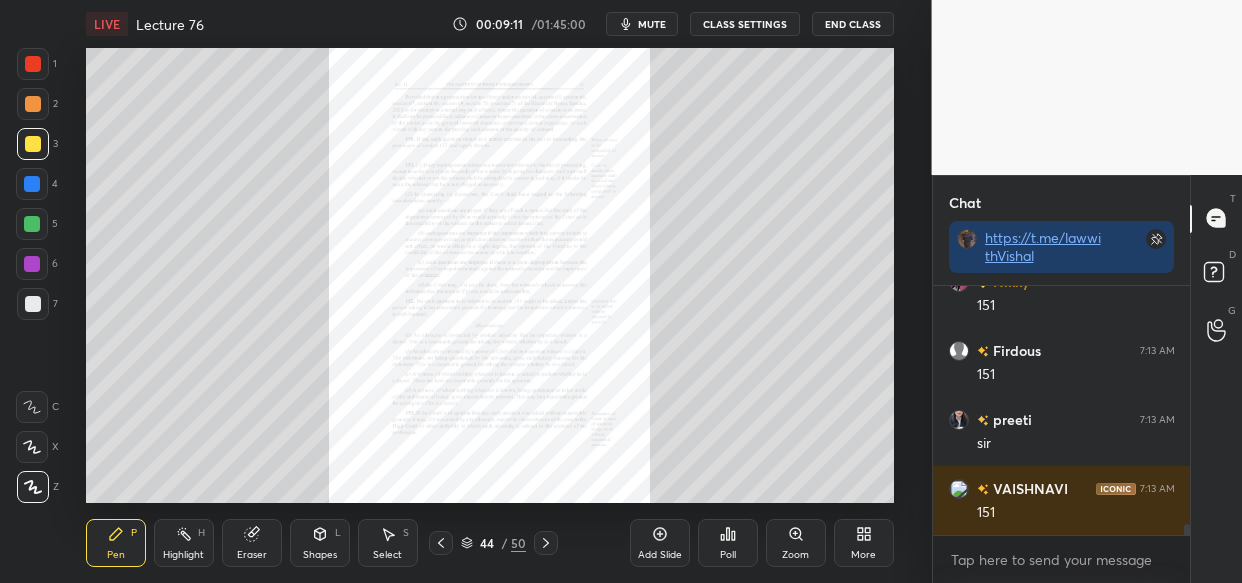 click on "Zoom" at bounding box center [795, 555] 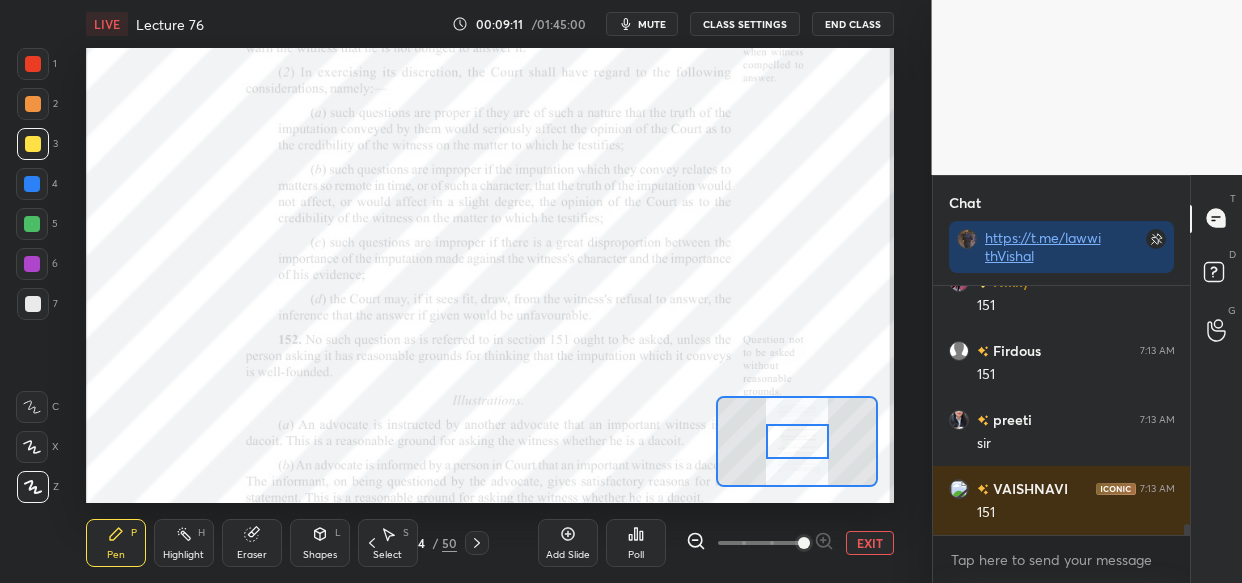 click at bounding box center [804, 543] 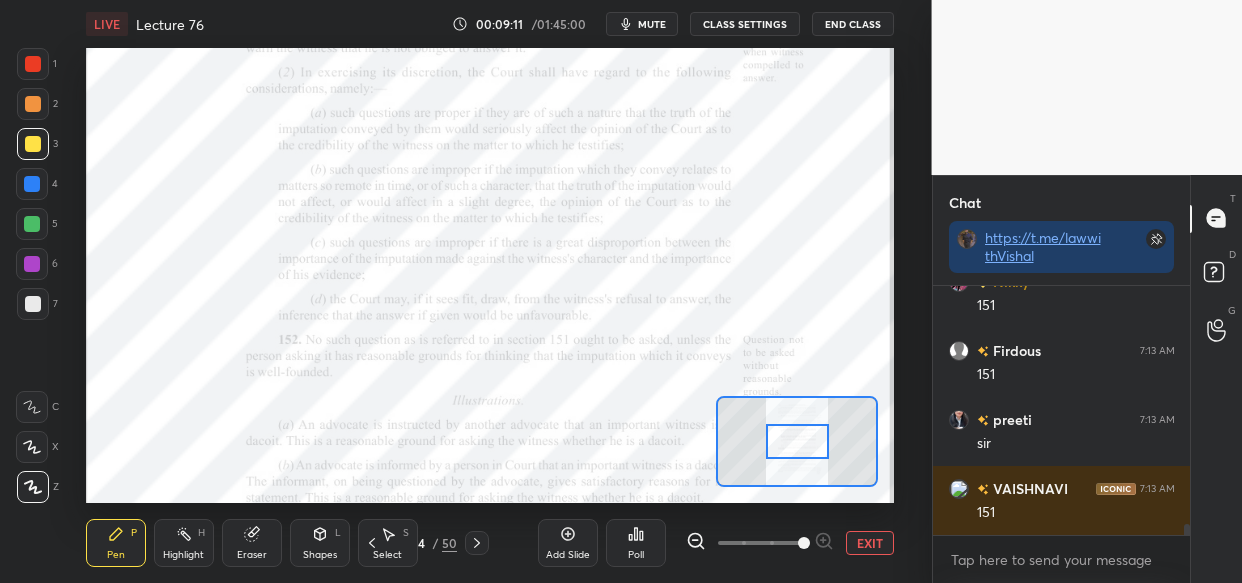 click on "Add Slide Poll EXIT" at bounding box center [716, 543] 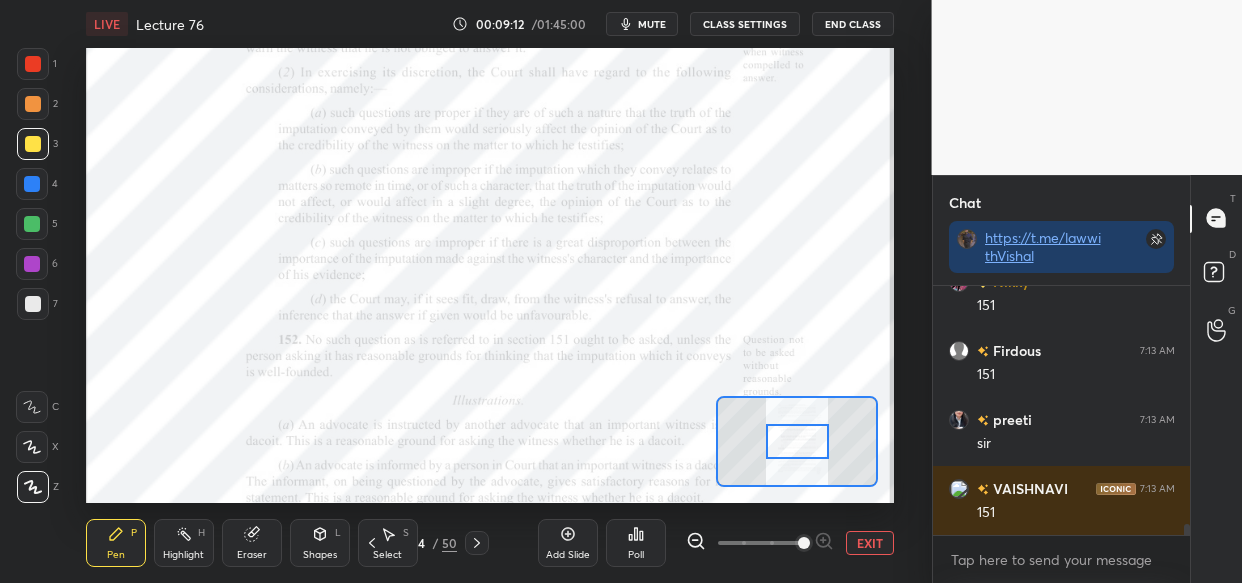 drag, startPoint x: 812, startPoint y: 560, endPoint x: 815, endPoint y: 548, distance: 12.369317 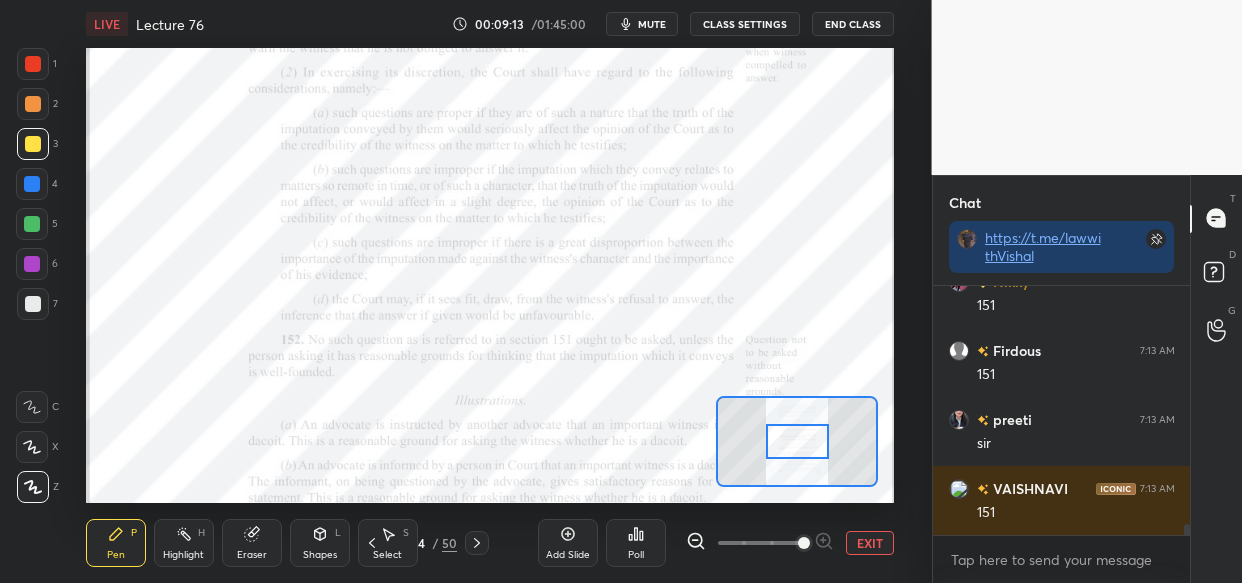 scroll, scrollTop: 5338, scrollLeft: 0, axis: vertical 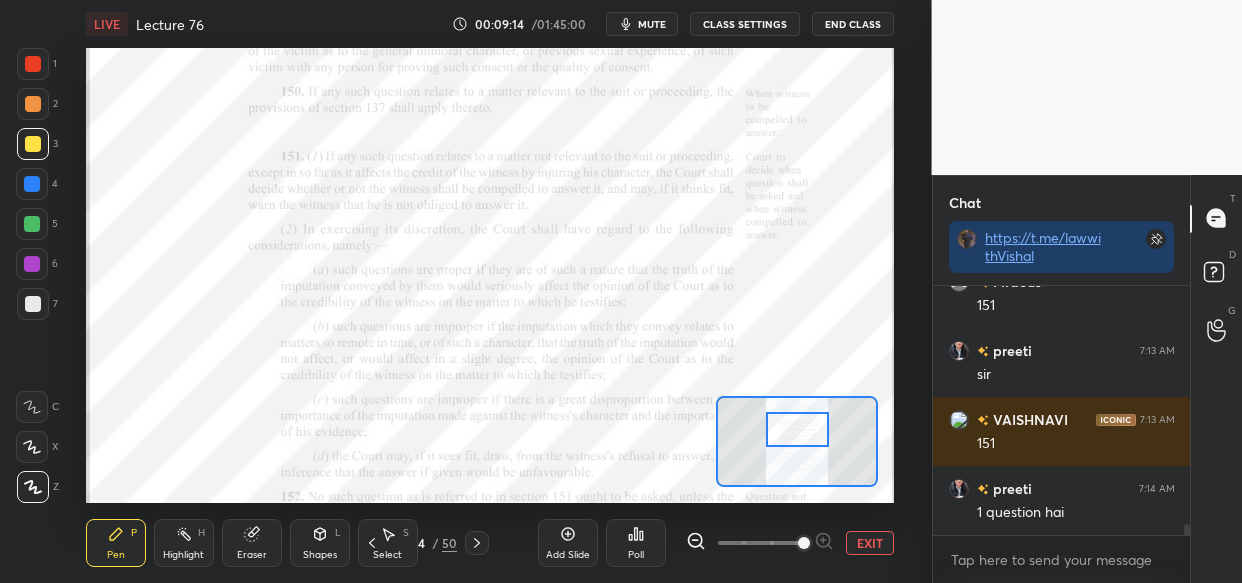 drag, startPoint x: 798, startPoint y: 441, endPoint x: 798, endPoint y: 429, distance: 12 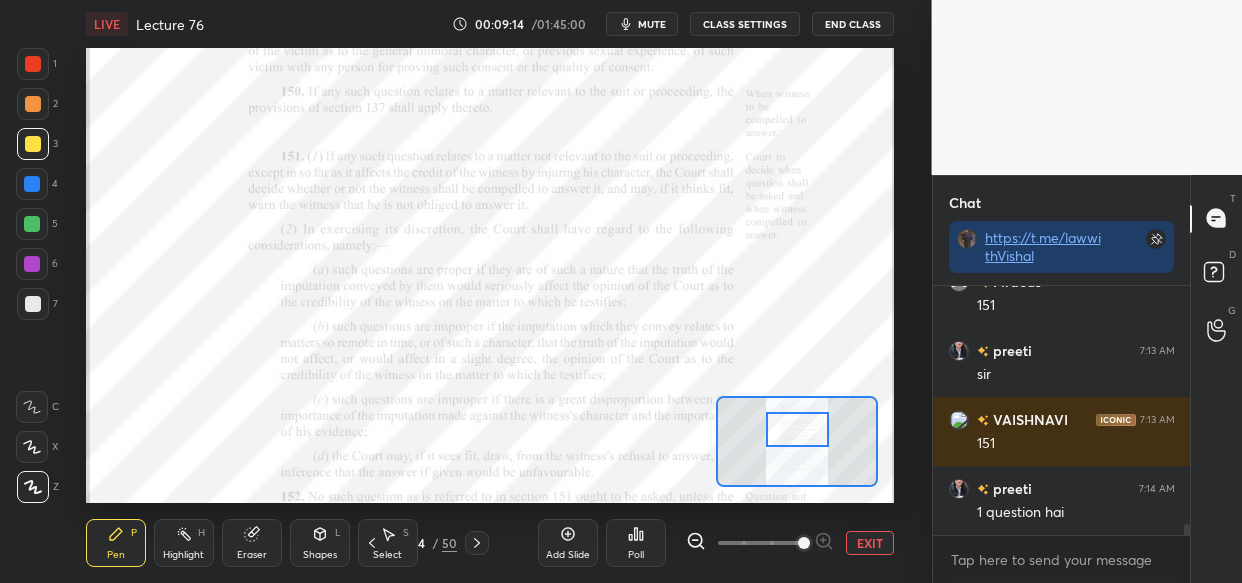 click at bounding box center [797, 429] 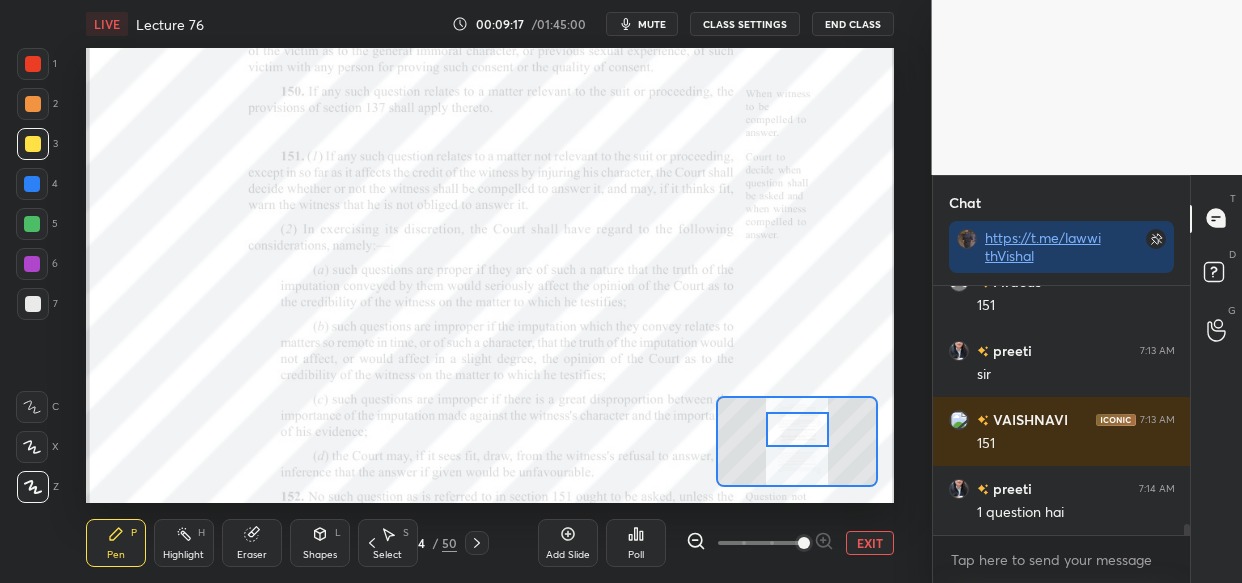 click at bounding box center [32, 184] 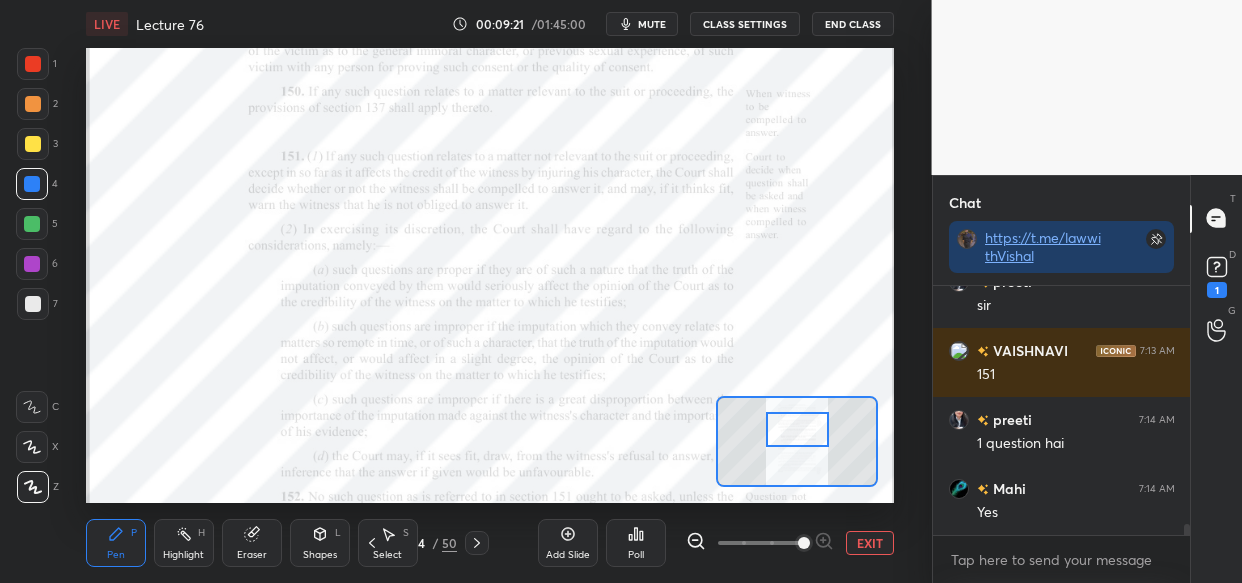 scroll, scrollTop: 5492, scrollLeft: 0, axis: vertical 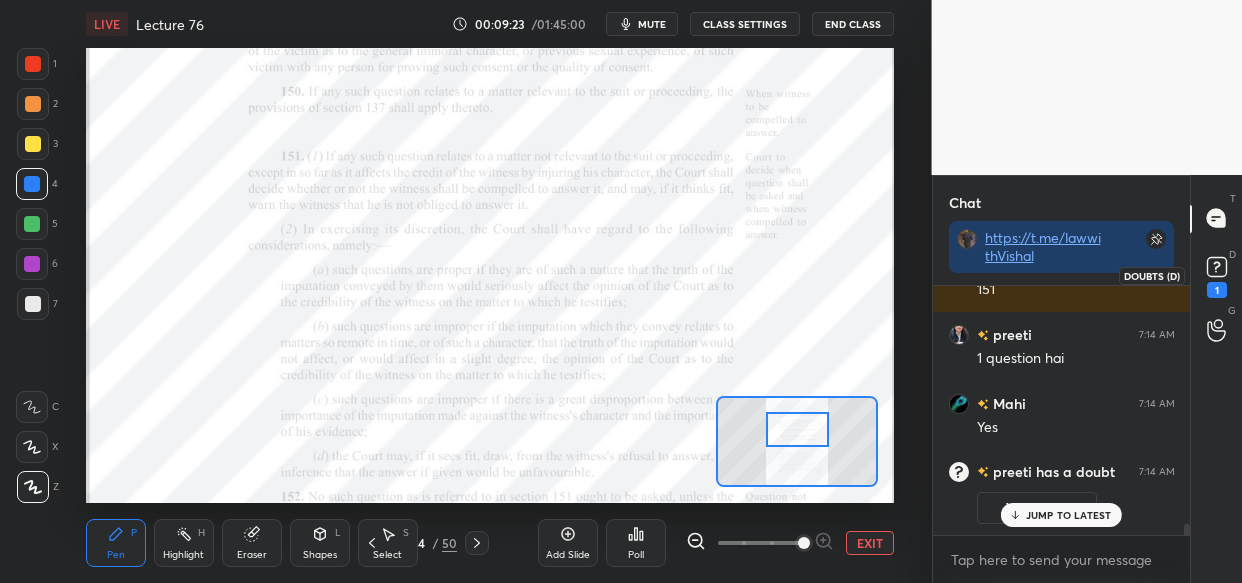 drag, startPoint x: 1214, startPoint y: 272, endPoint x: 1195, endPoint y: 290, distance: 26.172504 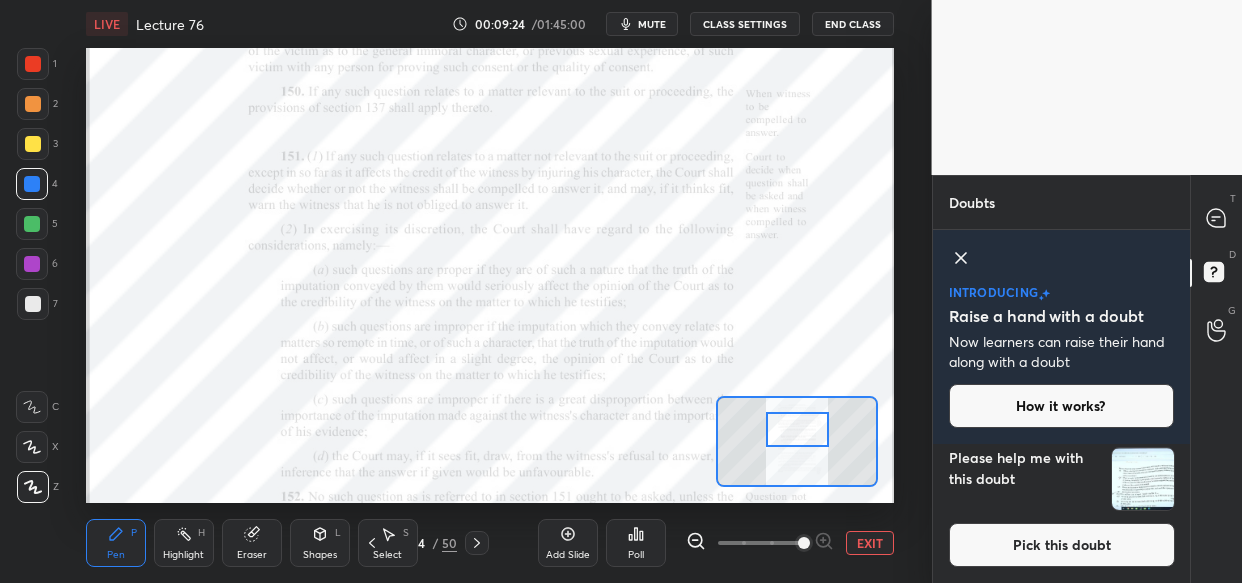 click at bounding box center (1143, 479) 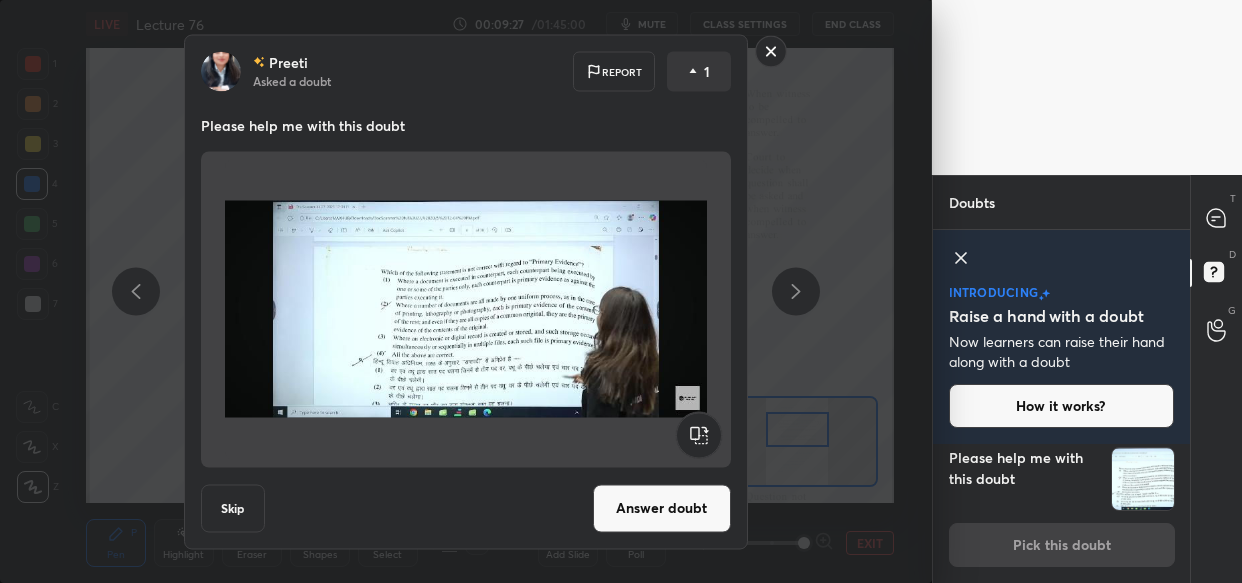 click on "Answer doubt" at bounding box center [662, 508] 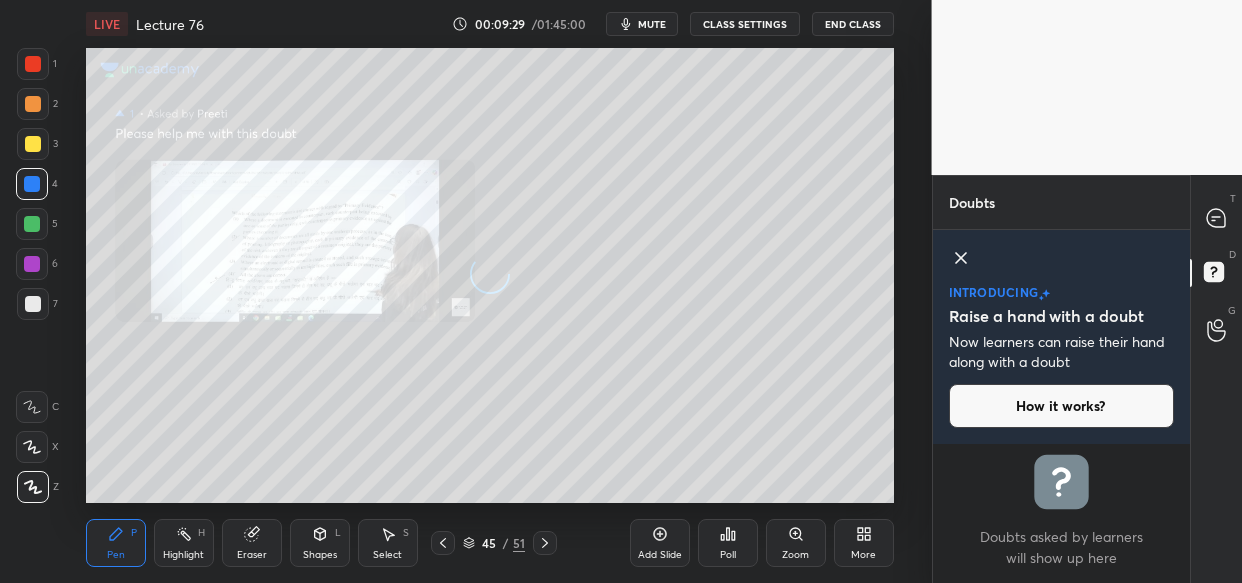 scroll, scrollTop: 0, scrollLeft: 0, axis: both 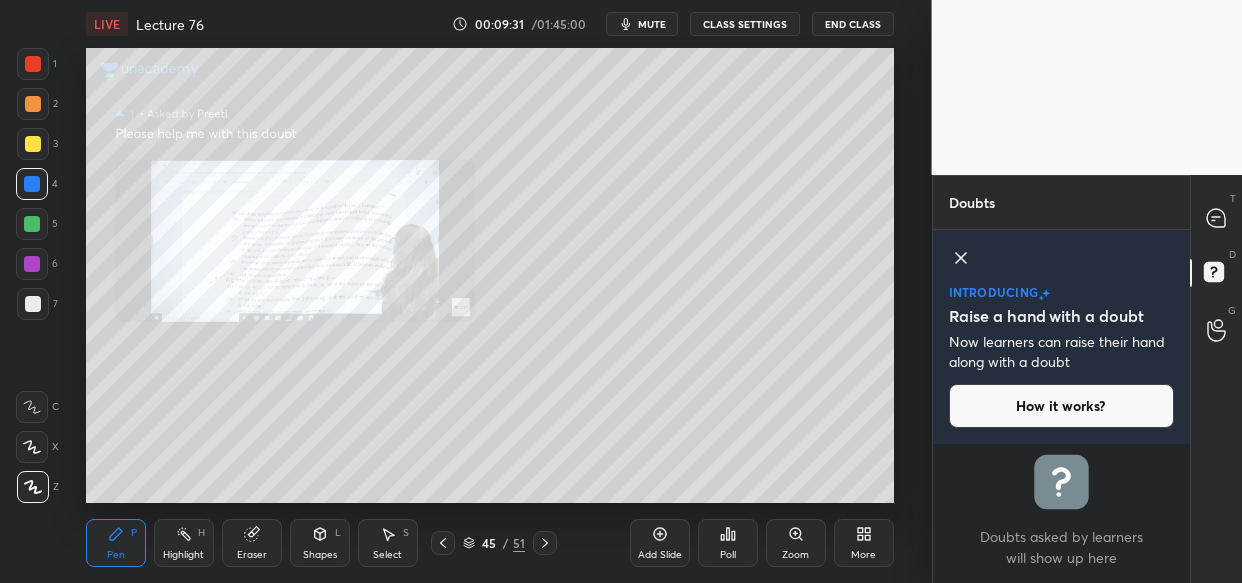click on "Zoom" at bounding box center (796, 543) 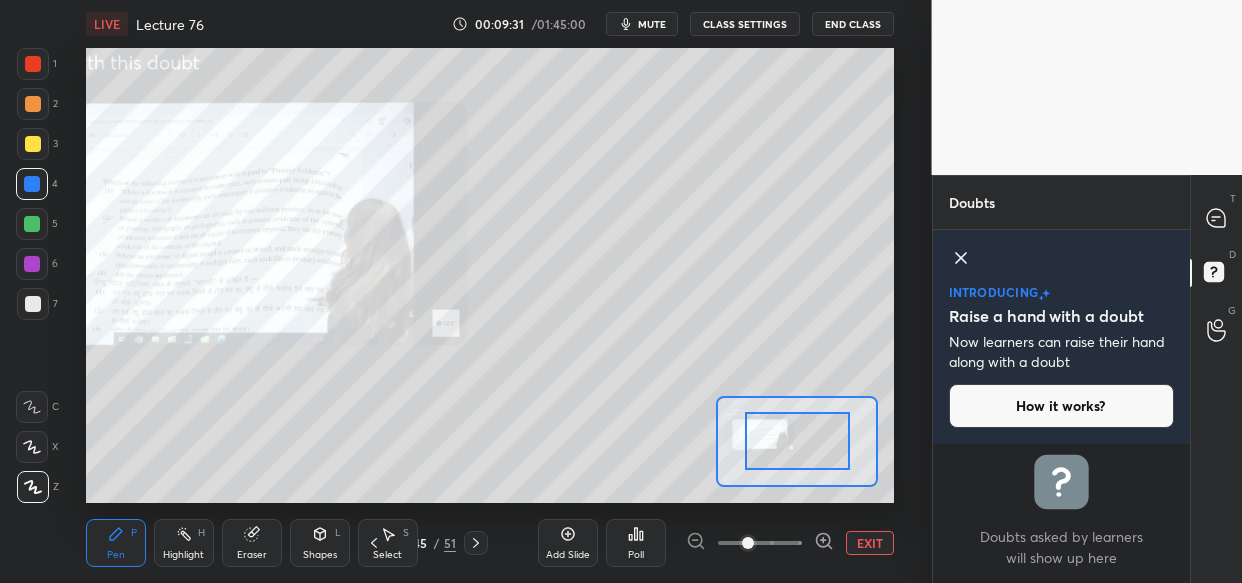 click at bounding box center [760, 543] 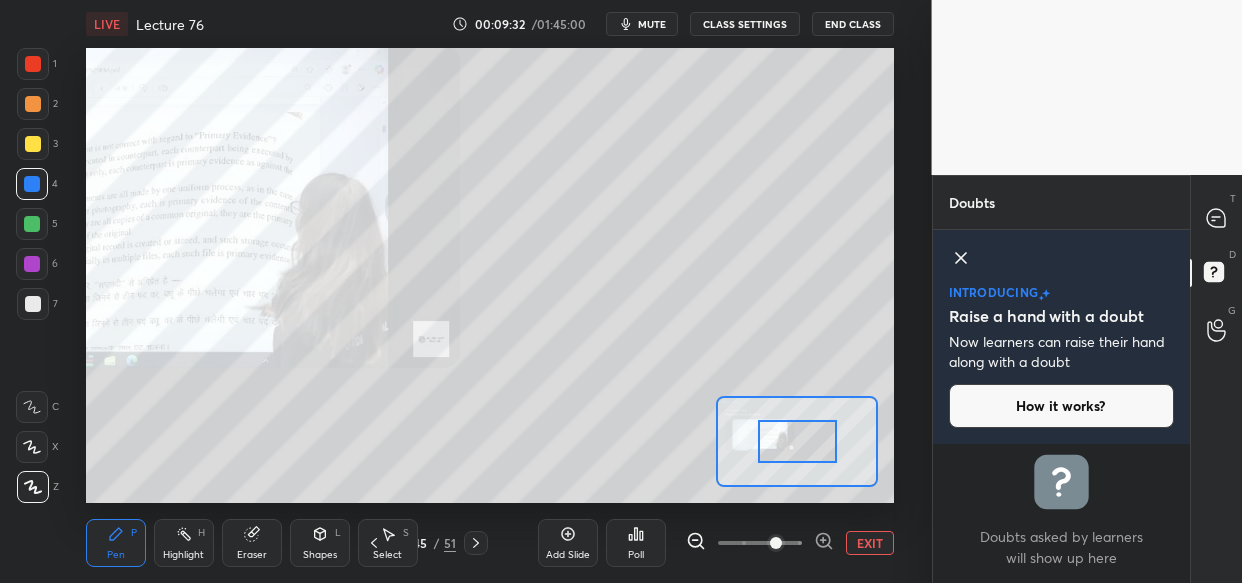 click at bounding box center (776, 543) 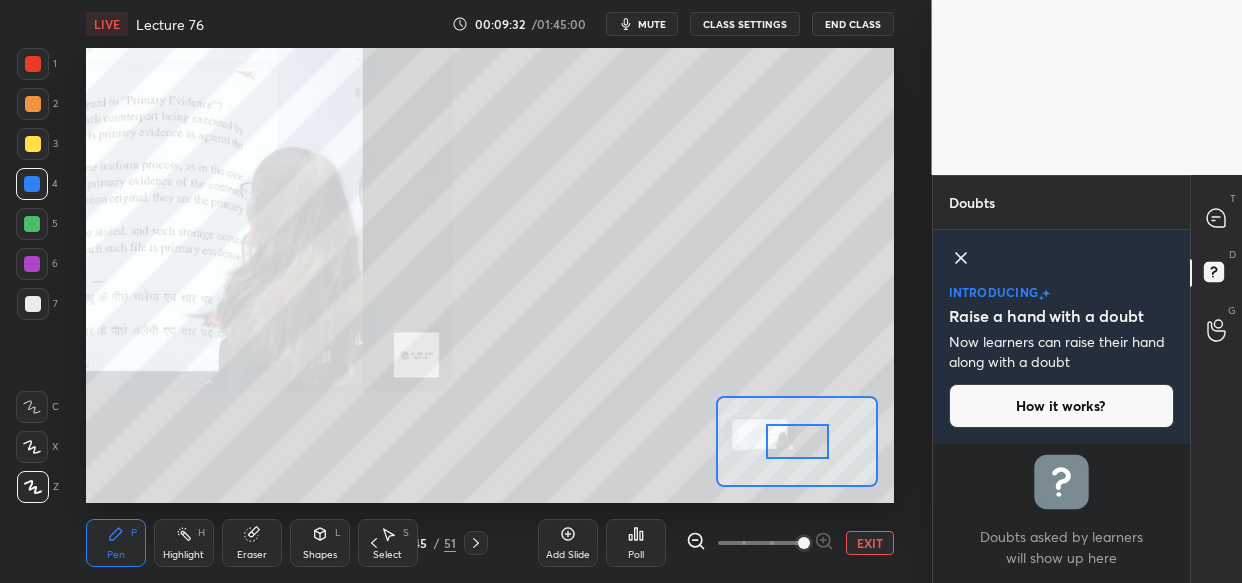 click at bounding box center (804, 543) 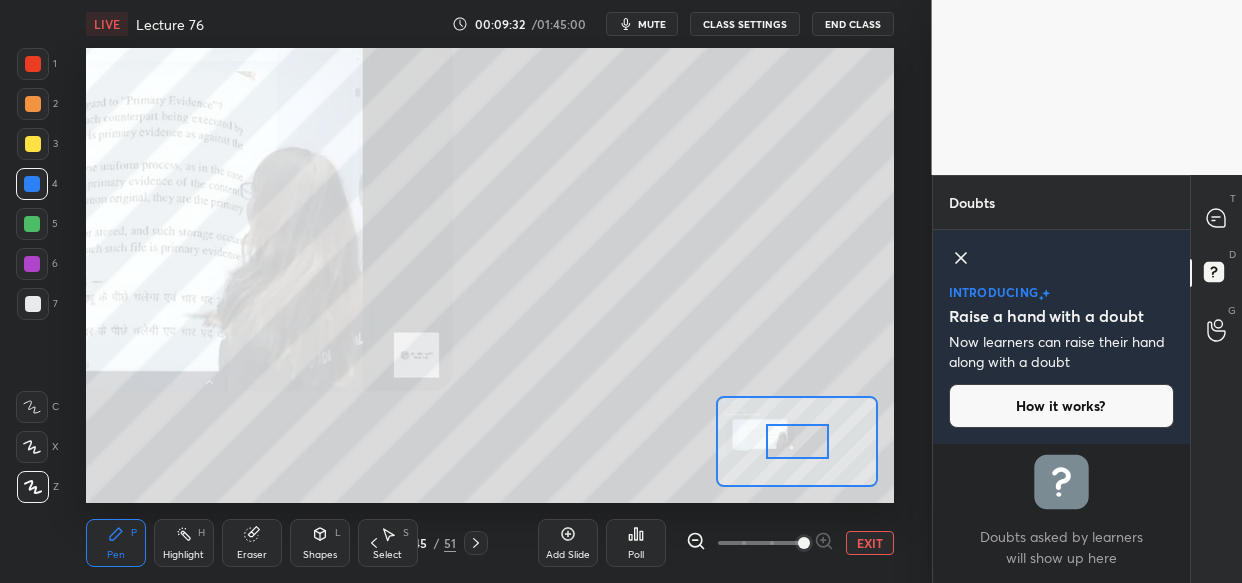 click at bounding box center (804, 543) 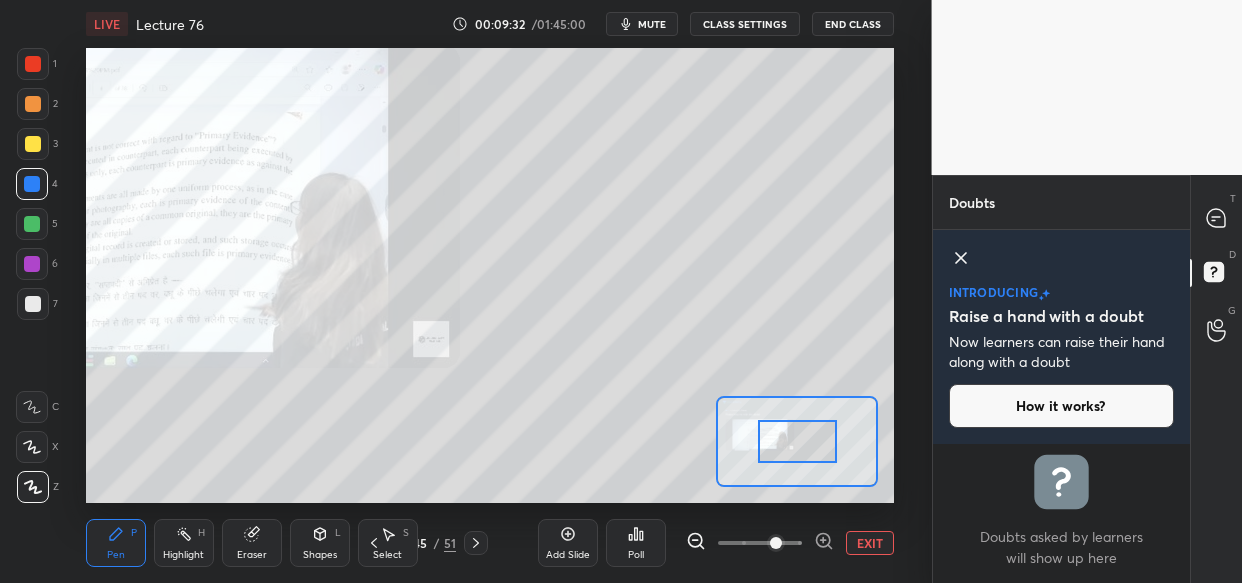 click at bounding box center [776, 543] 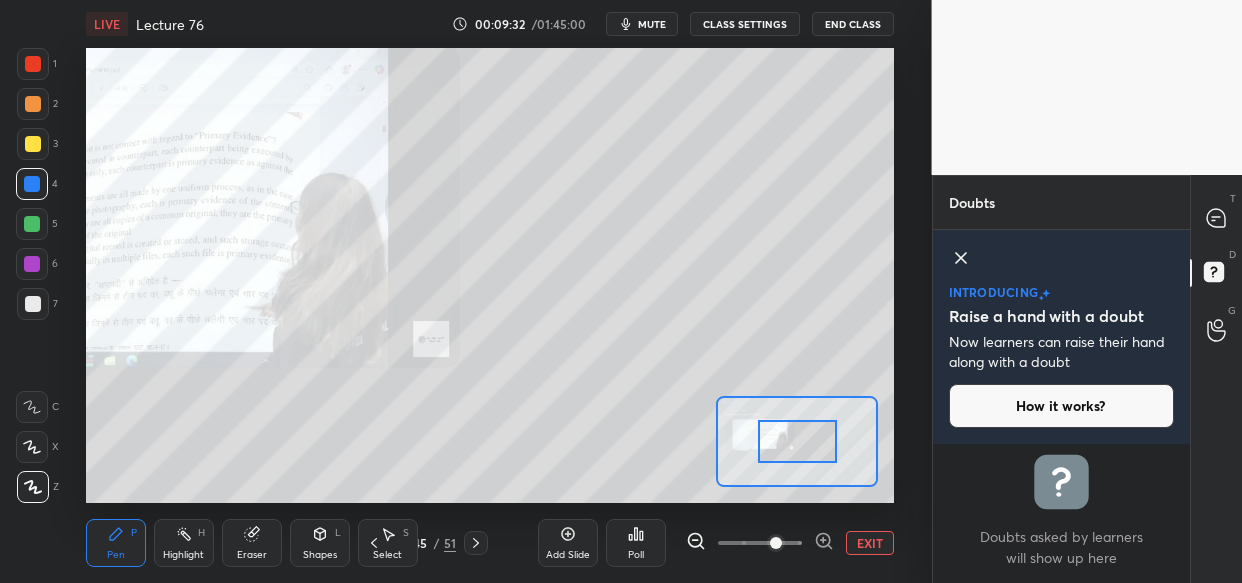 click at bounding box center (776, 543) 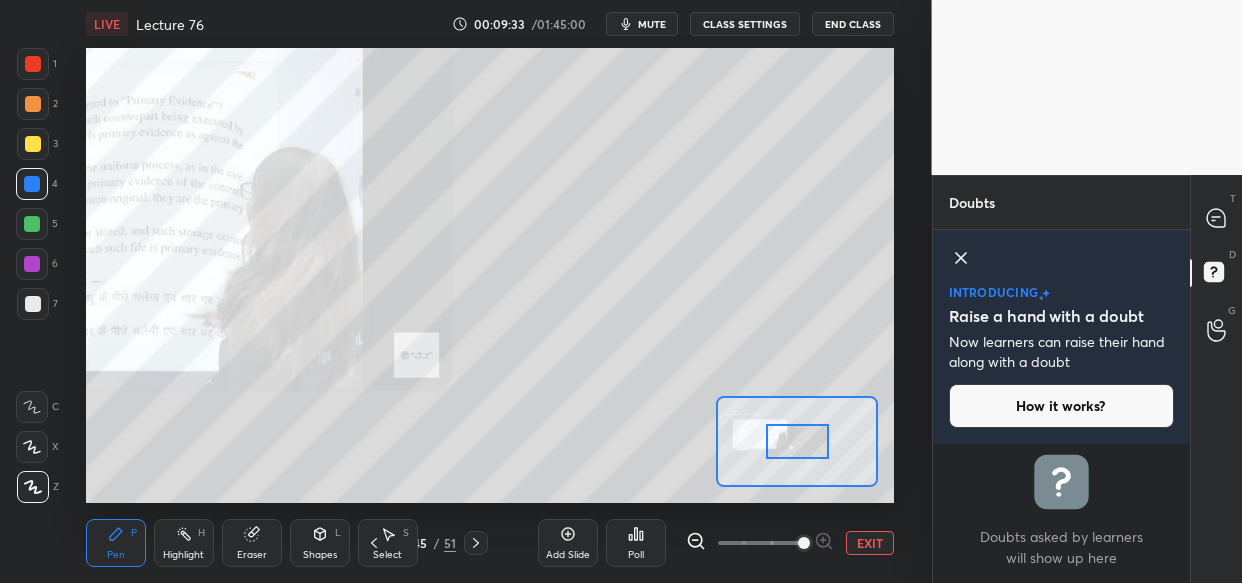 click at bounding box center [760, 543] 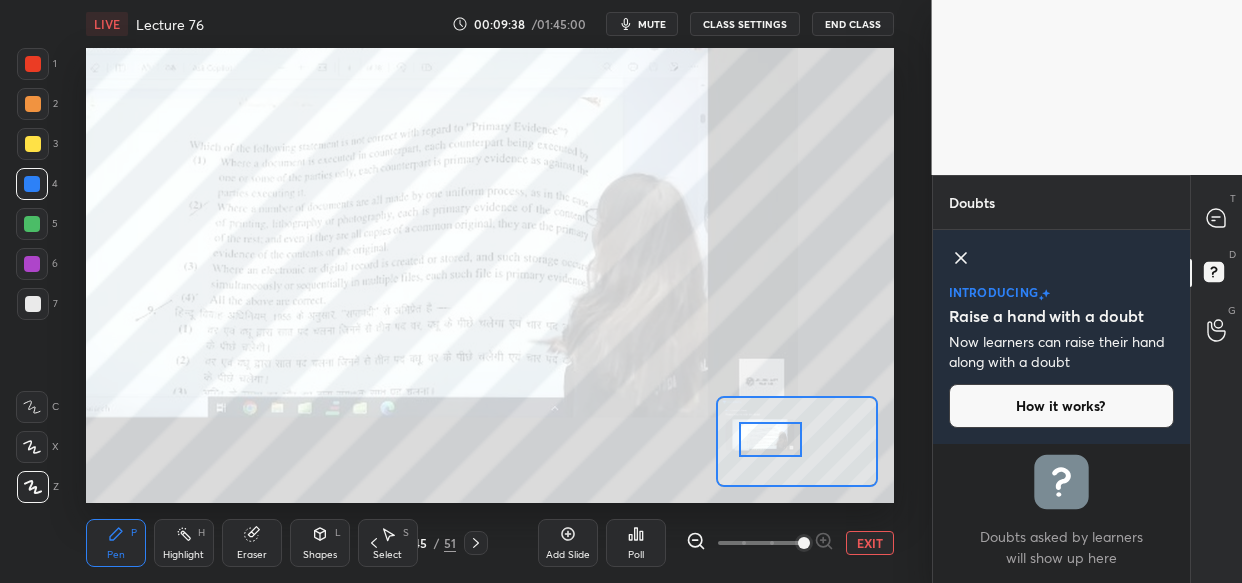 drag, startPoint x: 807, startPoint y: 437, endPoint x: 780, endPoint y: 435, distance: 27.073973 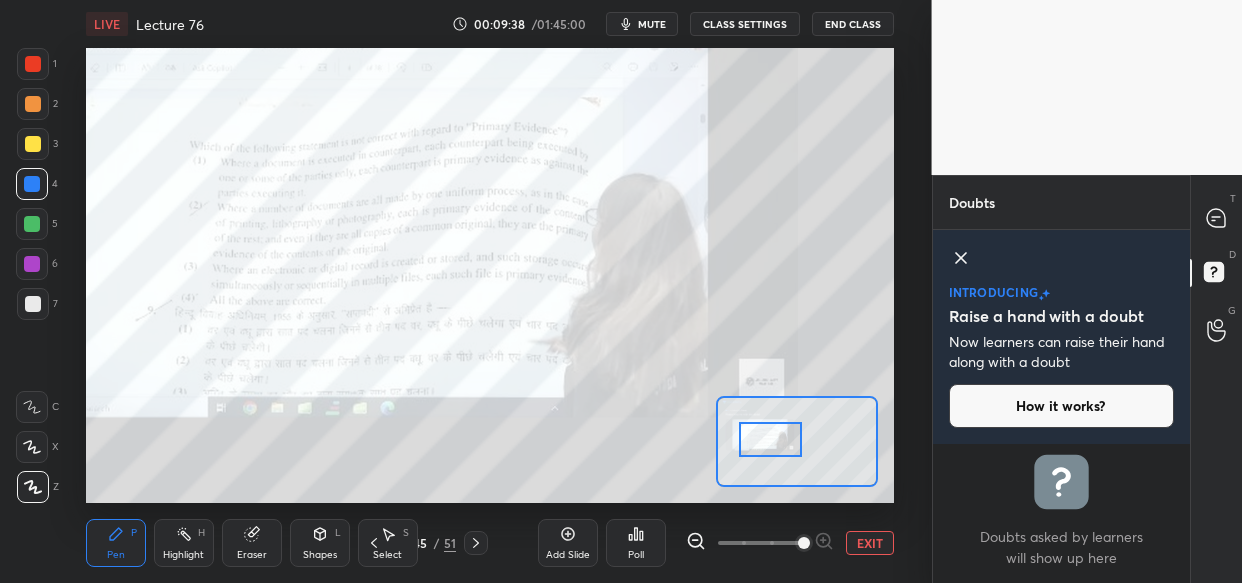 click at bounding box center [770, 439] 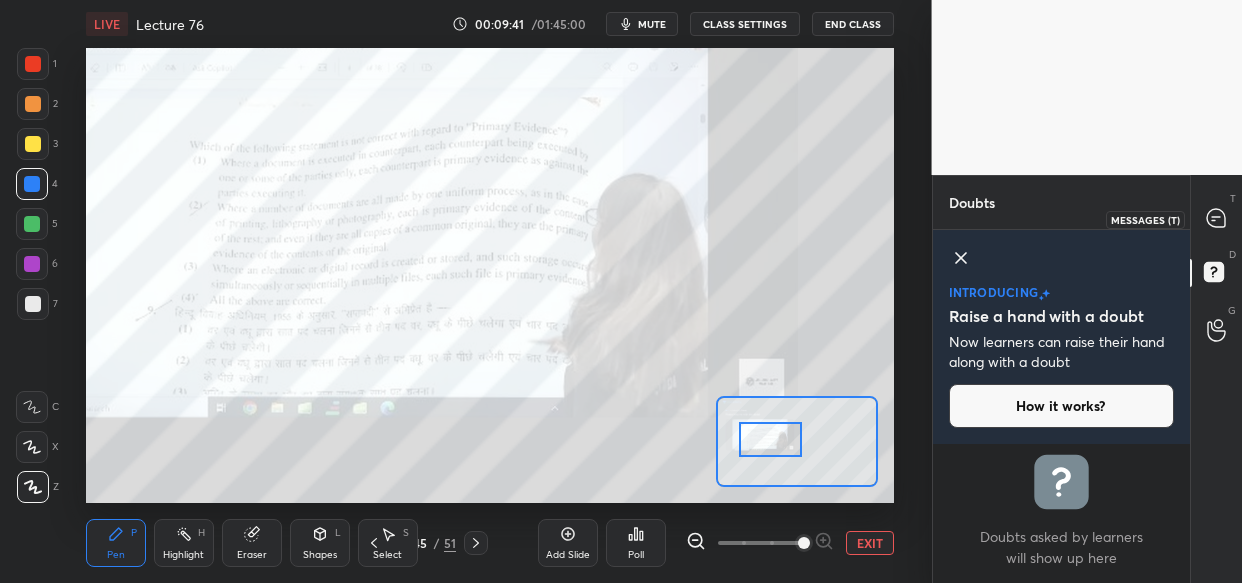 click 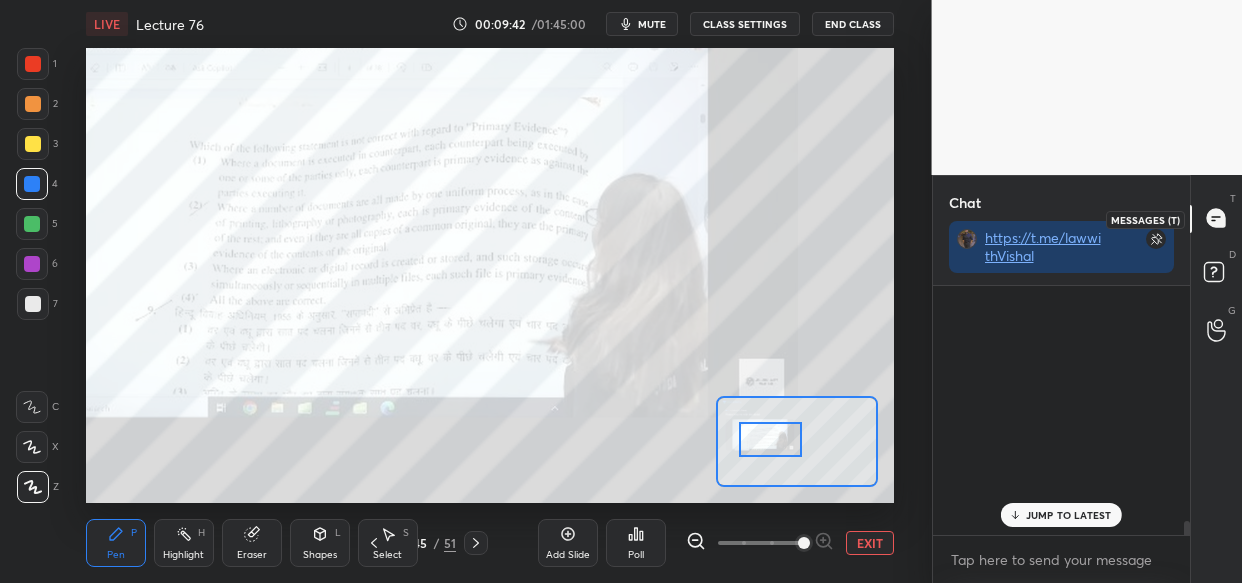 scroll, scrollTop: 77, scrollLeft: 252, axis: both 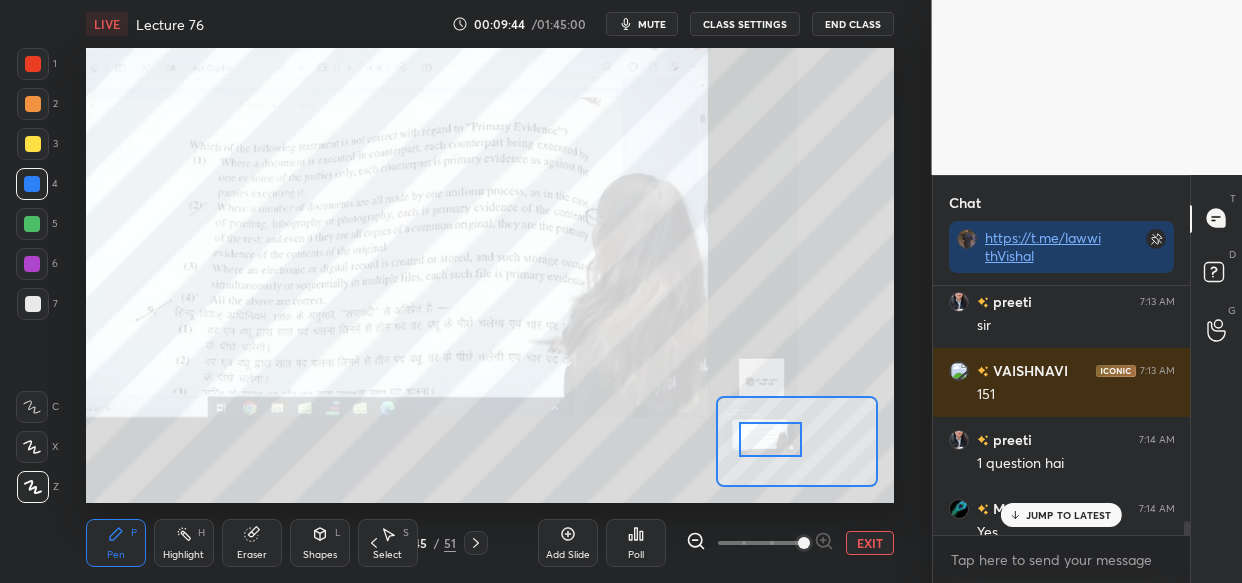 click on "JUMP TO LATEST" at bounding box center (1069, 515) 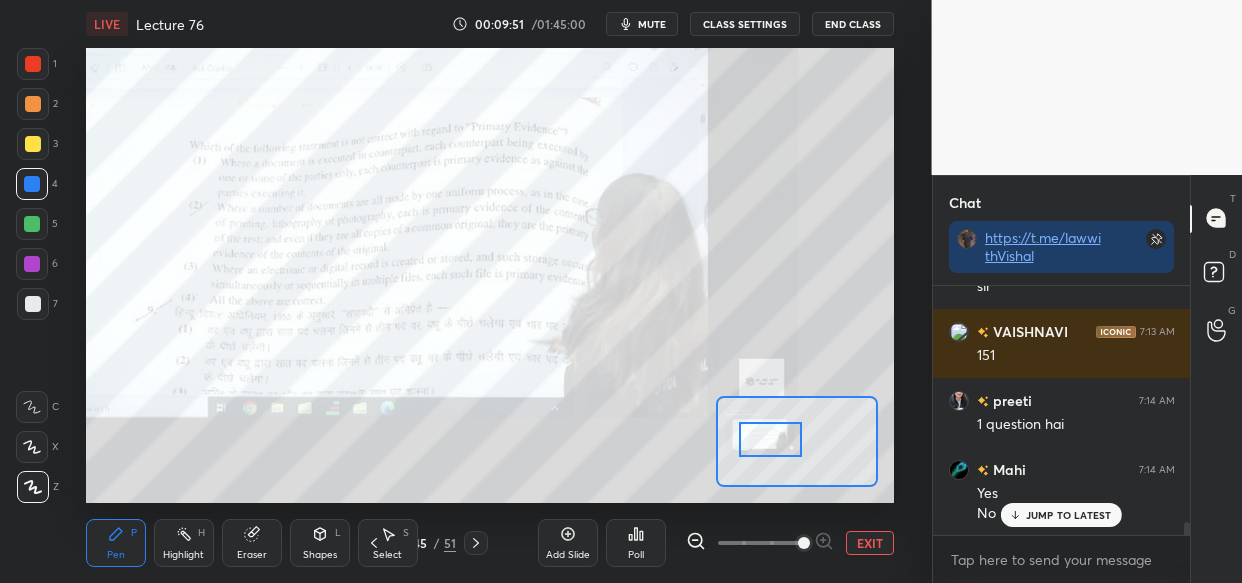 scroll, scrollTop: 4541, scrollLeft: 0, axis: vertical 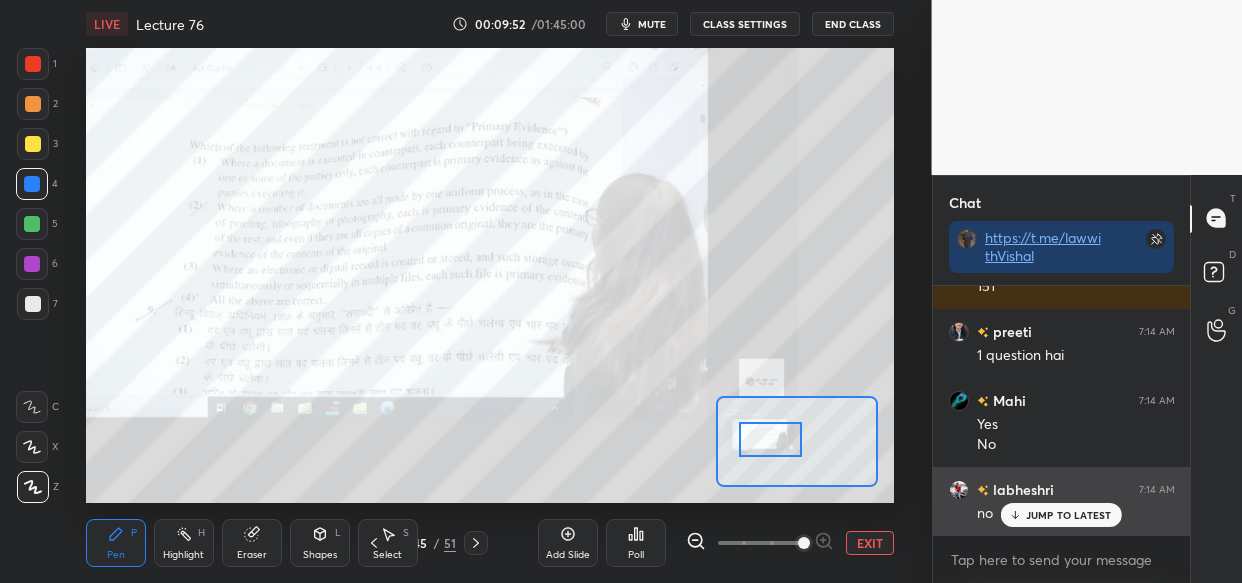 drag, startPoint x: 1048, startPoint y: 514, endPoint x: 1016, endPoint y: 516, distance: 32.06244 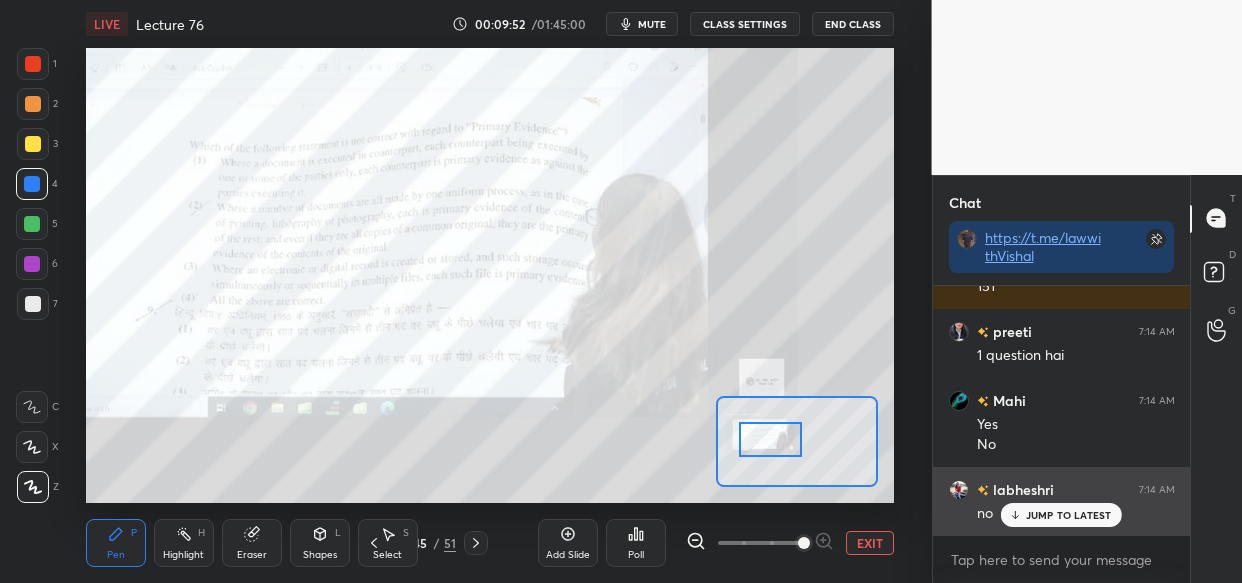 click on "JUMP TO LATEST" at bounding box center [1069, 515] 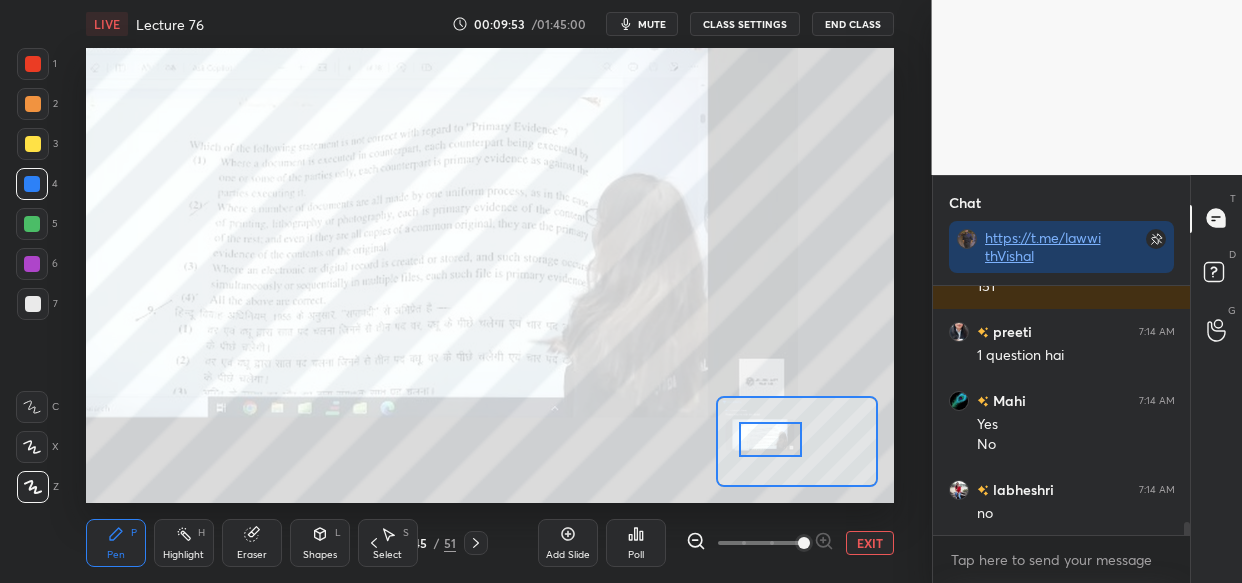 scroll, scrollTop: 4610, scrollLeft: 0, axis: vertical 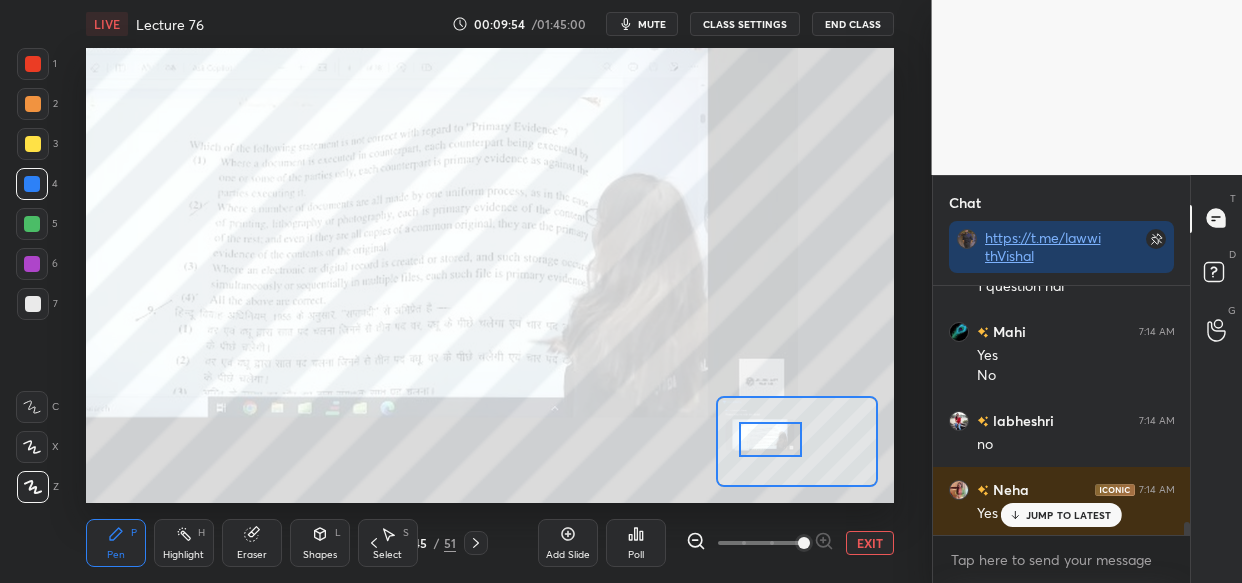 click on "EXIT" at bounding box center [870, 543] 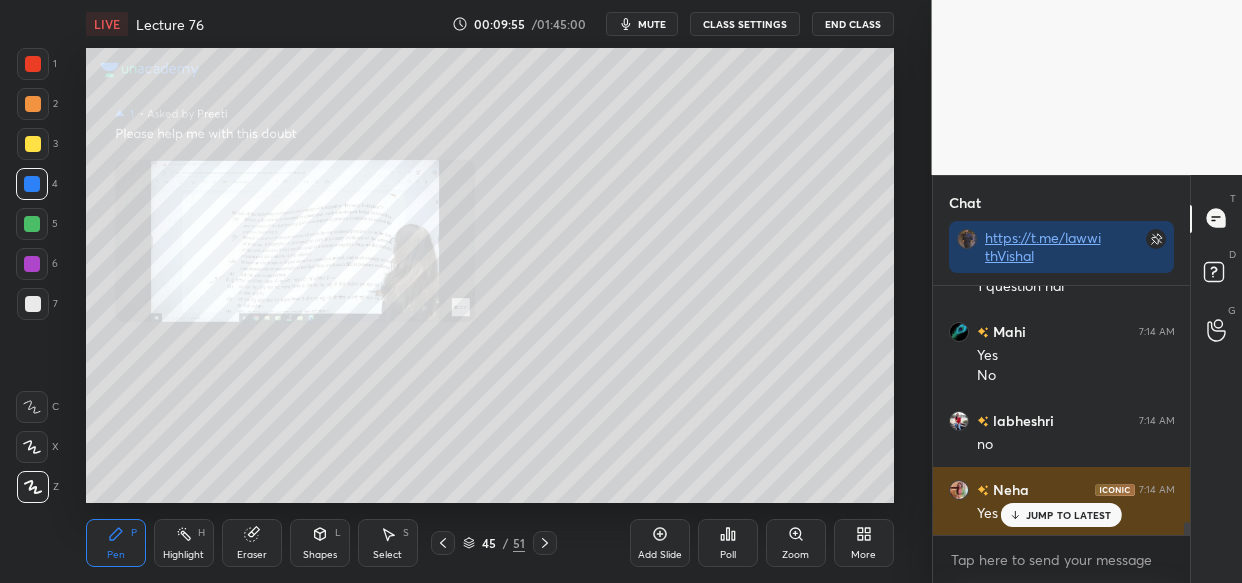 drag, startPoint x: 1038, startPoint y: 509, endPoint x: 1017, endPoint y: 519, distance: 23.259407 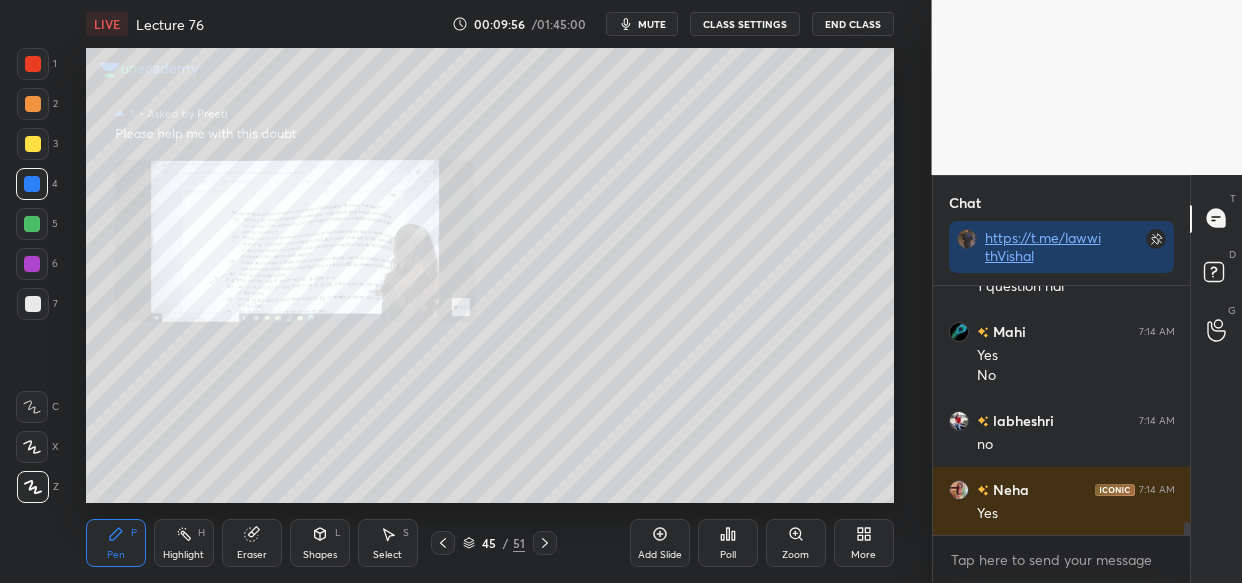scroll, scrollTop: 4680, scrollLeft: 0, axis: vertical 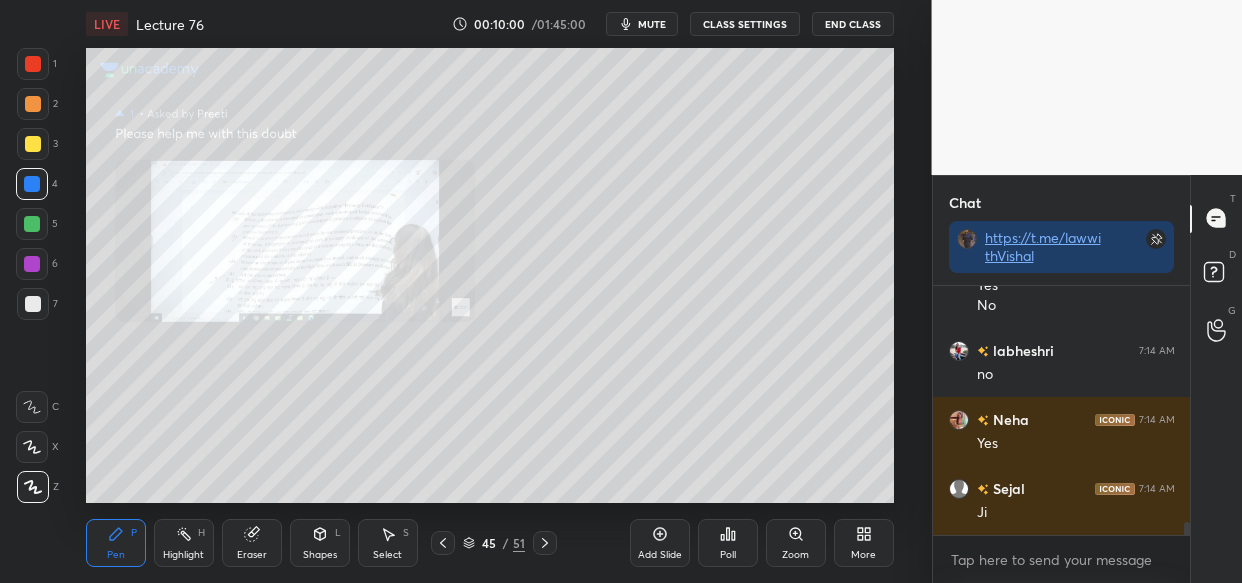 click on "Zoom" at bounding box center (795, 555) 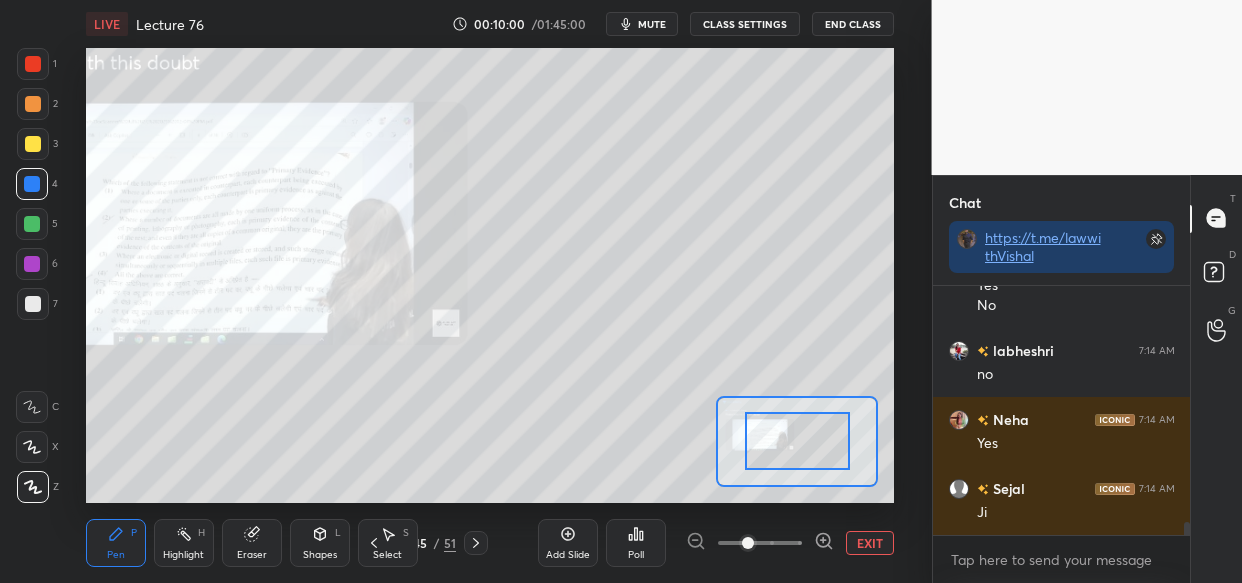 drag, startPoint x: 790, startPoint y: 553, endPoint x: 793, endPoint y: 540, distance: 13.341664 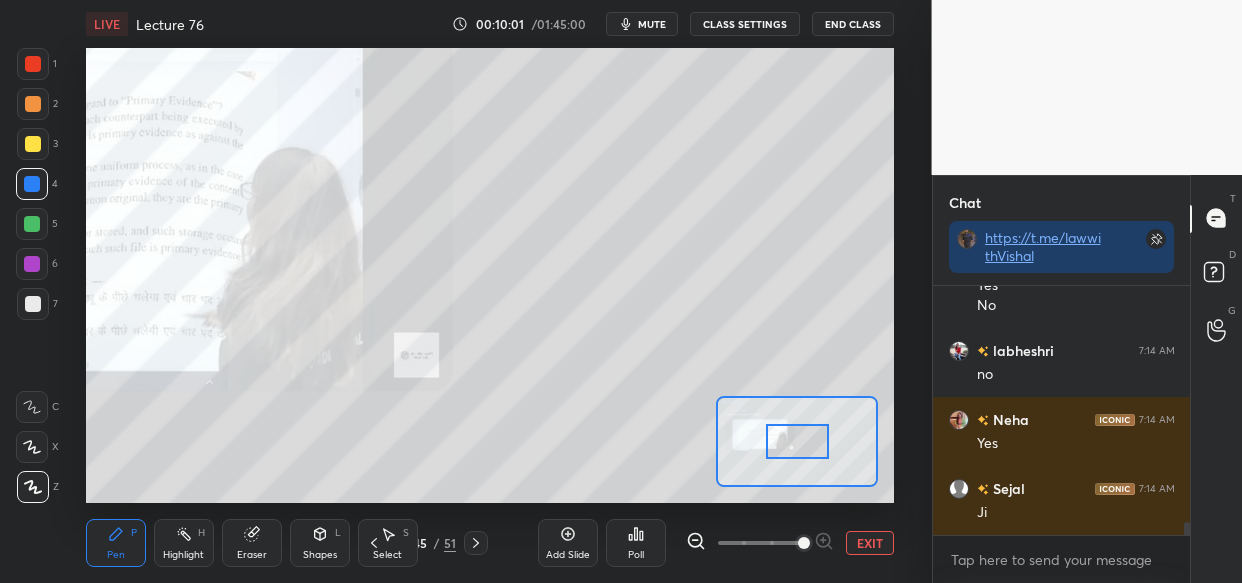 click at bounding box center (760, 543) 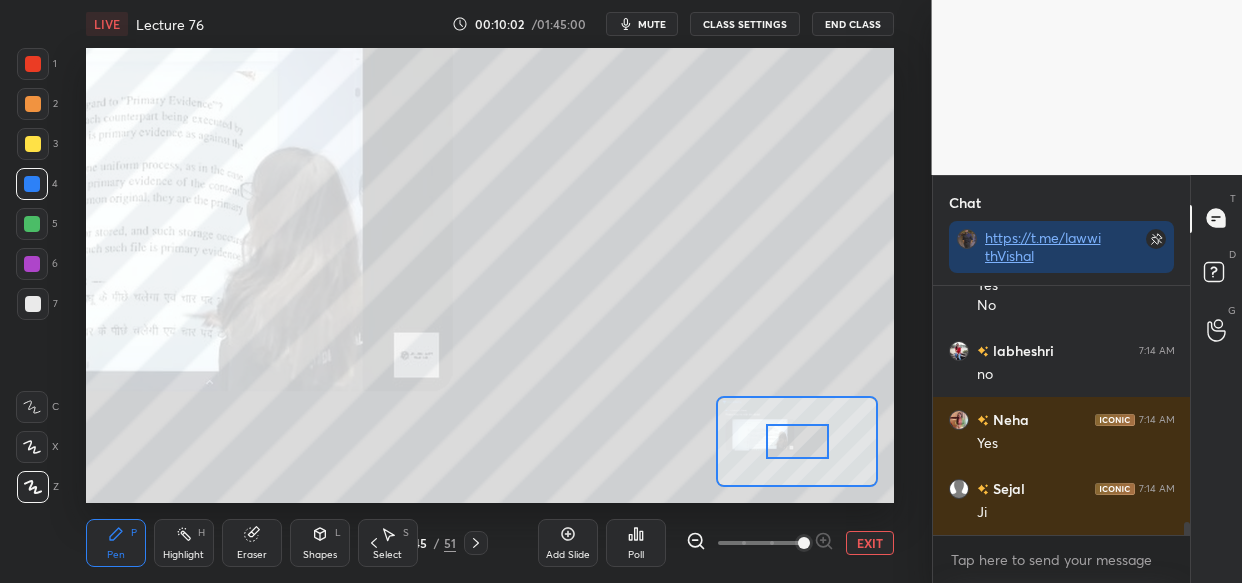 scroll, scrollTop: 4749, scrollLeft: 0, axis: vertical 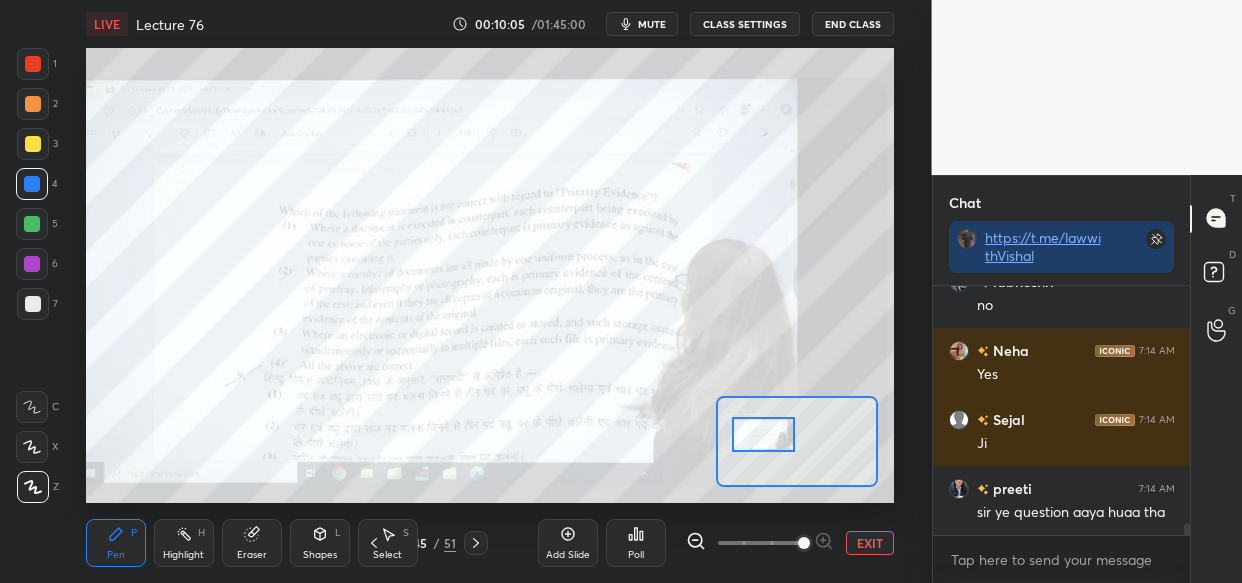 drag, startPoint x: 801, startPoint y: 444, endPoint x: 767, endPoint y: 437, distance: 34.713108 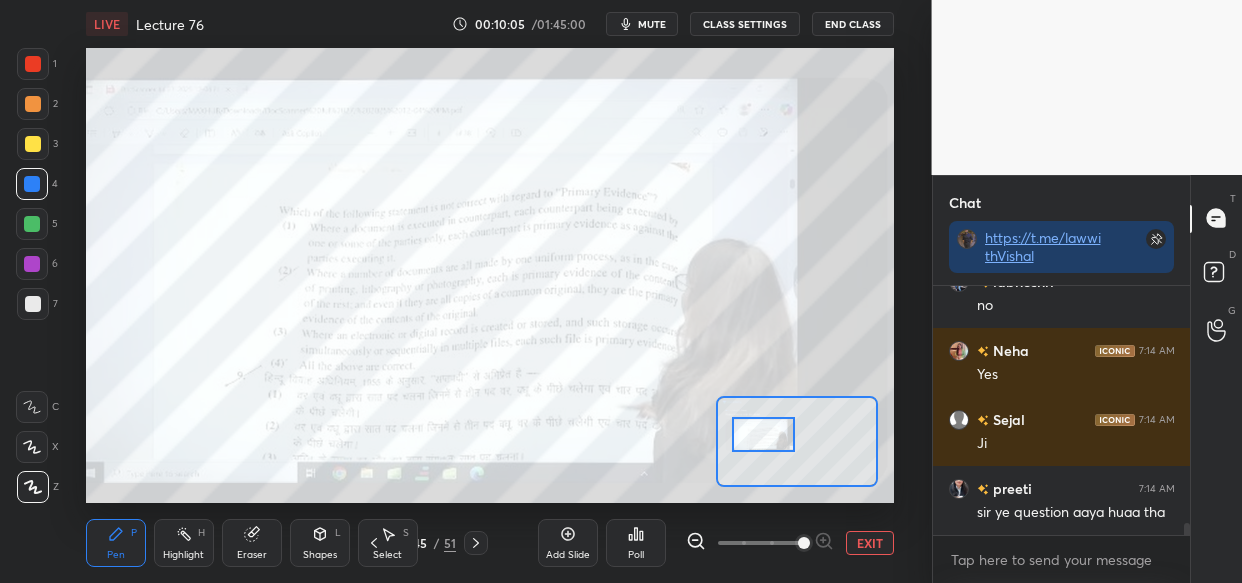 click at bounding box center (763, 434) 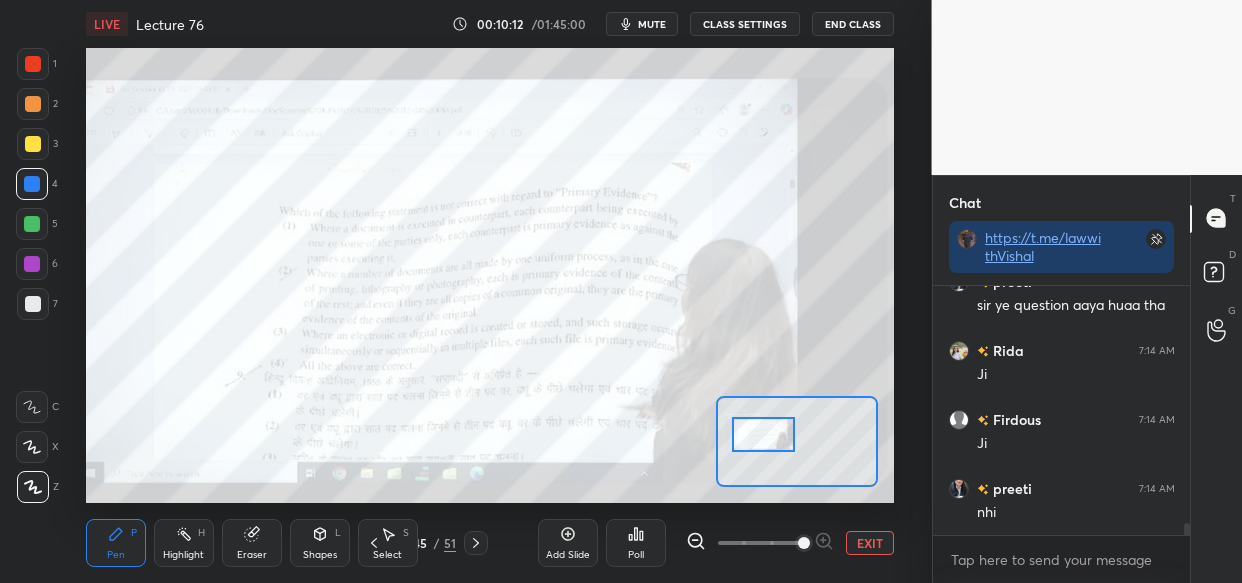 scroll, scrollTop: 5024, scrollLeft: 0, axis: vertical 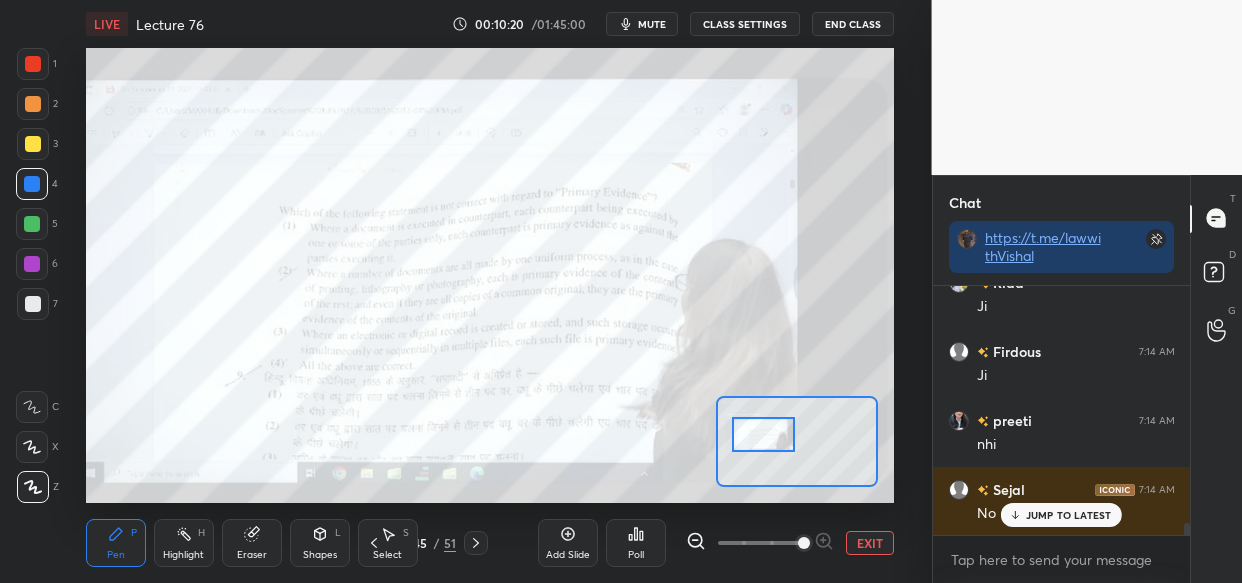 click on "EXIT" at bounding box center [870, 543] 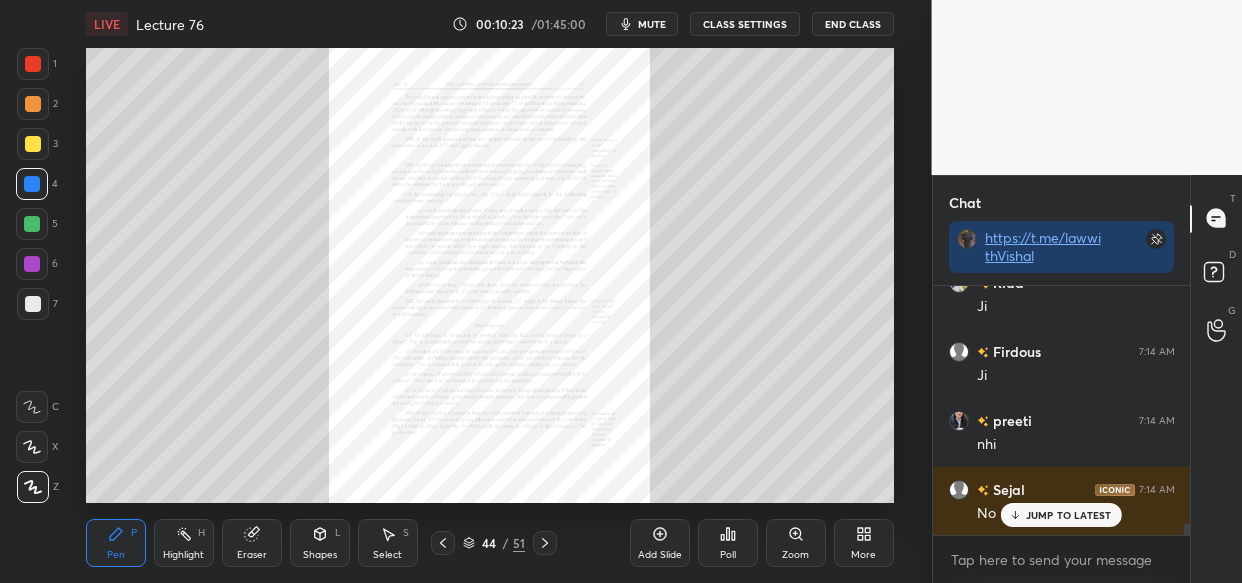 click 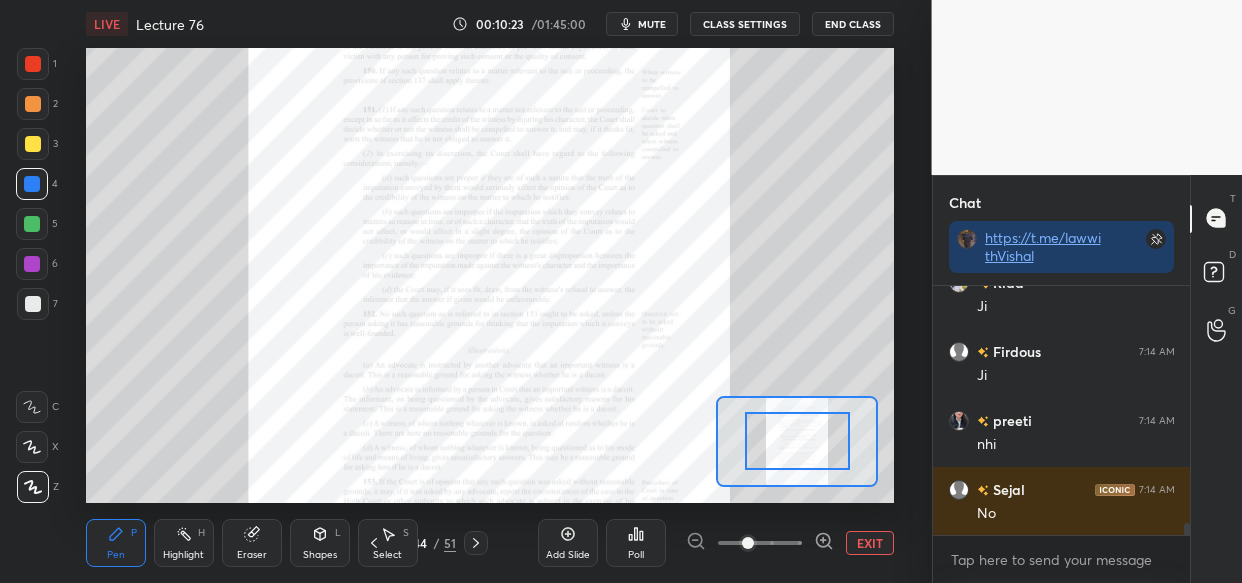 click at bounding box center (760, 543) 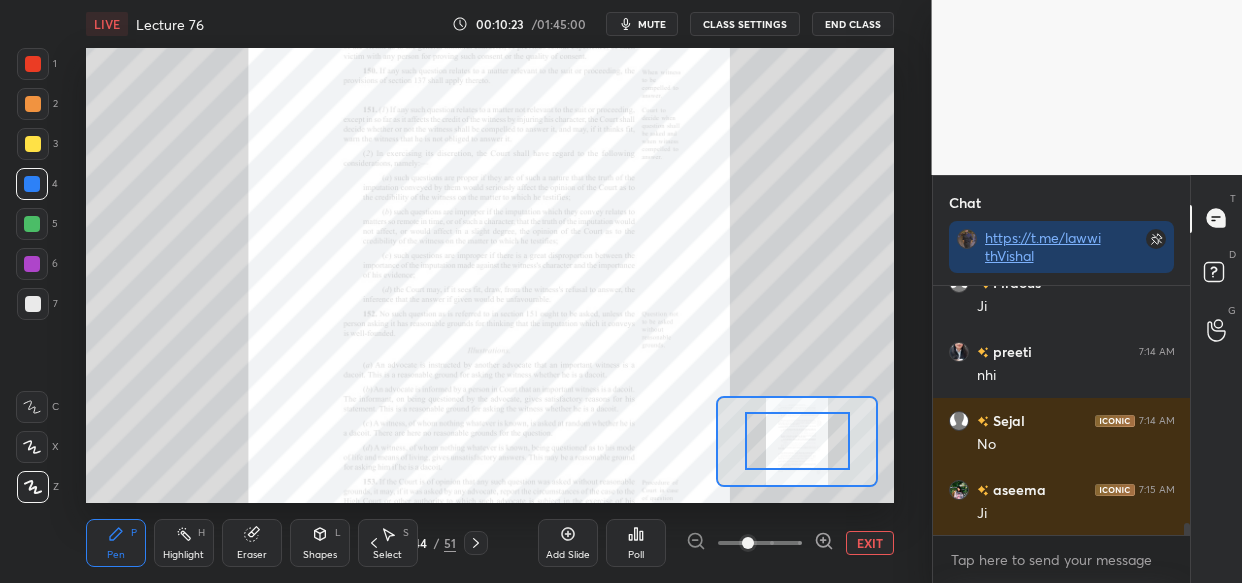 click at bounding box center (748, 543) 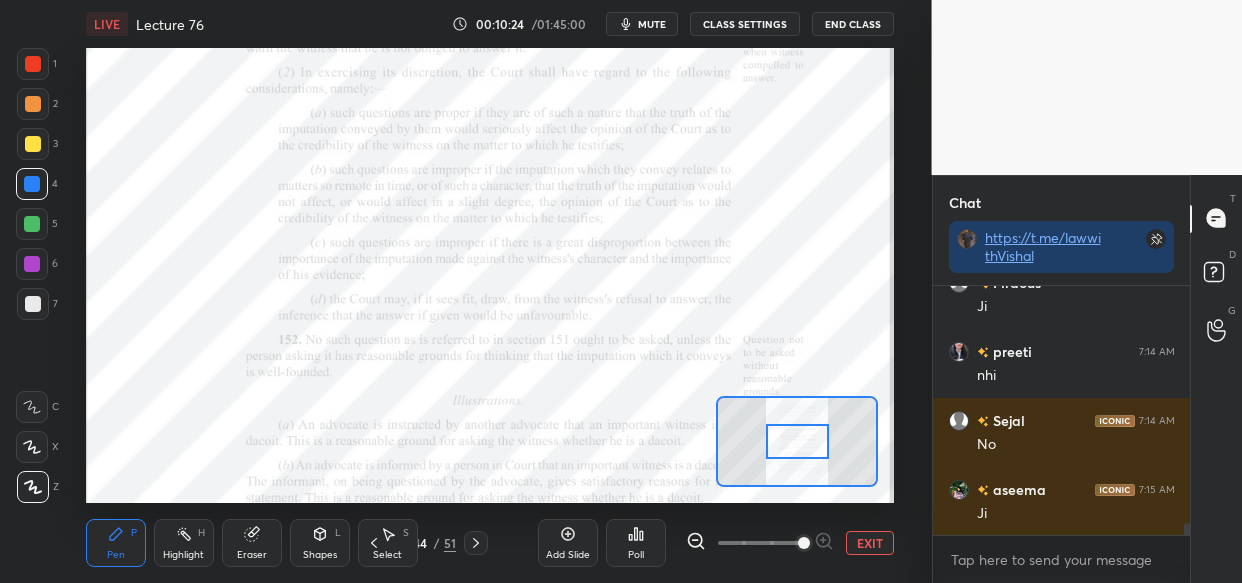 click at bounding box center (804, 543) 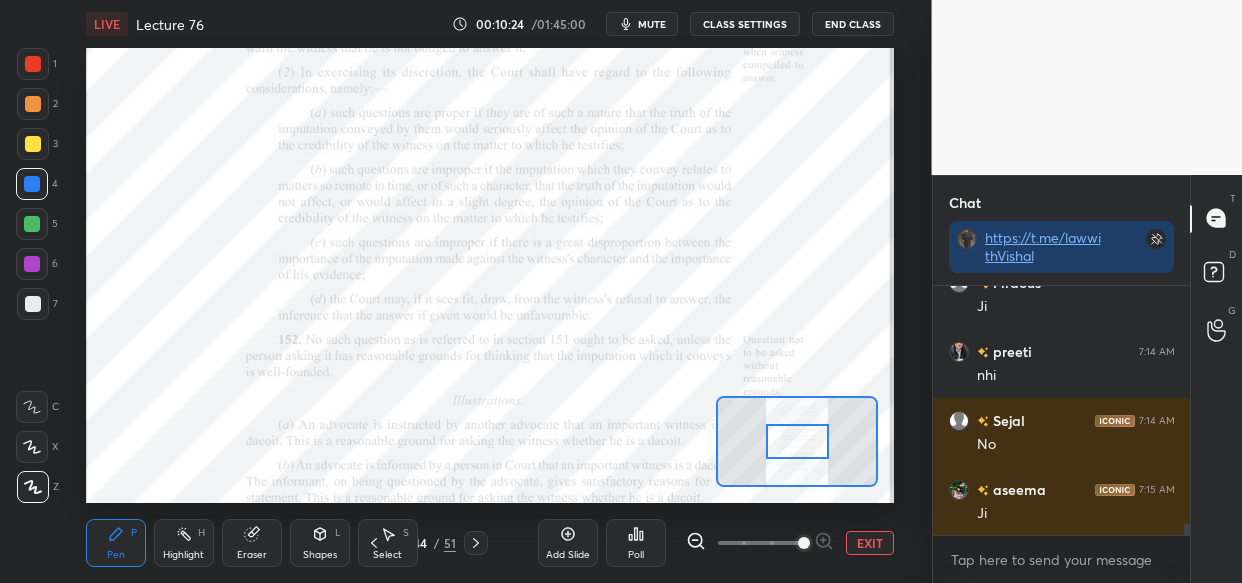 click at bounding box center (804, 543) 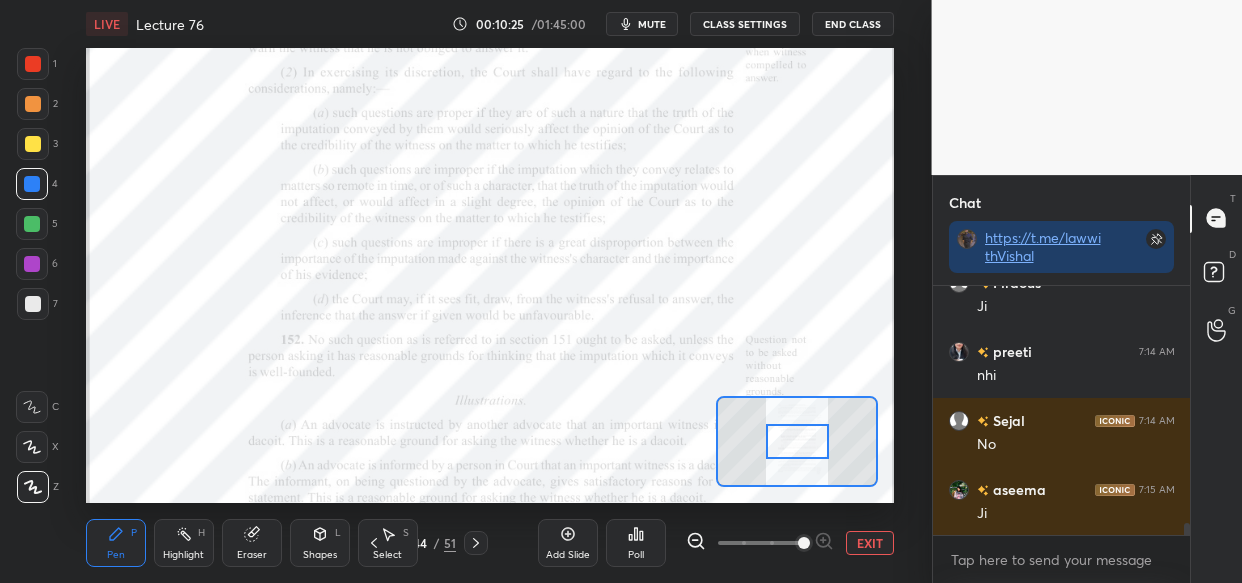 scroll, scrollTop: 5162, scrollLeft: 0, axis: vertical 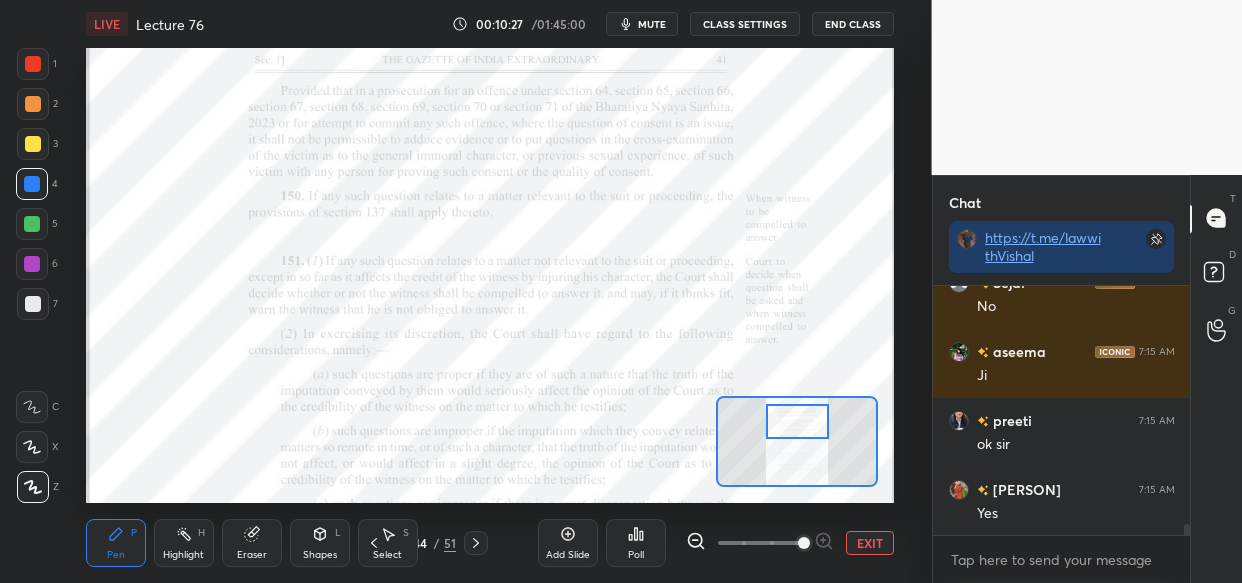 drag, startPoint x: 800, startPoint y: 443, endPoint x: 800, endPoint y: 422, distance: 21 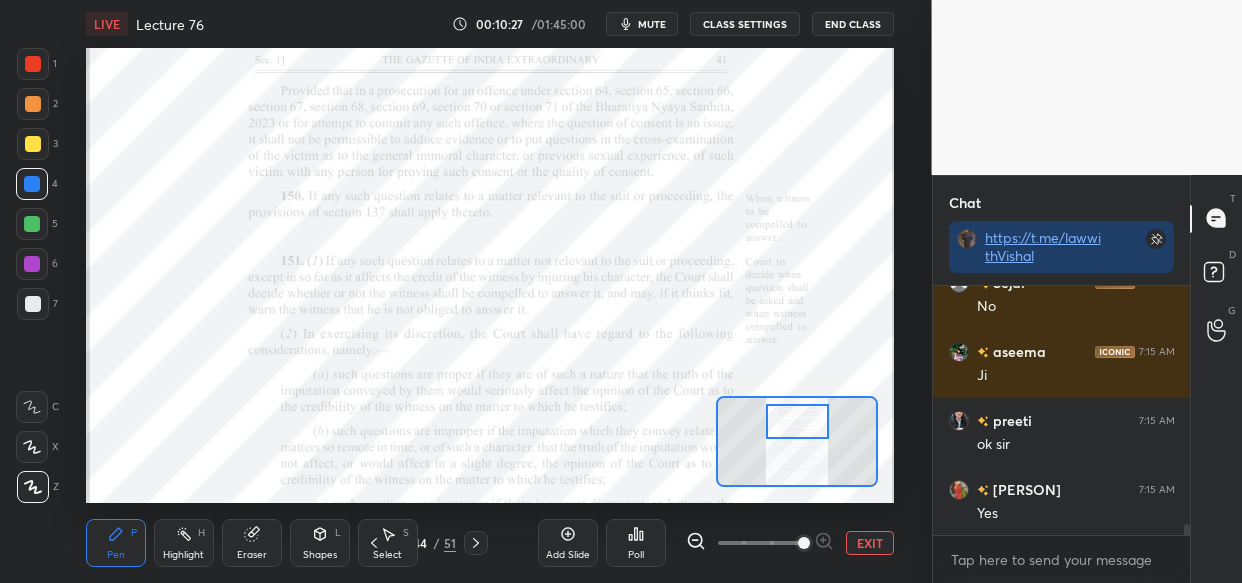 click at bounding box center [797, 421] 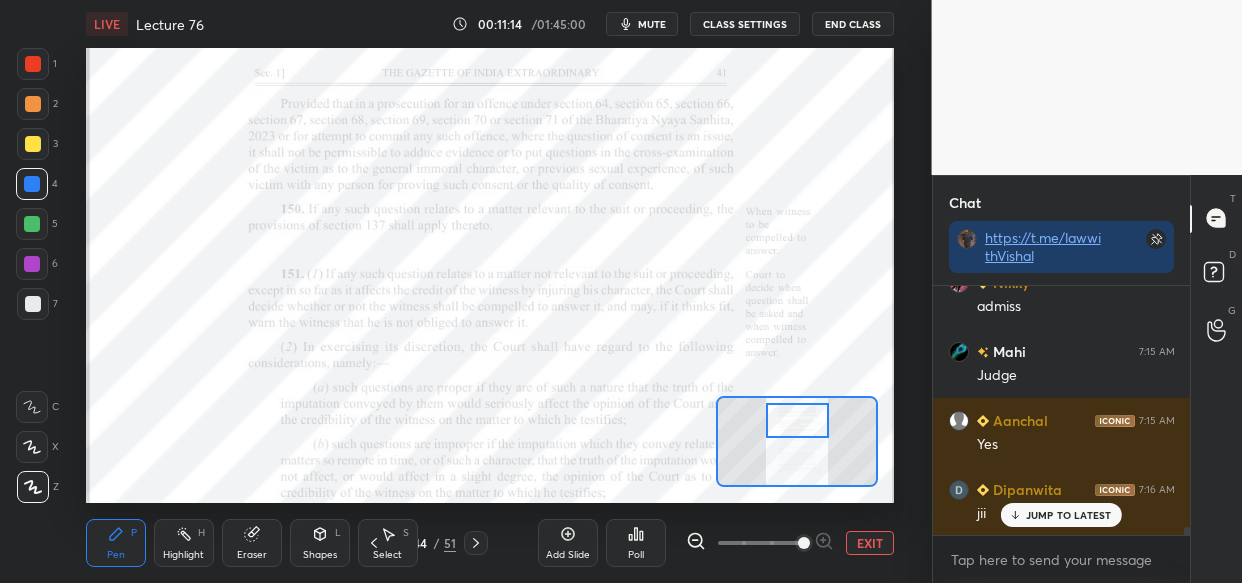 scroll, scrollTop: 7871, scrollLeft: 0, axis: vertical 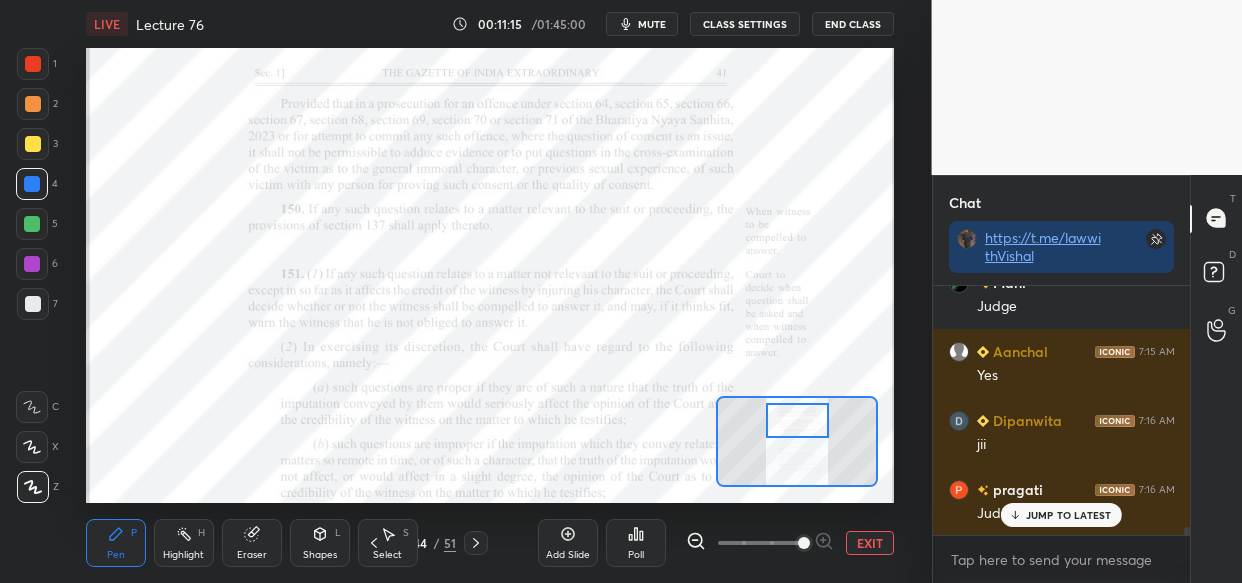 click 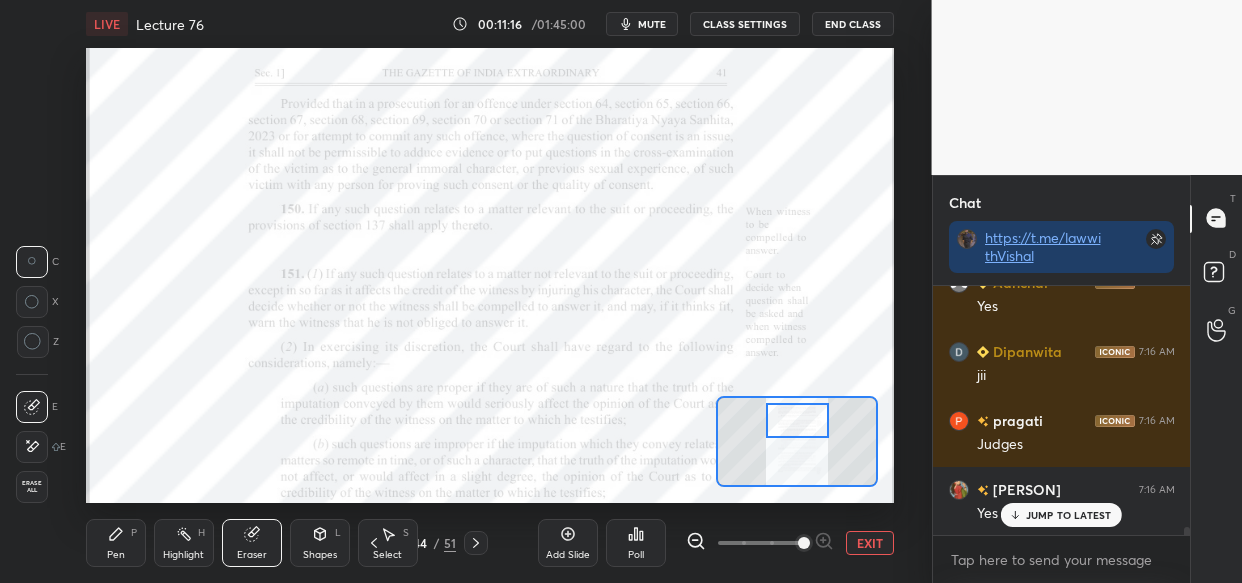 click on "Erase all" at bounding box center [32, 487] 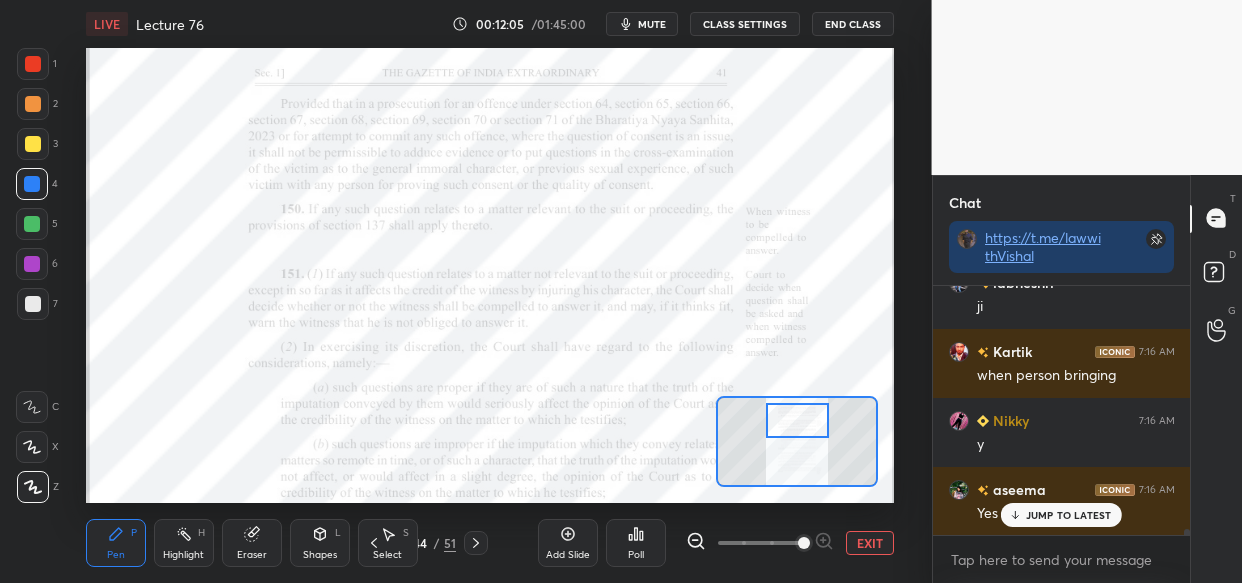 scroll, scrollTop: 10442, scrollLeft: 0, axis: vertical 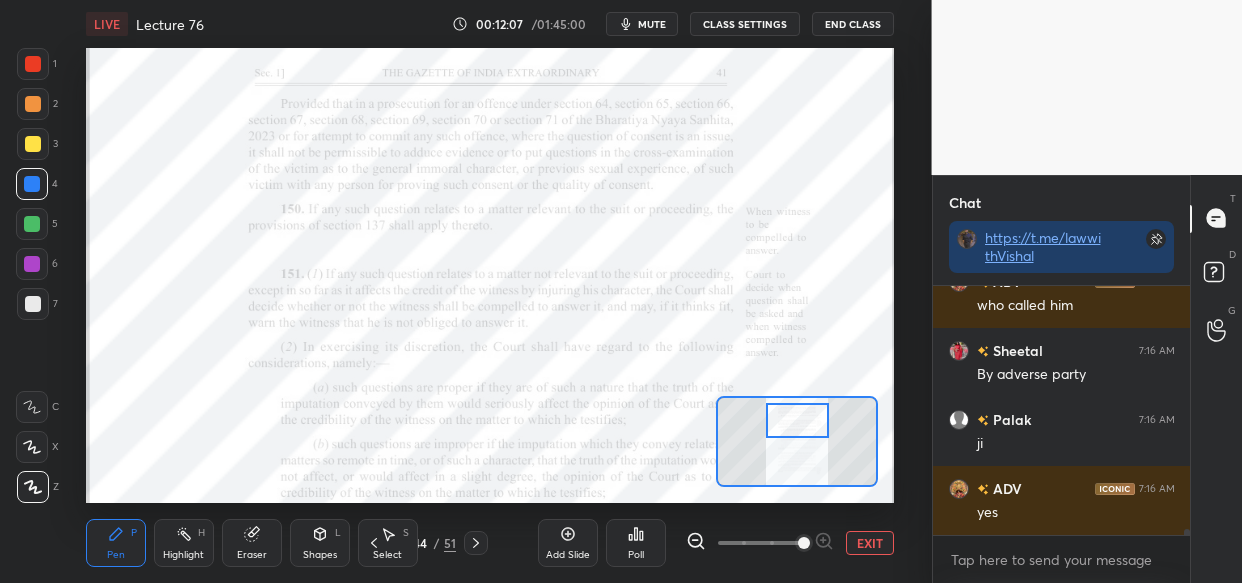 click on "Eraser" at bounding box center [252, 543] 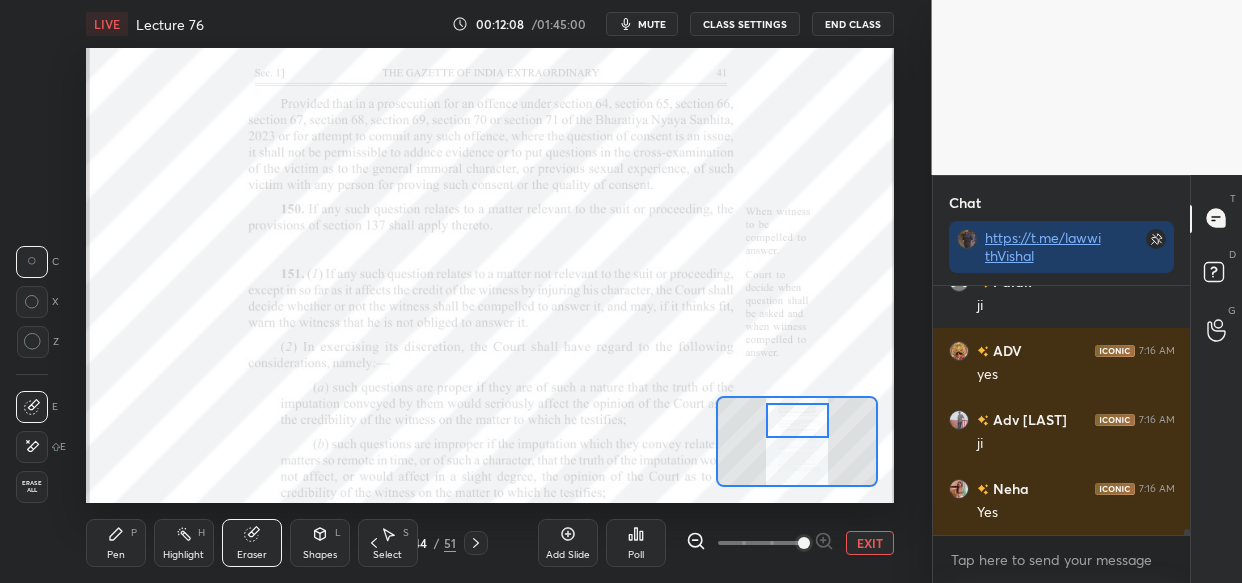 click on "Erase all" at bounding box center (32, 487) 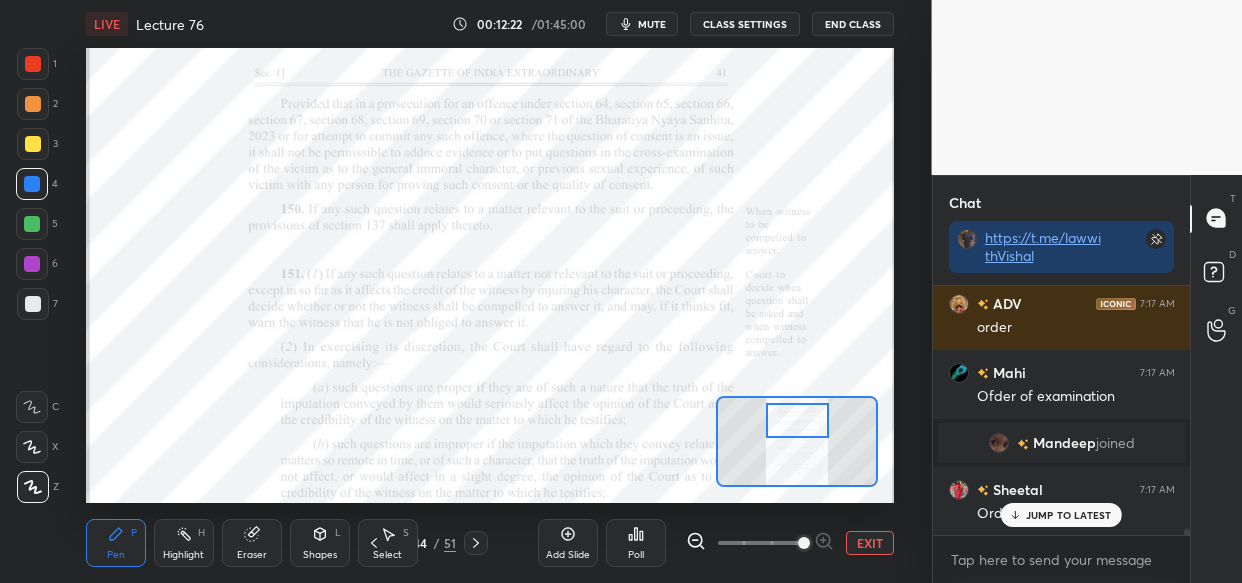 scroll, scrollTop: 9601, scrollLeft: 0, axis: vertical 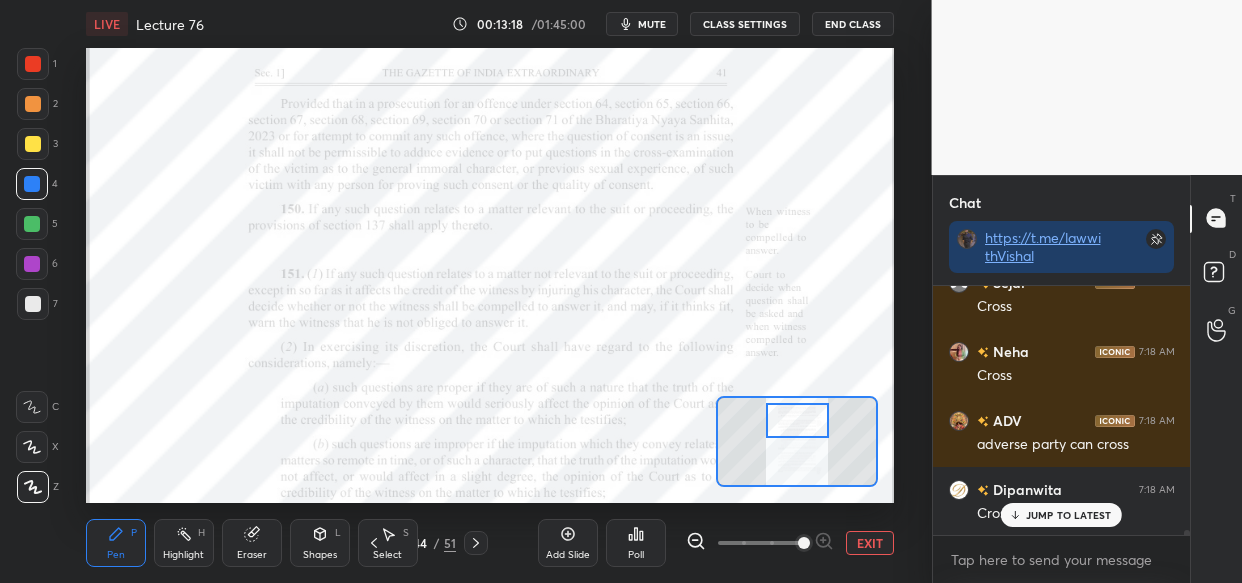 click on "Eraser" at bounding box center [252, 543] 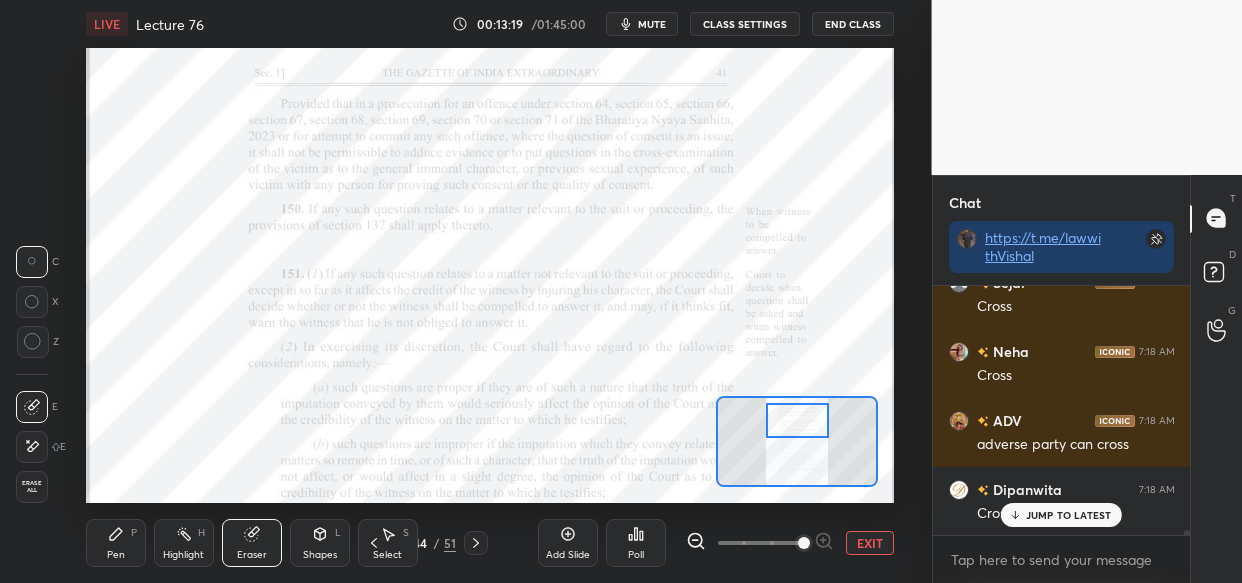 click on "Erase all" at bounding box center [32, 487] 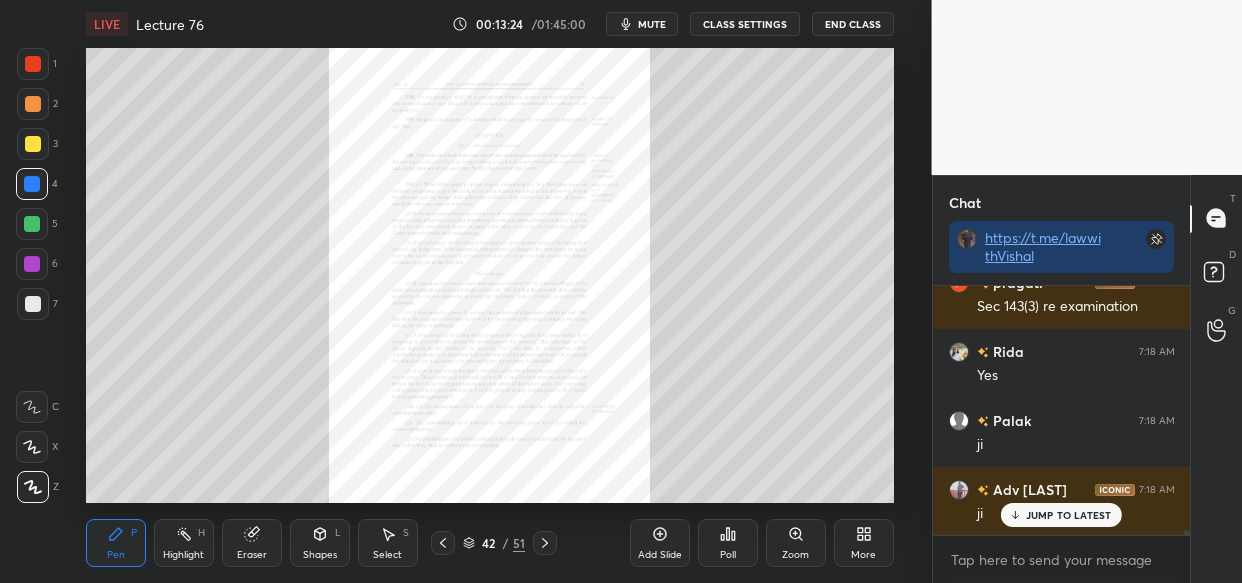 drag, startPoint x: 760, startPoint y: 533, endPoint x: 773, endPoint y: 530, distance: 13.341664 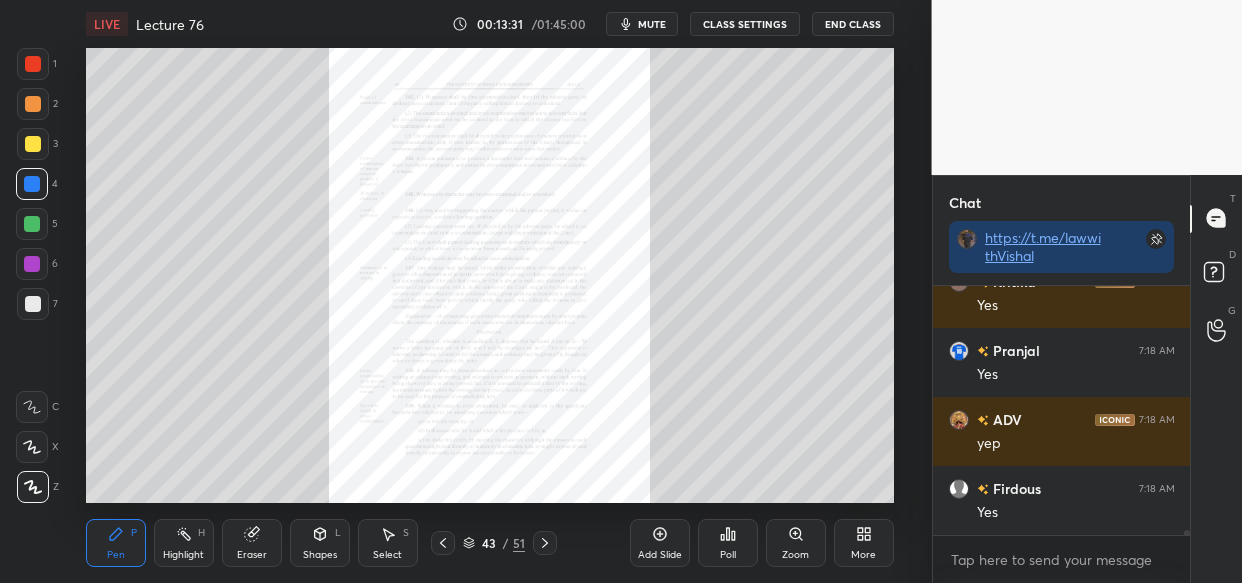 click on "Zoom" at bounding box center (796, 543) 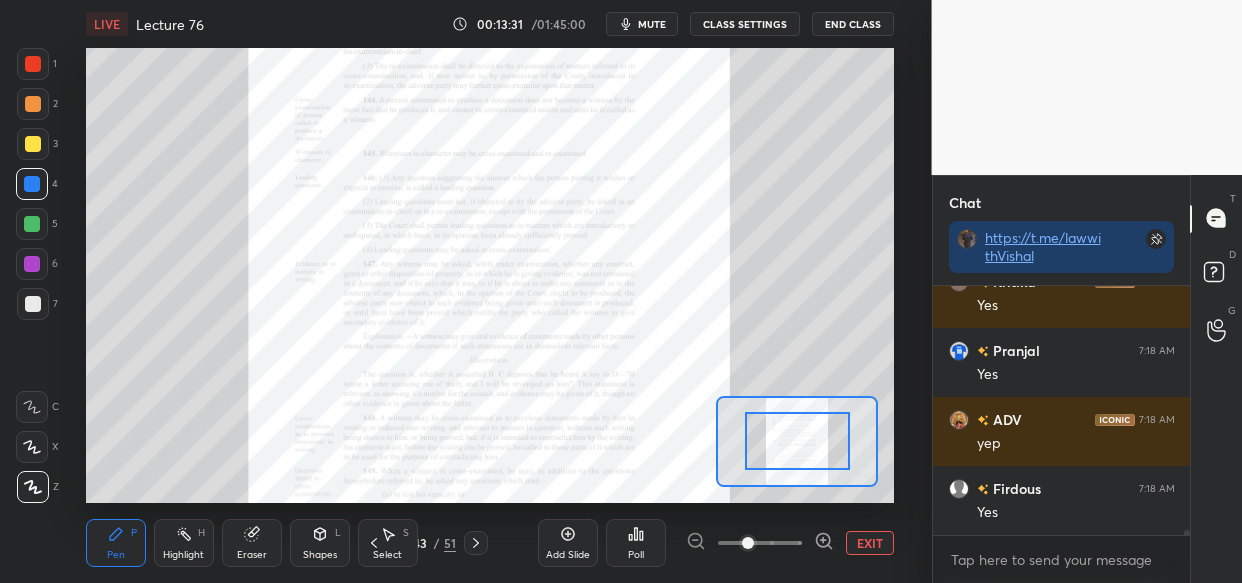 click at bounding box center [760, 543] 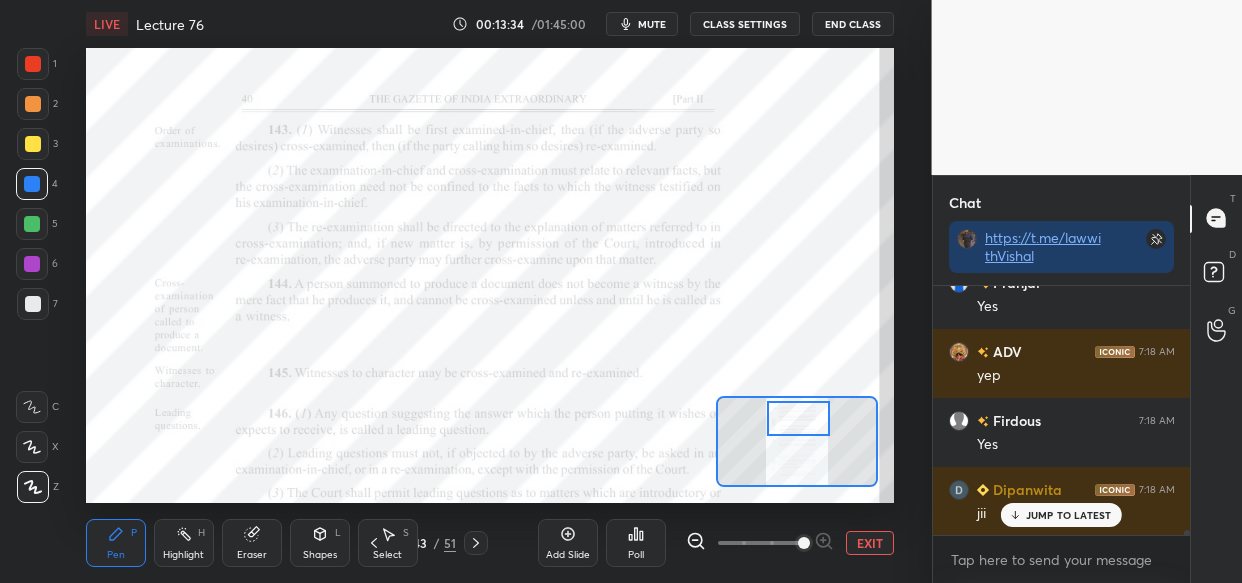 drag, startPoint x: 816, startPoint y: 437, endPoint x: 817, endPoint y: 414, distance: 23.021729 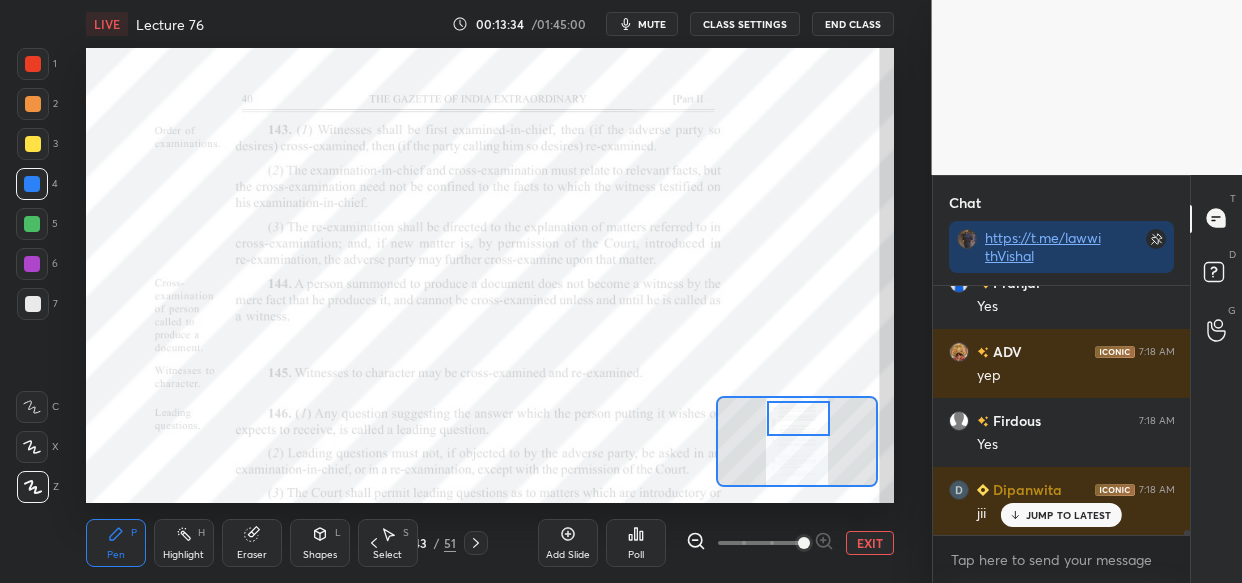 click at bounding box center [798, 418] 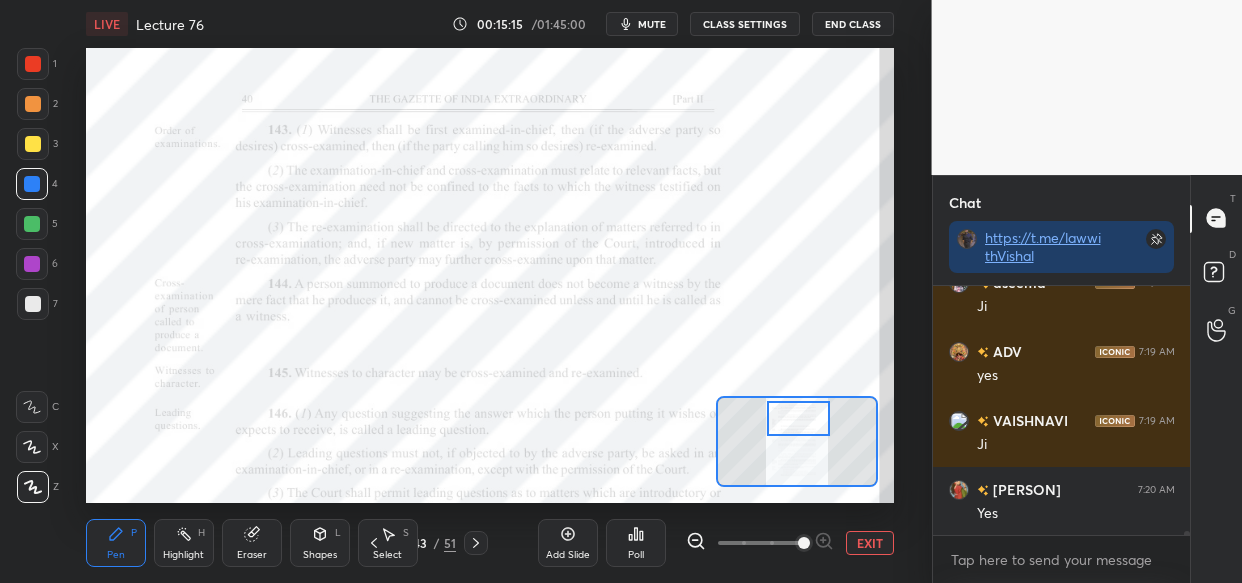 scroll, scrollTop: 15870, scrollLeft: 0, axis: vertical 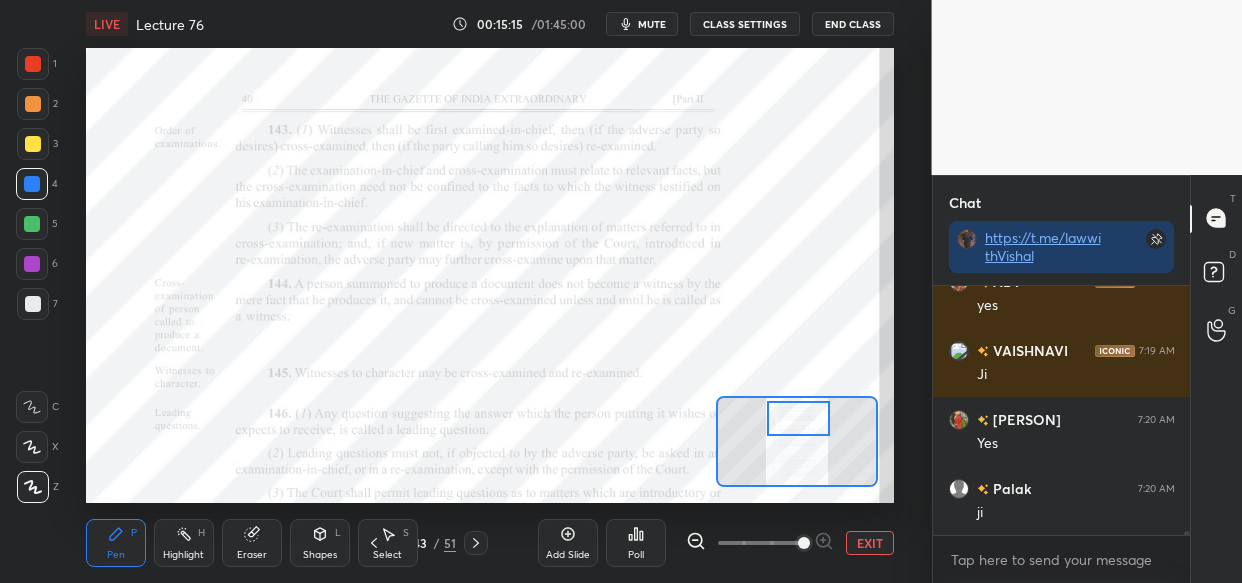 click on "Eraser" at bounding box center [252, 543] 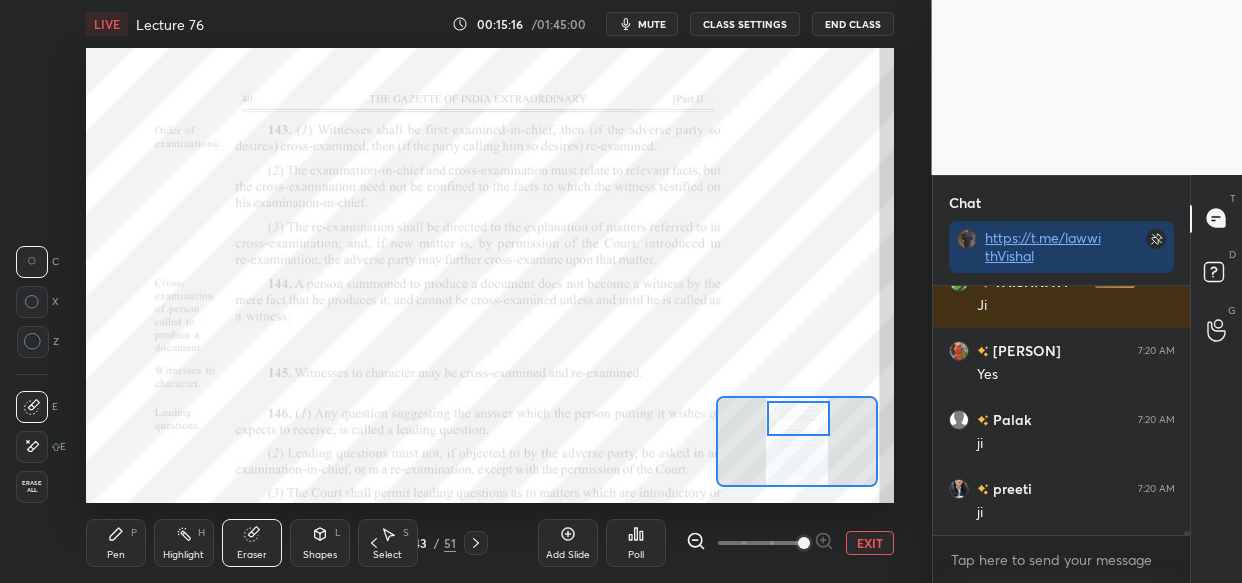 click on "Erase all" at bounding box center [32, 487] 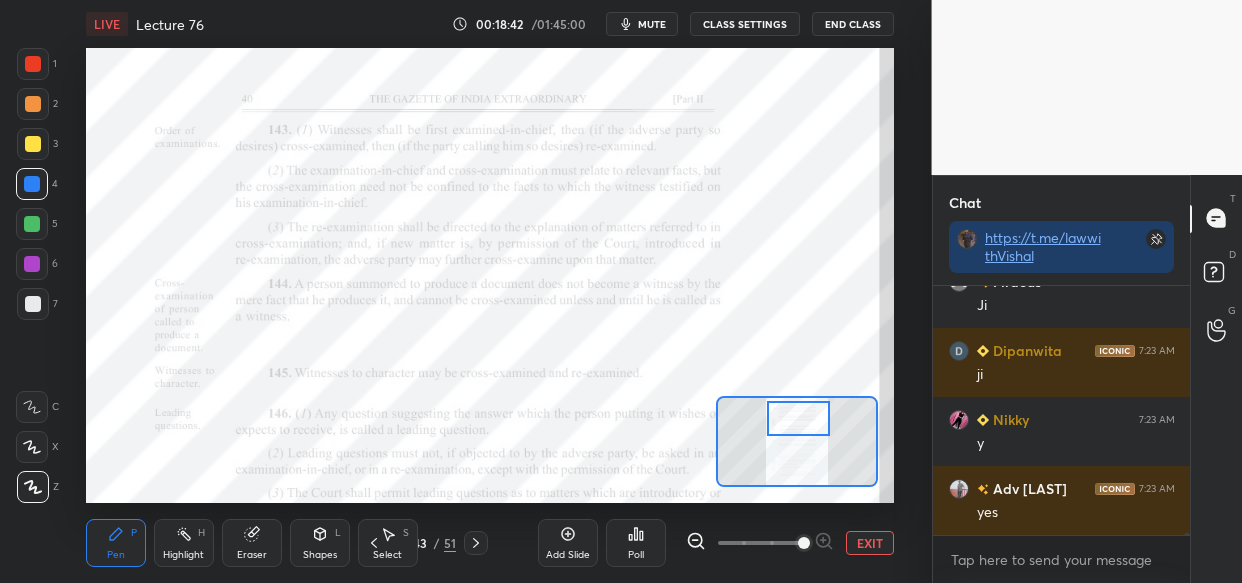 scroll, scrollTop: 27113, scrollLeft: 0, axis: vertical 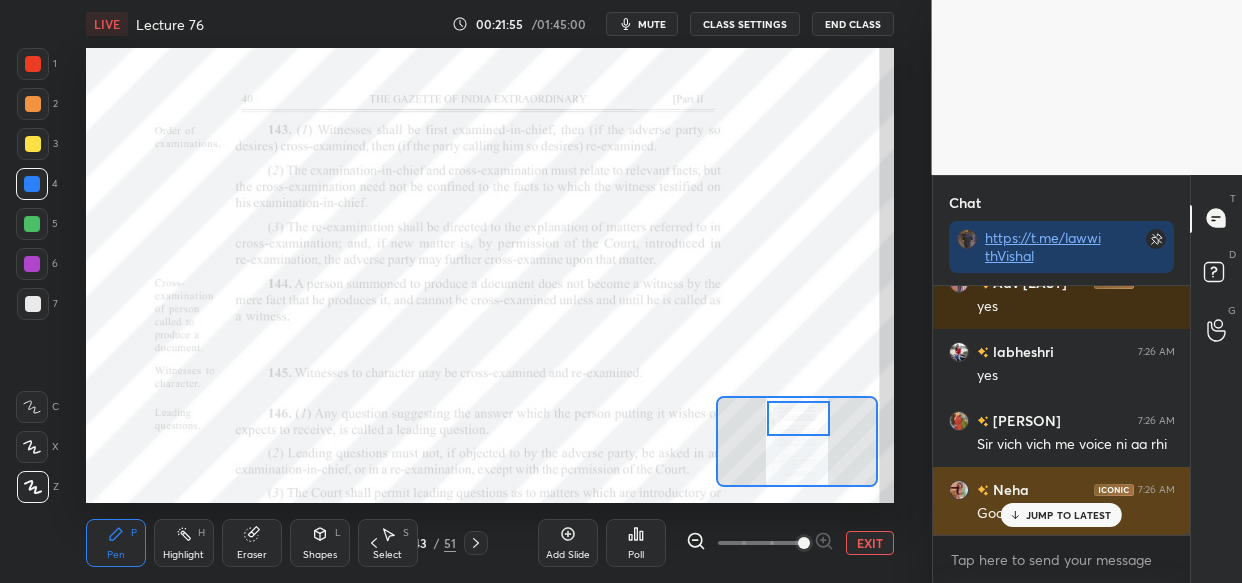 click on "JUMP TO LATEST" at bounding box center (1069, 515) 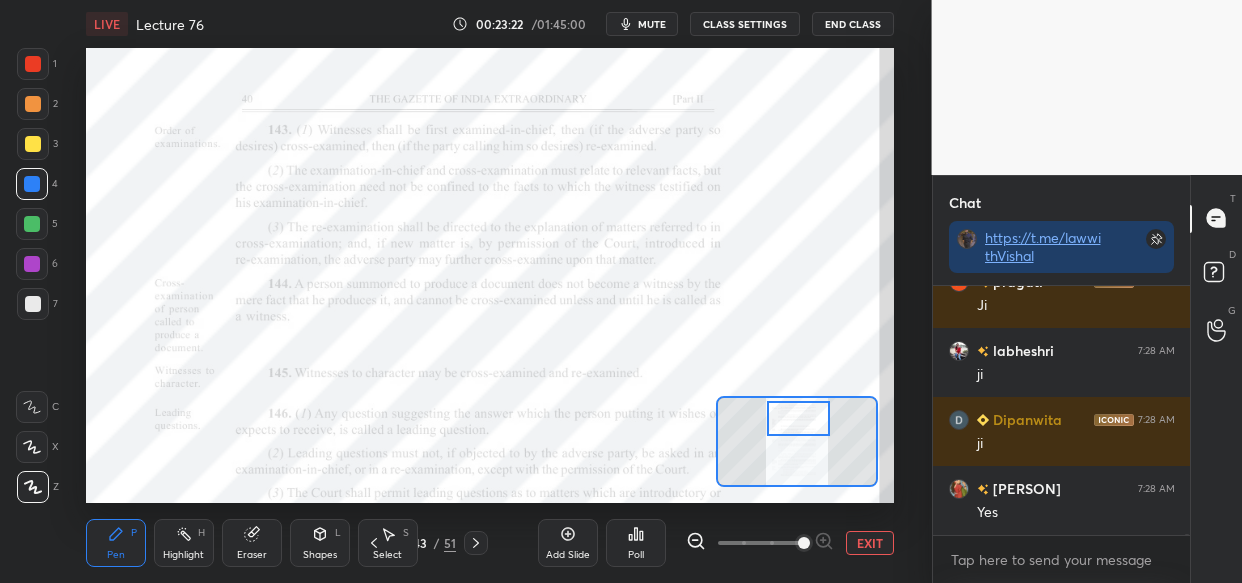 scroll, scrollTop: 41194, scrollLeft: 0, axis: vertical 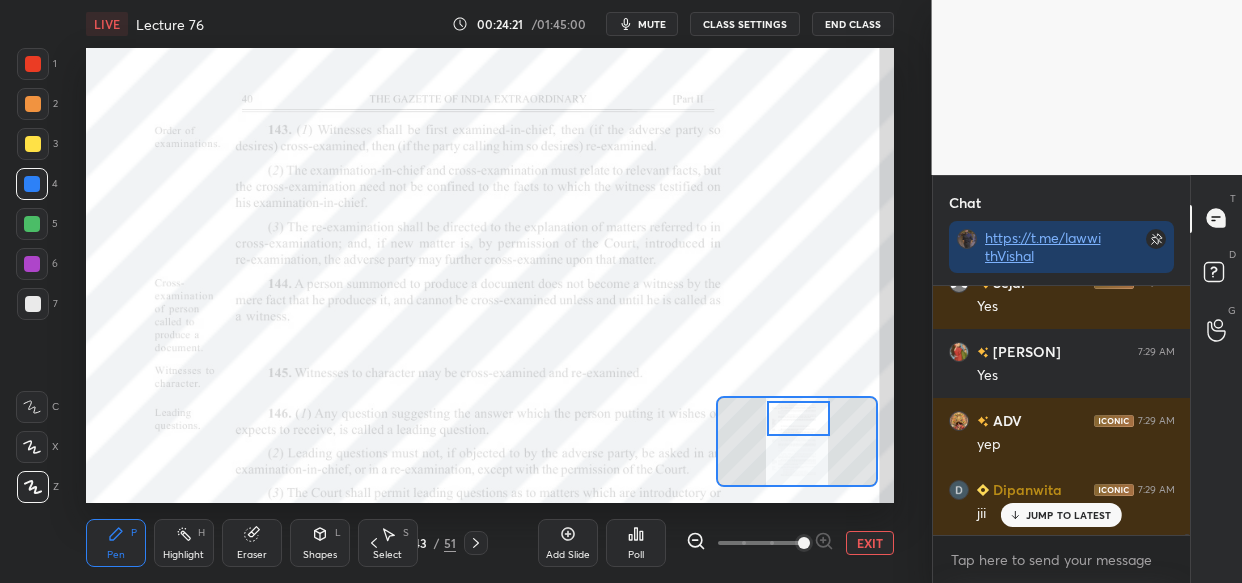 click on "Add Slide" at bounding box center [568, 555] 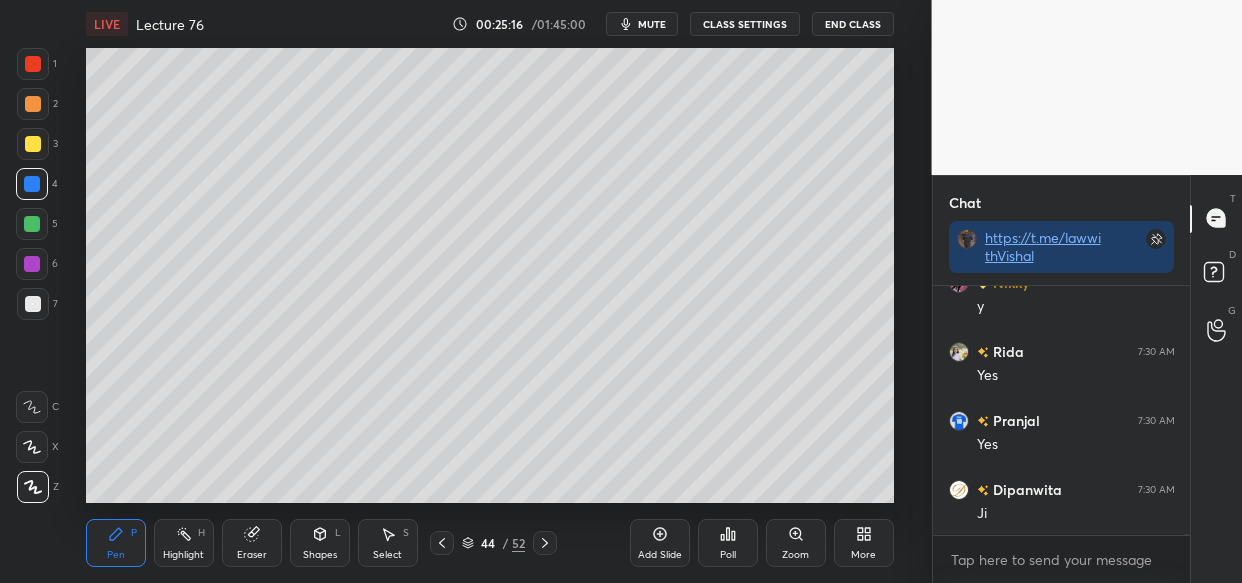 scroll, scrollTop: 48320, scrollLeft: 0, axis: vertical 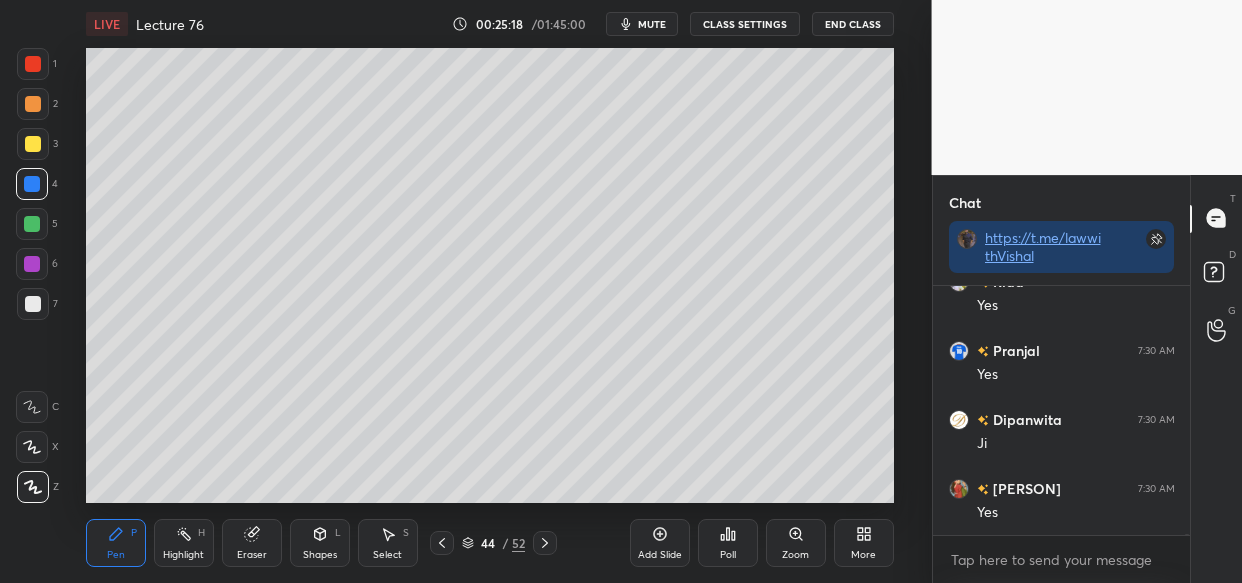 click at bounding box center (33, 144) 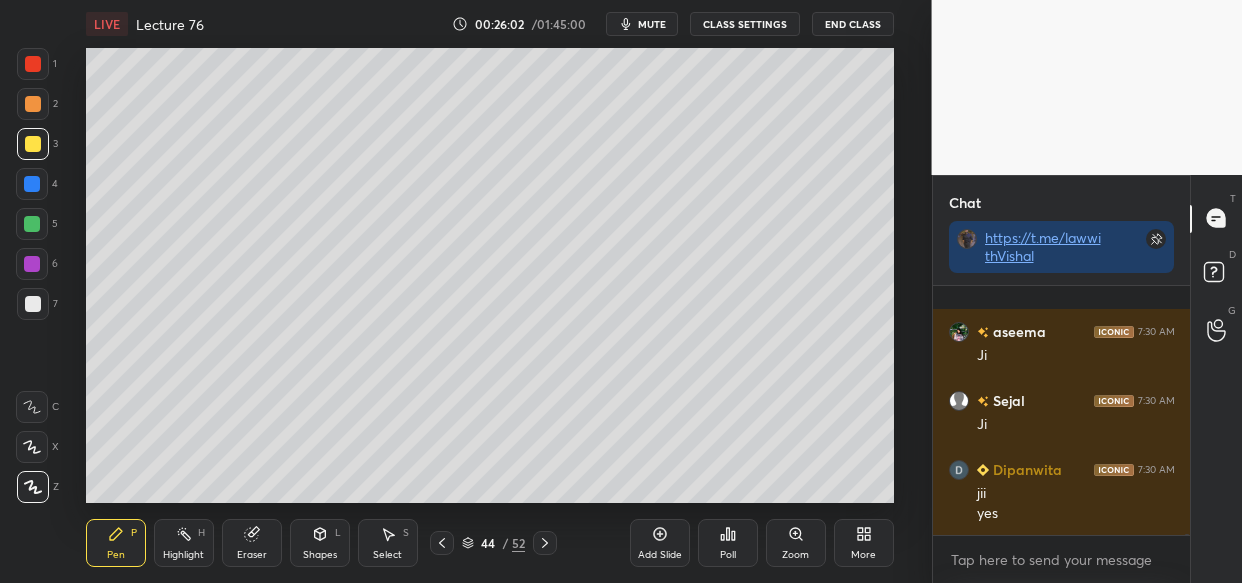scroll, scrollTop: 49650, scrollLeft: 0, axis: vertical 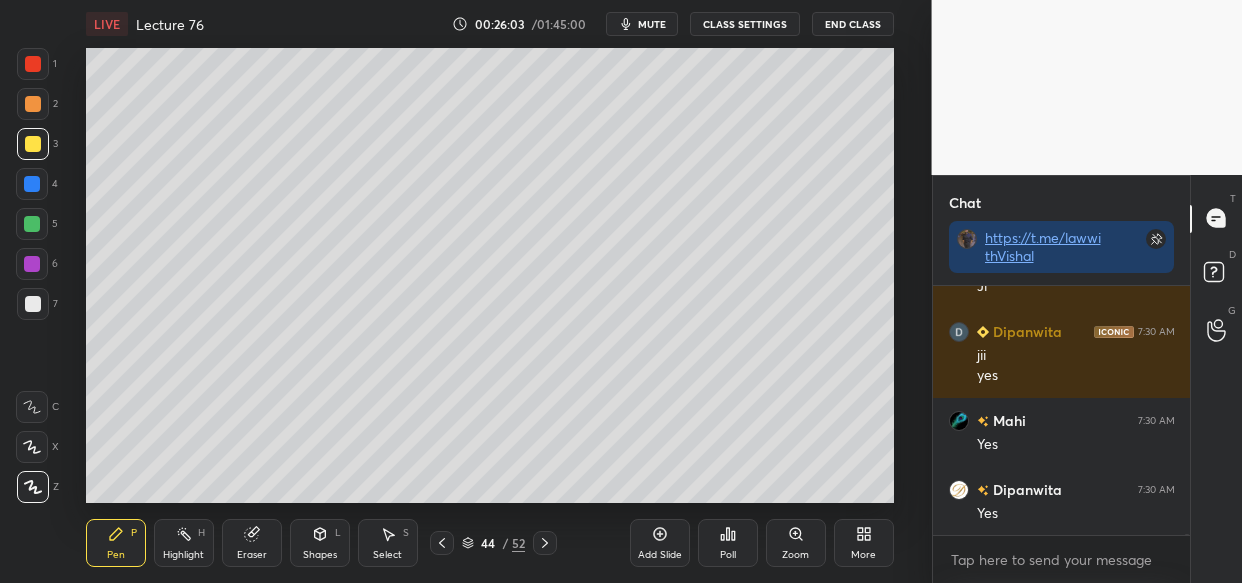 click on "Setting up your live class Poll for   secs No correct answer Start poll" at bounding box center [490, 275] 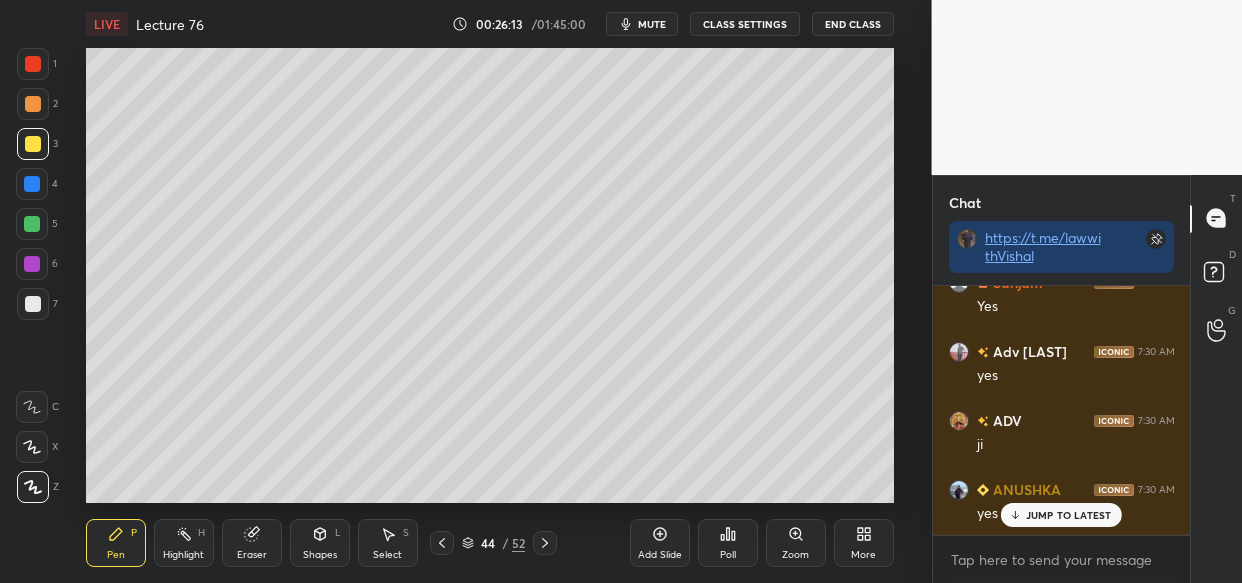 scroll, scrollTop: 50961, scrollLeft: 0, axis: vertical 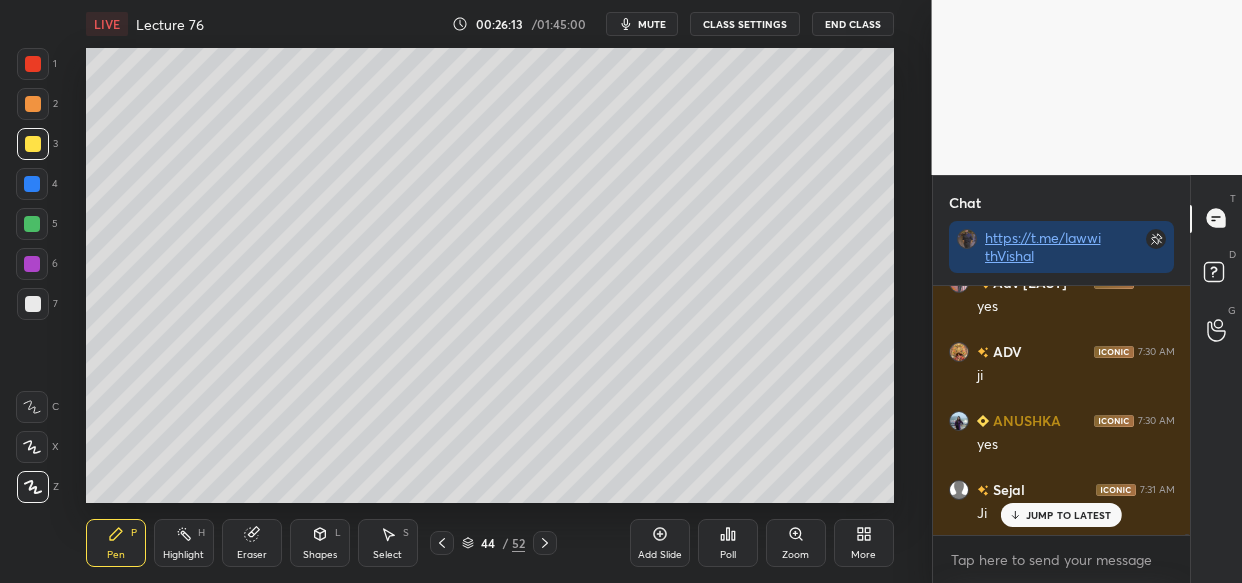click on "LIVE Lecture 76 00:26:13 /  01:45:00 mute CLASS SETTINGS End Class" at bounding box center [490, 24] 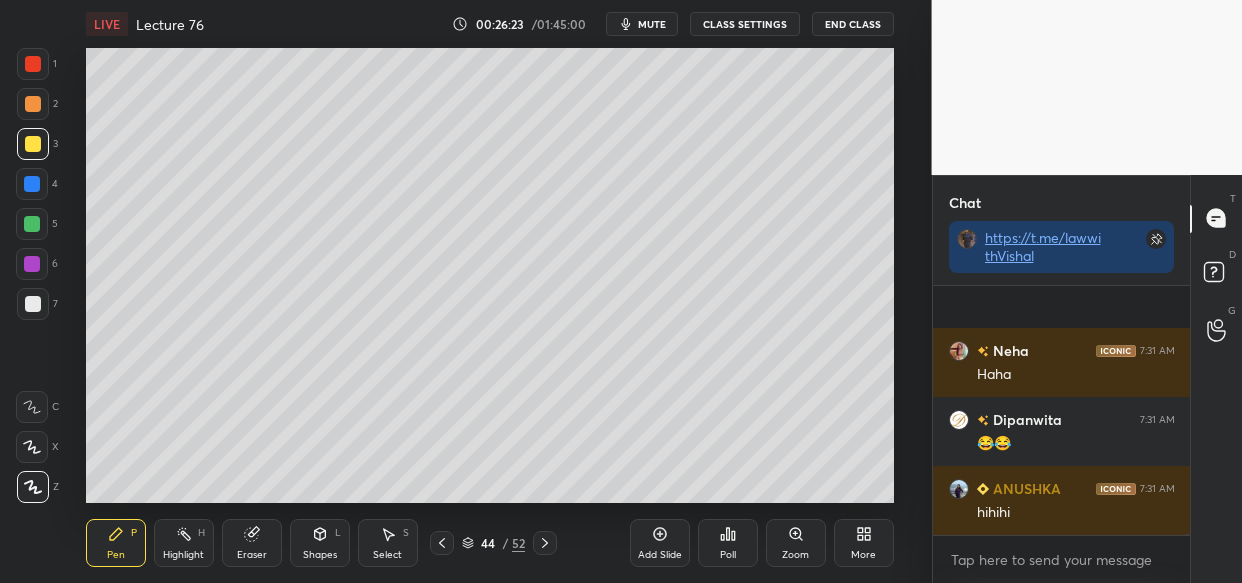 scroll, scrollTop: 51307, scrollLeft: 0, axis: vertical 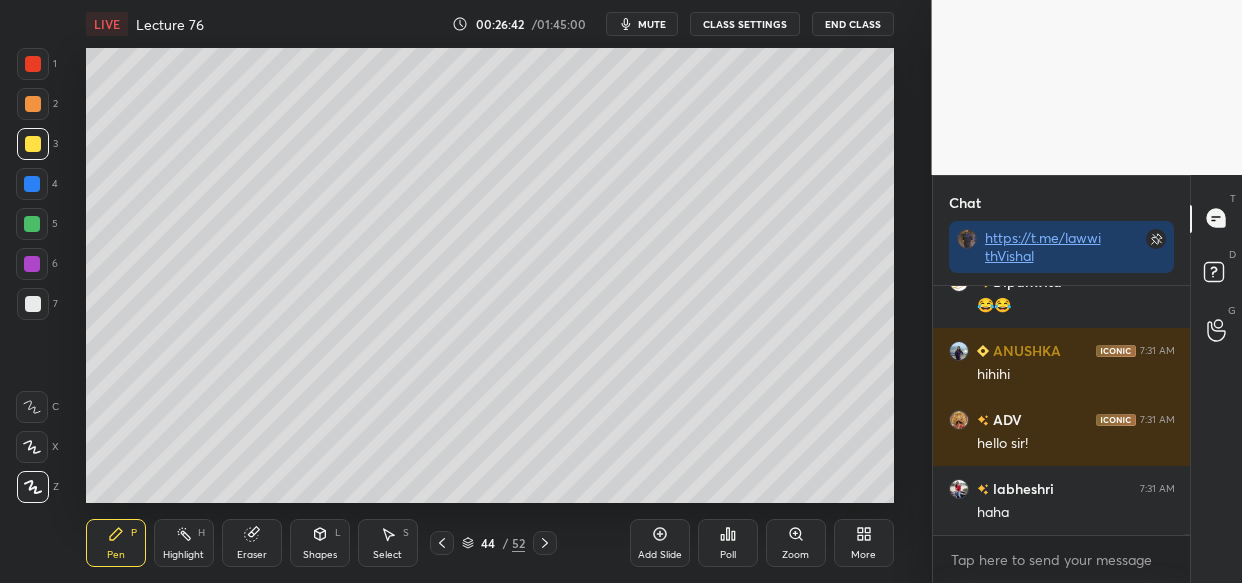 click on "mute" at bounding box center (652, 24) 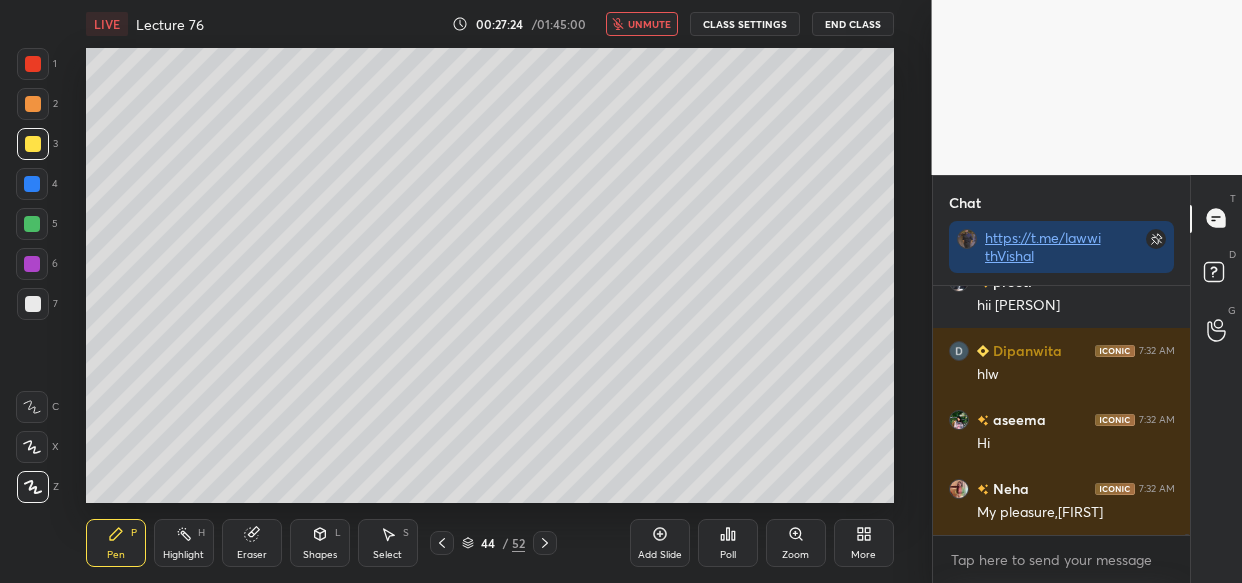 scroll, scrollTop: 51997, scrollLeft: 0, axis: vertical 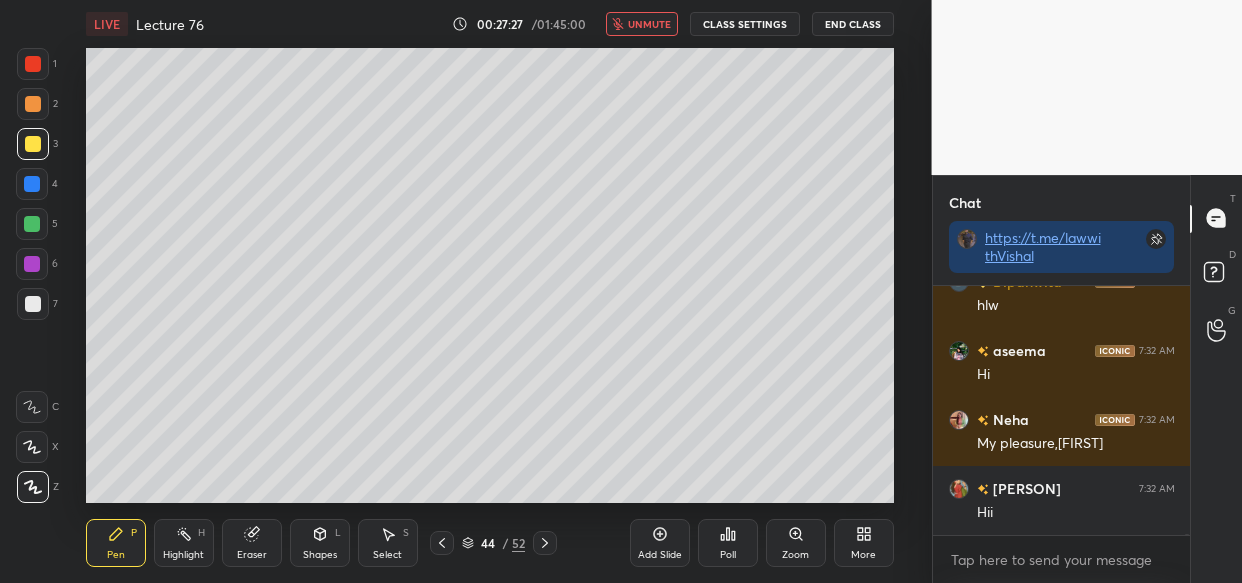 click on "unmute" at bounding box center [649, 24] 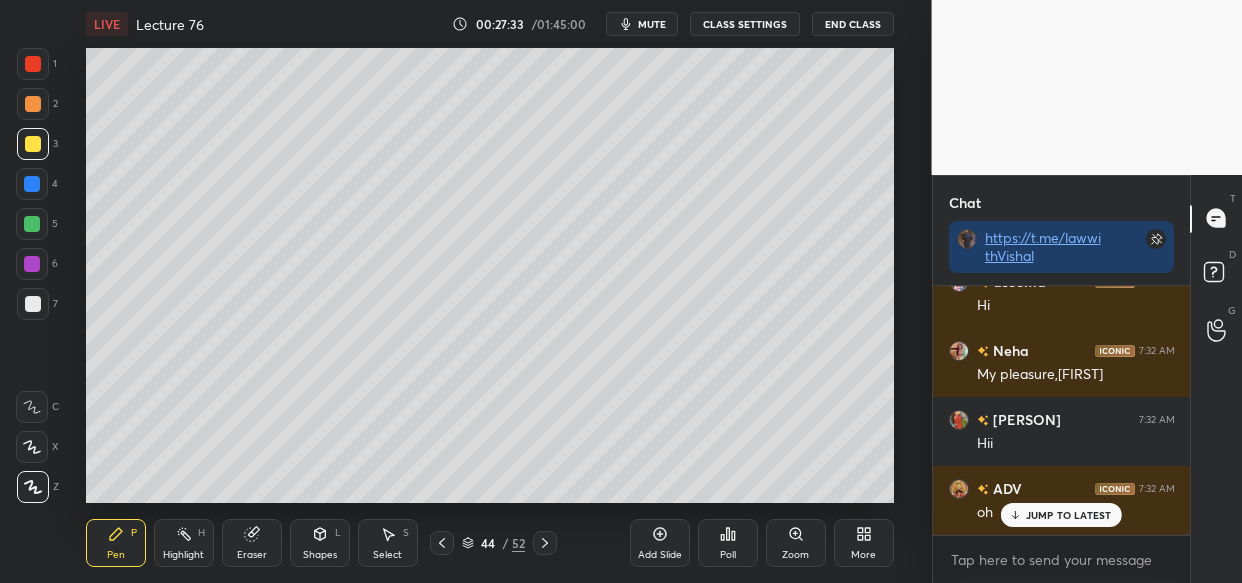 scroll, scrollTop: 52134, scrollLeft: 0, axis: vertical 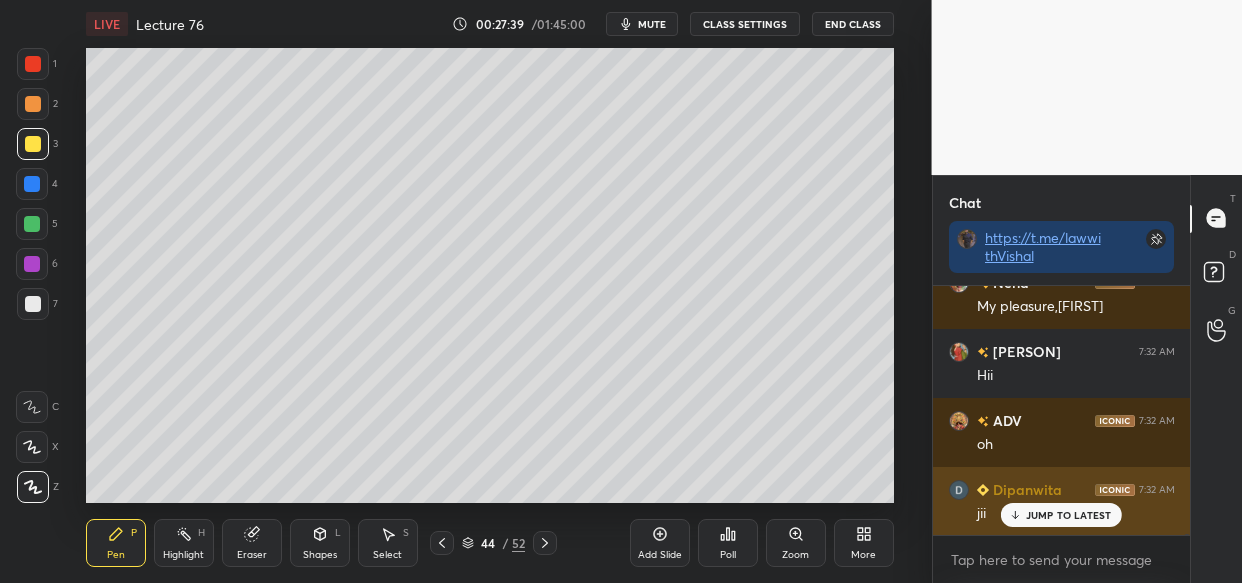 click on "JUMP TO LATEST" at bounding box center [1069, 515] 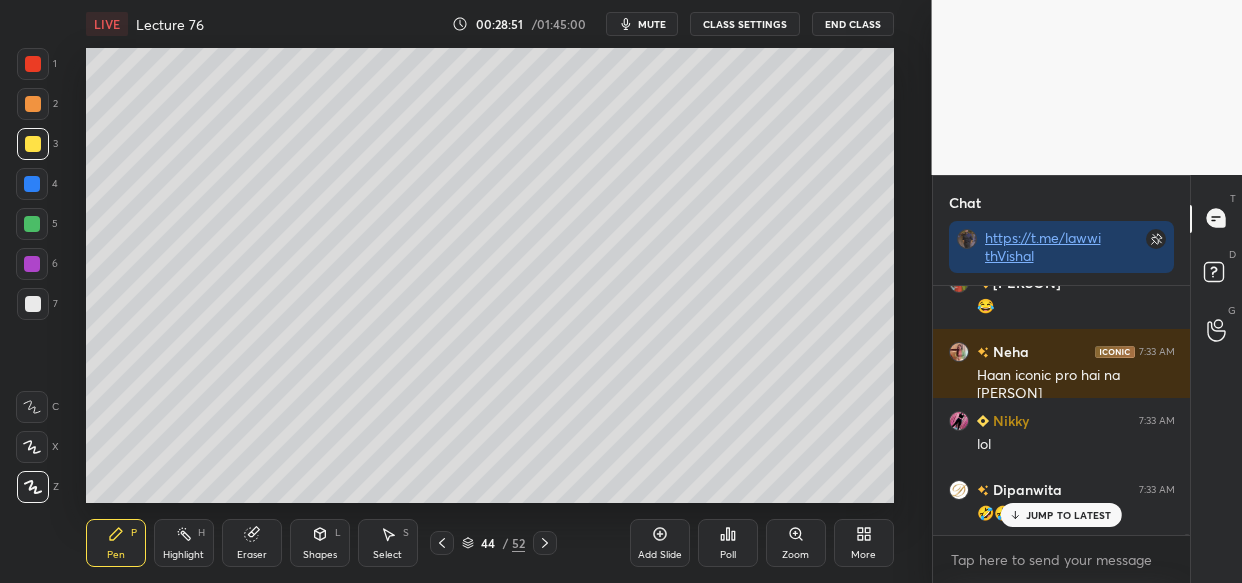 scroll, scrollTop: 54603, scrollLeft: 0, axis: vertical 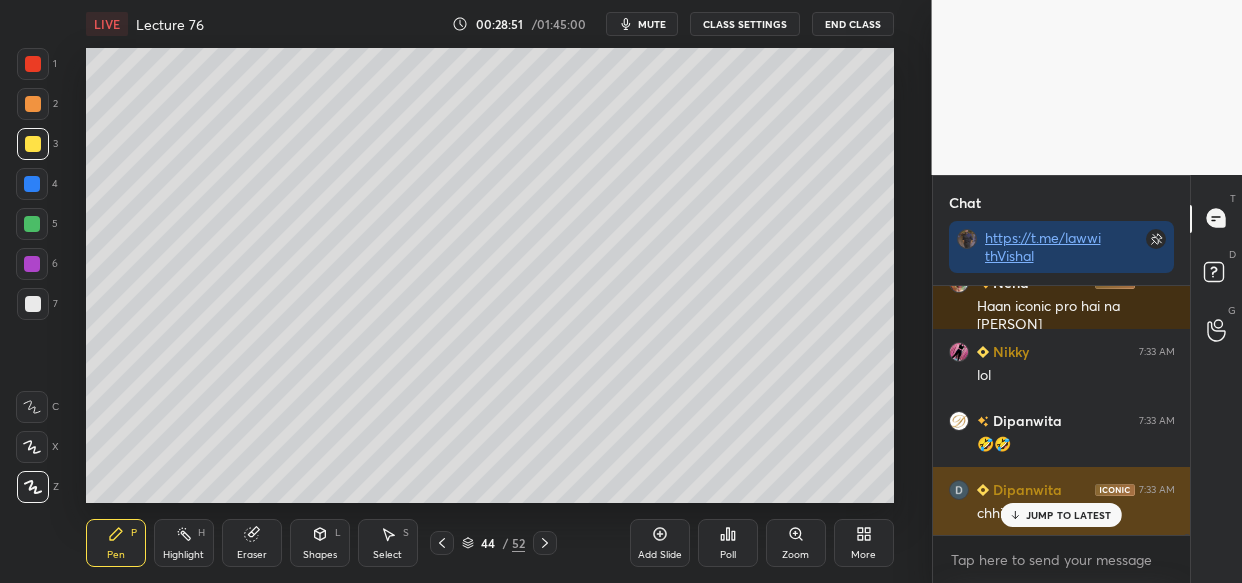 click on "JUMP TO LATEST" at bounding box center [1069, 515] 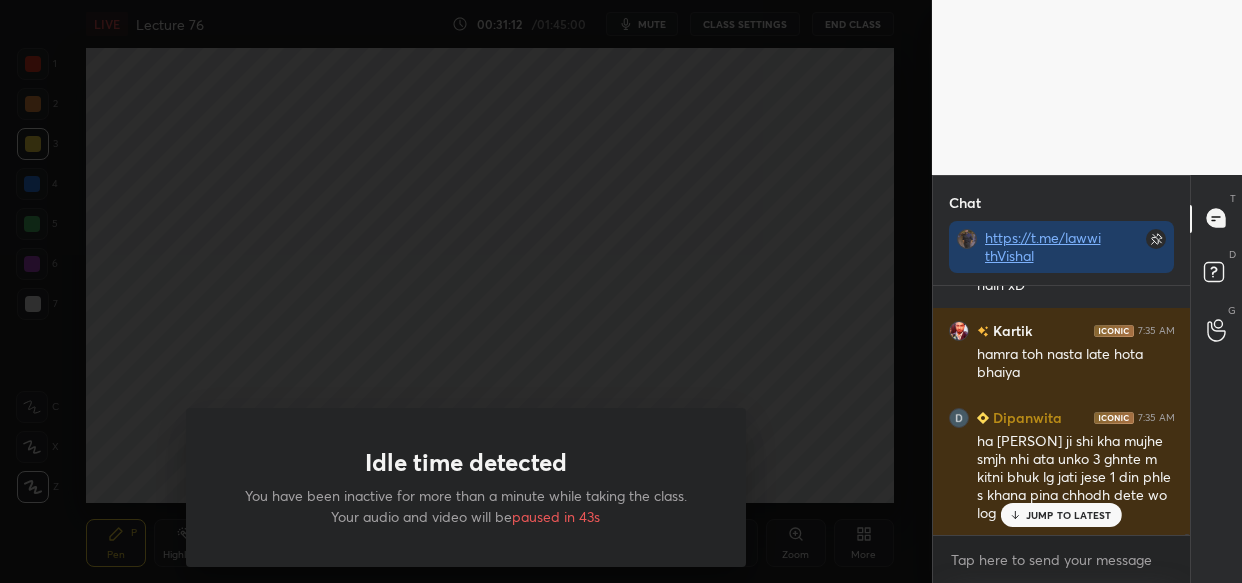 scroll, scrollTop: 57046, scrollLeft: 0, axis: vertical 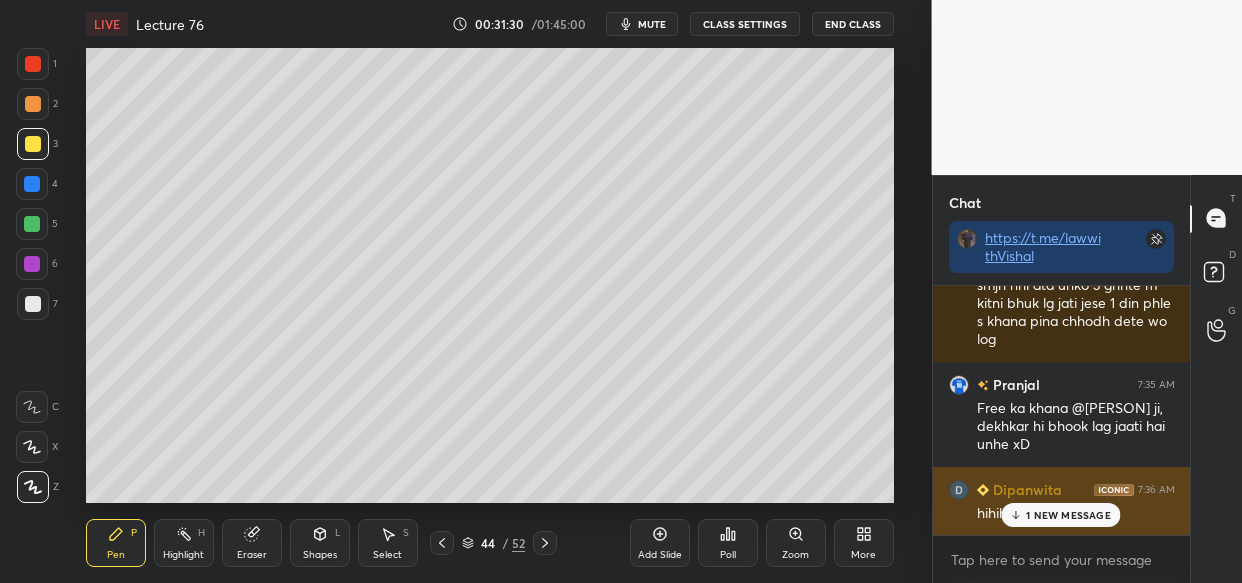 click on "1 NEW MESSAGE" at bounding box center [1068, 515] 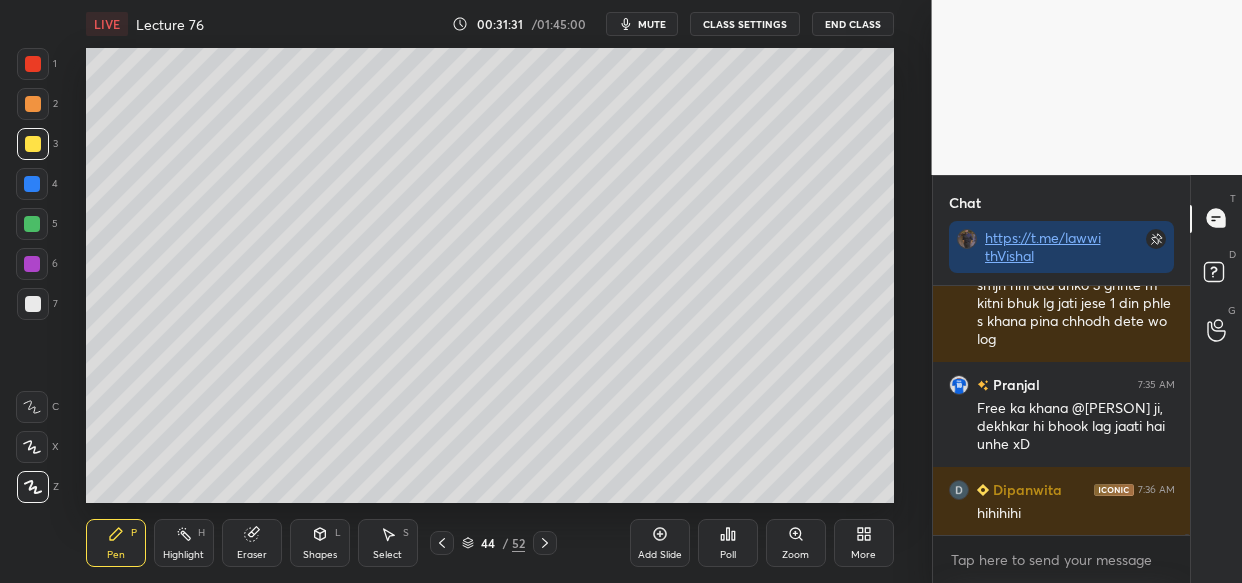 scroll, scrollTop: 57183, scrollLeft: 0, axis: vertical 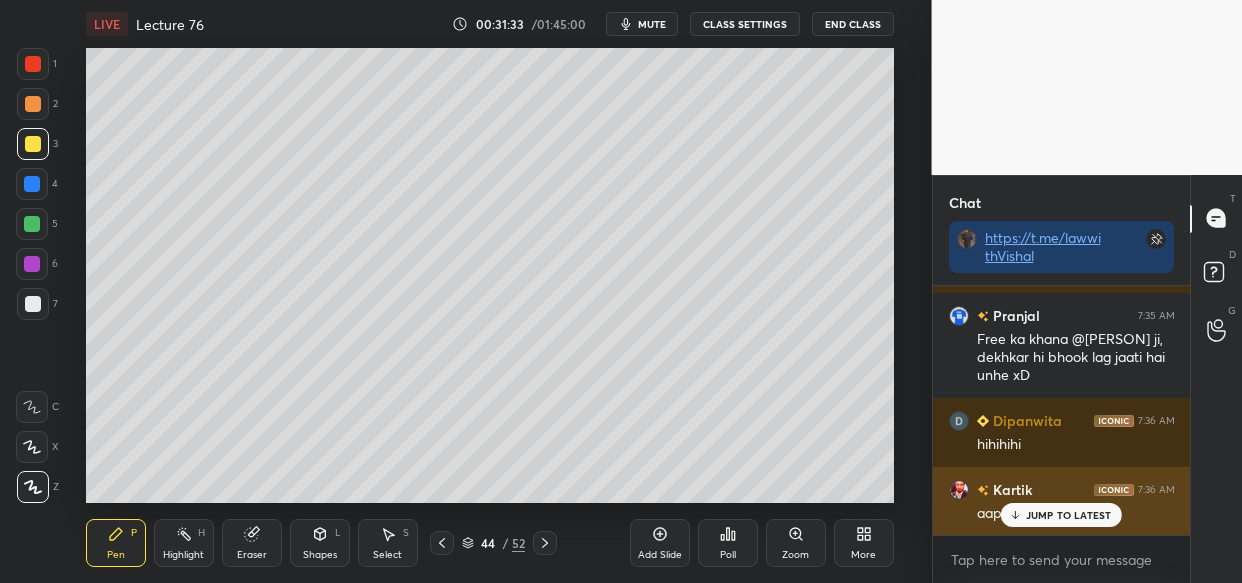 click on "JUMP TO LATEST" at bounding box center [1061, 515] 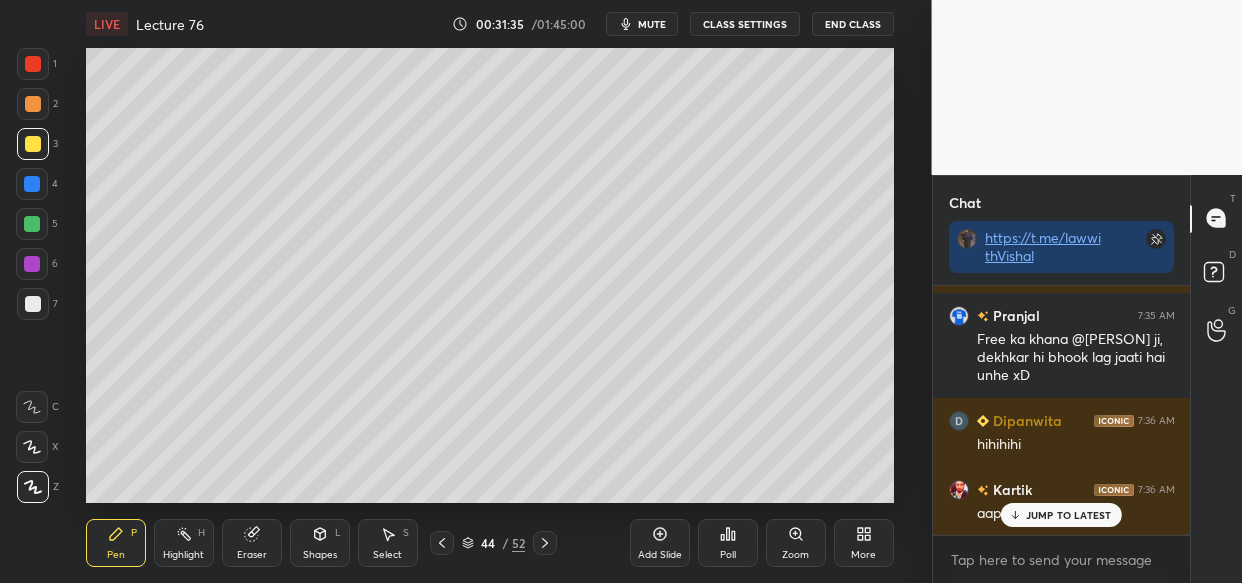 scroll, scrollTop: 57252, scrollLeft: 0, axis: vertical 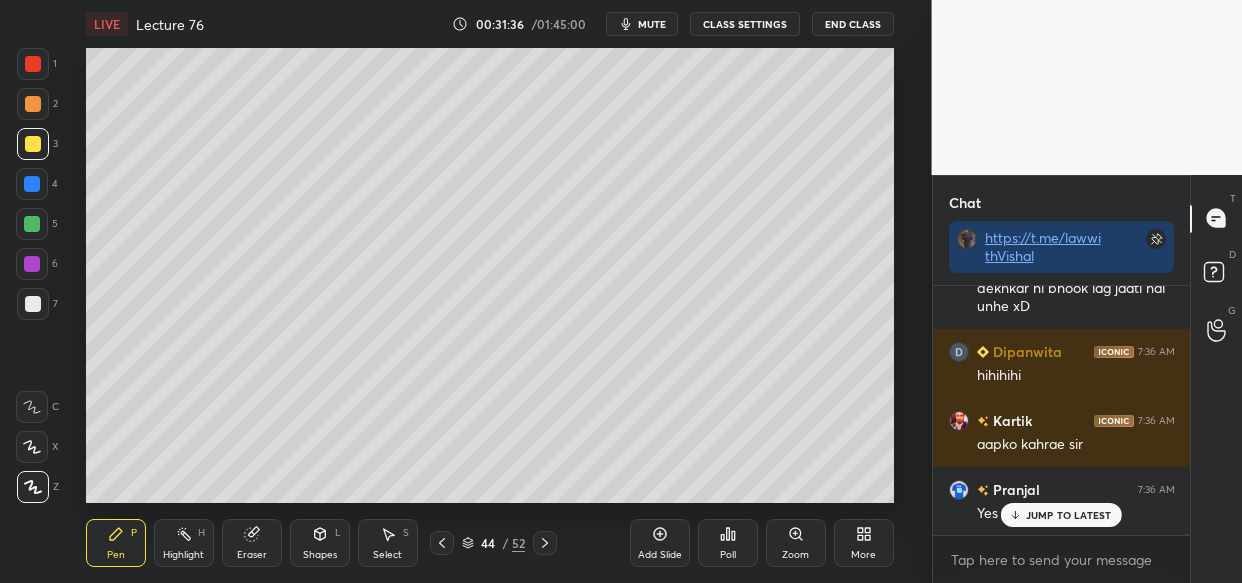 click on "JUMP TO LATEST" at bounding box center [1069, 515] 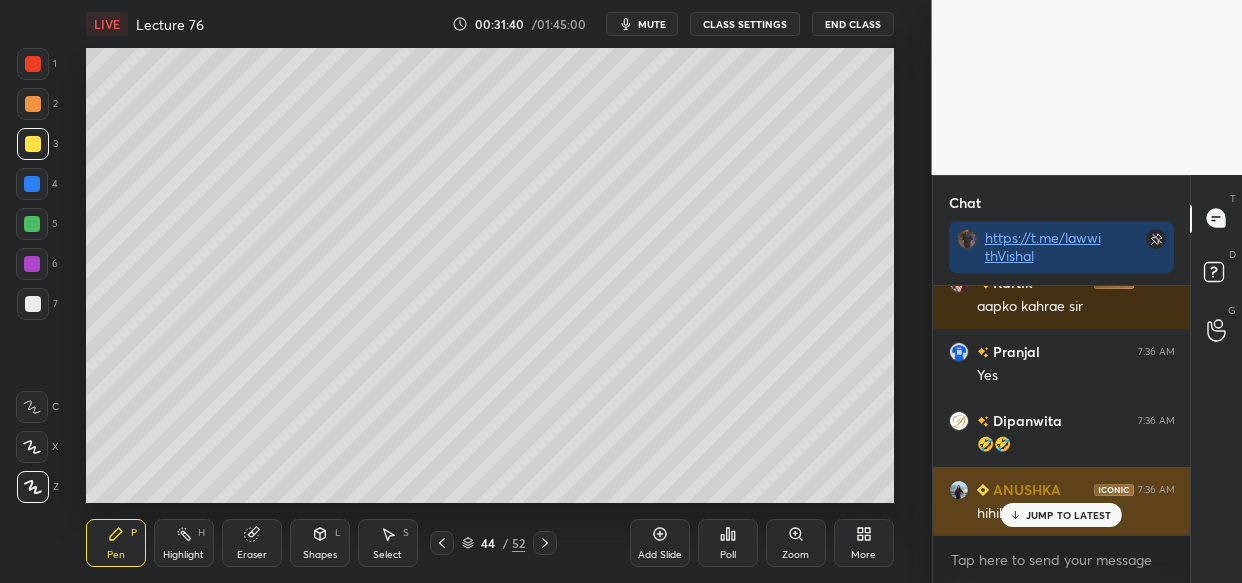 click on "JUMP TO LATEST" at bounding box center (1069, 515) 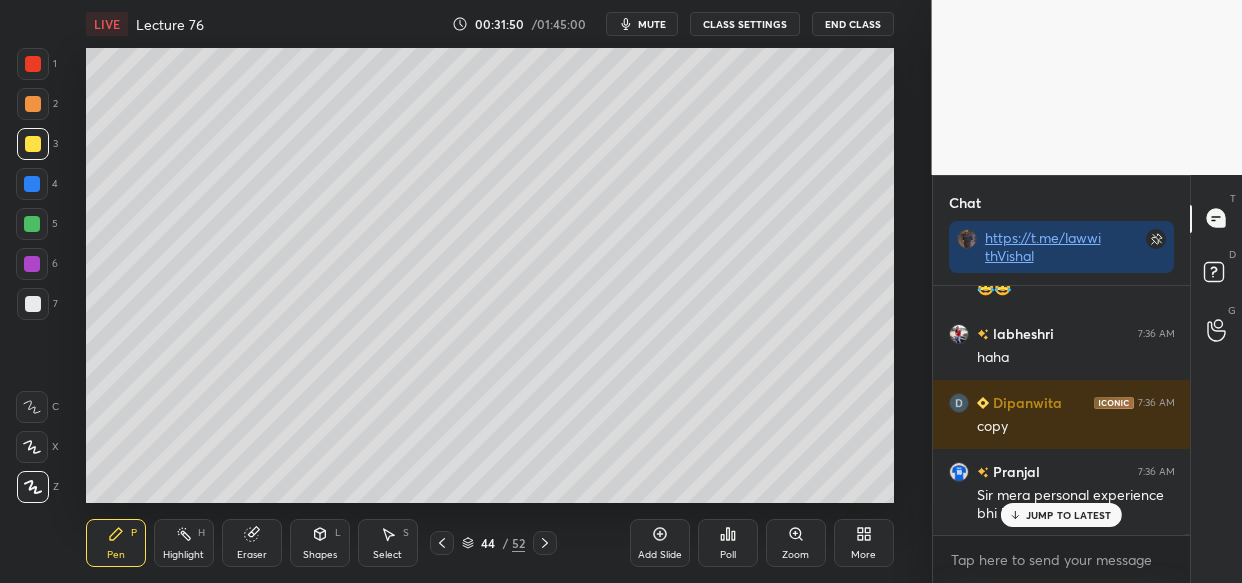 scroll, scrollTop: 57822, scrollLeft: 0, axis: vertical 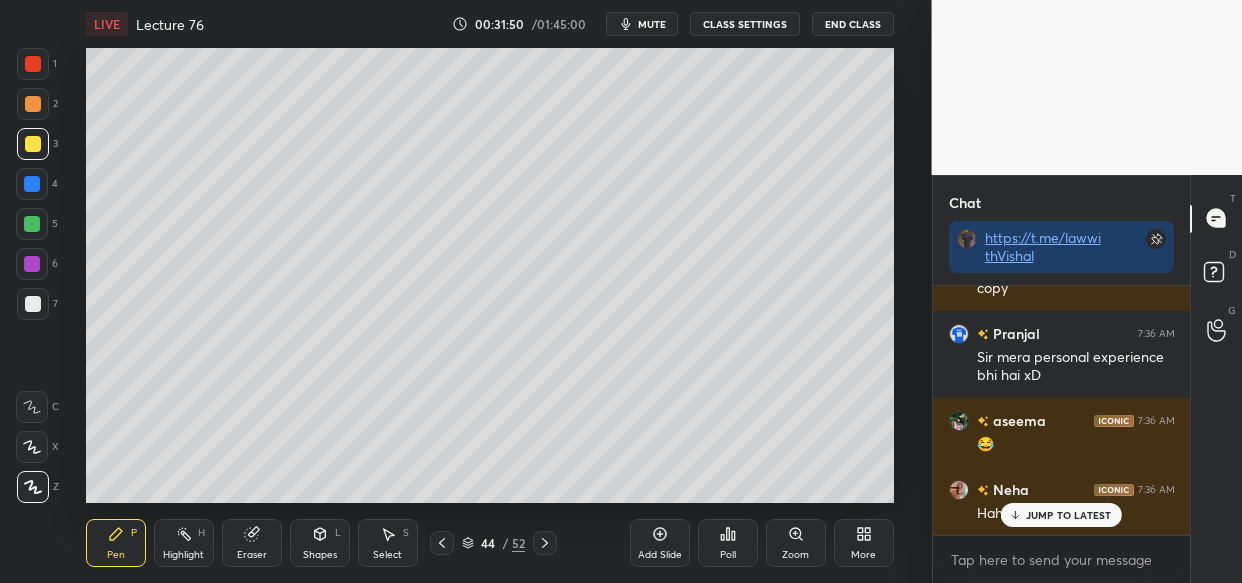 click on "JUMP TO LATEST" at bounding box center (1069, 515) 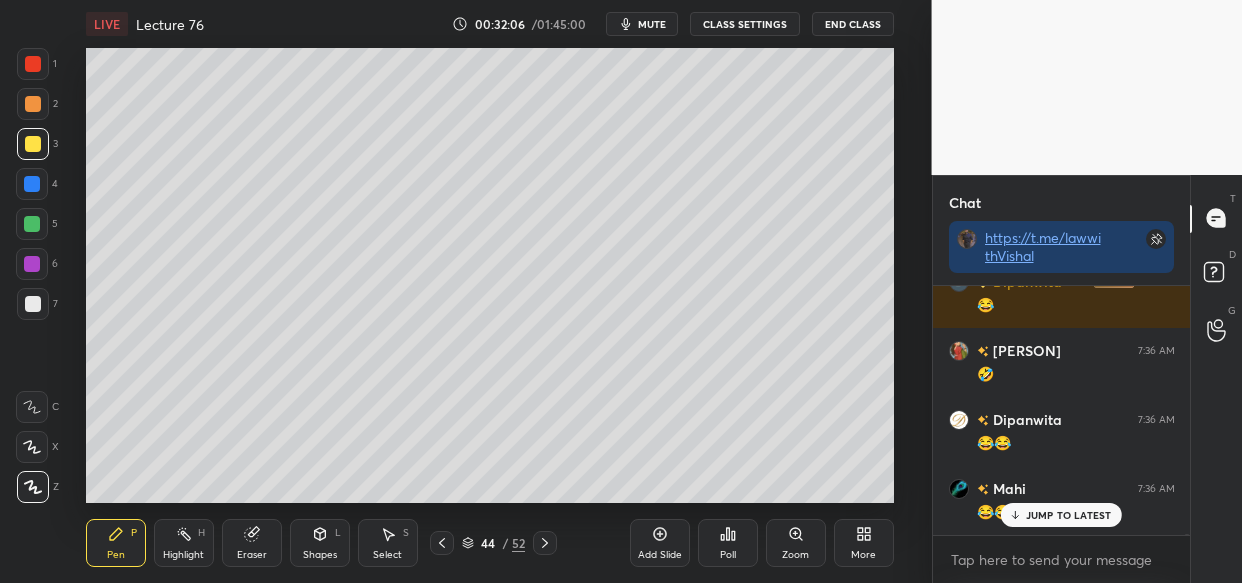 scroll, scrollTop: 58254, scrollLeft: 0, axis: vertical 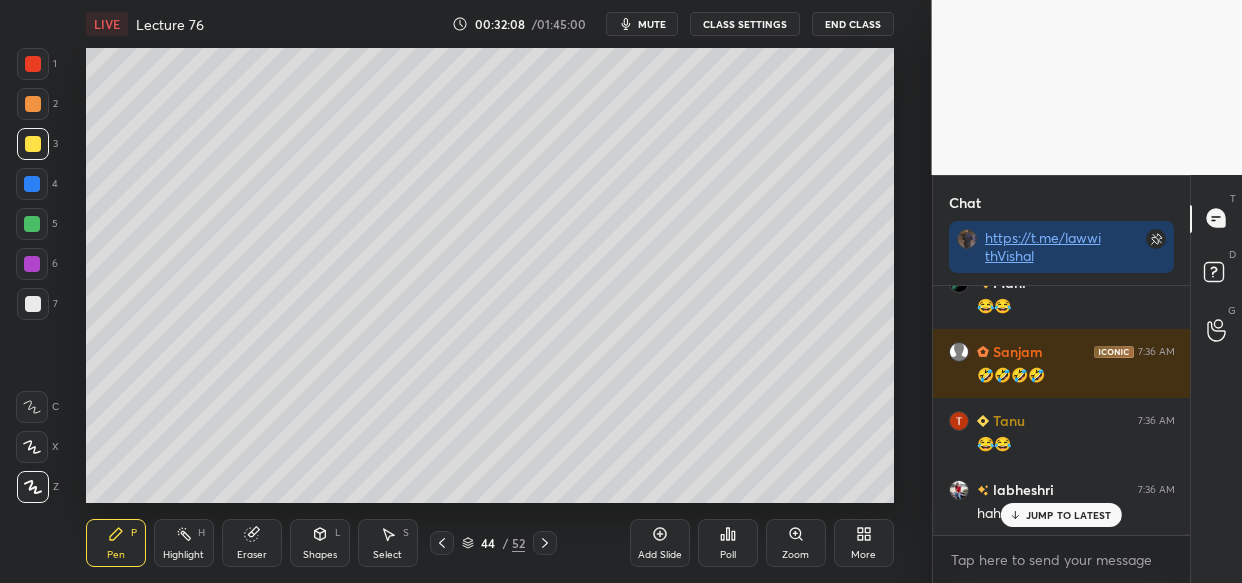 click on "JUMP TO LATEST" at bounding box center [1069, 515] 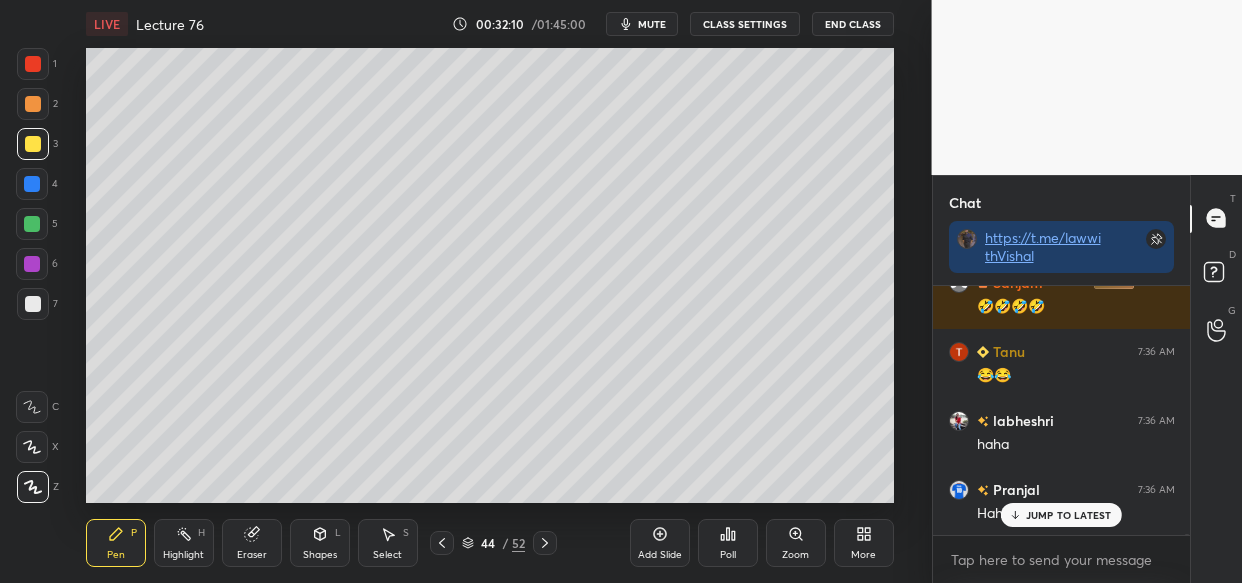 scroll, scrollTop: 58530, scrollLeft: 0, axis: vertical 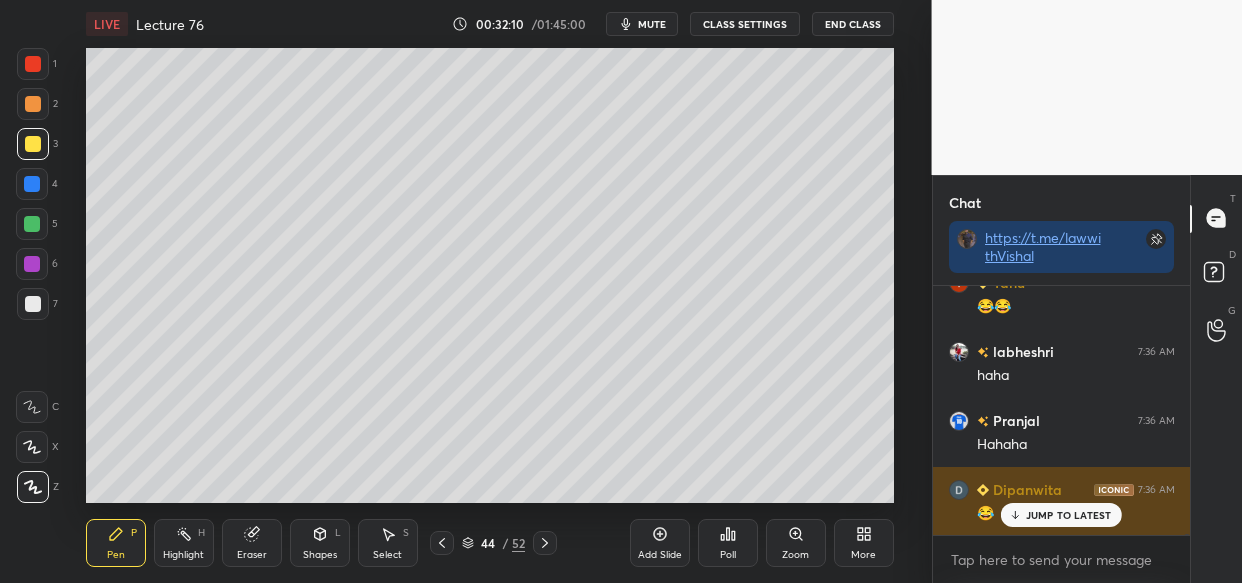 click on "JUMP TO LATEST" at bounding box center [1069, 515] 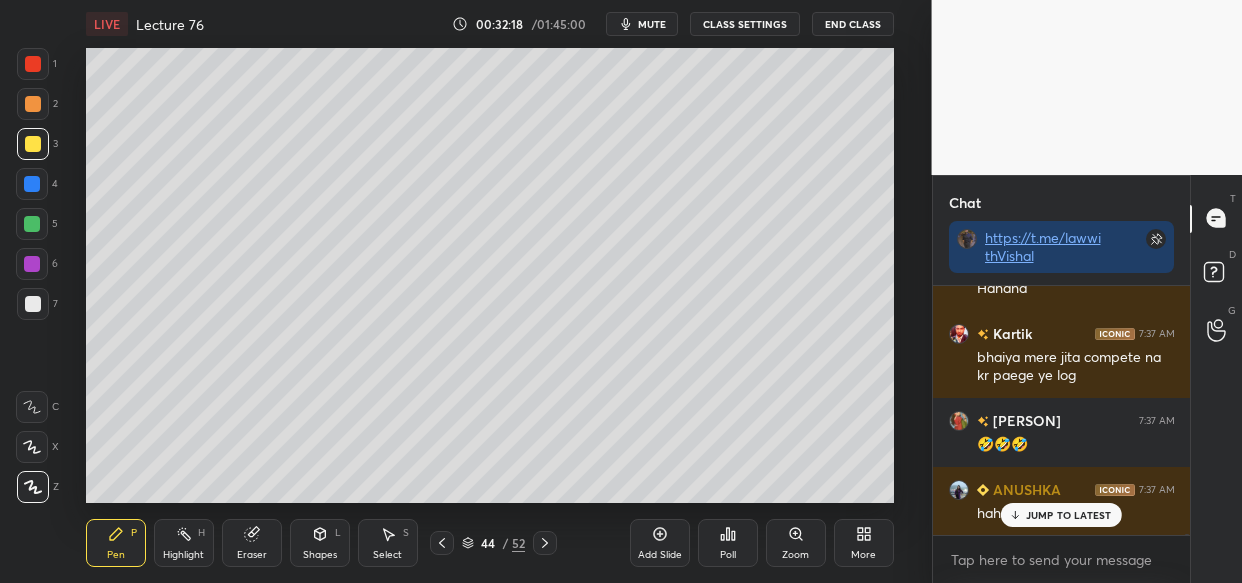 scroll, scrollTop: 58893, scrollLeft: 0, axis: vertical 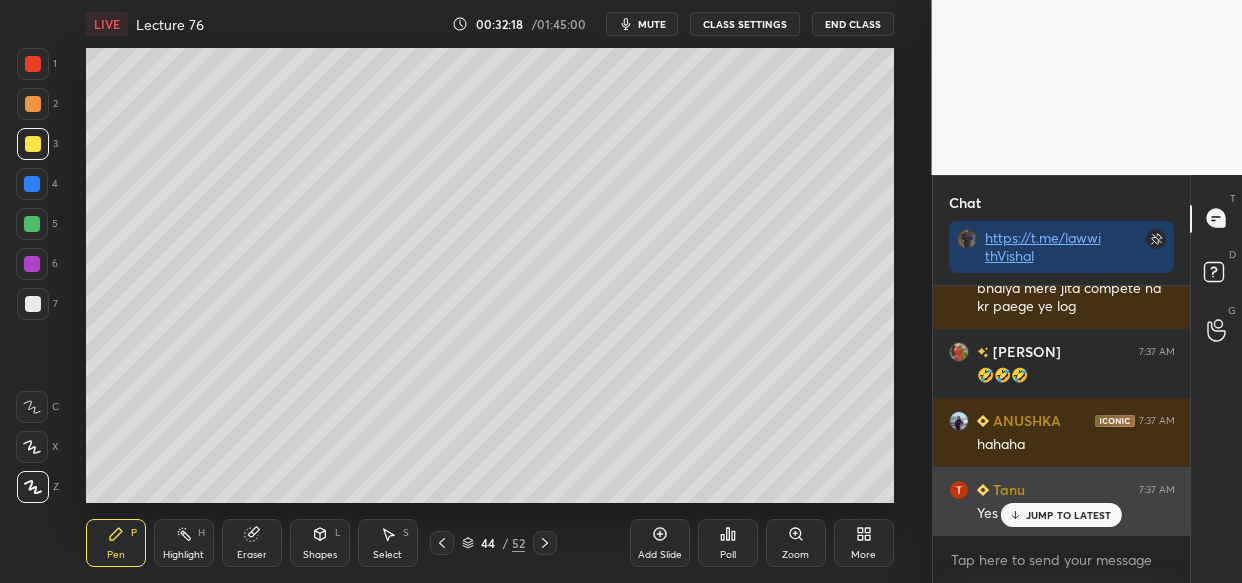 click on "JUMP TO LATEST" at bounding box center (1061, 515) 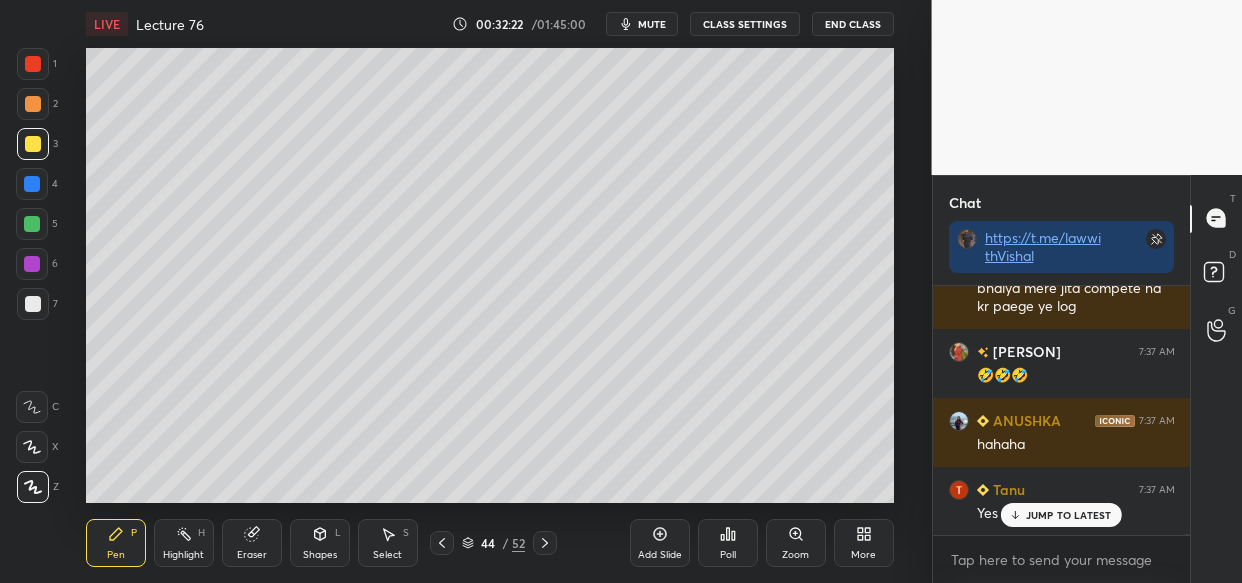 scroll, scrollTop: 58962, scrollLeft: 0, axis: vertical 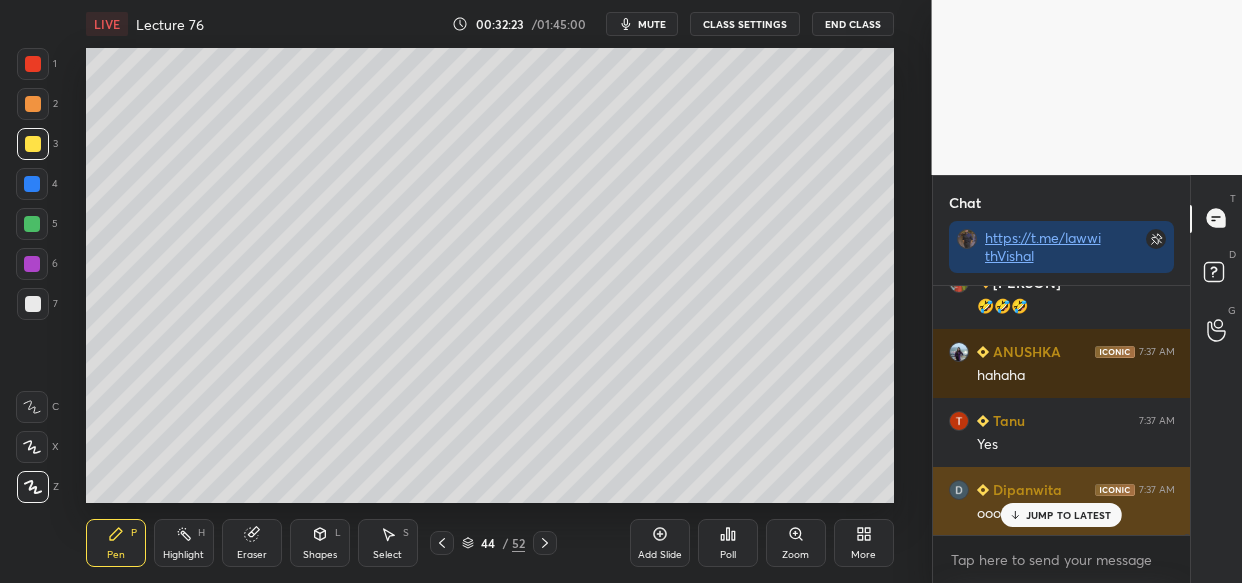 click on "JUMP TO LATEST" at bounding box center [1061, 515] 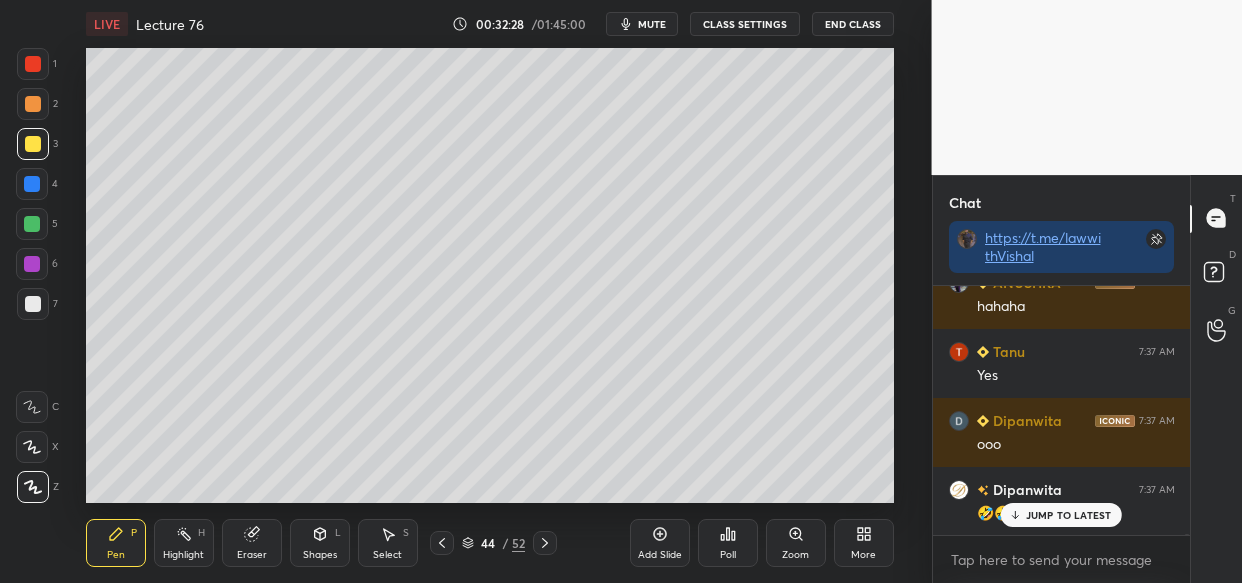scroll, scrollTop: 59100, scrollLeft: 0, axis: vertical 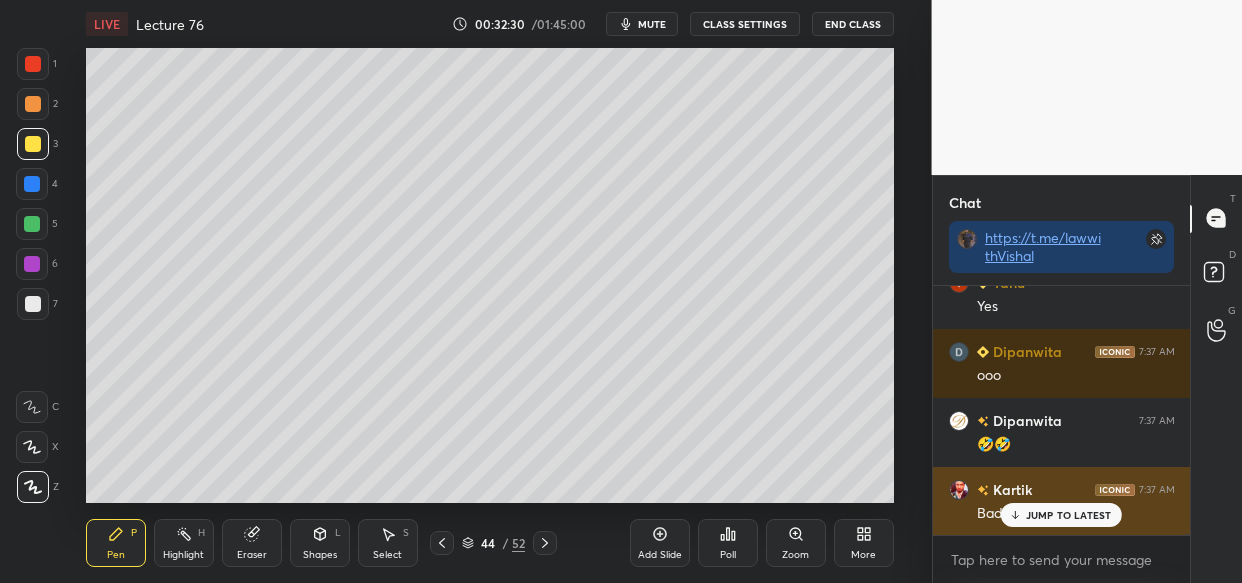 click on "JUMP TO LATEST" at bounding box center (1061, 515) 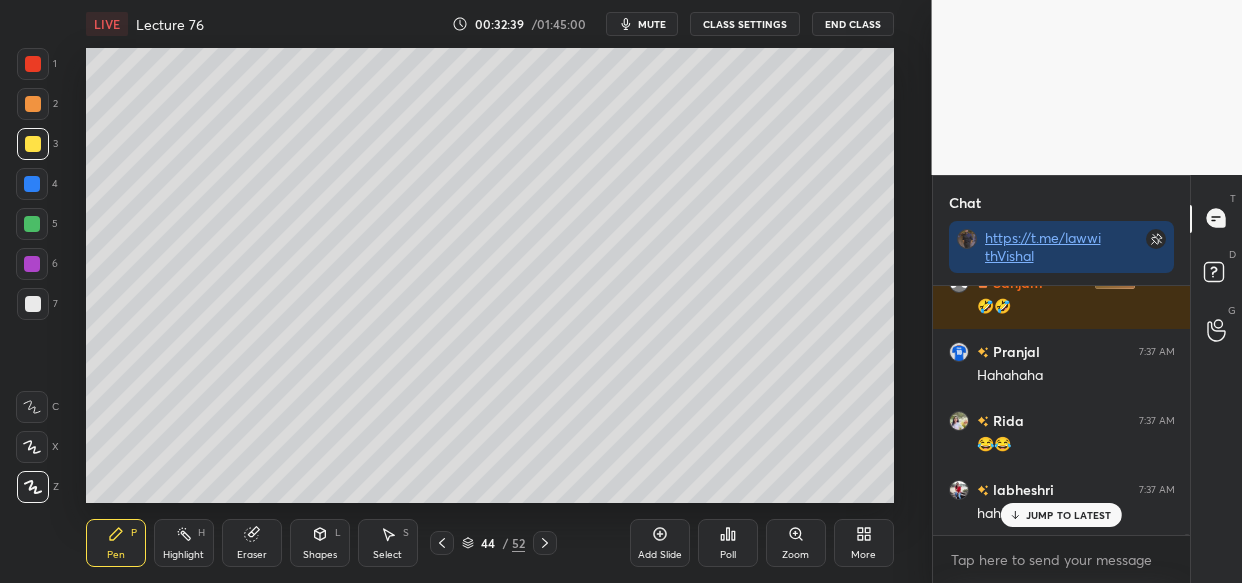 scroll, scrollTop: 59652, scrollLeft: 0, axis: vertical 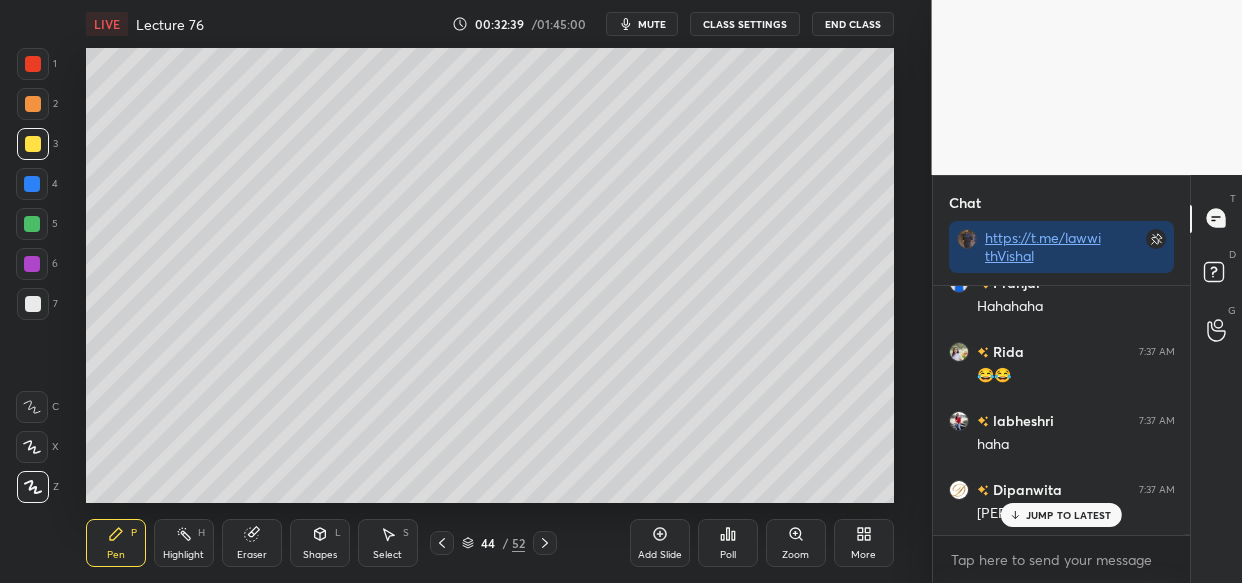click on "JUMP TO LATEST" at bounding box center (1069, 515) 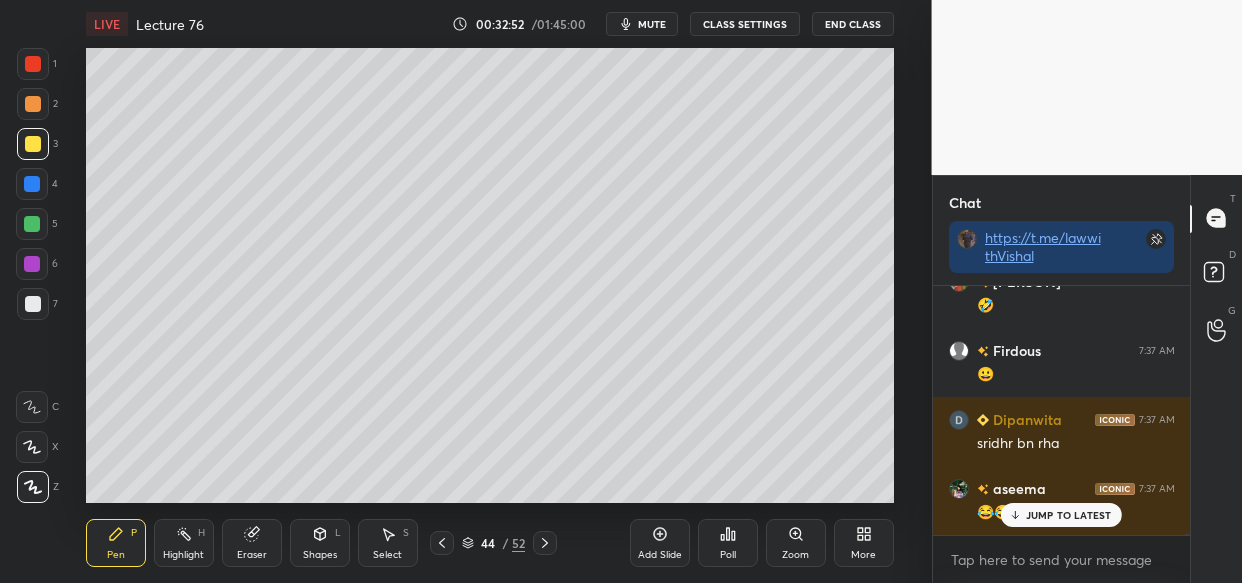 scroll, scrollTop: 60222, scrollLeft: 0, axis: vertical 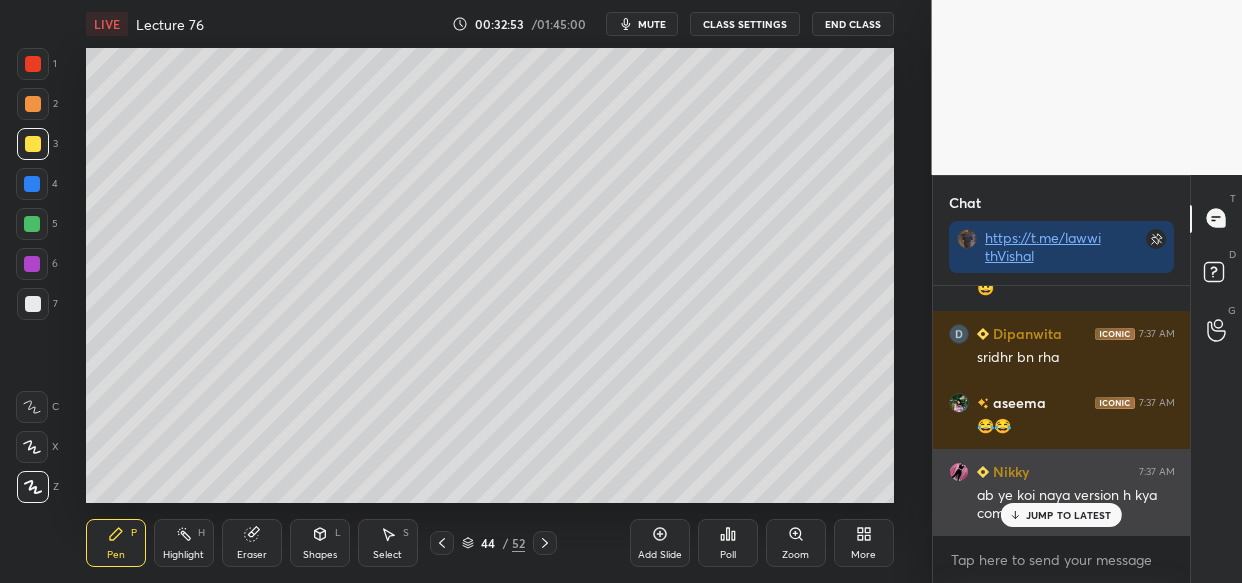 drag, startPoint x: 1043, startPoint y: 514, endPoint x: 961, endPoint y: 519, distance: 82.1523 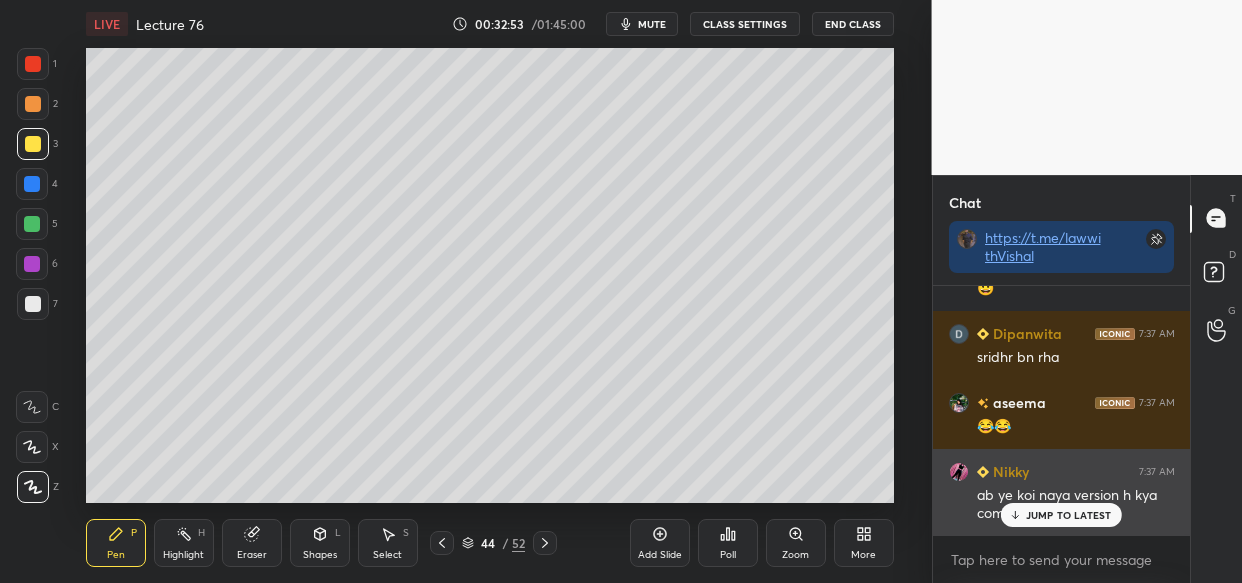 click on "JUMP TO LATEST" at bounding box center (1069, 515) 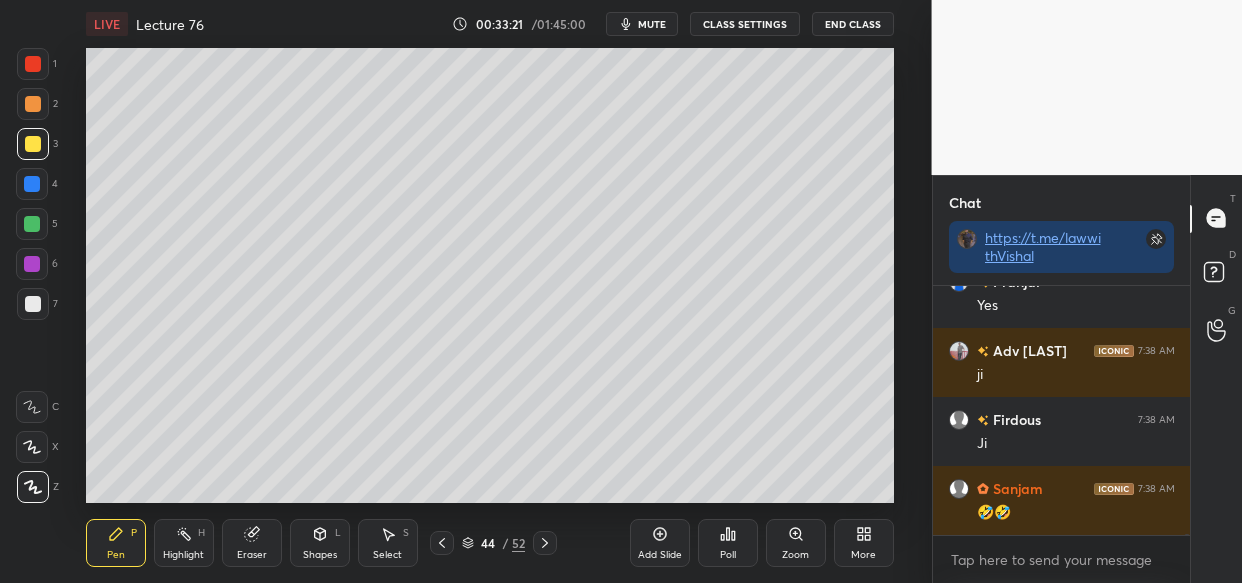 scroll, scrollTop: 61464, scrollLeft: 0, axis: vertical 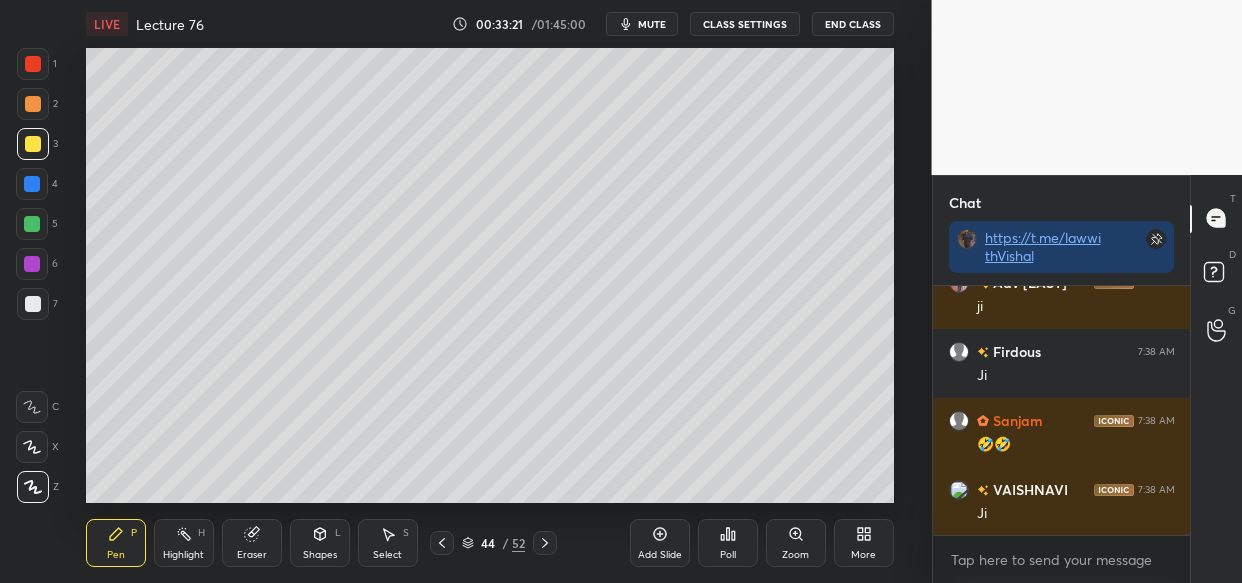 click 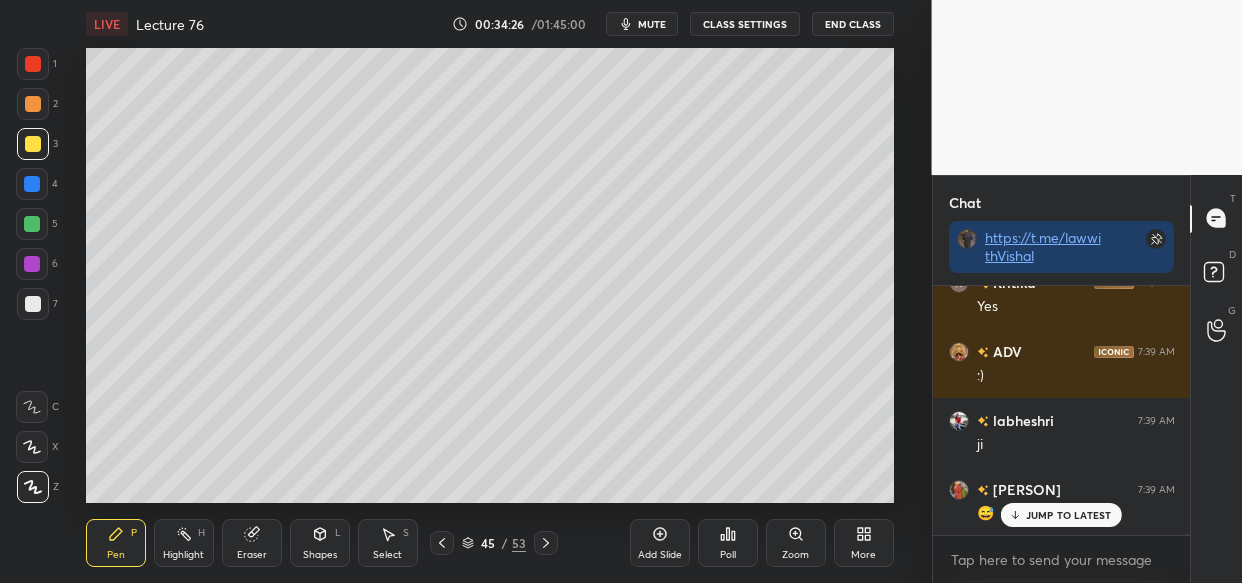 scroll, scrollTop: 65880, scrollLeft: 0, axis: vertical 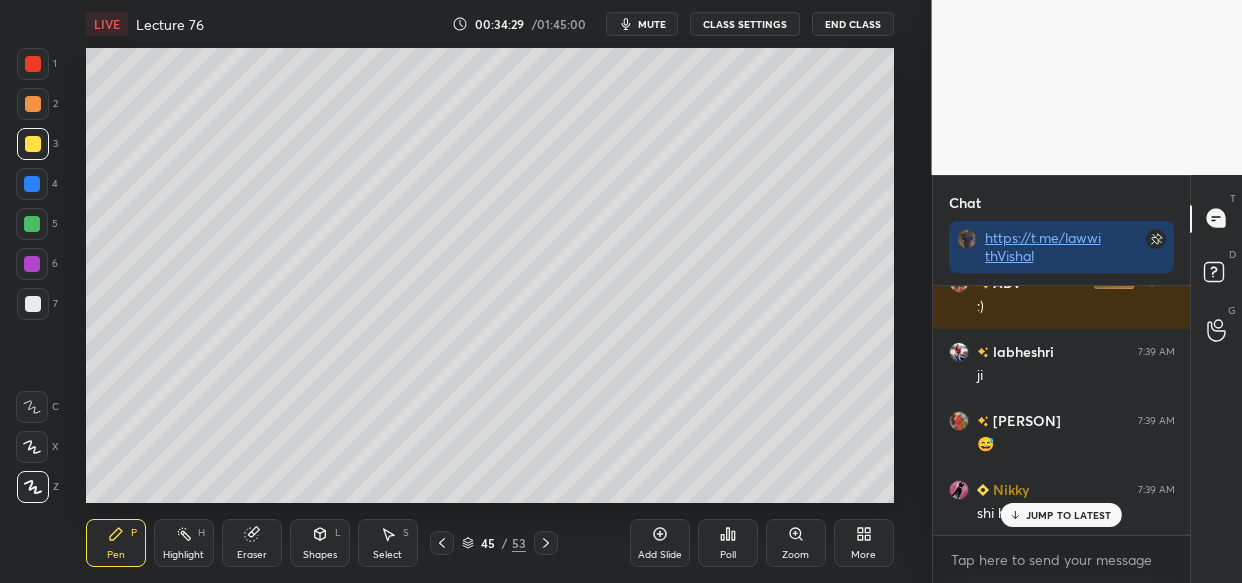 drag, startPoint x: 32, startPoint y: 297, endPoint x: 21, endPoint y: 307, distance: 14.866069 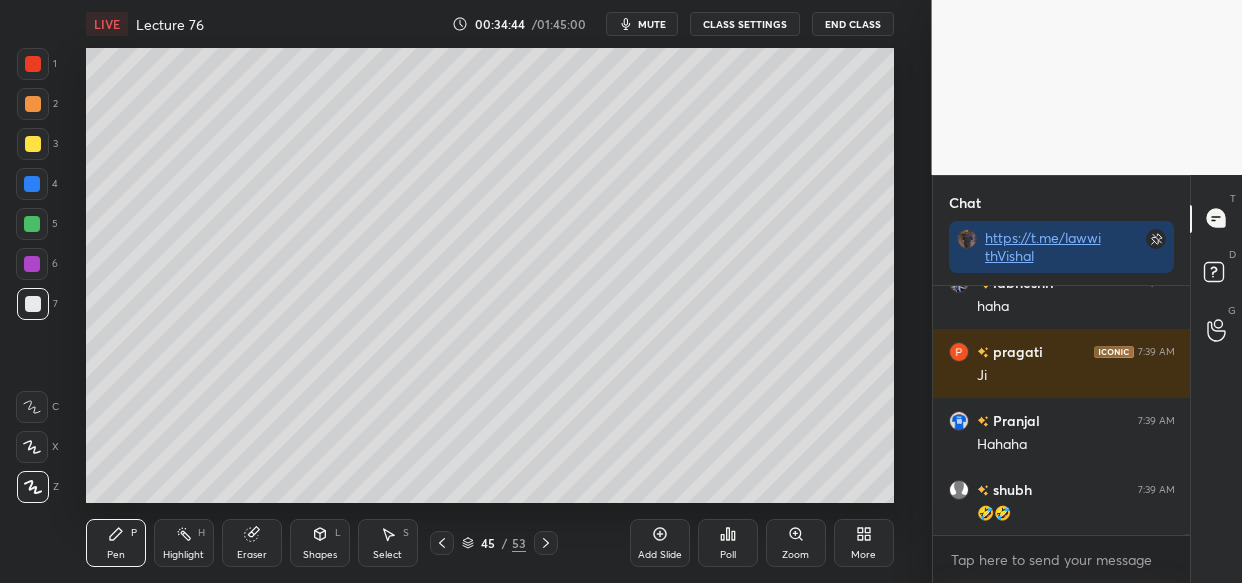 scroll, scrollTop: 66640, scrollLeft: 0, axis: vertical 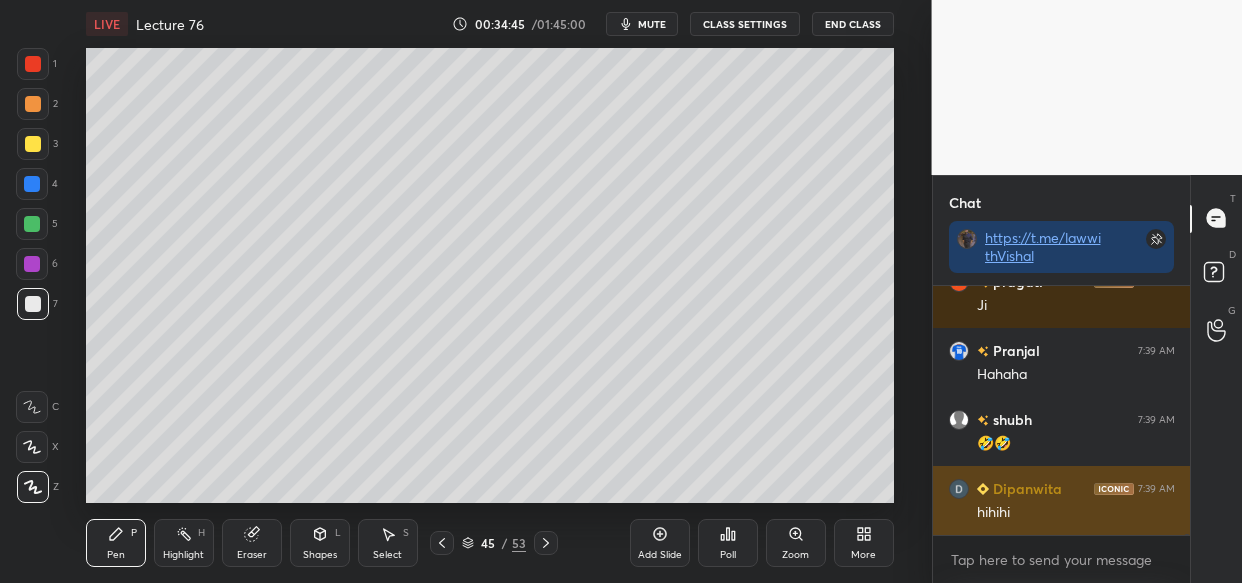 click on "hihihi" at bounding box center [1076, 513] 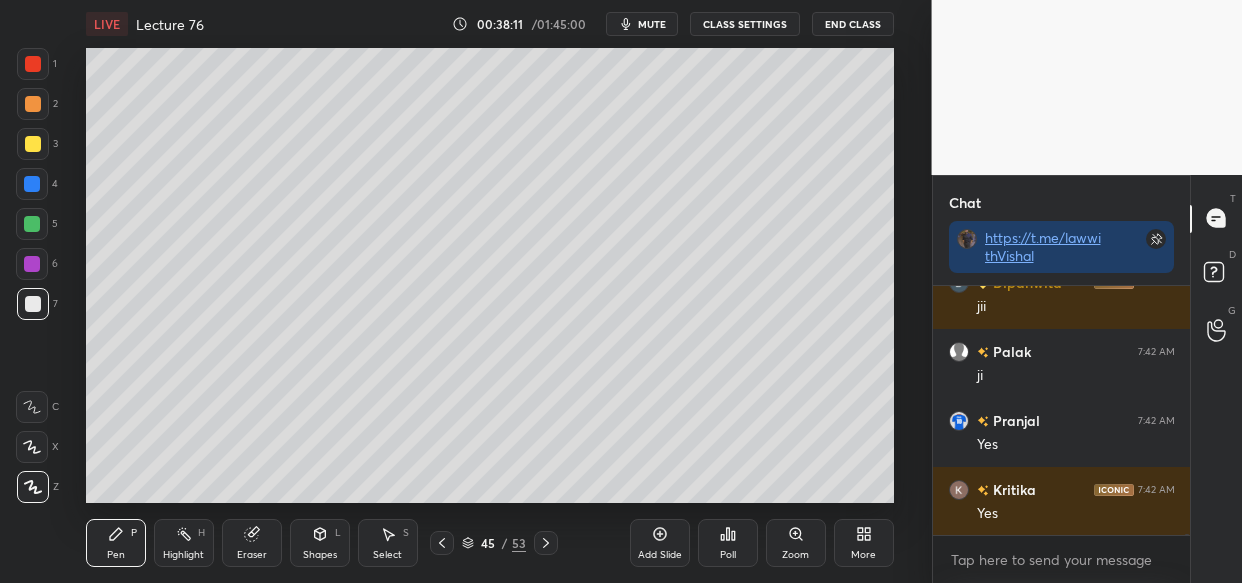 scroll, scrollTop: 76791, scrollLeft: 0, axis: vertical 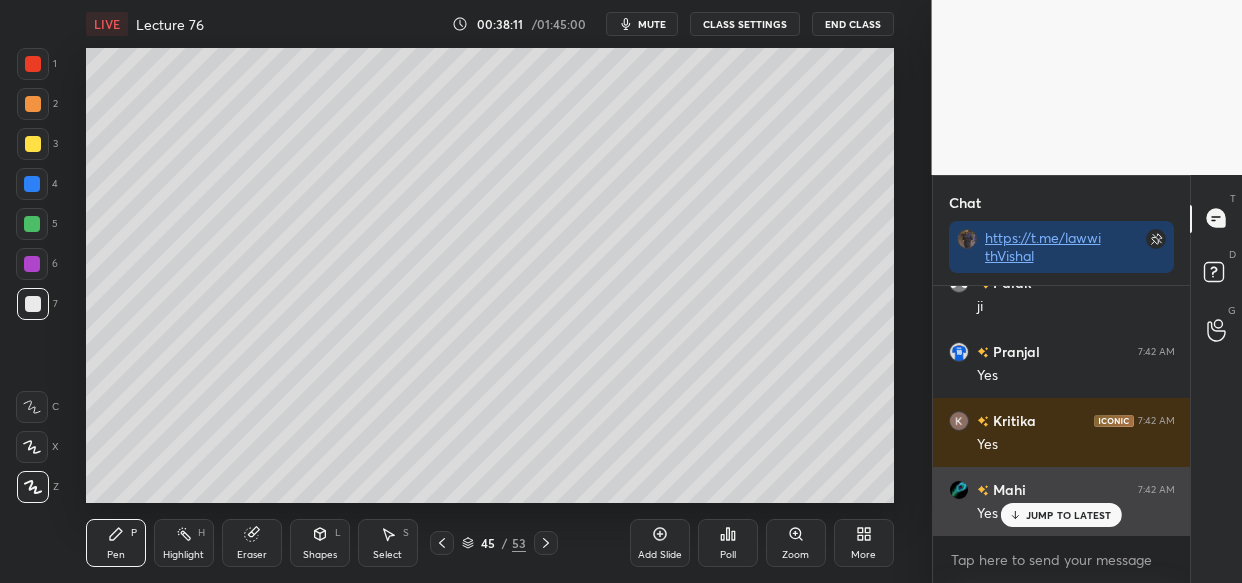 click on "JUMP TO LATEST" at bounding box center [1069, 515] 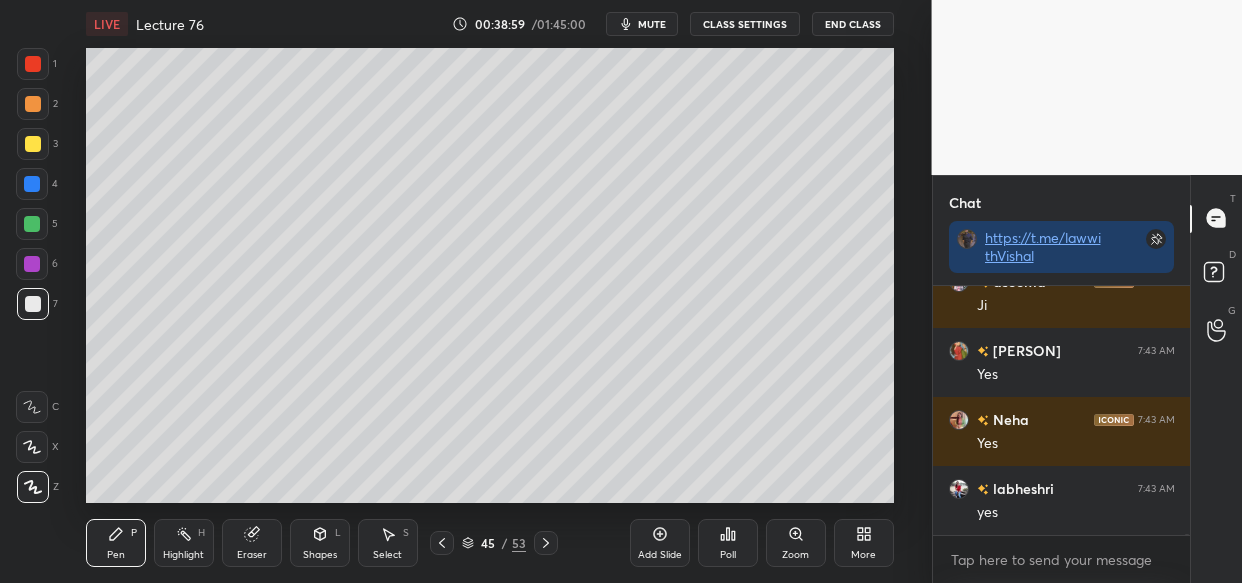 scroll, scrollTop: 79966, scrollLeft: 0, axis: vertical 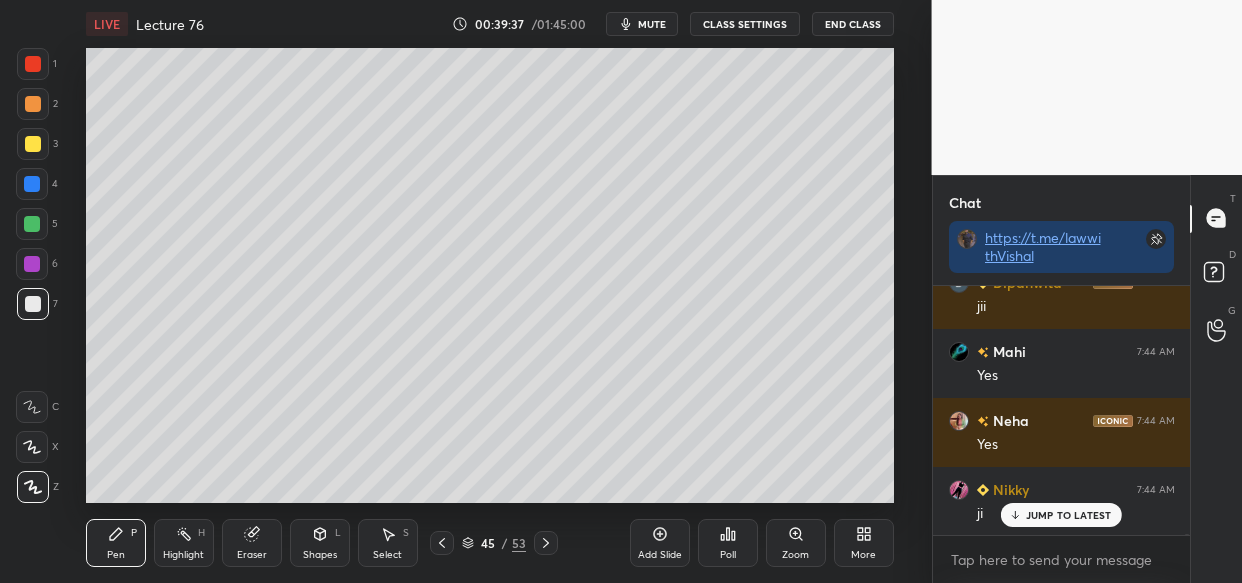 click on "Add Slide" at bounding box center [660, 555] 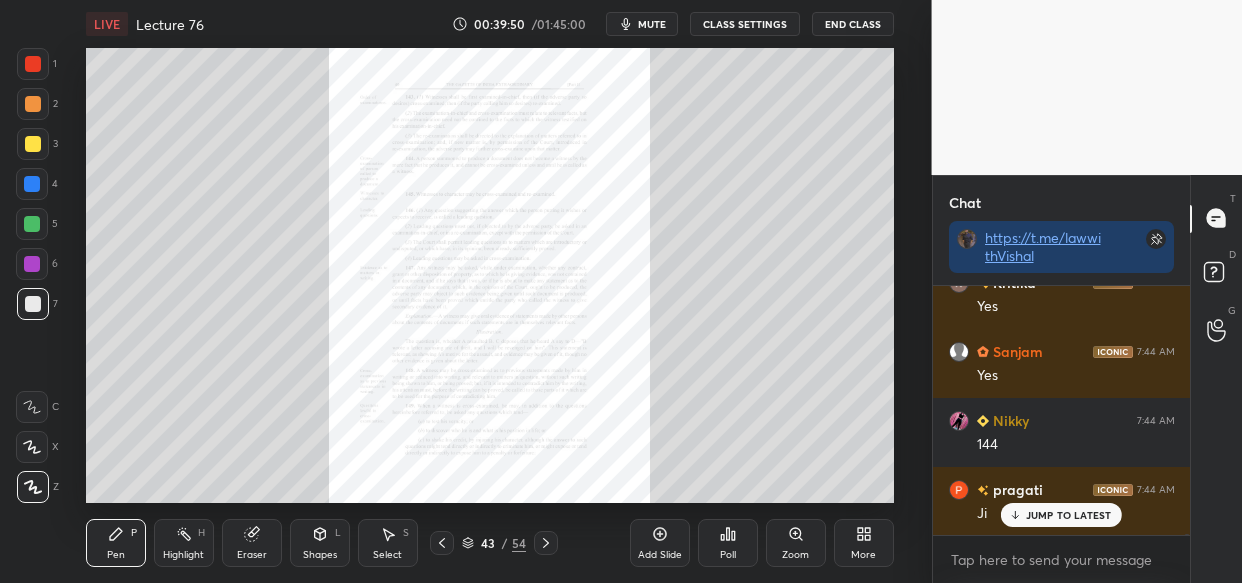 click 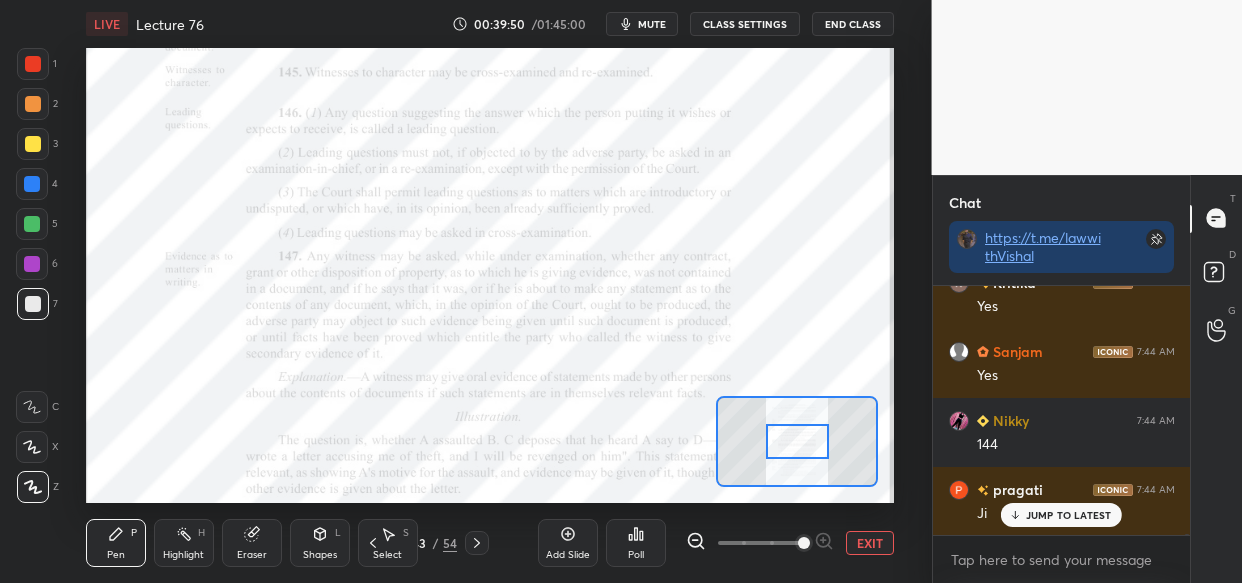 click at bounding box center [804, 543] 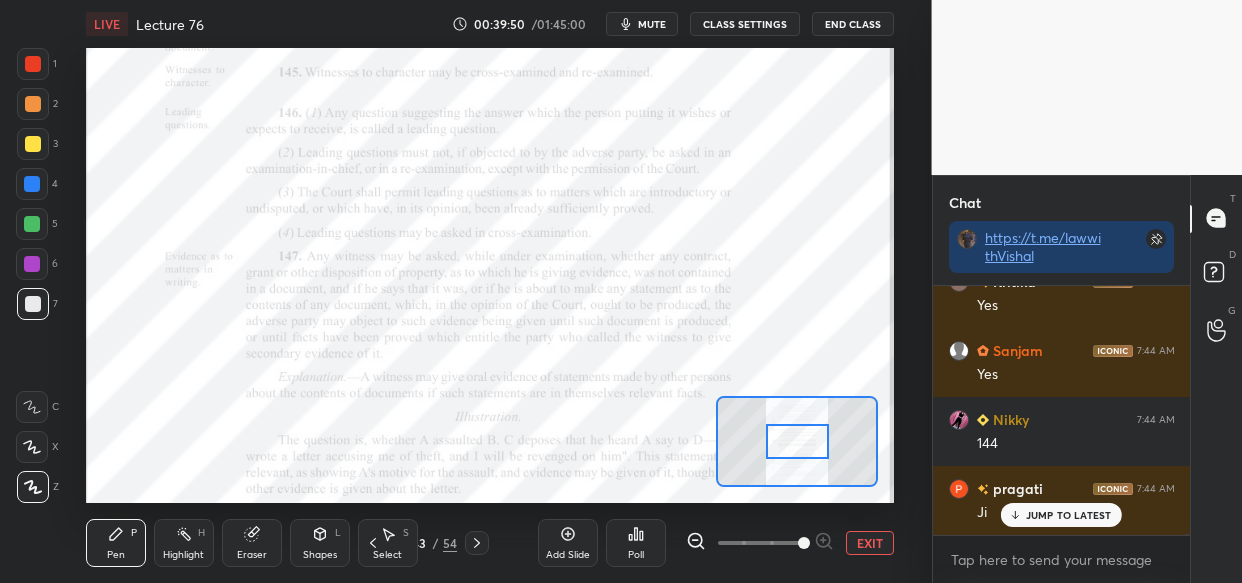 click at bounding box center [804, 543] 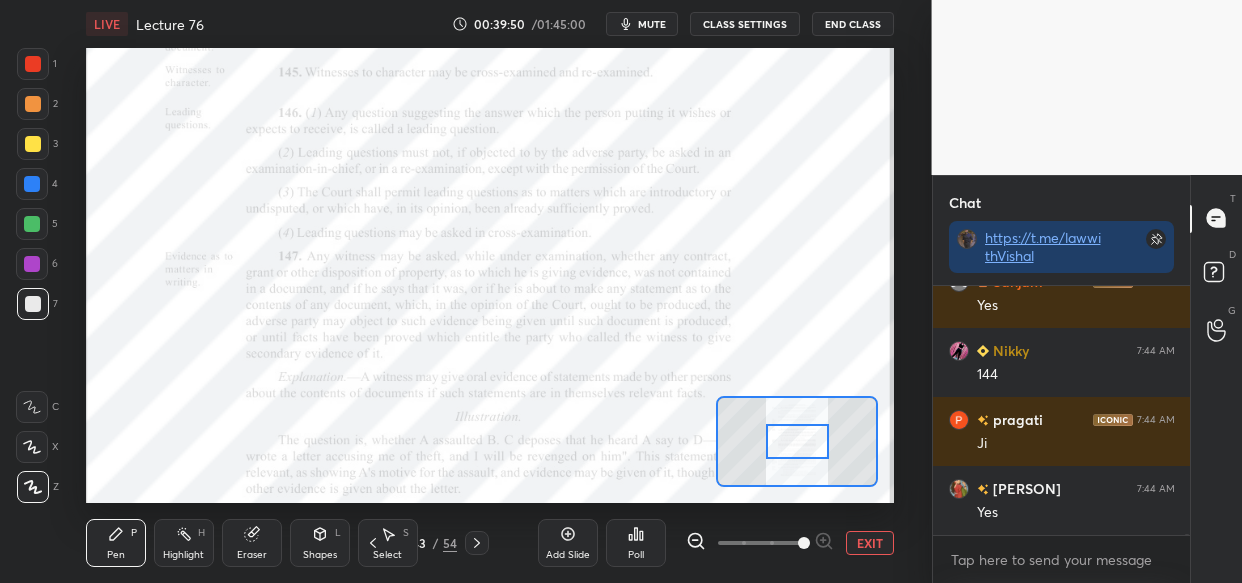 click at bounding box center (760, 543) 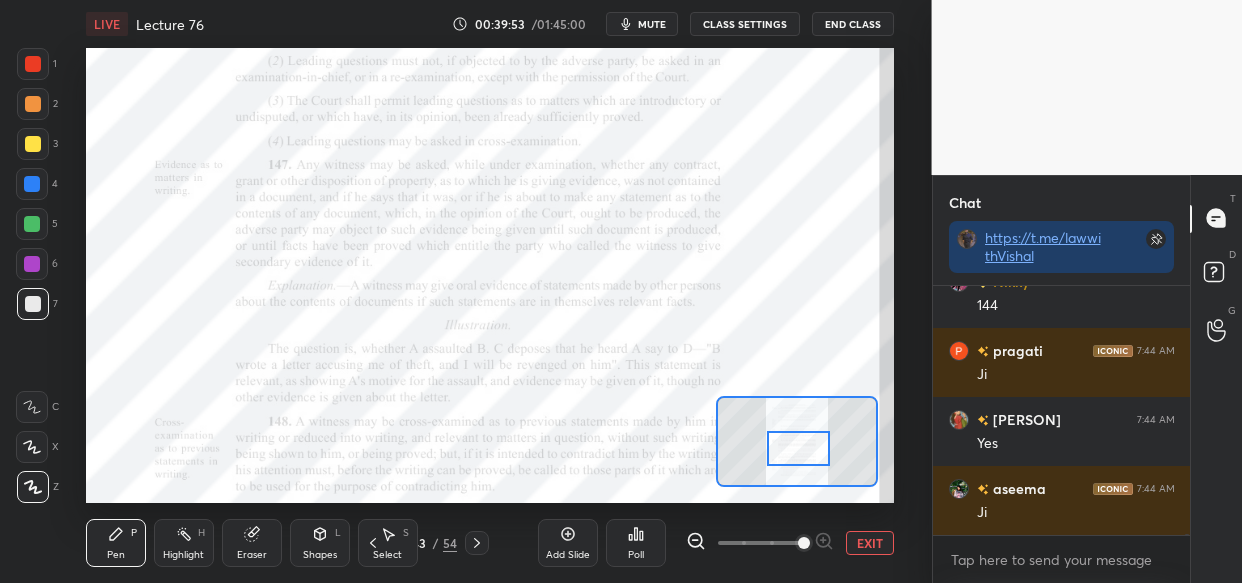 click at bounding box center (798, 448) 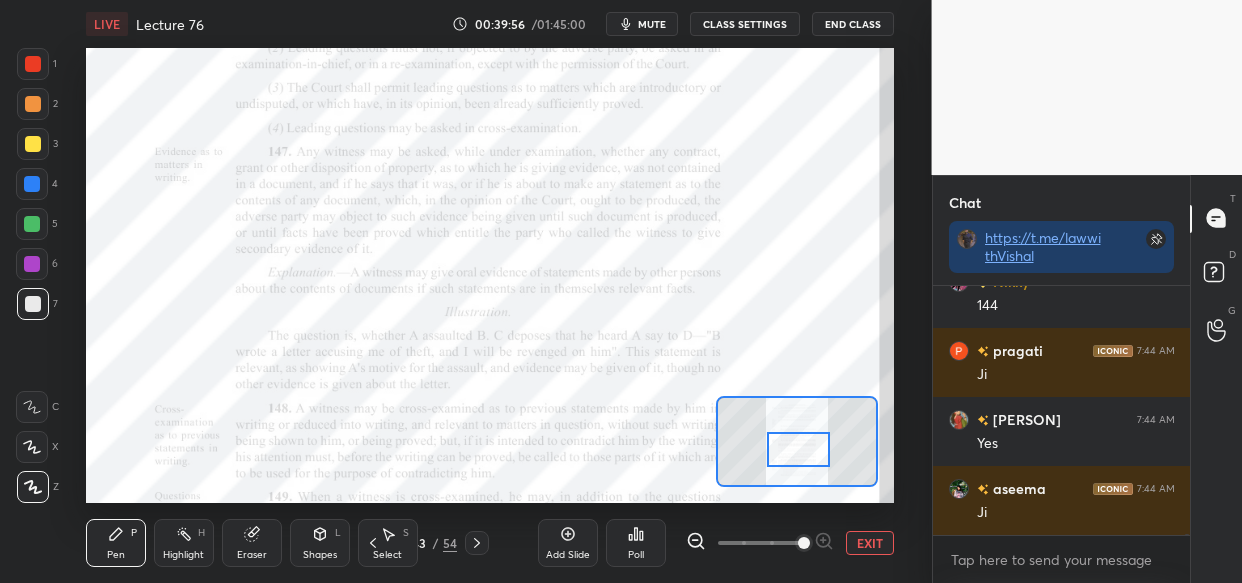 click at bounding box center (32, 184) 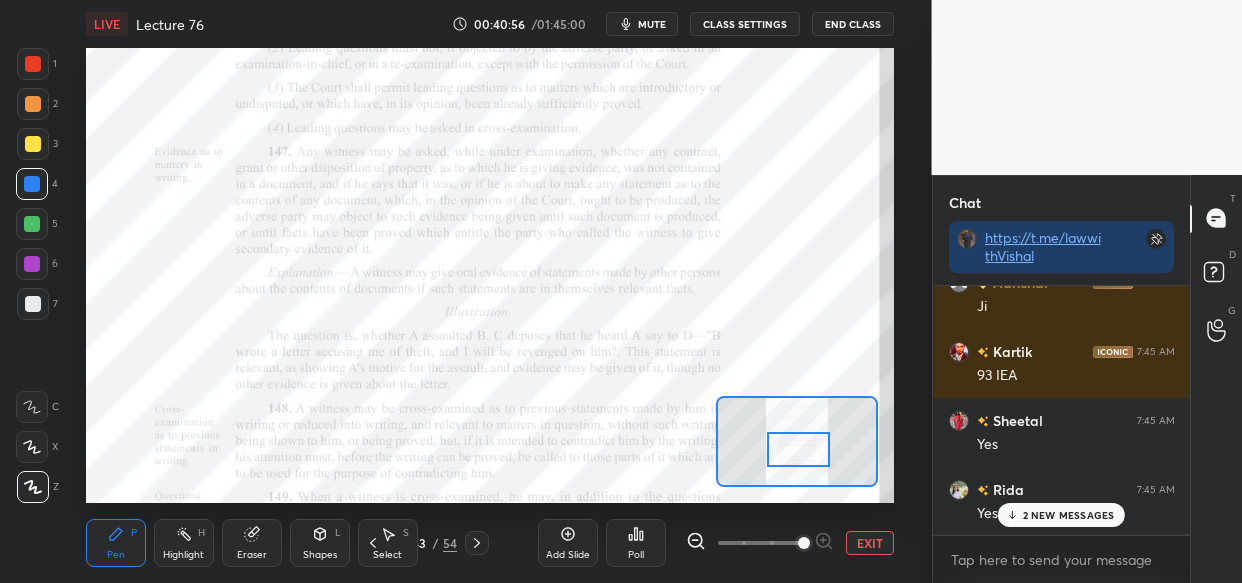 scroll, scrollTop: 85692, scrollLeft: 0, axis: vertical 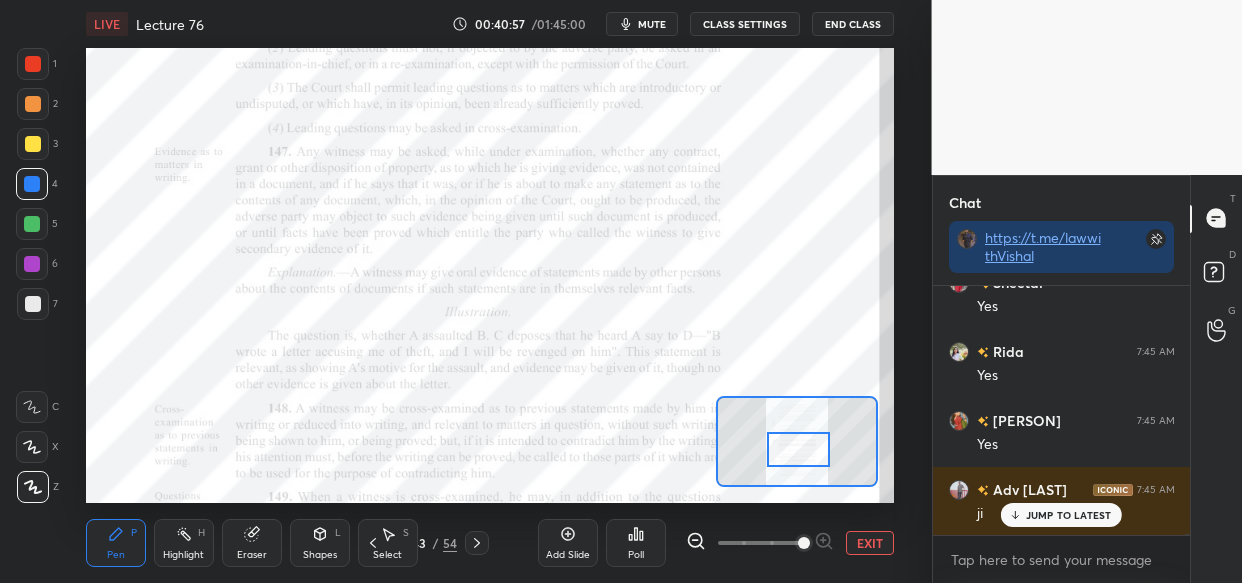 click at bounding box center [32, 224] 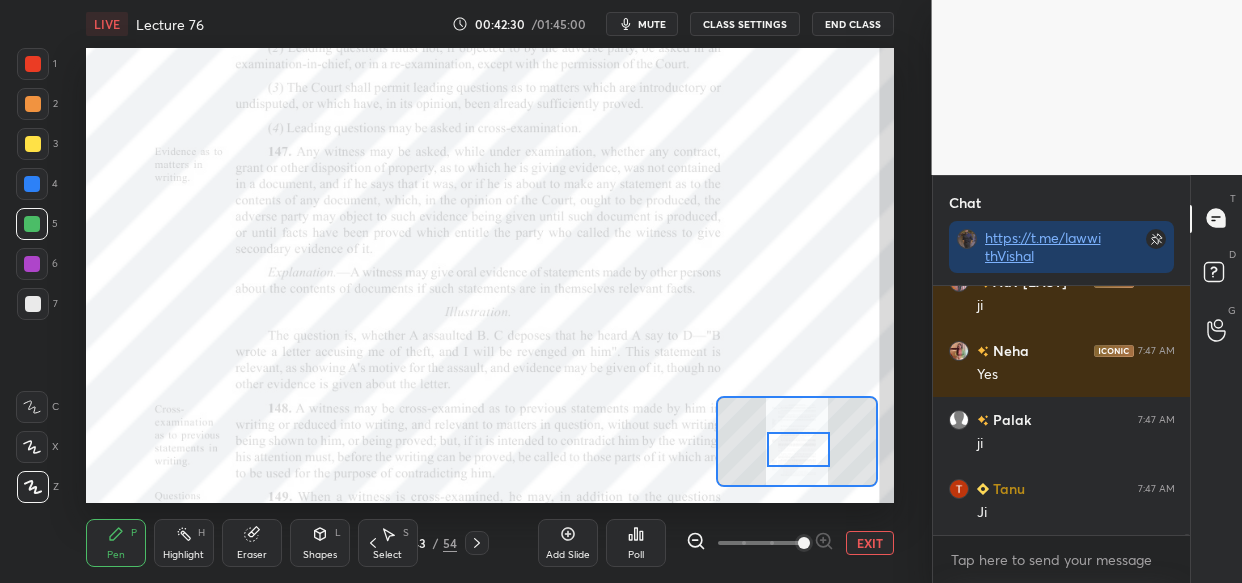 scroll, scrollTop: 88729, scrollLeft: 0, axis: vertical 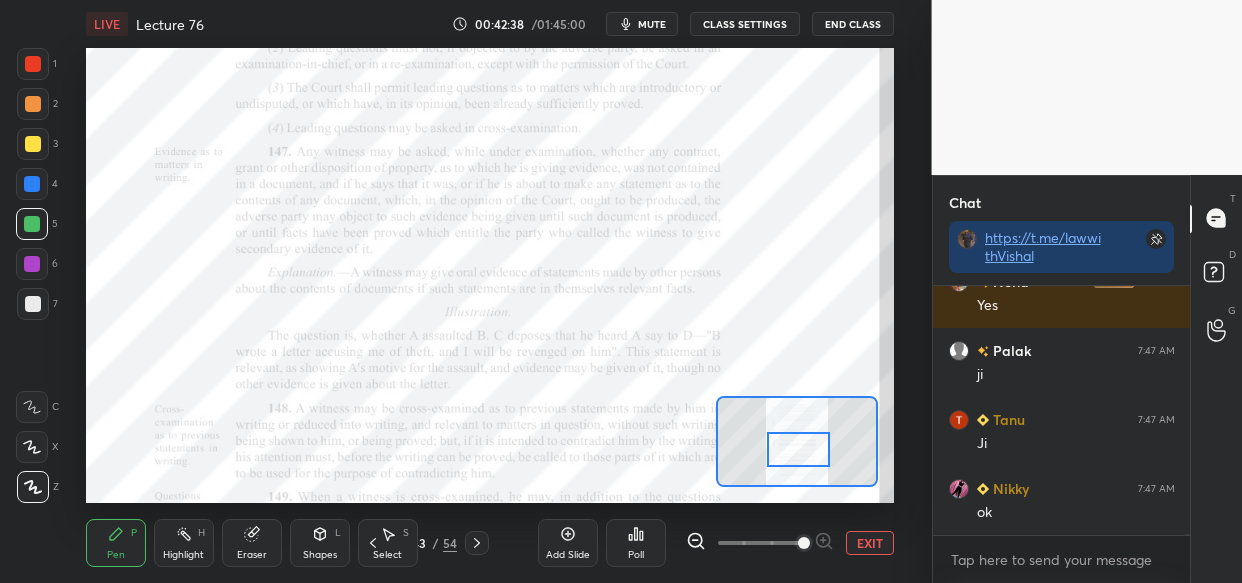 click at bounding box center [33, 64] 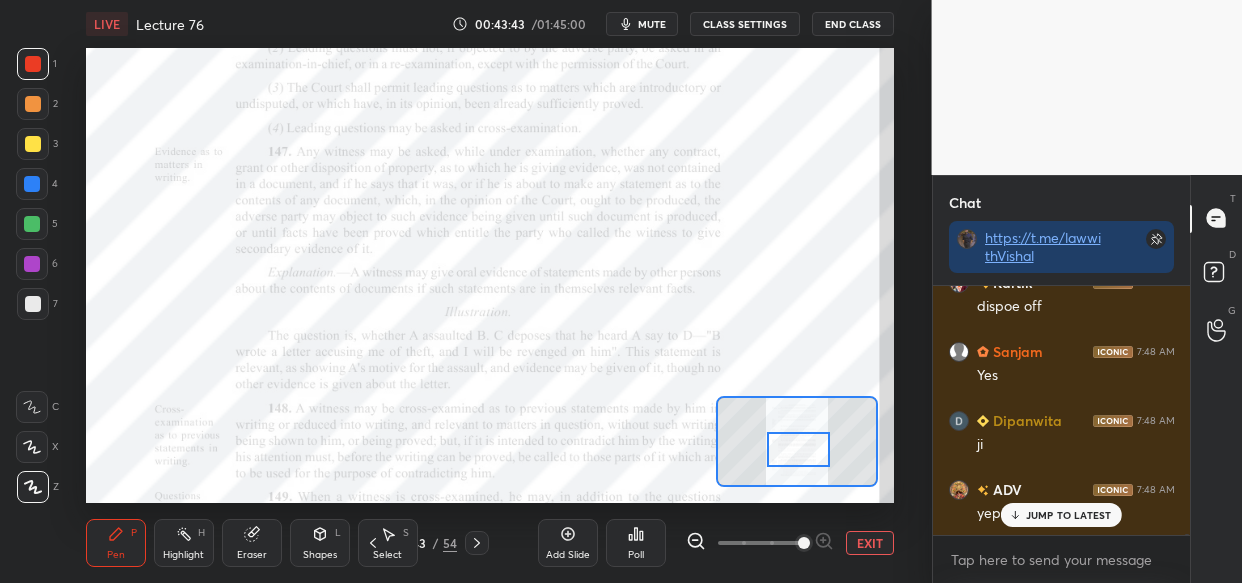 scroll, scrollTop: 91143, scrollLeft: 0, axis: vertical 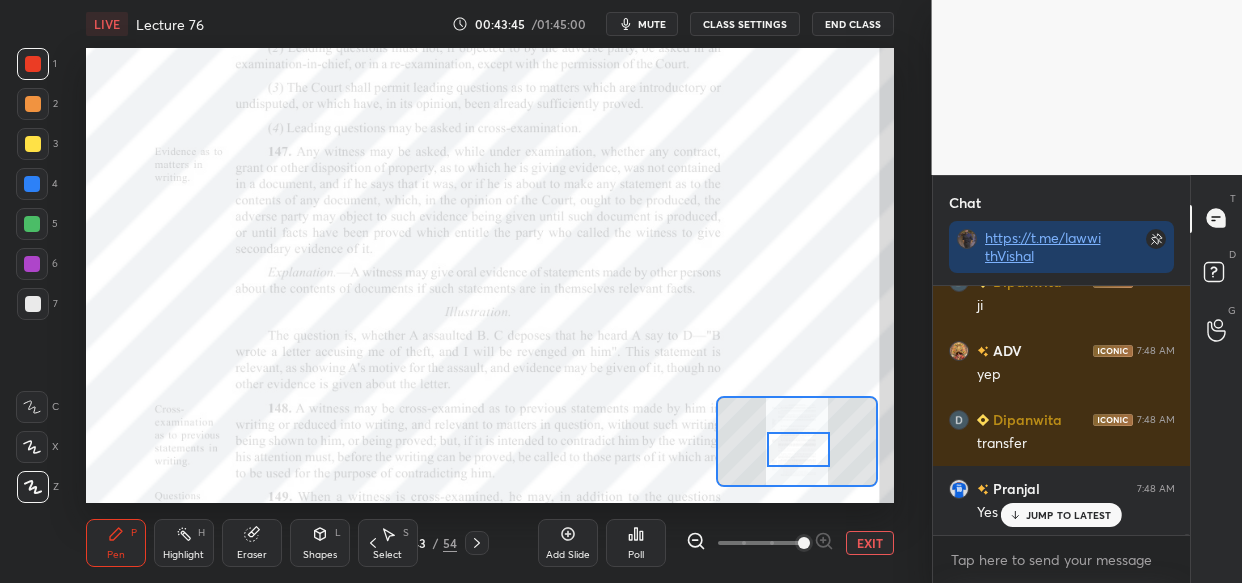 drag, startPoint x: 1099, startPoint y: 512, endPoint x: 1087, endPoint y: 532, distance: 23.323807 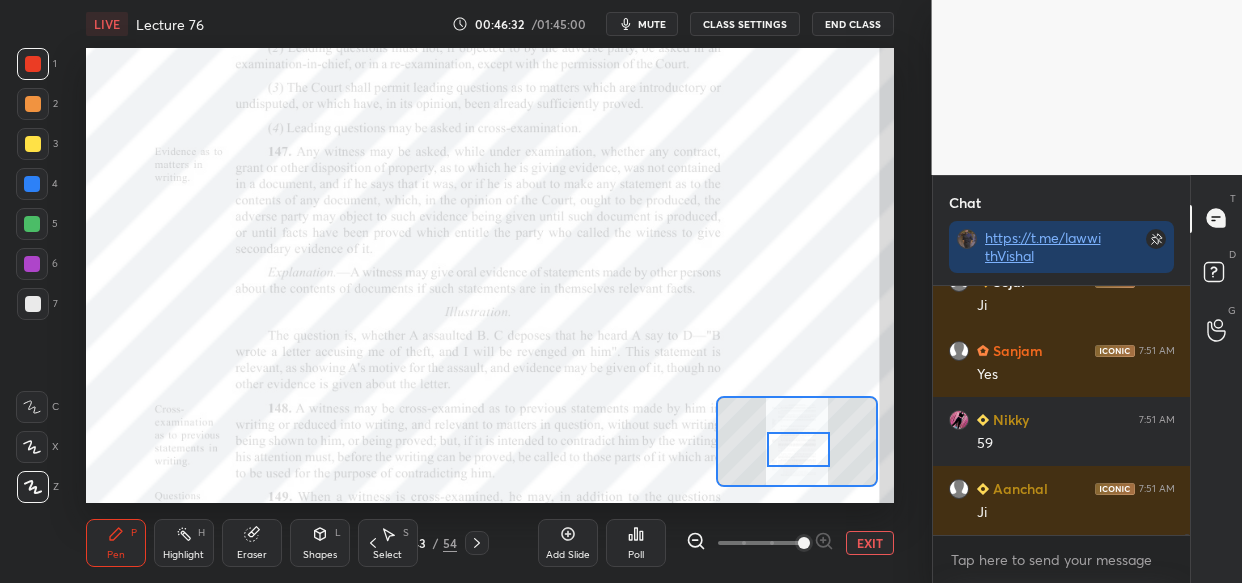 scroll, scrollTop: 99529, scrollLeft: 0, axis: vertical 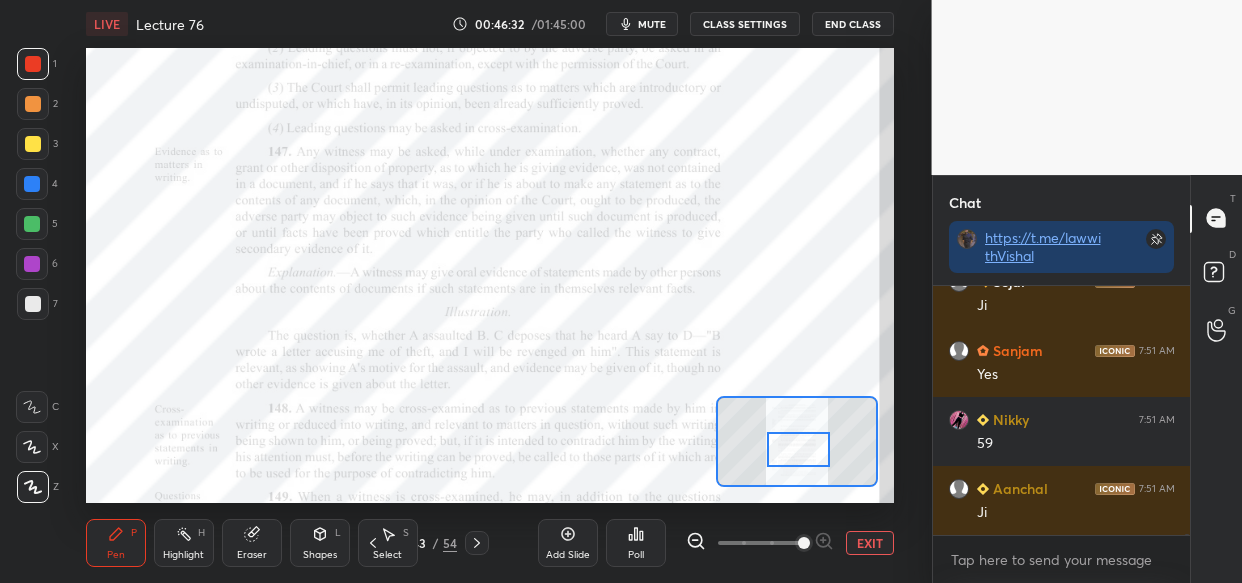 click at bounding box center [32, 184] 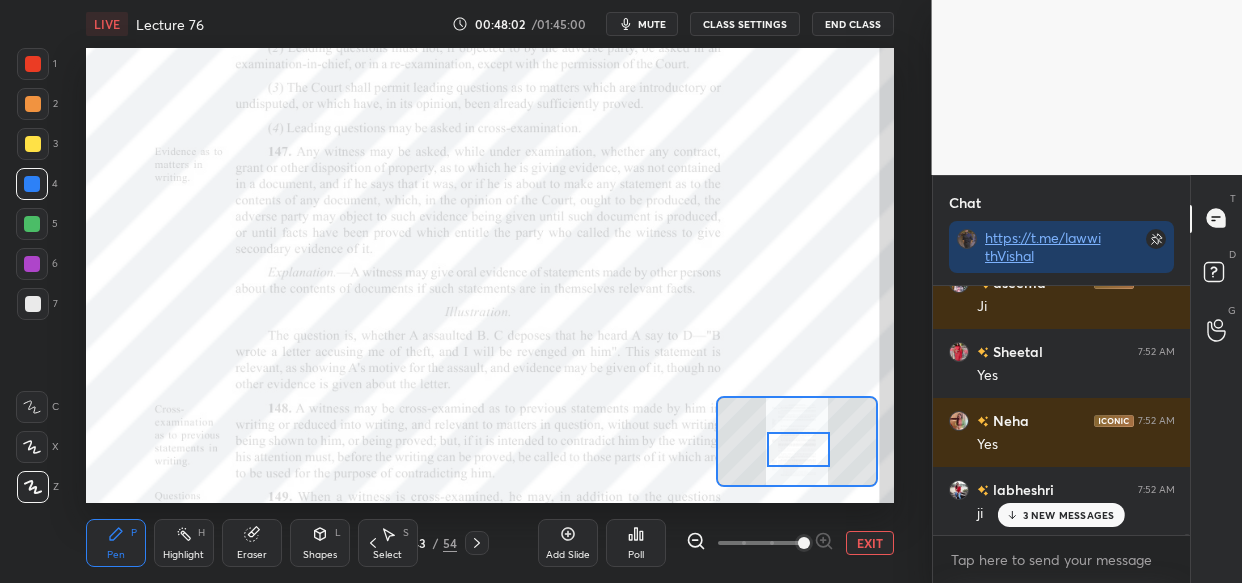 scroll, scrollTop: 103669, scrollLeft: 0, axis: vertical 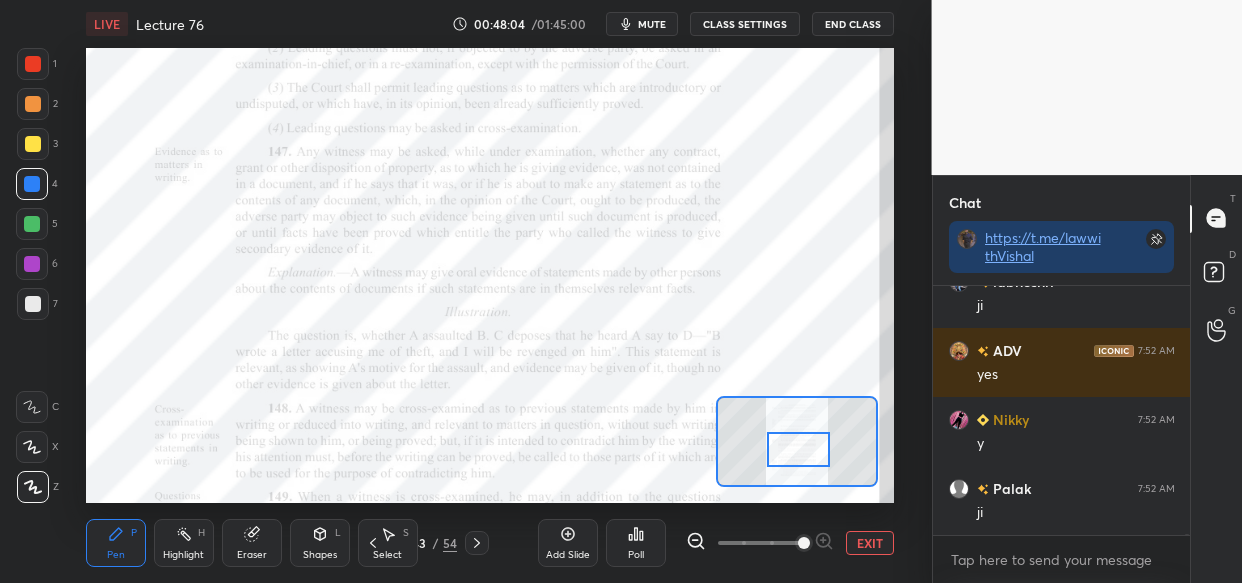 drag, startPoint x: 32, startPoint y: 59, endPoint x: 57, endPoint y: 104, distance: 51.47815 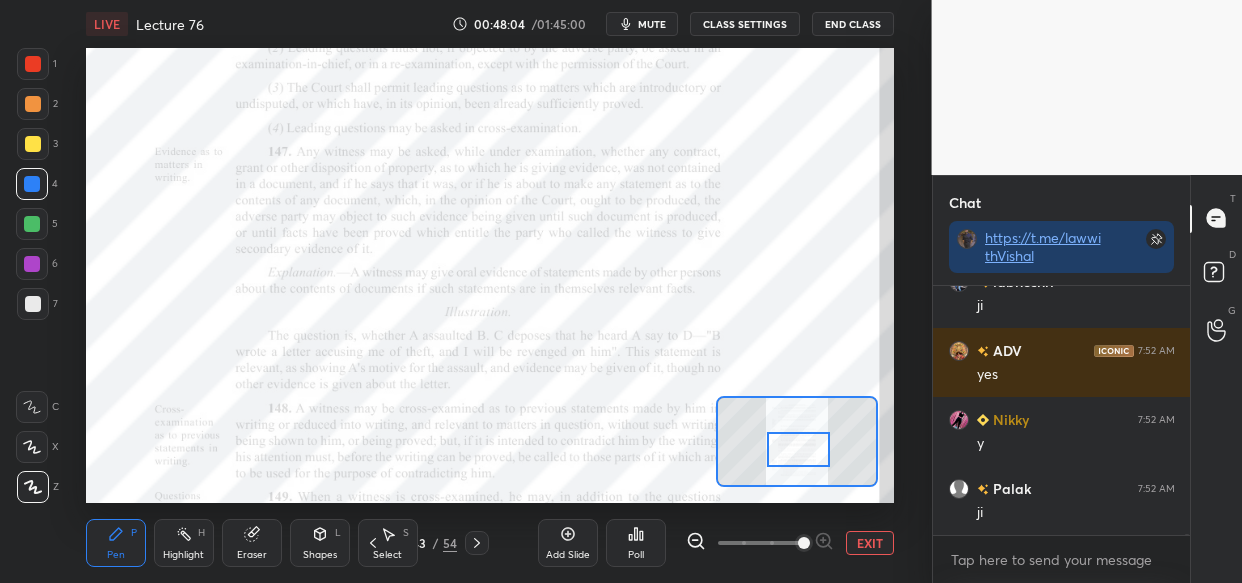 click at bounding box center [33, 64] 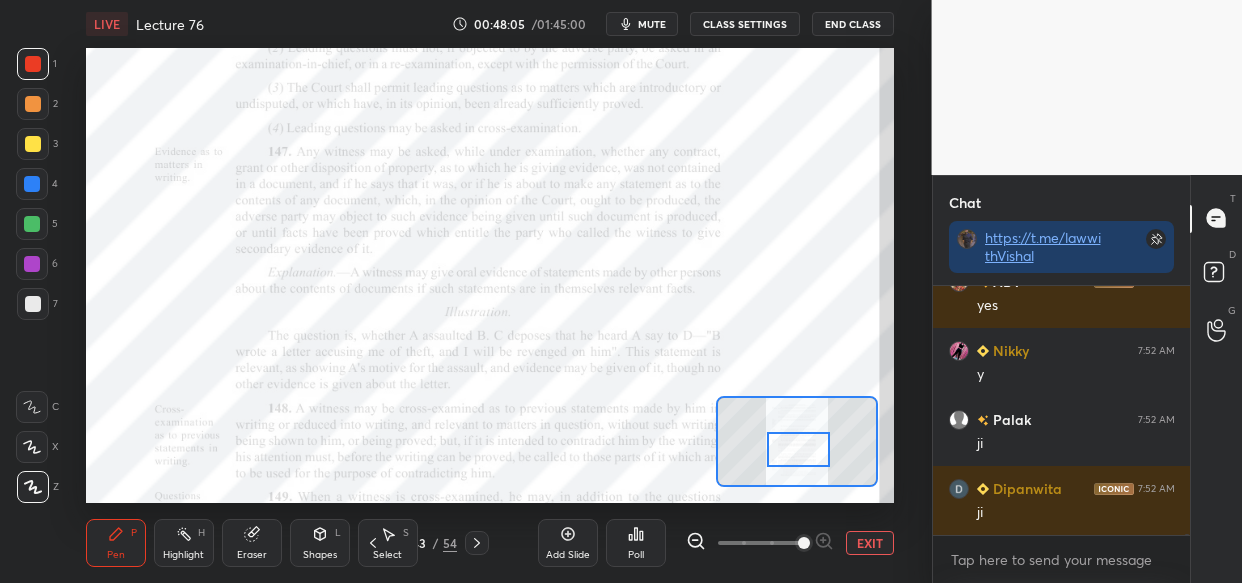 scroll, scrollTop: 103807, scrollLeft: 0, axis: vertical 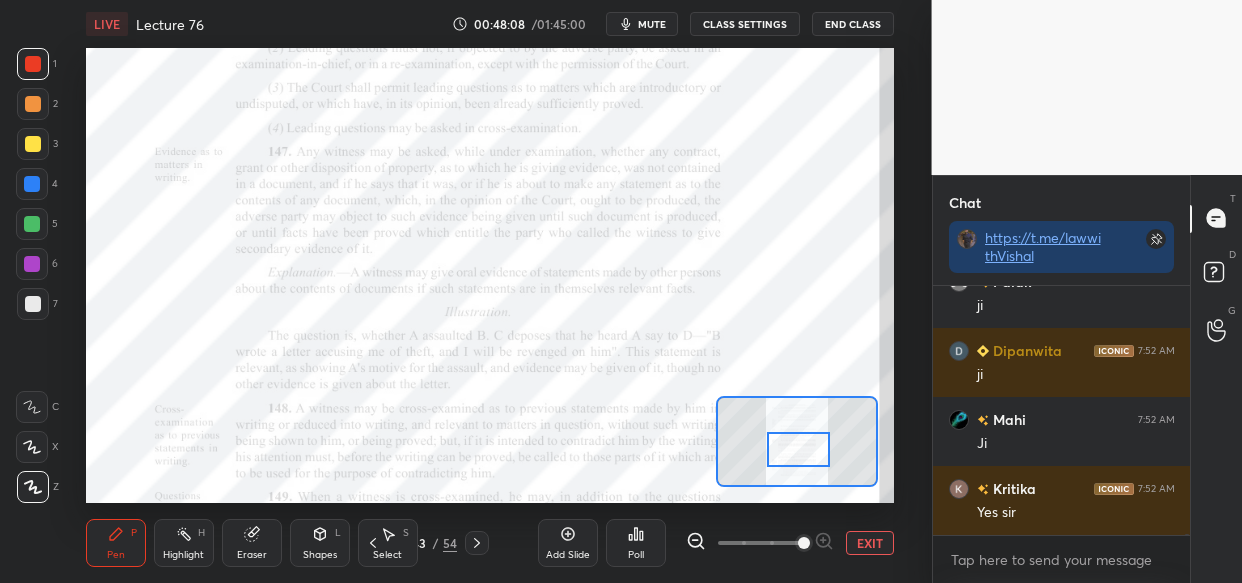 click on "Setting up your live class Poll for   secs No correct answer Start poll" at bounding box center [490, 275] 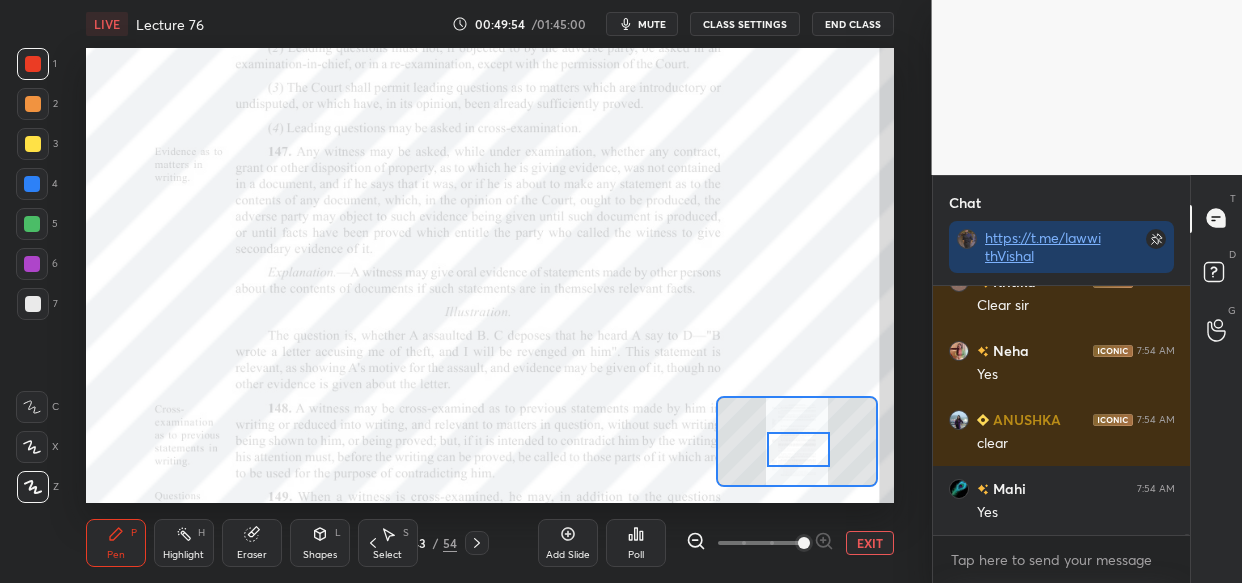 scroll, scrollTop: 108637, scrollLeft: 0, axis: vertical 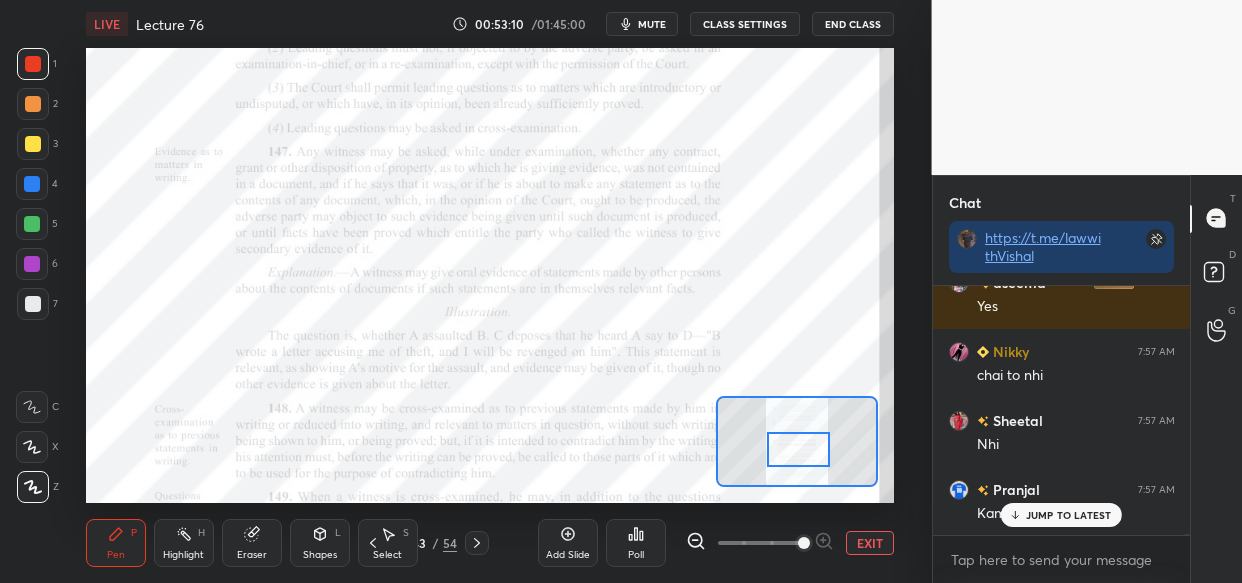 click on "JUMP TO LATEST" at bounding box center [1069, 515] 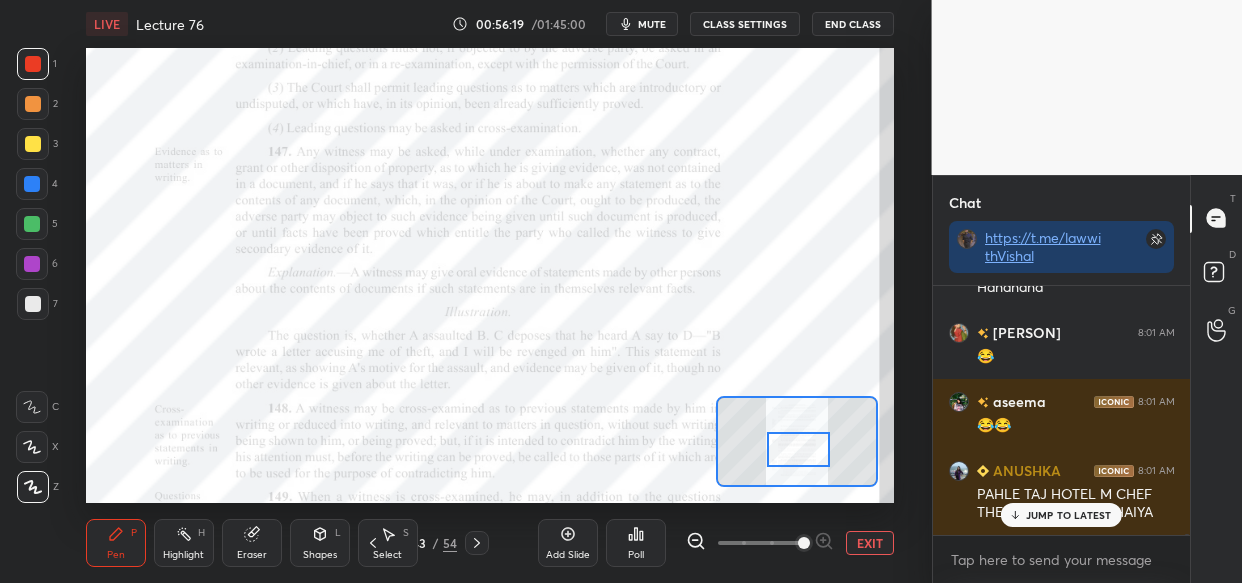 scroll, scrollTop: 120294, scrollLeft: 0, axis: vertical 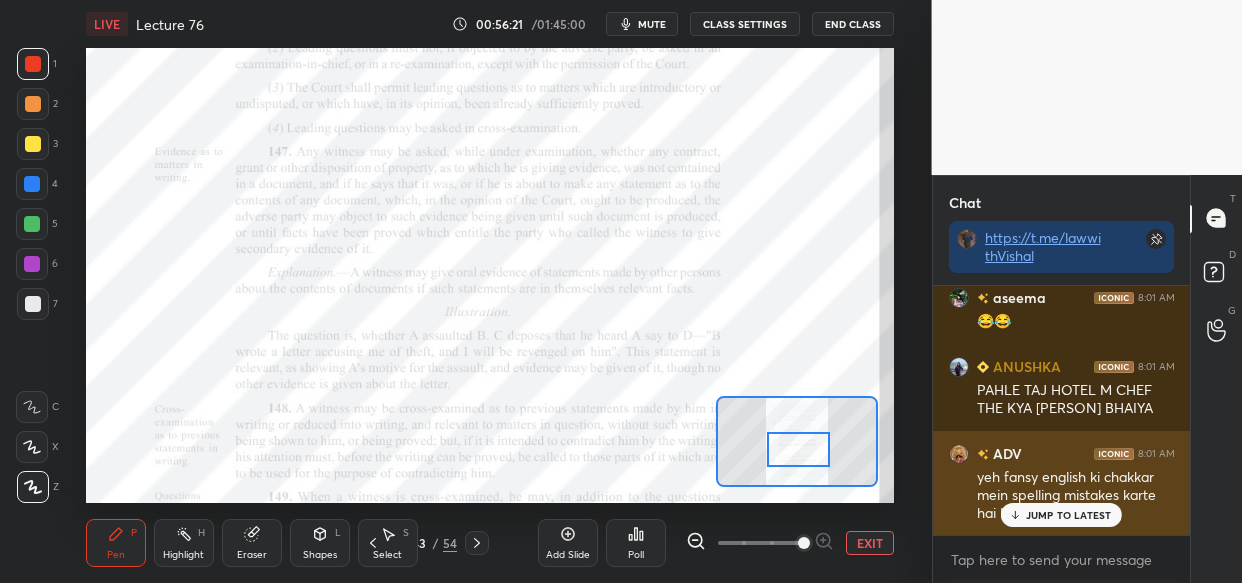 click on "JUMP TO LATEST" at bounding box center (1061, 515) 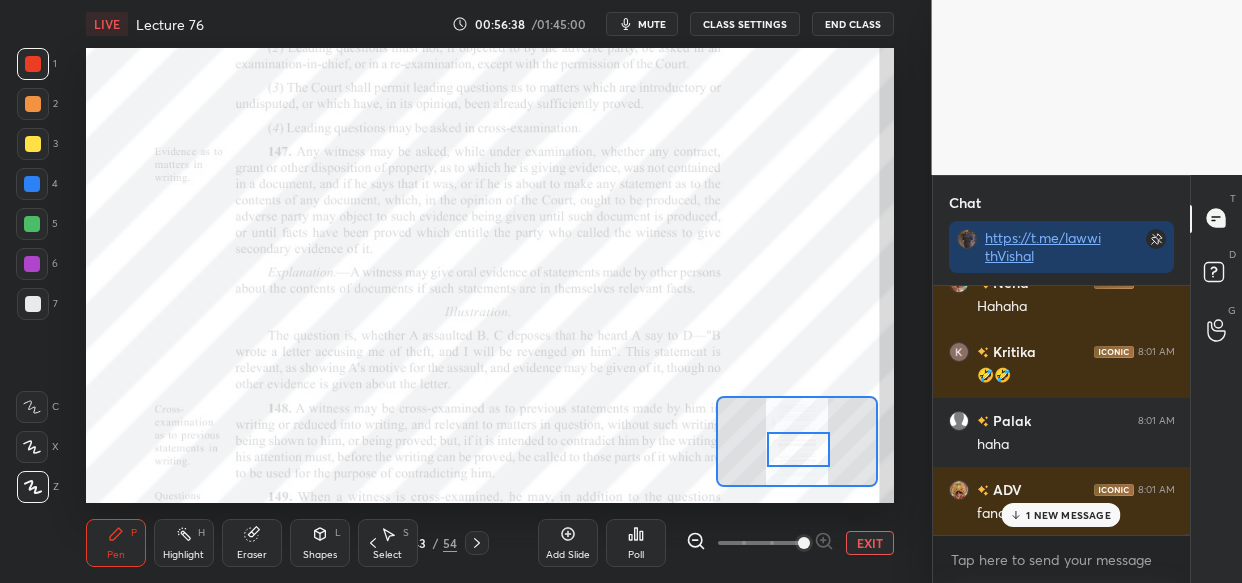 scroll, scrollTop: 121071, scrollLeft: 0, axis: vertical 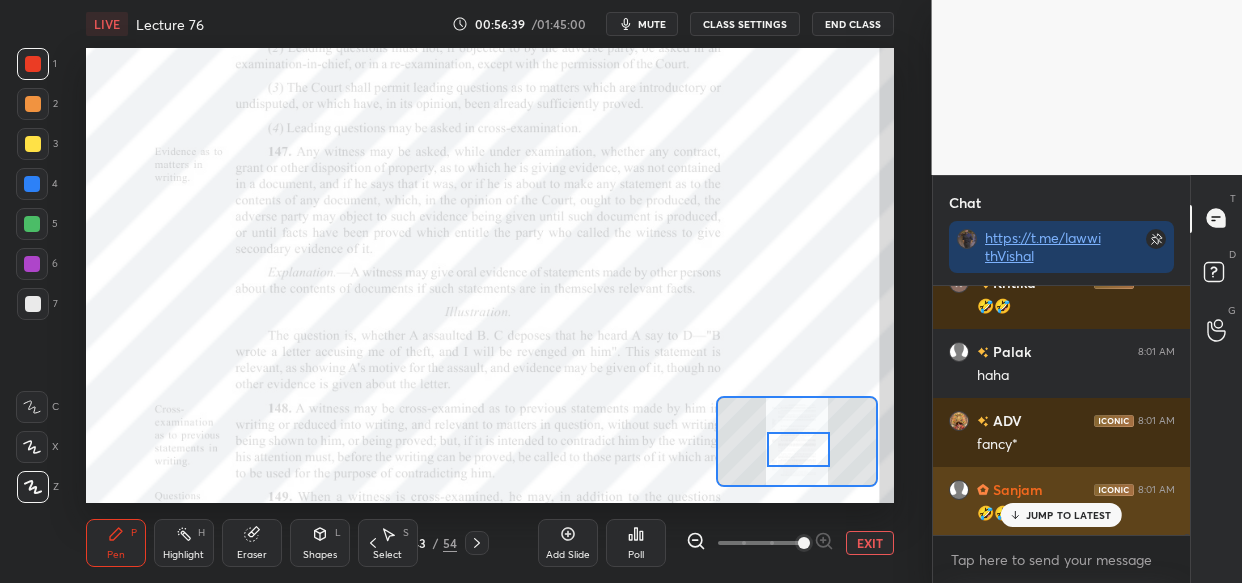 click on "JUMP TO LATEST" at bounding box center [1069, 515] 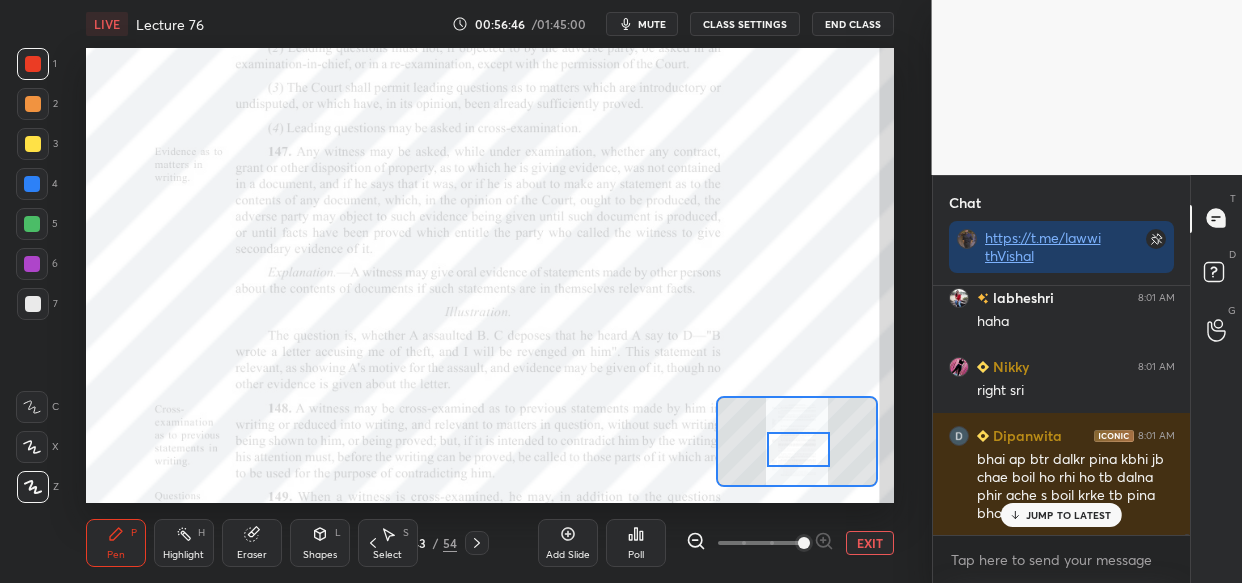 scroll, scrollTop: 121401, scrollLeft: 0, axis: vertical 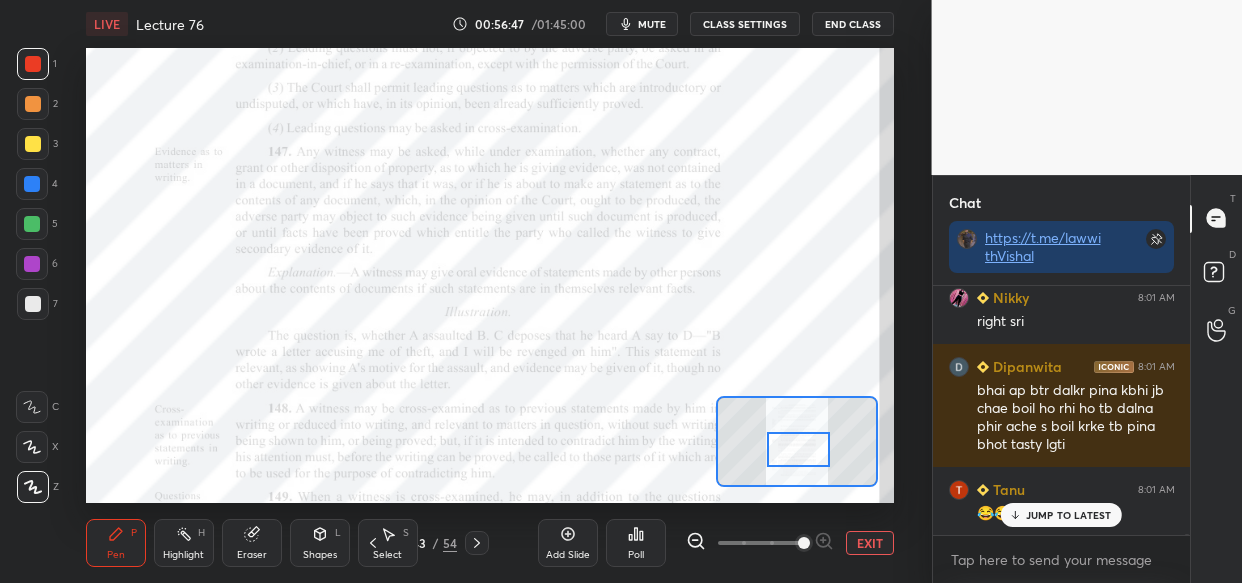 click on "JUMP TO LATEST" at bounding box center [1069, 515] 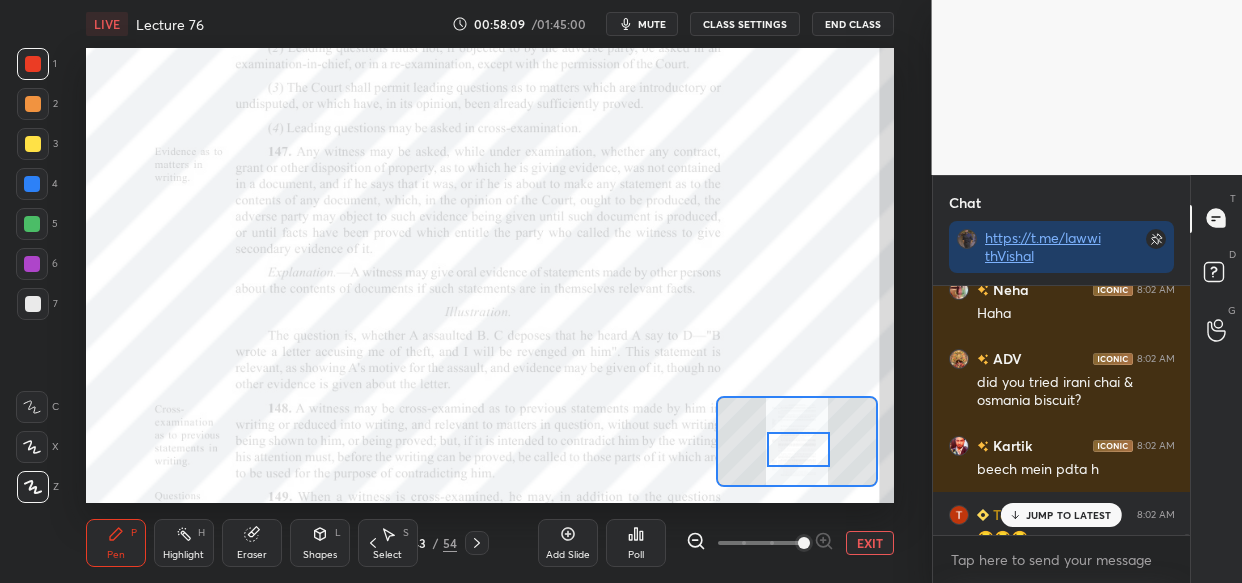 scroll, scrollTop: 123582, scrollLeft: 0, axis: vertical 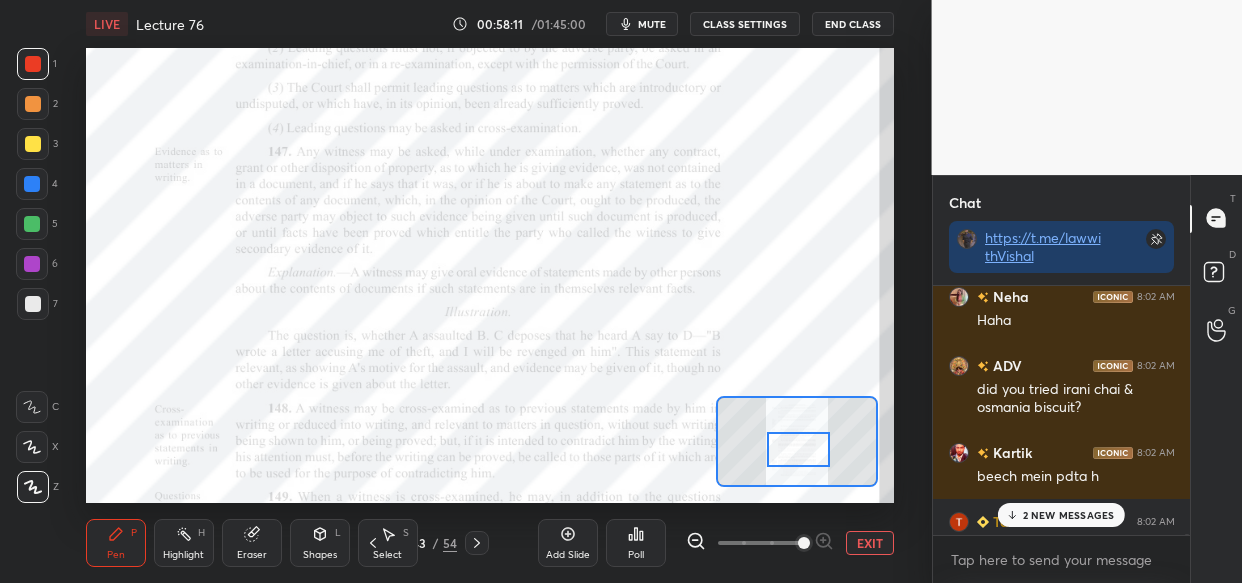 drag, startPoint x: 1060, startPoint y: 516, endPoint x: 1032, endPoint y: 522, distance: 28.635643 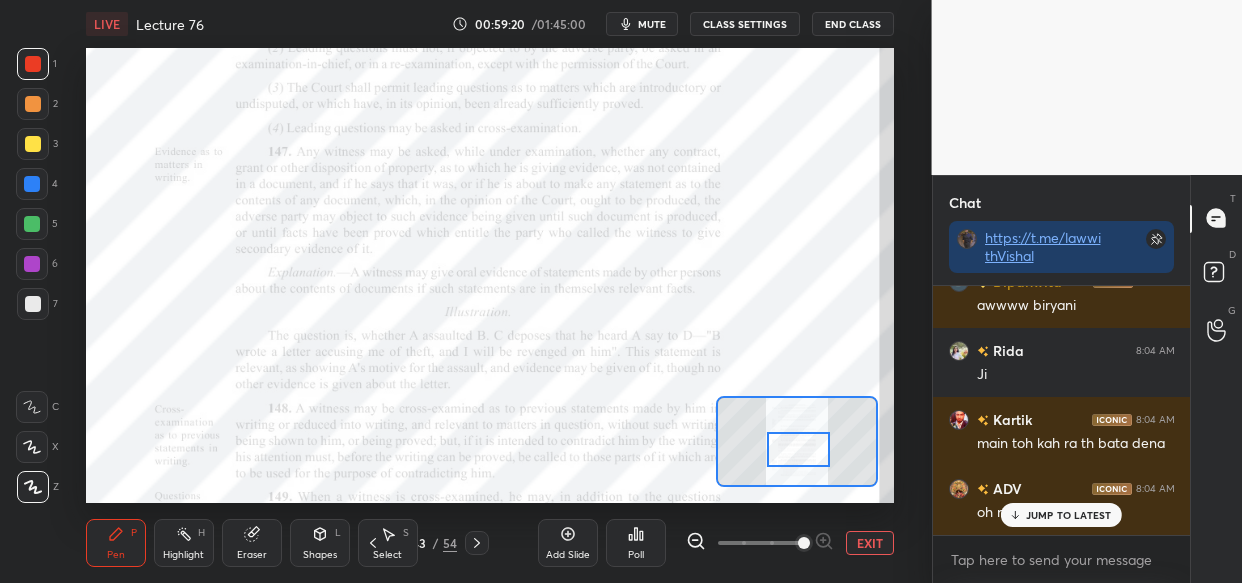 scroll, scrollTop: 125413, scrollLeft: 0, axis: vertical 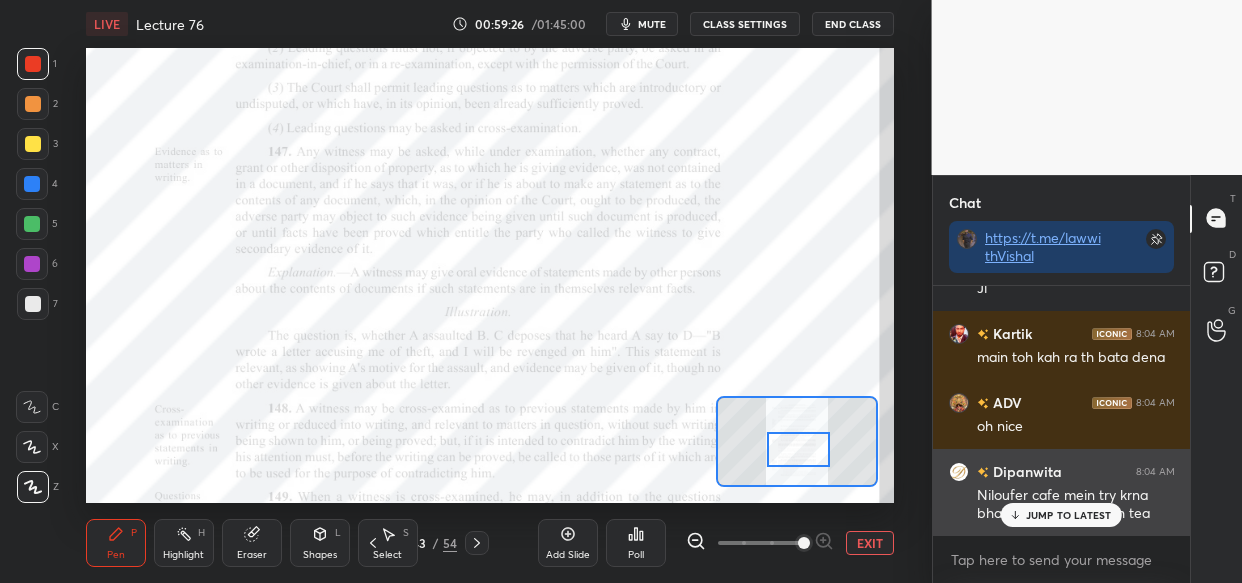 click on "JUMP TO LATEST" at bounding box center (1061, 515) 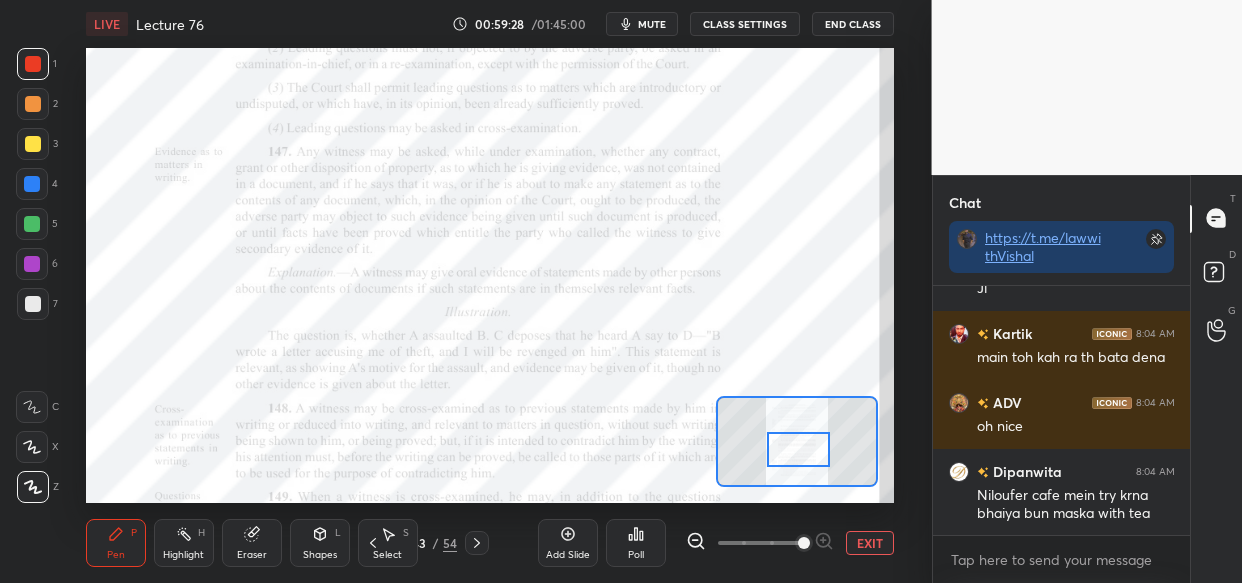 drag, startPoint x: 683, startPoint y: 39, endPoint x: 665, endPoint y: 26, distance: 22.203604 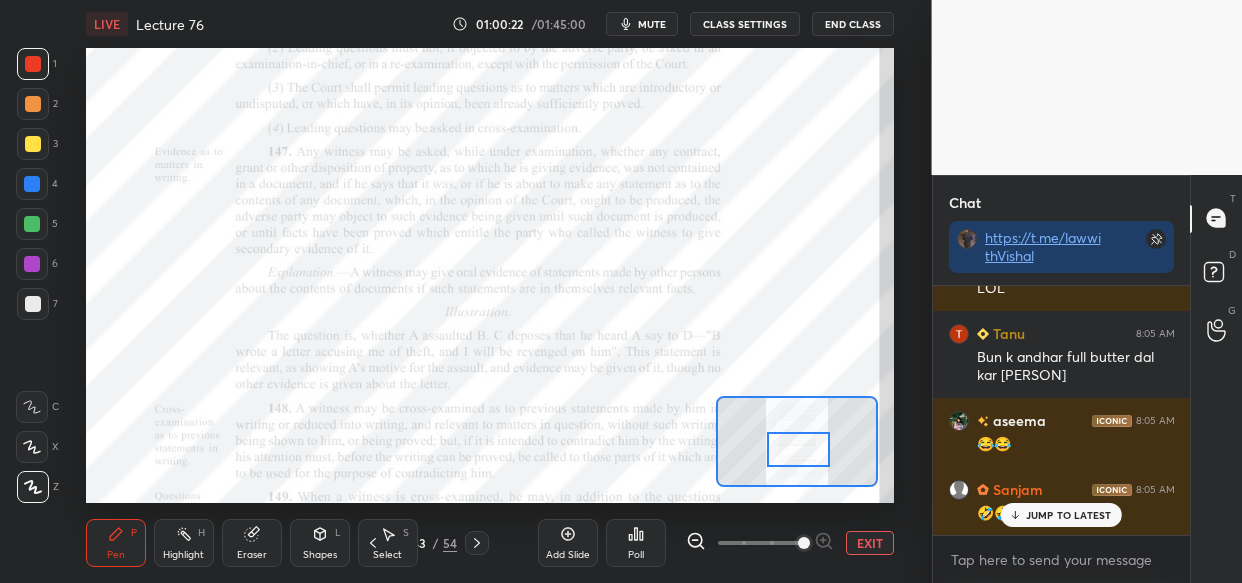 scroll, scrollTop: 127261, scrollLeft: 0, axis: vertical 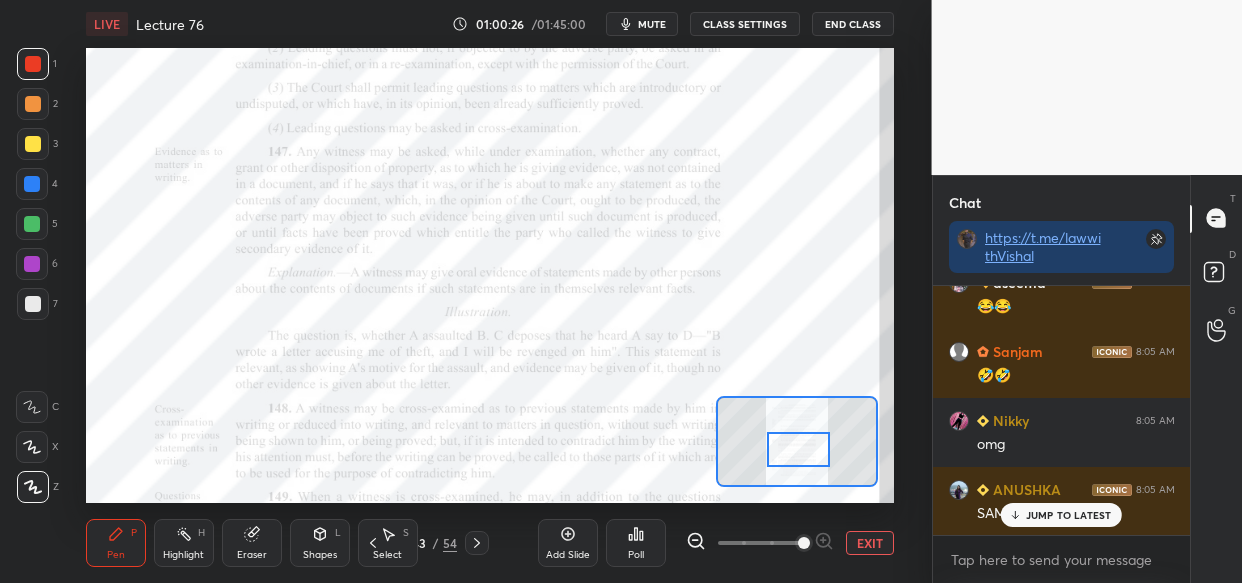 click on "ADV 8:04 AM line acha nahi hai sir Kartik 8:04 AM hame toh chaipati jo chulhe pe ubalti h woh pata Ashika 8:04 AM 😂 Dipanwita 8:04 AM bun ko mska lgakr khate kartik Nikky 8:04 AM chai fan Dipanwita 8:05 AM 😂 Sejal 8:05 AM Samajhte h bhaiya Ashika 8:05 AM 🤣🤣 ADV 8:05 AM LOL Tanu 8:05 AM Bun k andhar full butter dal kar Kartik aseema 8:05 AM 😂😂 Sanjam 8:05 AM 🤣🤣 Nikky 8:05 AM omg ANUSHKA 8:05 AM SAME HERE BHAIYA" at bounding box center [1062, 410] 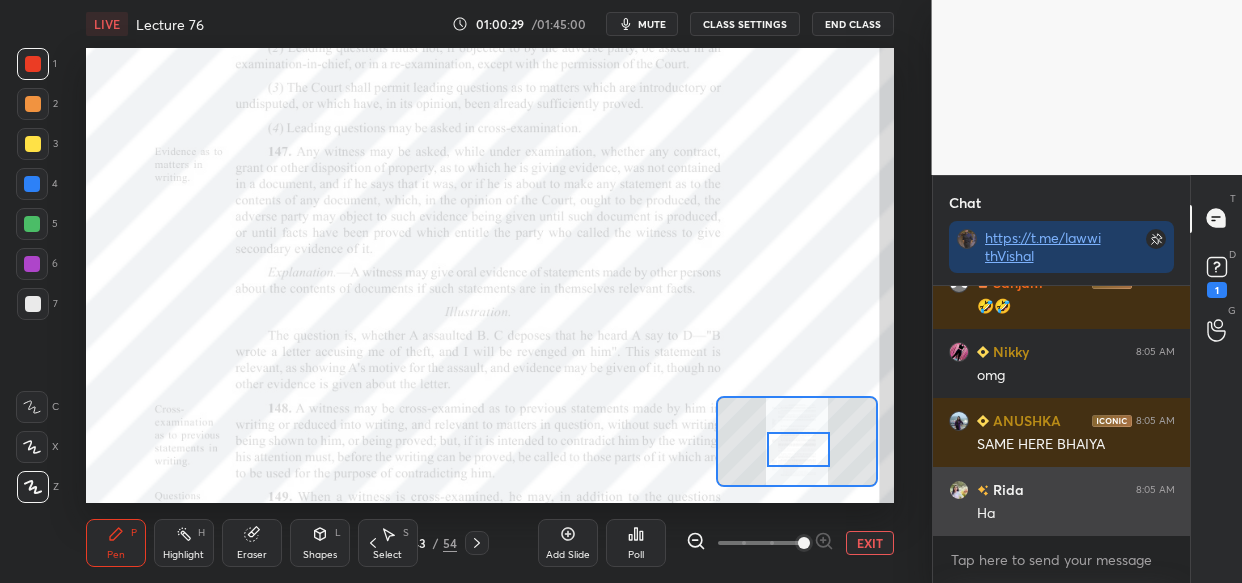 scroll, scrollTop: 127417, scrollLeft: 0, axis: vertical 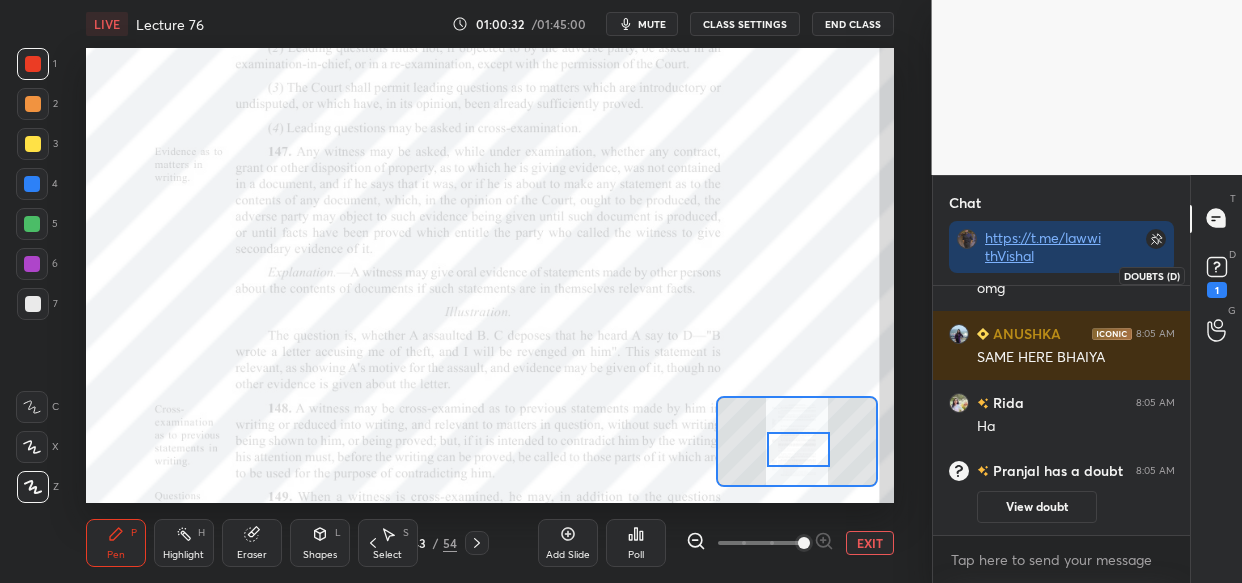 click 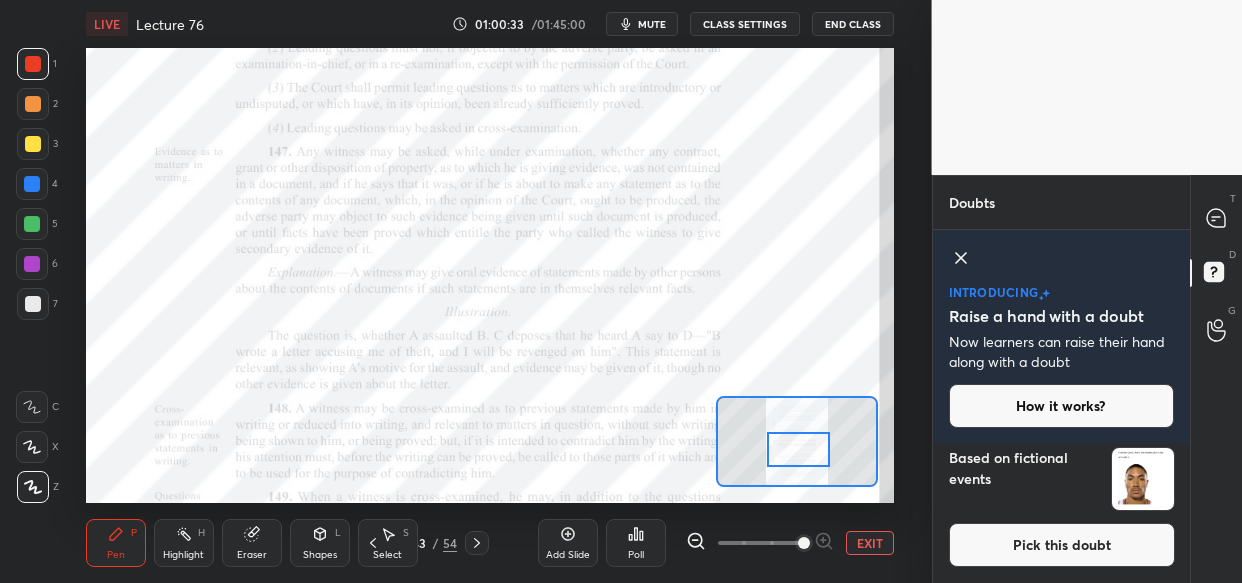 click at bounding box center (1143, 479) 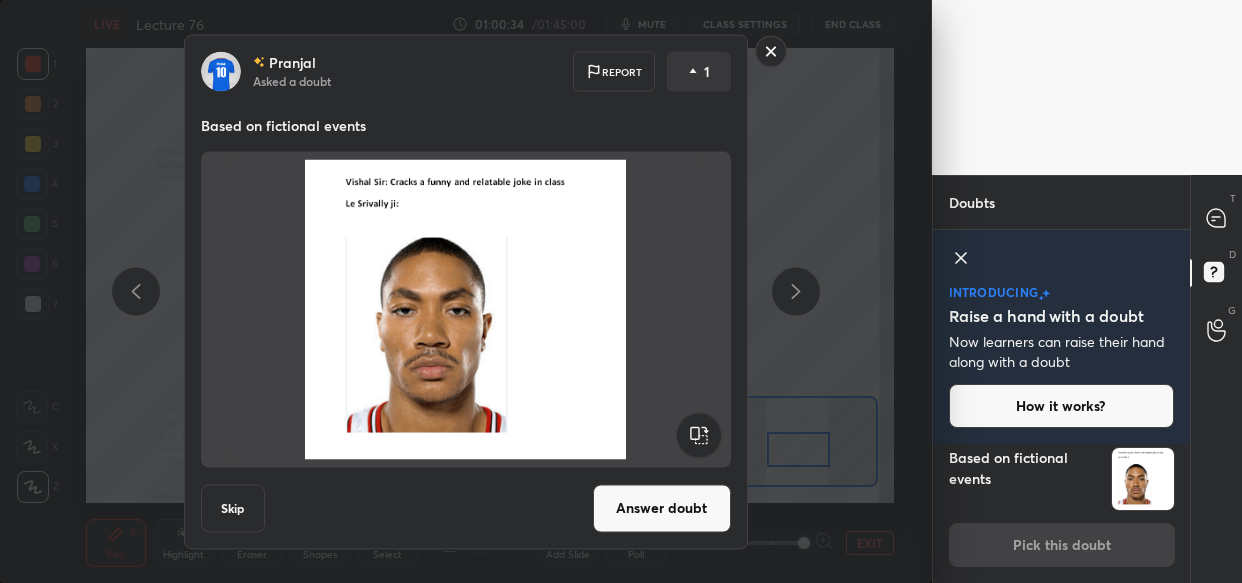 click on "Answer doubt" at bounding box center [662, 508] 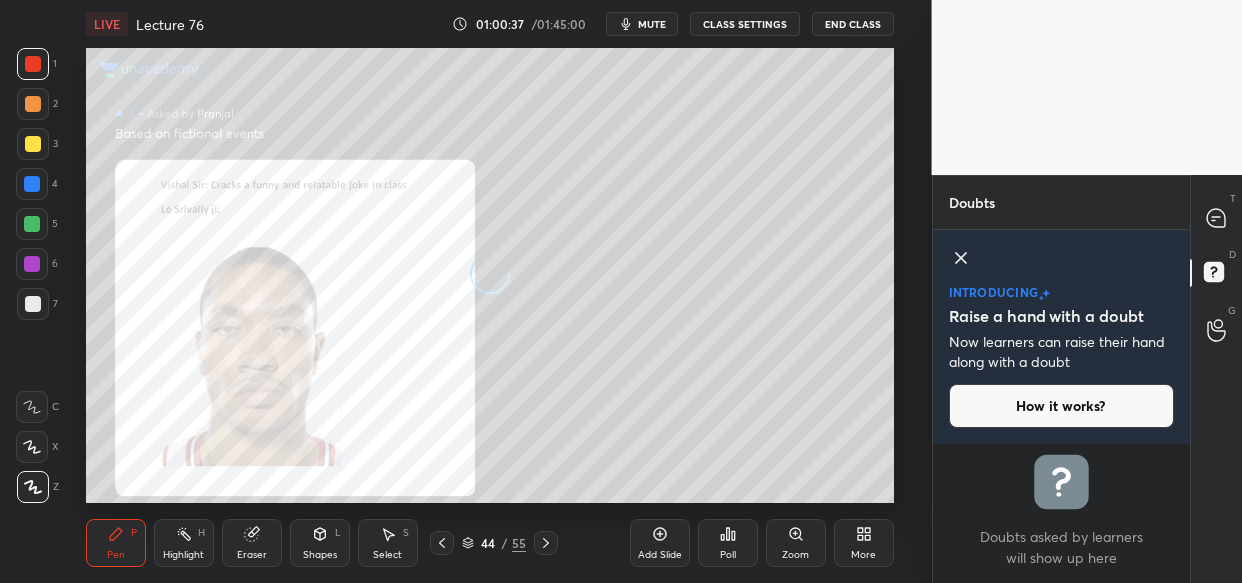scroll, scrollTop: 0, scrollLeft: 0, axis: both 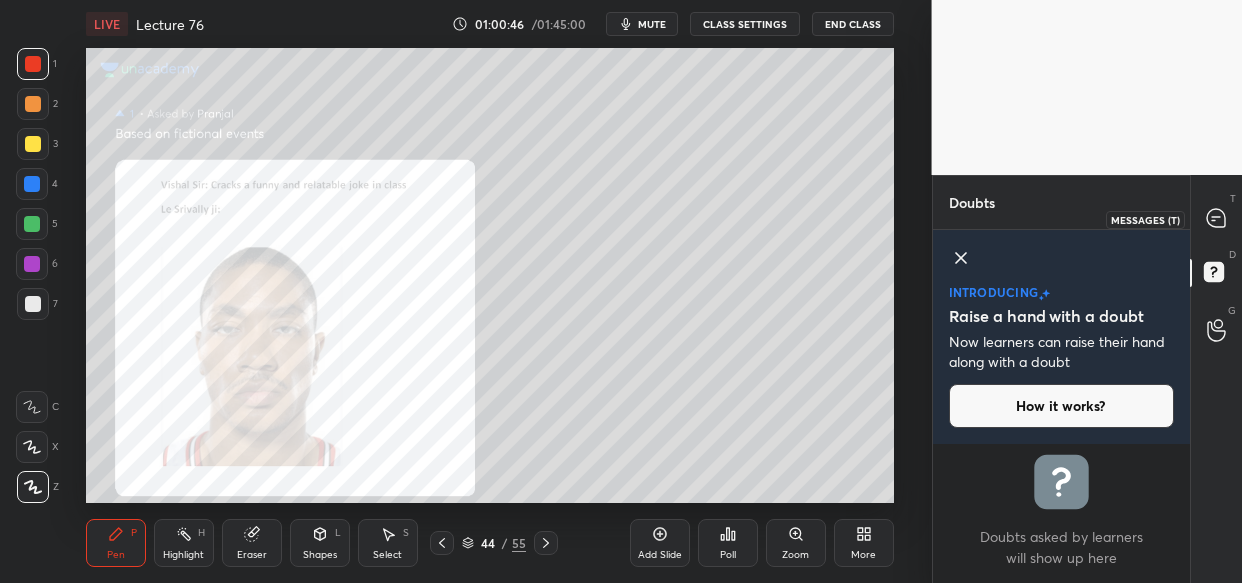drag, startPoint x: 1227, startPoint y: 219, endPoint x: 1188, endPoint y: 225, distance: 39.45884 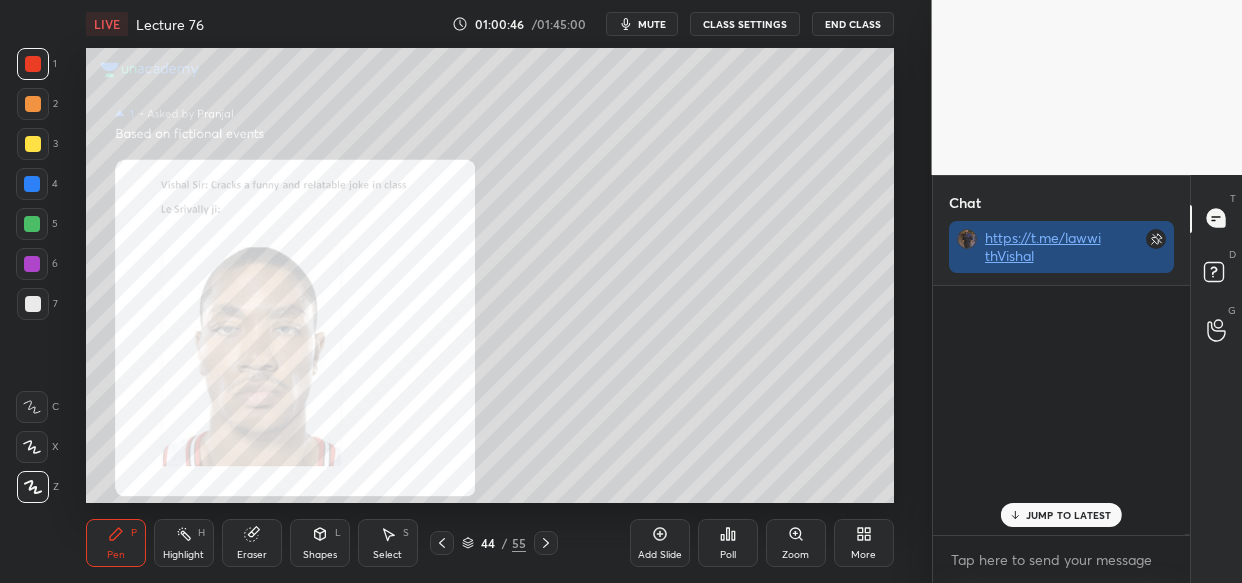 scroll, scrollTop: 77, scrollLeft: 252, axis: both 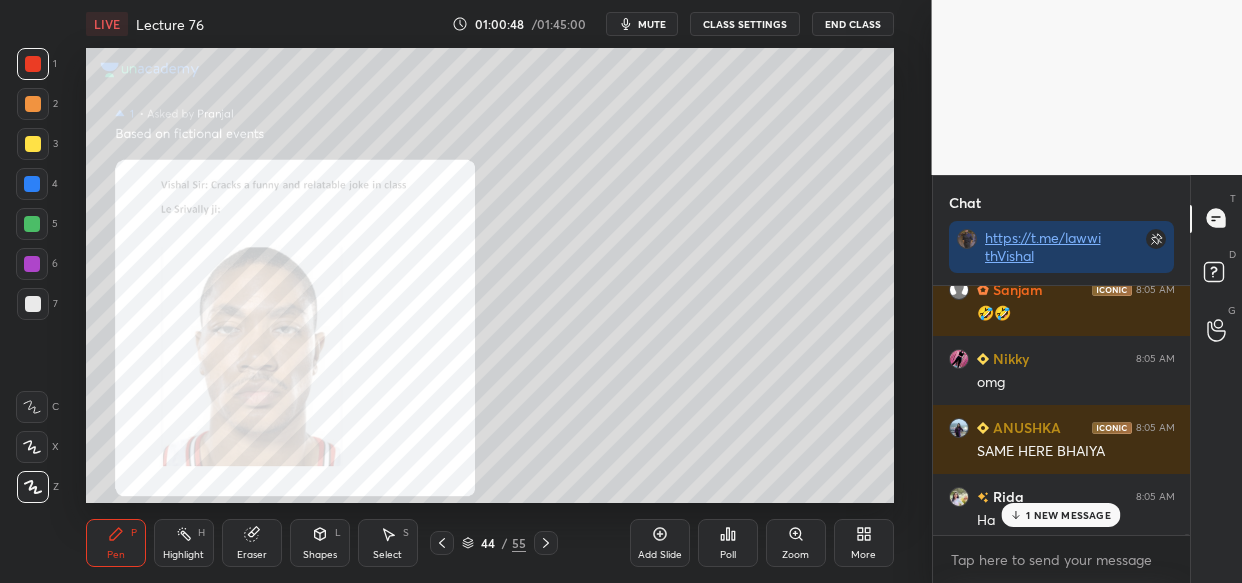 drag, startPoint x: 1065, startPoint y: 514, endPoint x: 1053, endPoint y: 520, distance: 13.416408 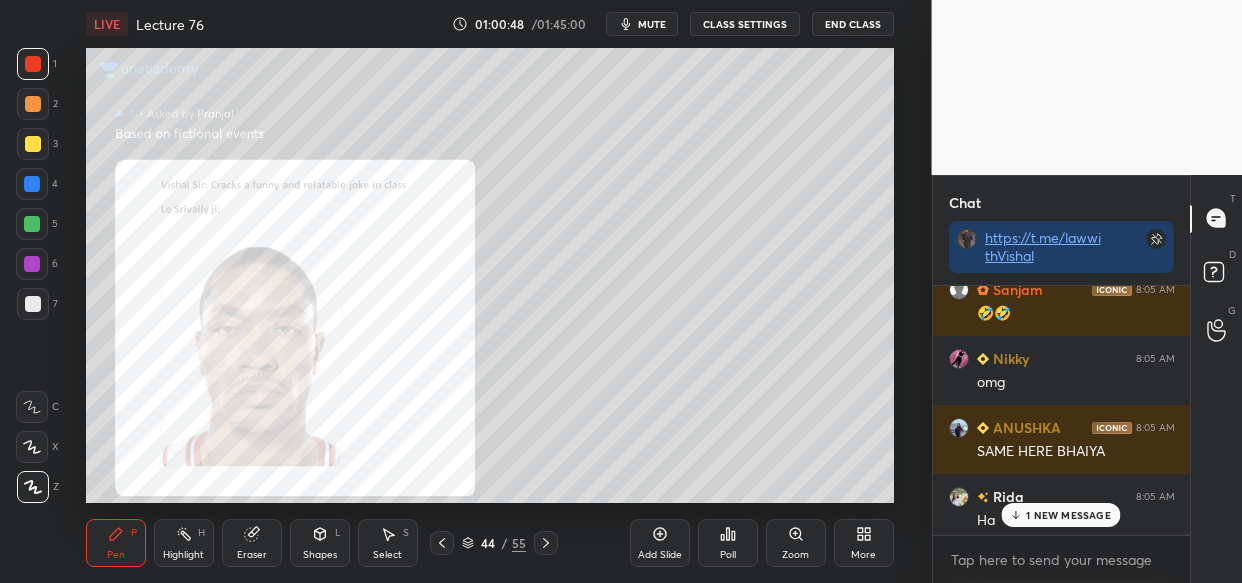 click on "1 NEW MESSAGE" at bounding box center (1068, 515) 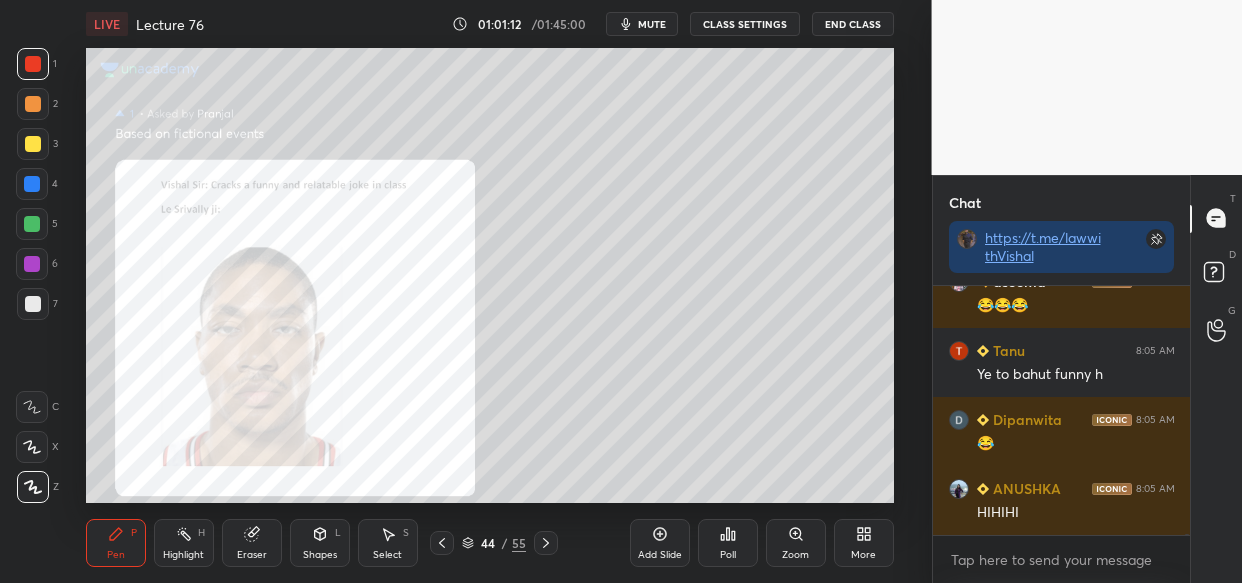 scroll, scrollTop: 96906, scrollLeft: 0, axis: vertical 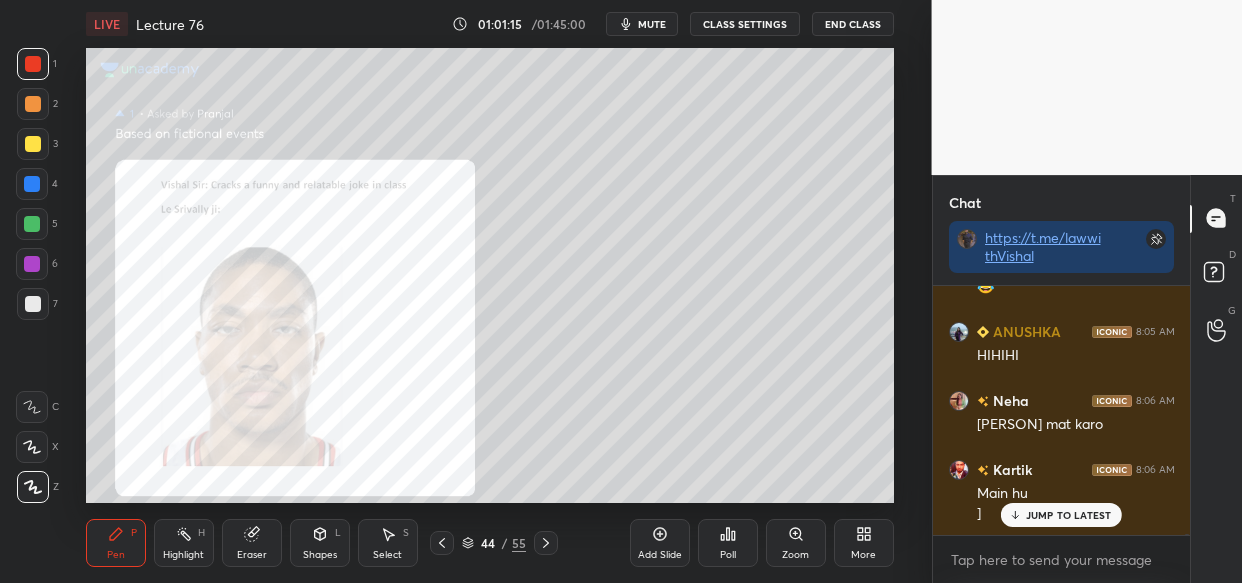 click on "Tanu 8:05 AM 😂😂😂😂😂😂😂 Sanjam 8:05 AM 🤣🤣🤣🤣 Palak 8:05 AM haha Kritika 8:05 AM 🤣🤣 Kartik 8:05 AM Pranjal SRI MAAR B DEGI Pranjal 8:05 AM Hahahaha Nikky 8:05 AM lol Ashika 8:05 AM 🤣🤣🤣 aseema 8:05 AM 😂😂😂 Tanu 8:05 AM Ye to bahut funny h Dipanwita 8:05 AM 😂 ANUSHKA 8:05 AM HIHIHI Neha 8:06 AM Pranjal mat karo Kartik 8:06 AM Main hu ] JUMP TO LATEST" at bounding box center (1062, 410) 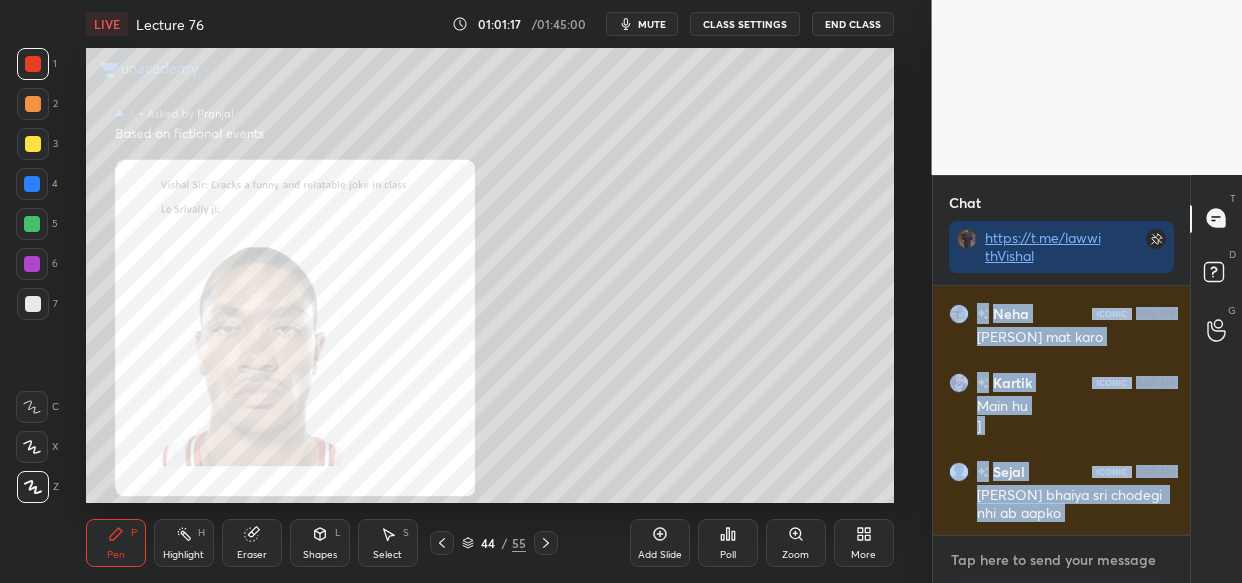drag, startPoint x: 1035, startPoint y: 573, endPoint x: 1018, endPoint y: 566, distance: 18.384777 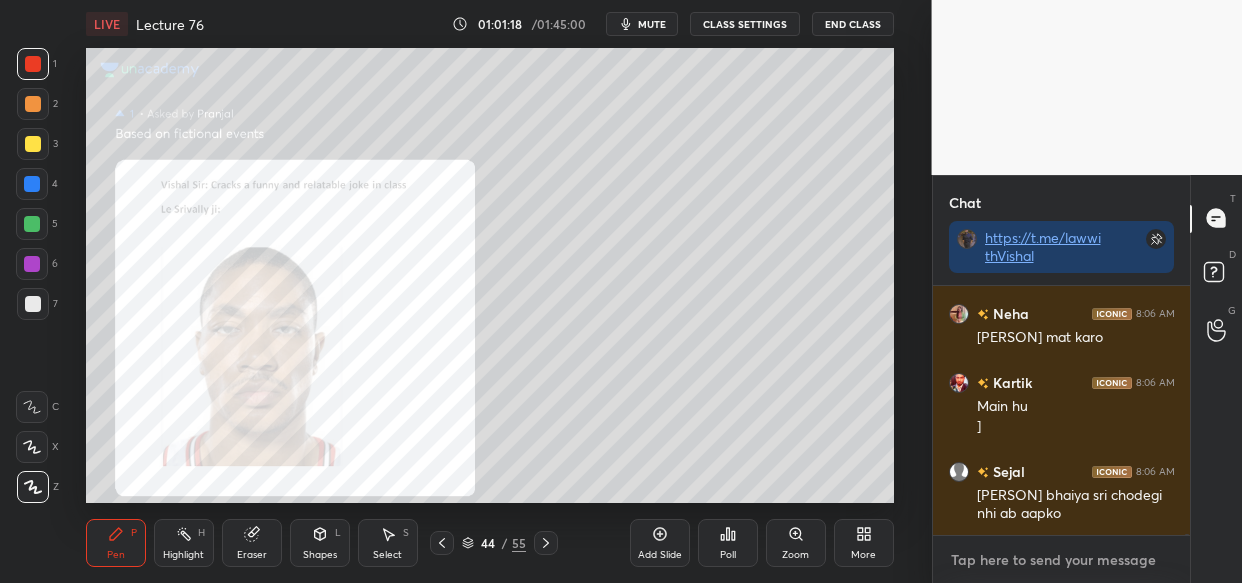 scroll, scrollTop: 97150, scrollLeft: 0, axis: vertical 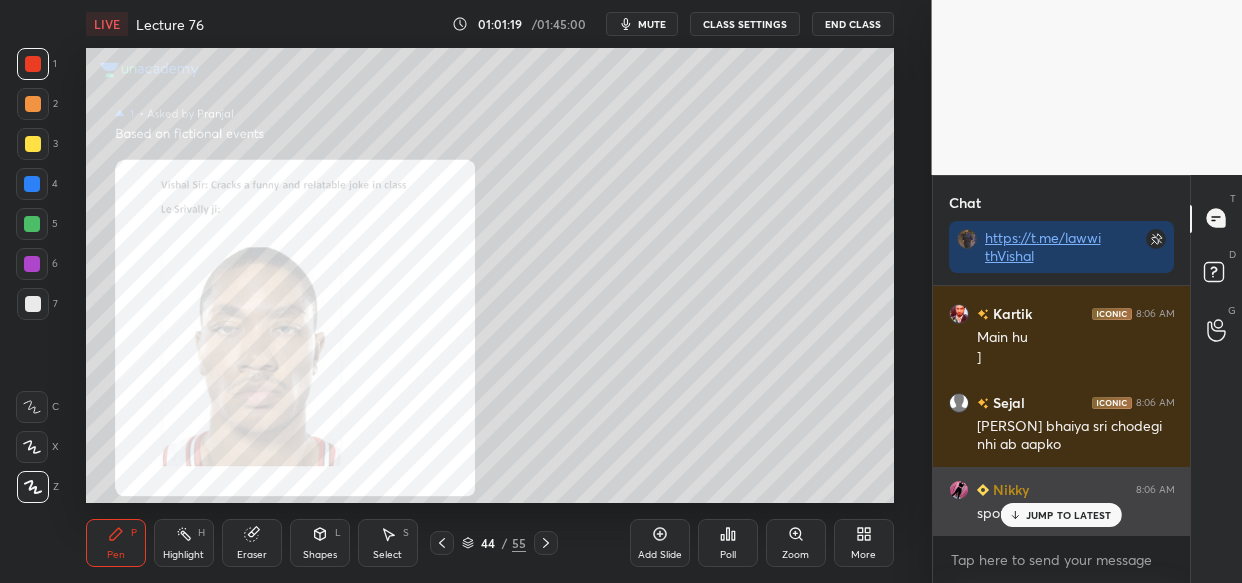 drag, startPoint x: 1060, startPoint y: 513, endPoint x: 935, endPoint y: 514, distance: 125.004 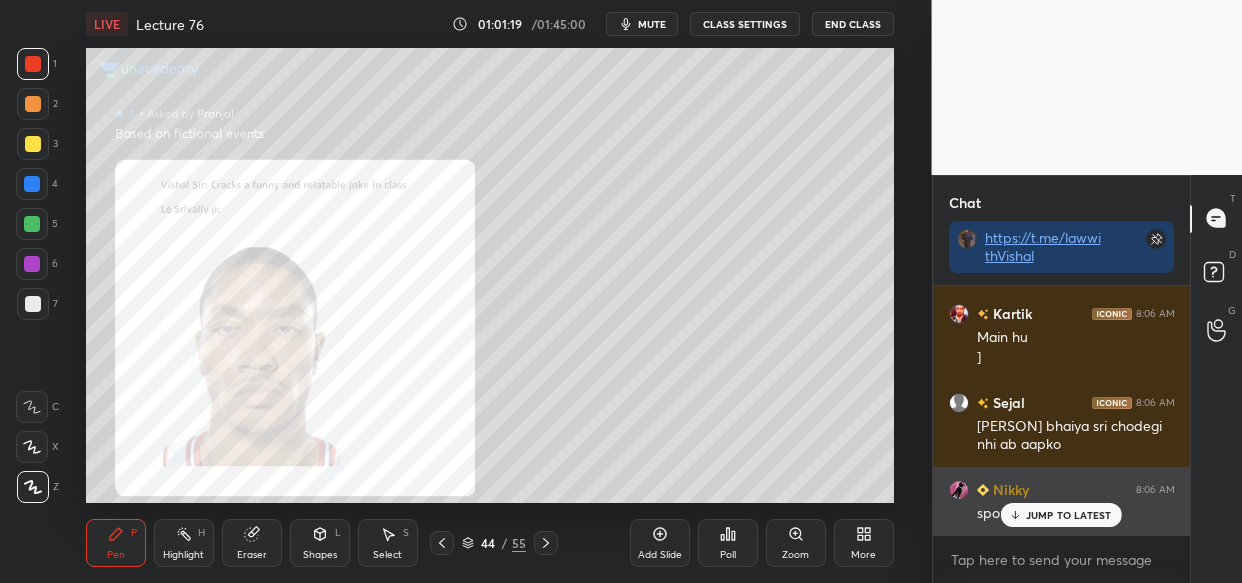 click on "JUMP TO LATEST" at bounding box center [1069, 515] 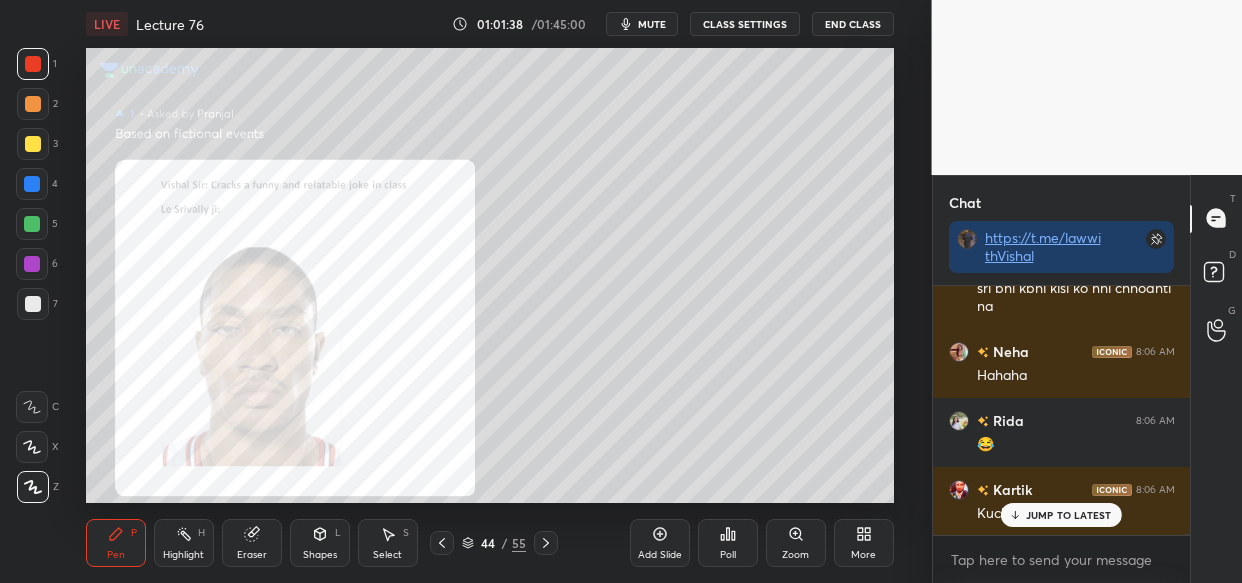scroll, scrollTop: 97600, scrollLeft: 0, axis: vertical 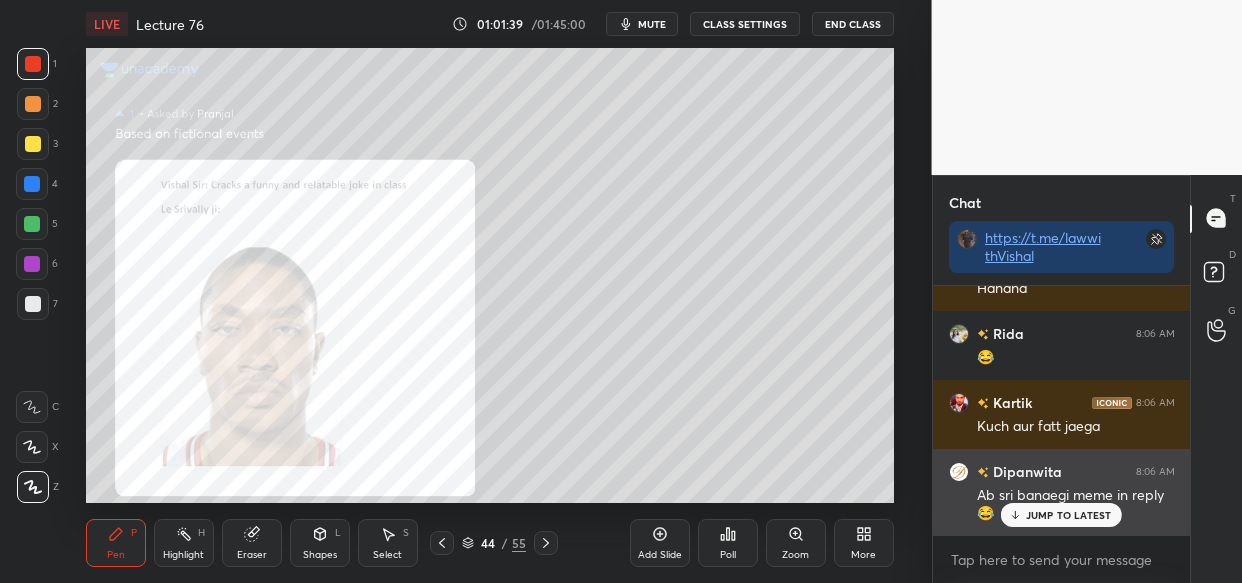 click on "JUMP TO LATEST" at bounding box center (1069, 515) 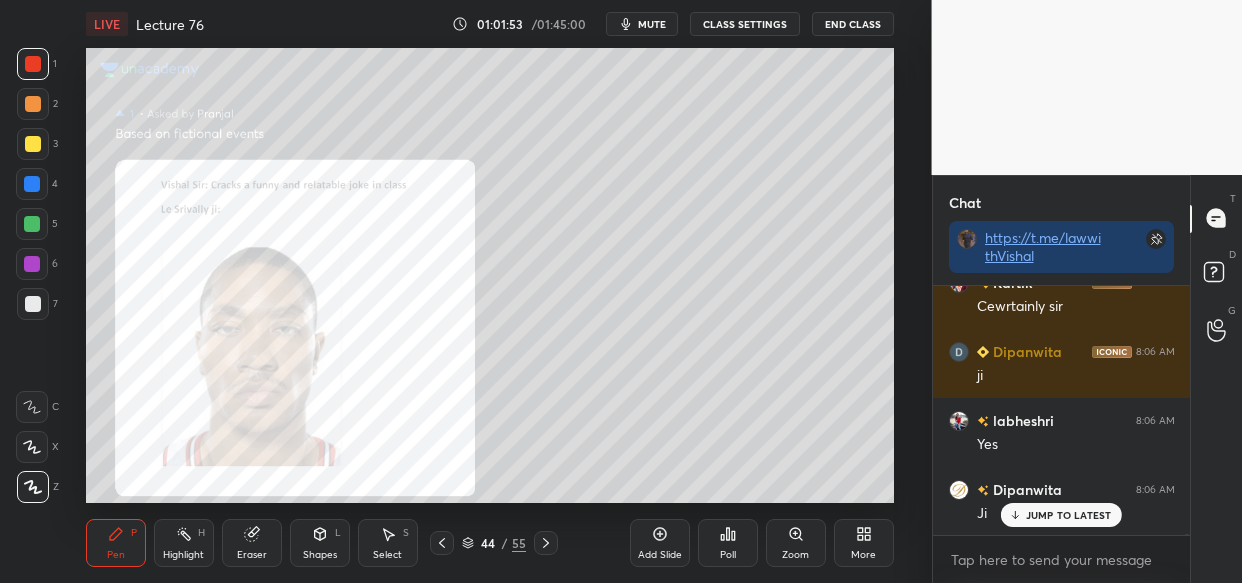 scroll, scrollTop: 98290, scrollLeft: 0, axis: vertical 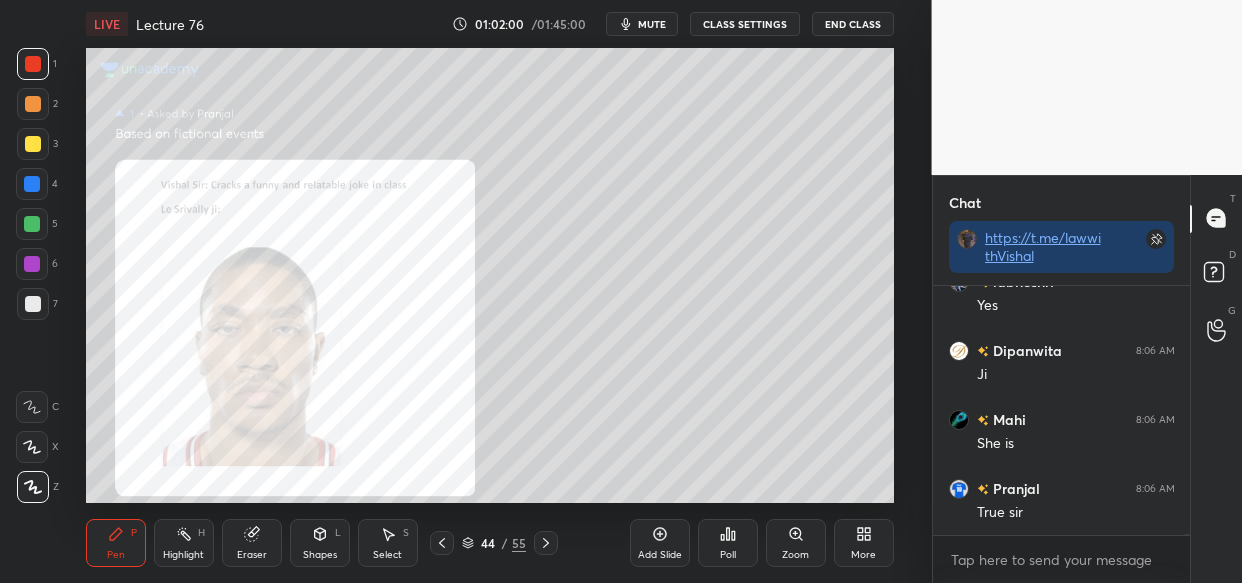 click on "Eraser" at bounding box center (252, 543) 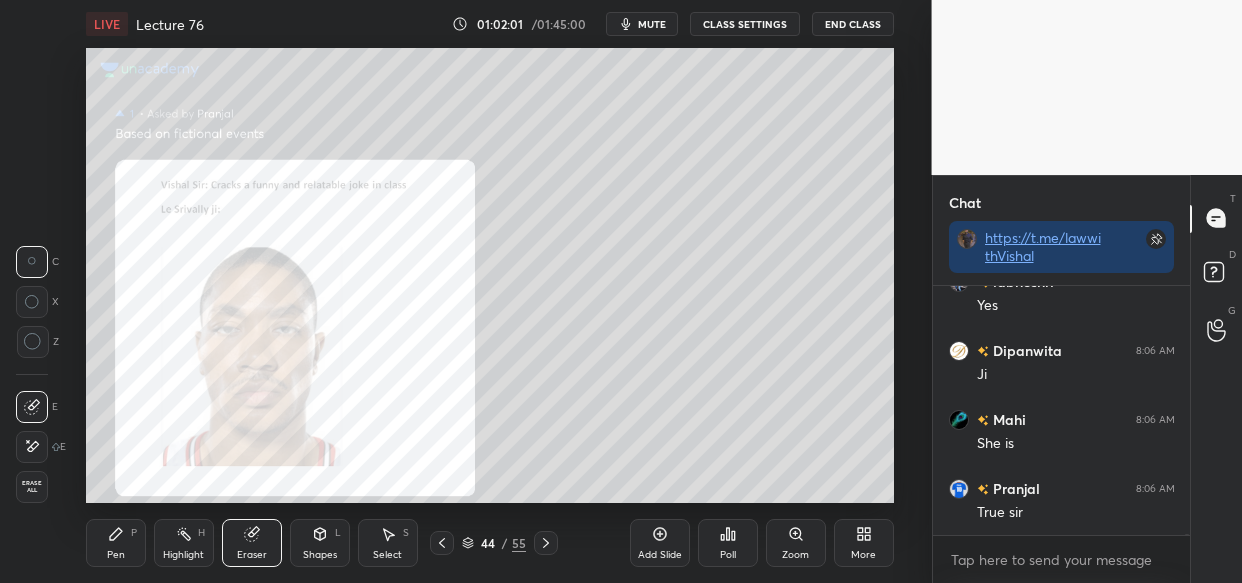 scroll, scrollTop: 98429, scrollLeft: 0, axis: vertical 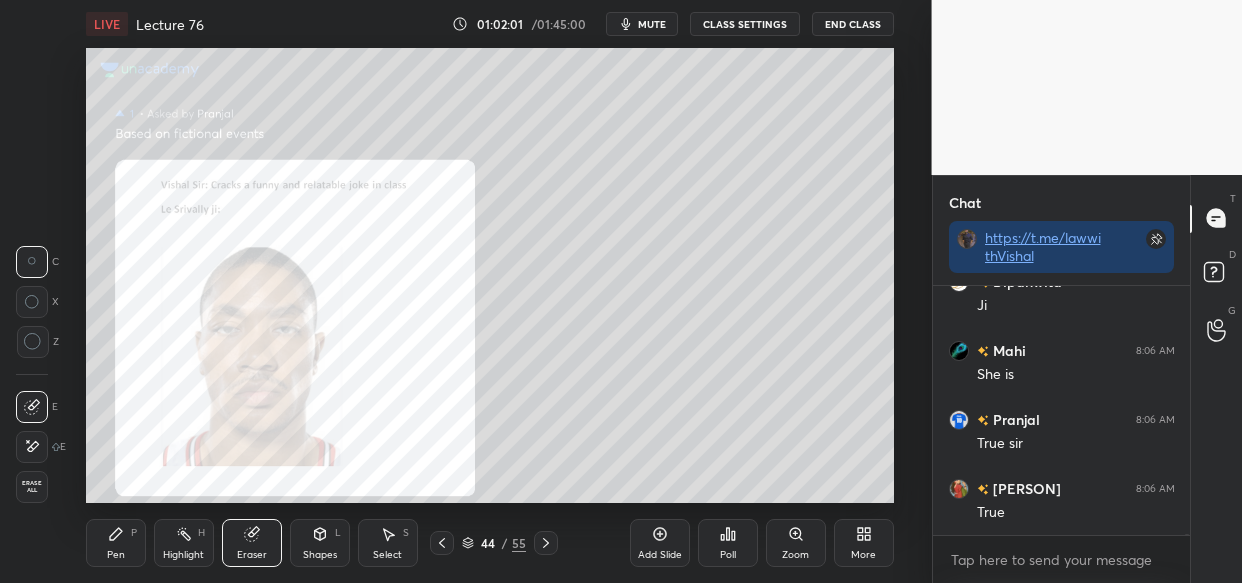 click on "Erase all" at bounding box center [32, 487] 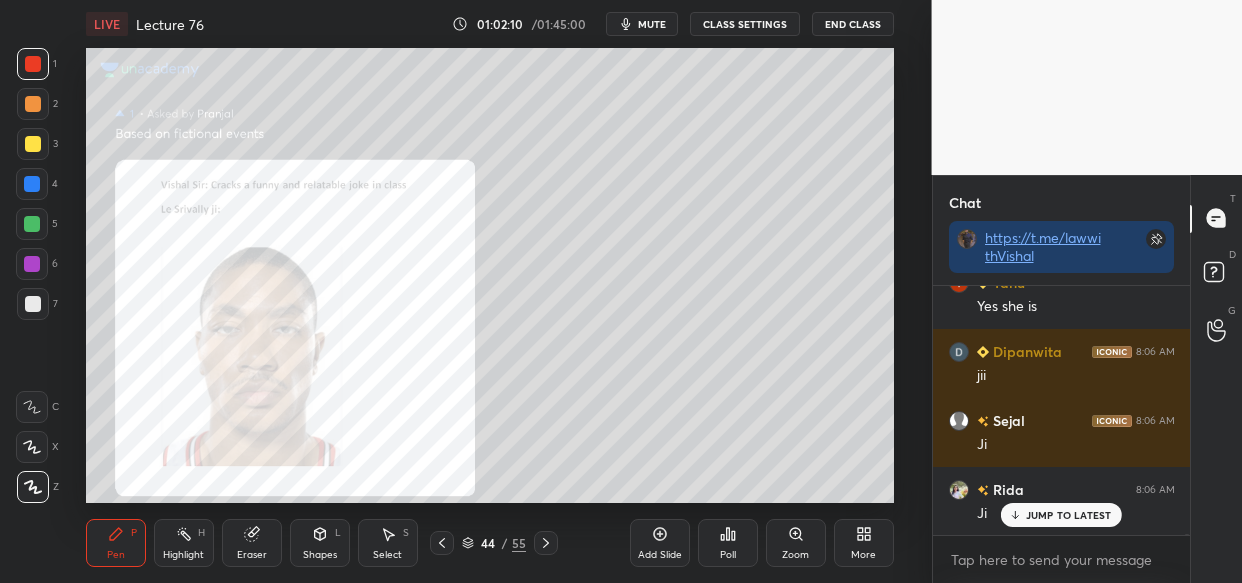 scroll, scrollTop: 98773, scrollLeft: 0, axis: vertical 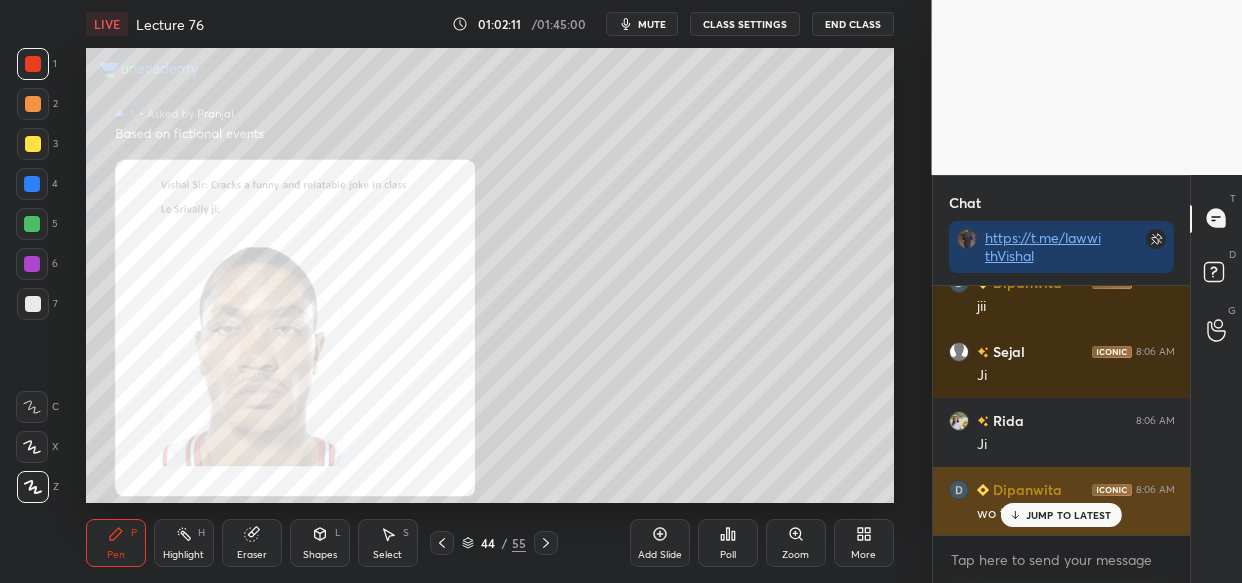 click on "JUMP TO LATEST" at bounding box center [1069, 515] 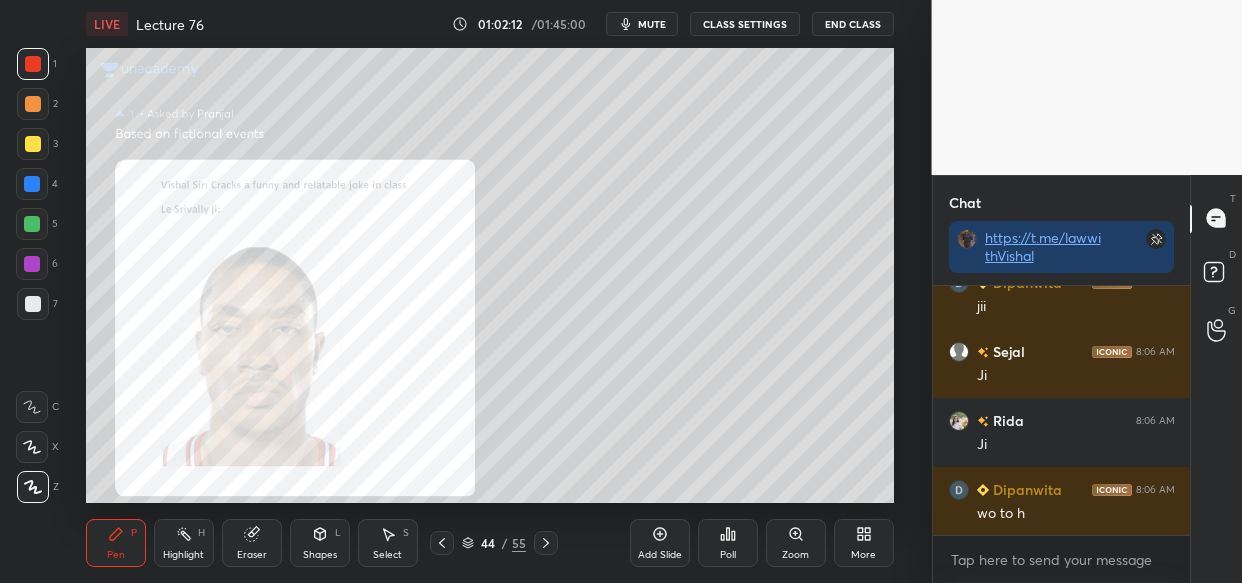 scroll, scrollTop: 98842, scrollLeft: 0, axis: vertical 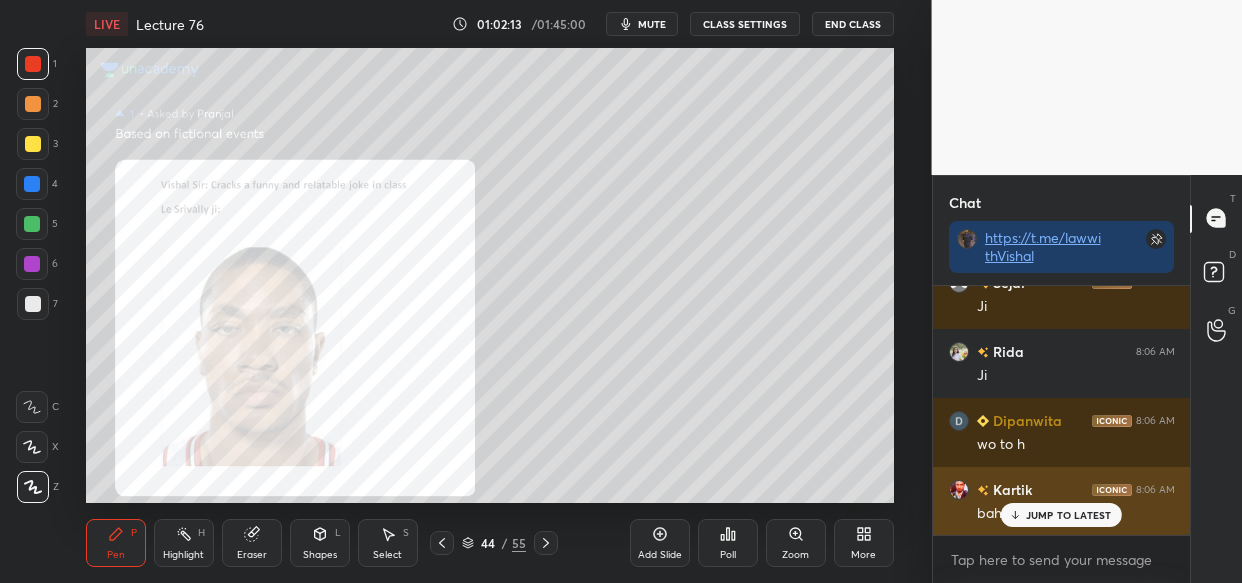 click on "JUMP TO LATEST" at bounding box center [1061, 515] 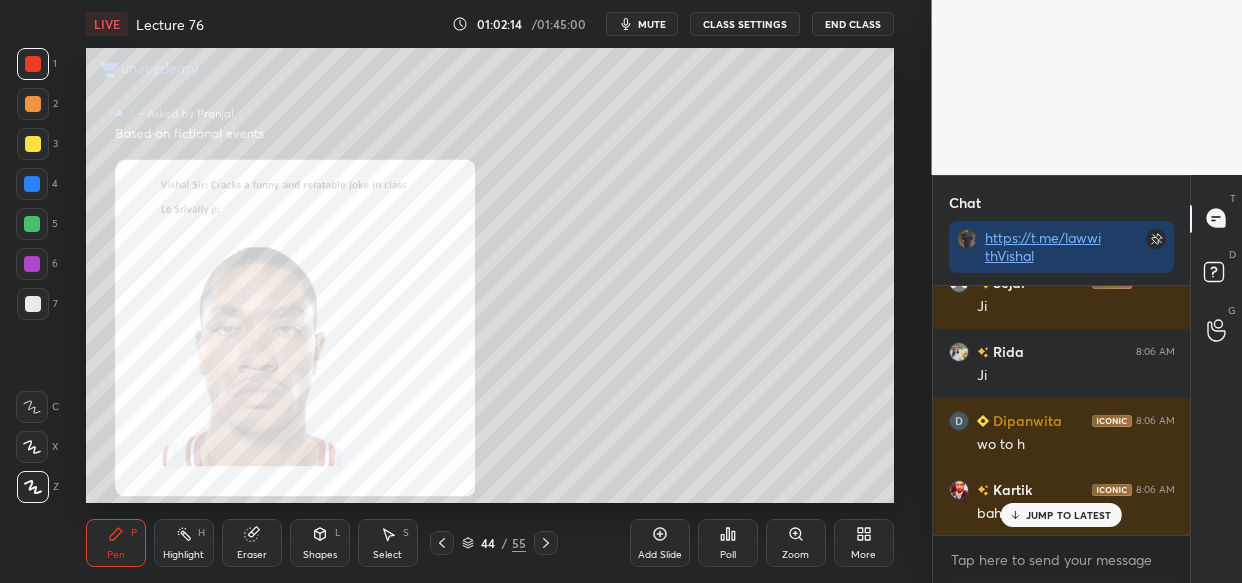 scroll, scrollTop: 98911, scrollLeft: 0, axis: vertical 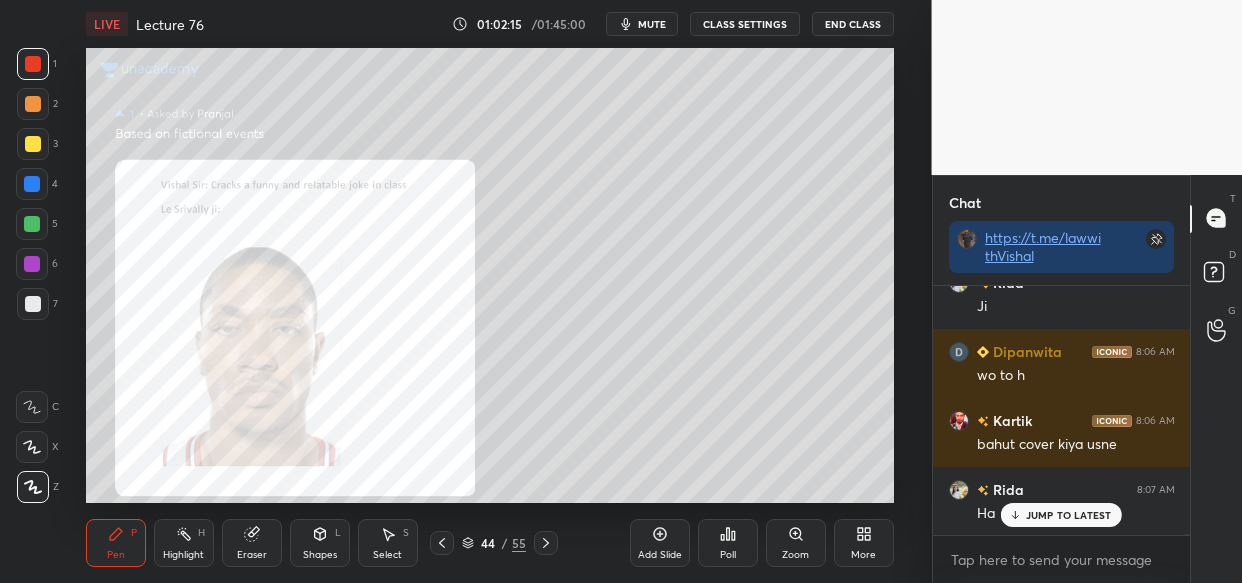 click on "JUMP TO LATEST" at bounding box center [1069, 515] 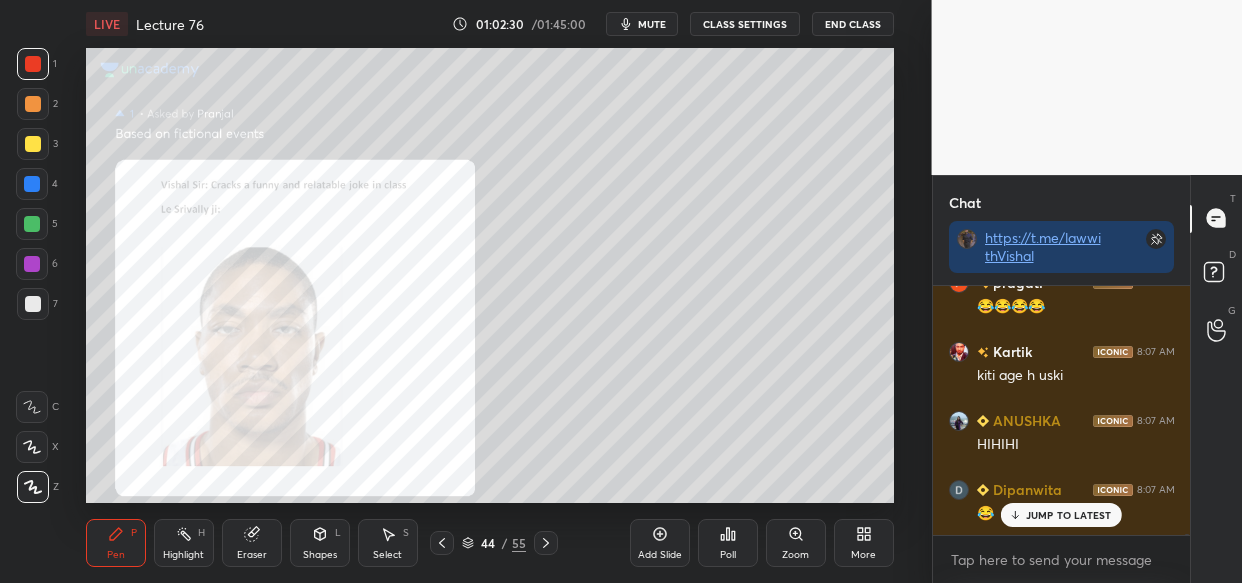 scroll, scrollTop: 99481, scrollLeft: 0, axis: vertical 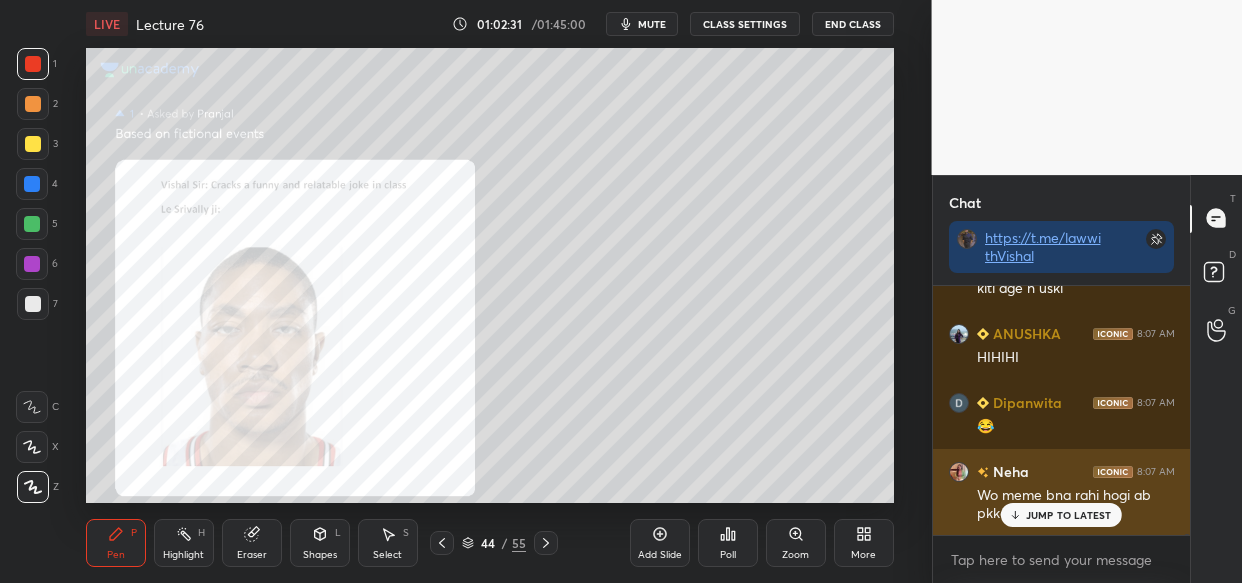 drag, startPoint x: 1083, startPoint y: 508, endPoint x: 1068, endPoint y: 509, distance: 15.033297 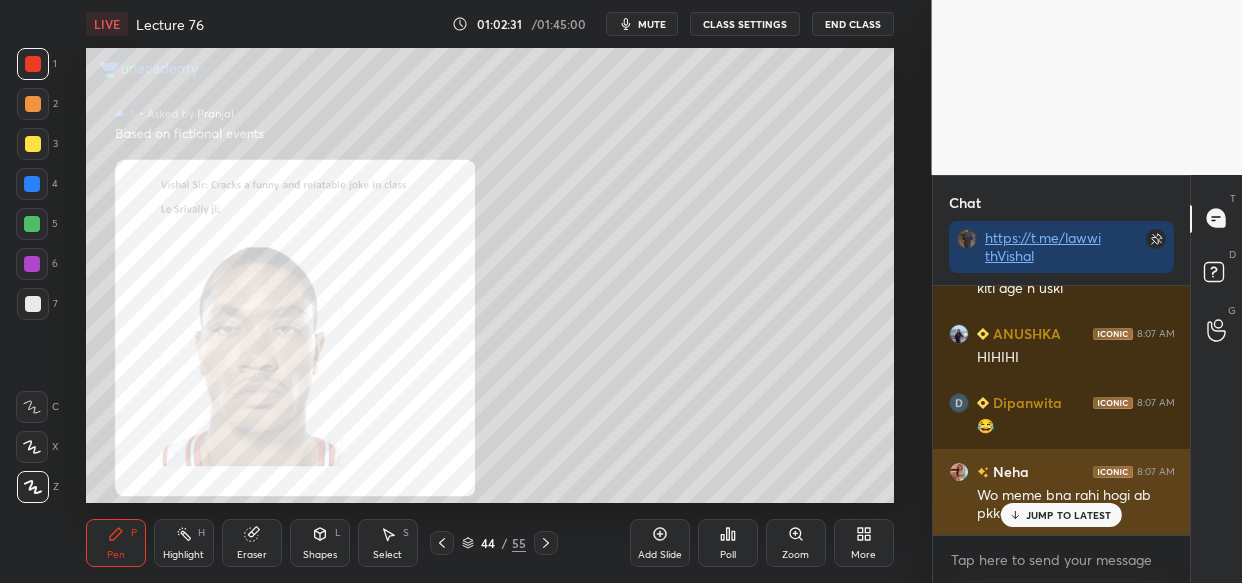 click on "JUMP TO LATEST" at bounding box center [1069, 515] 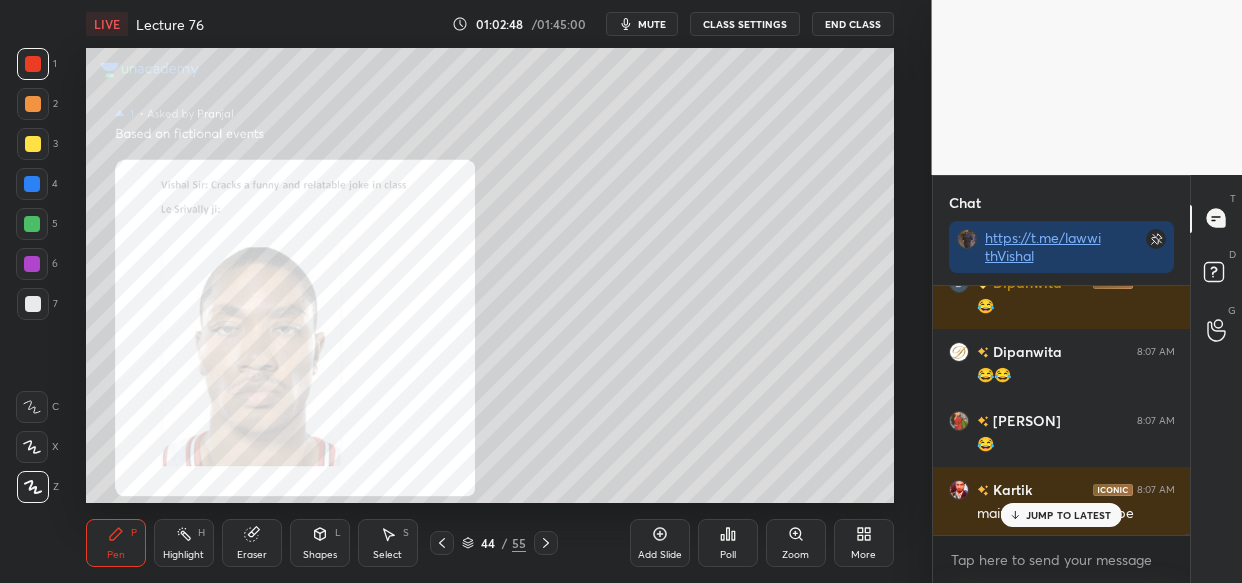 scroll, scrollTop: 99982, scrollLeft: 0, axis: vertical 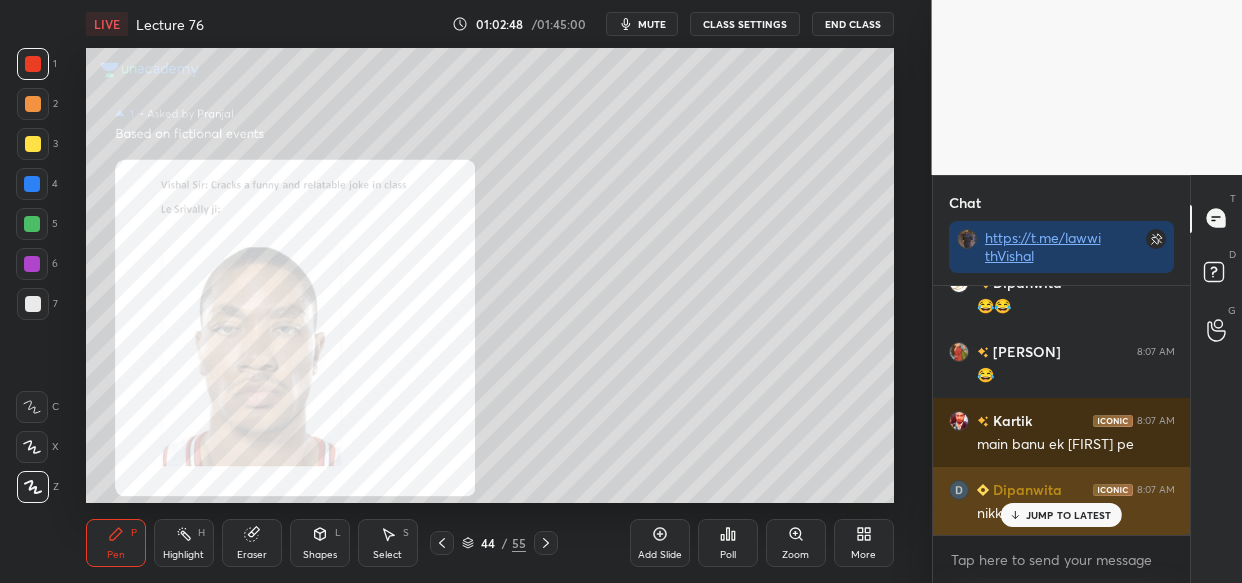 drag, startPoint x: 1058, startPoint y: 516, endPoint x: 1023, endPoint y: 522, distance: 35.510563 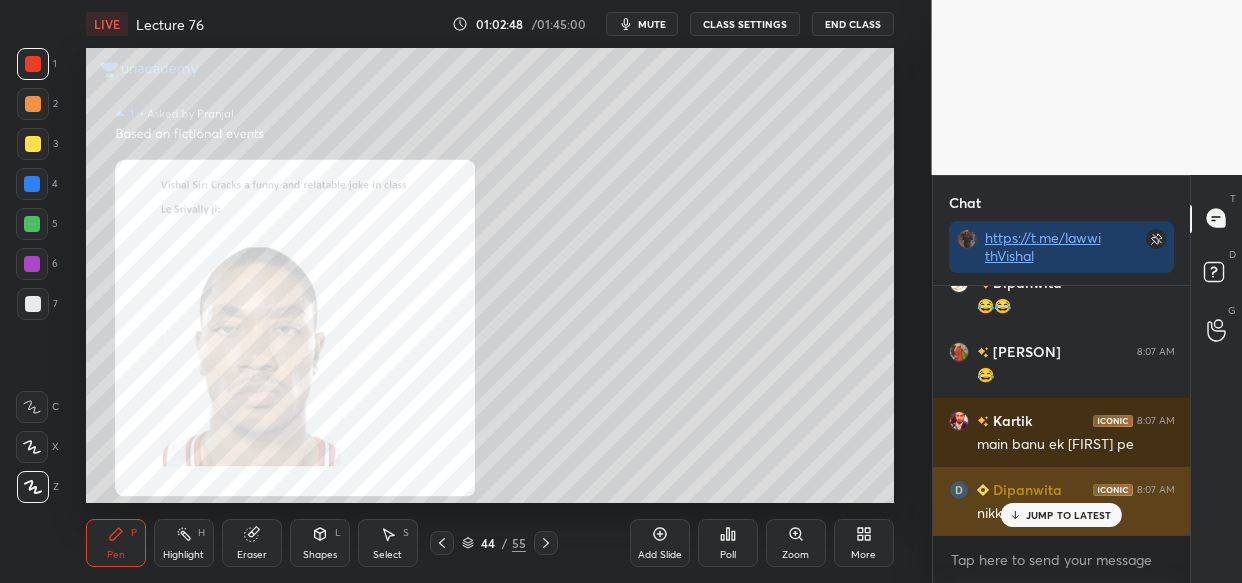 click on "JUMP TO LATEST" at bounding box center [1069, 515] 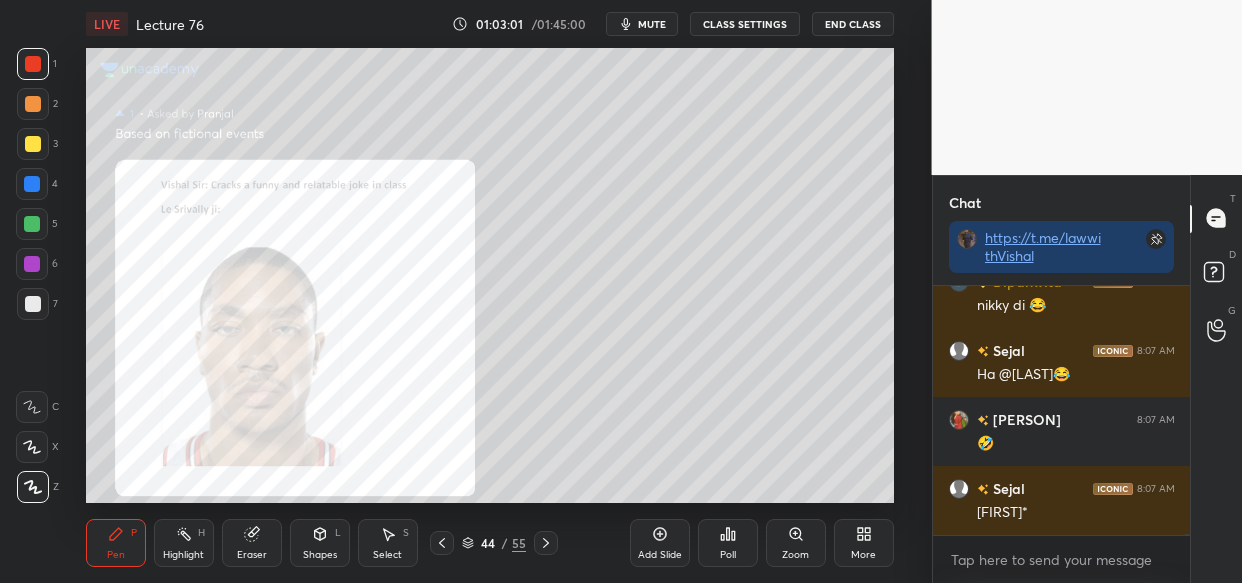 scroll, scrollTop: 100259, scrollLeft: 0, axis: vertical 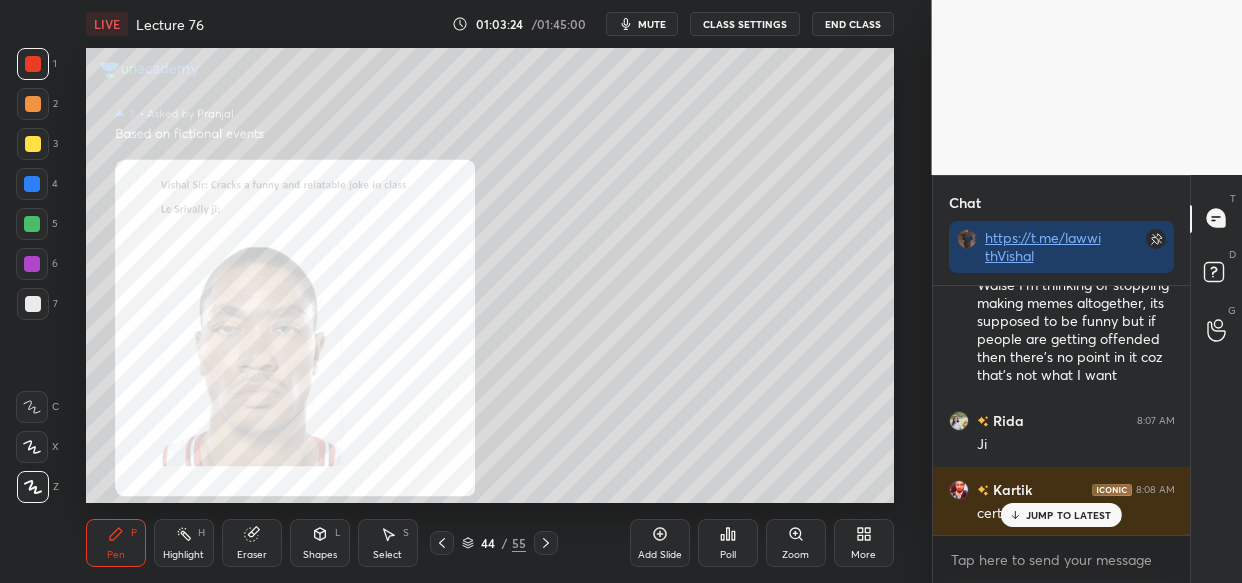 click on "JUMP TO LATEST" at bounding box center (1069, 515) 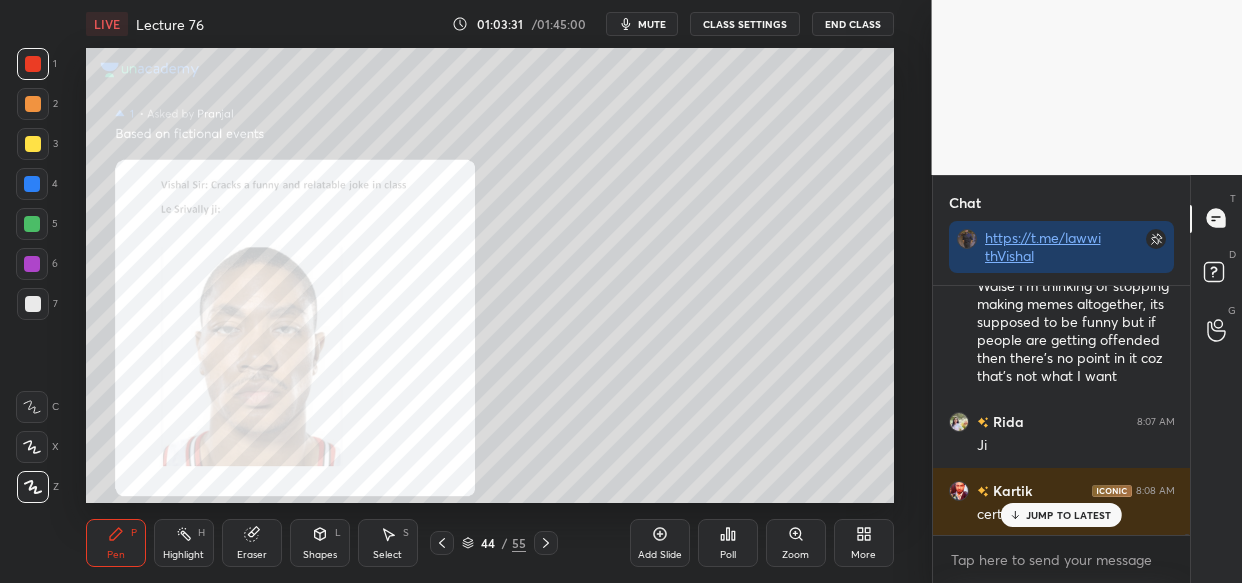 scroll, scrollTop: 100624, scrollLeft: 0, axis: vertical 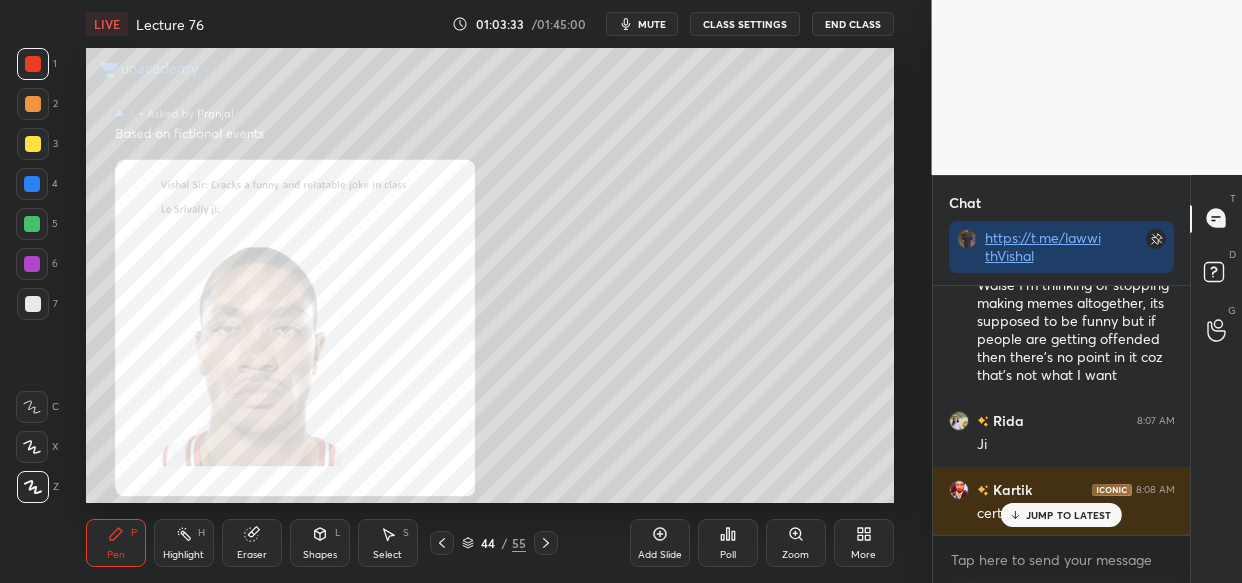 click on "JUMP TO LATEST" at bounding box center (1061, 515) 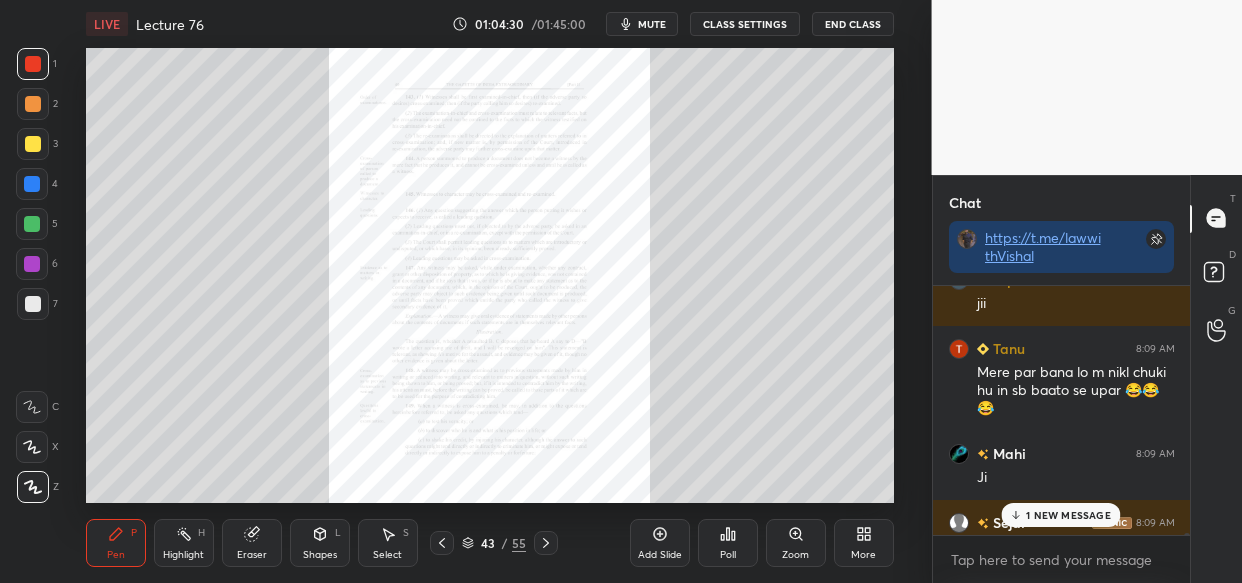 scroll, scrollTop: 101807, scrollLeft: 0, axis: vertical 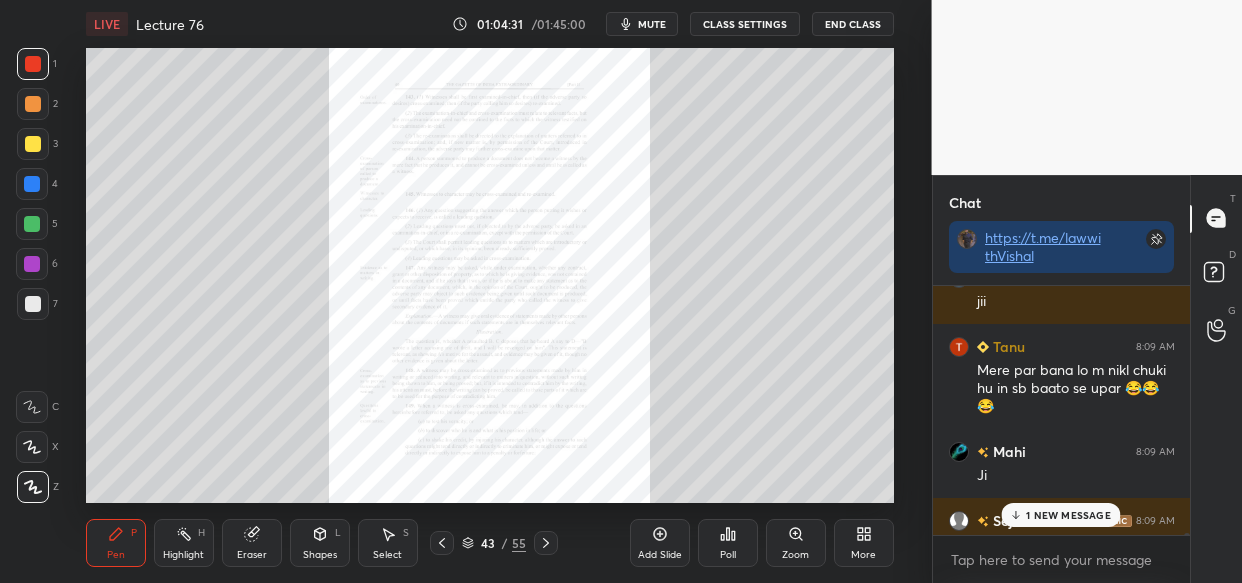 click on "1 NEW MESSAGE" at bounding box center (1068, 515) 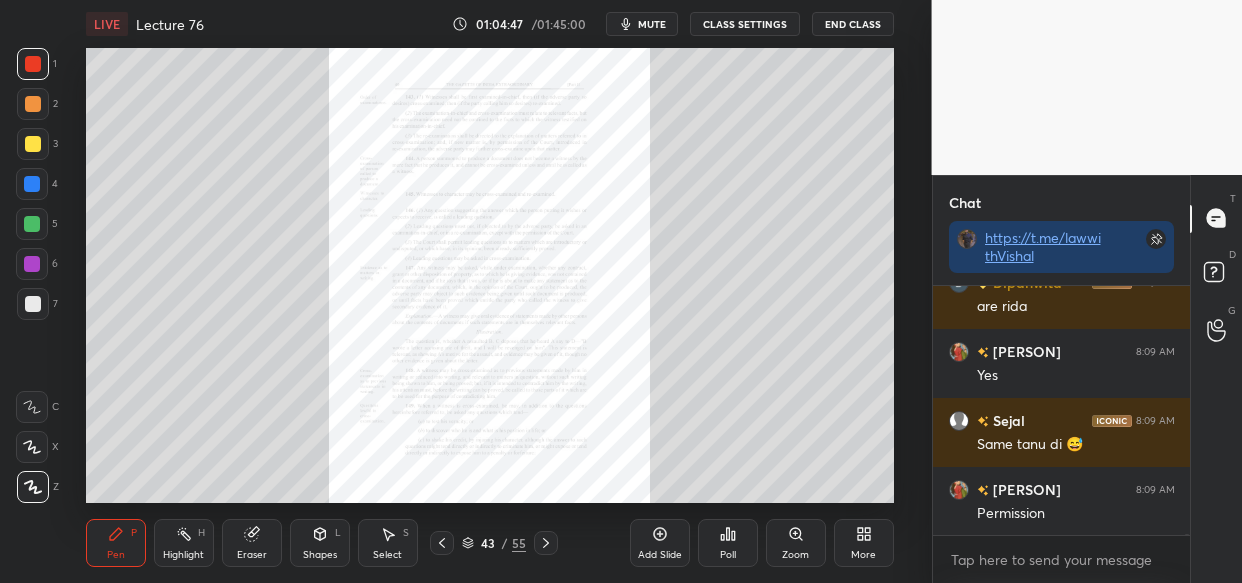 scroll, scrollTop: 103080, scrollLeft: 0, axis: vertical 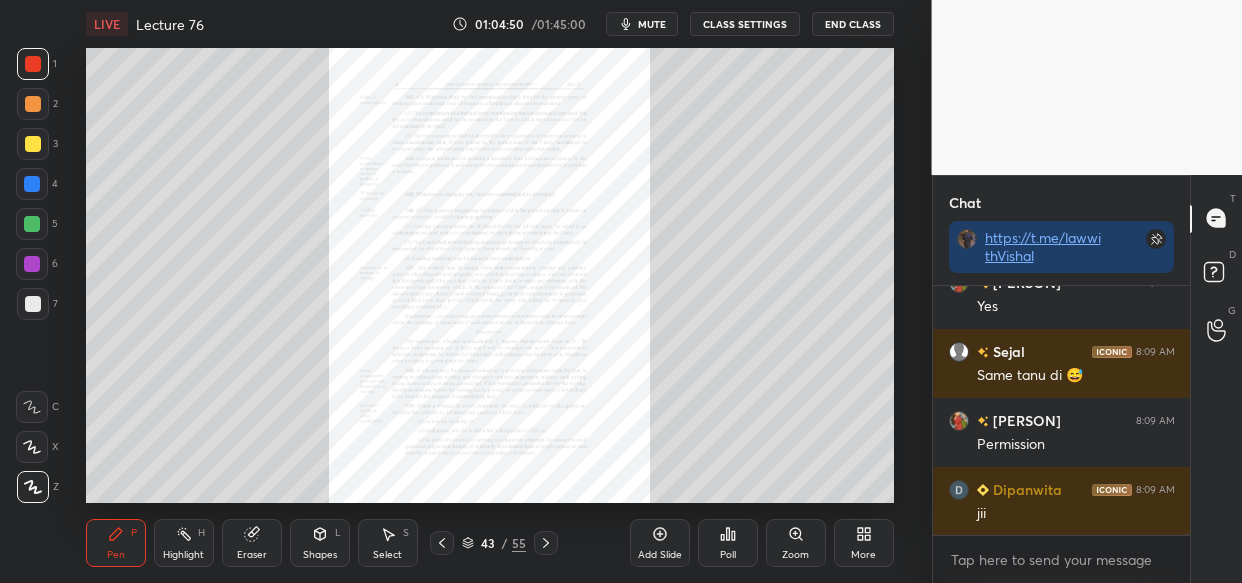 click at bounding box center (33, 144) 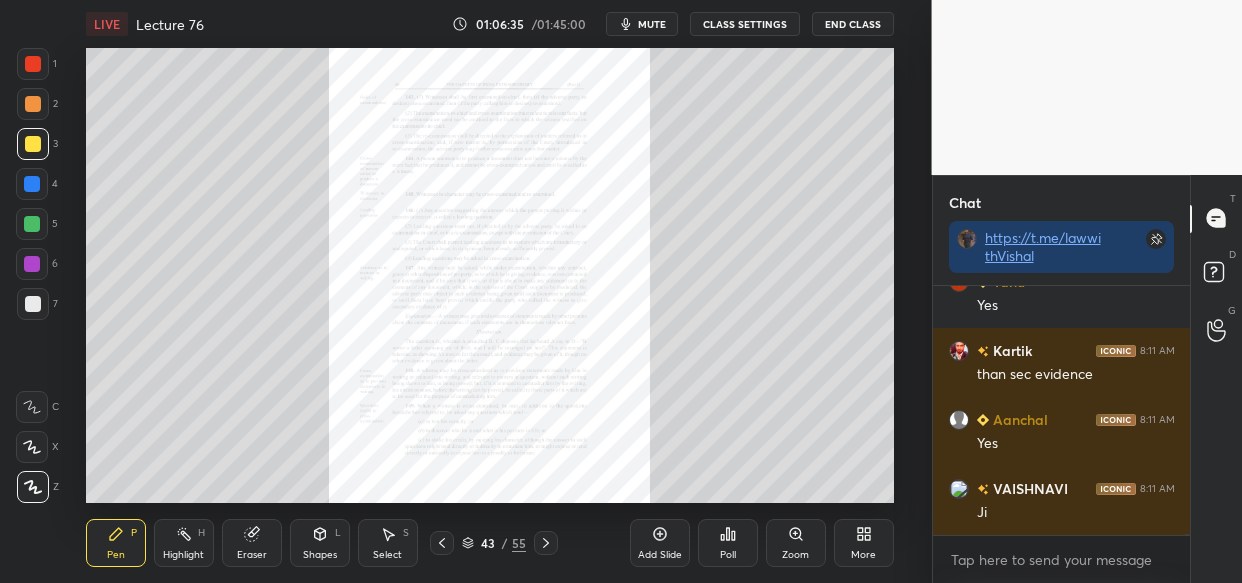 scroll, scrollTop: 108877, scrollLeft: 0, axis: vertical 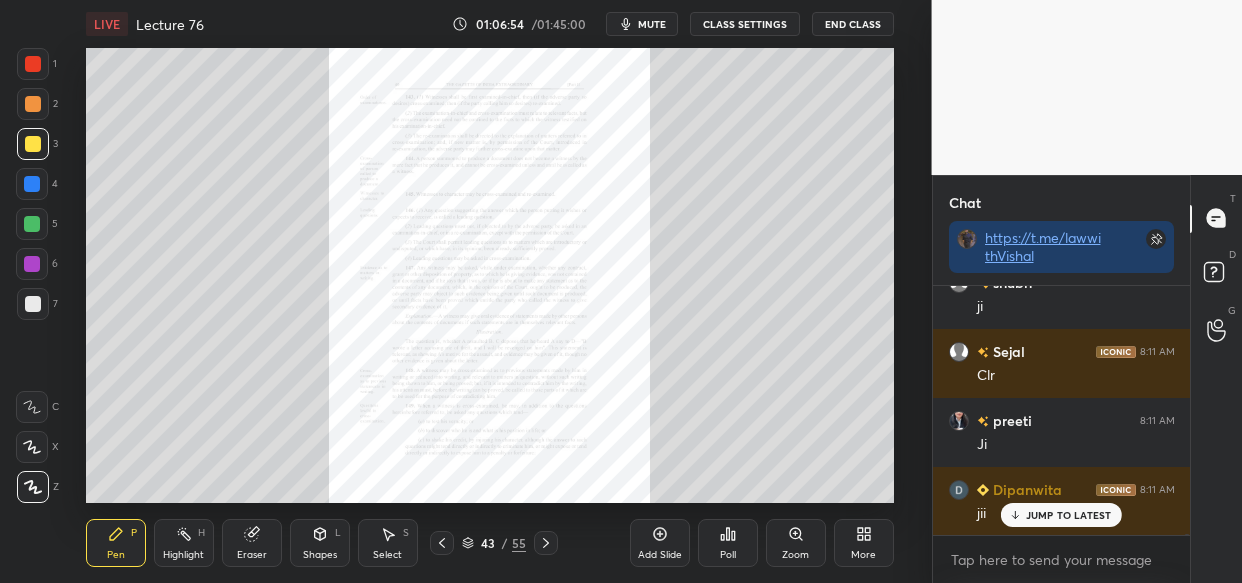 click 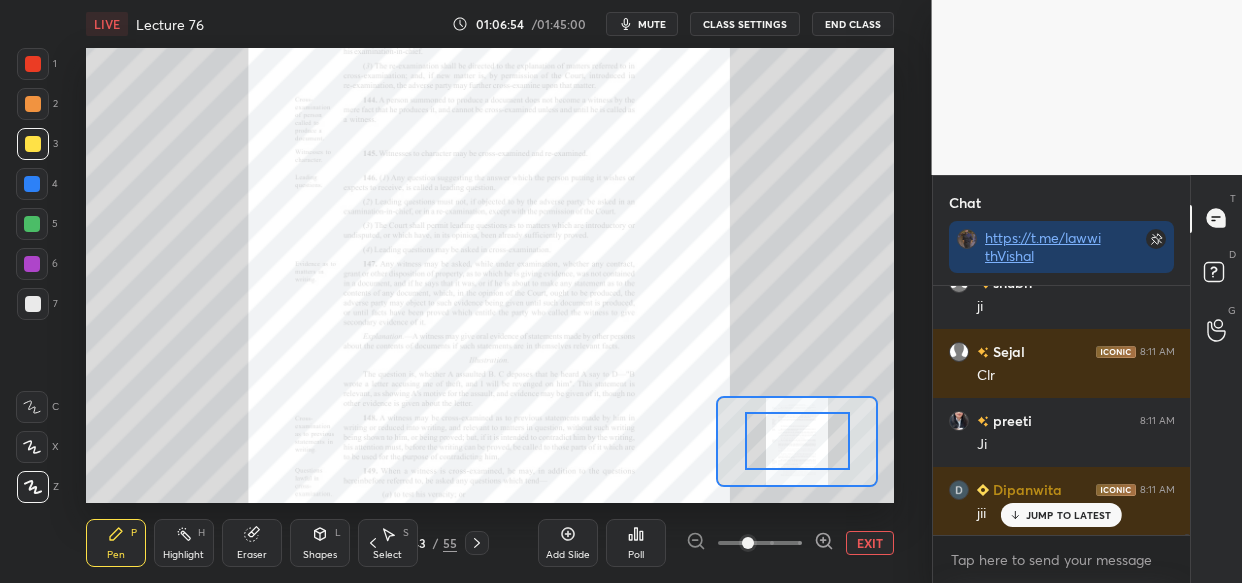 click 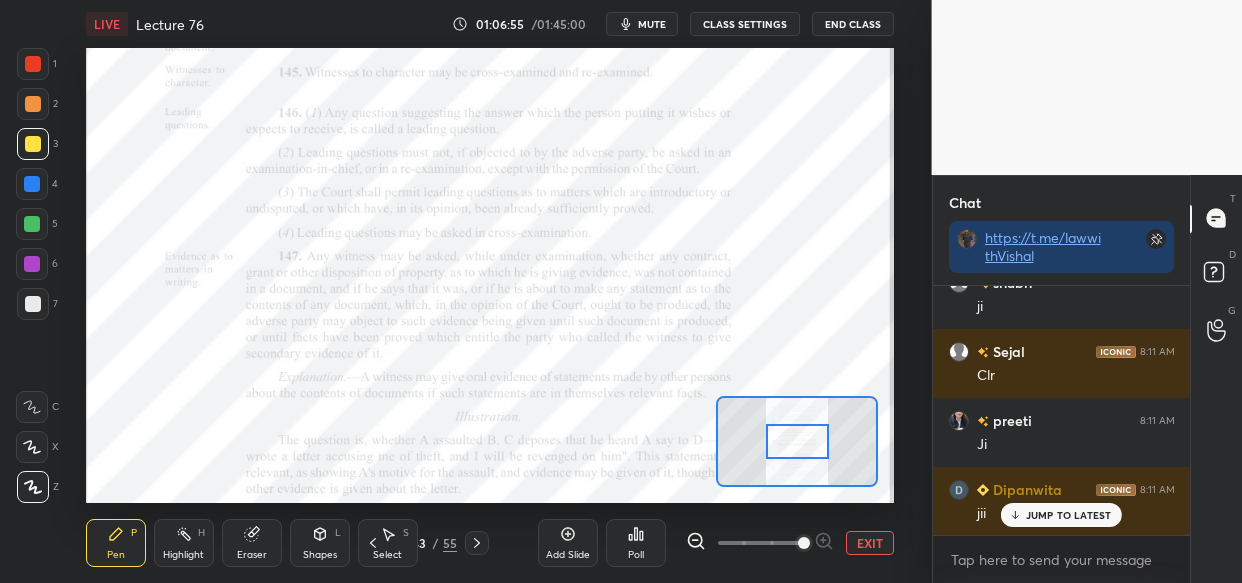 click at bounding box center (760, 543) 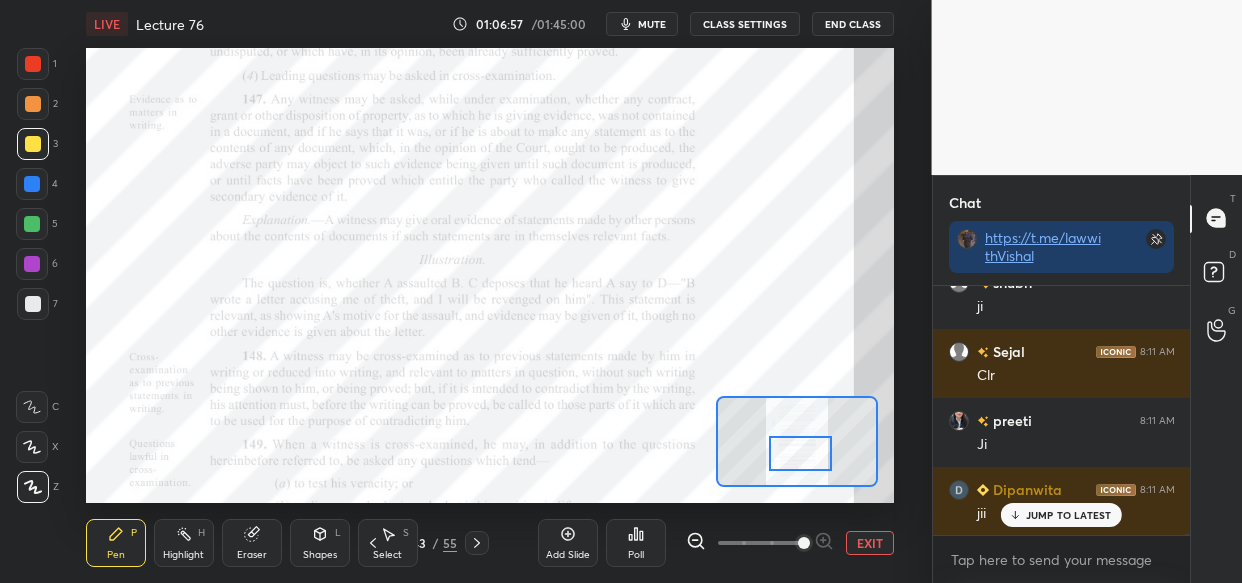 drag, startPoint x: 797, startPoint y: 439, endPoint x: 800, endPoint y: 451, distance: 12.369317 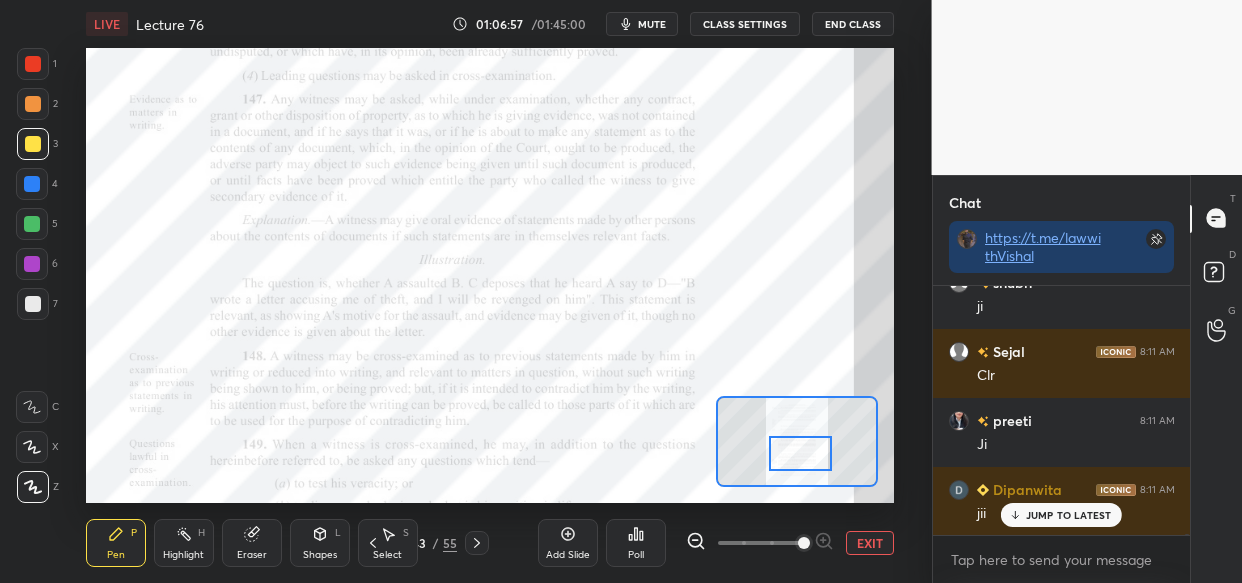click at bounding box center (800, 453) 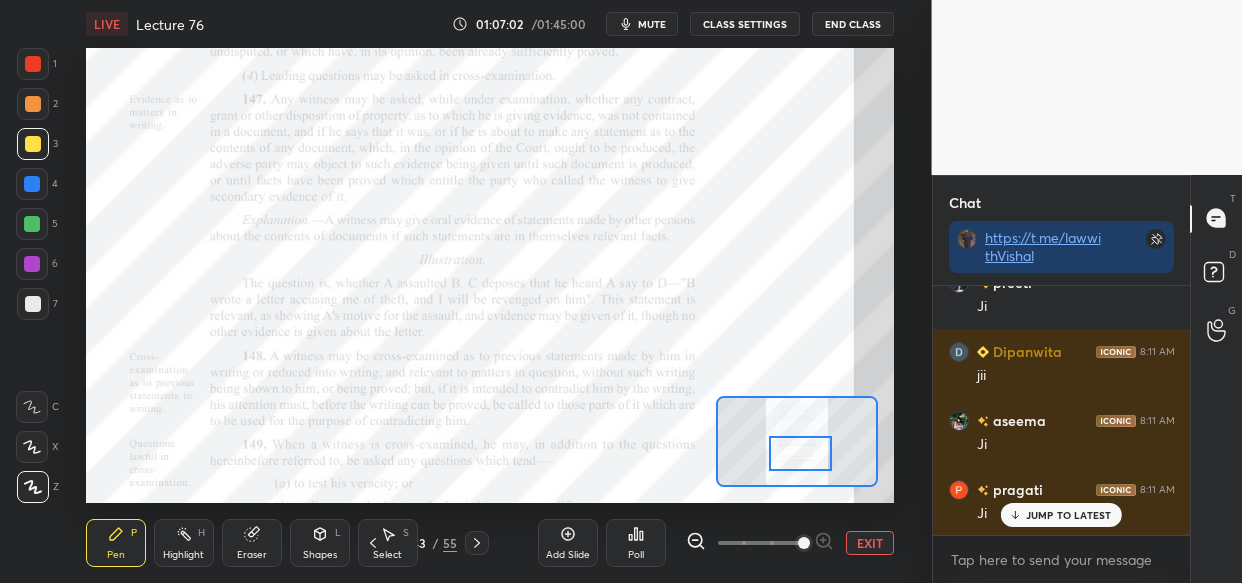 scroll, scrollTop: 109911, scrollLeft: 0, axis: vertical 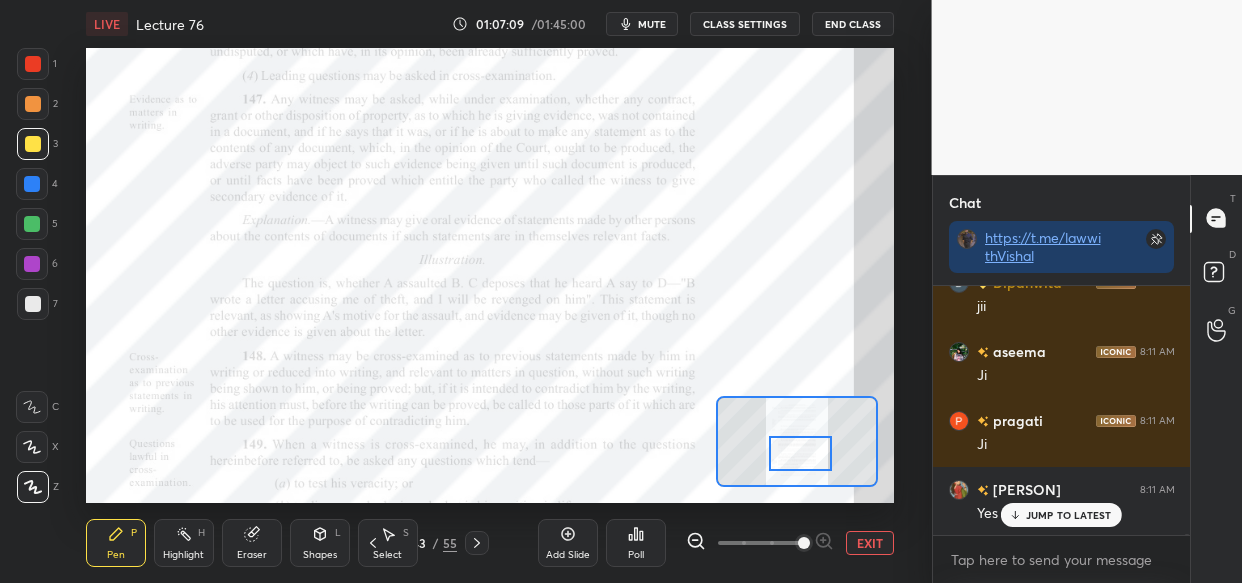 click at bounding box center [32, 184] 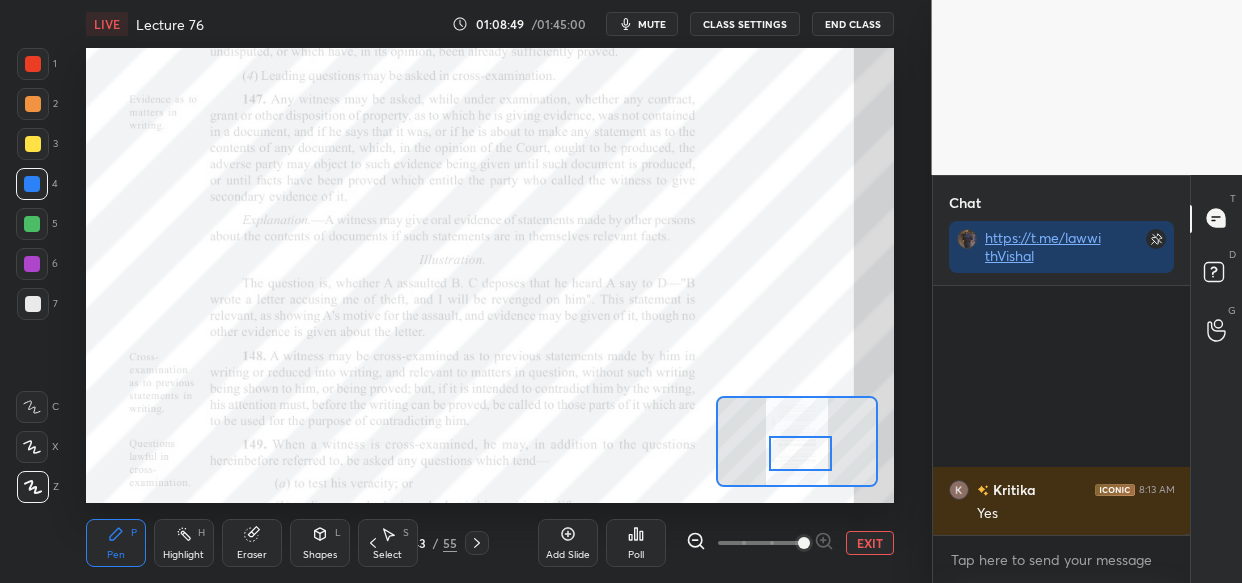 scroll, scrollTop: 113638, scrollLeft: 0, axis: vertical 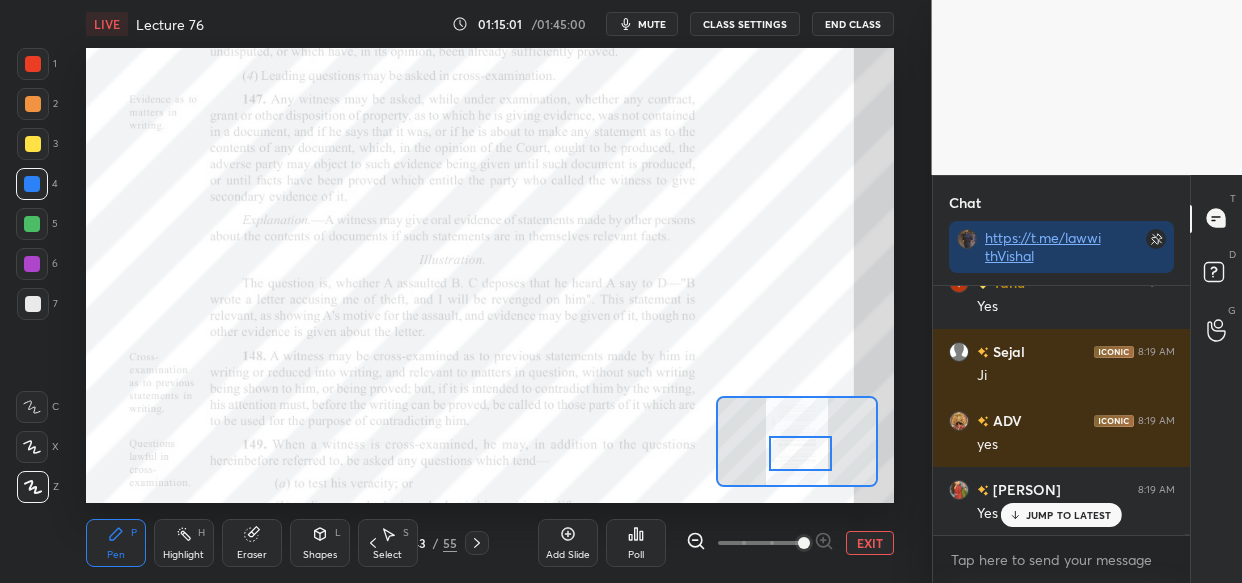 click at bounding box center [33, 64] 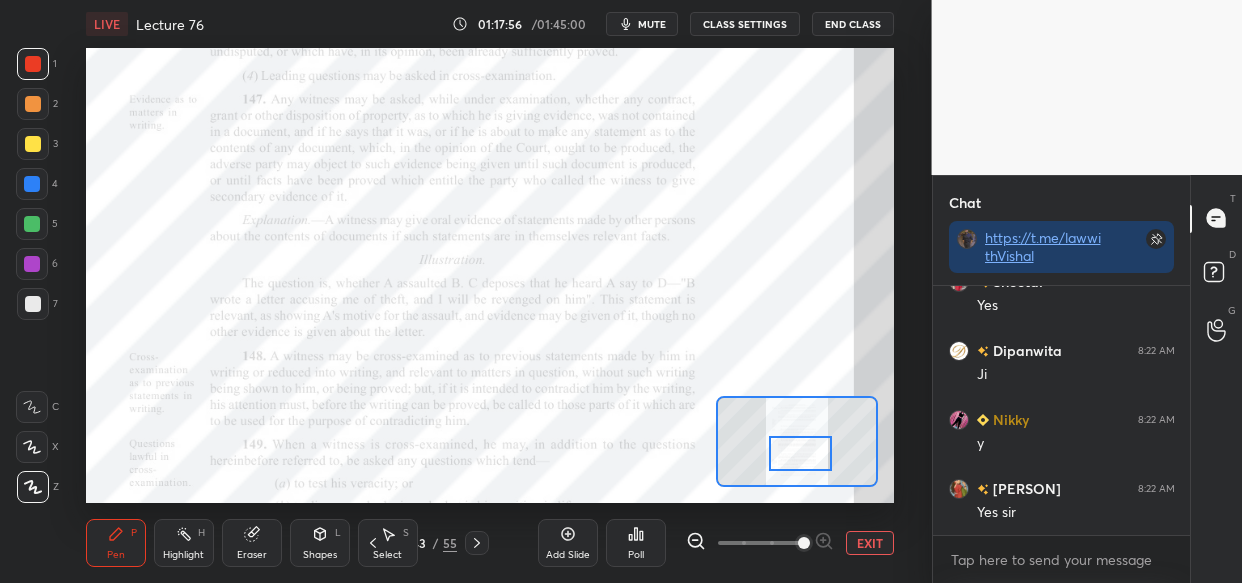 scroll, scrollTop: 128546, scrollLeft: 0, axis: vertical 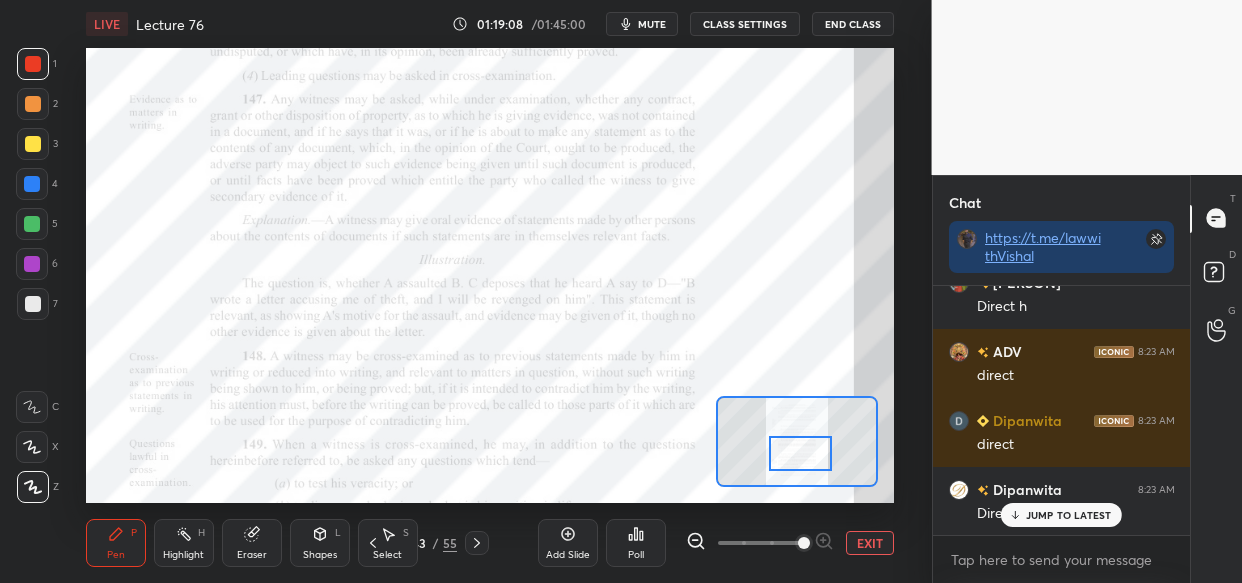 click 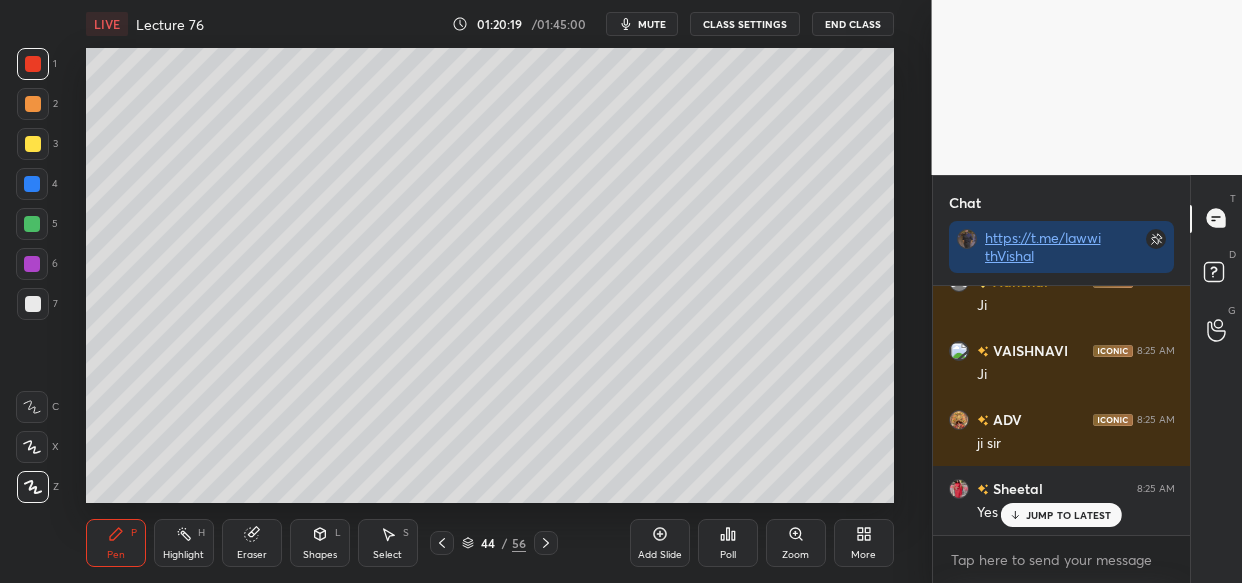 scroll, scrollTop: 136084, scrollLeft: 0, axis: vertical 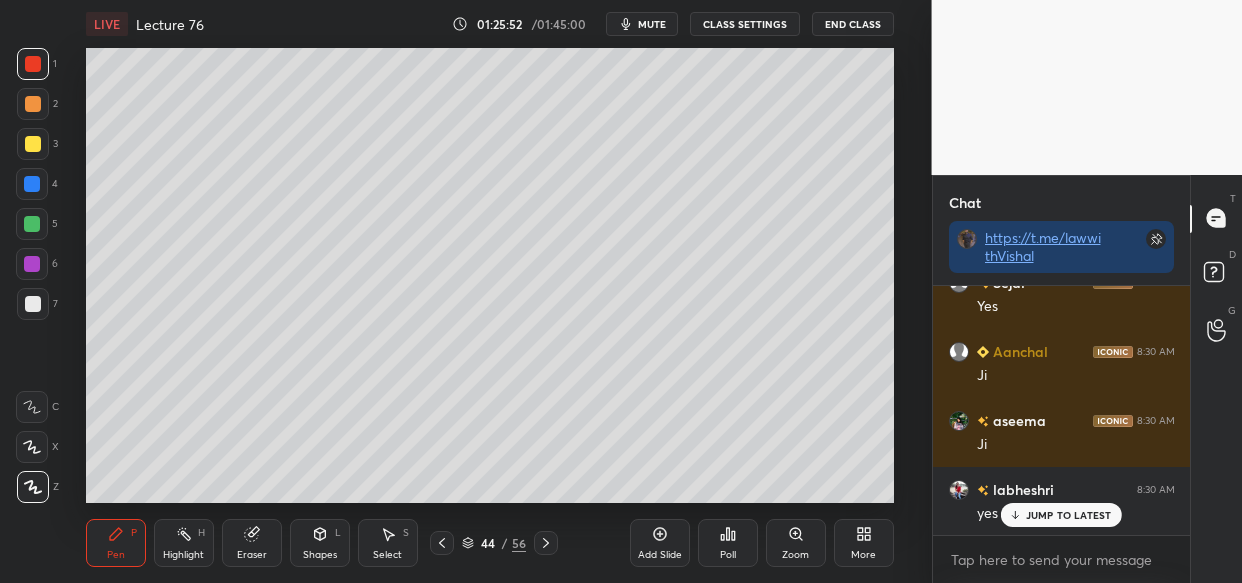 click on "LIVE Lecture 76 01:25:52 /  01:45:00 mute CLASS SETTINGS End Class Setting up your live class Poll for   secs No correct answer Start poll Back Lecture 76 • L74 of Bhartiya Sakshya Adhiniyam (BSA) + Evidence Act Vishal Singh Thakur Pen P Highlight H Eraser Shapes L Select S 44 / 56 Add Slide Poll Zoom More" at bounding box center (490, 291) 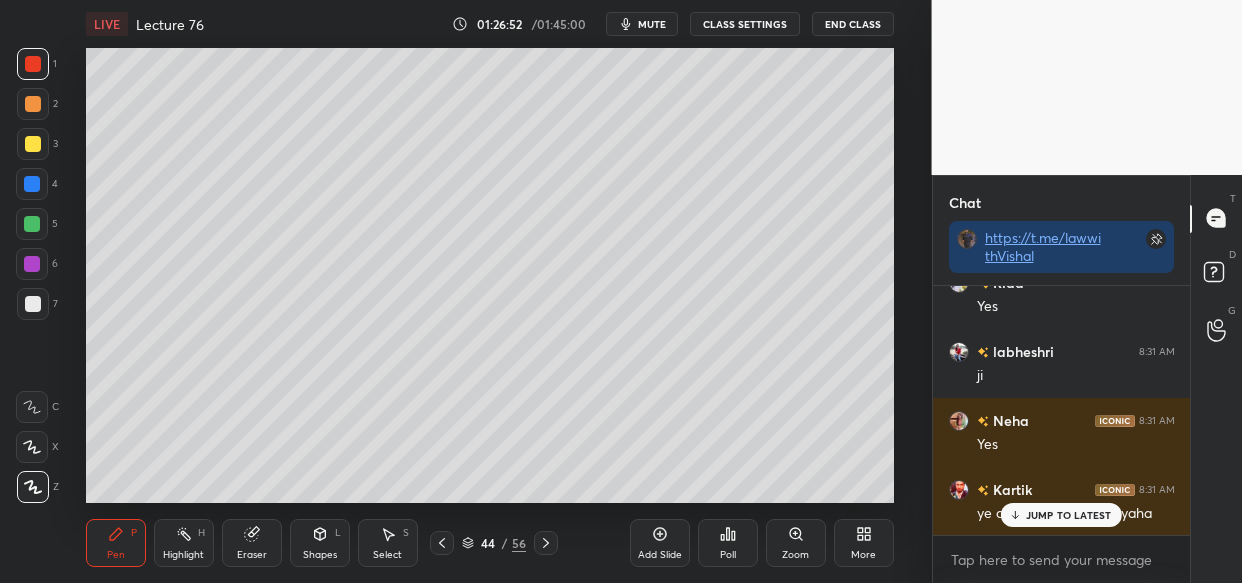 scroll, scrollTop: 153421, scrollLeft: 0, axis: vertical 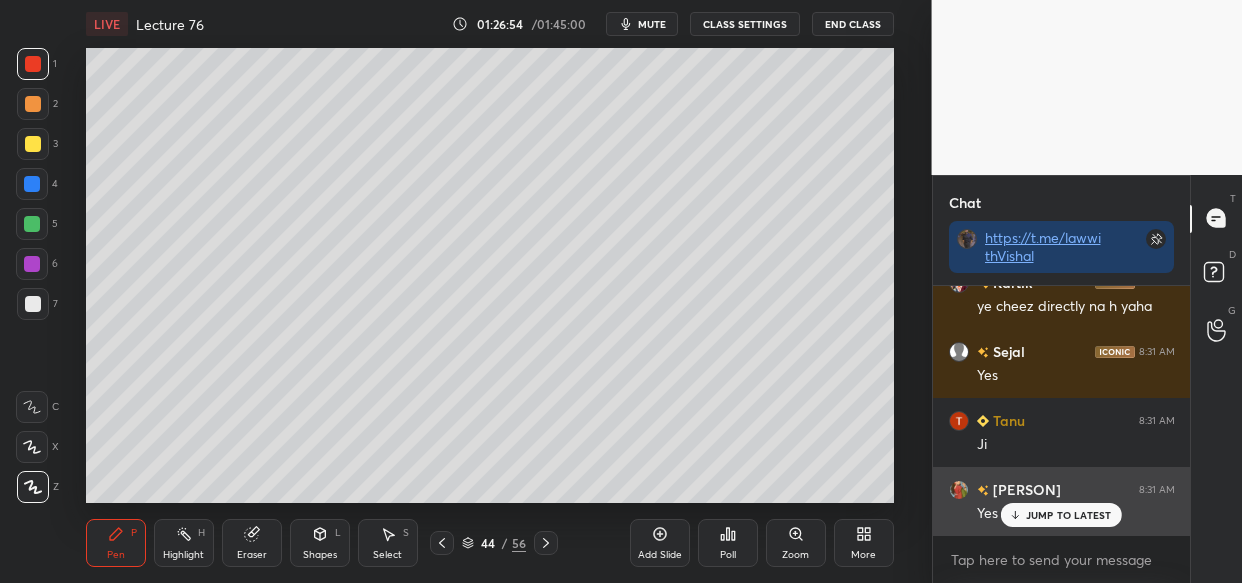 click on "JUMP TO LATEST" at bounding box center [1069, 515] 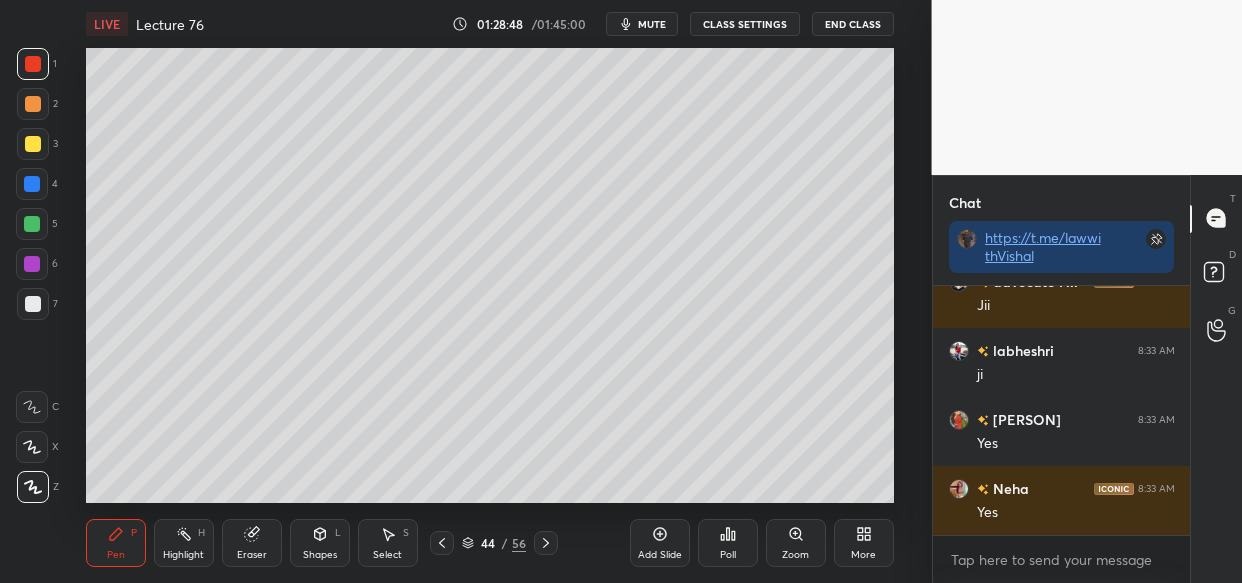 scroll, scrollTop: 157217, scrollLeft: 0, axis: vertical 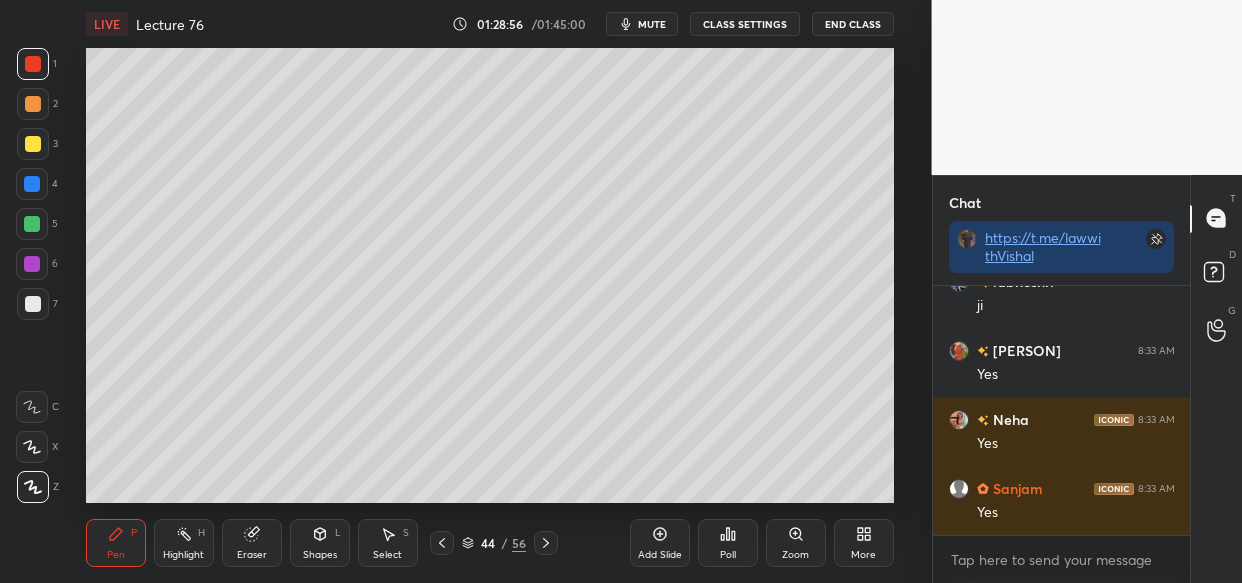 click on "Idle time detected You have been inactive for more than a minute while taking the class. Your audio and video will be  paused in 59s" at bounding box center (466, 874) 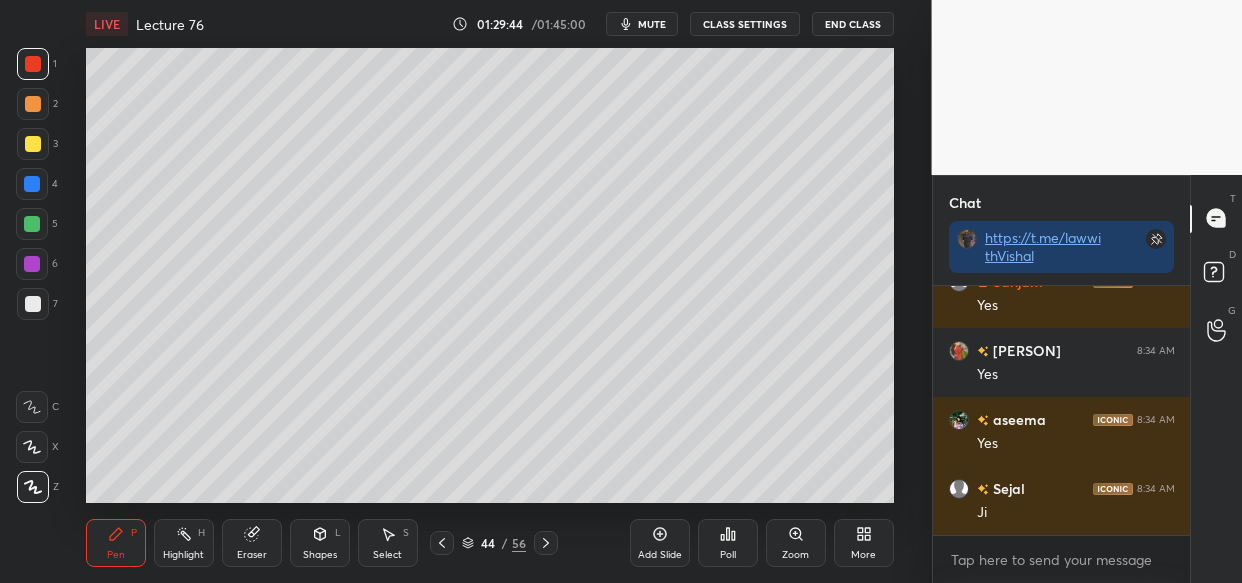 scroll, scrollTop: 159218, scrollLeft: 0, axis: vertical 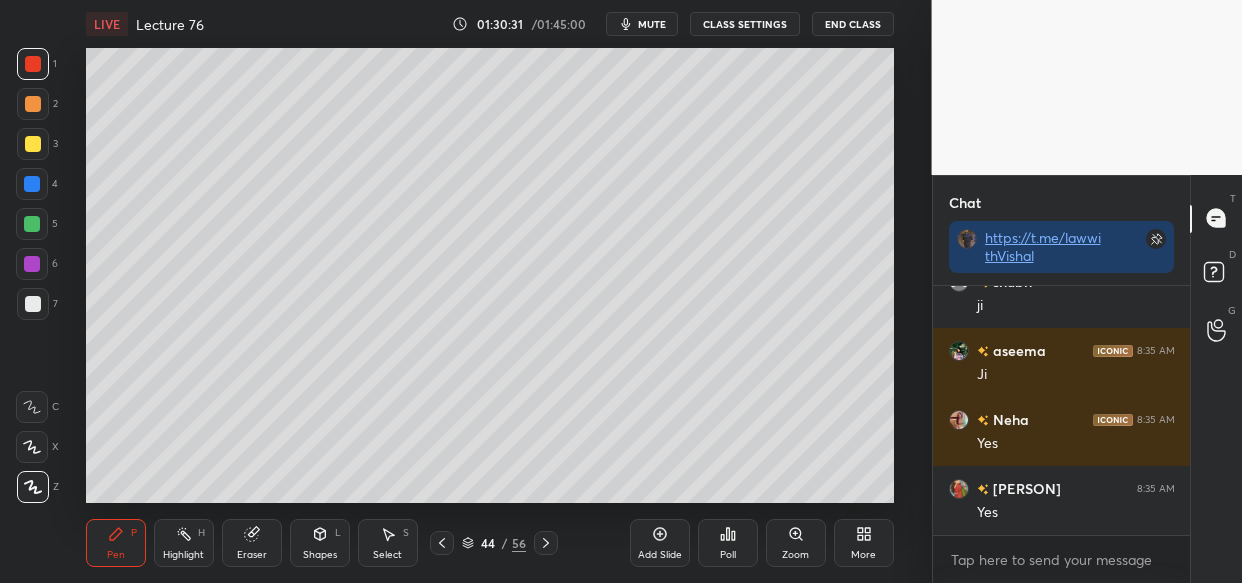 drag, startPoint x: 854, startPoint y: 315, endPoint x: 920, endPoint y: 158, distance: 170.30855 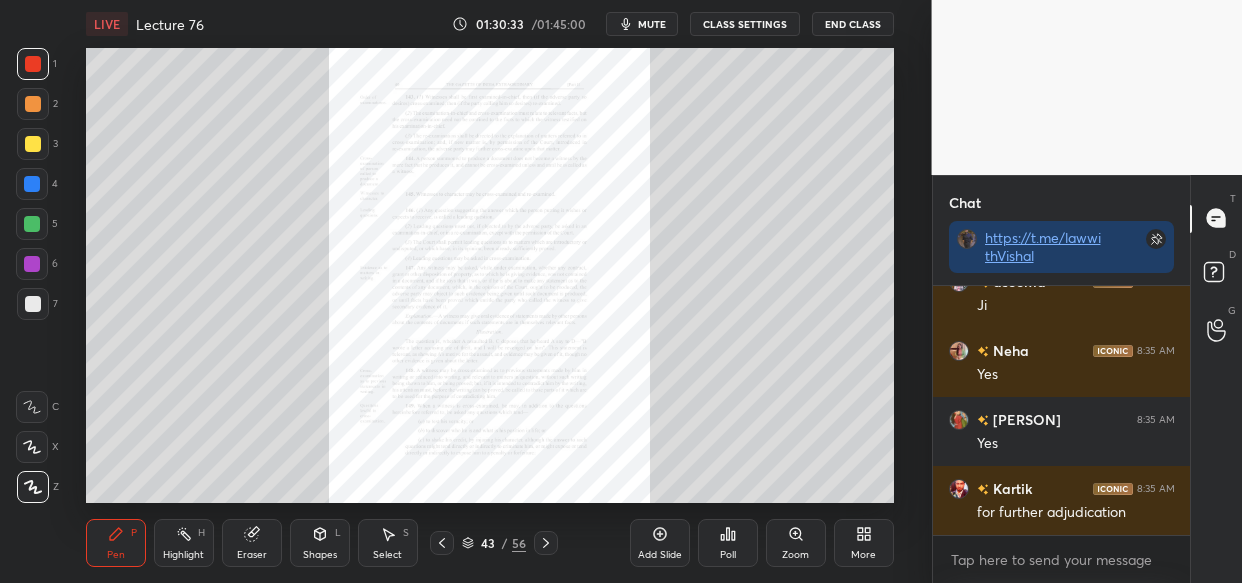 click on "Zoom" at bounding box center [796, 543] 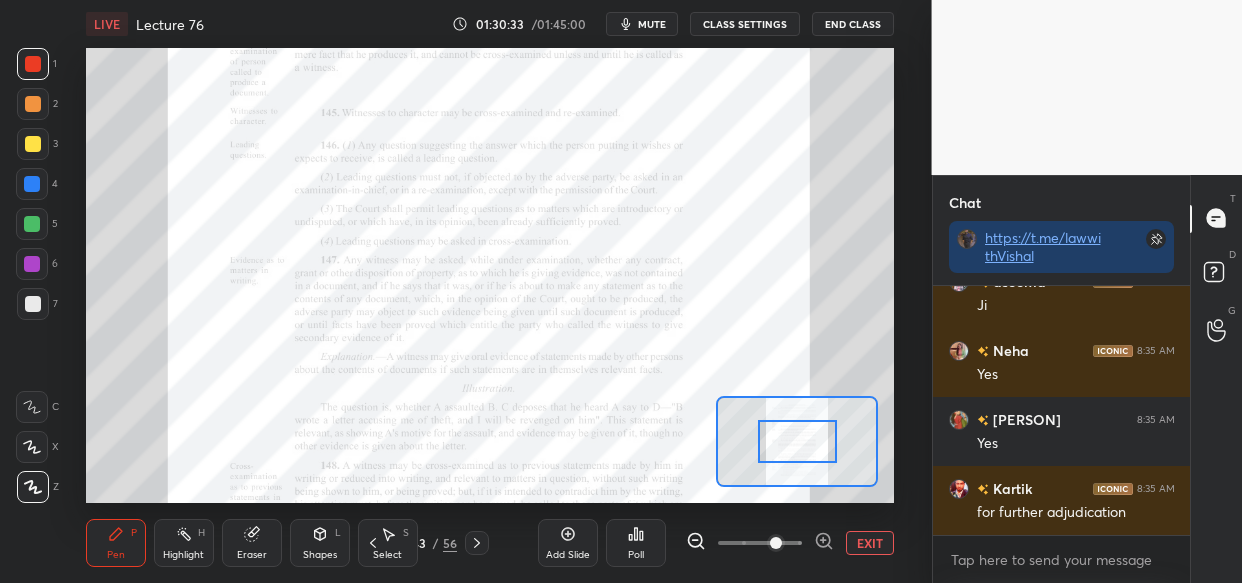 click on "EXIT" at bounding box center (790, 543) 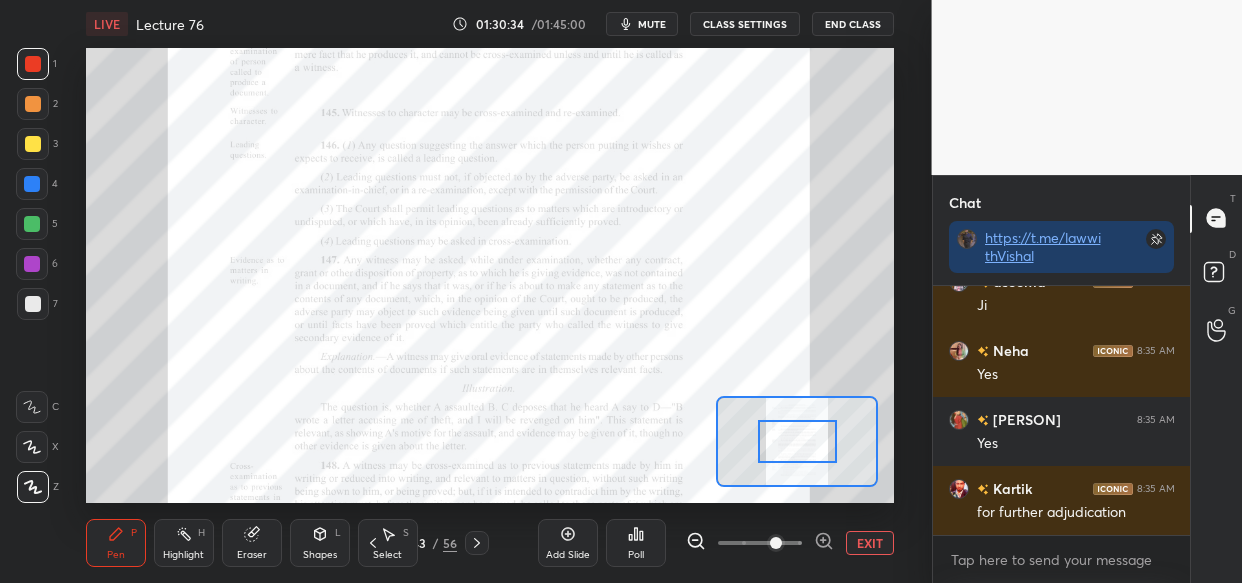 click on "EXIT" at bounding box center (790, 543) 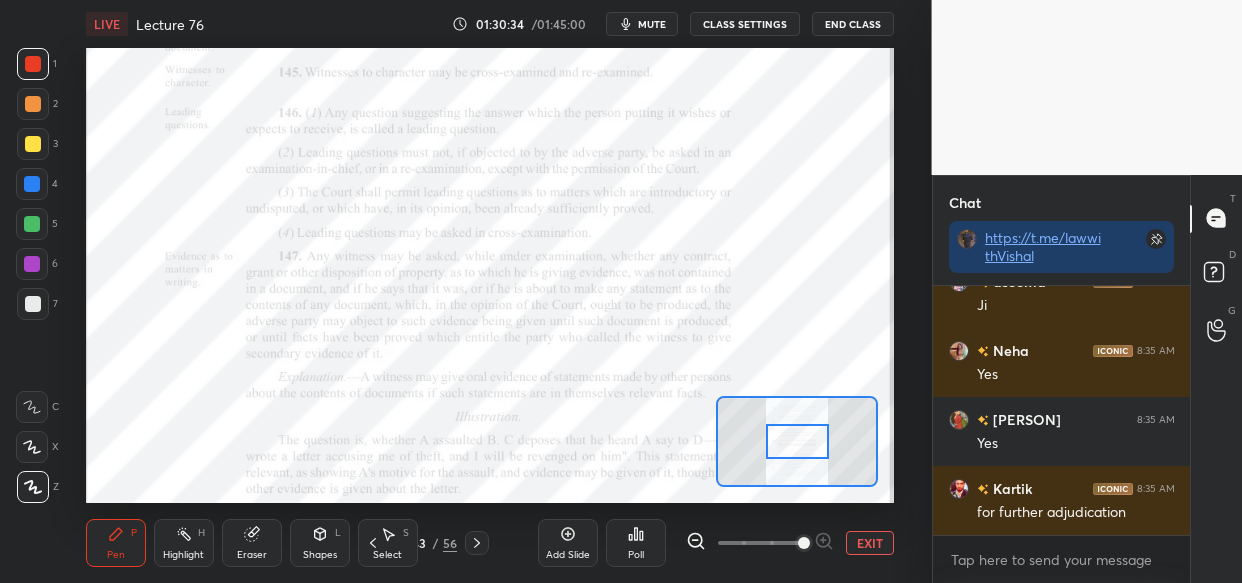 click on "EXIT" at bounding box center [790, 543] 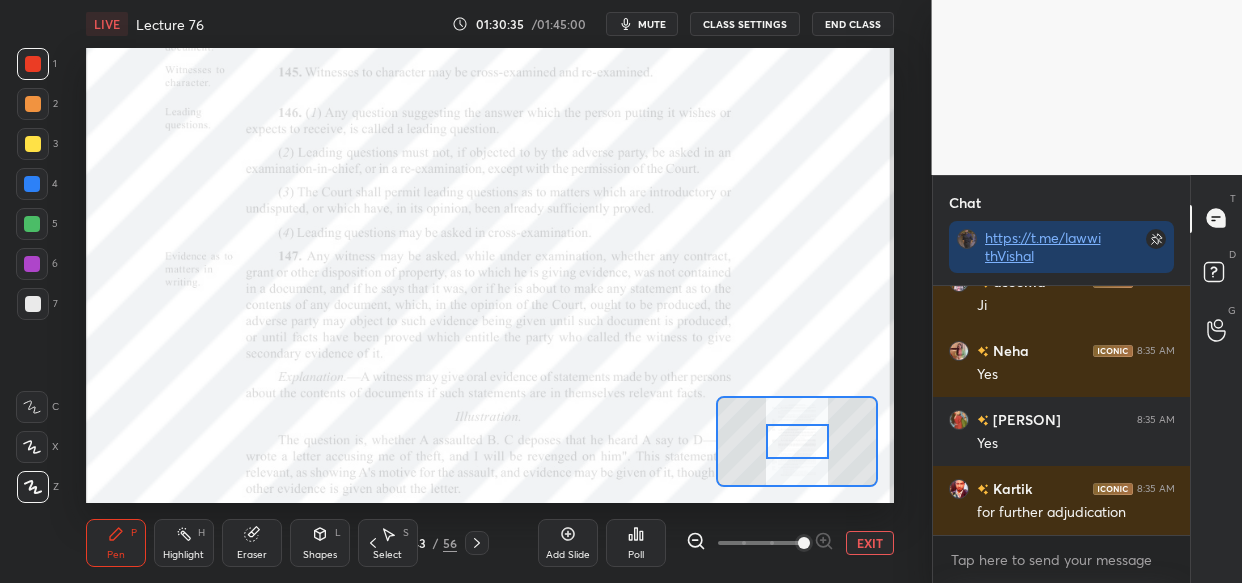 scroll, scrollTop: 160478, scrollLeft: 0, axis: vertical 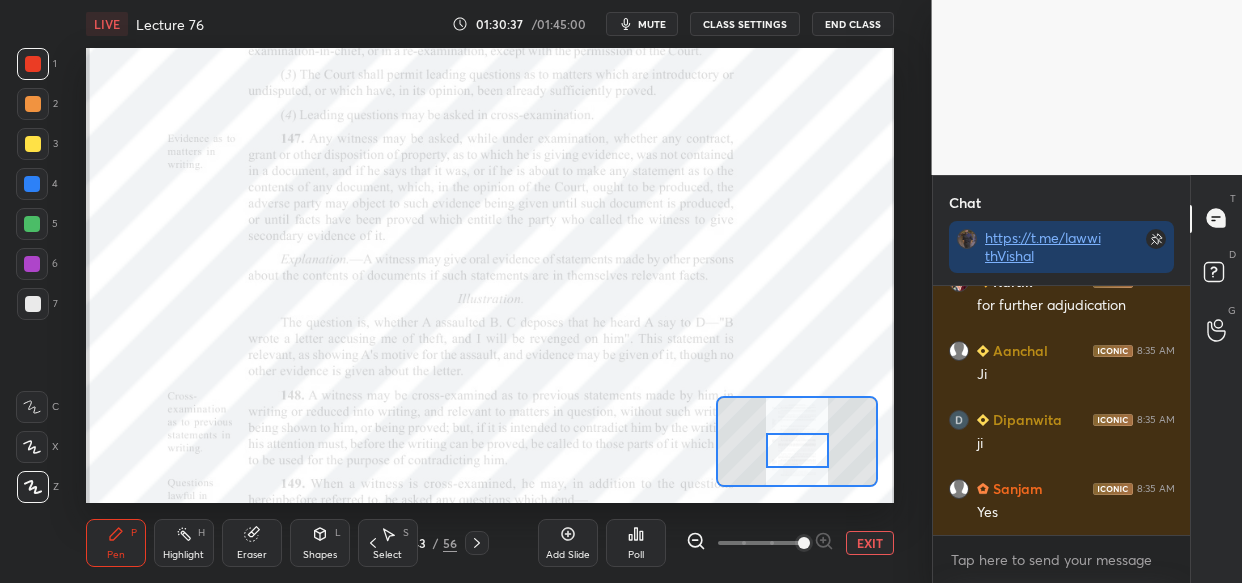 click at bounding box center (797, 450) 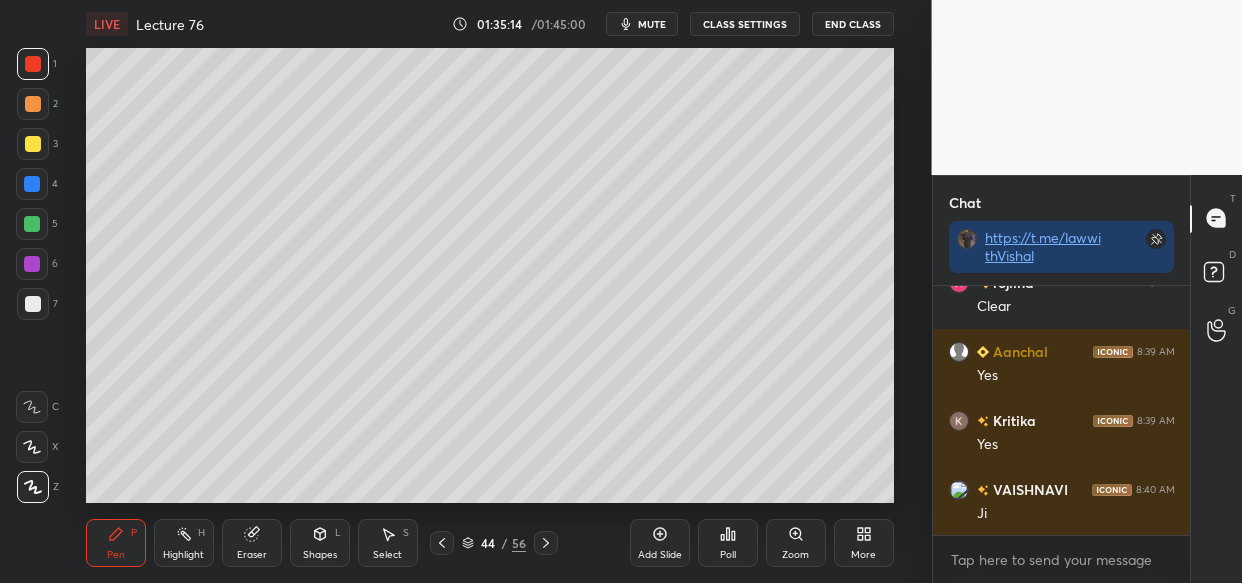 scroll, scrollTop: 169073, scrollLeft: 0, axis: vertical 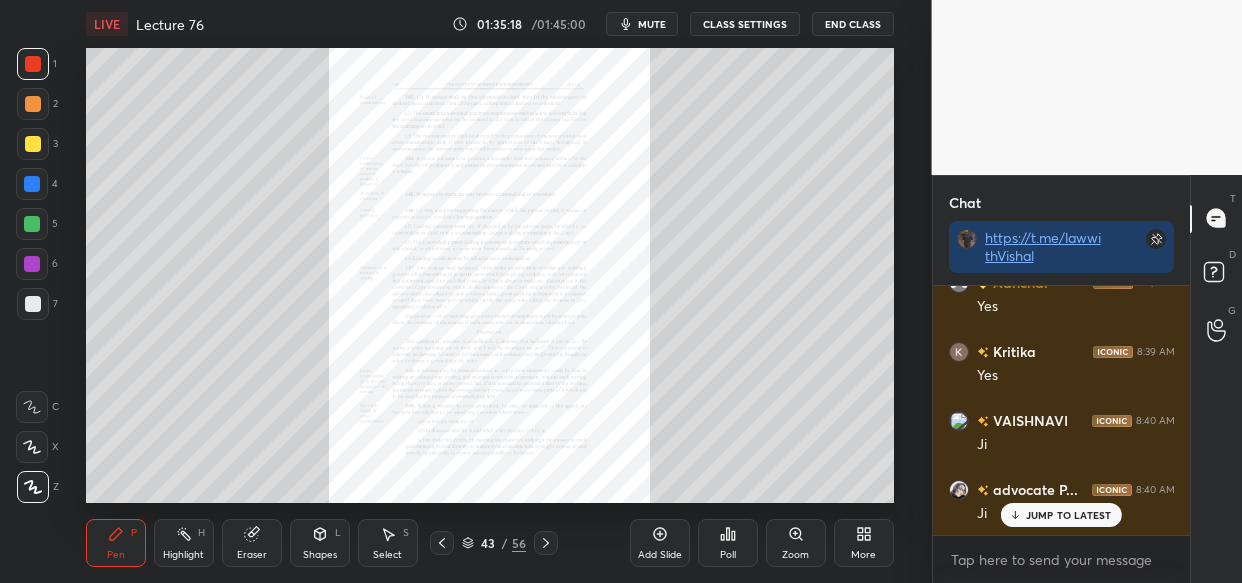 click 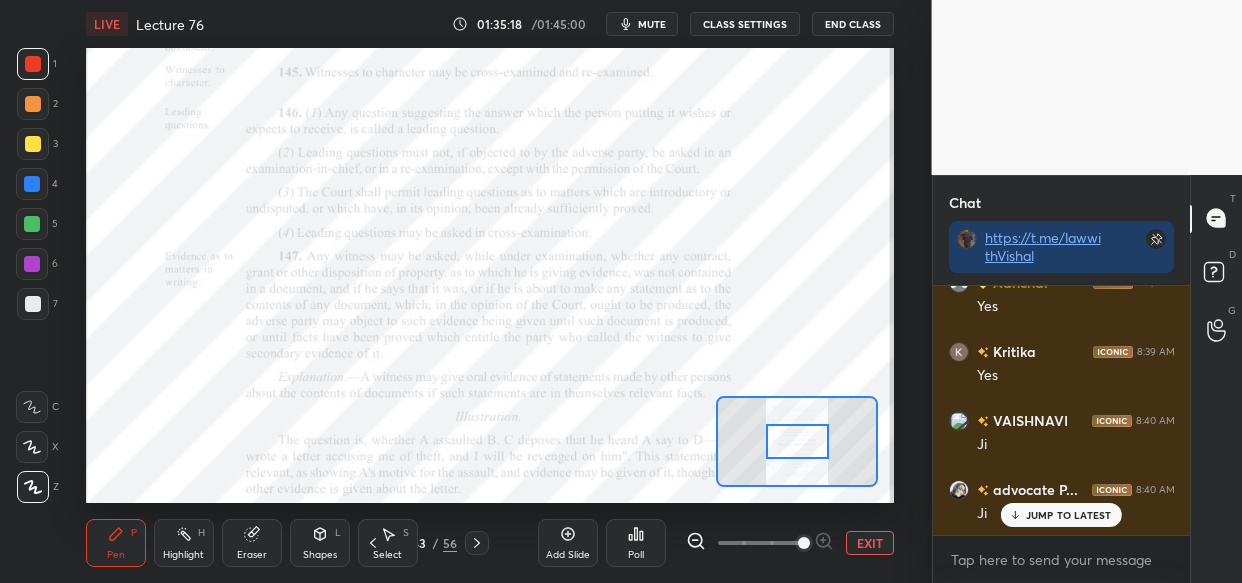 click at bounding box center (804, 543) 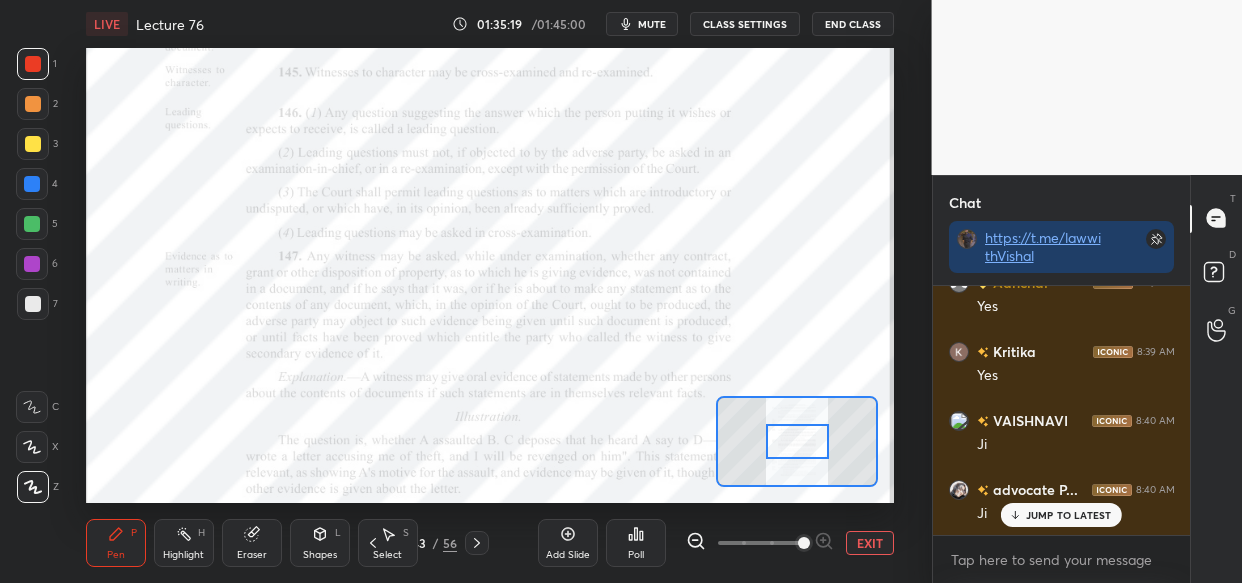click at bounding box center (804, 543) 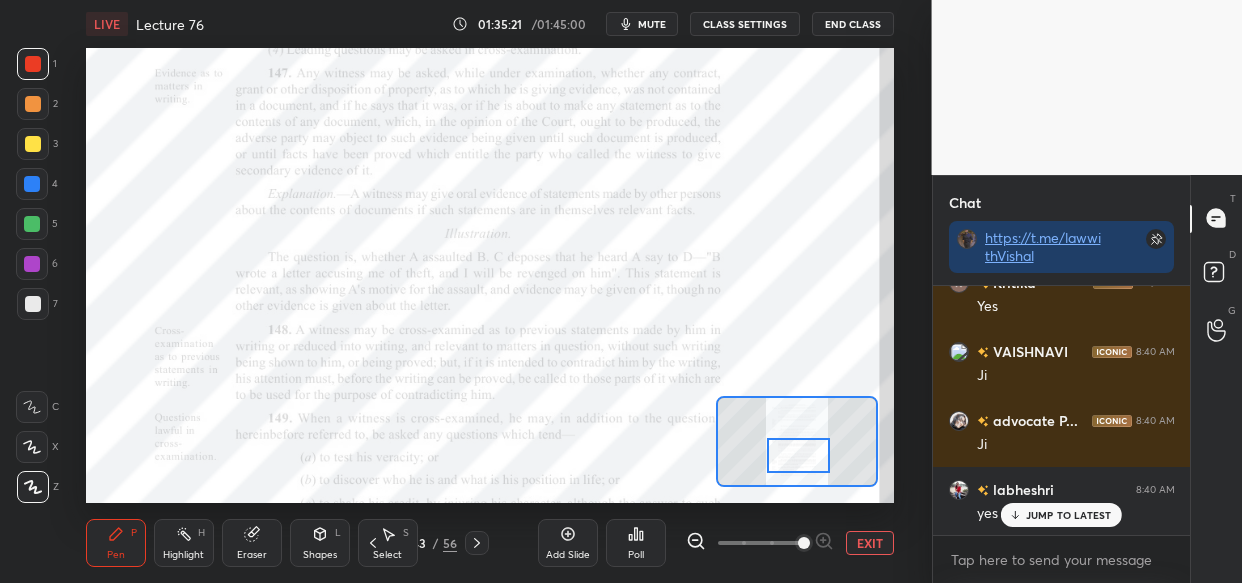 drag, startPoint x: 787, startPoint y: 437, endPoint x: 788, endPoint y: 454, distance: 17.029387 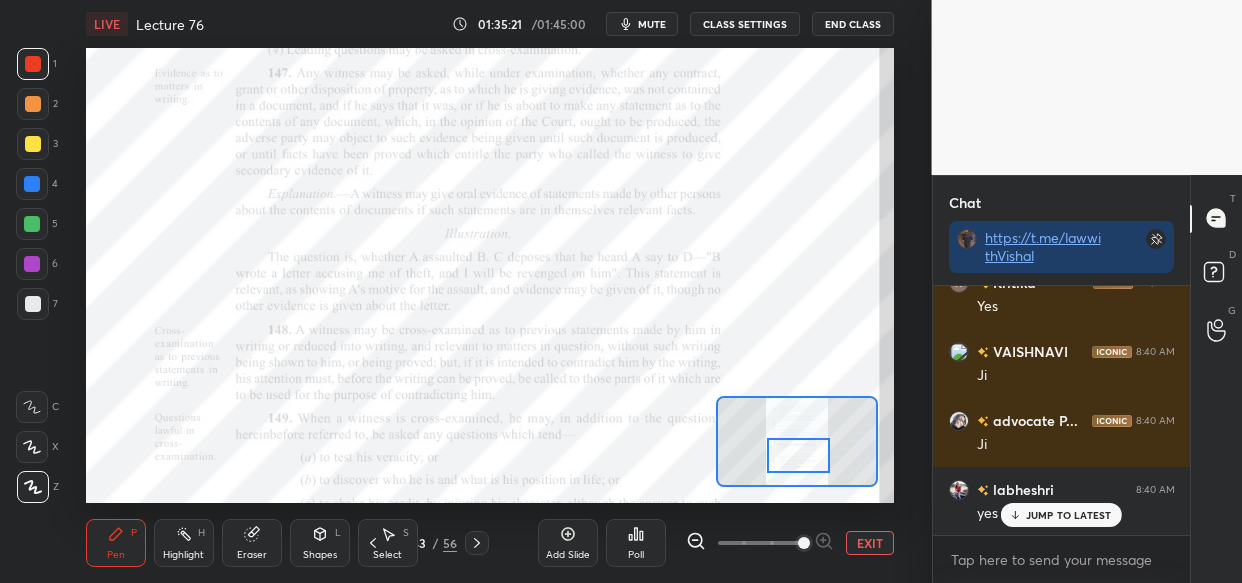 click at bounding box center [798, 455] 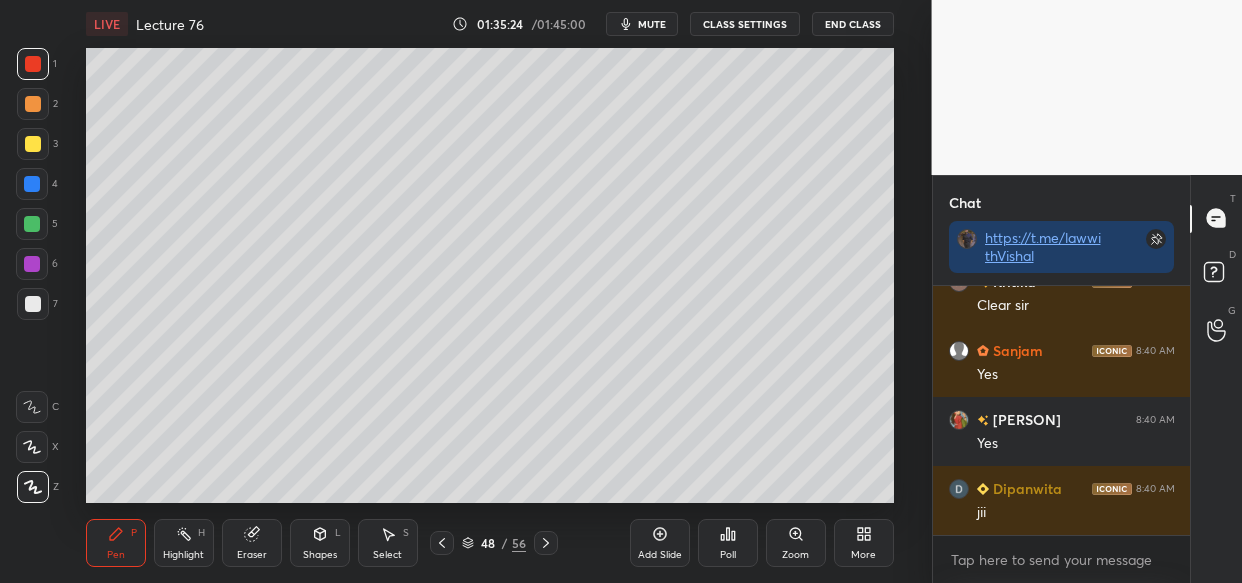 scroll, scrollTop: 169488, scrollLeft: 0, axis: vertical 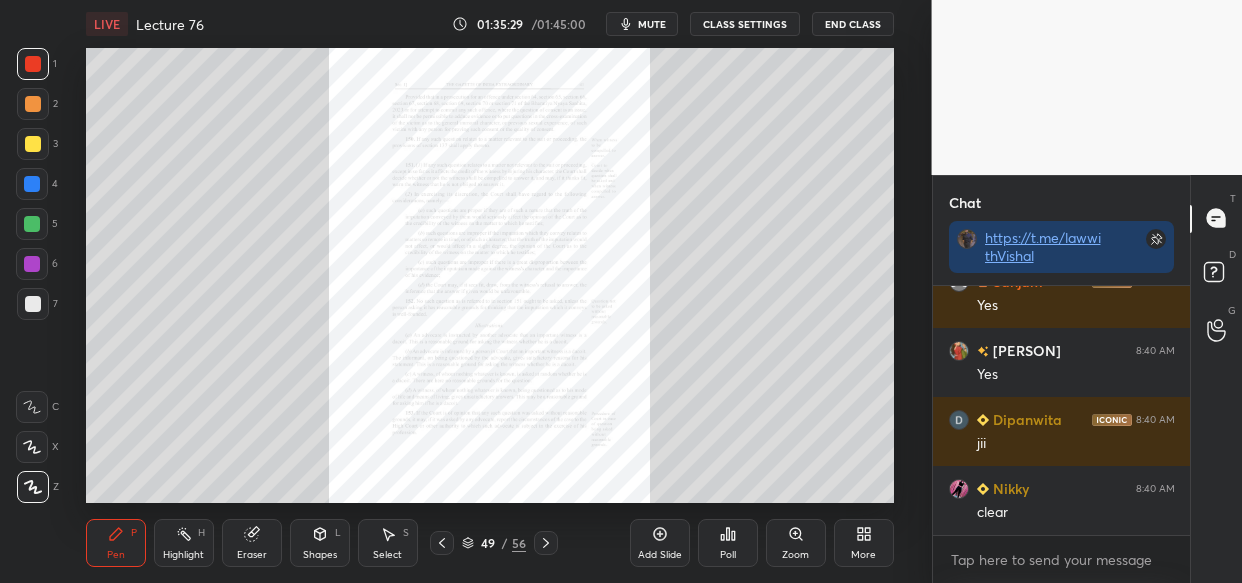 click on "Zoom" at bounding box center (796, 543) 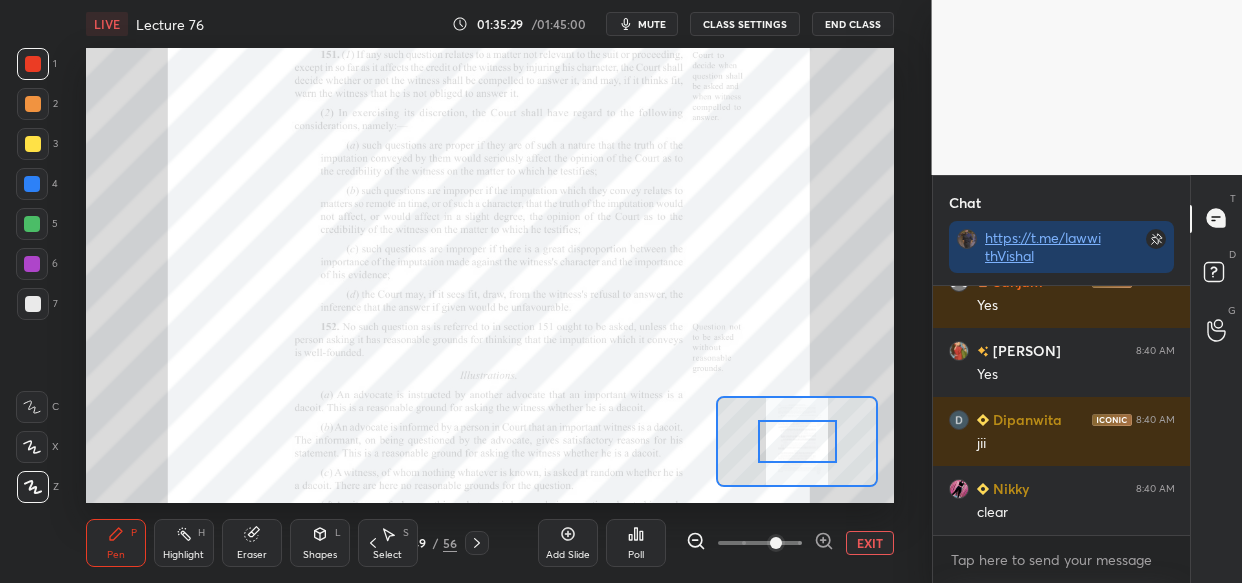 click 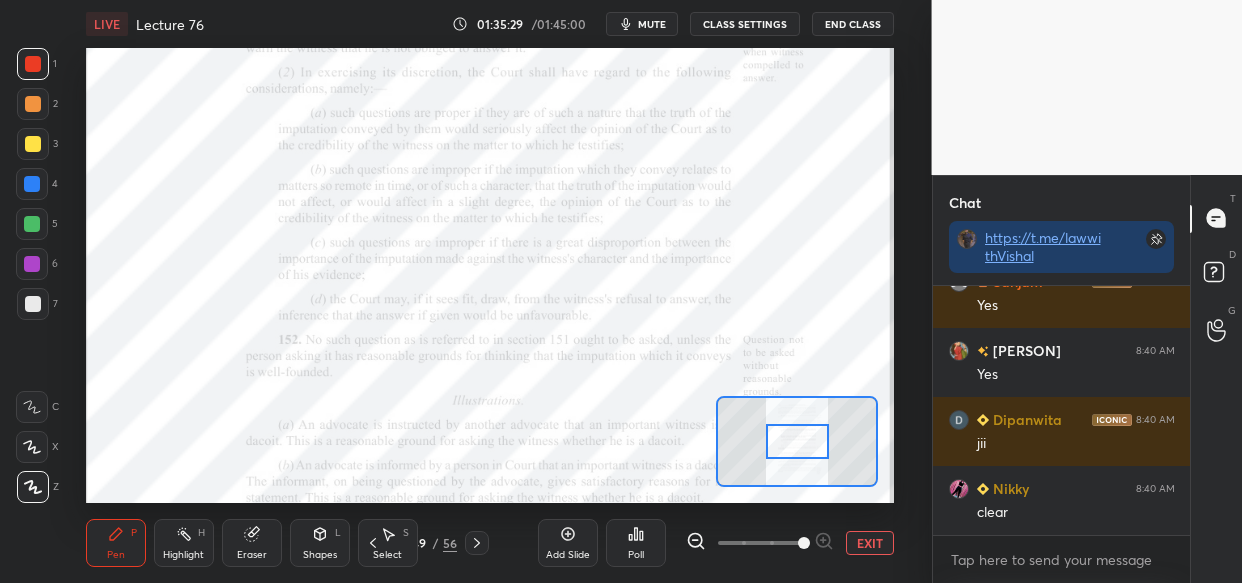 click at bounding box center (804, 543) 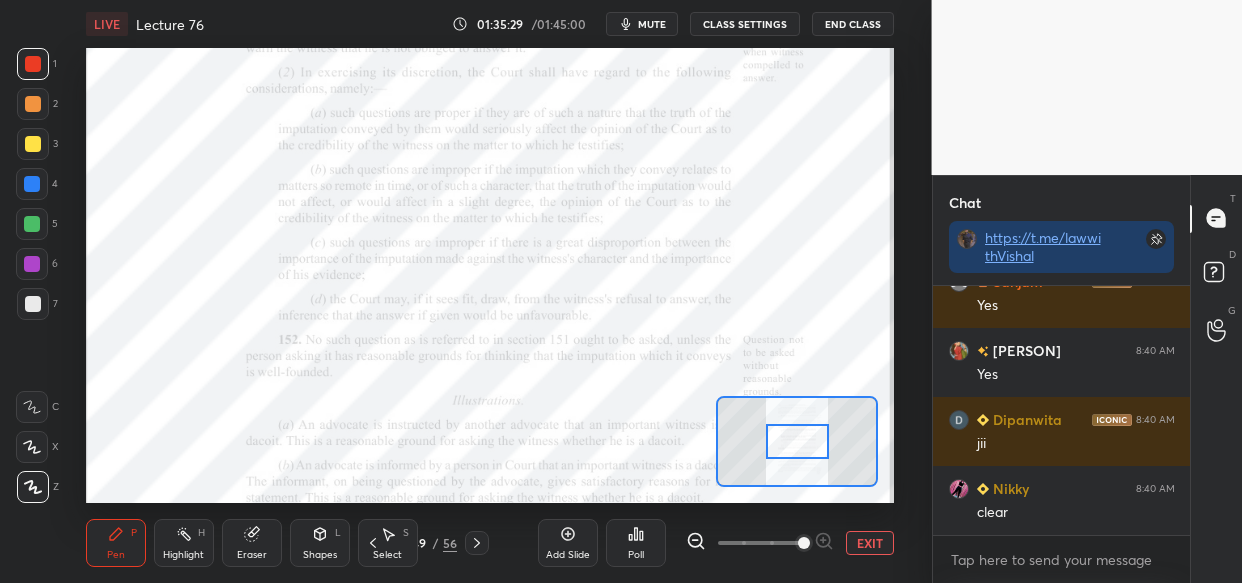 click at bounding box center [804, 543] 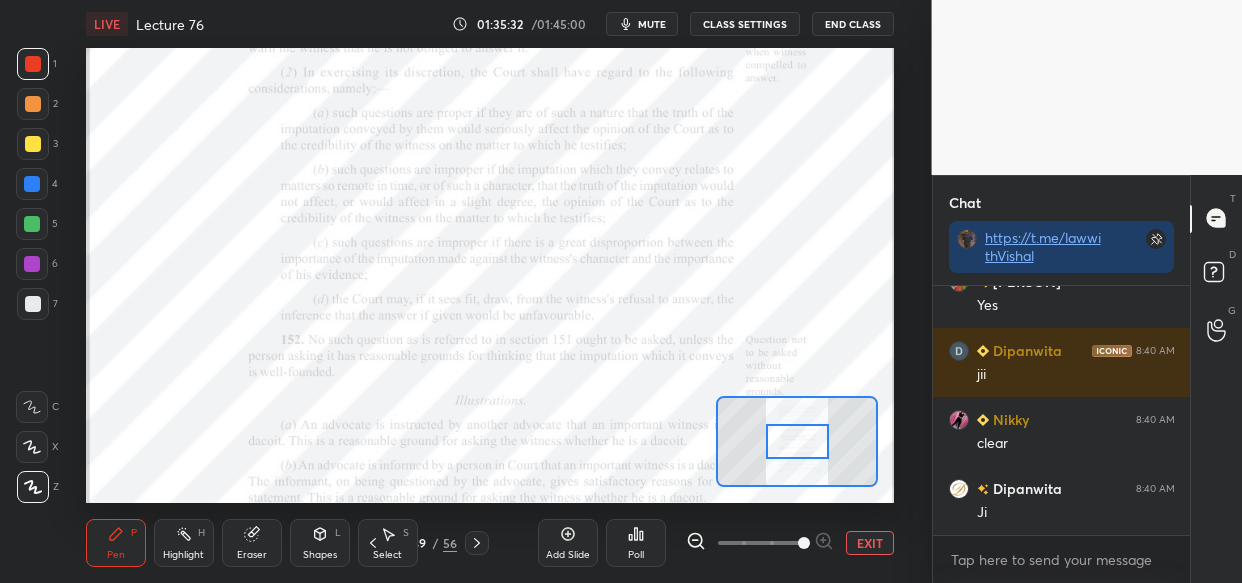 scroll, scrollTop: 169626, scrollLeft: 0, axis: vertical 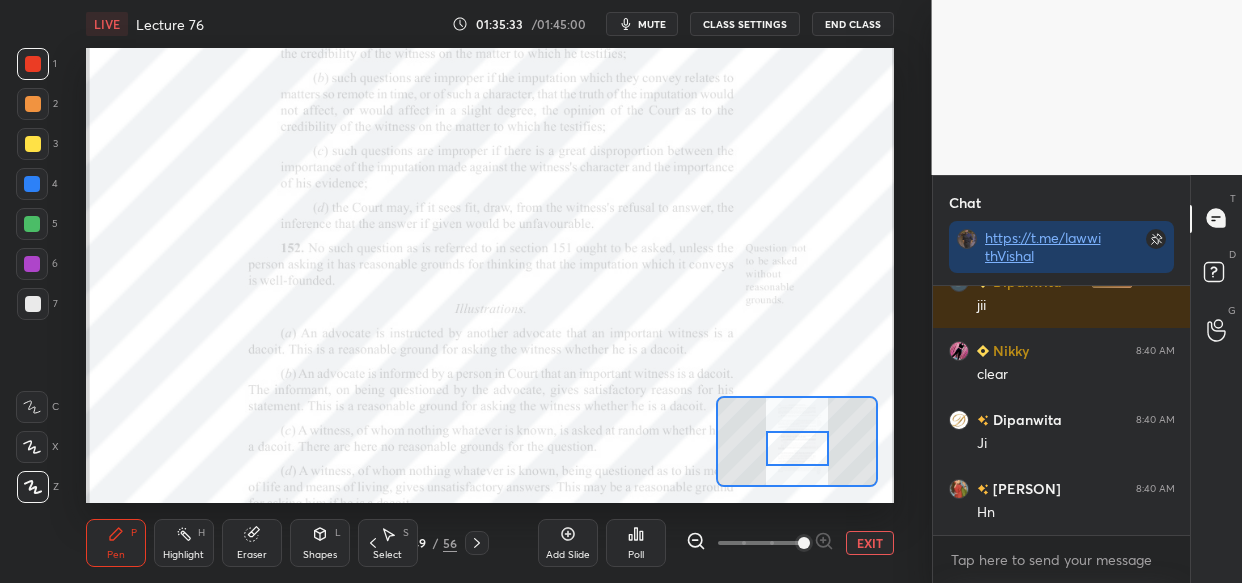 click at bounding box center (797, 448) 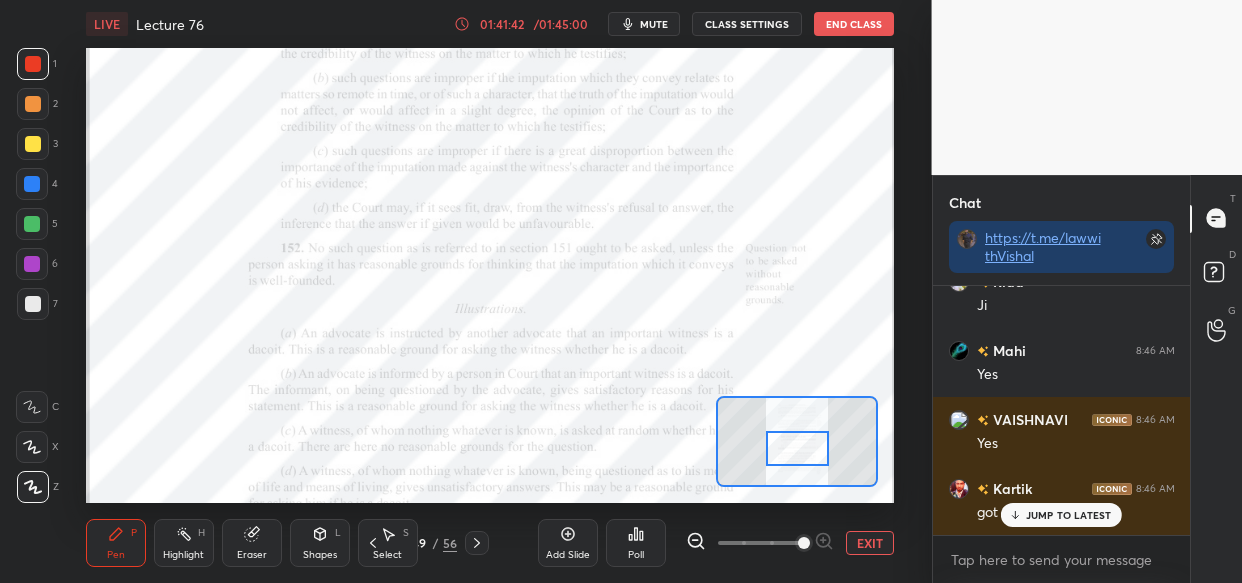 scroll, scrollTop: 181304, scrollLeft: 0, axis: vertical 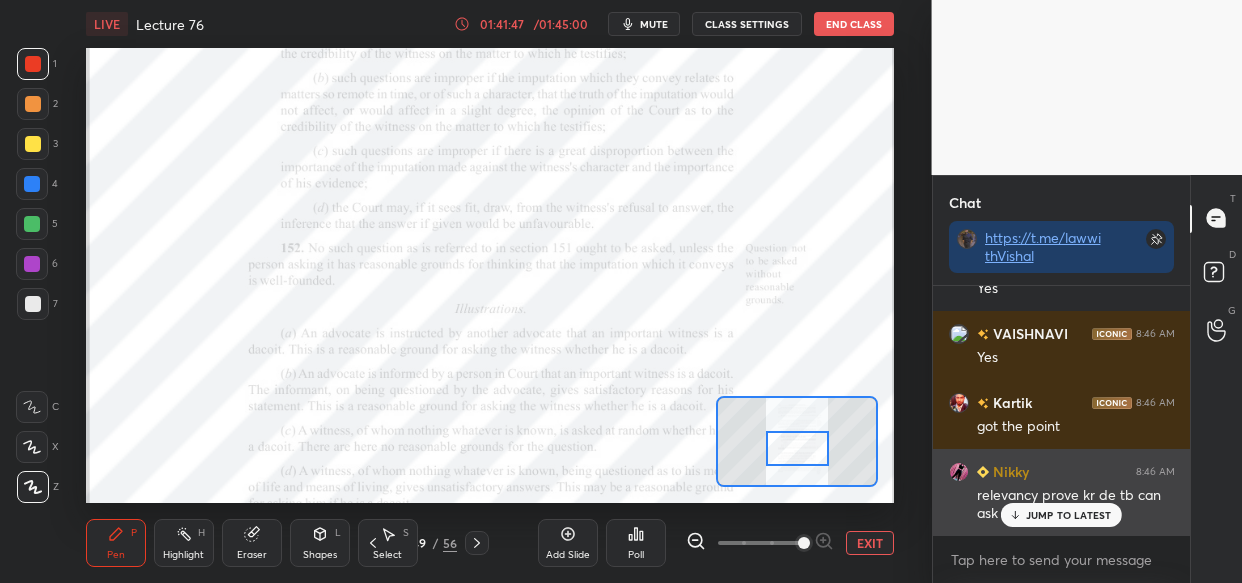 click on "JUMP TO LATEST" at bounding box center [1069, 515] 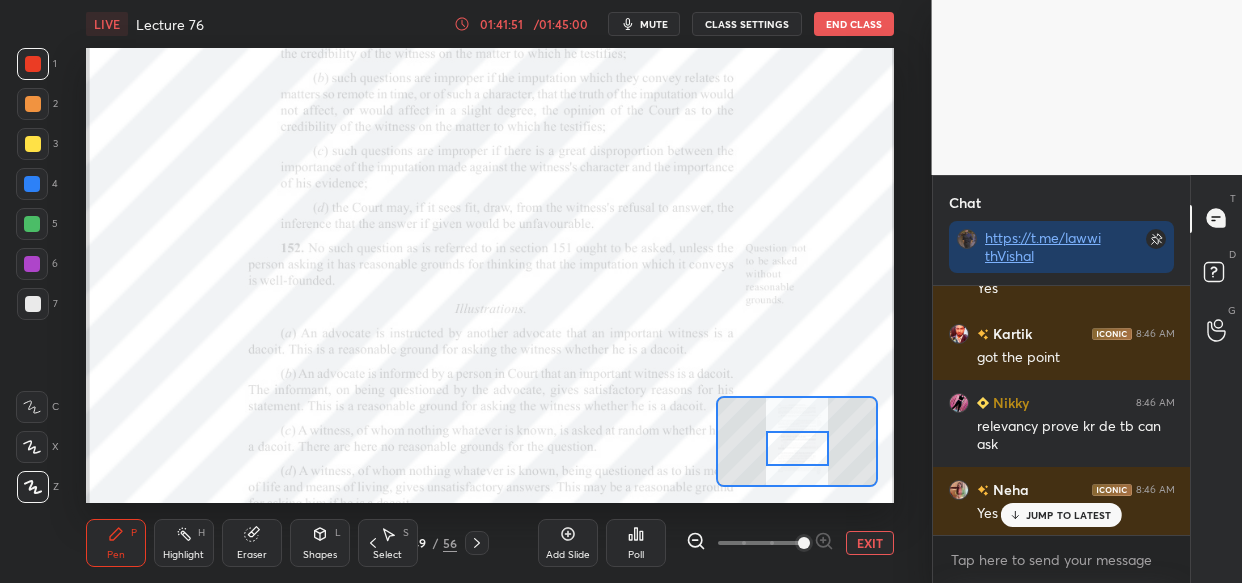 scroll, scrollTop: 181442, scrollLeft: 0, axis: vertical 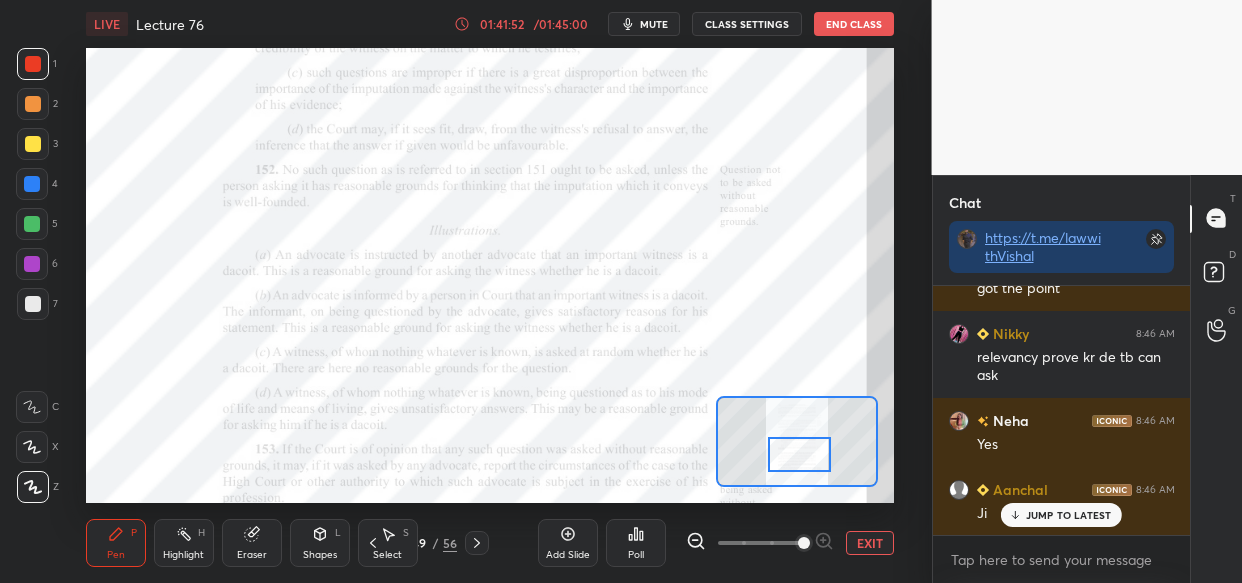 click at bounding box center (799, 454) 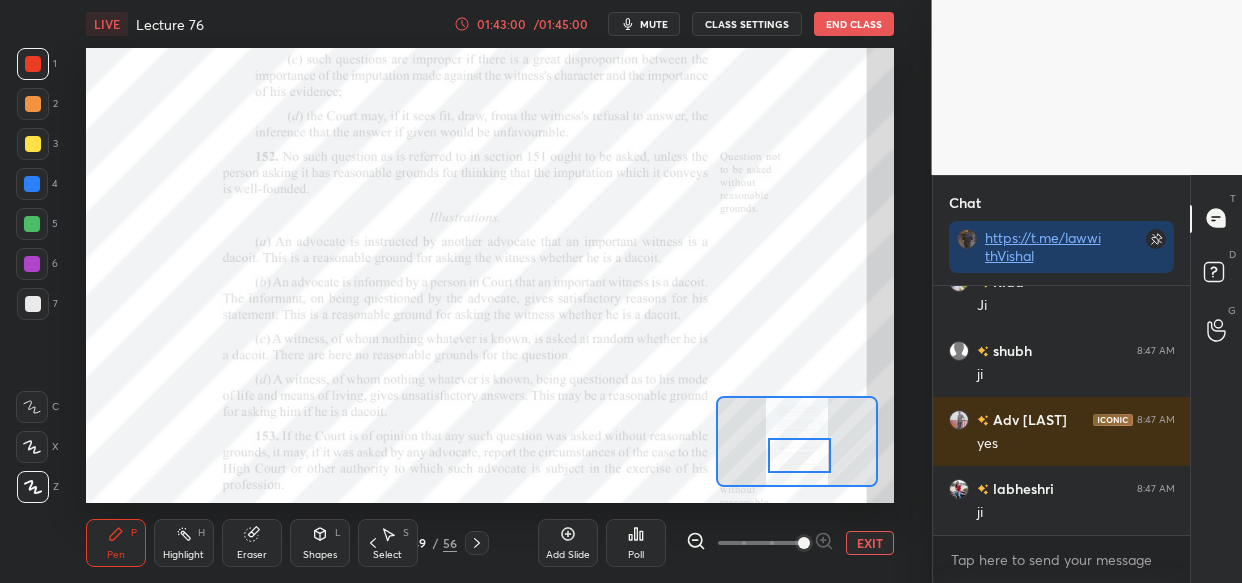 scroll, scrollTop: 183374, scrollLeft: 0, axis: vertical 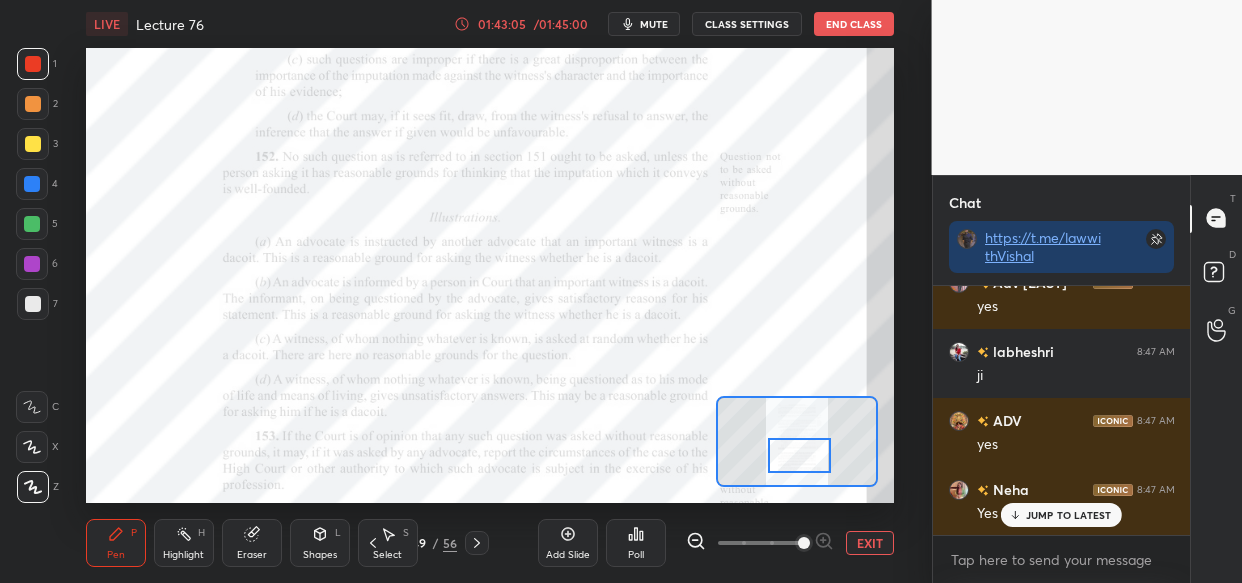 click at bounding box center (32, 264) 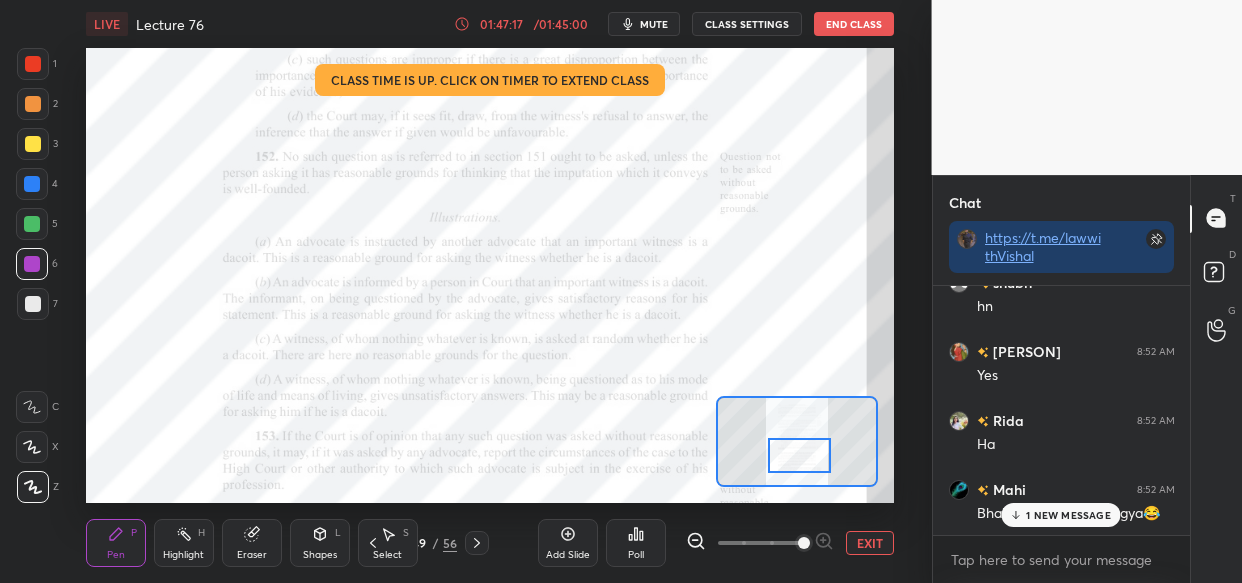 scroll, scrollTop: 193121, scrollLeft: 0, axis: vertical 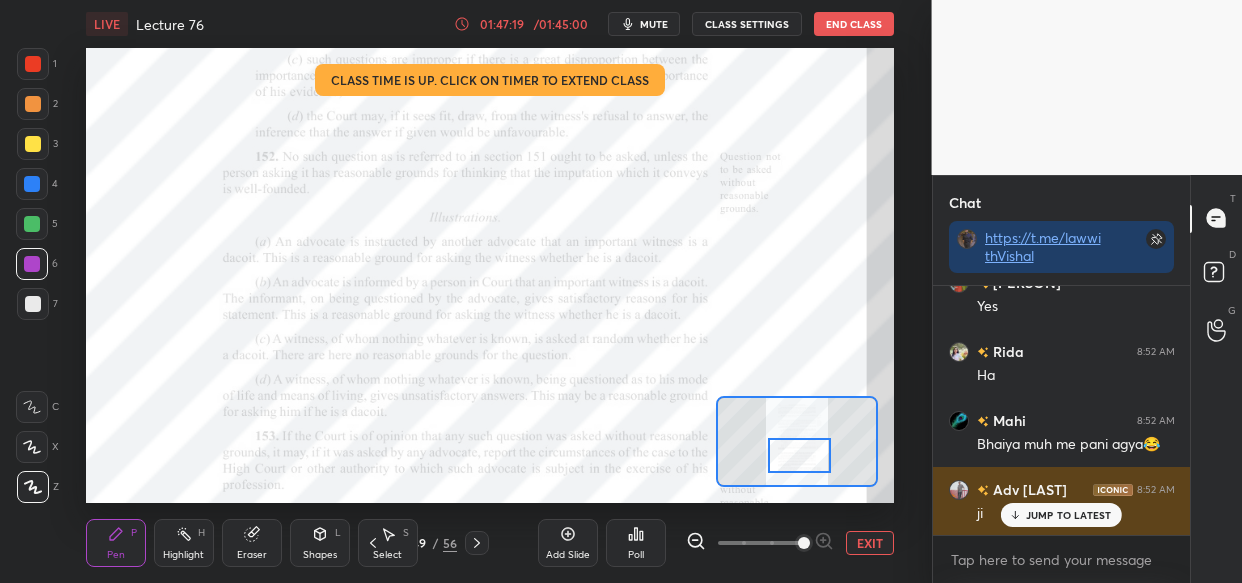 click on "JUMP TO LATEST" at bounding box center (1061, 515) 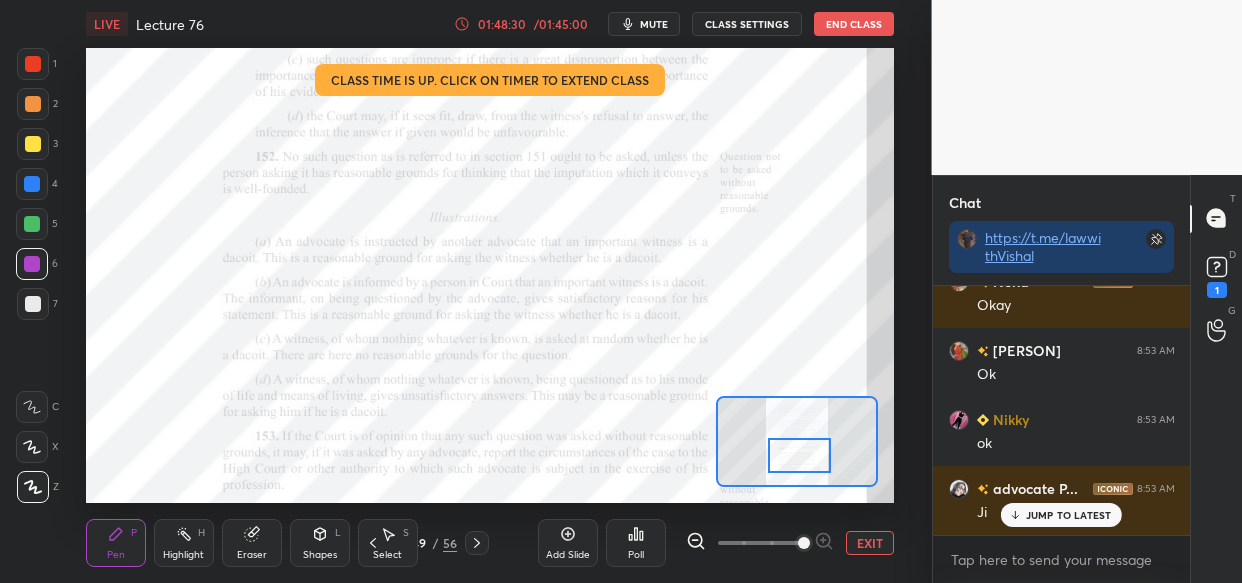 scroll, scrollTop: 175384, scrollLeft: 0, axis: vertical 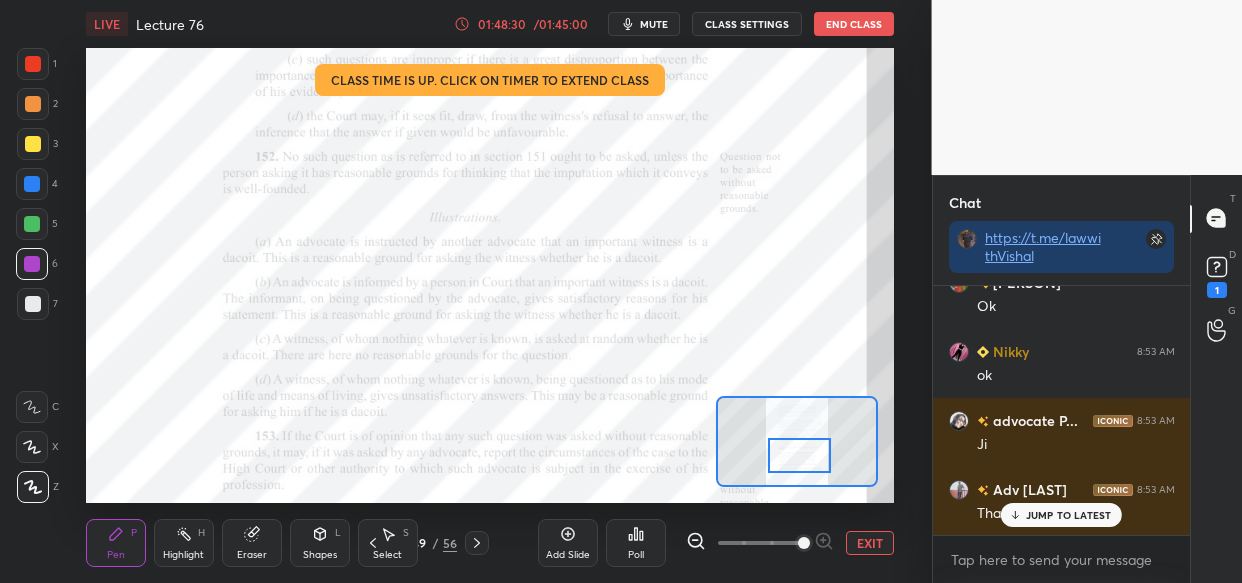 click on "Add Slide" at bounding box center [568, 543] 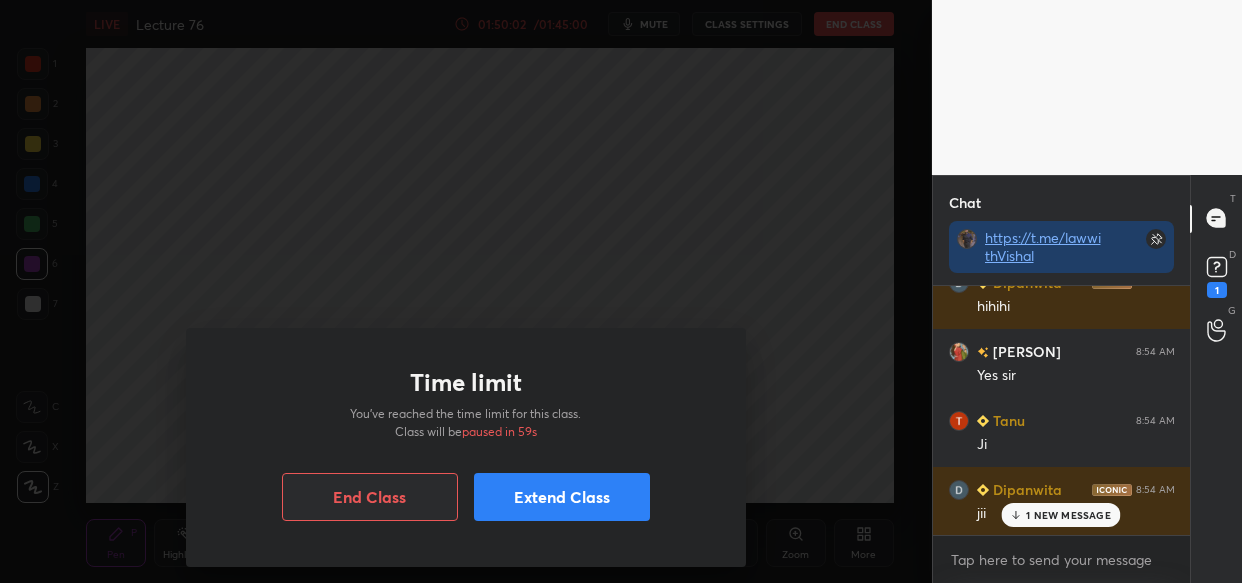 scroll, scrollTop: 179700, scrollLeft: 0, axis: vertical 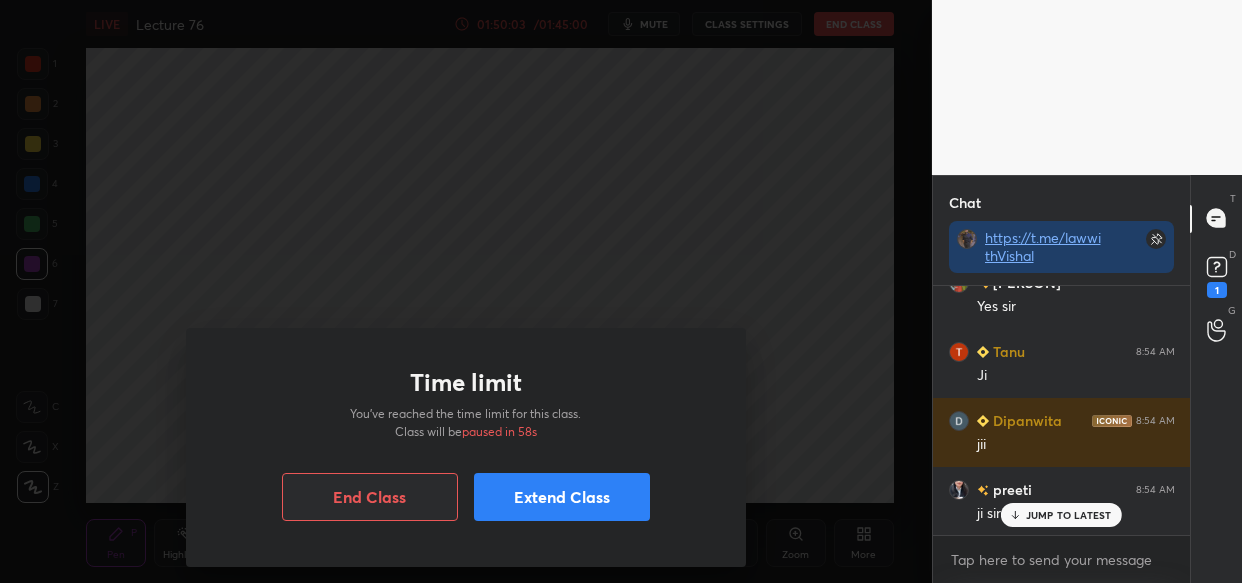 drag, startPoint x: 379, startPoint y: 177, endPoint x: 393, endPoint y: 166, distance: 17.804493 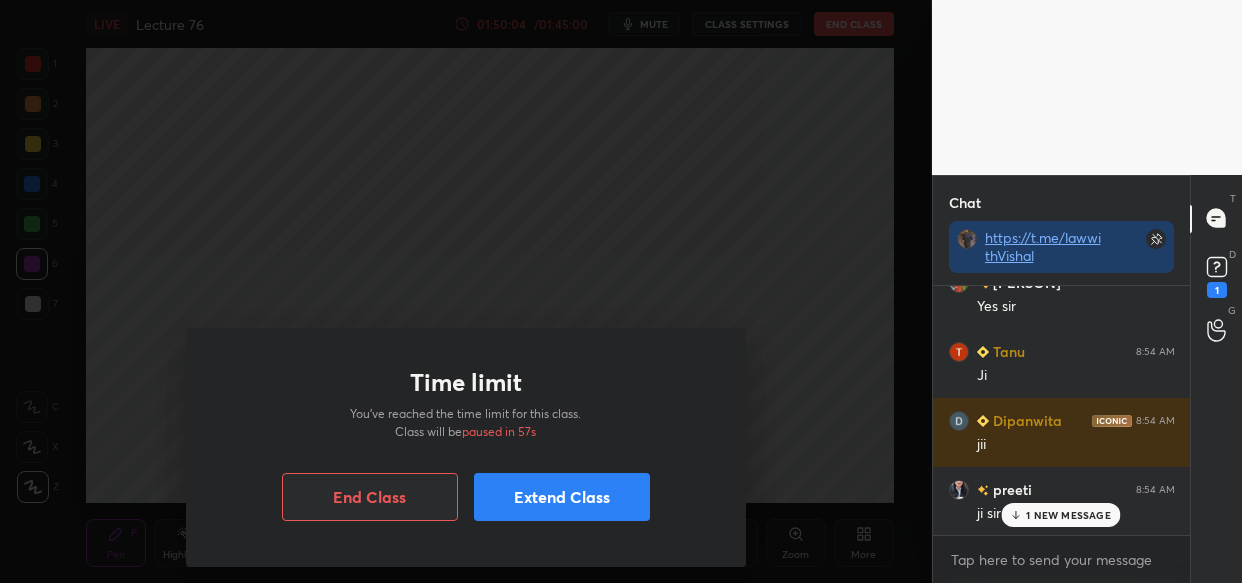 click on "Extend Class" at bounding box center (562, 497) 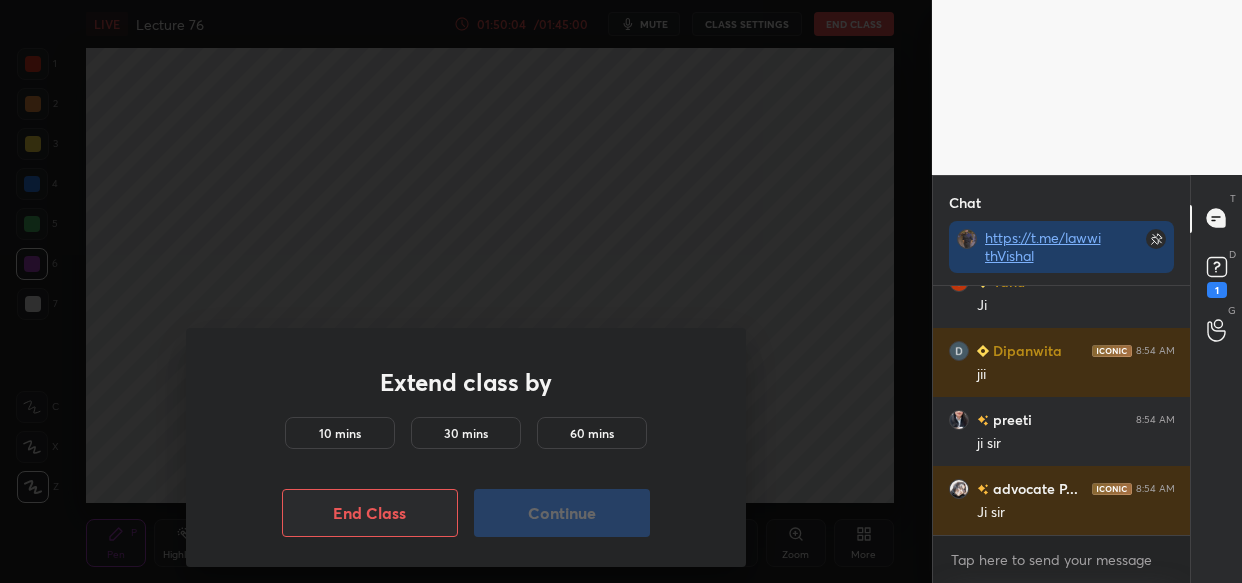 click on "10 mins" at bounding box center [340, 433] 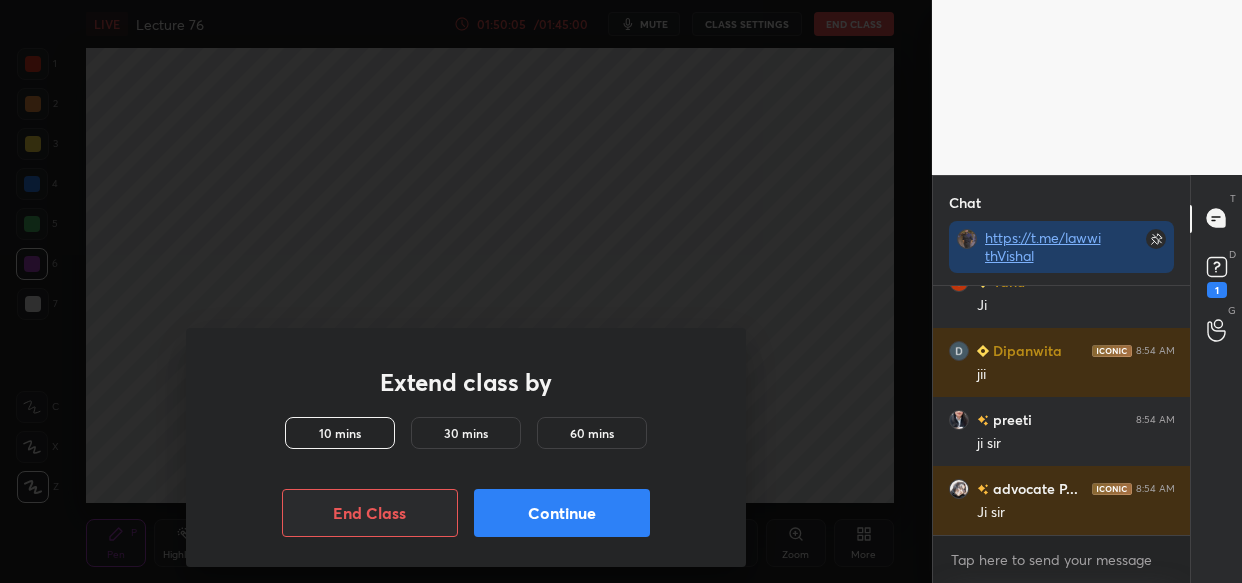click on "Continue" at bounding box center (562, 513) 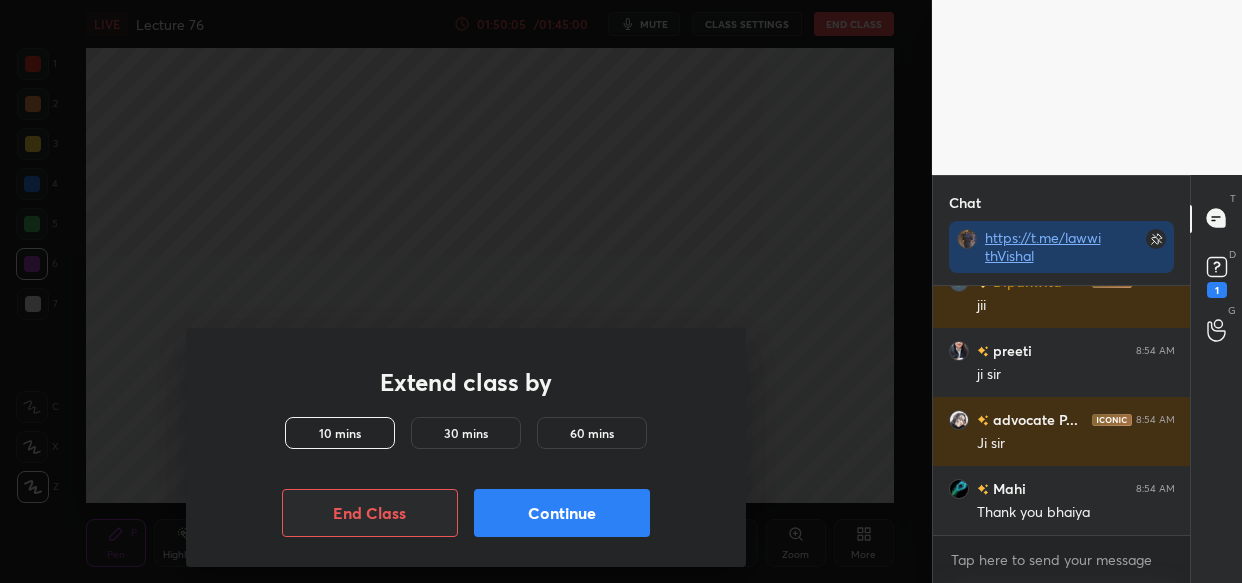 click on "Continue" at bounding box center [562, 513] 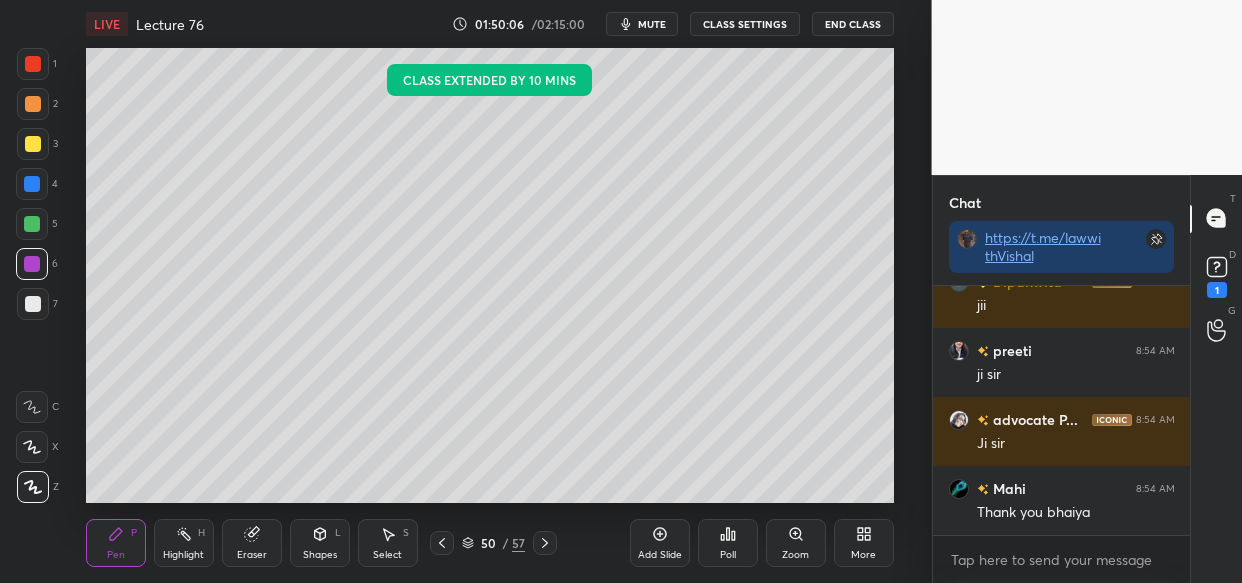 click on "Pen P Highlight H Eraser Shapes L Select S 50 / 57 Add Slide Poll Zoom More" at bounding box center [490, 543] 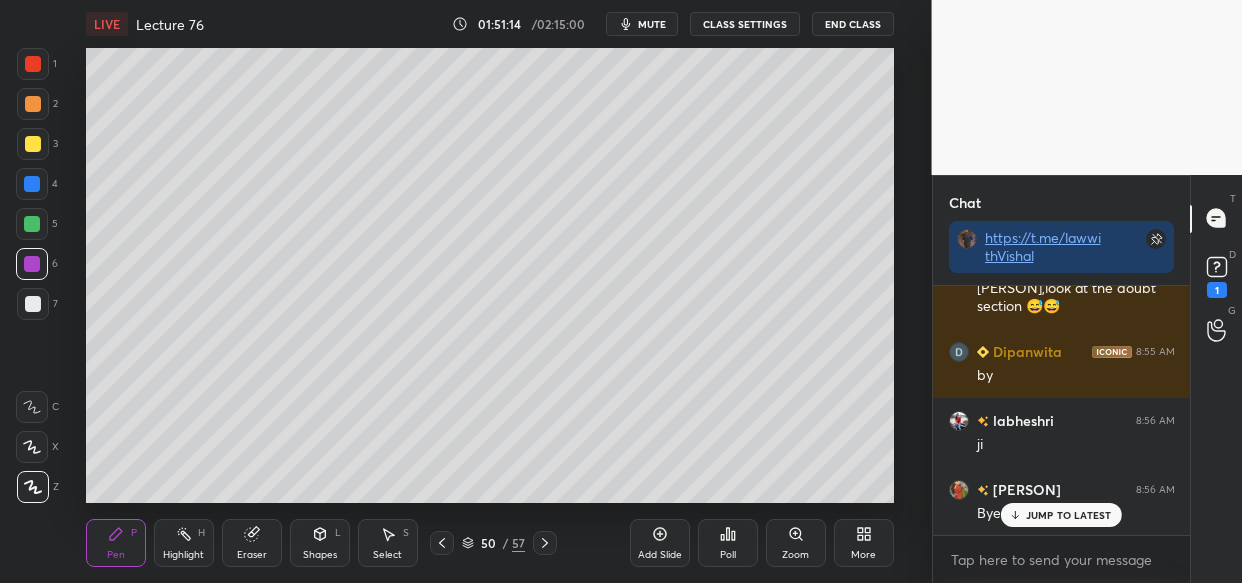scroll, scrollTop: 182340, scrollLeft: 0, axis: vertical 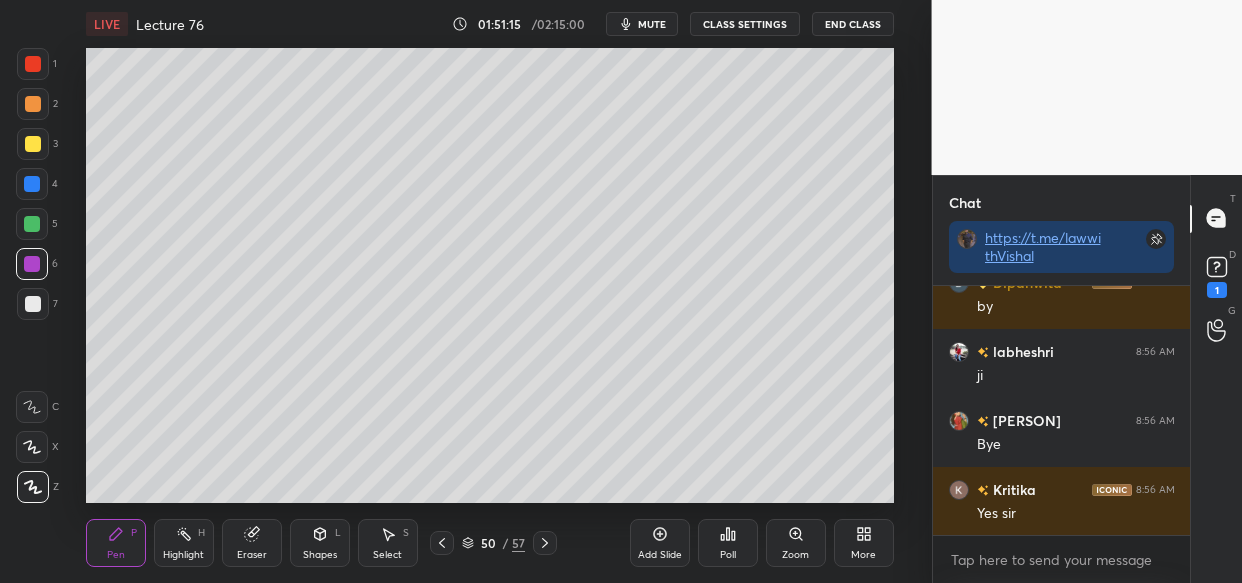 click on "End Class" at bounding box center [853, 24] 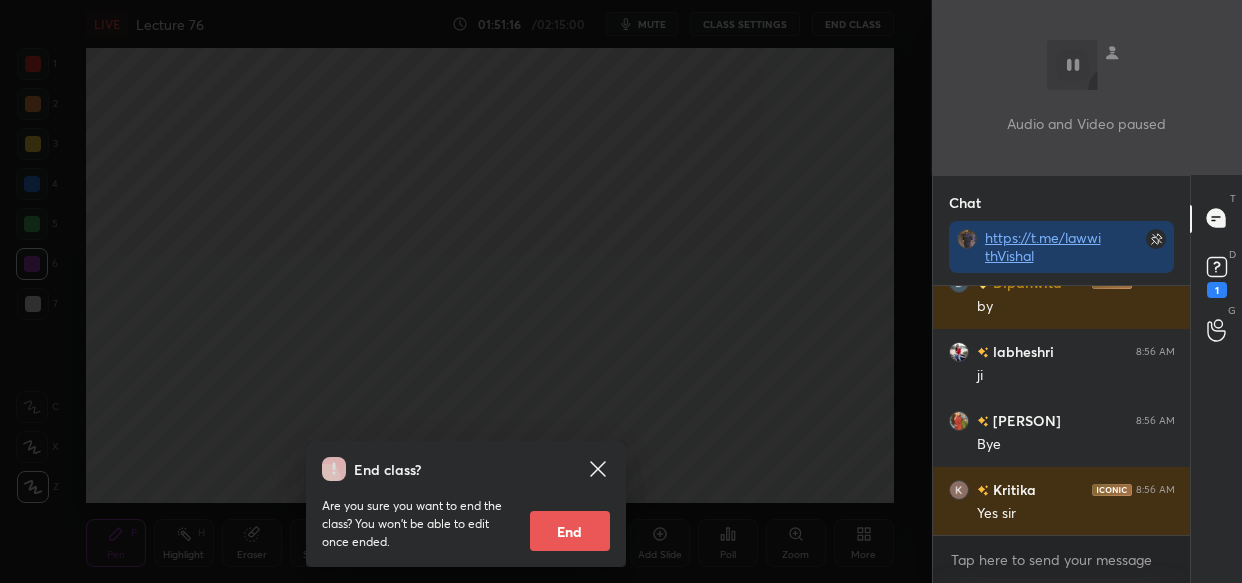scroll, scrollTop: 182410, scrollLeft: 0, axis: vertical 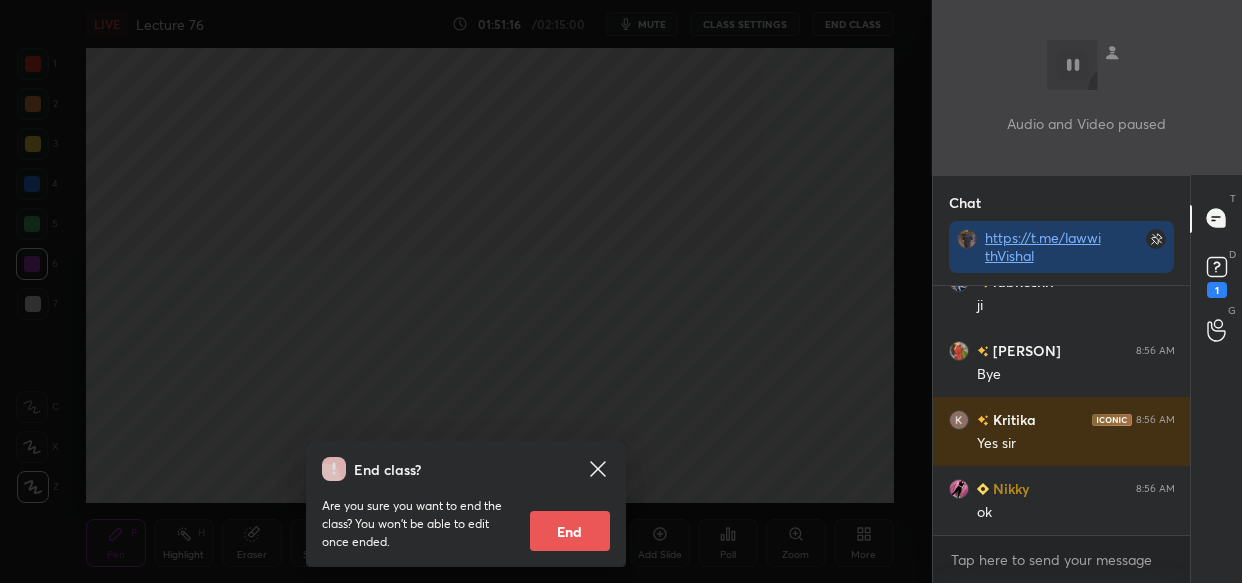 click on "End" at bounding box center (570, 531) 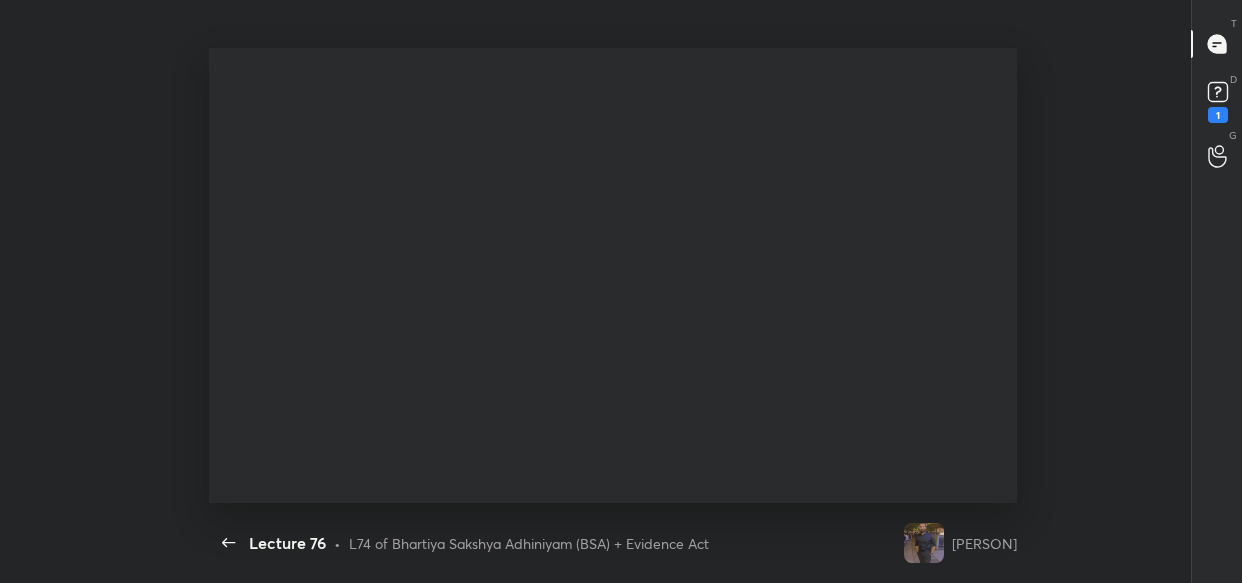 scroll, scrollTop: 99545, scrollLeft: 98819, axis: both 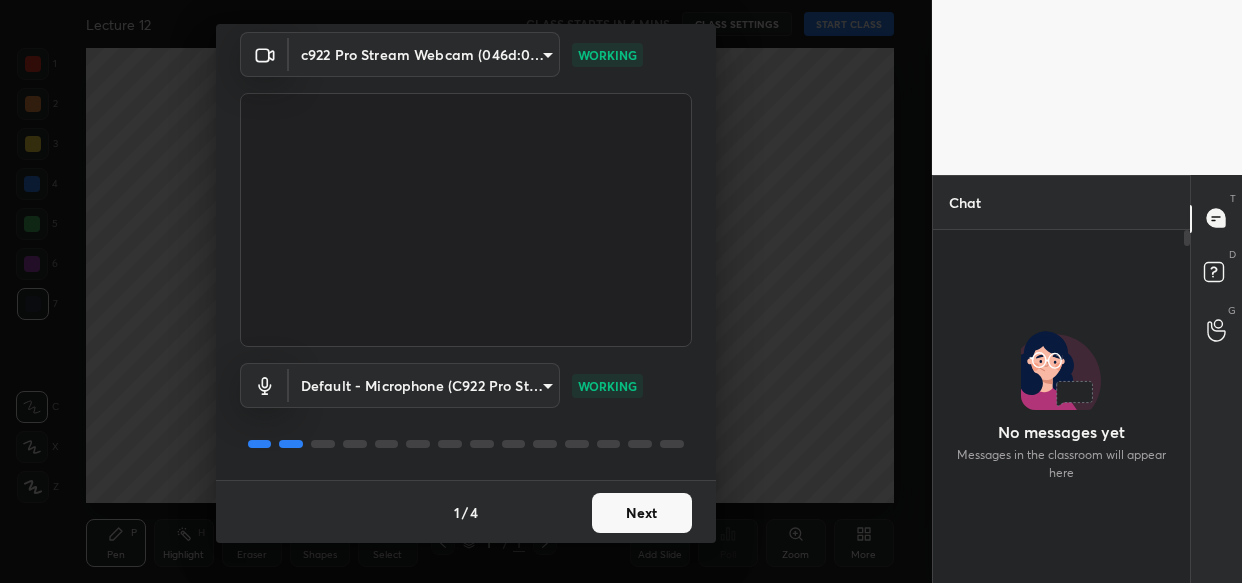 click on "Next" at bounding box center [642, 513] 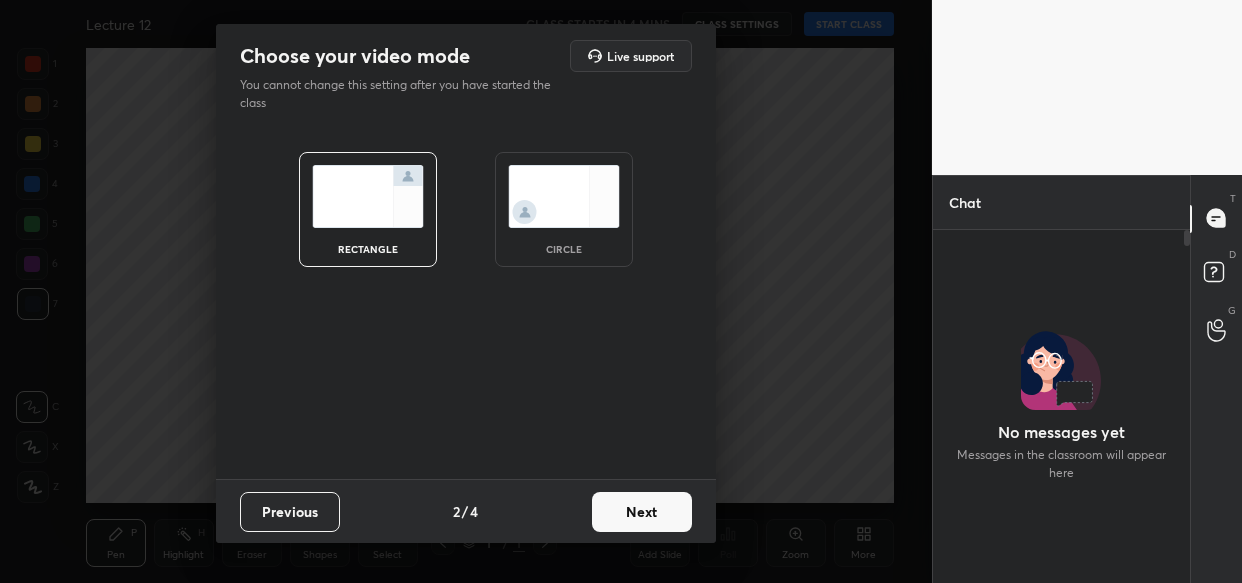 click on "Next" at bounding box center (642, 512) 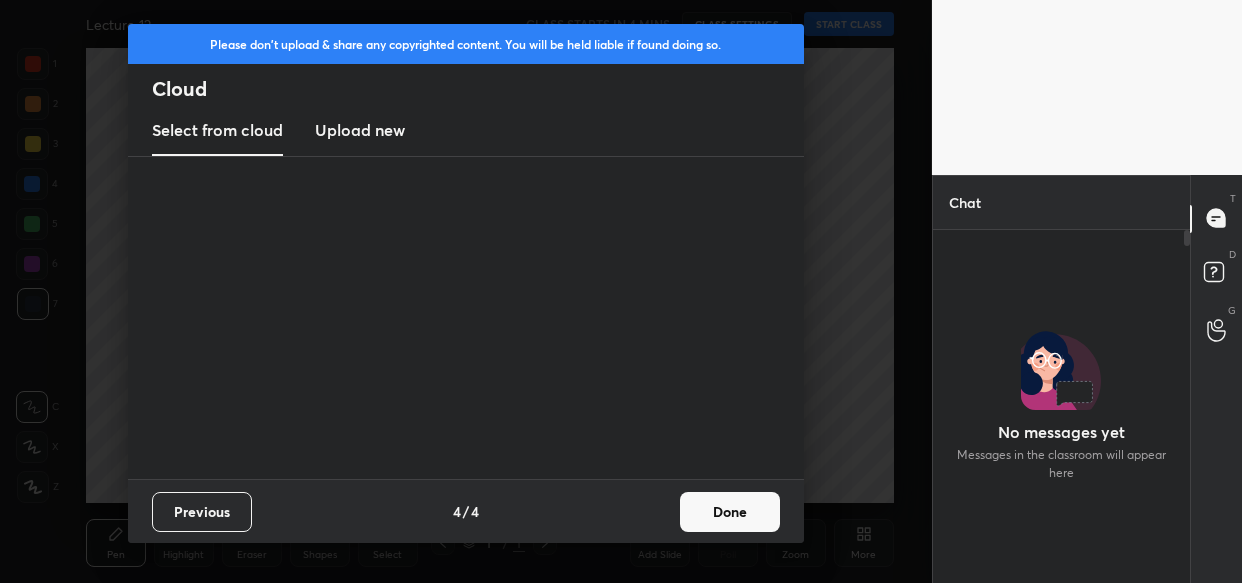 click on "Previous 4 / 4 Done" at bounding box center [466, 511] 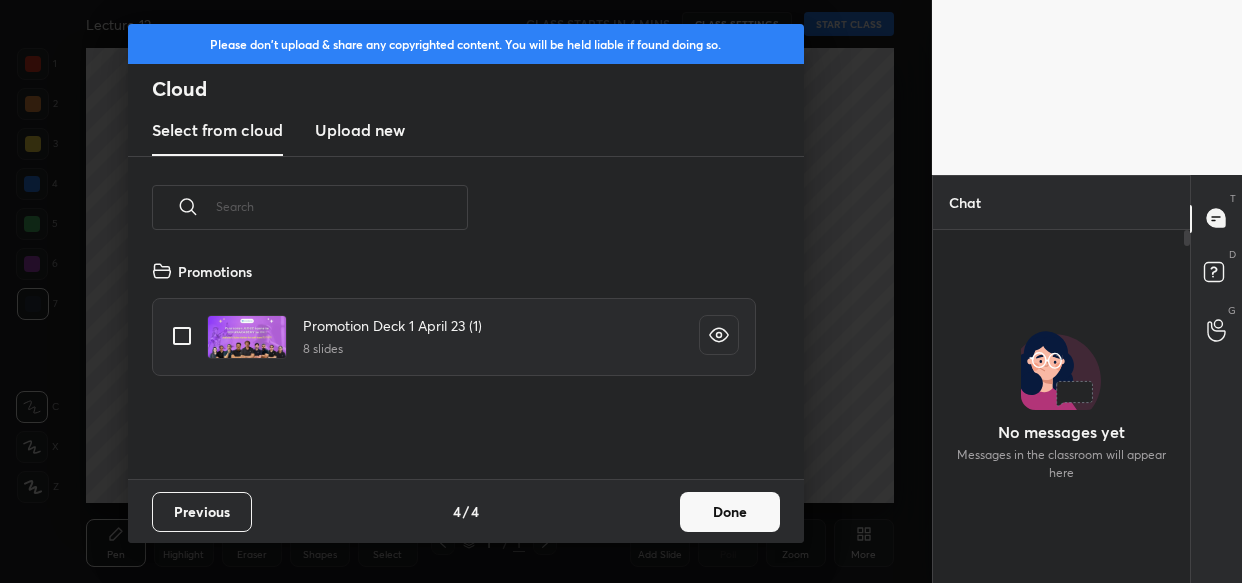 click on "Done" at bounding box center (730, 512) 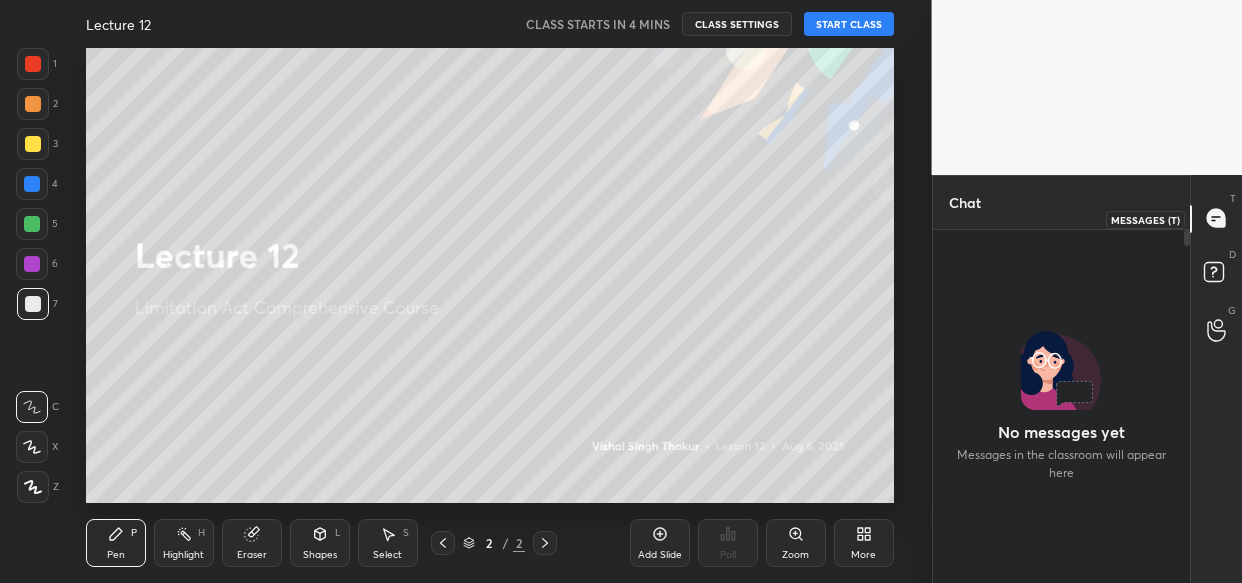 click 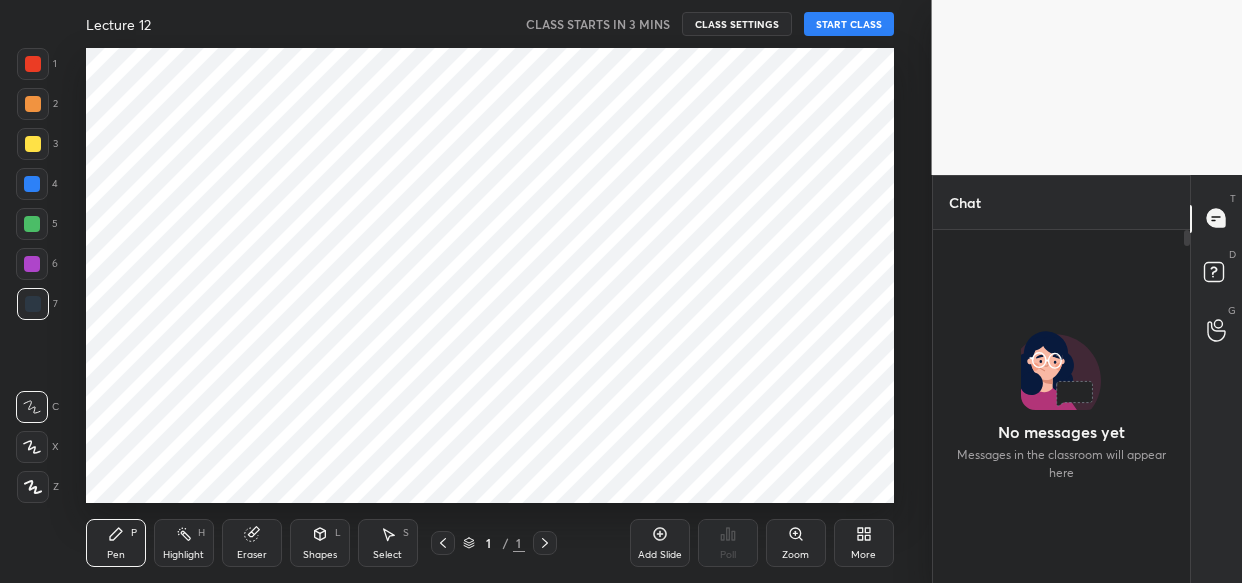 scroll, scrollTop: 0, scrollLeft: 0, axis: both 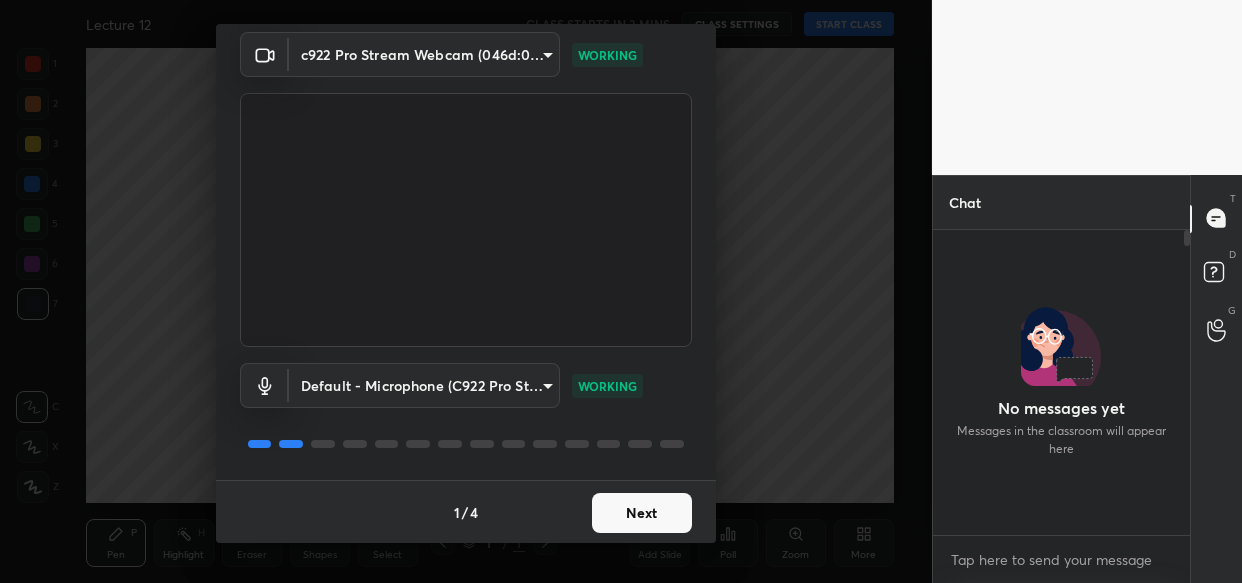 click on "Next" at bounding box center [642, 513] 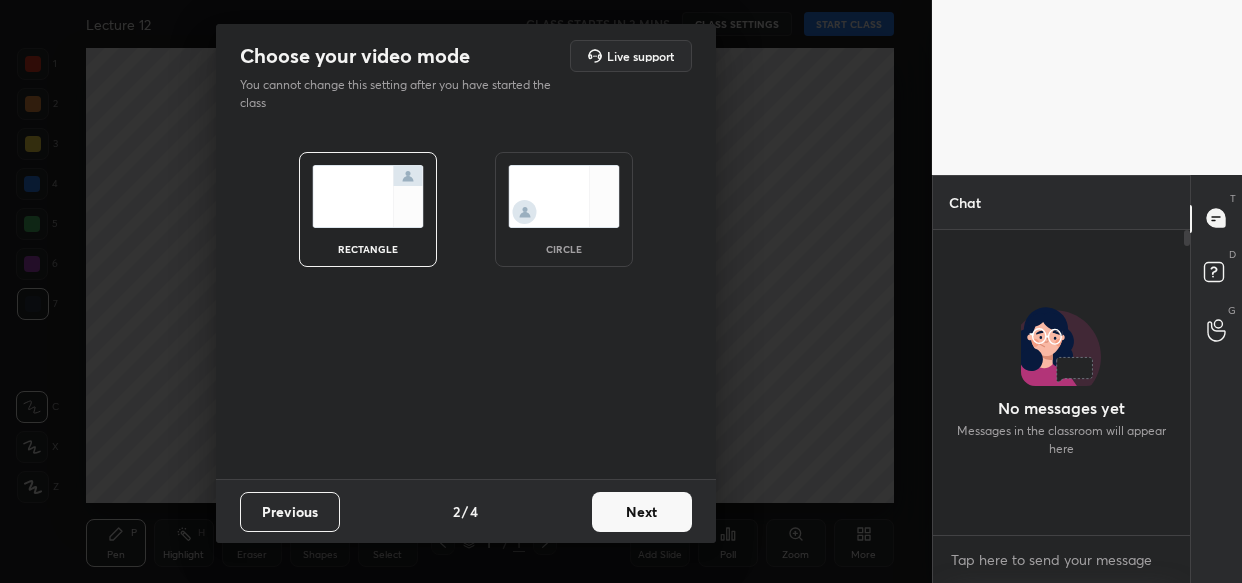 click on "Next" at bounding box center [642, 512] 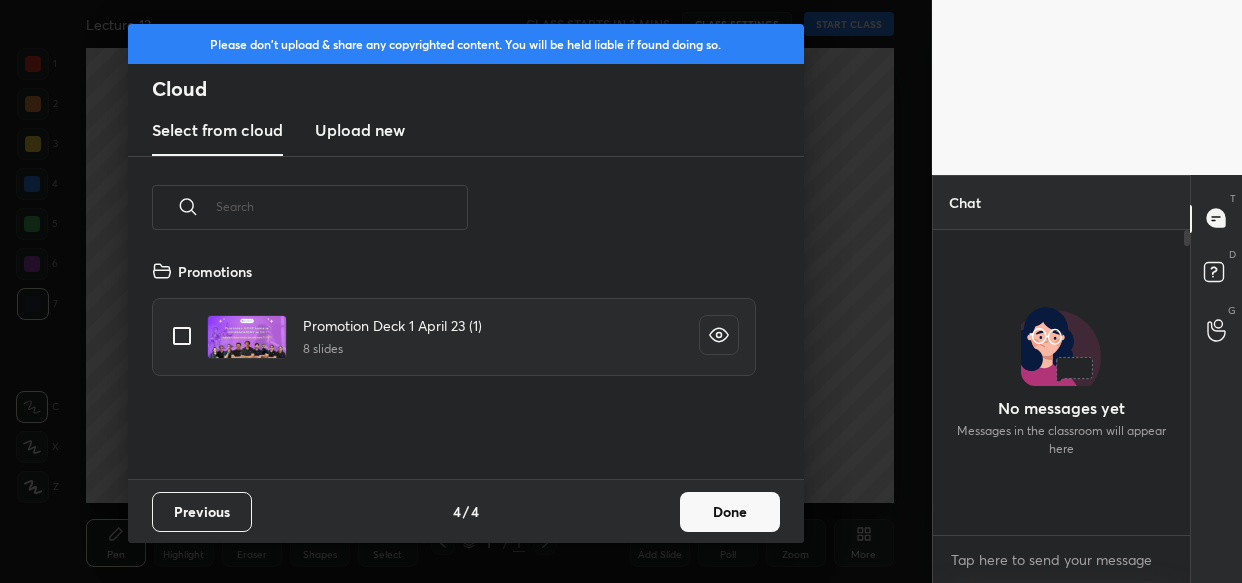 click on "Done" at bounding box center [730, 512] 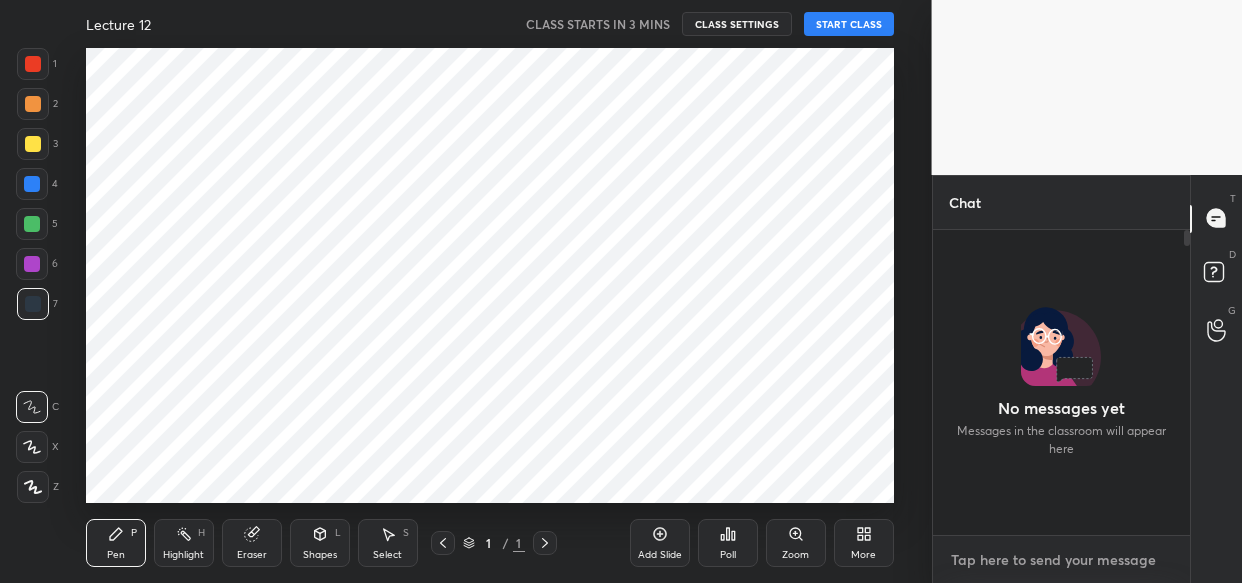 type on "x" 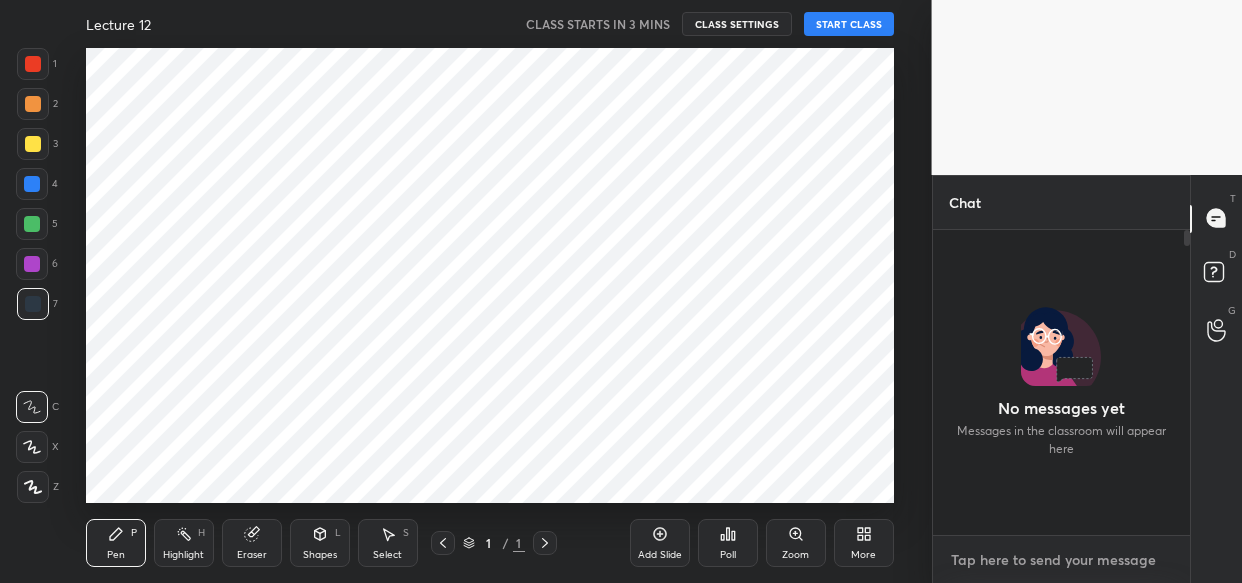 paste on "https://t.me/lawwithVishal" 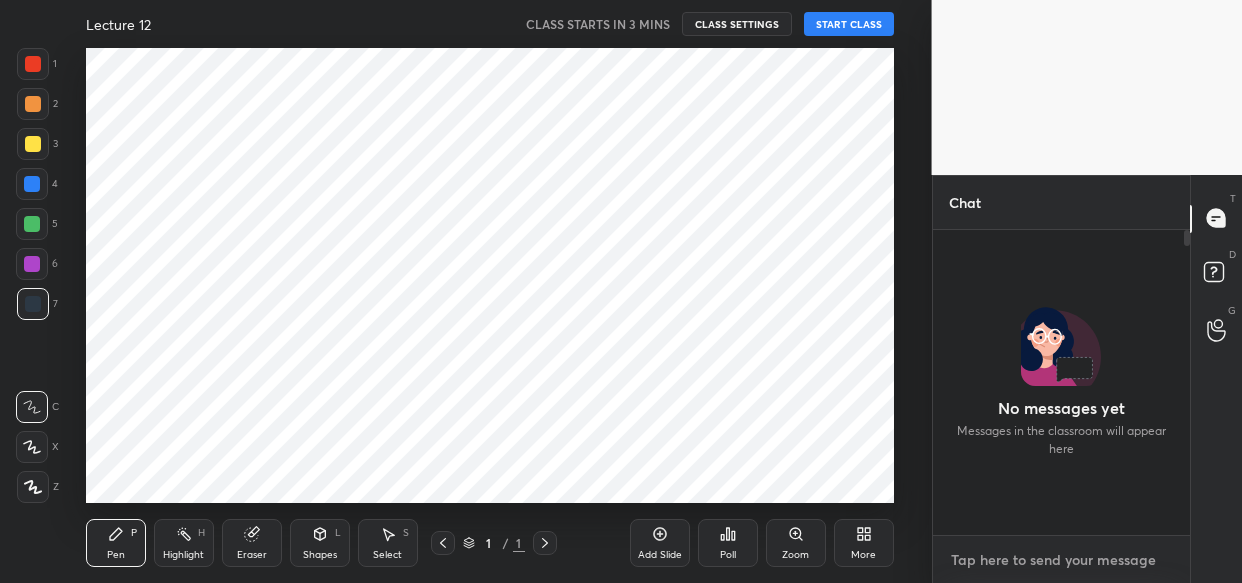 type on "https://t.me/lawwithVishal" 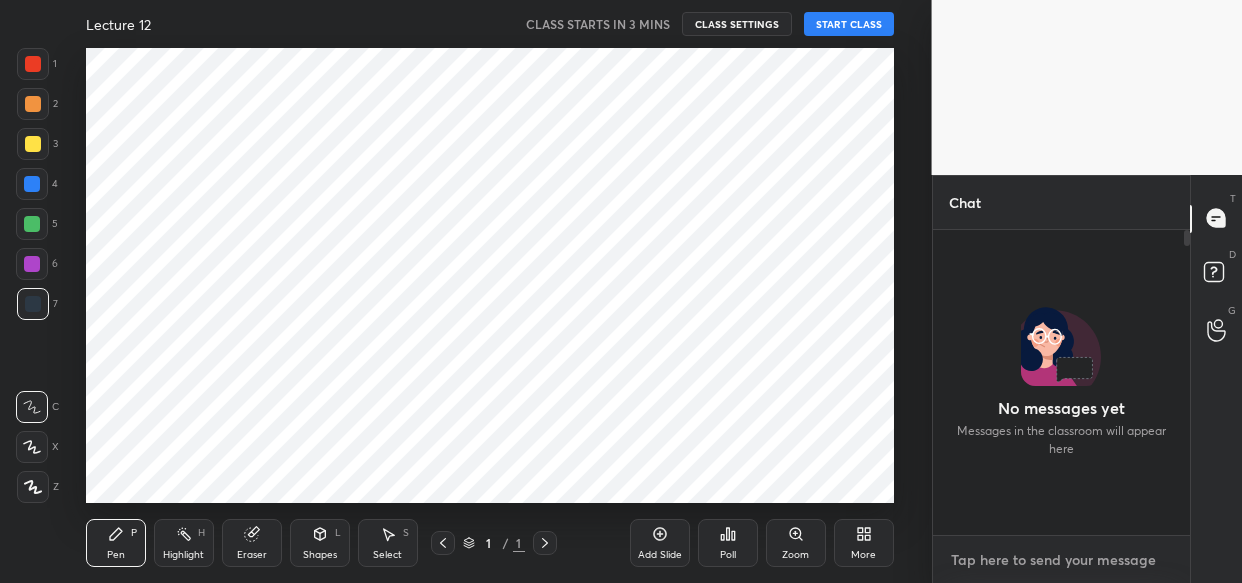 type on "x" 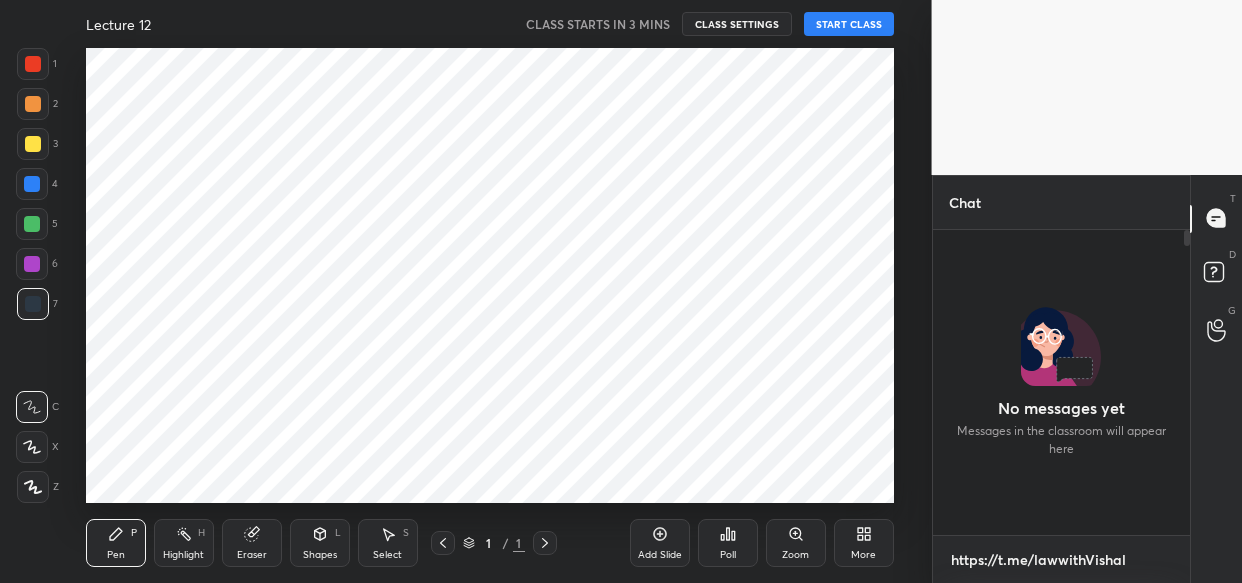 scroll, scrollTop: 294, scrollLeft: 252, axis: both 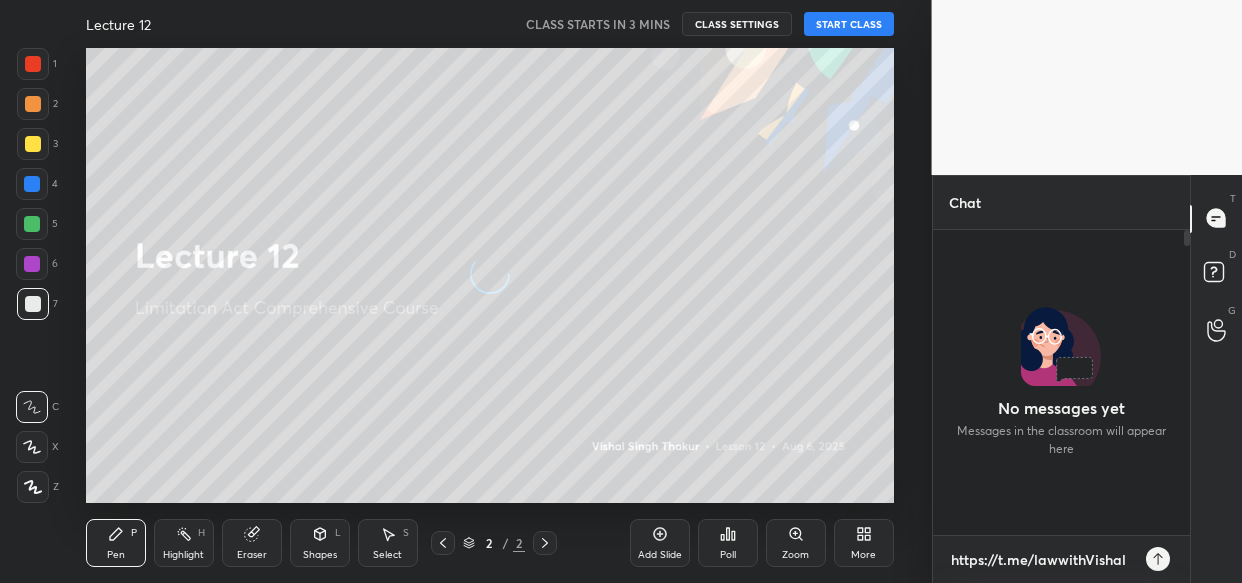 type 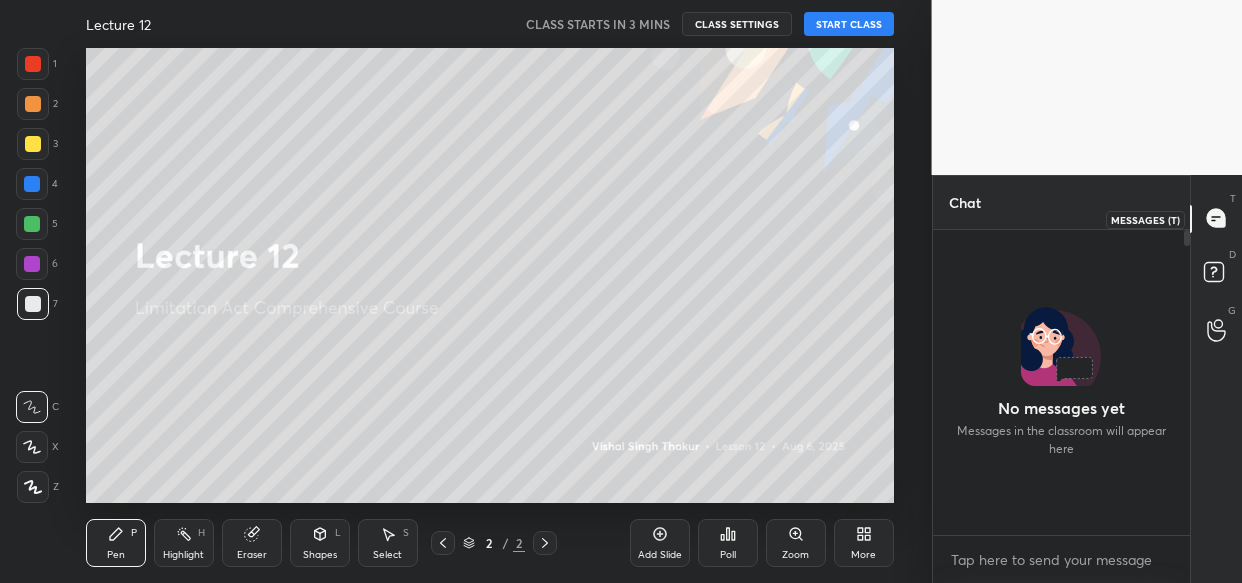 click at bounding box center [1217, 219] 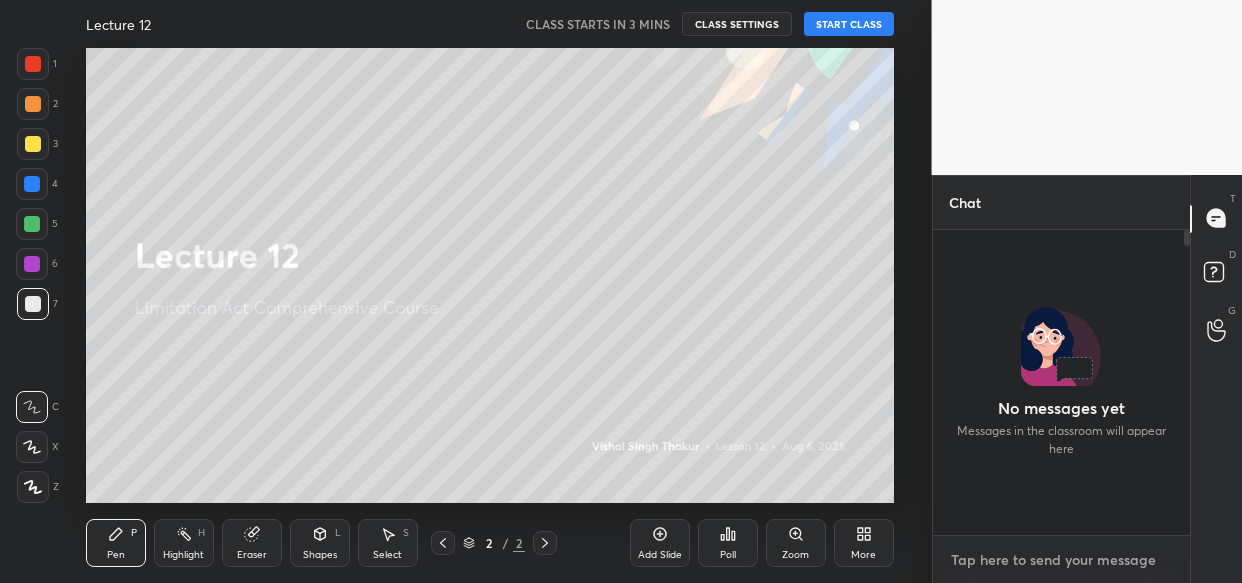 type on "x" 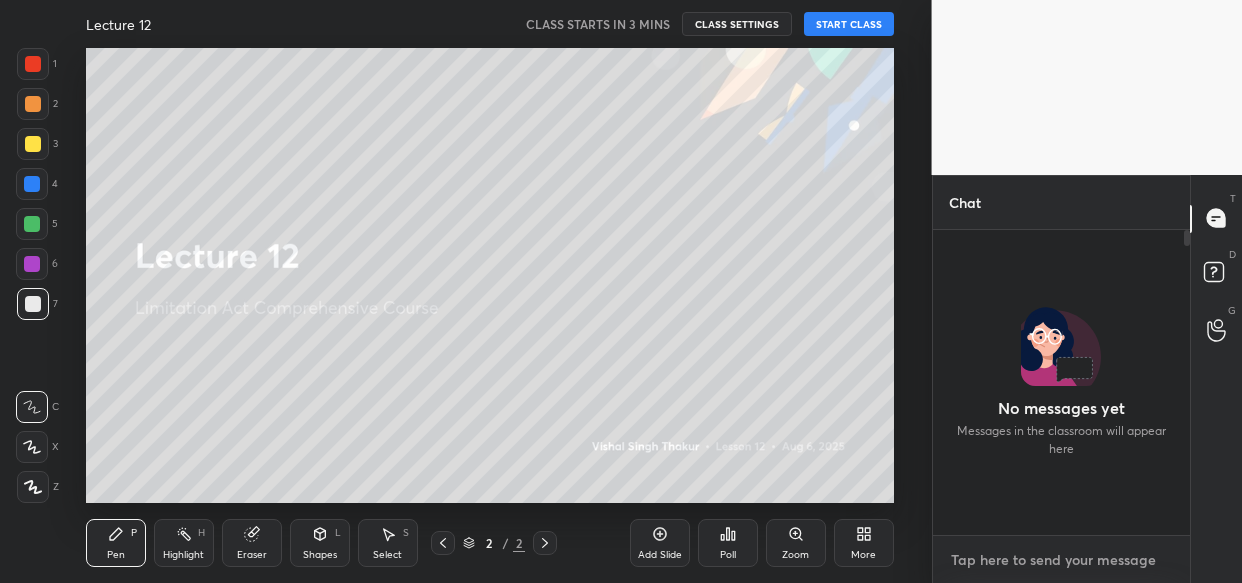 paste on "https://t.me/lawwithVishal" 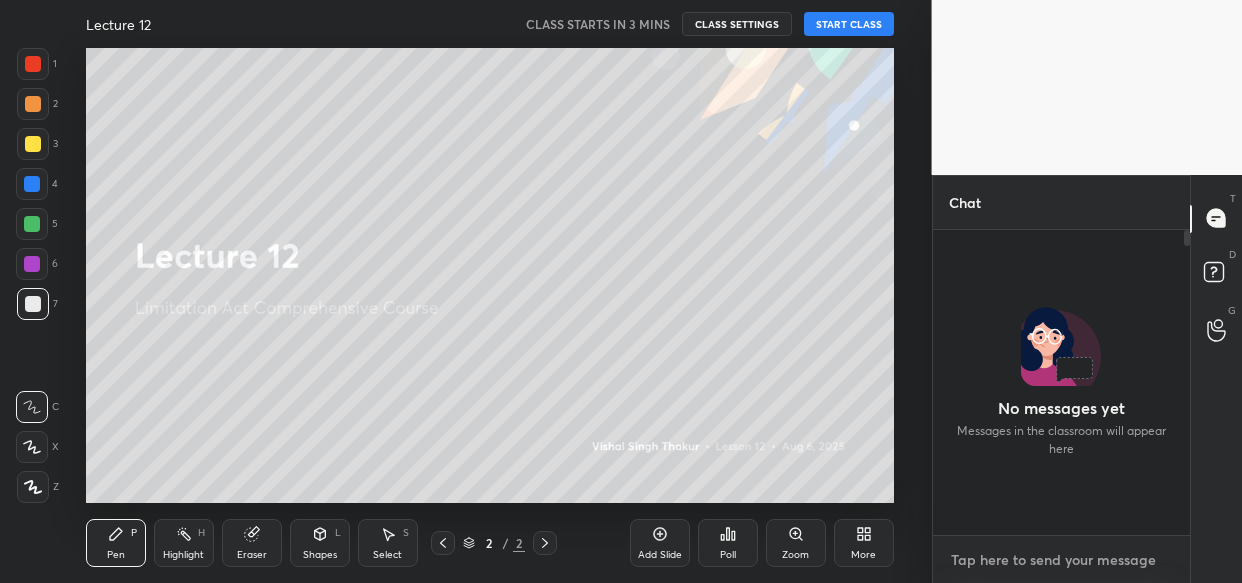 type on "https://t.me/lawwithVishal" 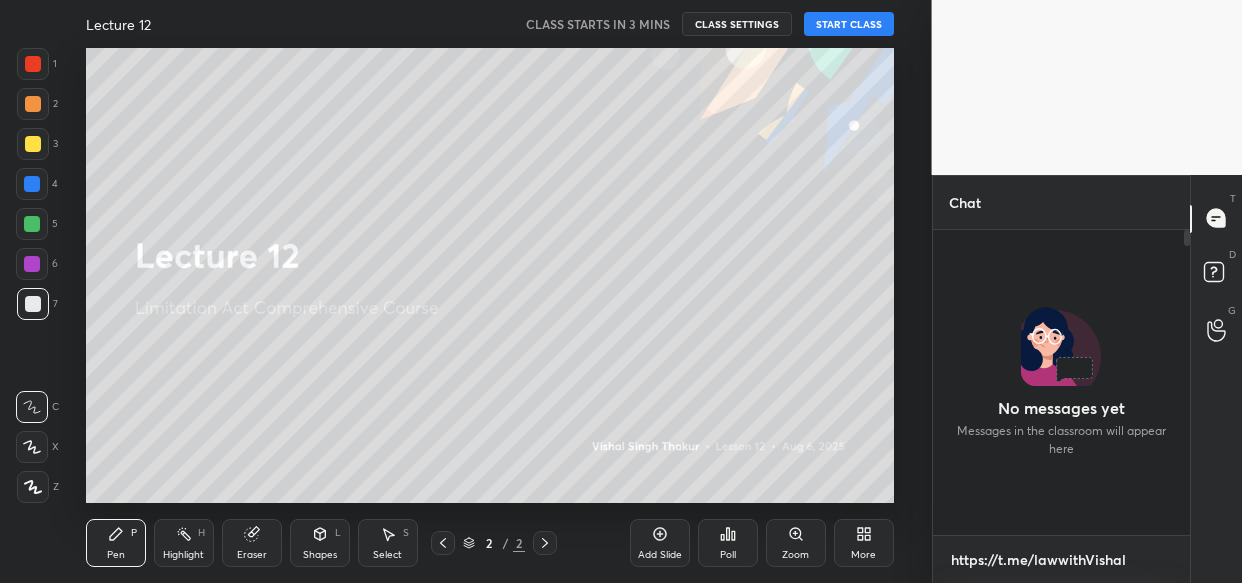 scroll, scrollTop: 294, scrollLeft: 252, axis: both 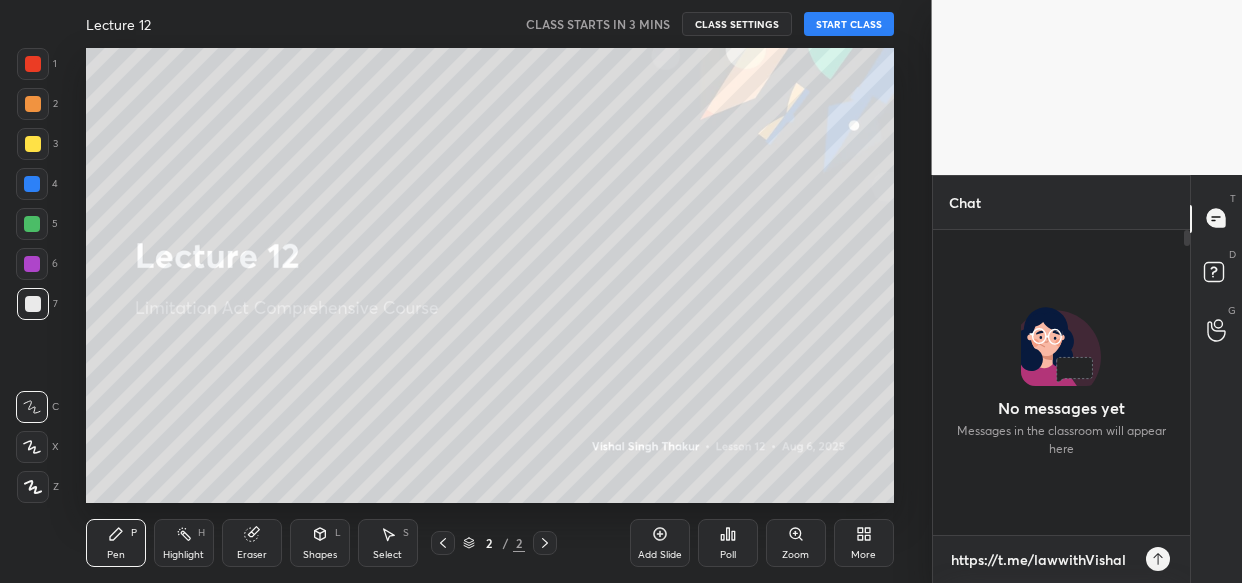 type 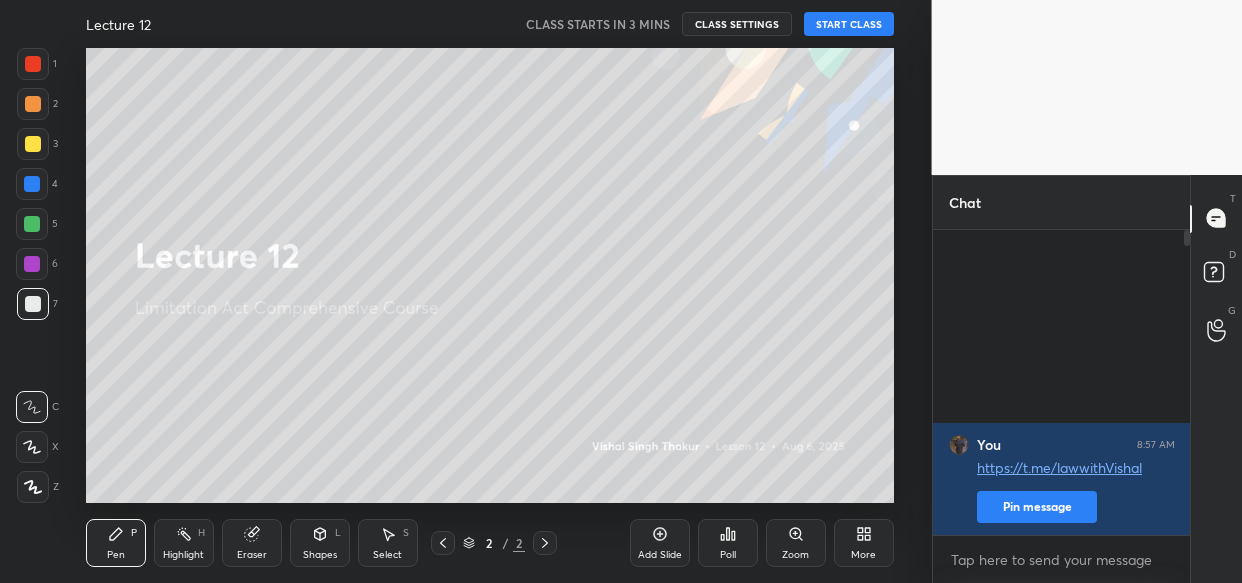 click on "You [TIME] https://t.me/lawwith[NAME] Pin message" at bounding box center [1062, 382] 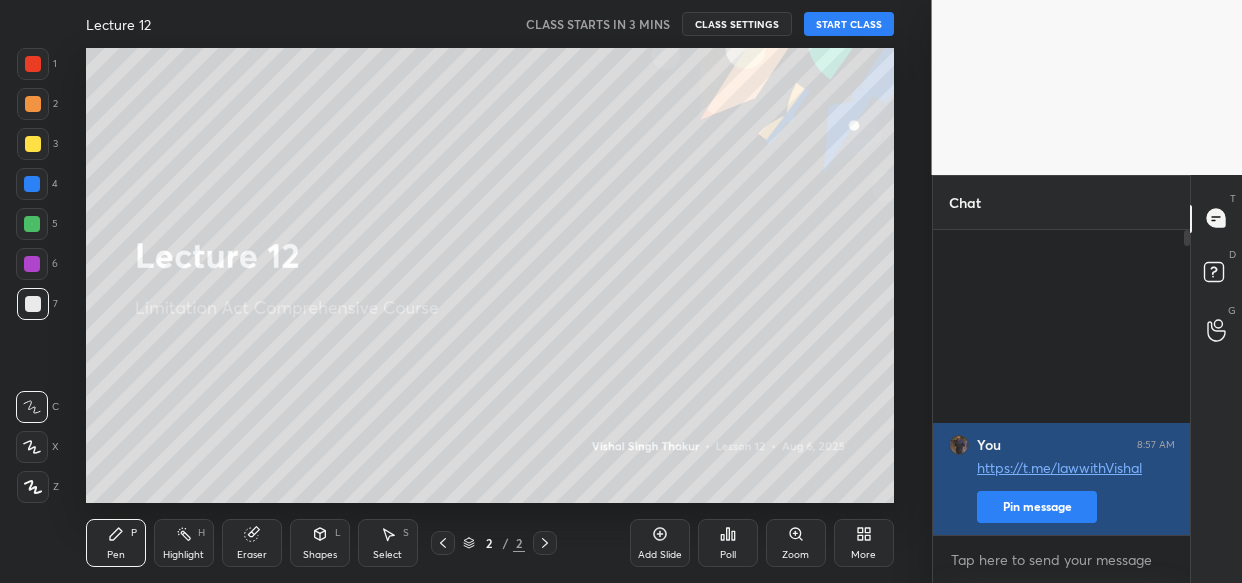click on "Pin message" at bounding box center [1037, 507] 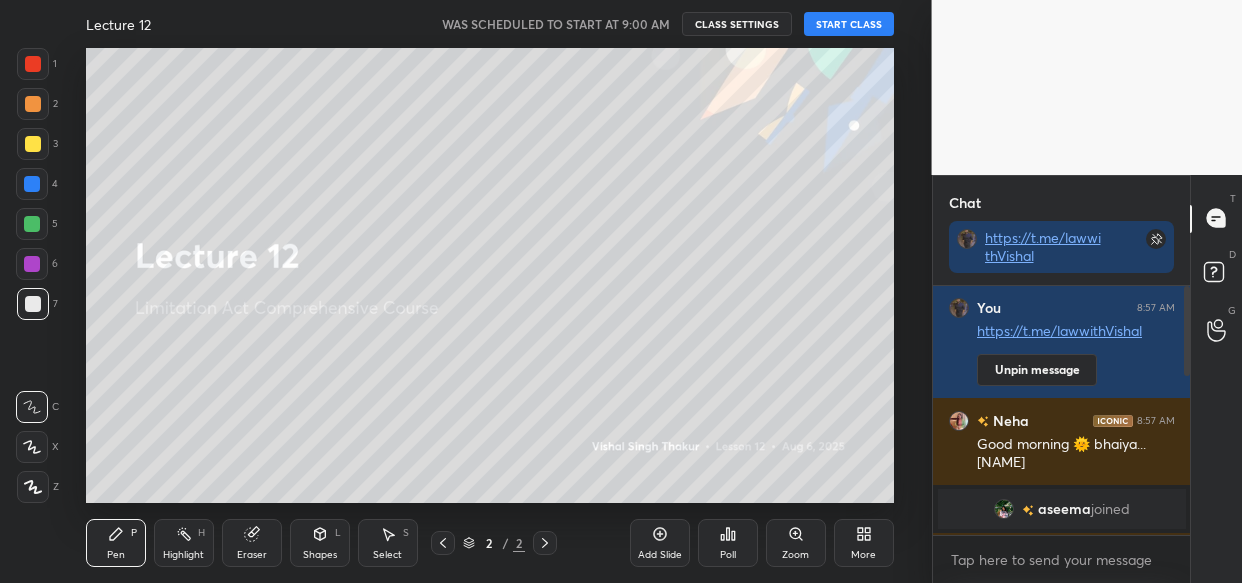 click on "START CLASS" at bounding box center (849, 24) 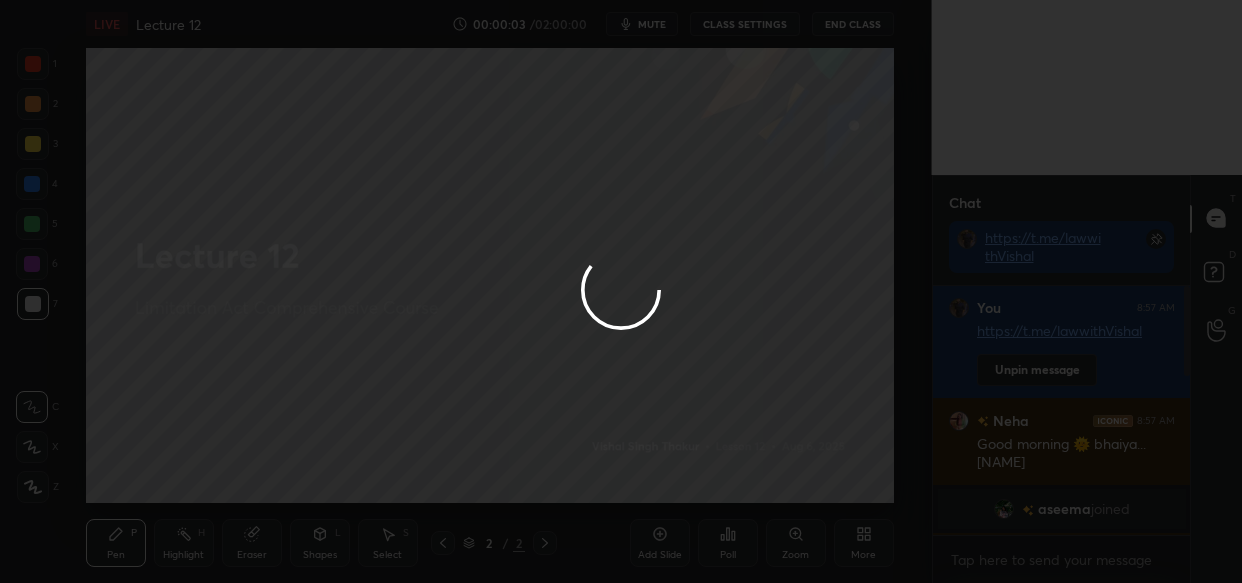 click at bounding box center (621, 291) 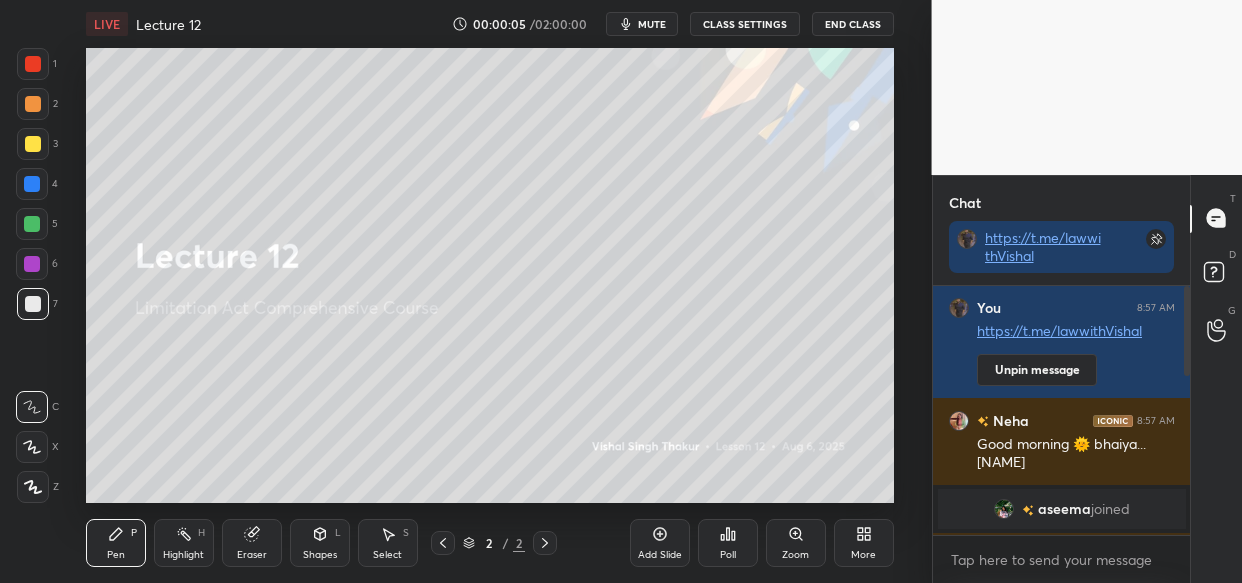 click 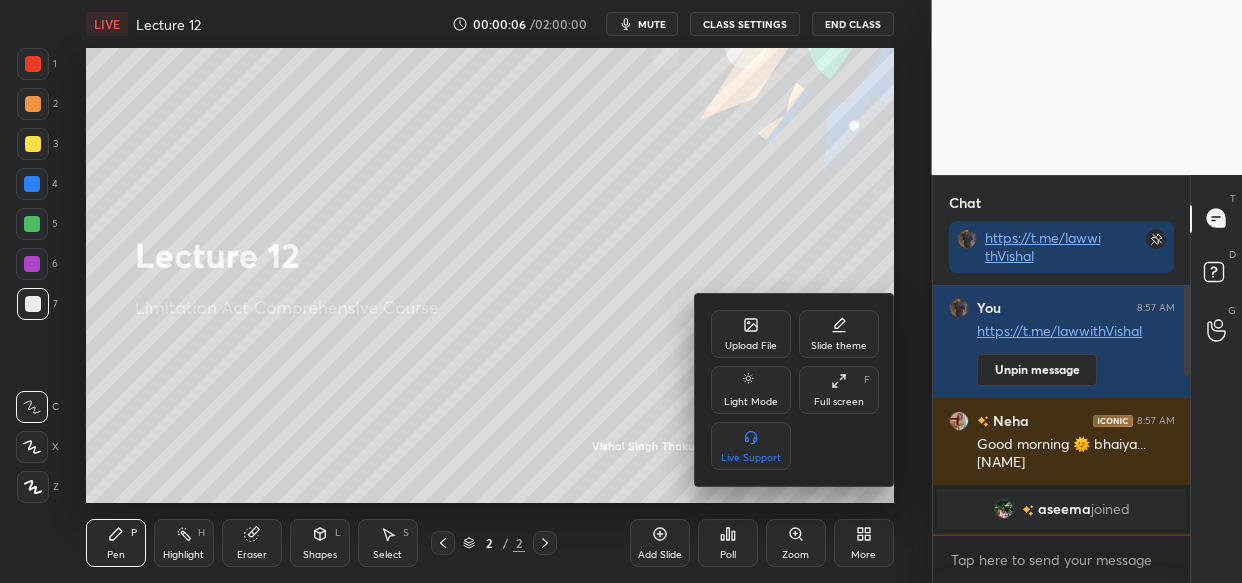 click 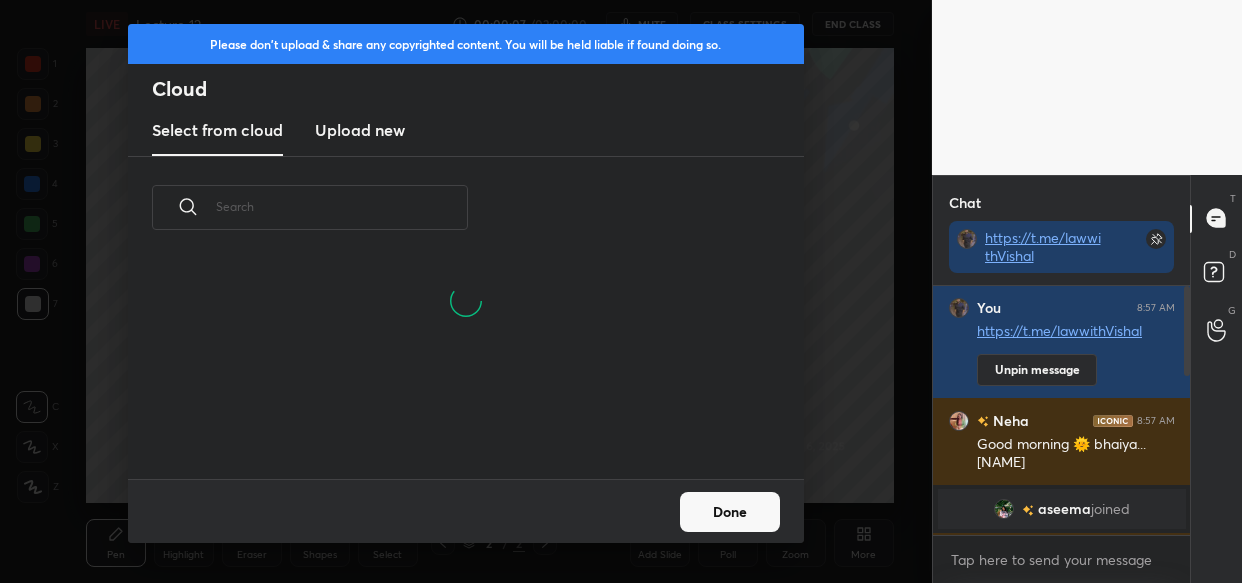 scroll, scrollTop: 6, scrollLeft: 10, axis: both 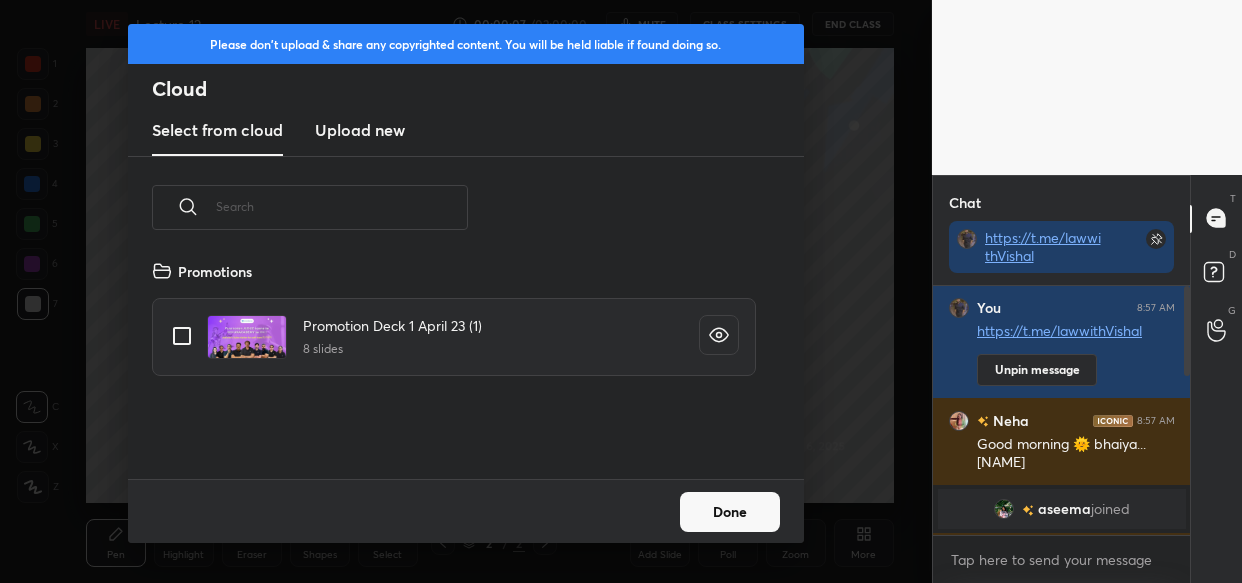 click on "Upload new" at bounding box center [360, 130] 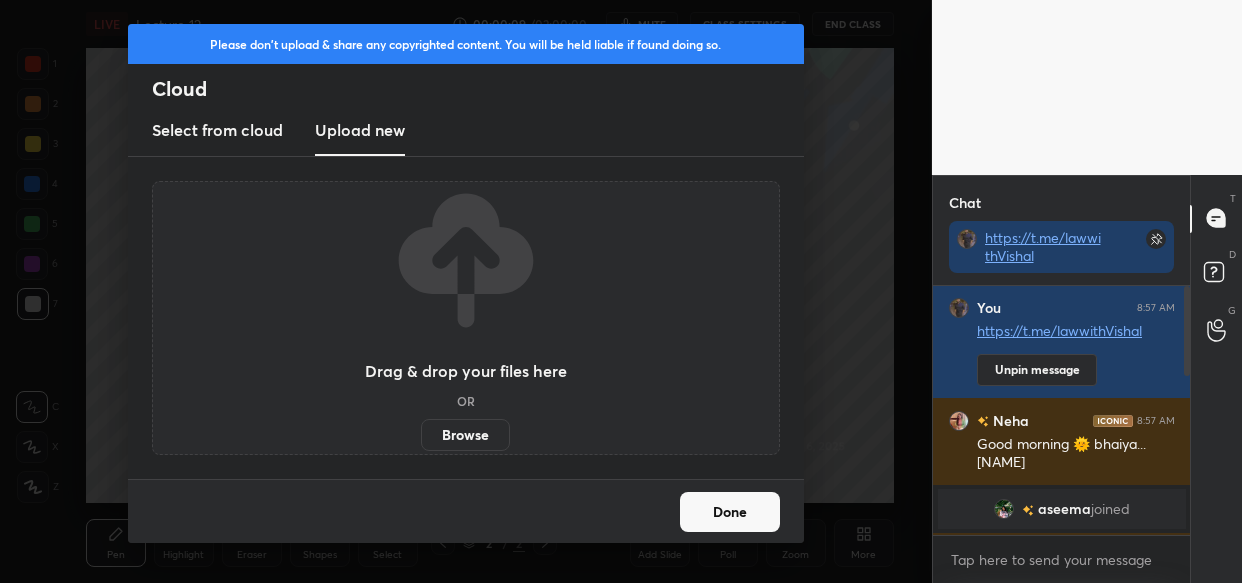 click on "Browse" at bounding box center [465, 435] 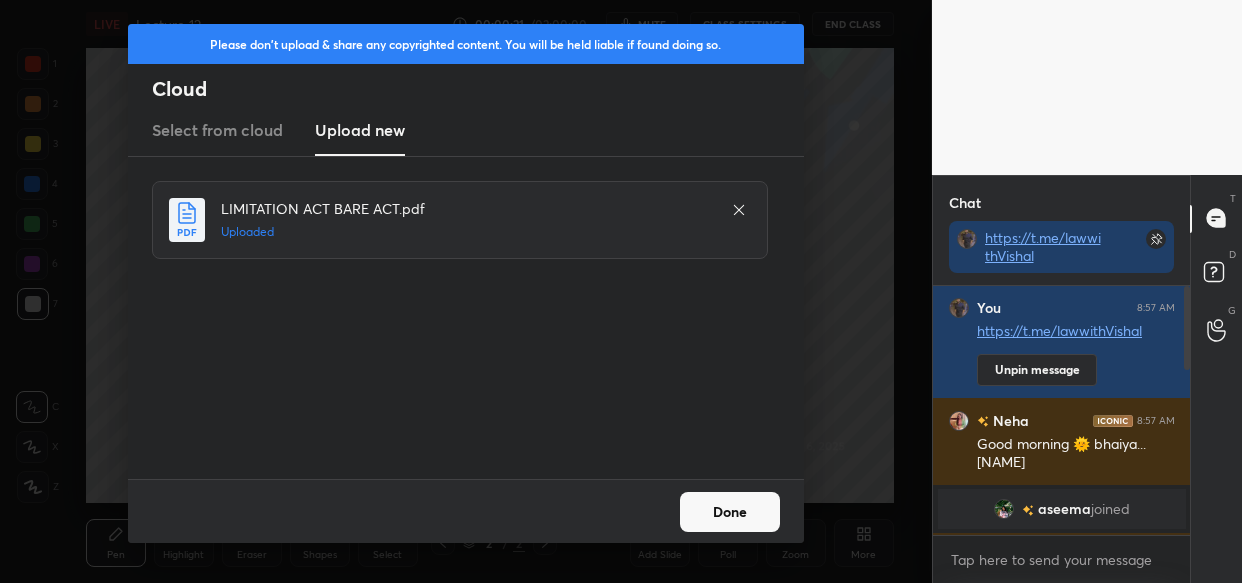 click on "Done" at bounding box center (730, 512) 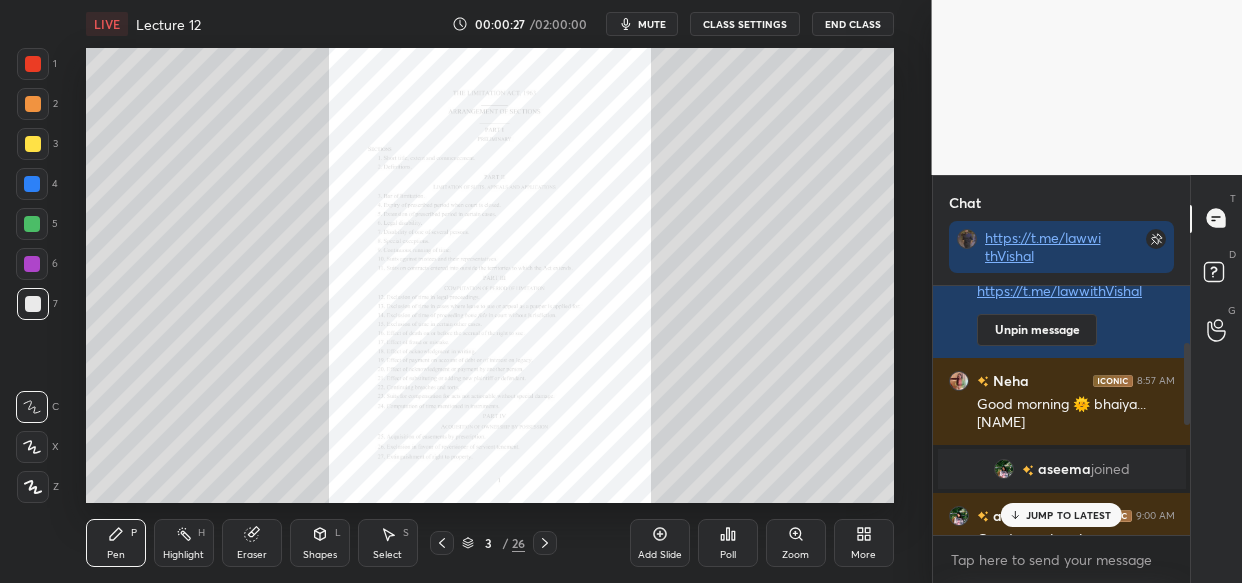 scroll, scrollTop: 0, scrollLeft: 0, axis: both 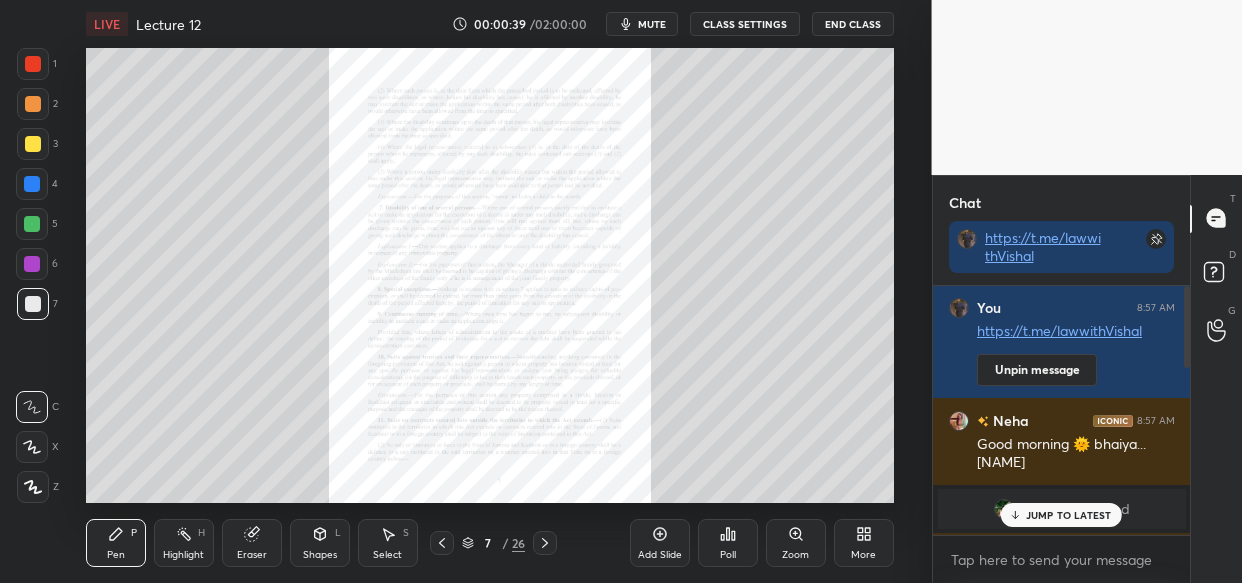 click on "JUMP TO LATEST" at bounding box center [1069, 515] 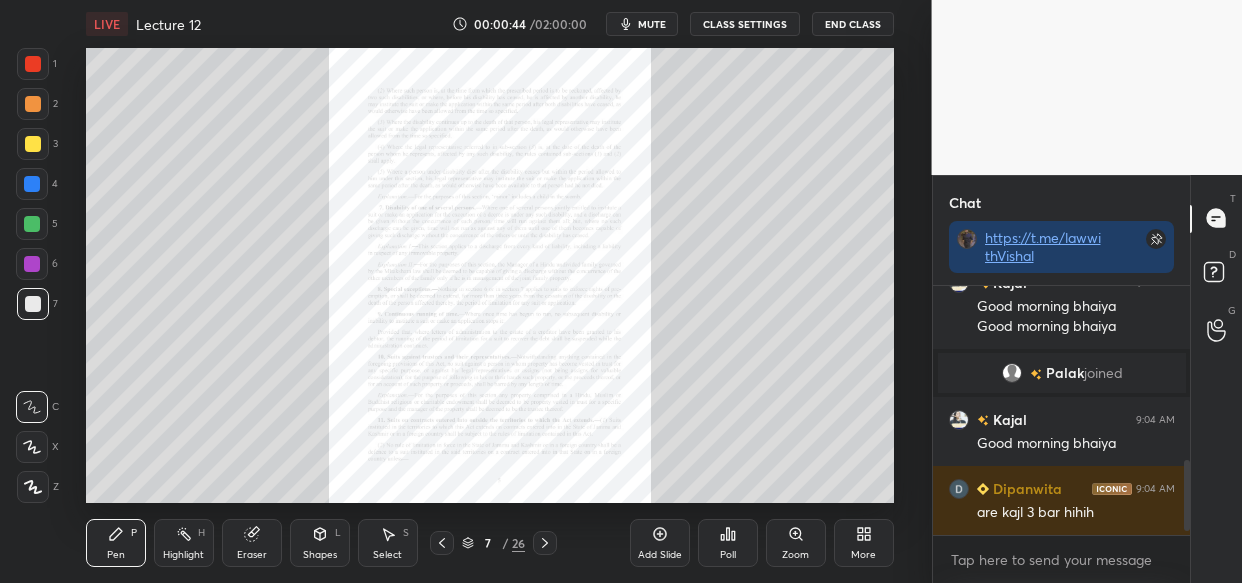 scroll, scrollTop: 644, scrollLeft: 0, axis: vertical 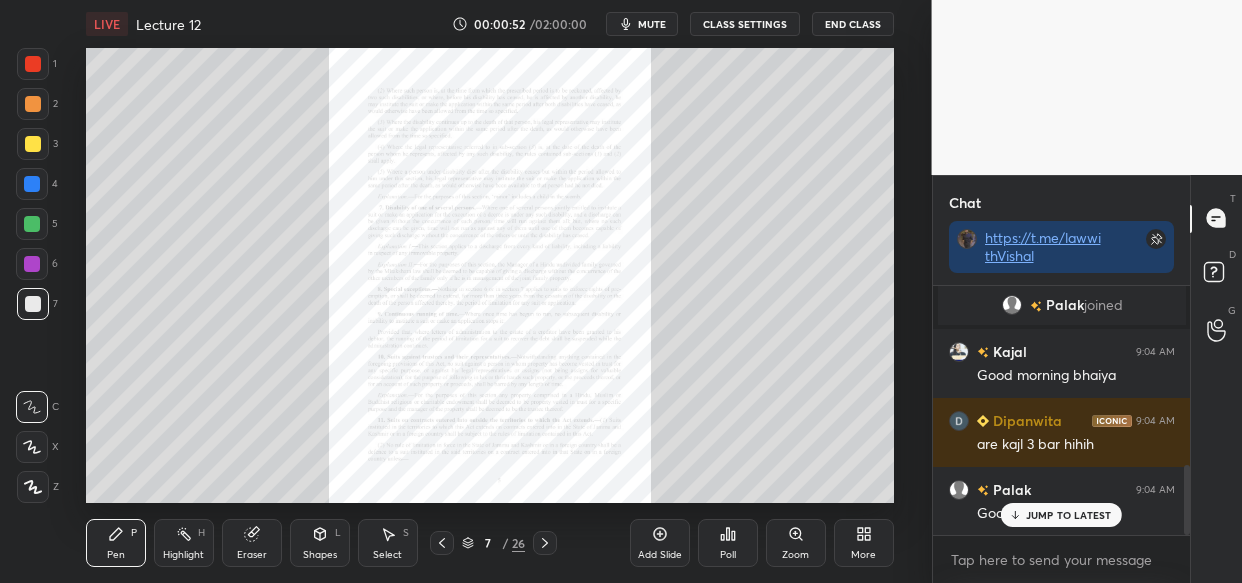 click on "JUMP TO LATEST" at bounding box center [1069, 515] 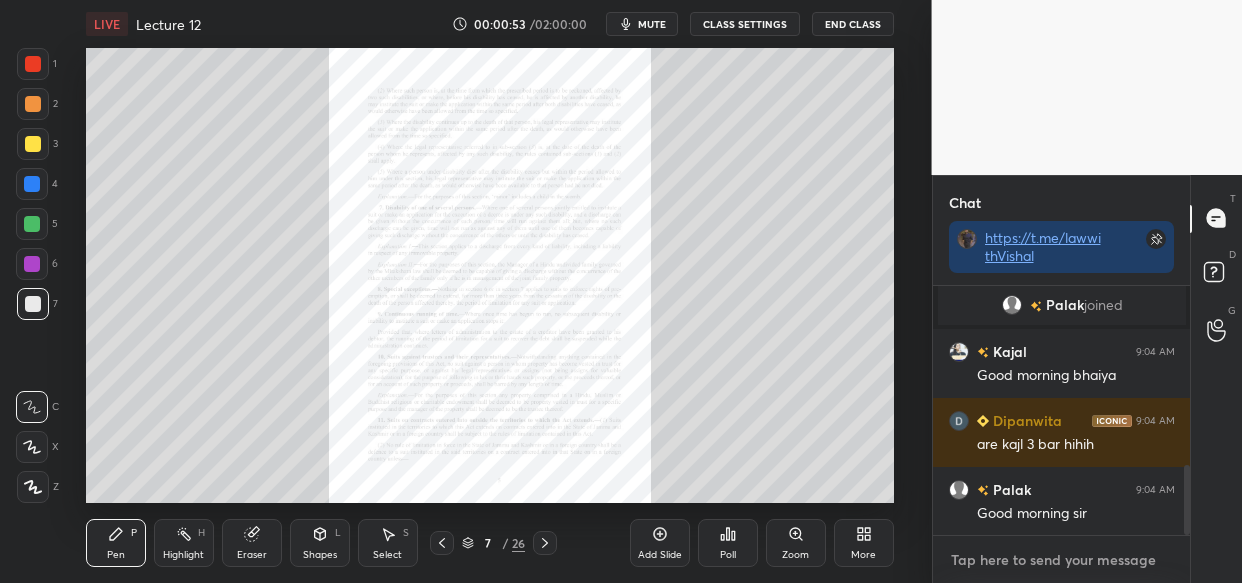 type on "x" 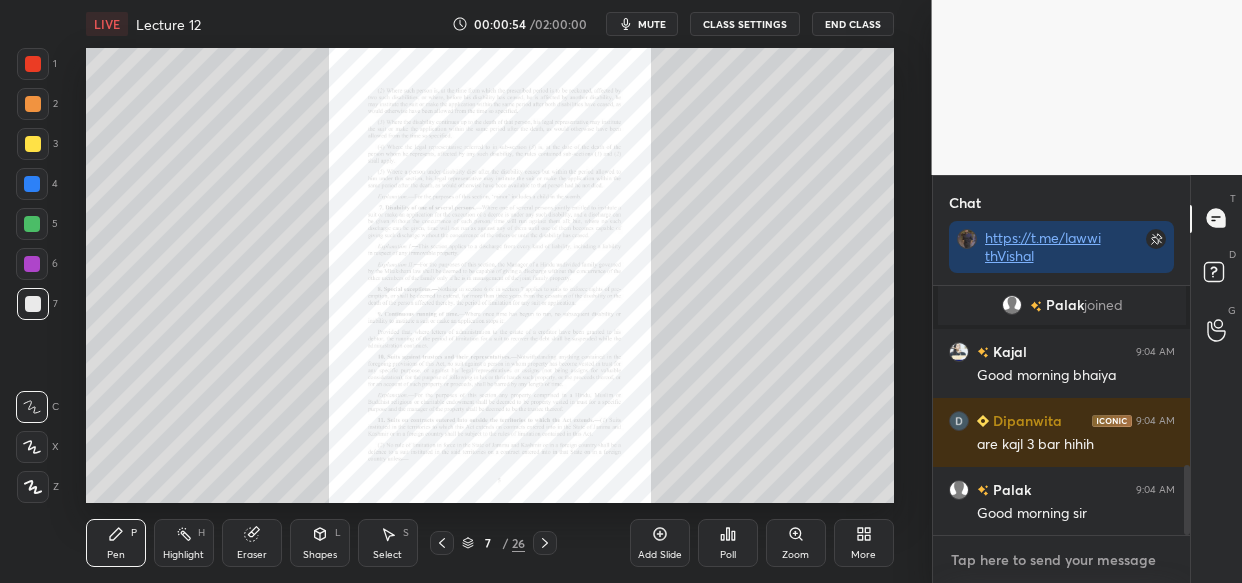 paste on "https://t.me/lawwithVishal" 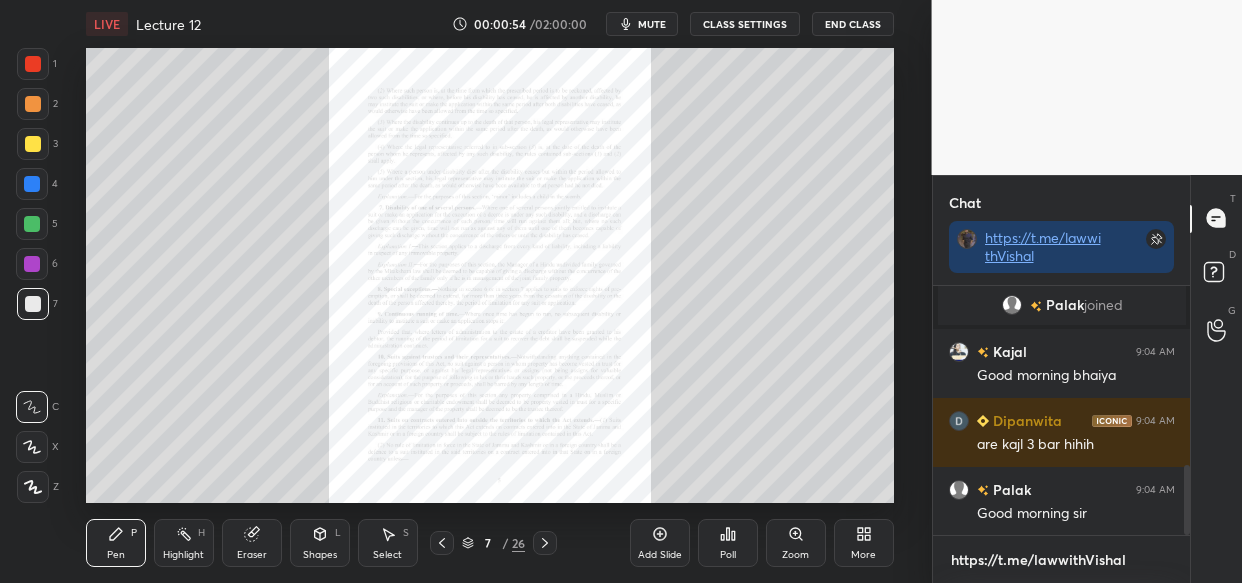 scroll, scrollTop: 238, scrollLeft: 252, axis: both 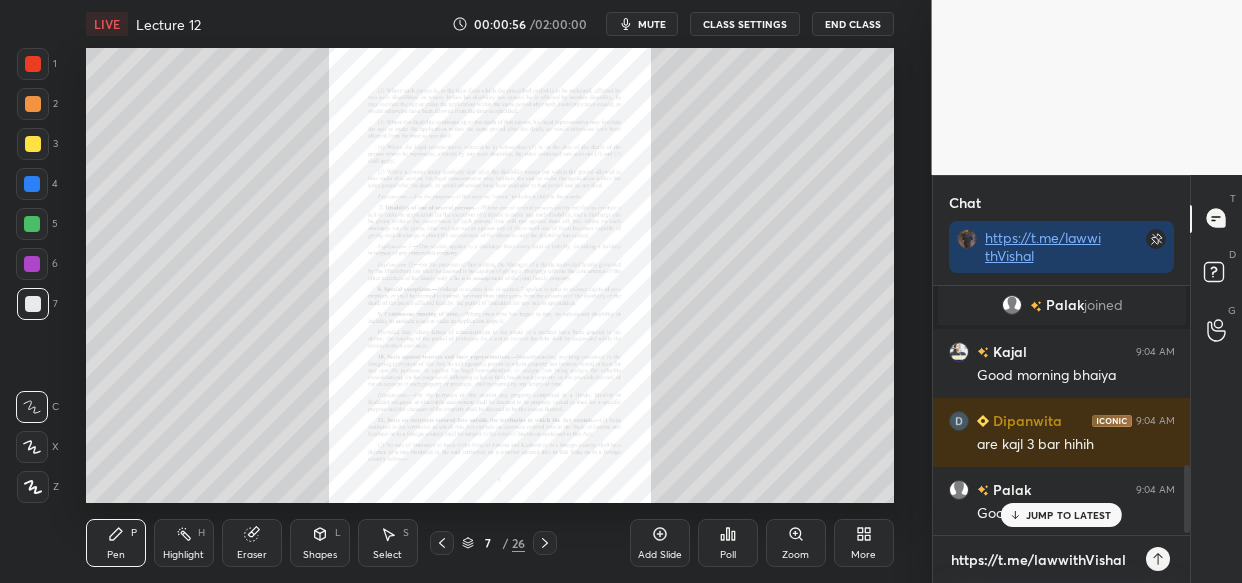 type 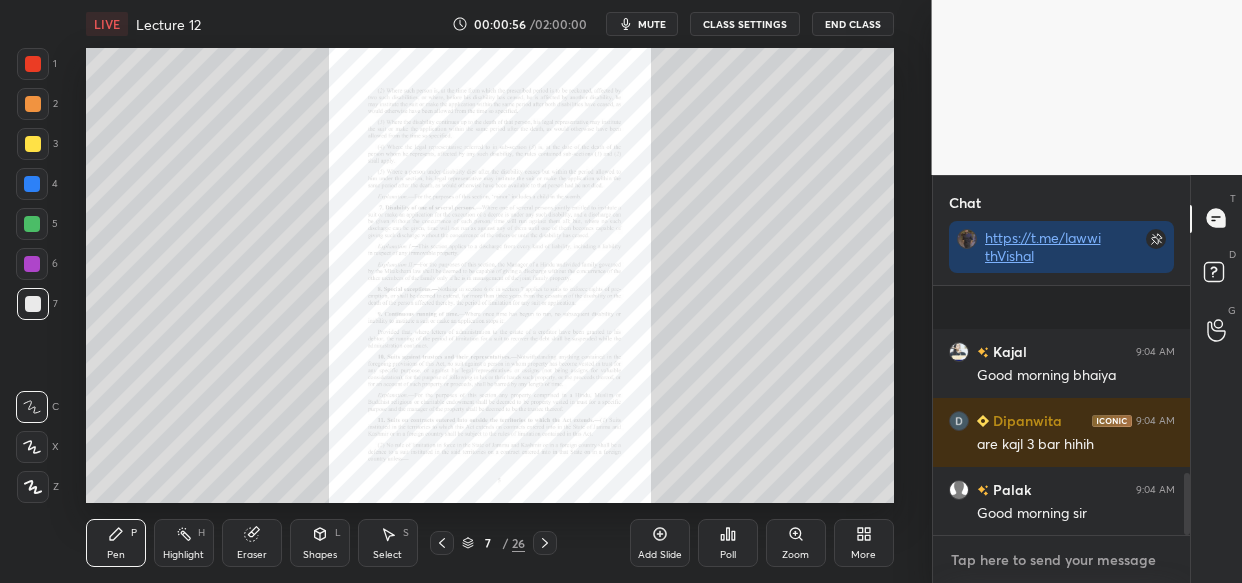 scroll, scrollTop: 757, scrollLeft: 0, axis: vertical 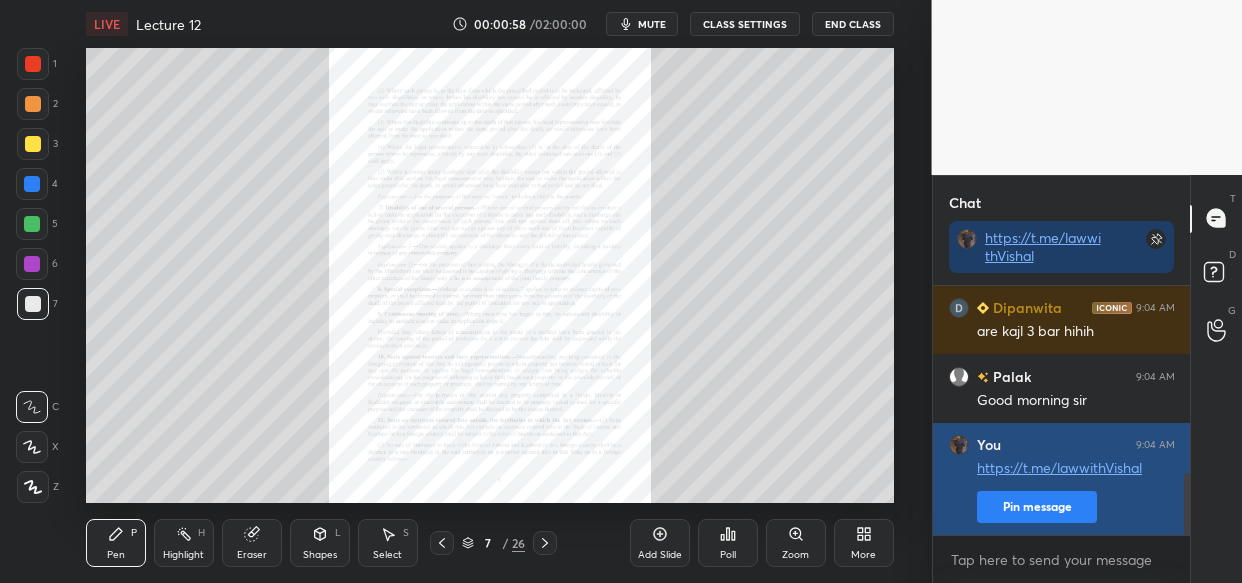 click on "Pin message" at bounding box center [1037, 507] 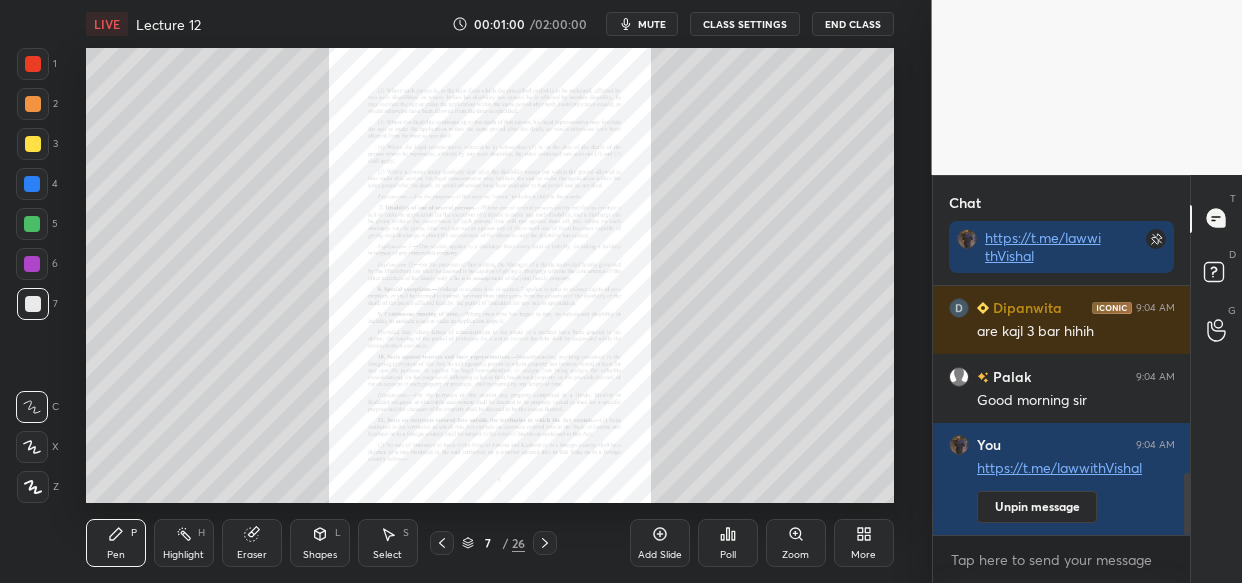 scroll, scrollTop: 861, scrollLeft: 0, axis: vertical 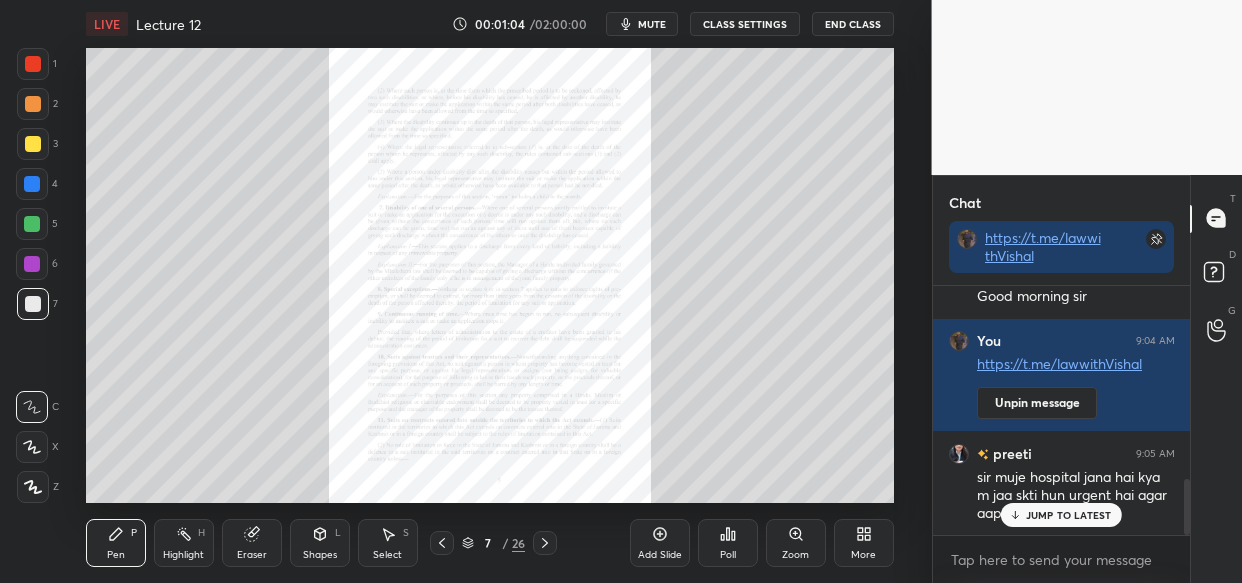 click on "JUMP TO LATEST" at bounding box center [1069, 515] 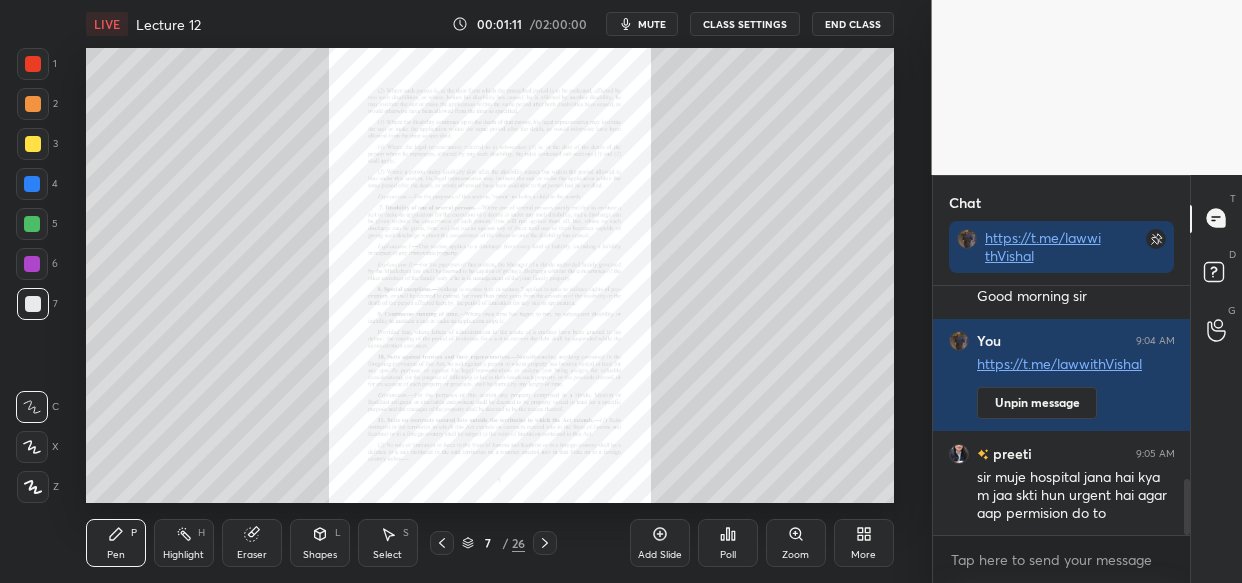scroll, scrollTop: 881, scrollLeft: 0, axis: vertical 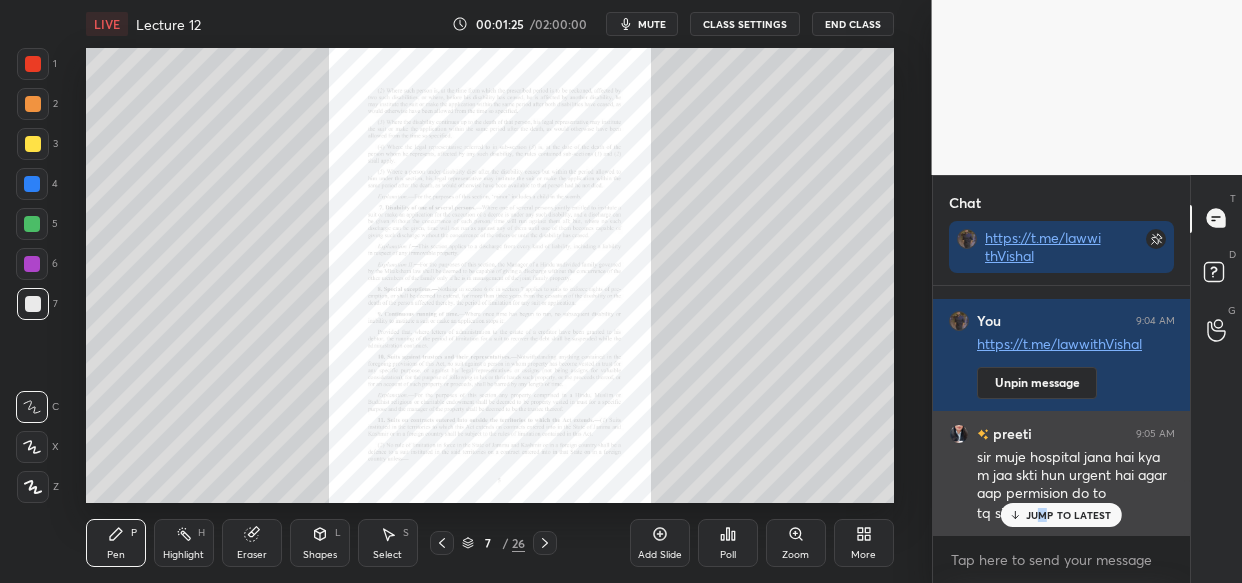 drag, startPoint x: 1043, startPoint y: 517, endPoint x: 1018, endPoint y: 520, distance: 25.179358 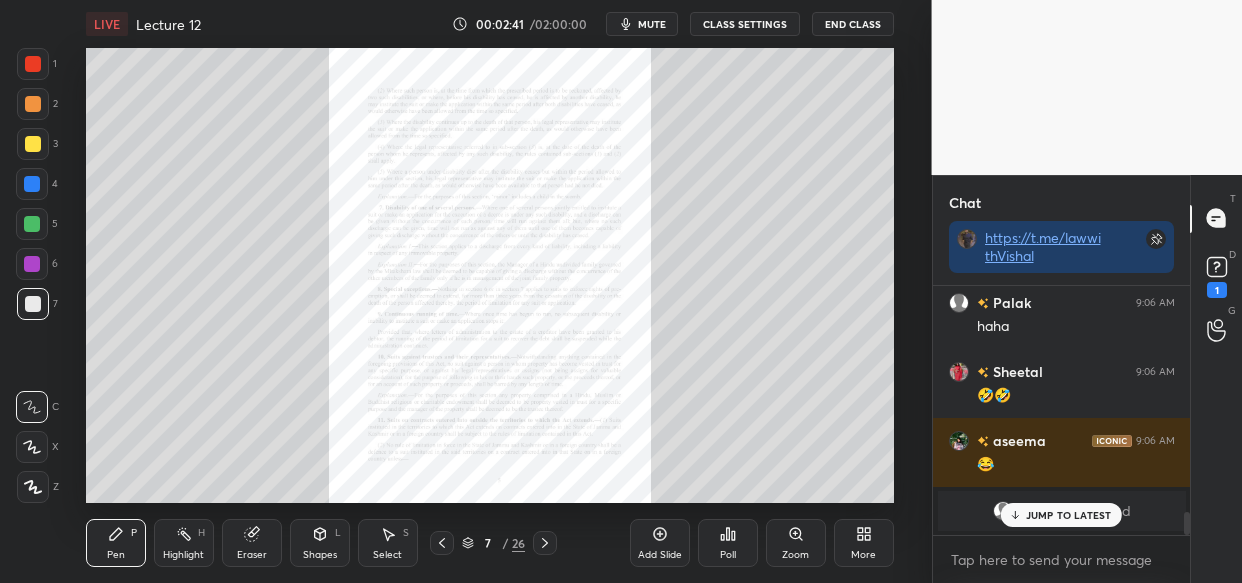 scroll, scrollTop: 2473, scrollLeft: 0, axis: vertical 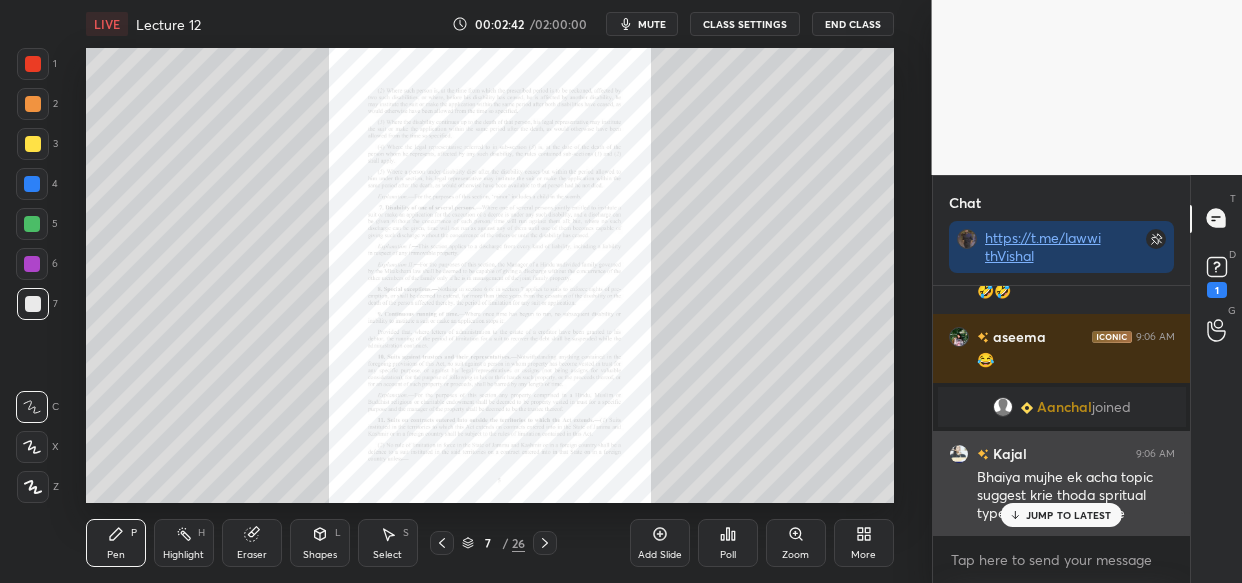 click on "JUMP TO LATEST" at bounding box center (1069, 515) 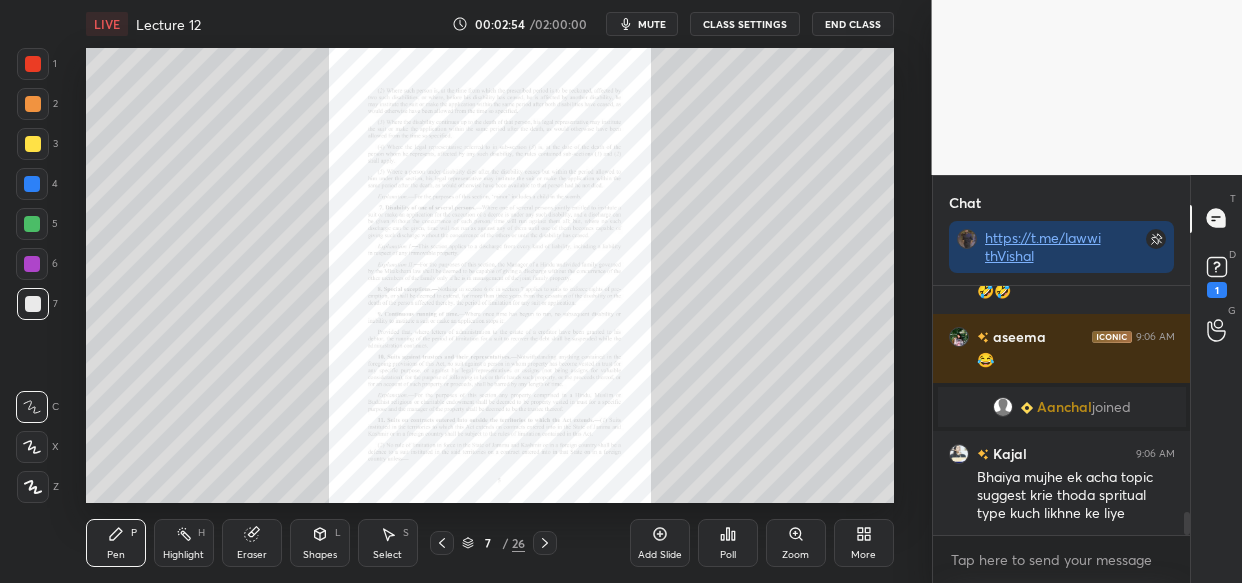 scroll, scrollTop: 2542, scrollLeft: 0, axis: vertical 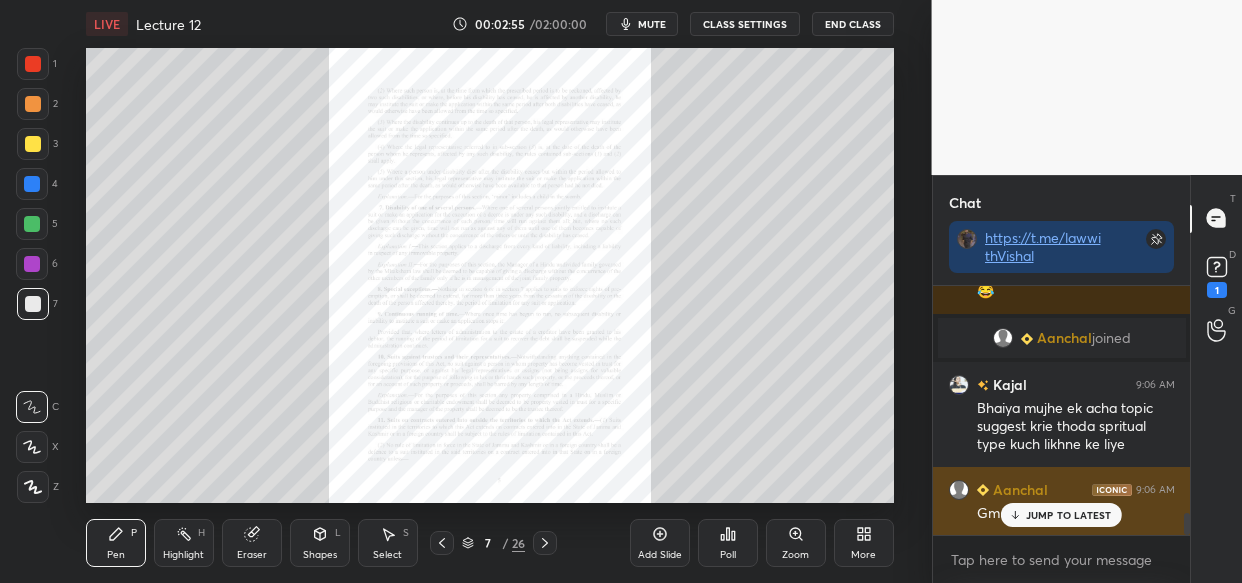 click on "JUMP TO LATEST" at bounding box center [1069, 515] 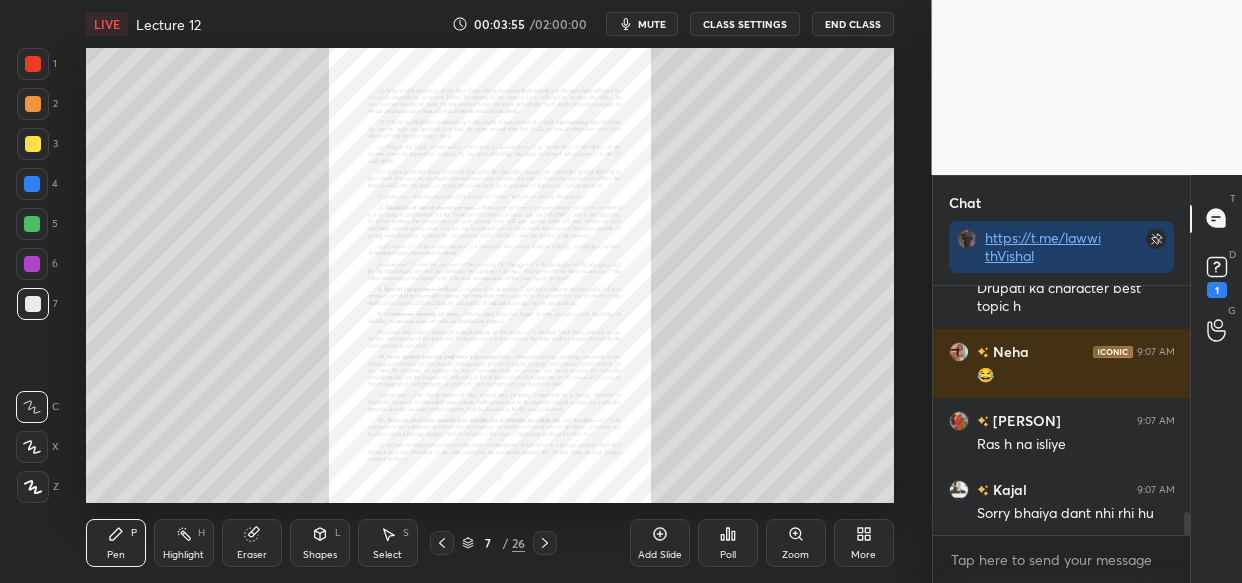 scroll, scrollTop: 2501, scrollLeft: 0, axis: vertical 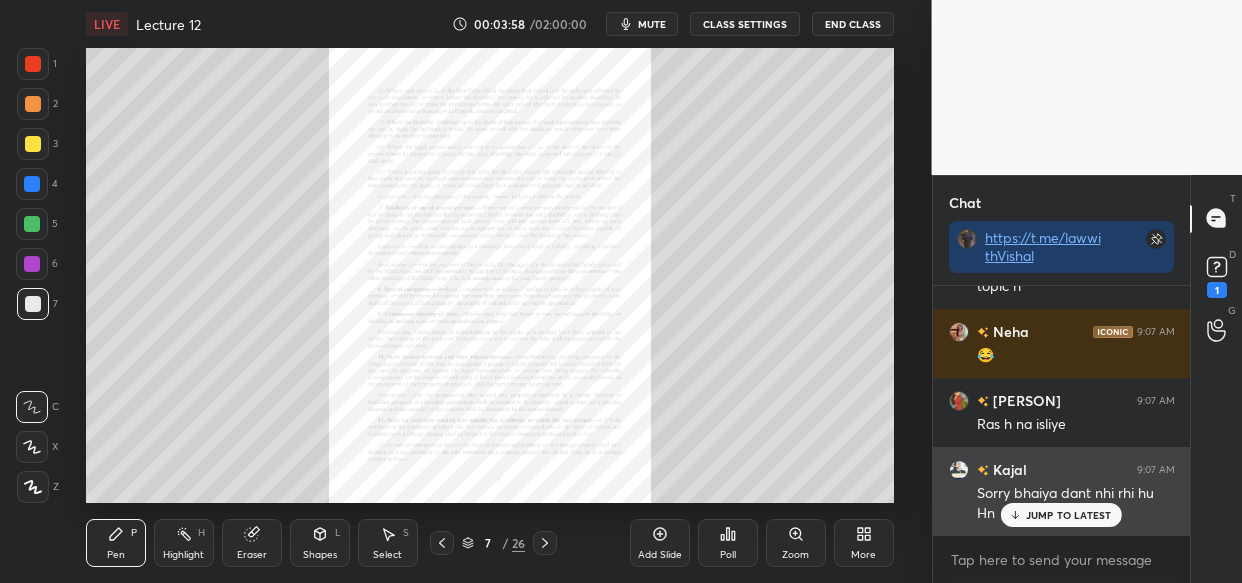 click on "JUMP TO LATEST" at bounding box center (1069, 515) 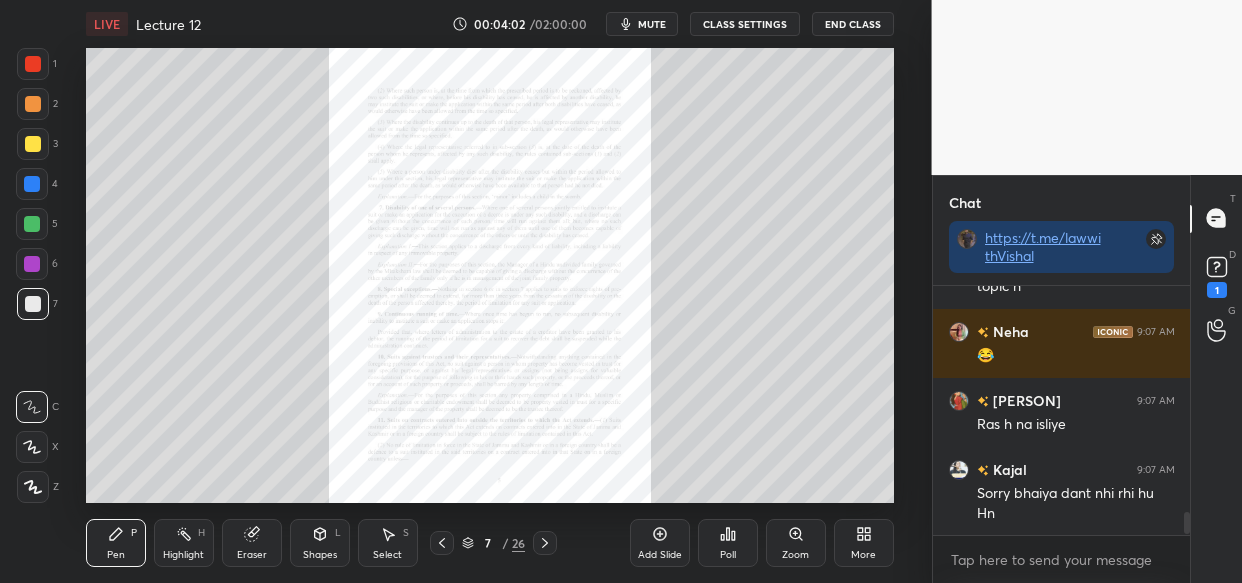 scroll, scrollTop: 2570, scrollLeft: 0, axis: vertical 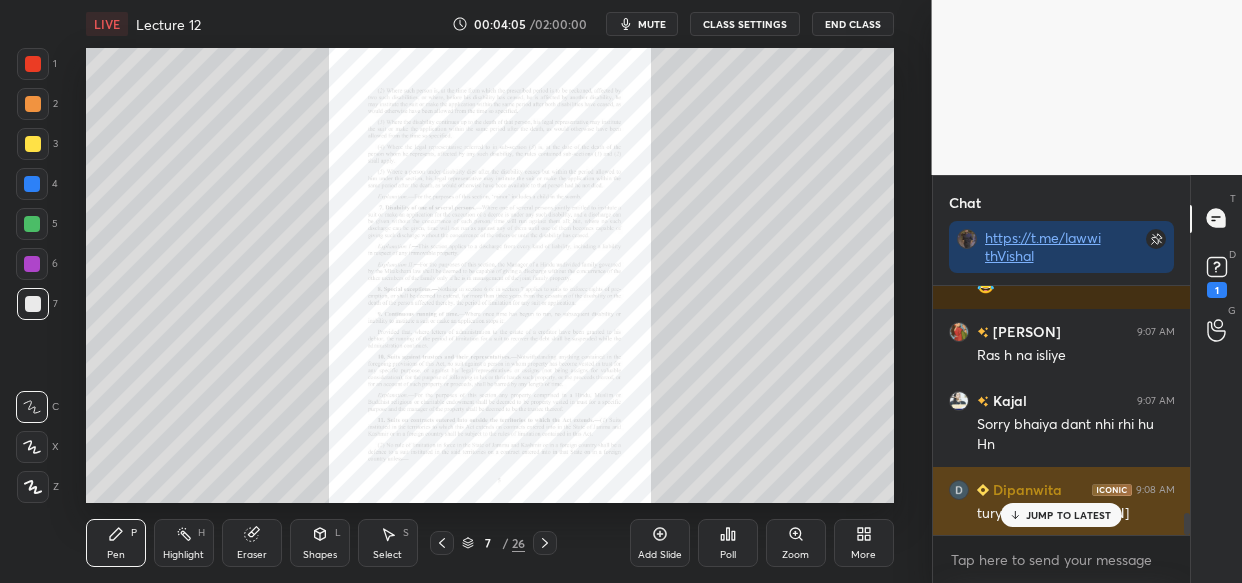 drag, startPoint x: 1037, startPoint y: 514, endPoint x: 995, endPoint y: 523, distance: 42.953465 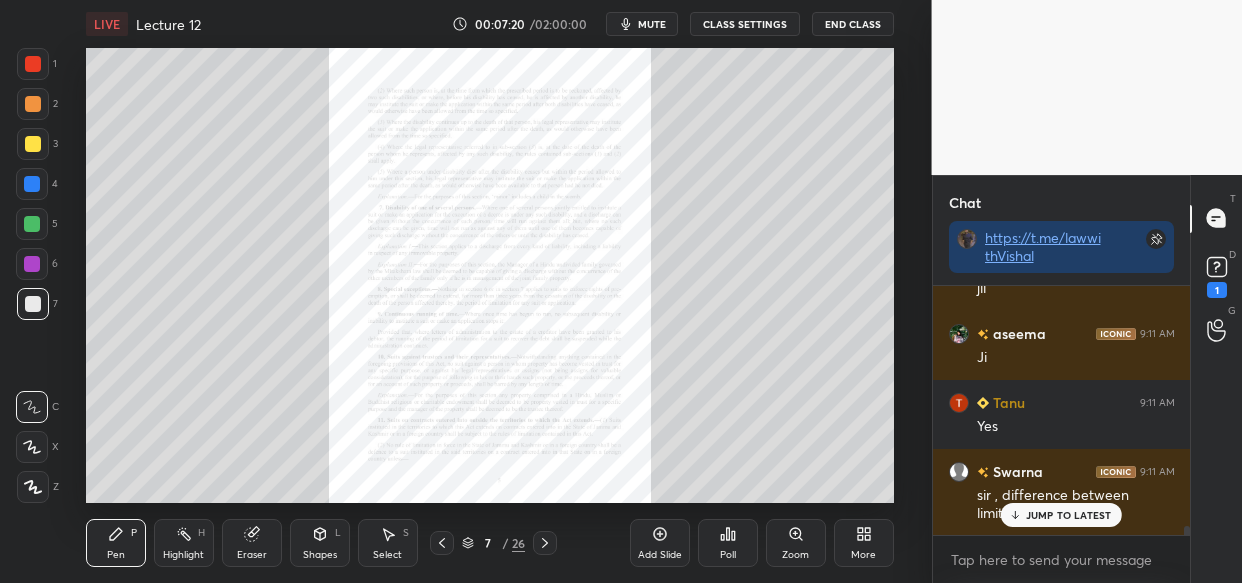 scroll, scrollTop: 6581, scrollLeft: 0, axis: vertical 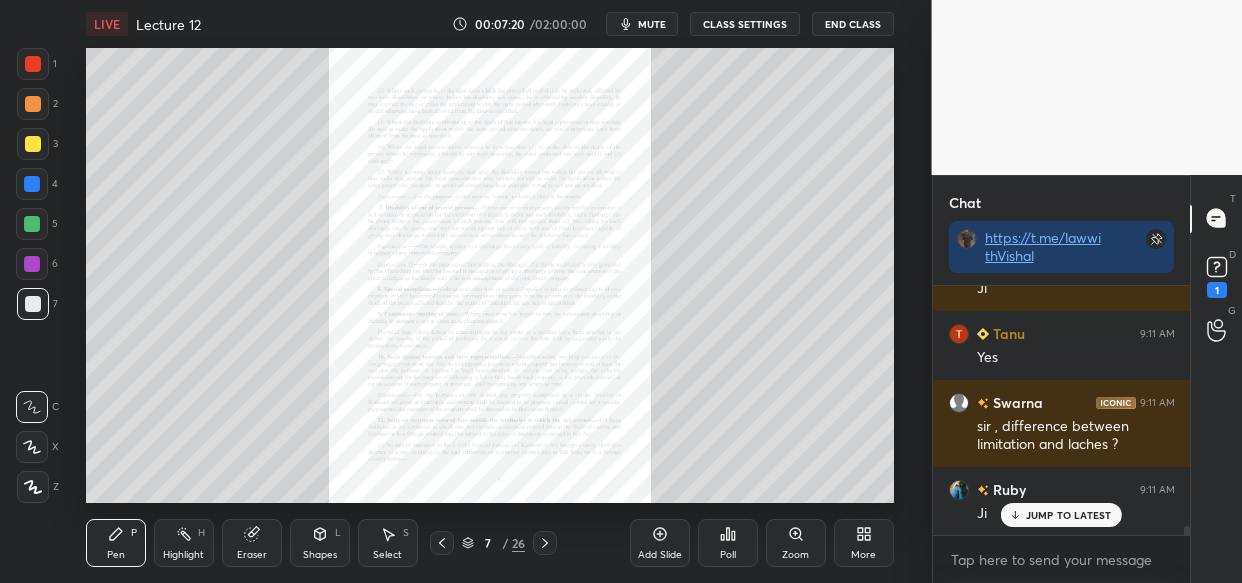 drag, startPoint x: 1060, startPoint y: 524, endPoint x: 989, endPoint y: 552, distance: 76.321686 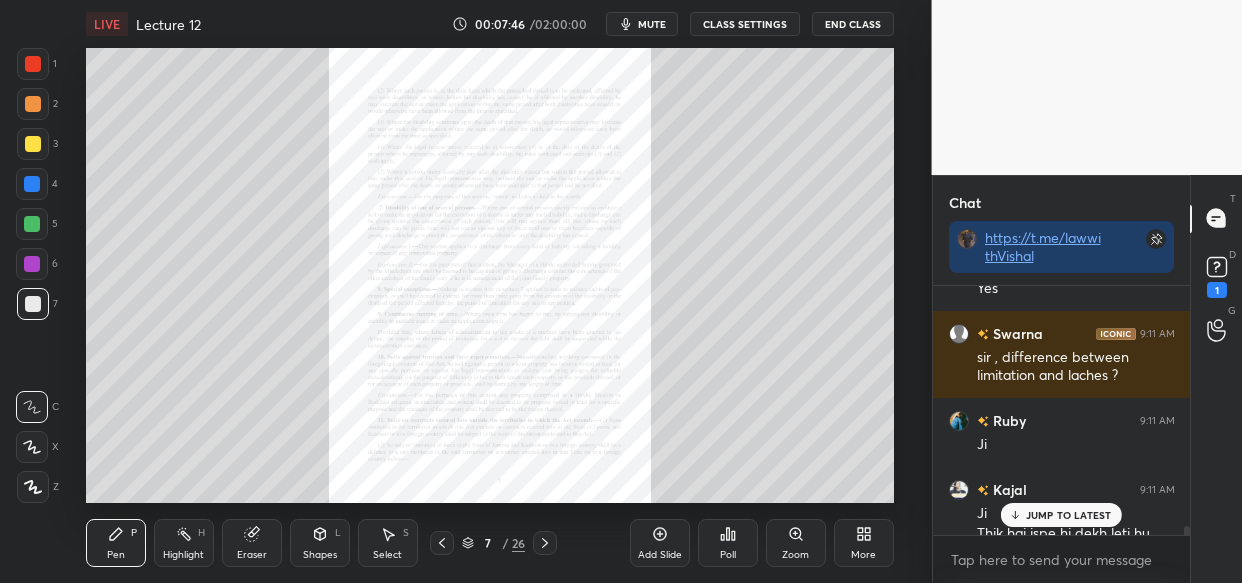 scroll, scrollTop: 6670, scrollLeft: 0, axis: vertical 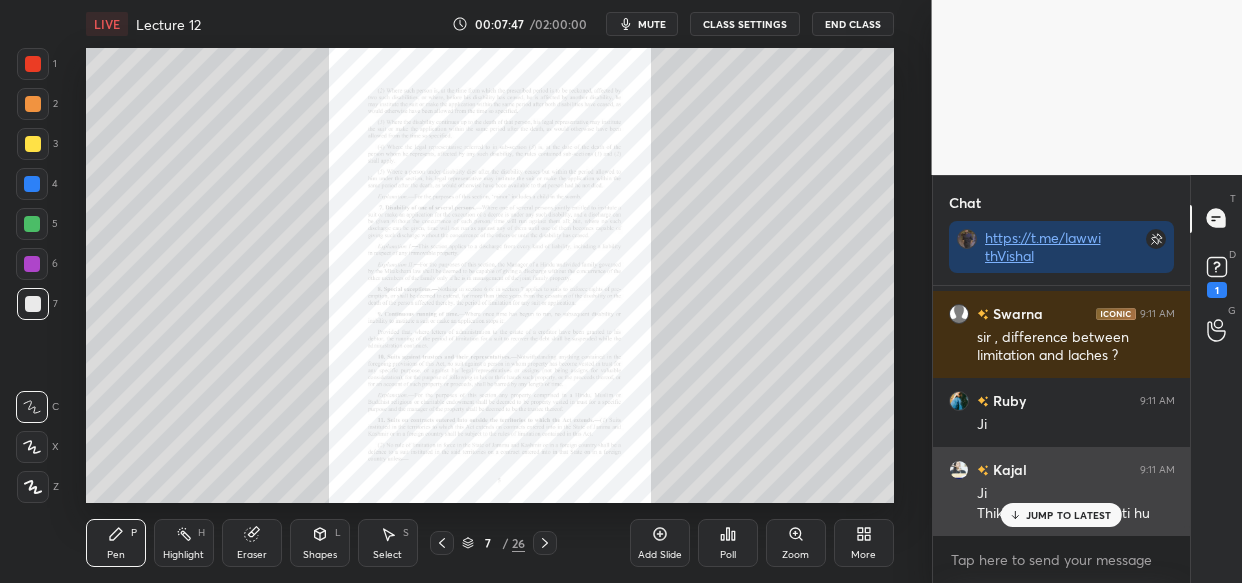 drag, startPoint x: 1084, startPoint y: 515, endPoint x: 1070, endPoint y: 517, distance: 14.142136 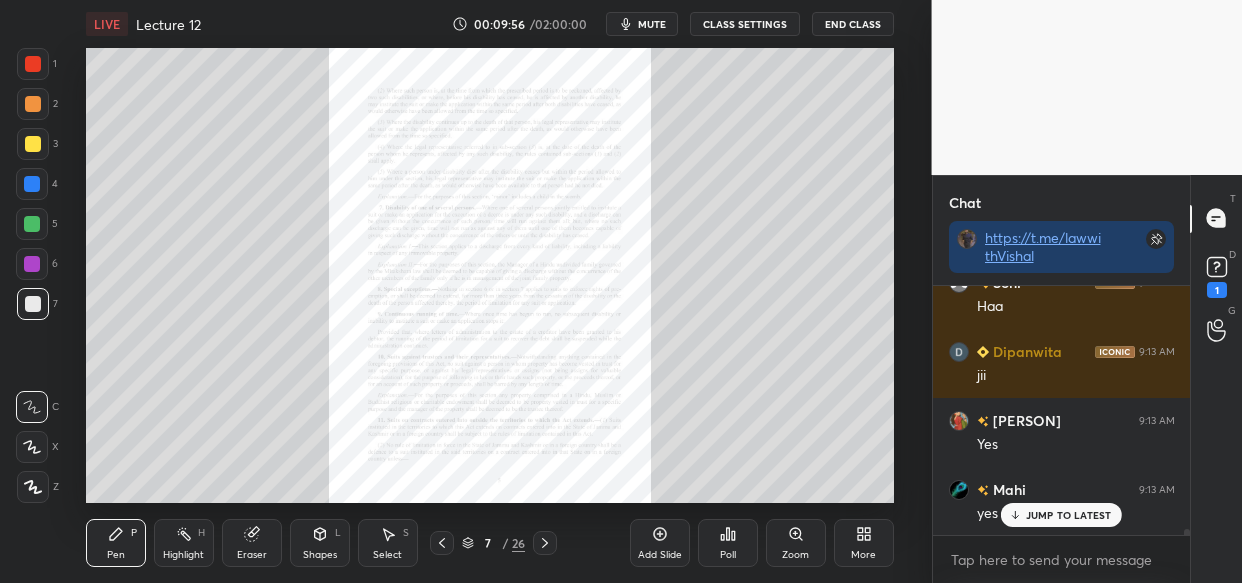 scroll, scrollTop: 9813, scrollLeft: 0, axis: vertical 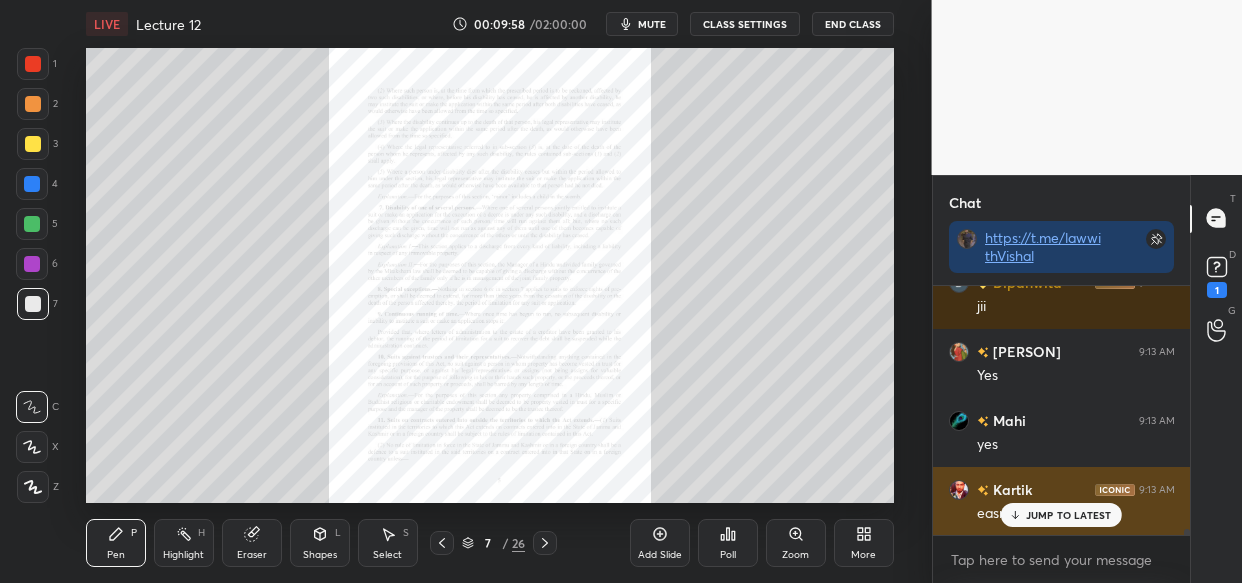 click on "JUMP TO LATEST" at bounding box center [1069, 515] 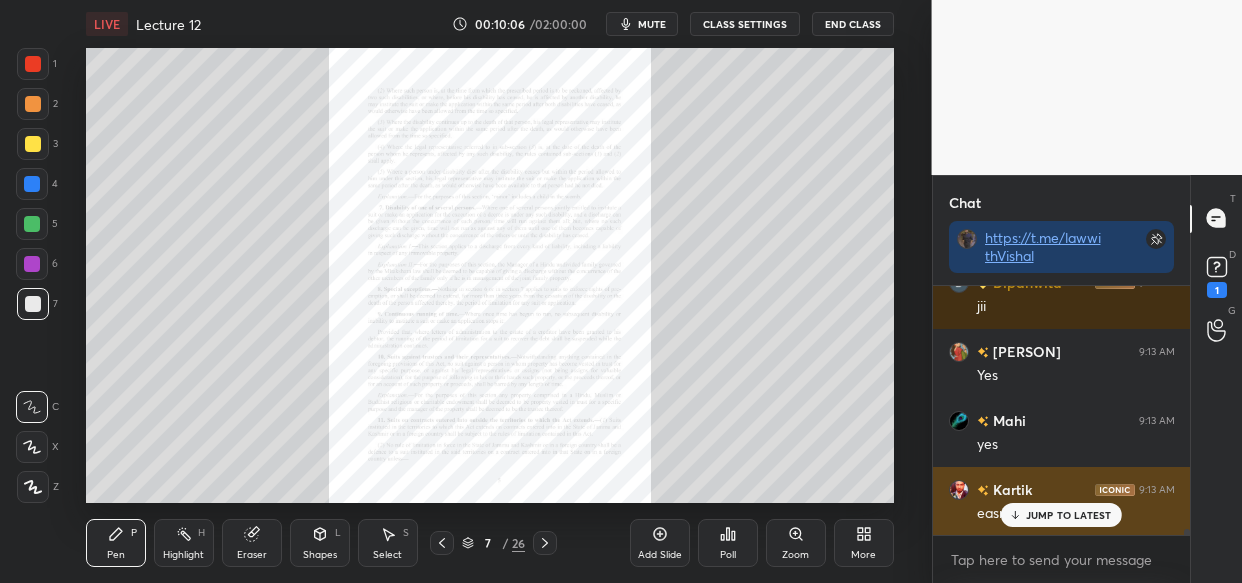 scroll, scrollTop: 9882, scrollLeft: 0, axis: vertical 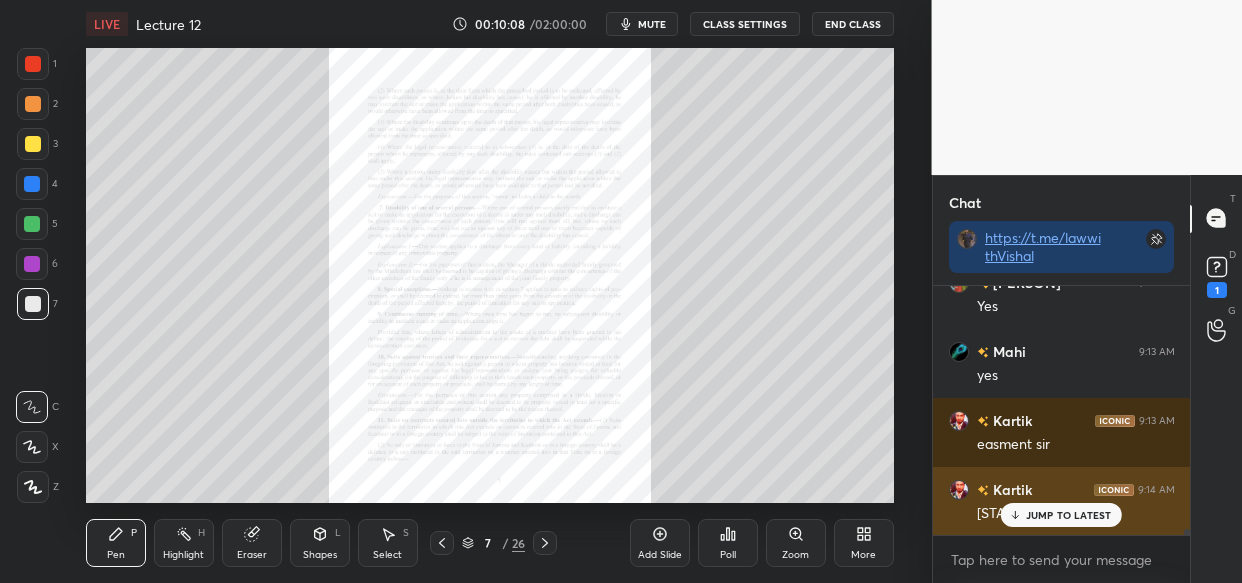 click on "JUMP TO LATEST" at bounding box center (1069, 515) 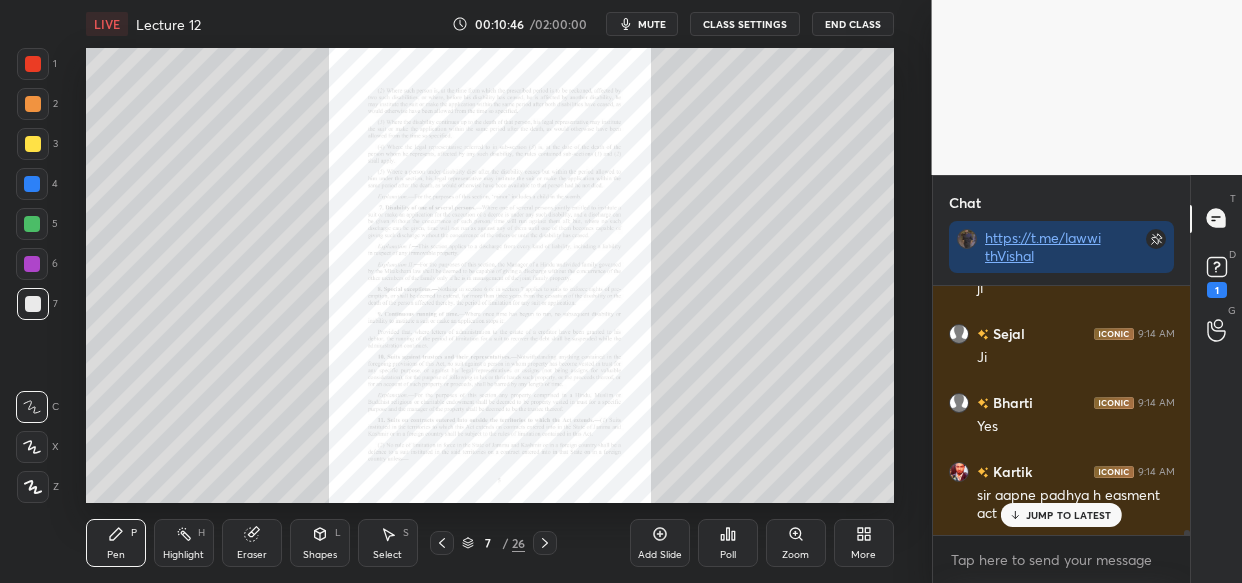 scroll, scrollTop: 11280, scrollLeft: 0, axis: vertical 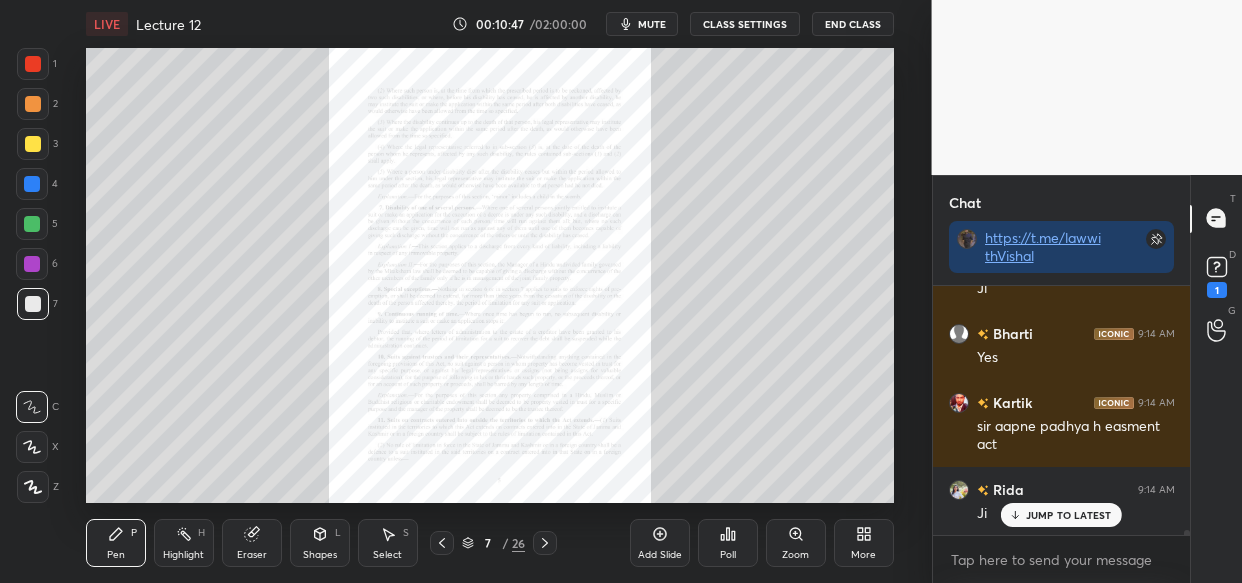 click on "JUMP TO LATEST" at bounding box center (1061, 515) 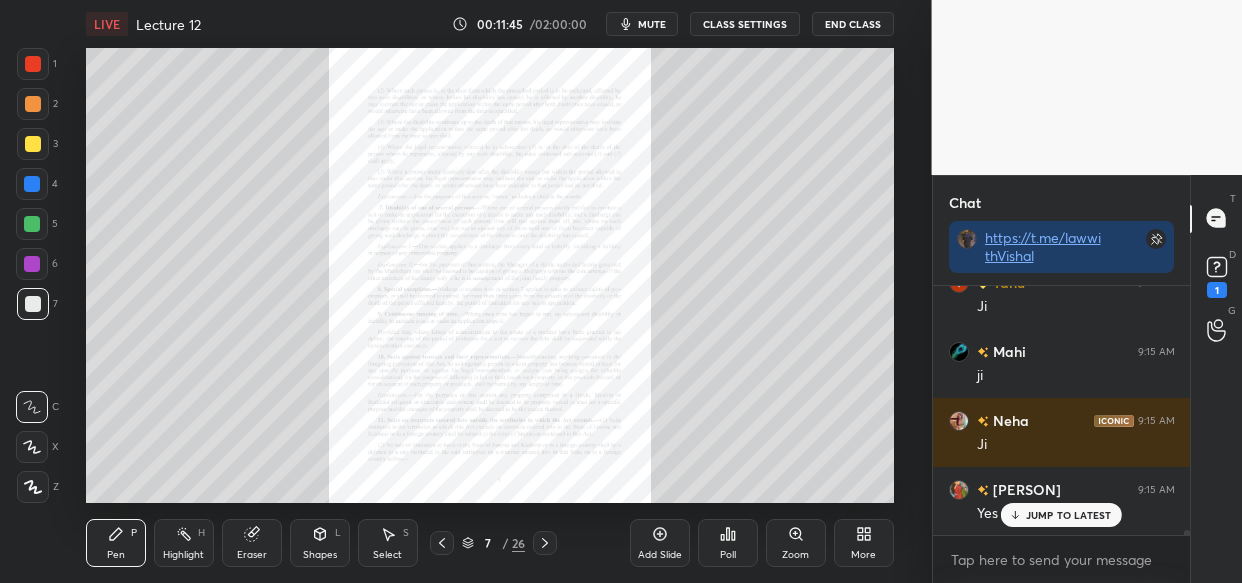 scroll, scrollTop: 13110, scrollLeft: 0, axis: vertical 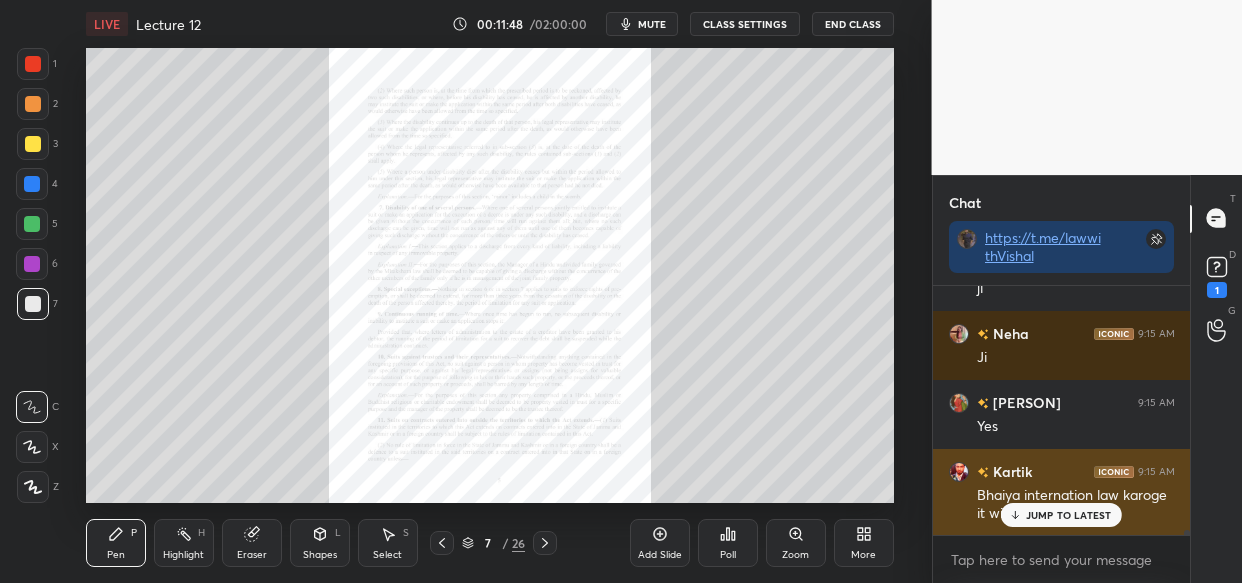click on "JUMP TO LATEST" at bounding box center [1061, 515] 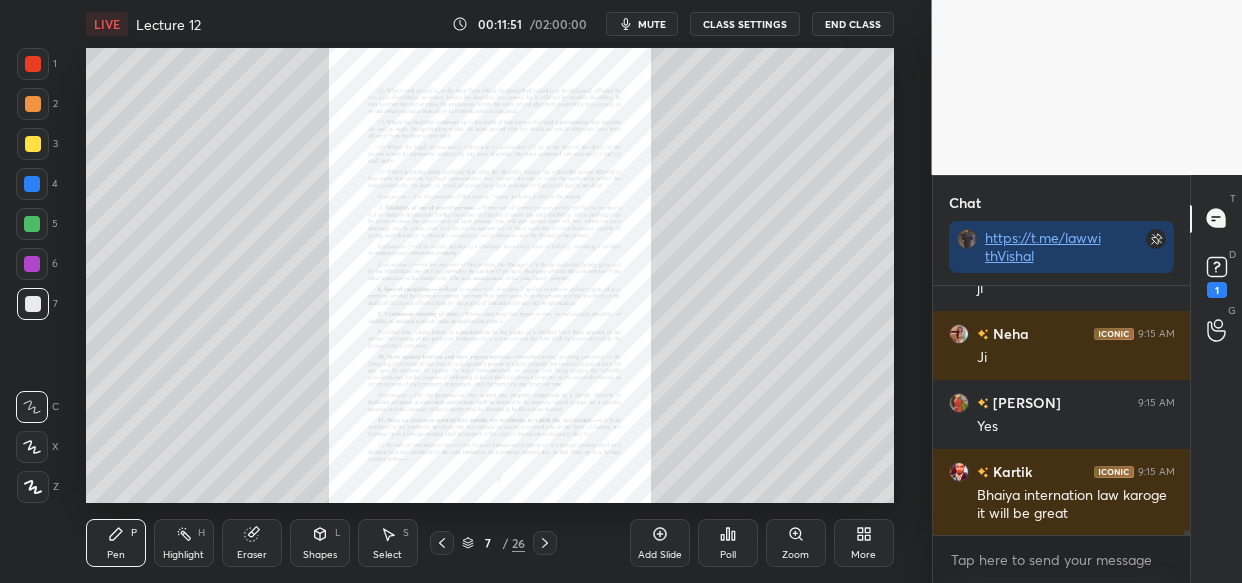 scroll, scrollTop: 13180, scrollLeft: 0, axis: vertical 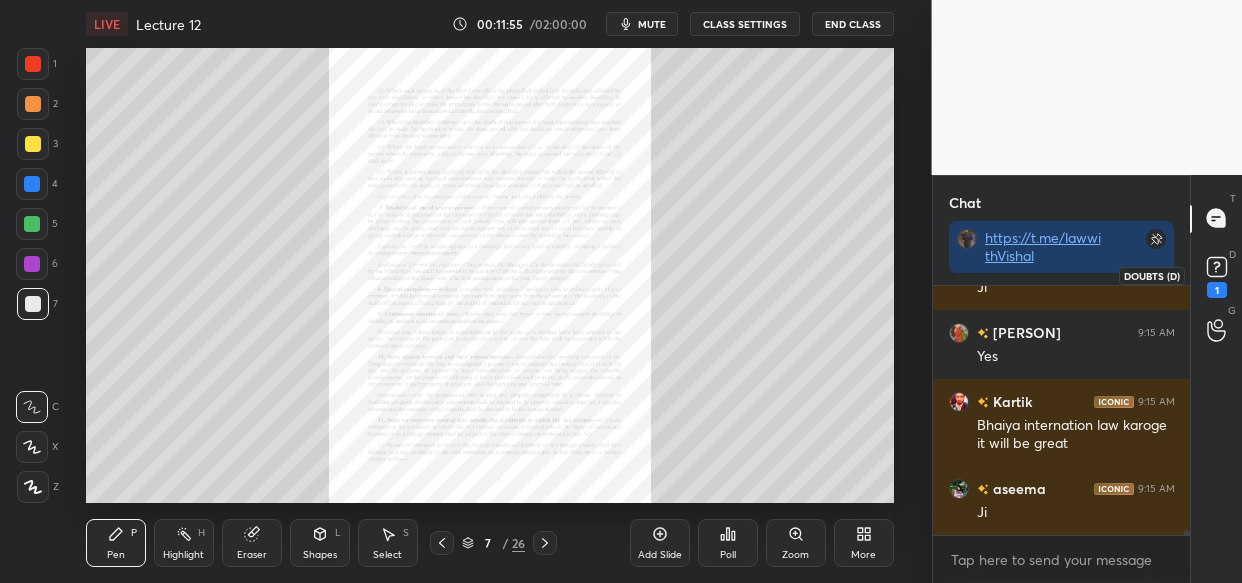 click 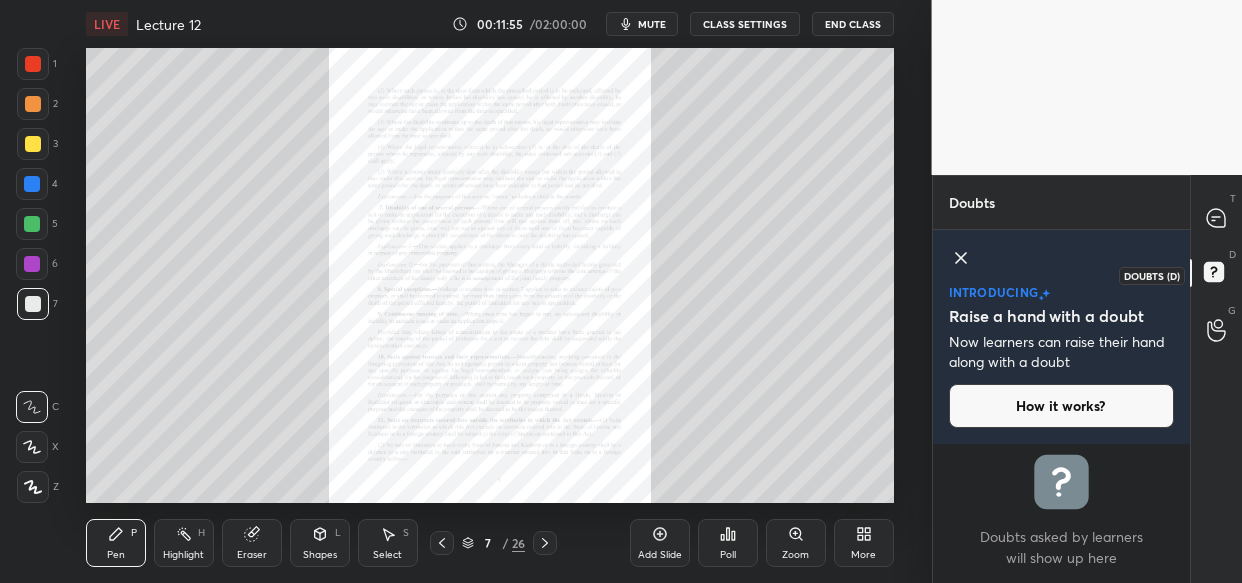 scroll, scrollTop: 6, scrollLeft: 7, axis: both 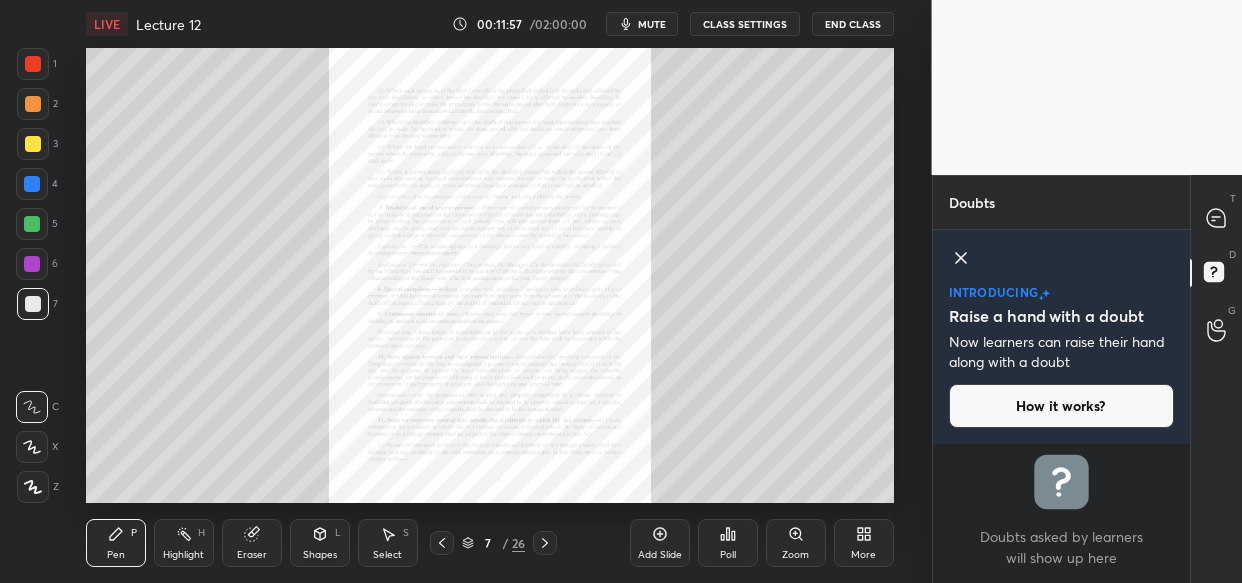 drag, startPoint x: 1240, startPoint y: 219, endPoint x: 1209, endPoint y: 249, distance: 43.13931 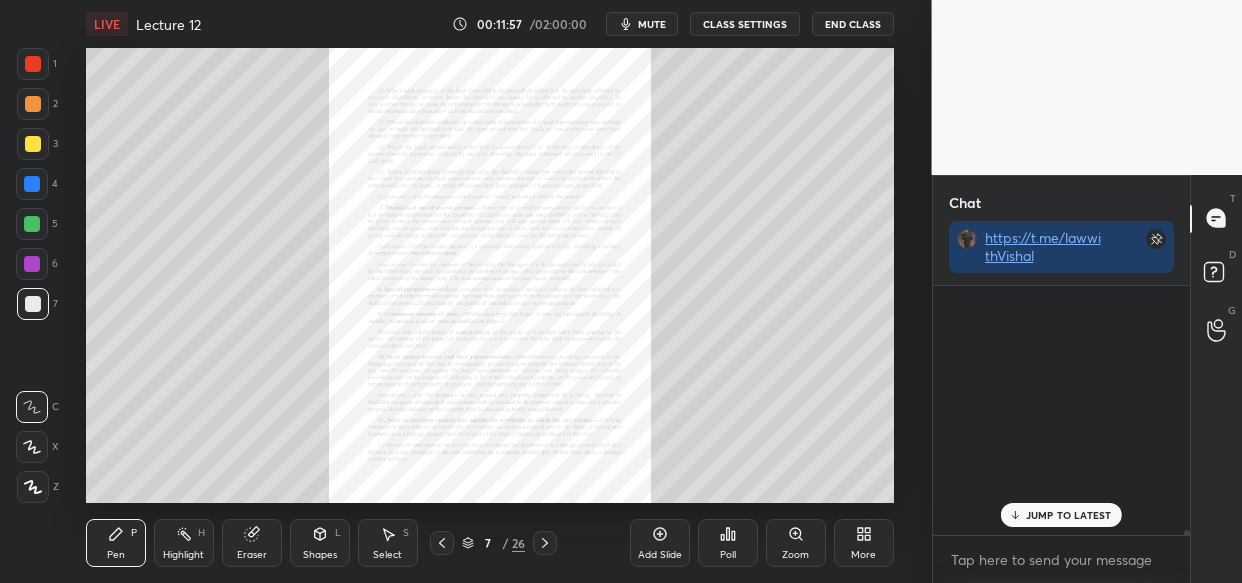 scroll, scrollTop: 77, scrollLeft: 252, axis: both 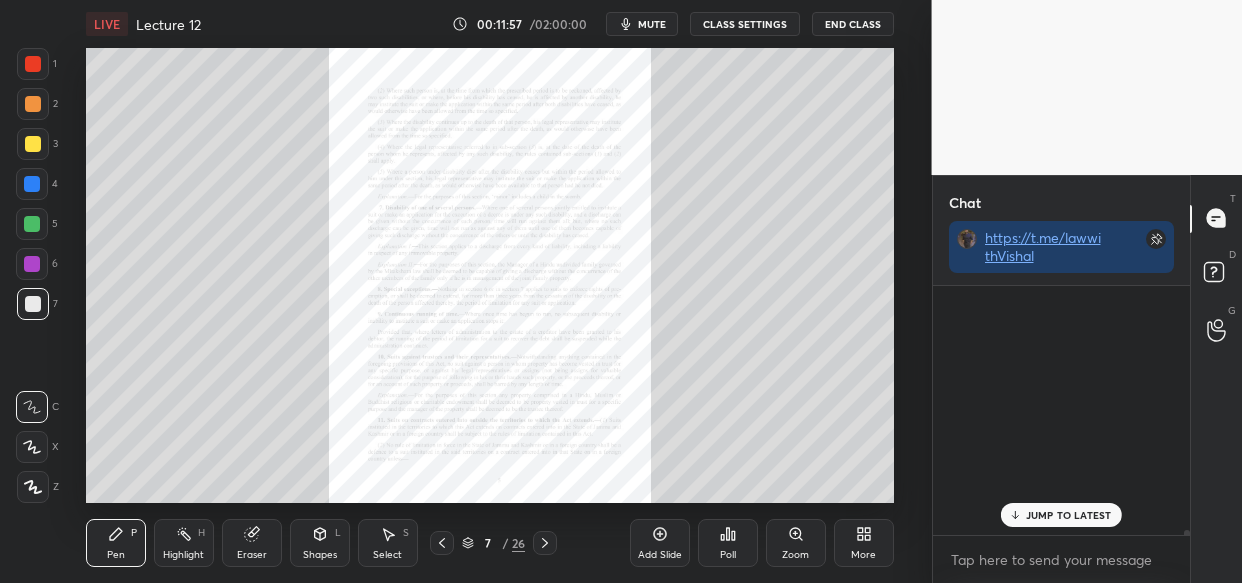 click 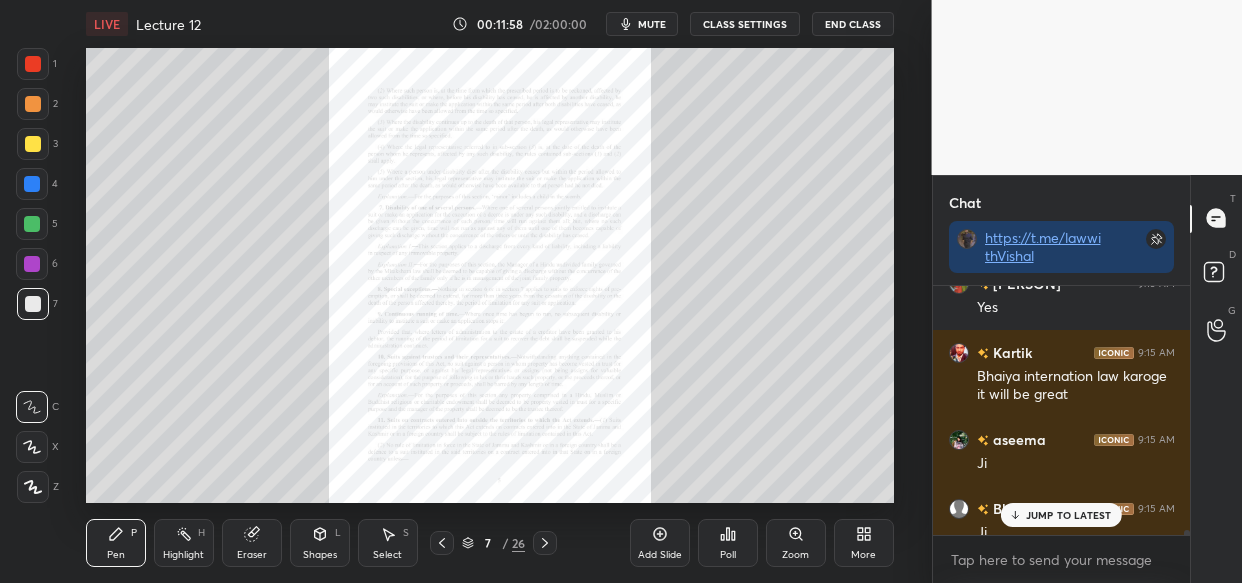 click on "JUMP TO LATEST" at bounding box center (1069, 515) 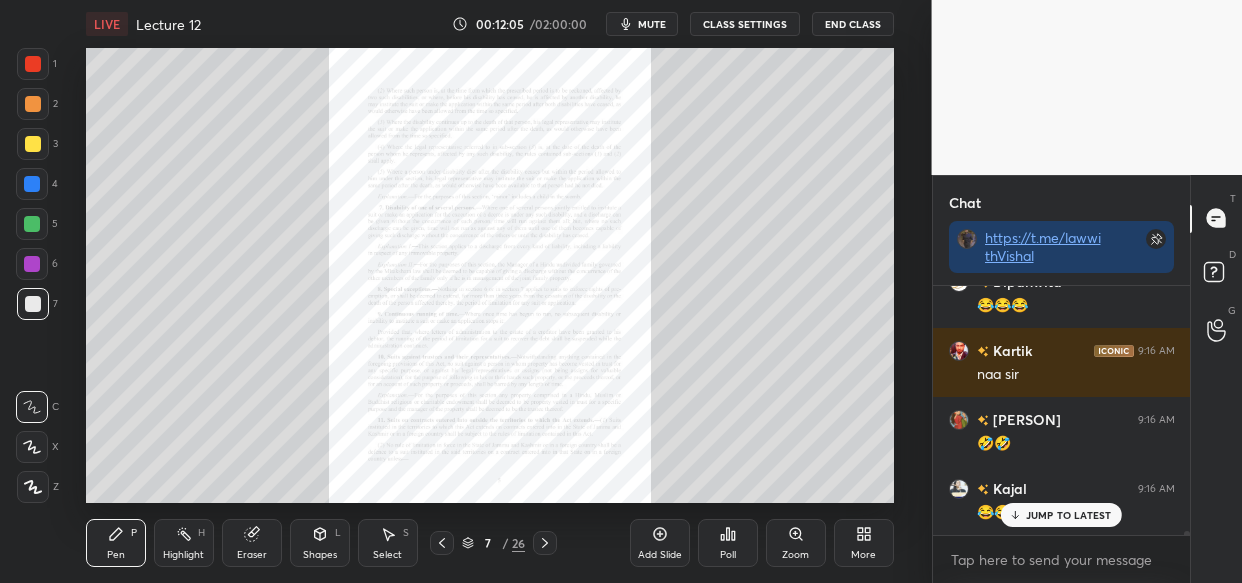 scroll, scrollTop: 14014, scrollLeft: 0, axis: vertical 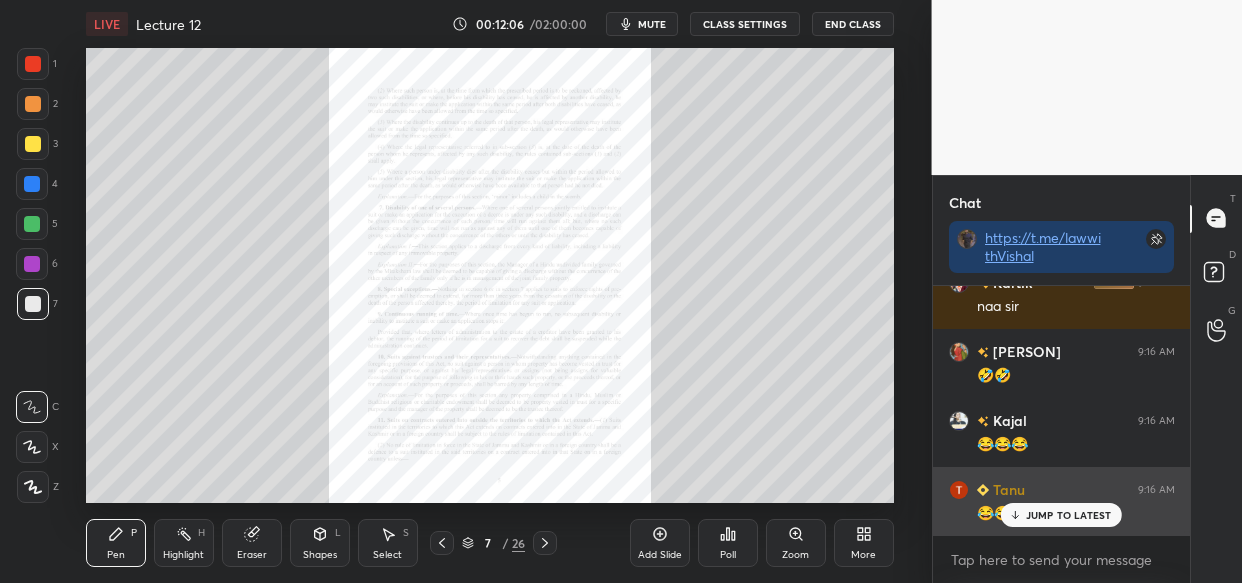 click on "JUMP TO LATEST" at bounding box center [1069, 515] 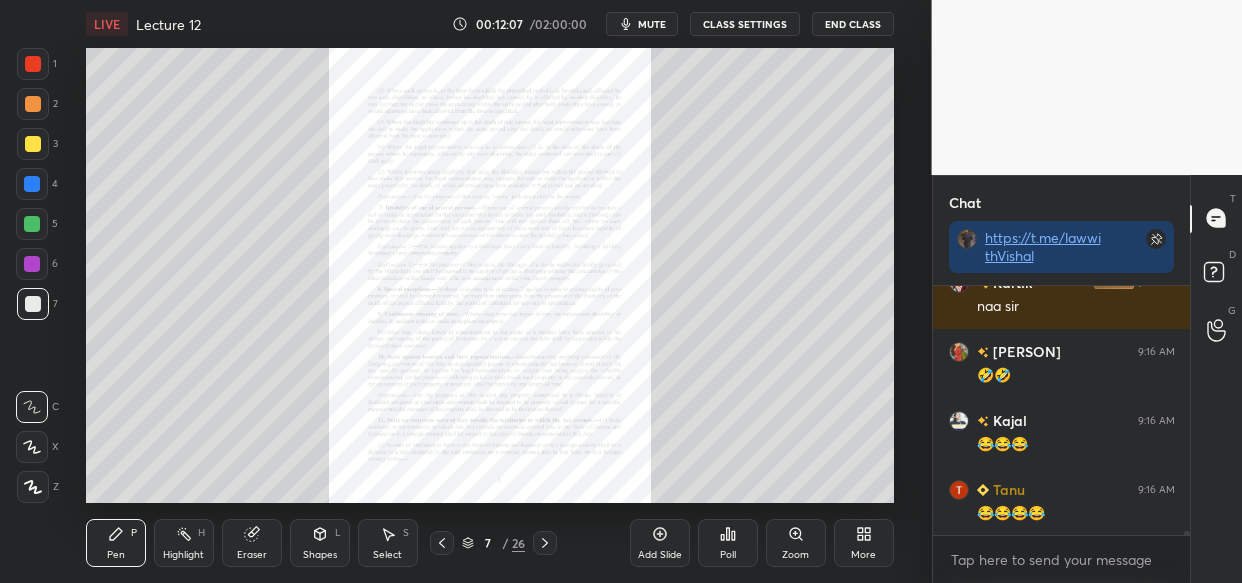 scroll, scrollTop: 14083, scrollLeft: 0, axis: vertical 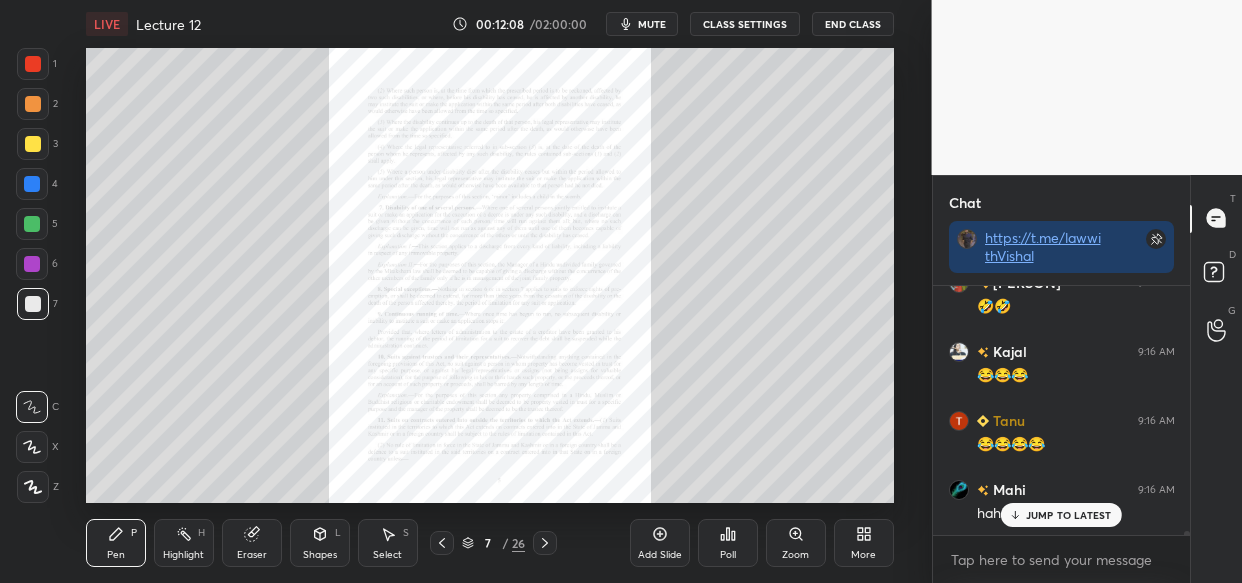 click on "JUMP TO LATEST" at bounding box center [1061, 515] 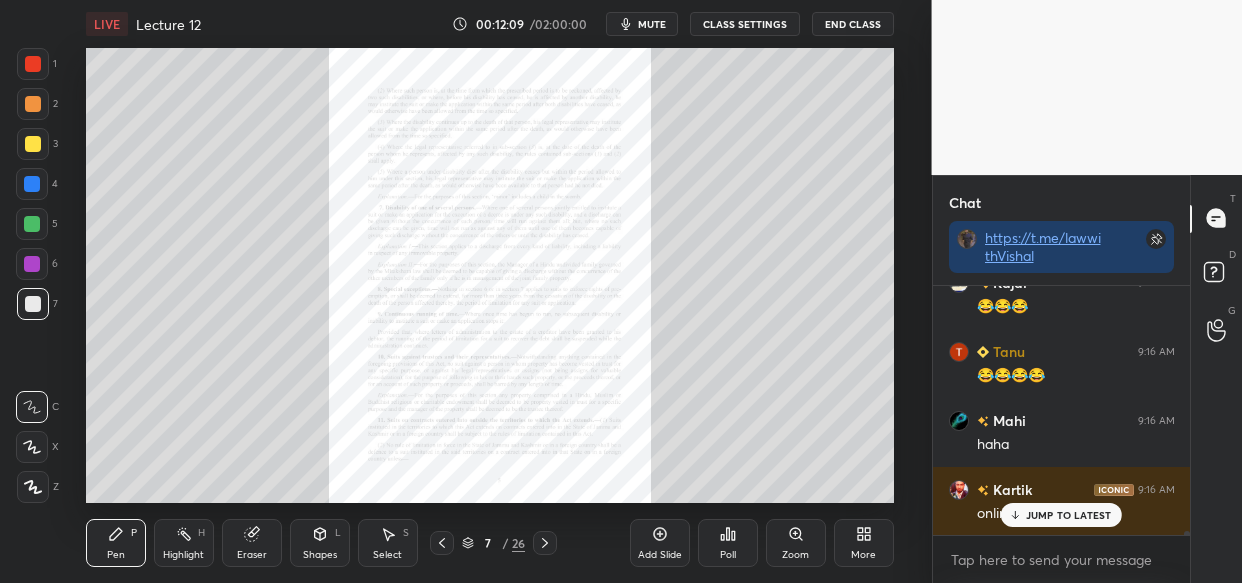 scroll, scrollTop: 14221, scrollLeft: 0, axis: vertical 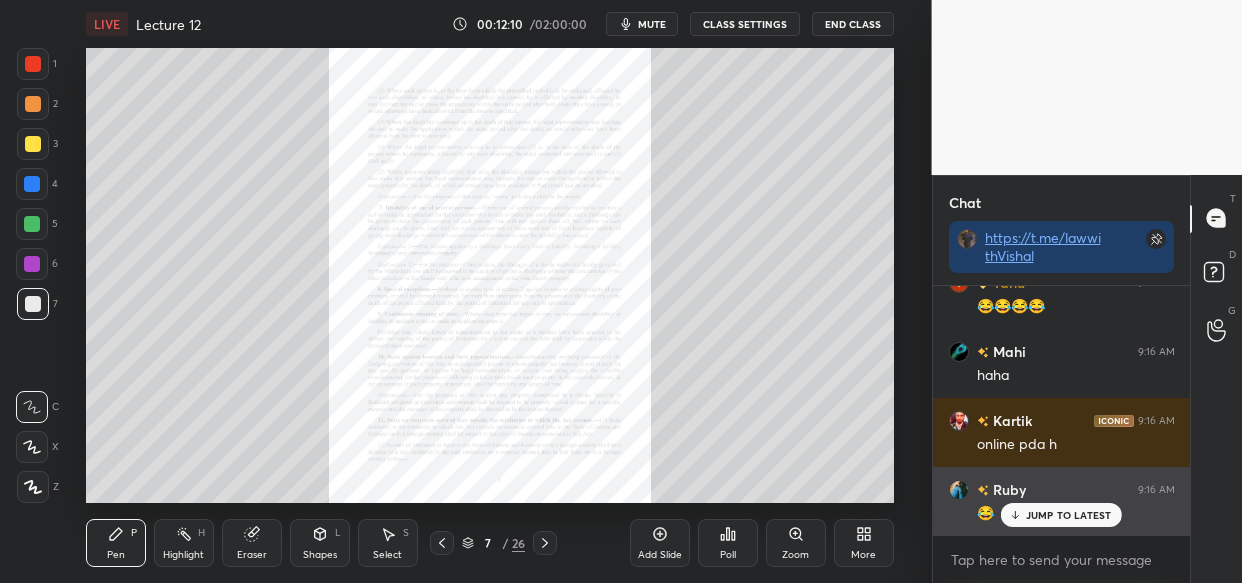 click on "[PERSON] 9:15 AM Ji [PERSON] 9:15 AM Yes [PERSON] 9:15 AM Bhaiya internation law karoge it will be great [PERSON] 9:15 AM Ji [PERSON] 9:15 AM Ji [PERSON] 9:16 AM 😂😂😂 [PERSON] 9:16 AM naa sir [PERSON] 9:16 AM 🤣🤣 [PERSON] 9:16 AM 😂😂😂 [PERSON] 9:16 AM 😂😂😂😂 [PERSON] 9:16 AM haha [PERSON] 9:16 AM online pda h [PERSON] 9:16 AM 😂 [PERSON] 9:16 AM tha" at bounding box center [1062, 410] 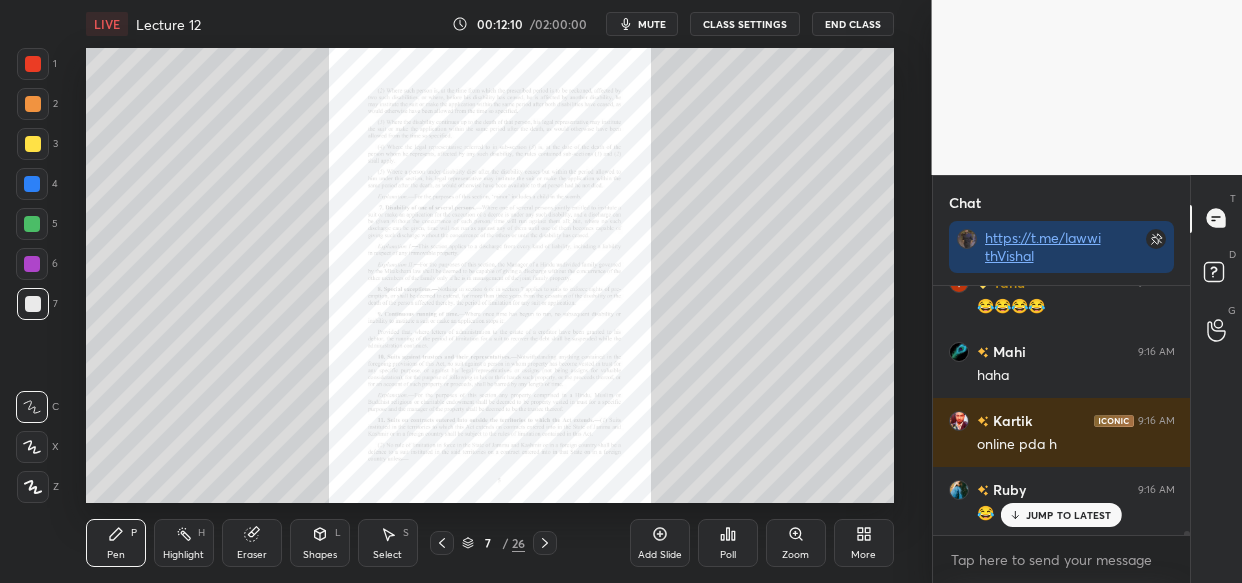 scroll, scrollTop: 14290, scrollLeft: 0, axis: vertical 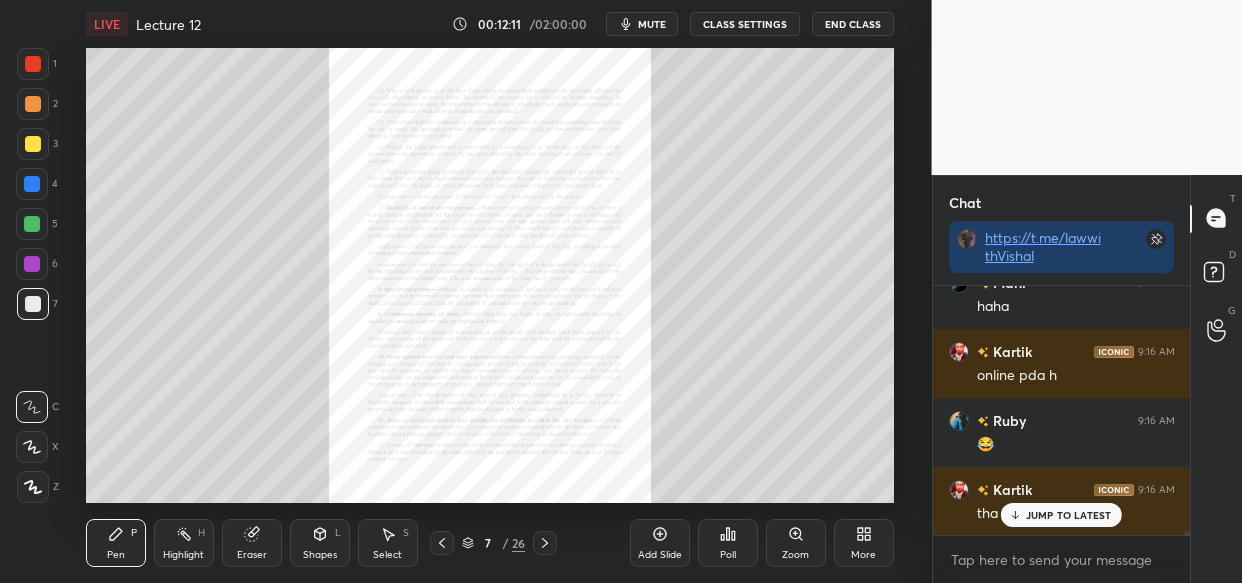 click on "[NAME] [TIME] Ji [NAME] [TIME] Yes [NAME] [TIME] Bhaiya internation law karoge it will be great [NAME] [TIME] Ji [NAME] [TIME] Ji [NAME] [TIME] 😂😂😂 [NAME] [TIME] naa sir [NAME] [TIME] 🤣🤣 [NAME] [TIME] 😂😂😂 [NAME] [TIME] 😂😂😂😂 [NAME] [TIME] haha [NAME] [TIME] online pda h [NAME] [TIME] 😂 [NAME] [TIME] tha JUMP TO LATEST" at bounding box center [1062, 410] 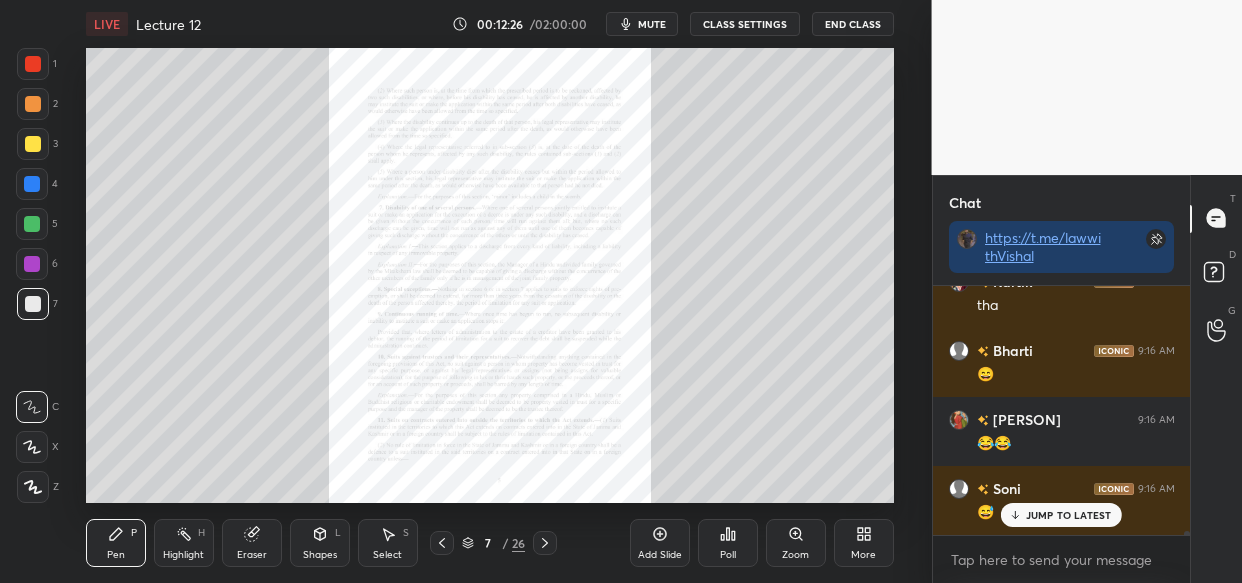 scroll, scrollTop: 14584, scrollLeft: 0, axis: vertical 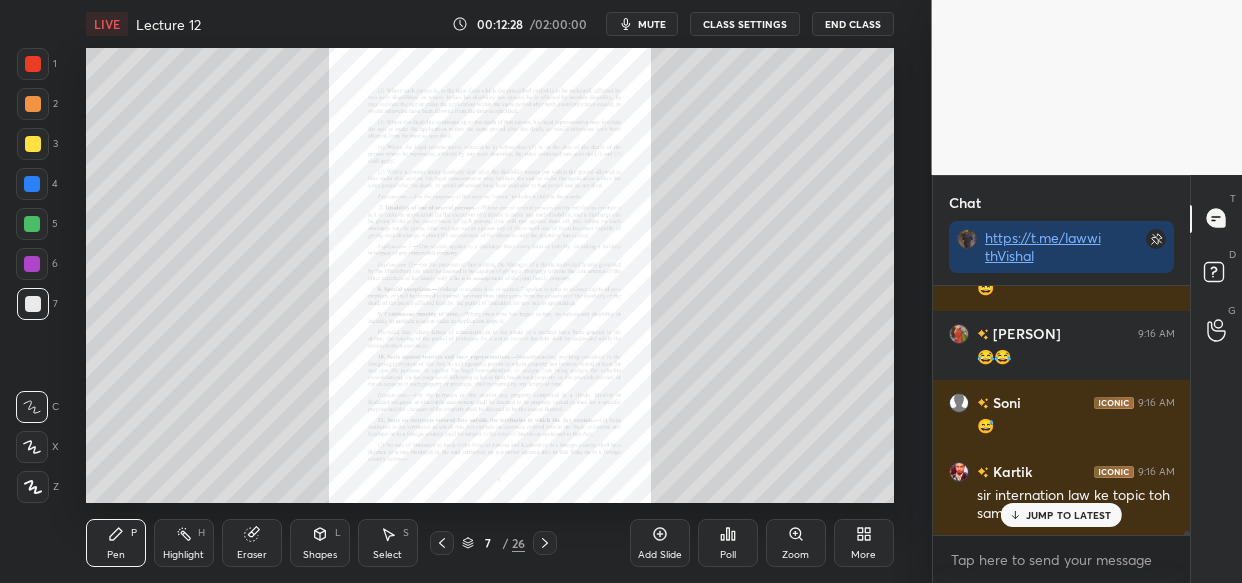 click on "JUMP TO LATEST" at bounding box center (1061, 515) 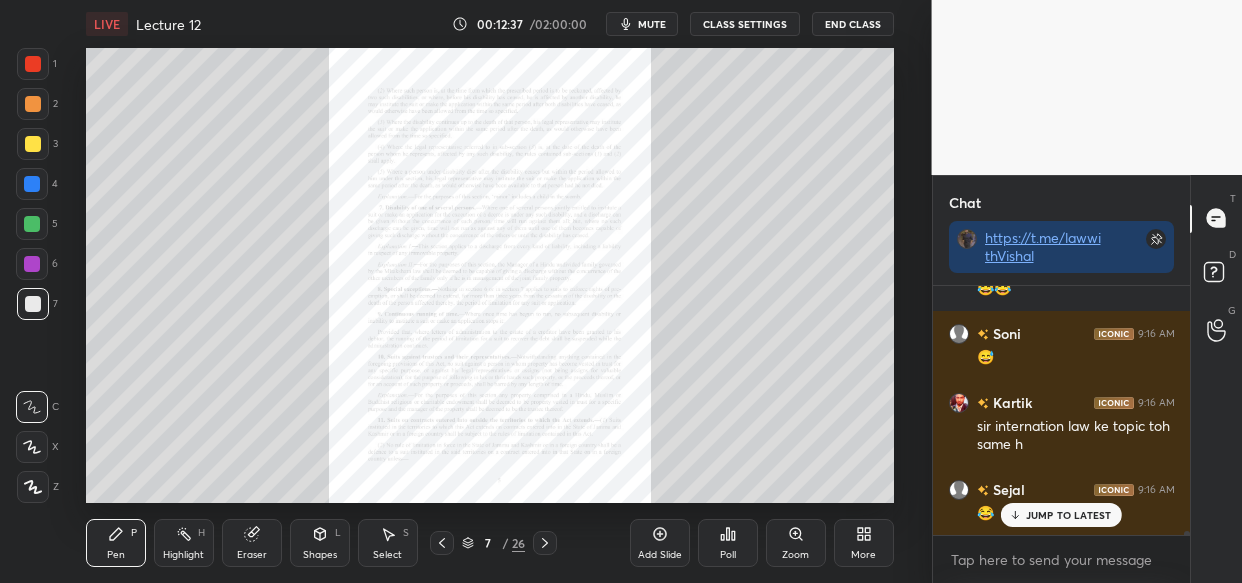 scroll, scrollTop: 14740, scrollLeft: 0, axis: vertical 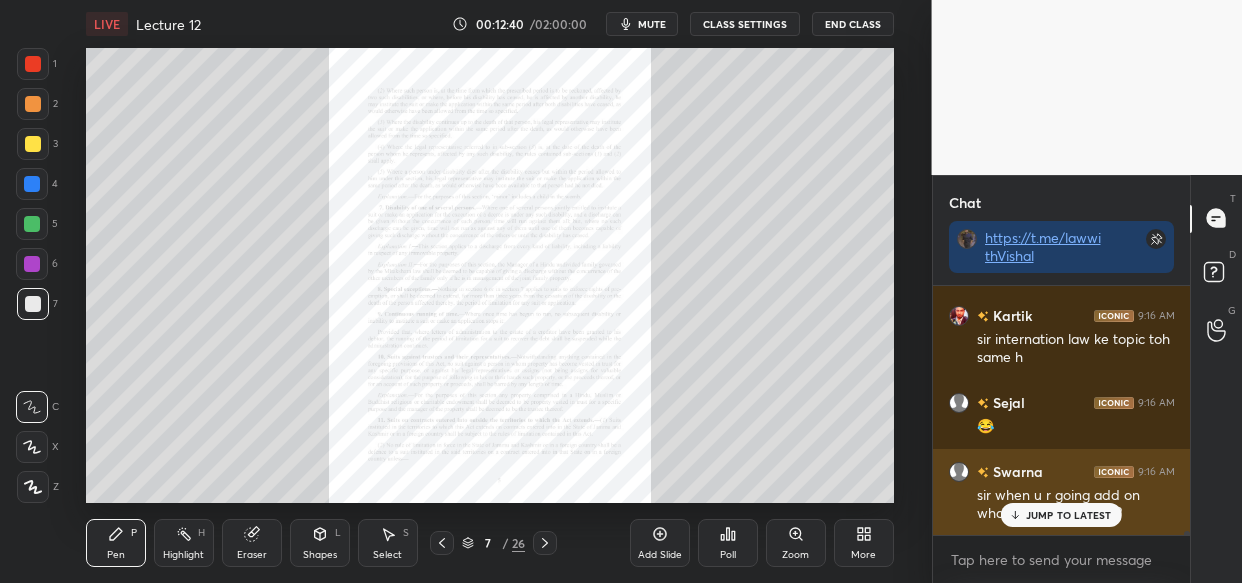 drag, startPoint x: 1062, startPoint y: 517, endPoint x: 995, endPoint y: 521, distance: 67.11929 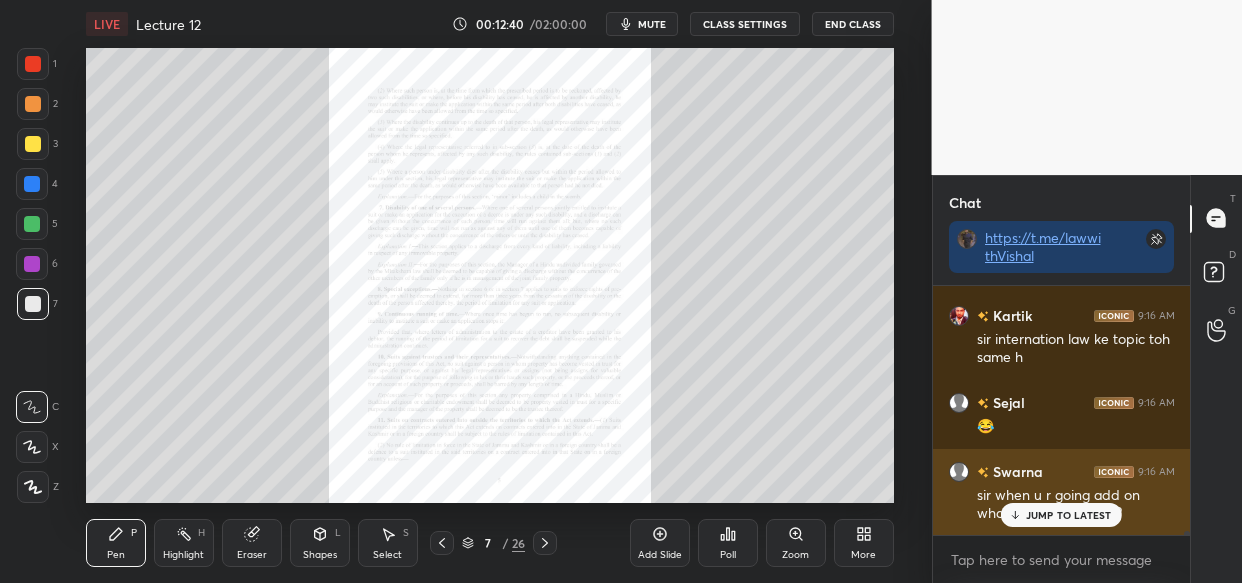 click on "JUMP TO LATEST" at bounding box center [1069, 515] 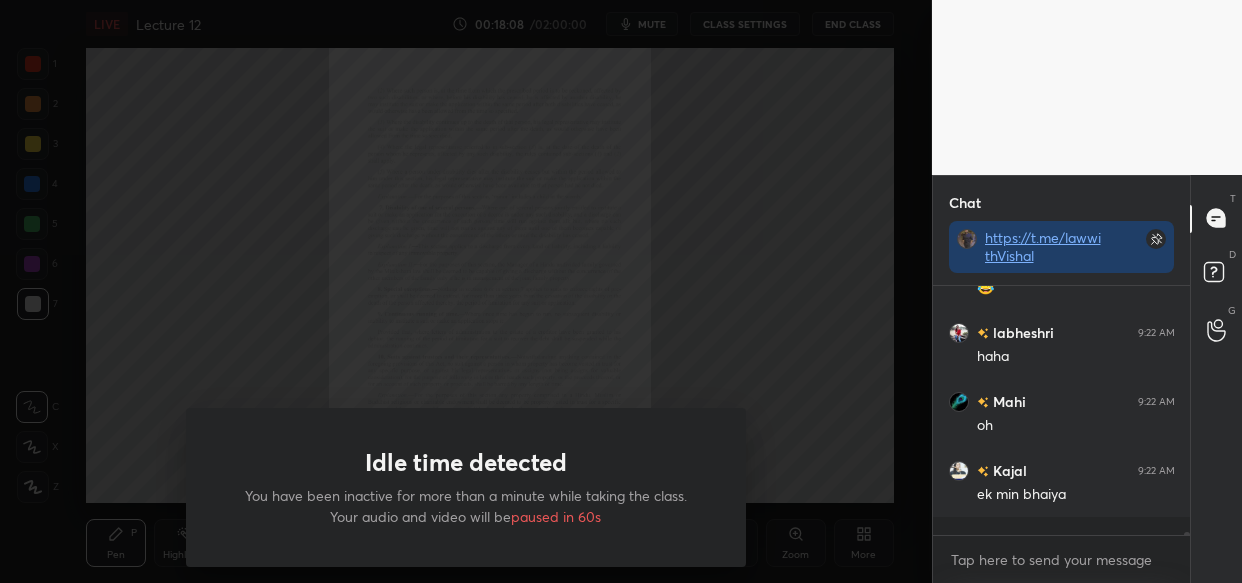 scroll, scrollTop: 17658, scrollLeft: 0, axis: vertical 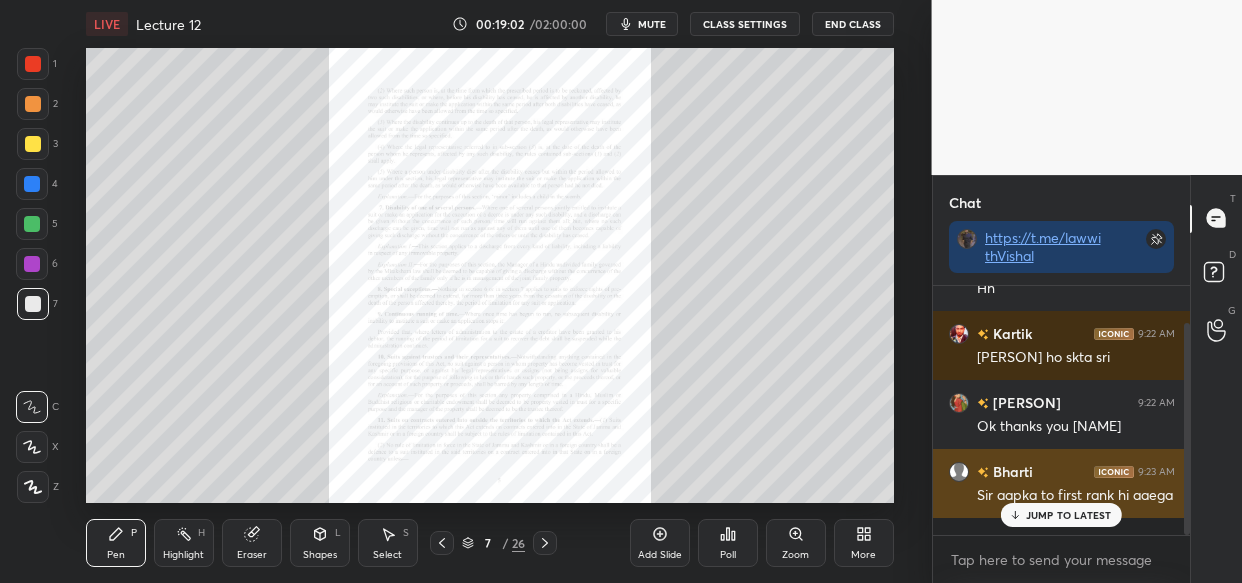 click on "JUMP TO LATEST" at bounding box center (1069, 515) 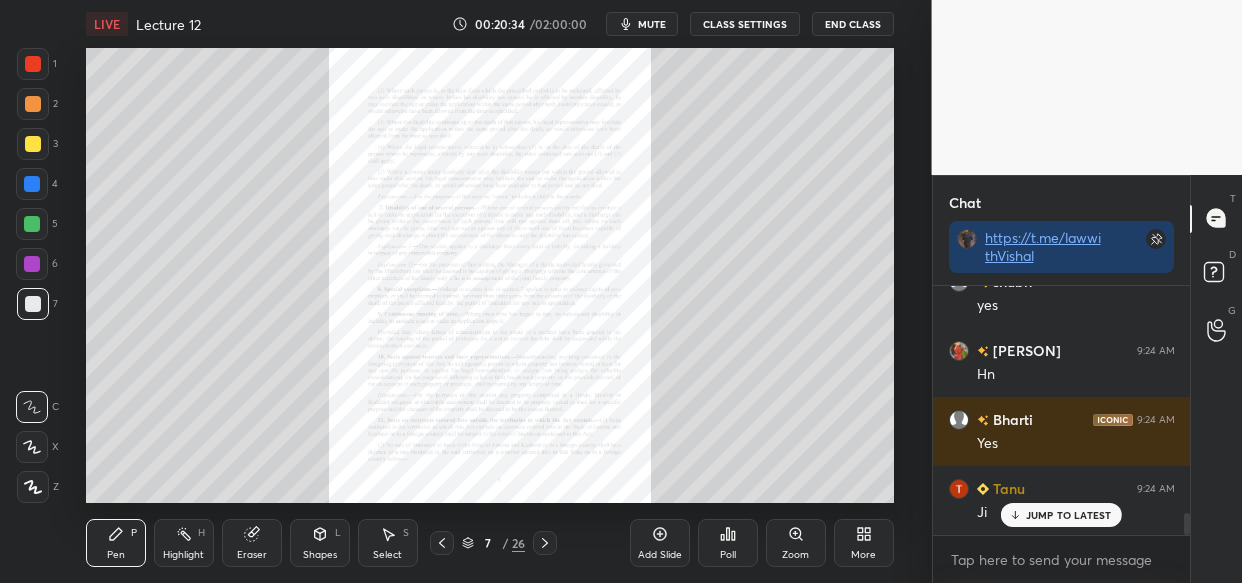 scroll, scrollTop: 2564, scrollLeft: 0, axis: vertical 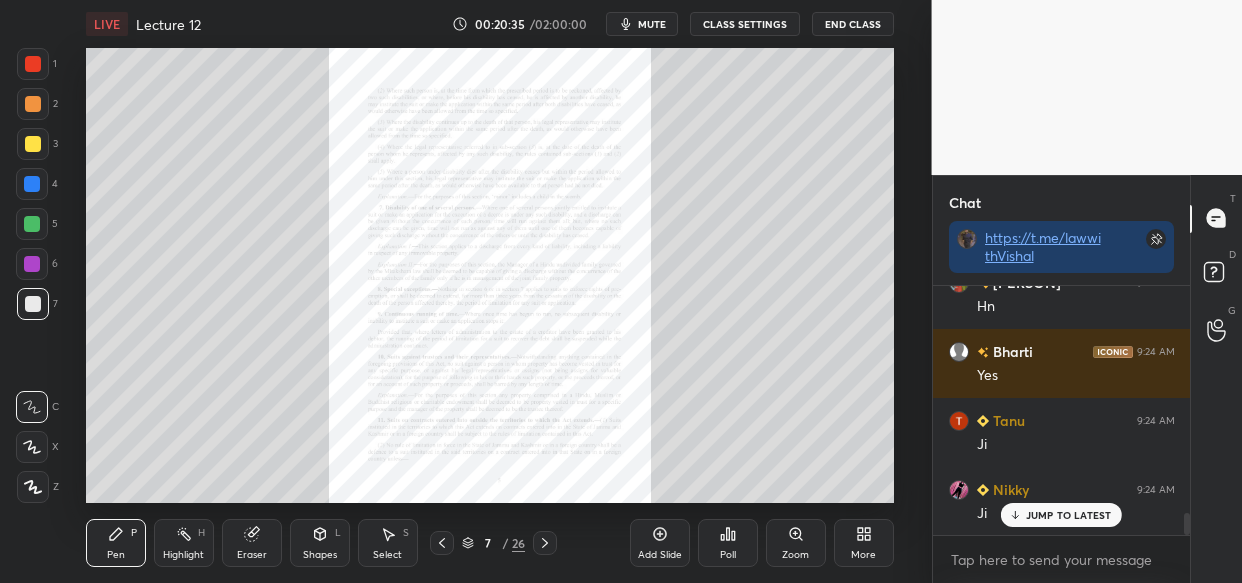 click on "JUMP TO LATEST" at bounding box center (1069, 515) 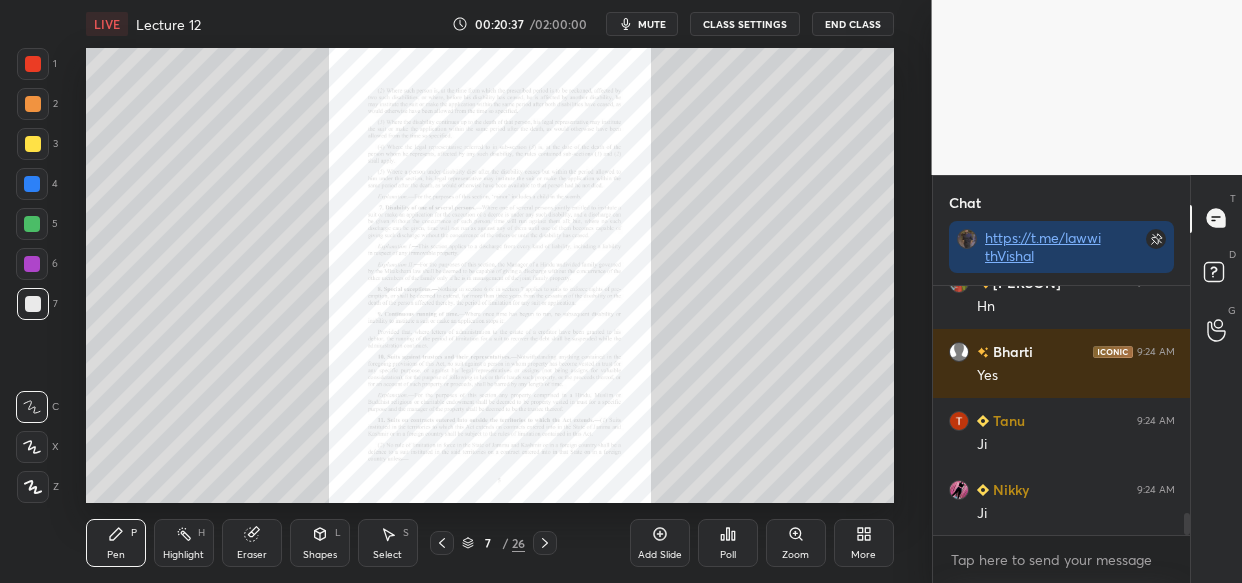 scroll, scrollTop: 2633, scrollLeft: 0, axis: vertical 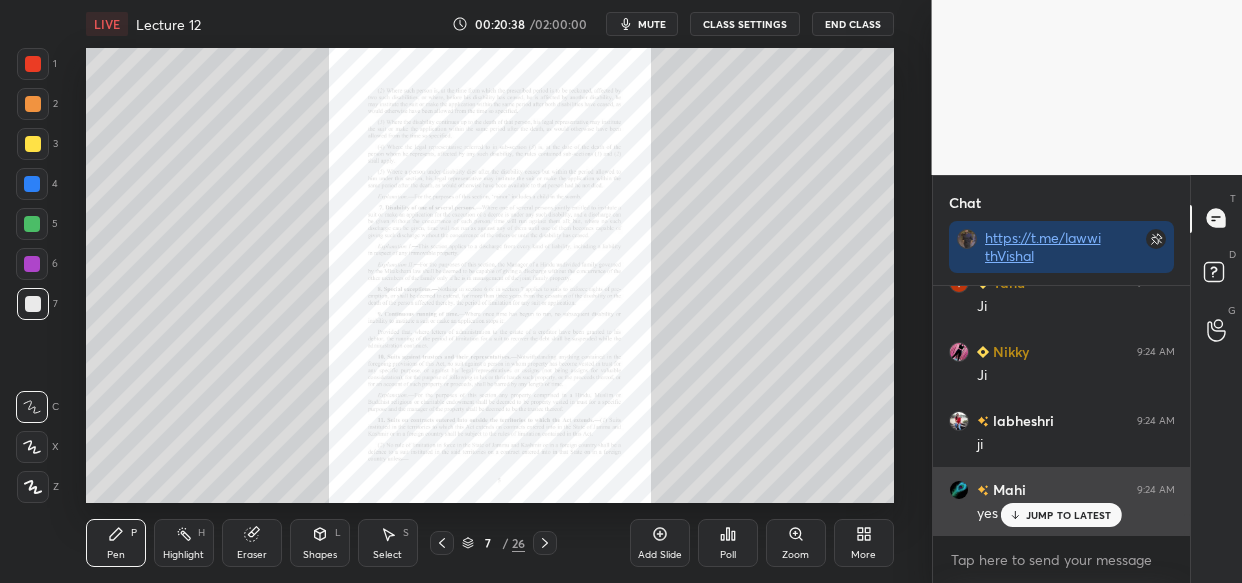 click on "JUMP TO LATEST" at bounding box center (1061, 515) 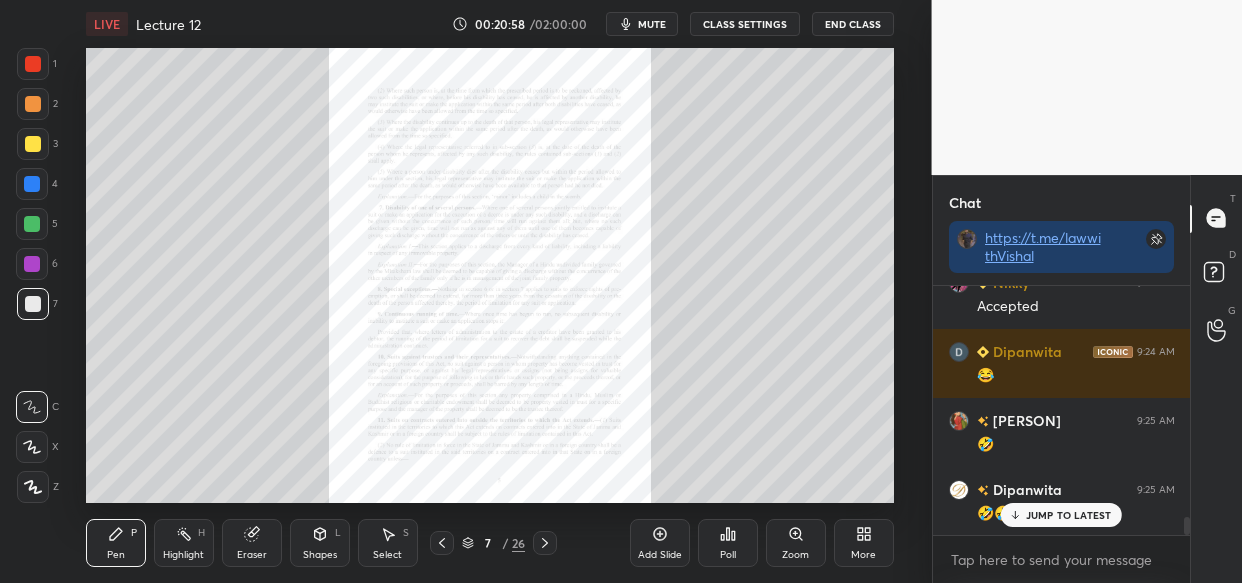 scroll, scrollTop: 3223, scrollLeft: 0, axis: vertical 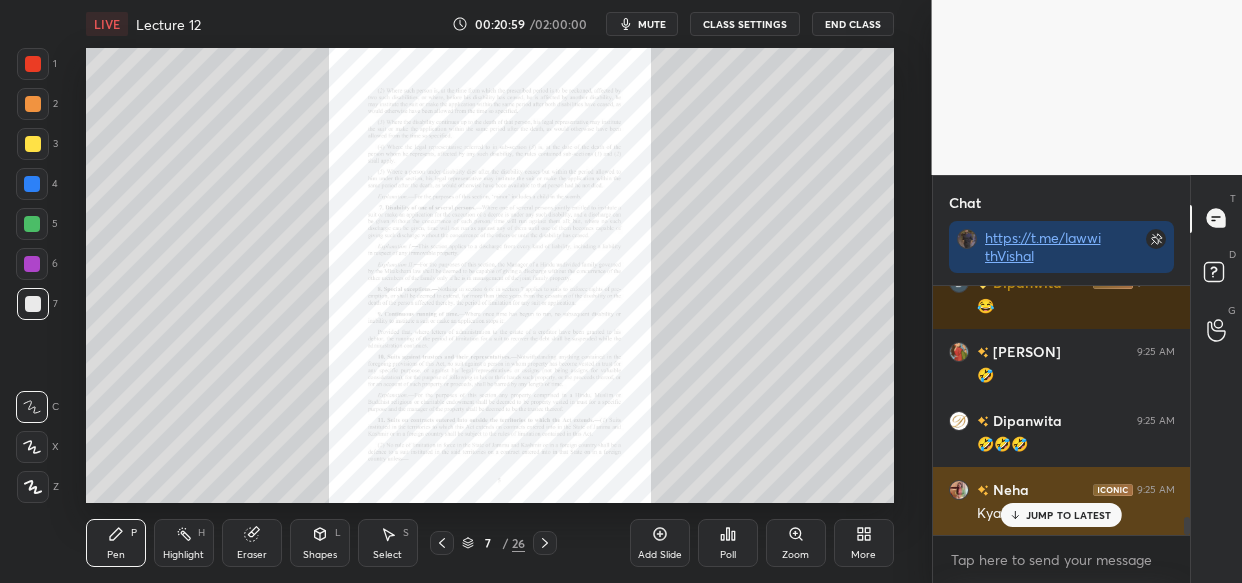 drag, startPoint x: 1060, startPoint y: 523, endPoint x: 1024, endPoint y: 528, distance: 36.345562 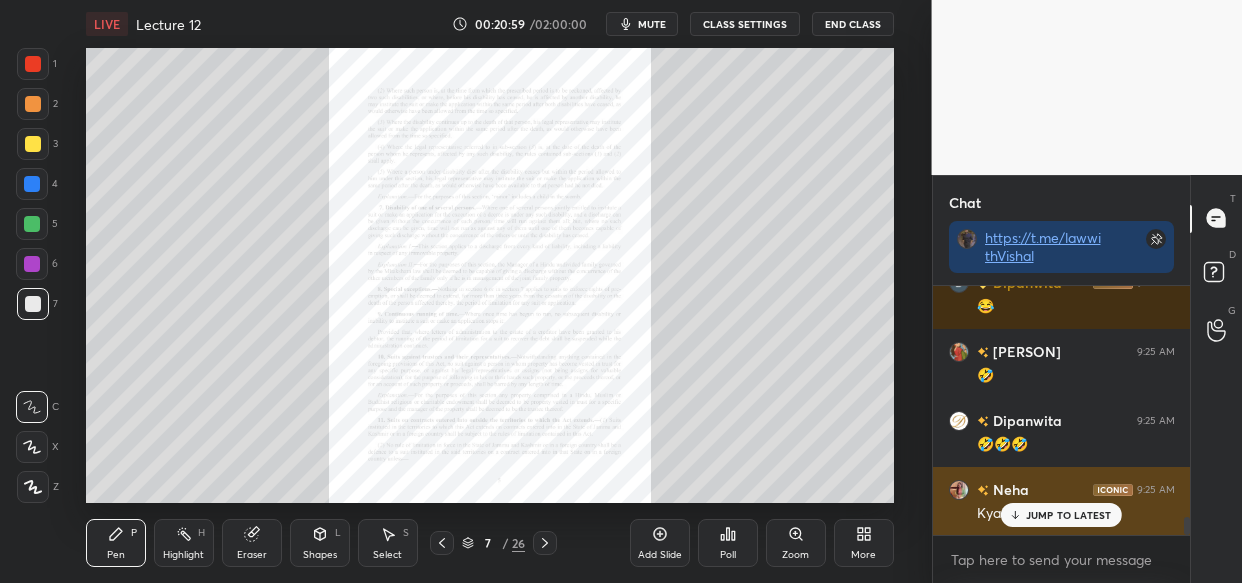 click on "JUMP TO LATEST" at bounding box center (1061, 515) 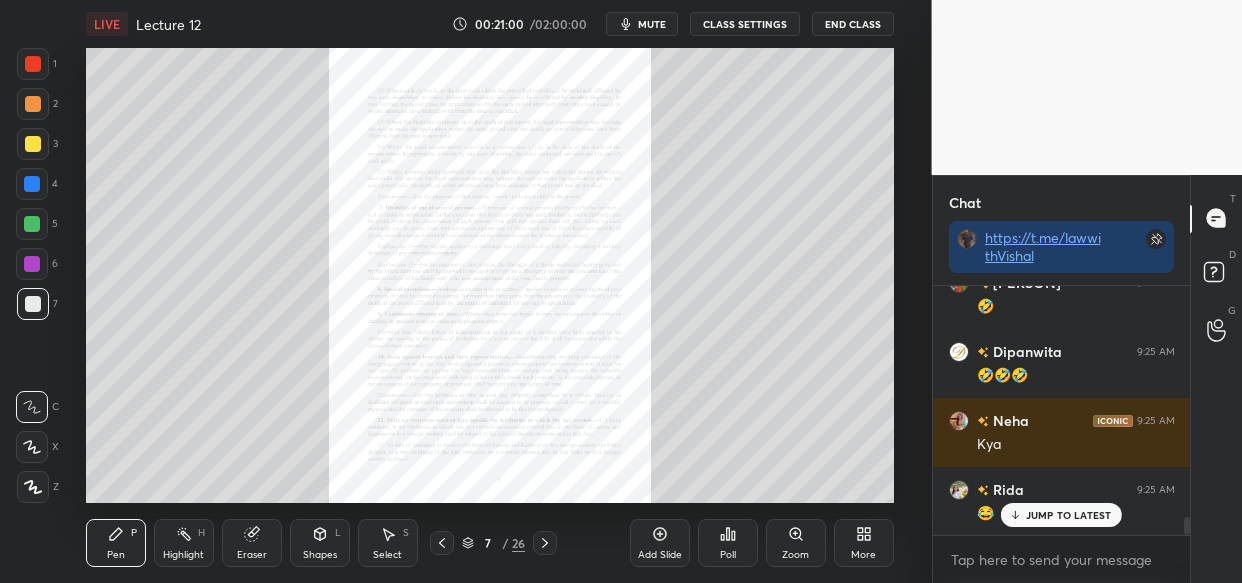 drag, startPoint x: 1025, startPoint y: 517, endPoint x: 962, endPoint y: 523, distance: 63.28507 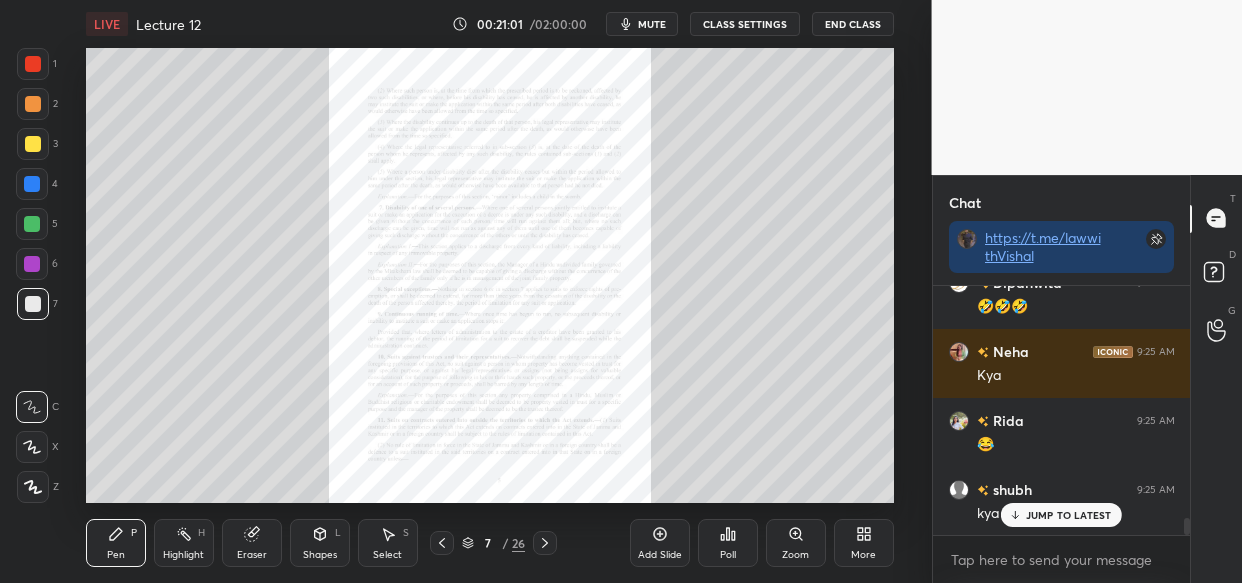 scroll, scrollTop: 3430, scrollLeft: 0, axis: vertical 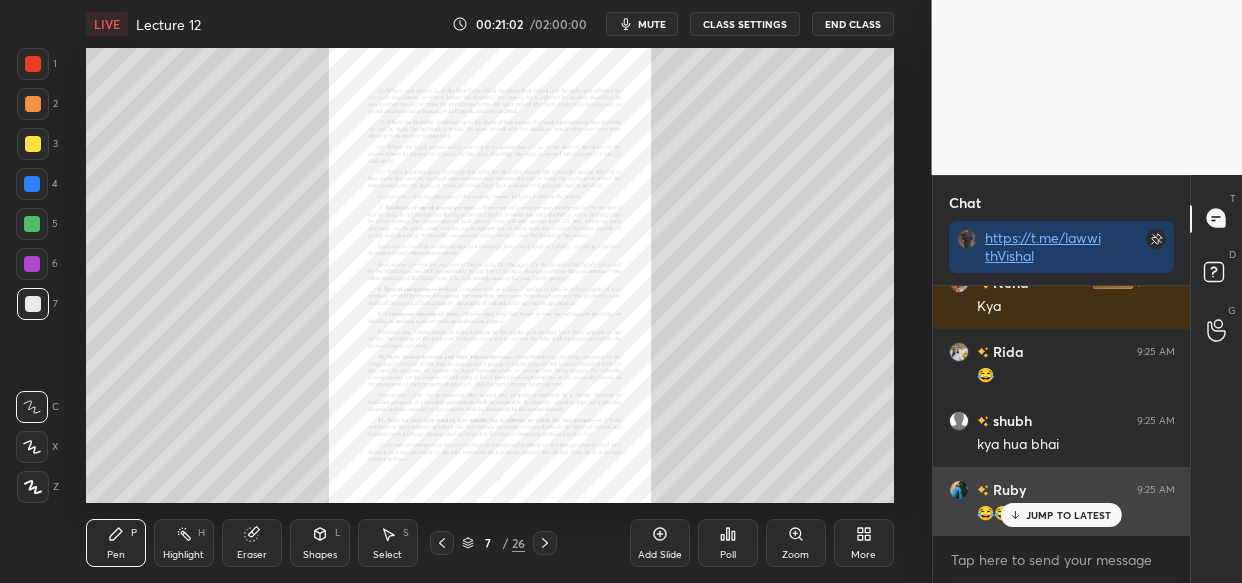 drag, startPoint x: 1051, startPoint y: 509, endPoint x: 1022, endPoint y: 512, distance: 29.15476 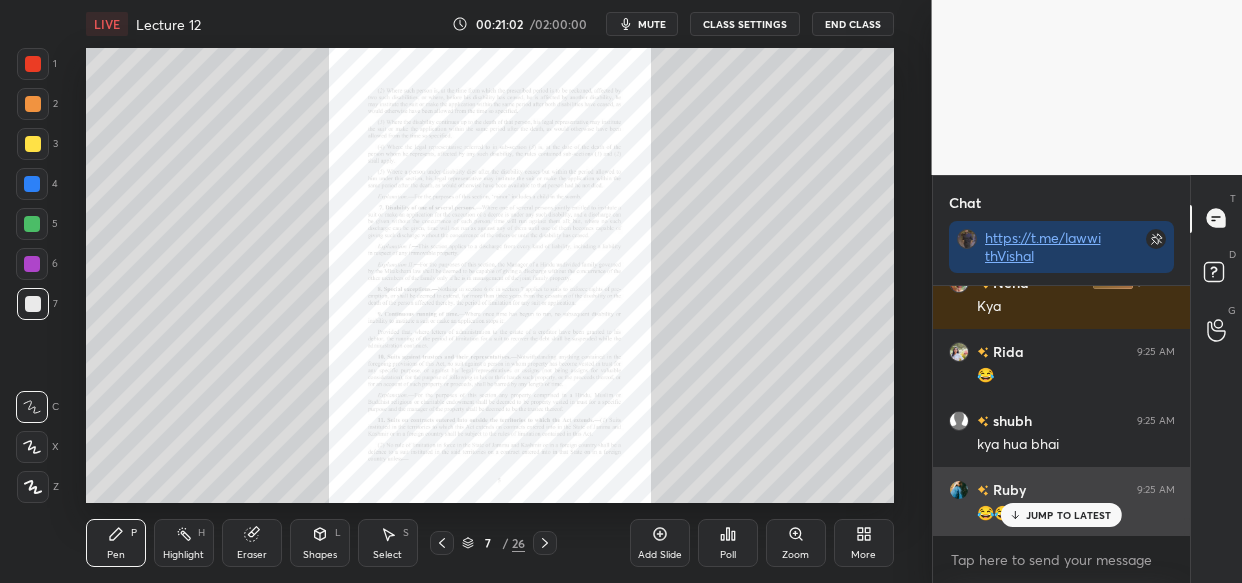 click on "JUMP TO LATEST" at bounding box center (1069, 515) 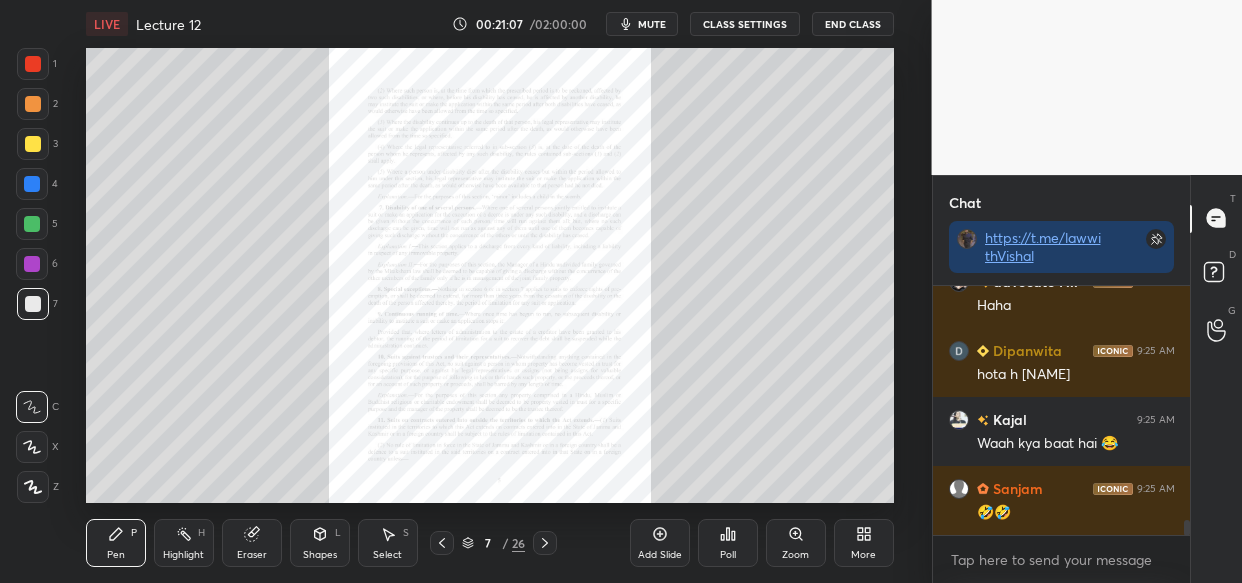 scroll, scrollTop: 3844, scrollLeft: 0, axis: vertical 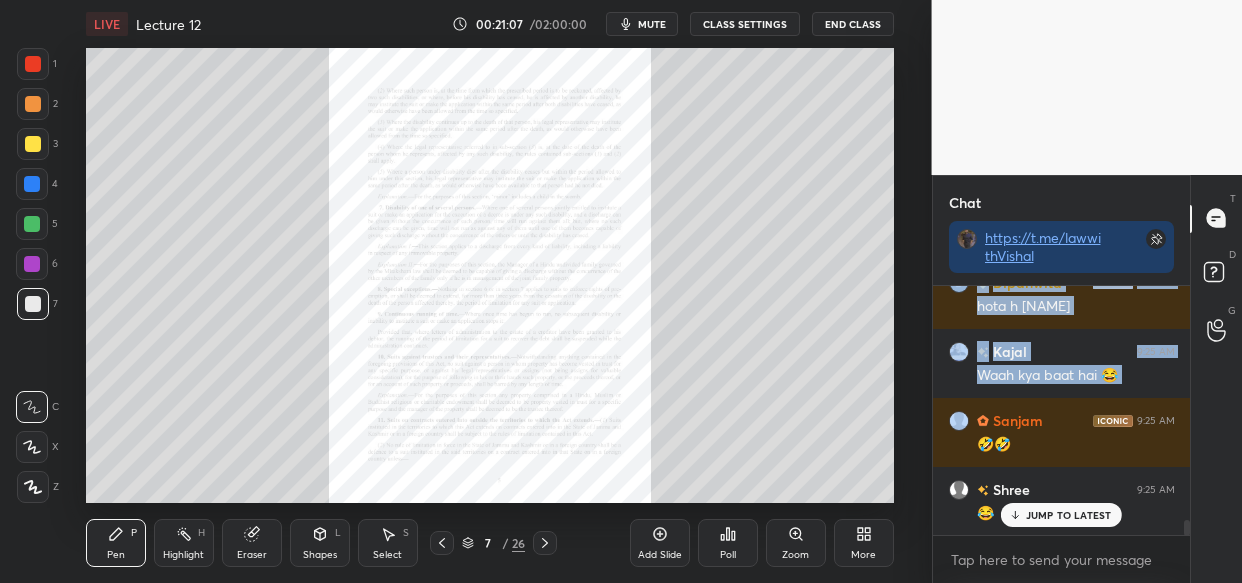 click on "[NAME] [TIME] Accepted [NAME] [TIME] 😂 [NAME] [TIME] 🤣 [NAME] [TIME] 🤣🤣🤣 [NAME] [TIME] Kya [NAME] [TIME] 😂 [NAME] [TIME] kya hua bhai [NAME] [TIME] 😂😂 [NAME] [TIME] 😂 [NAME] [TIME] Haha [NAME] [TIME] hota h kartik [NAME] [TIME] Waah kya baat hai 😂 [NAME] [TIME] 🤣🤣 [NAME] [TIME] 😂" at bounding box center (1062, 410) 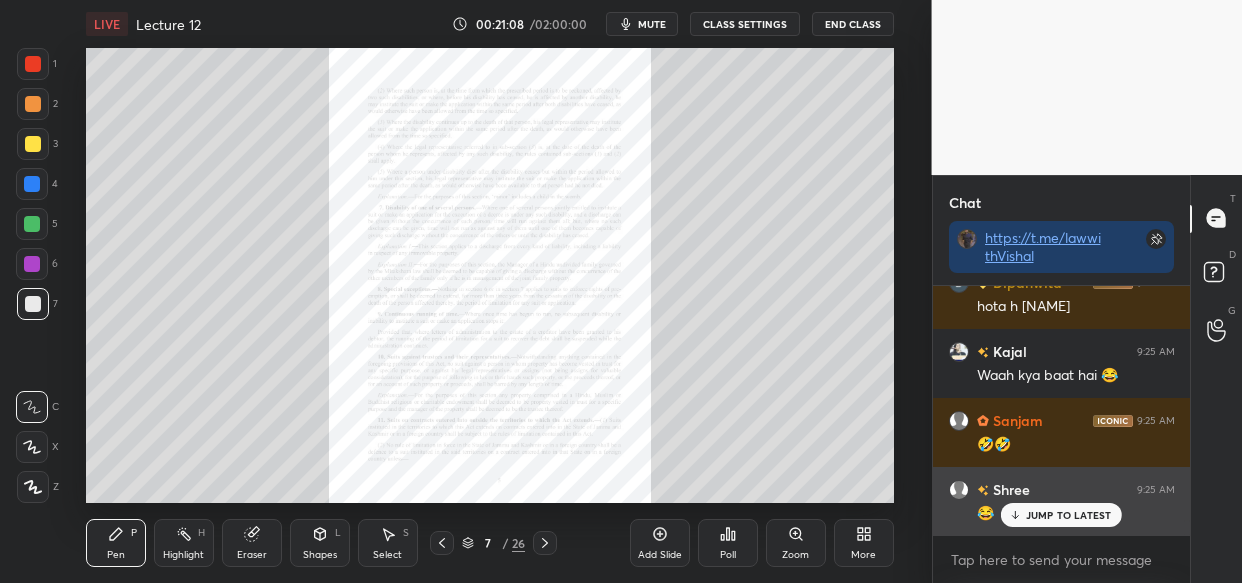 click on "JUMP TO LATEST" at bounding box center (1069, 515) 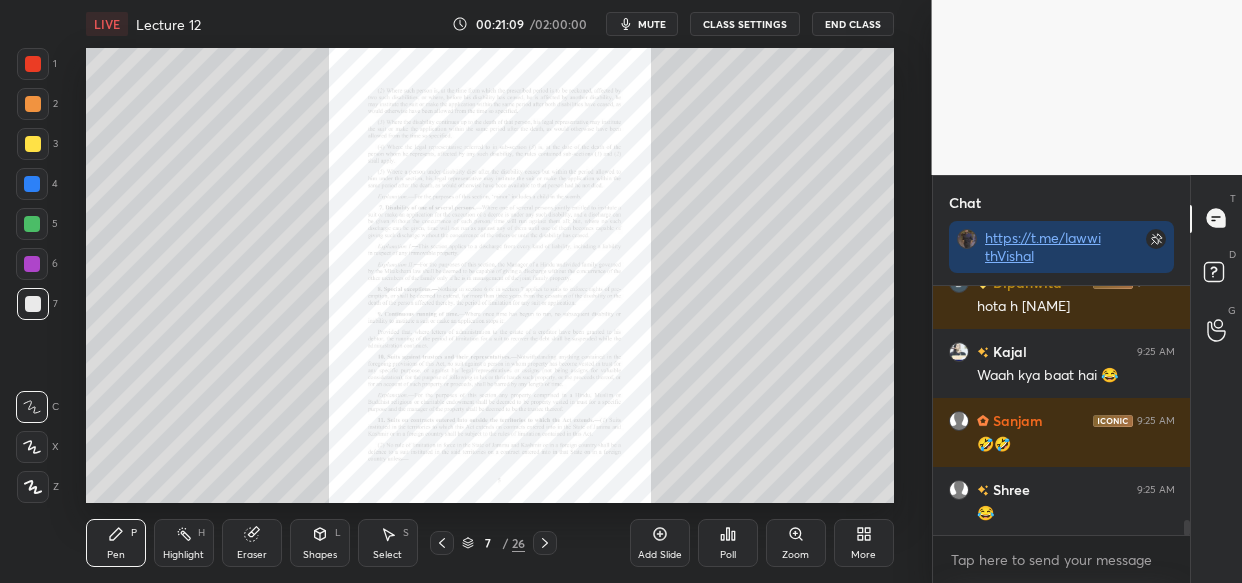 scroll, scrollTop: 3913, scrollLeft: 0, axis: vertical 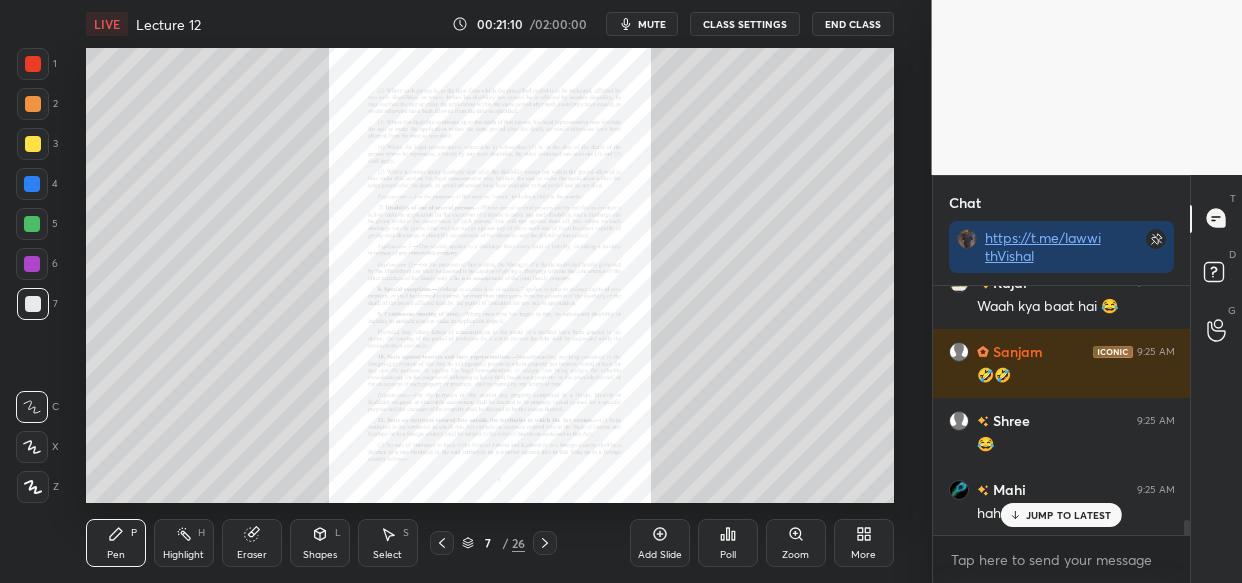 click on "JUMP TO LATEST" at bounding box center [1069, 515] 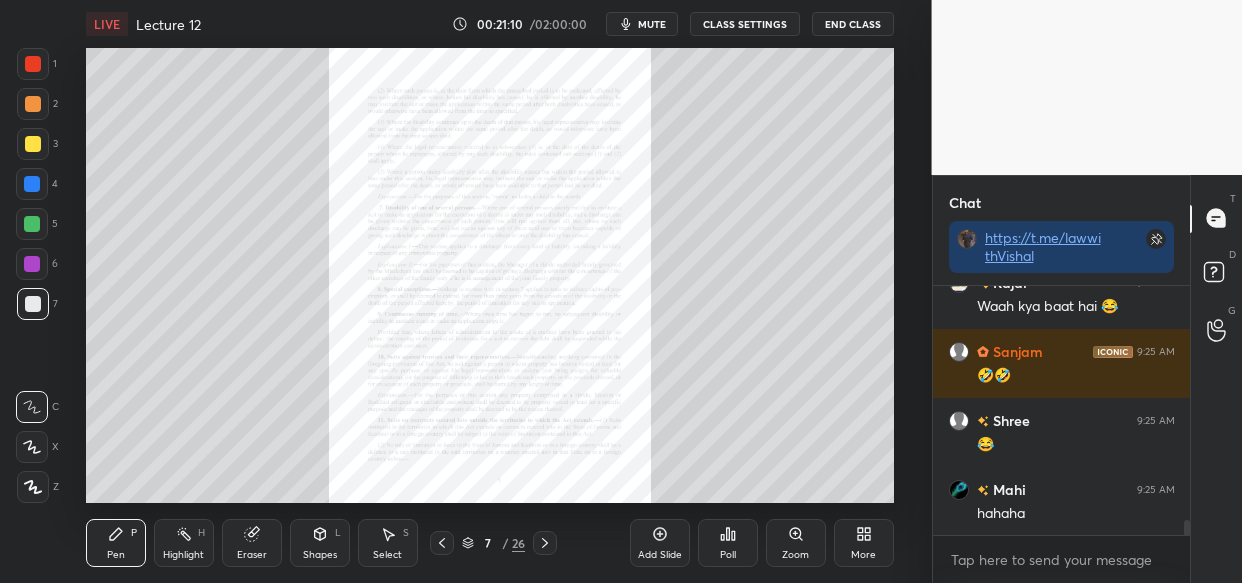 scroll, scrollTop: 3982, scrollLeft: 0, axis: vertical 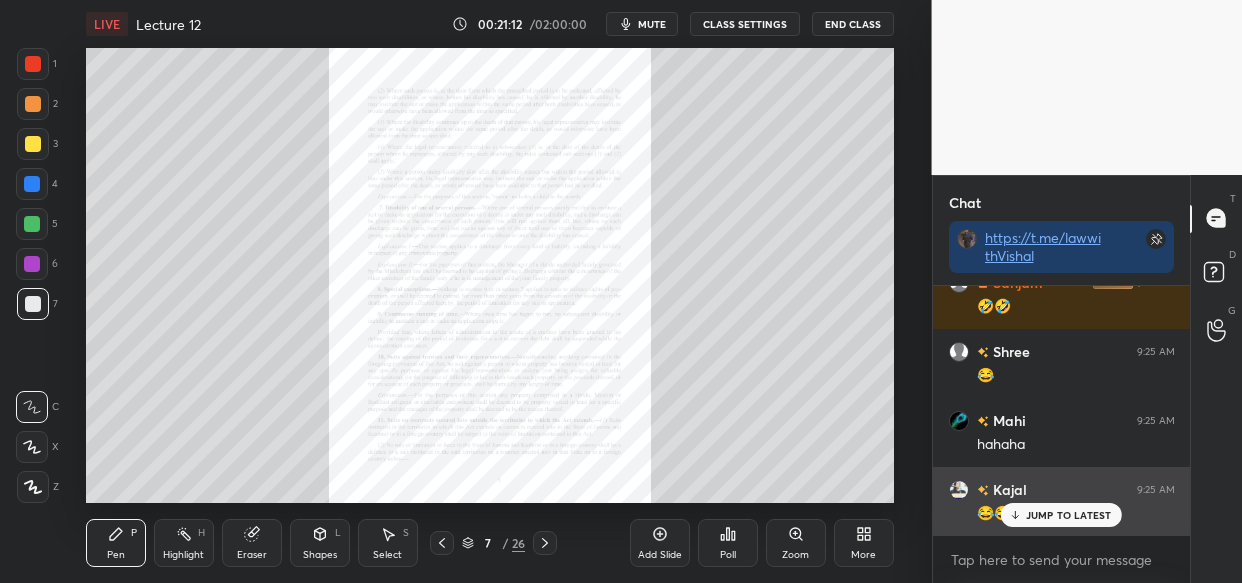 click on "JUMP TO LATEST" at bounding box center (1061, 515) 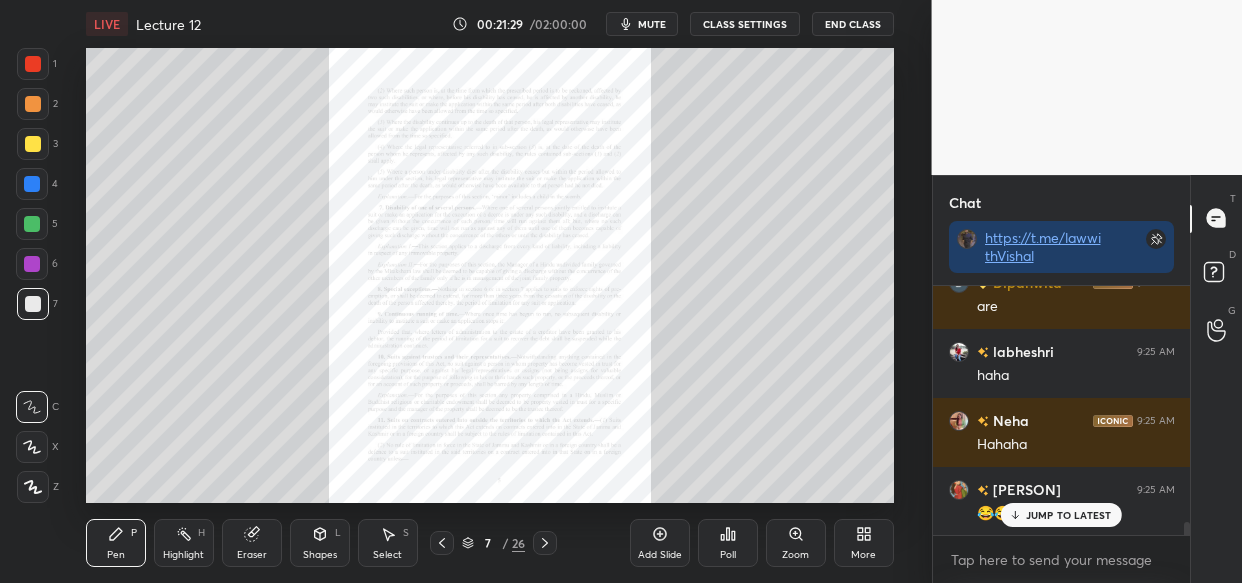 scroll, scrollTop: 4741, scrollLeft: 0, axis: vertical 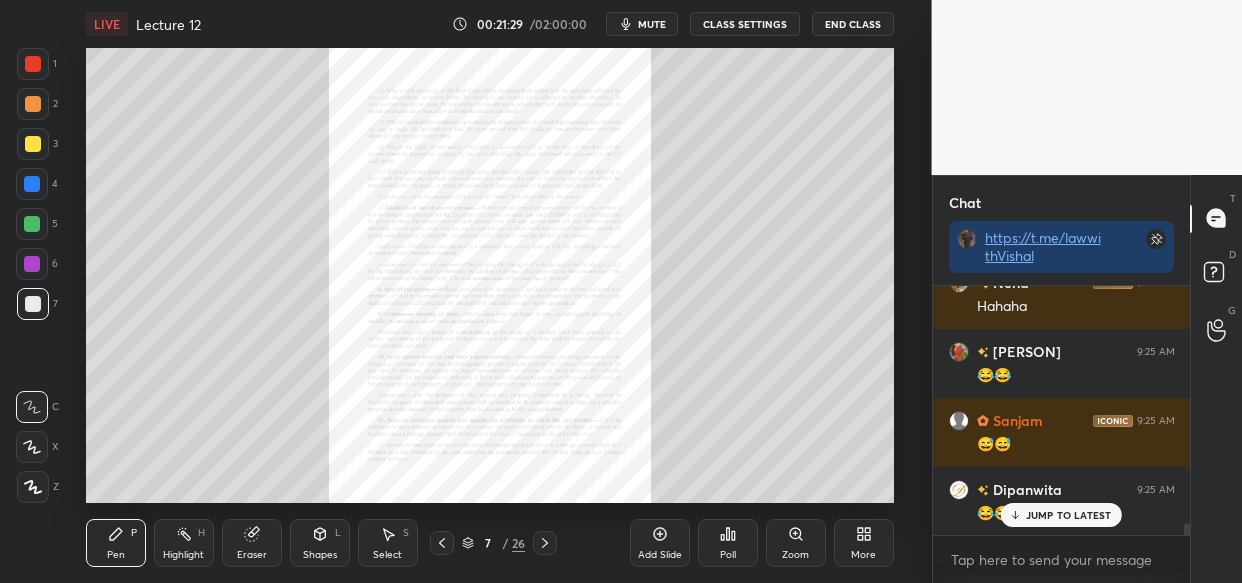 click on "JUMP TO LATEST" at bounding box center (1069, 515) 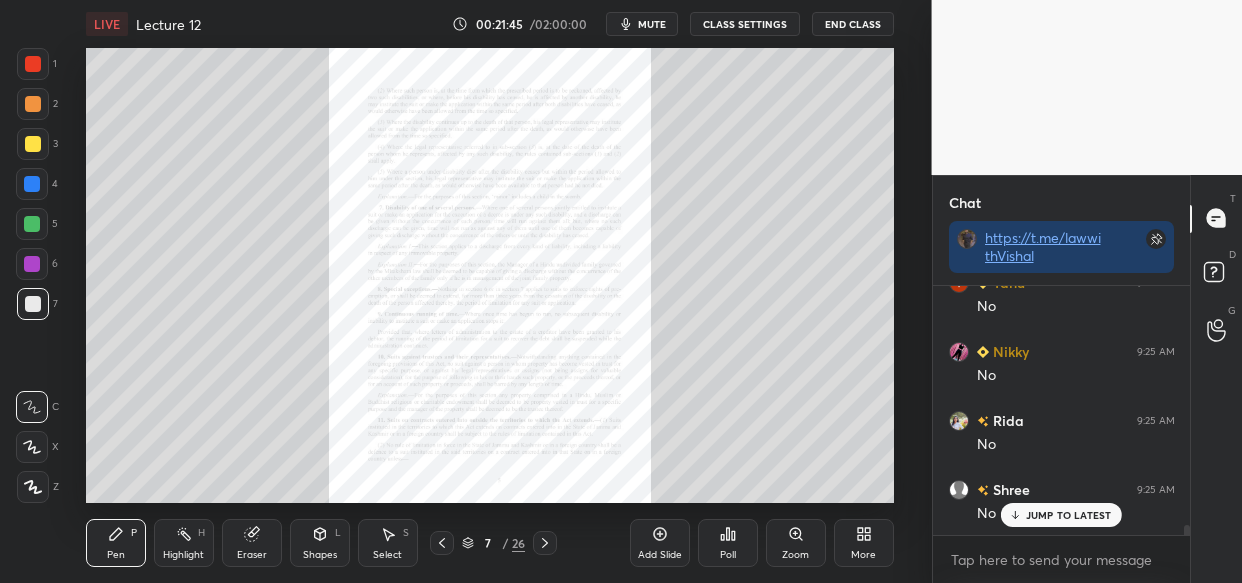 scroll, scrollTop: 6121, scrollLeft: 0, axis: vertical 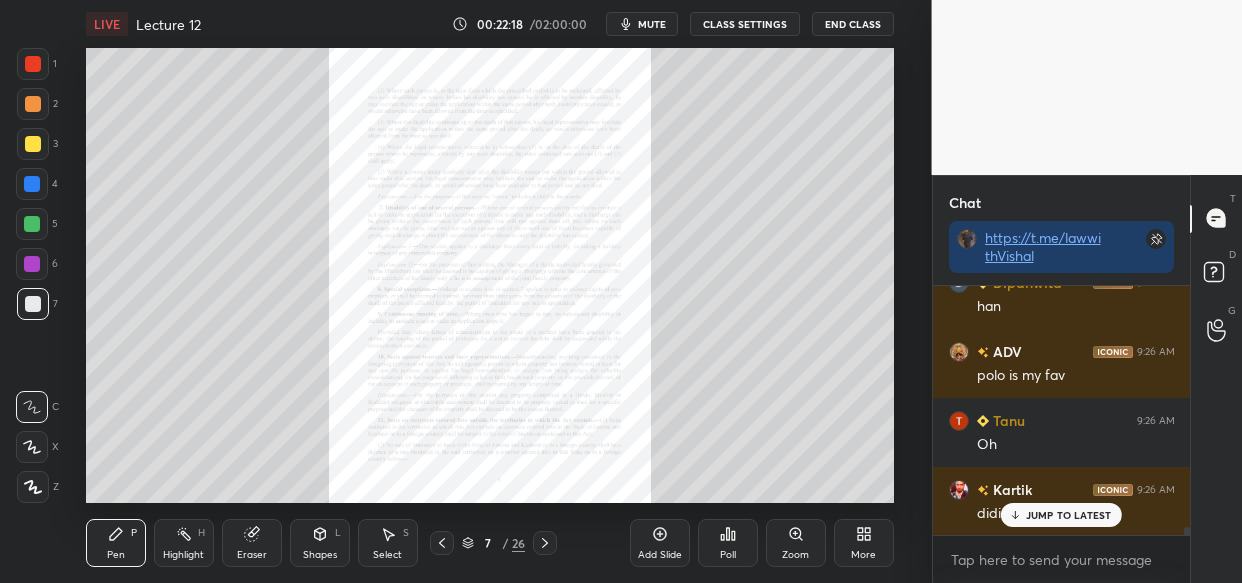 click on "JUMP TO LATEST" at bounding box center [1061, 515] 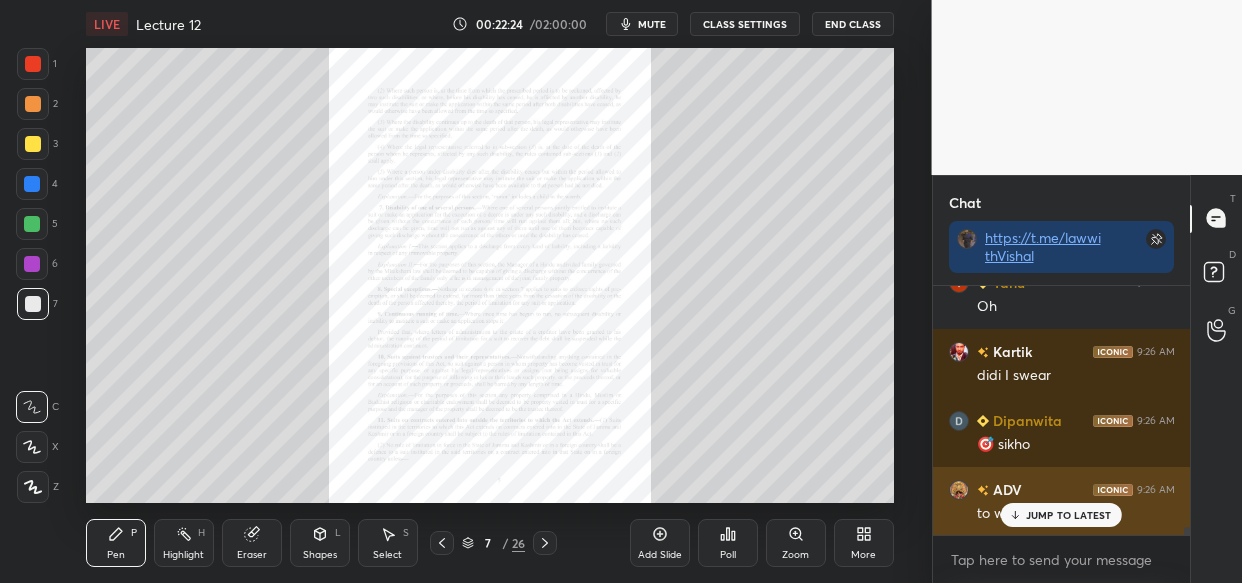 drag, startPoint x: 1096, startPoint y: 520, endPoint x: 1083, endPoint y: 521, distance: 13.038404 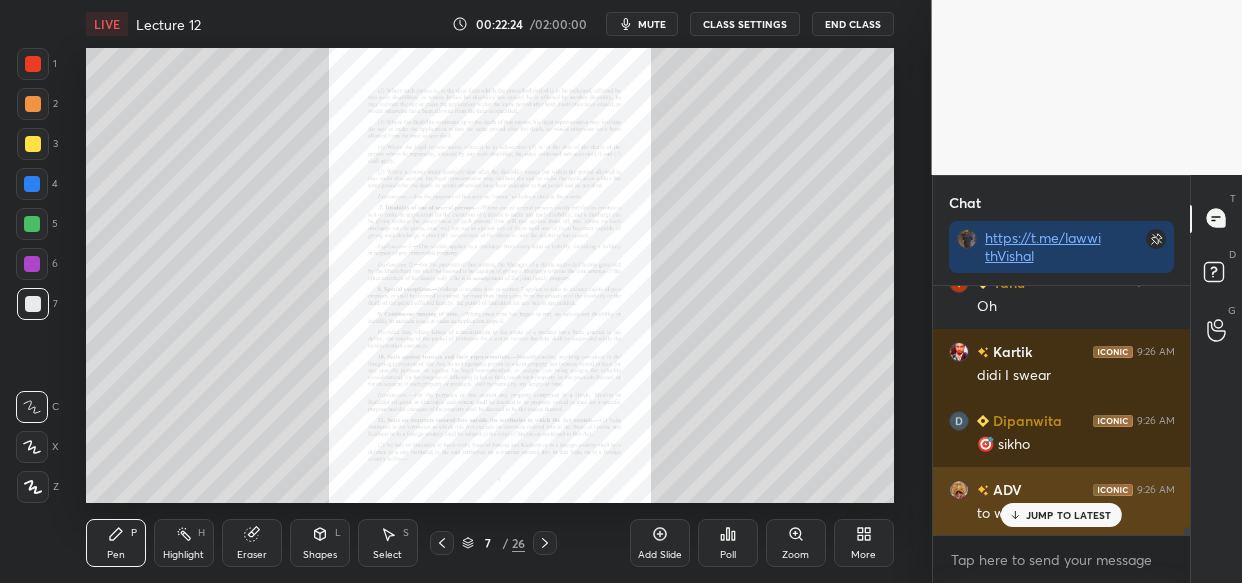 click on "JUMP TO LATEST" at bounding box center (1069, 515) 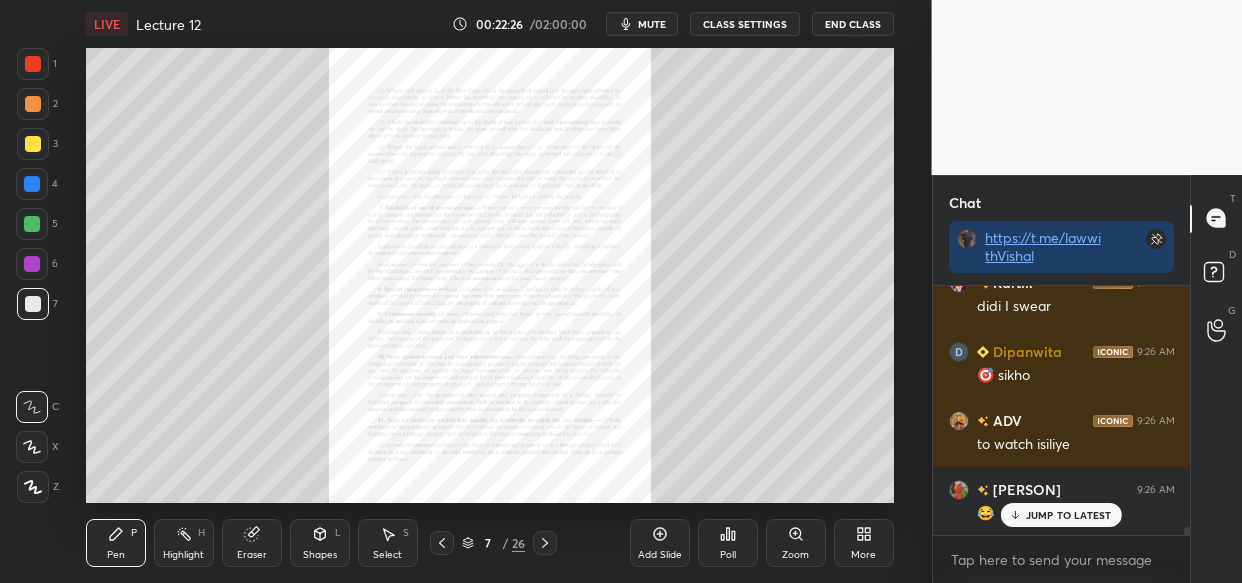 click on "JUMP TO LATEST" at bounding box center (1069, 515) 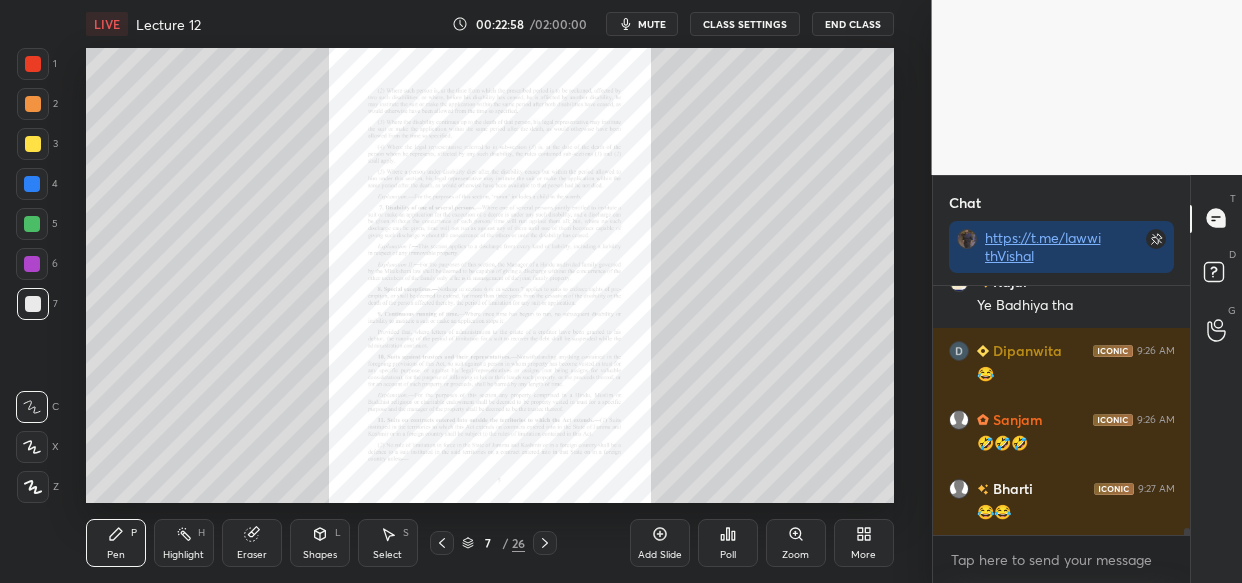scroll, scrollTop: 9296, scrollLeft: 0, axis: vertical 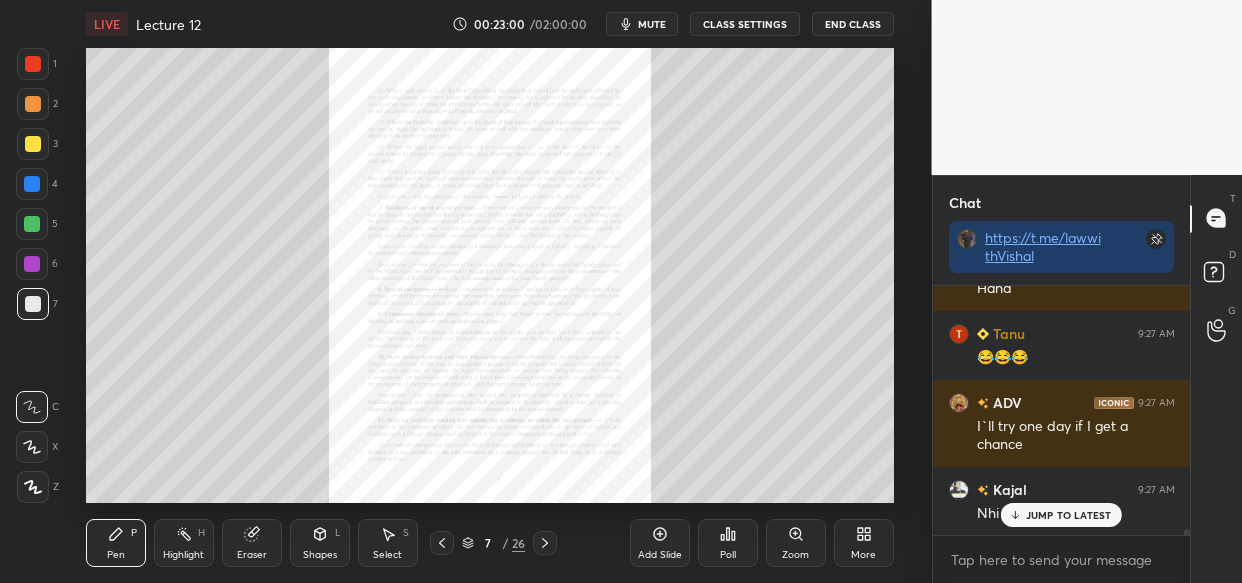 click 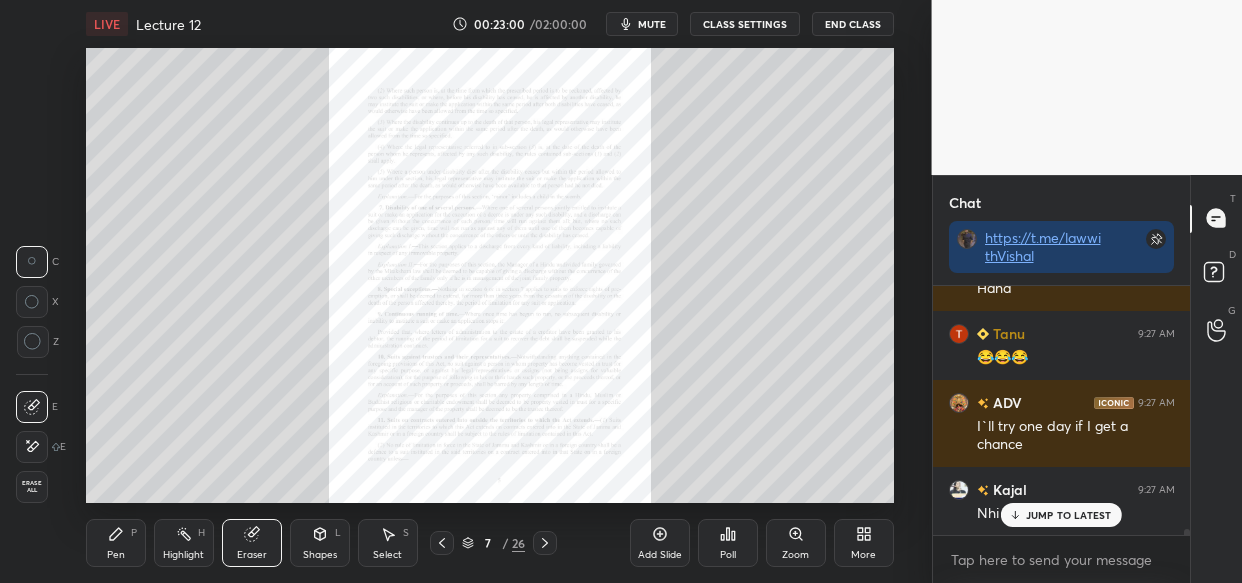 click on "Erase all" at bounding box center (32, 487) 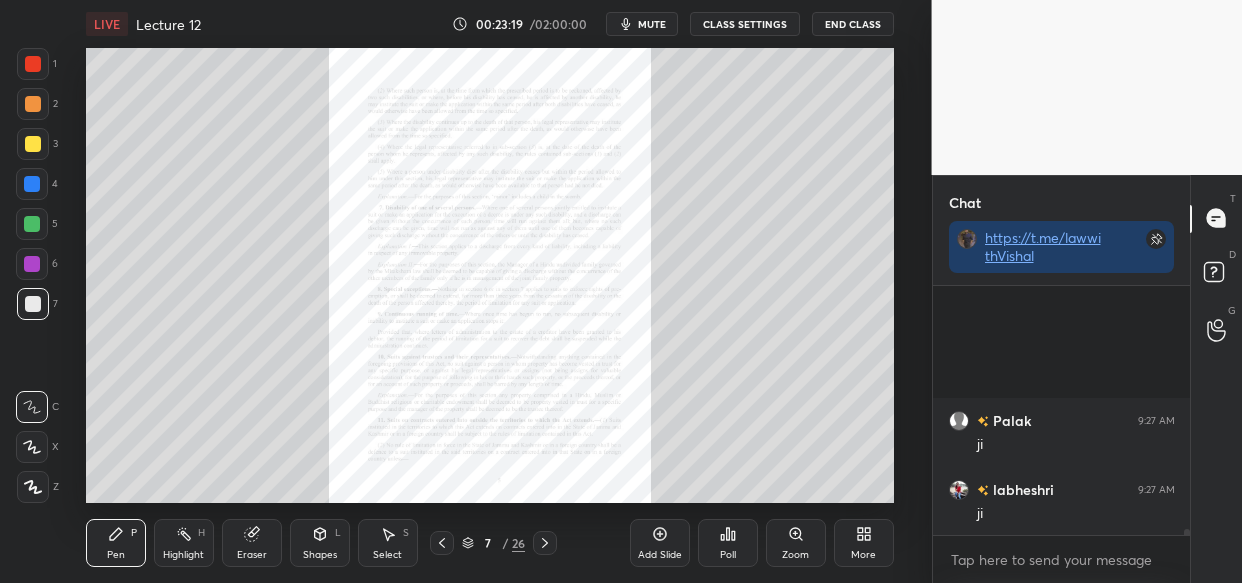 scroll, scrollTop: 10418, scrollLeft: 0, axis: vertical 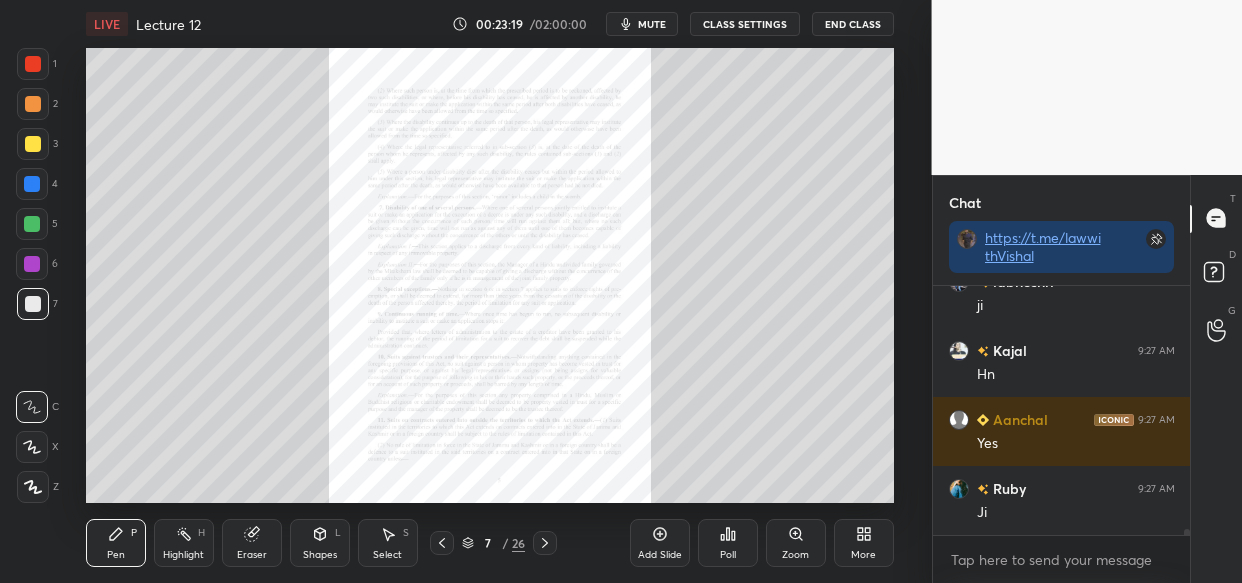 click 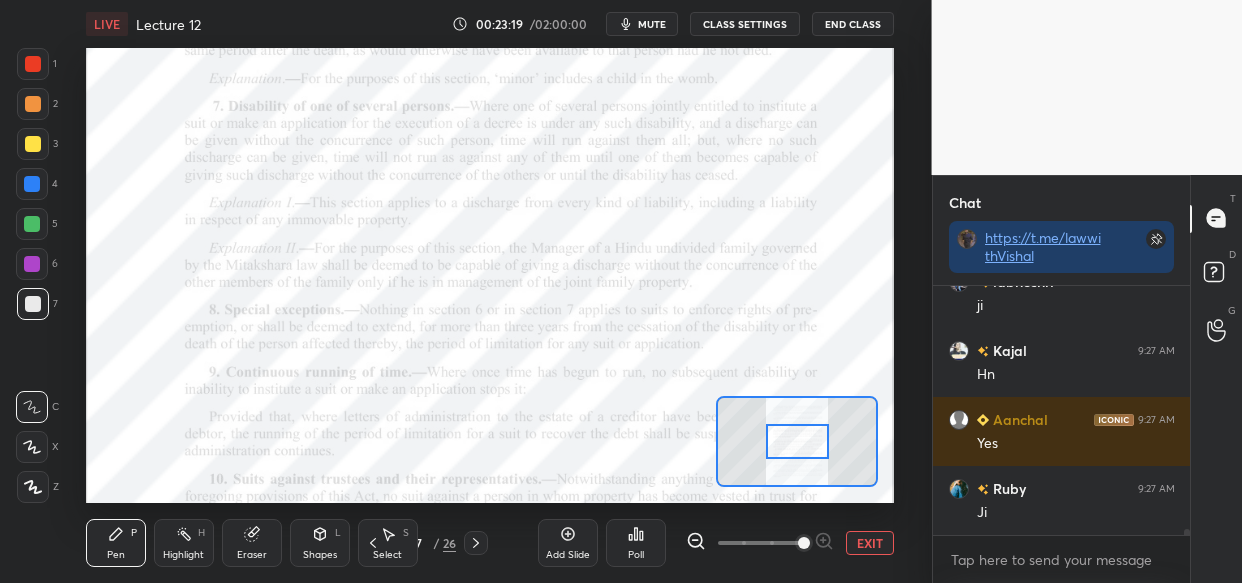 click at bounding box center (804, 543) 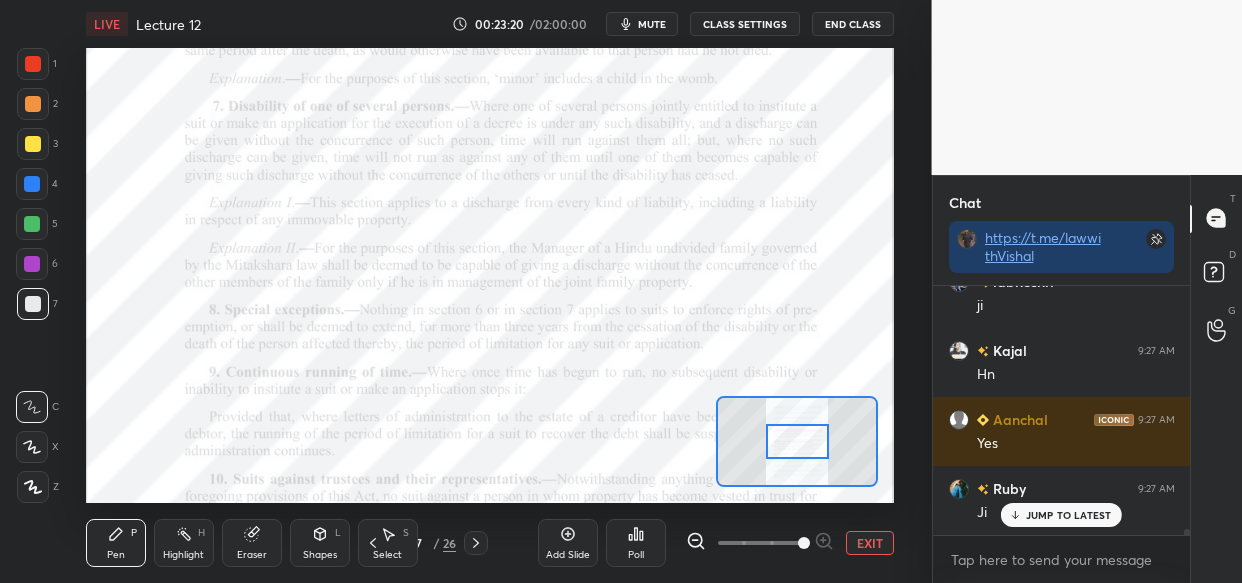 scroll, scrollTop: 10624, scrollLeft: 0, axis: vertical 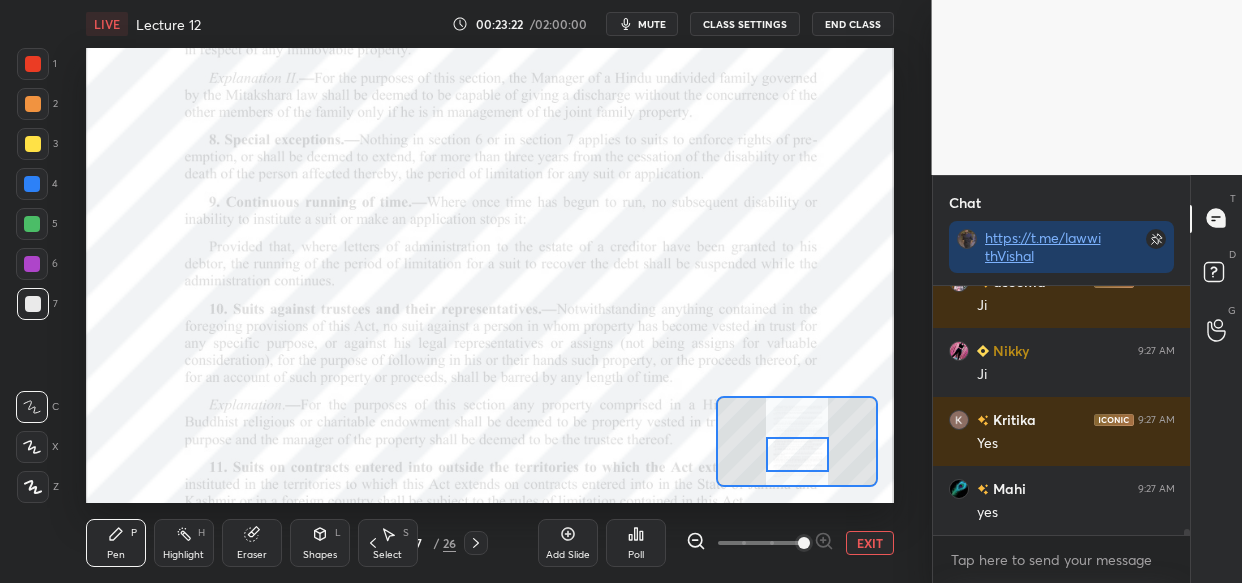 drag, startPoint x: 800, startPoint y: 437, endPoint x: 800, endPoint y: 450, distance: 13 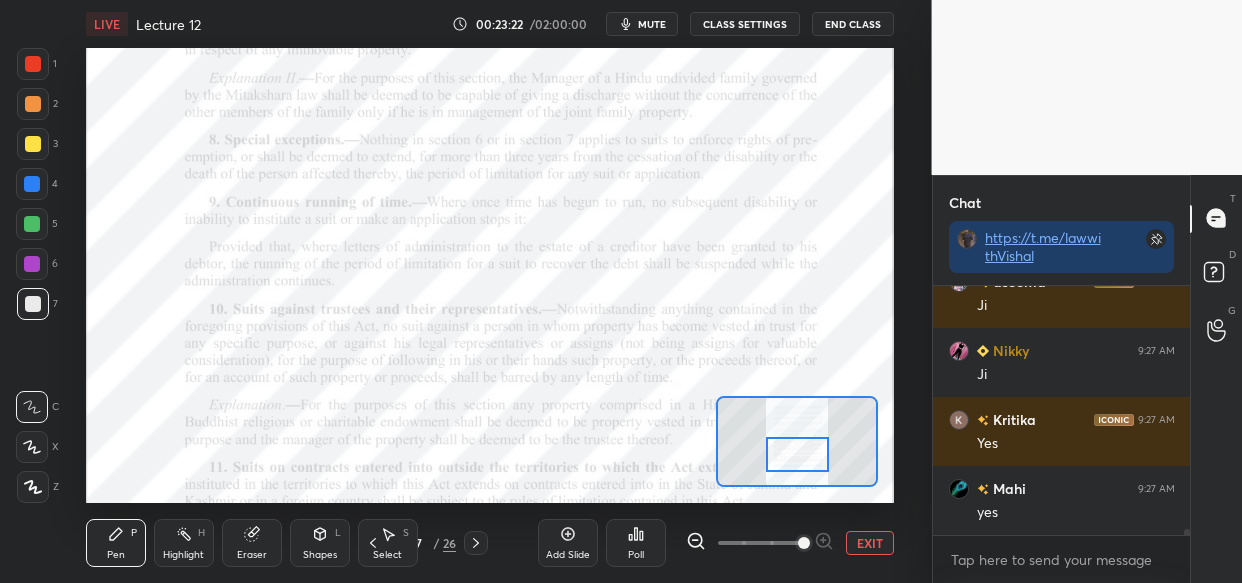 click at bounding box center (797, 454) 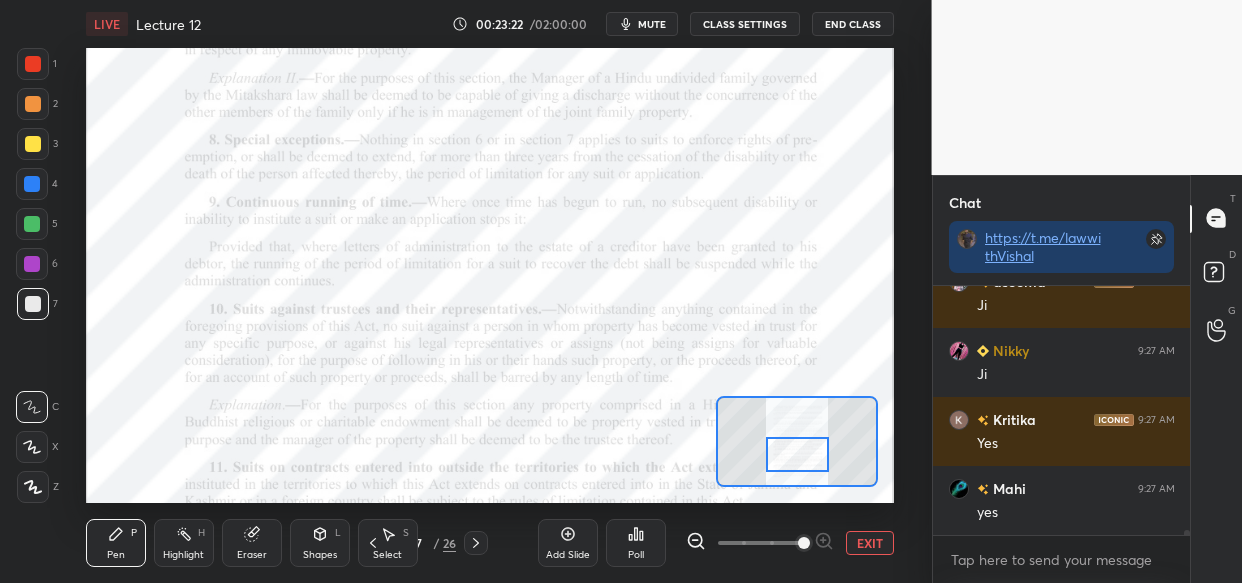 scroll, scrollTop: 11039, scrollLeft: 0, axis: vertical 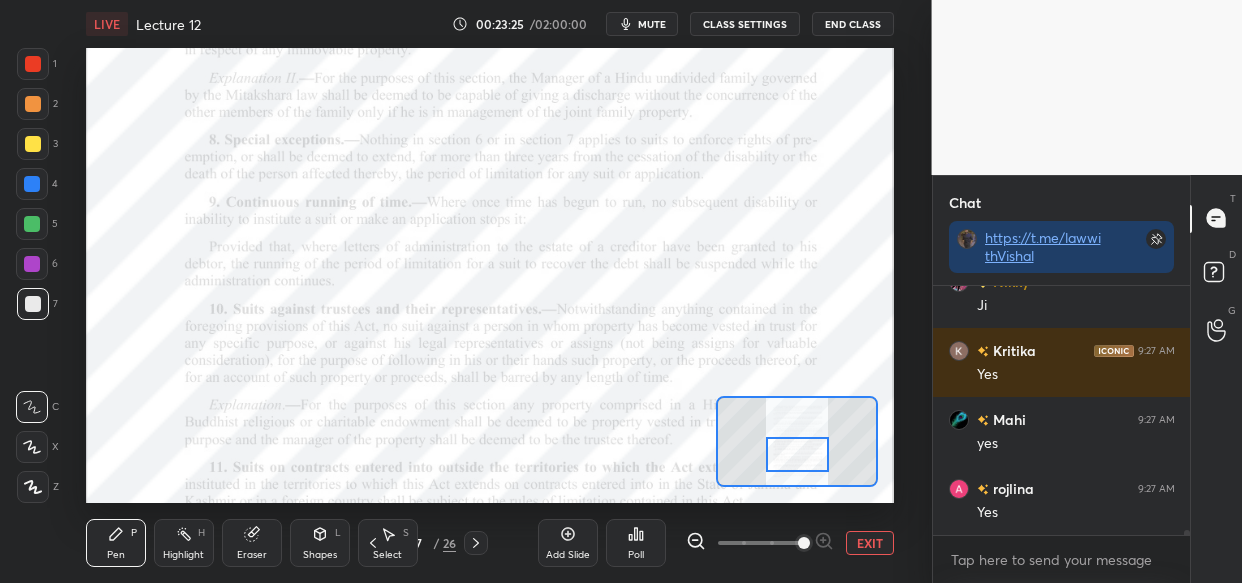 drag, startPoint x: 34, startPoint y: 182, endPoint x: 84, endPoint y: 197, distance: 52.201534 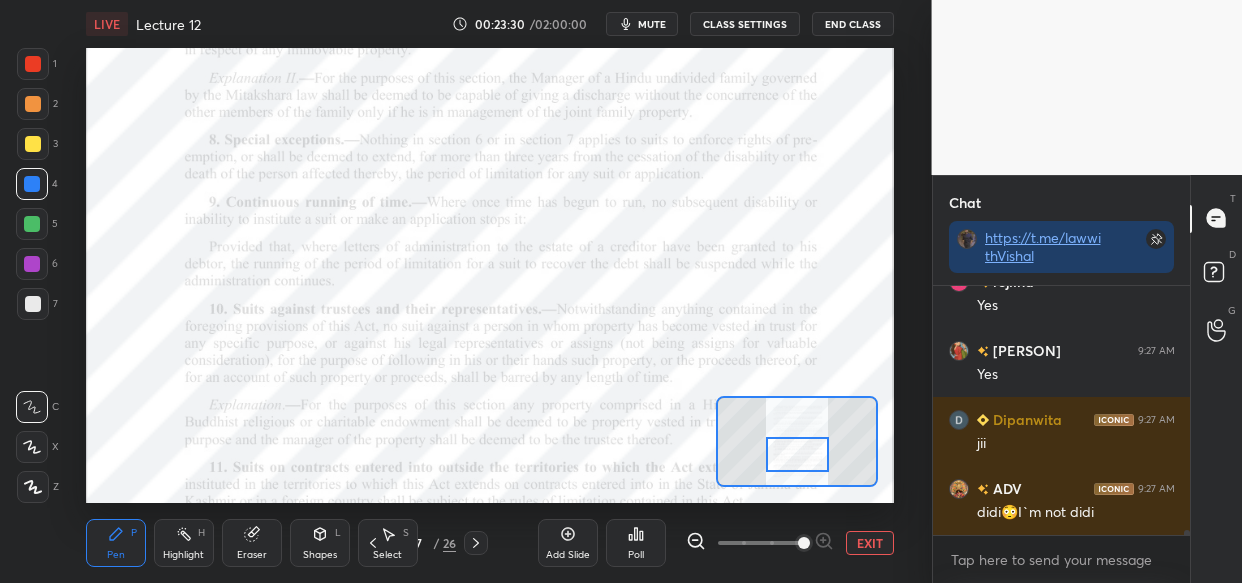 scroll, scrollTop: 11314, scrollLeft: 0, axis: vertical 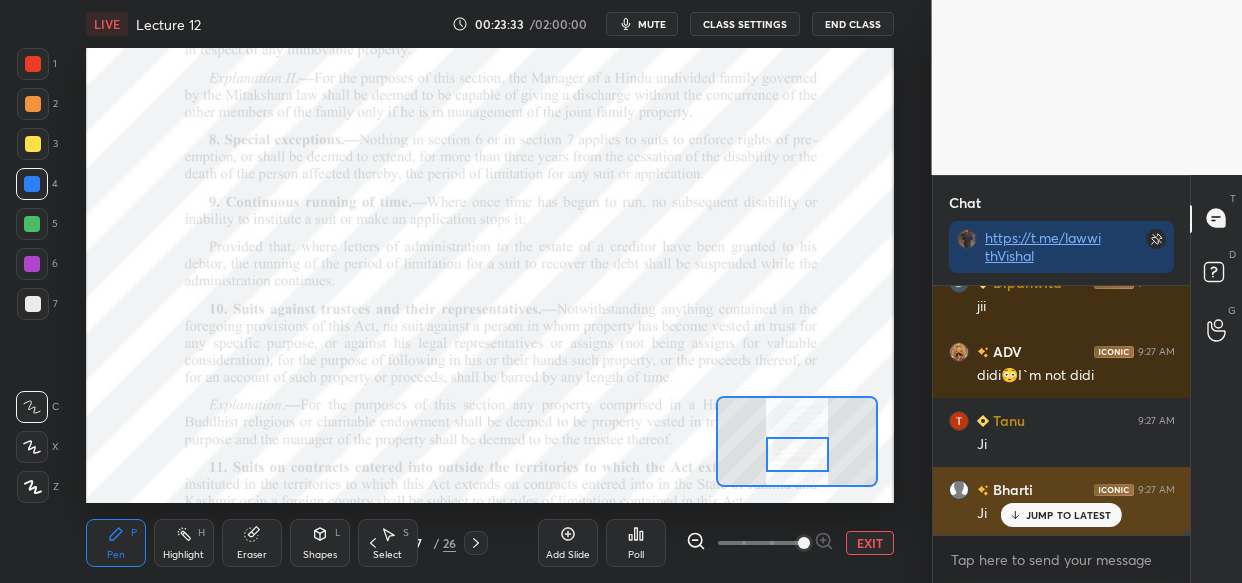 click on "JUMP TO LATEST" at bounding box center [1069, 515] 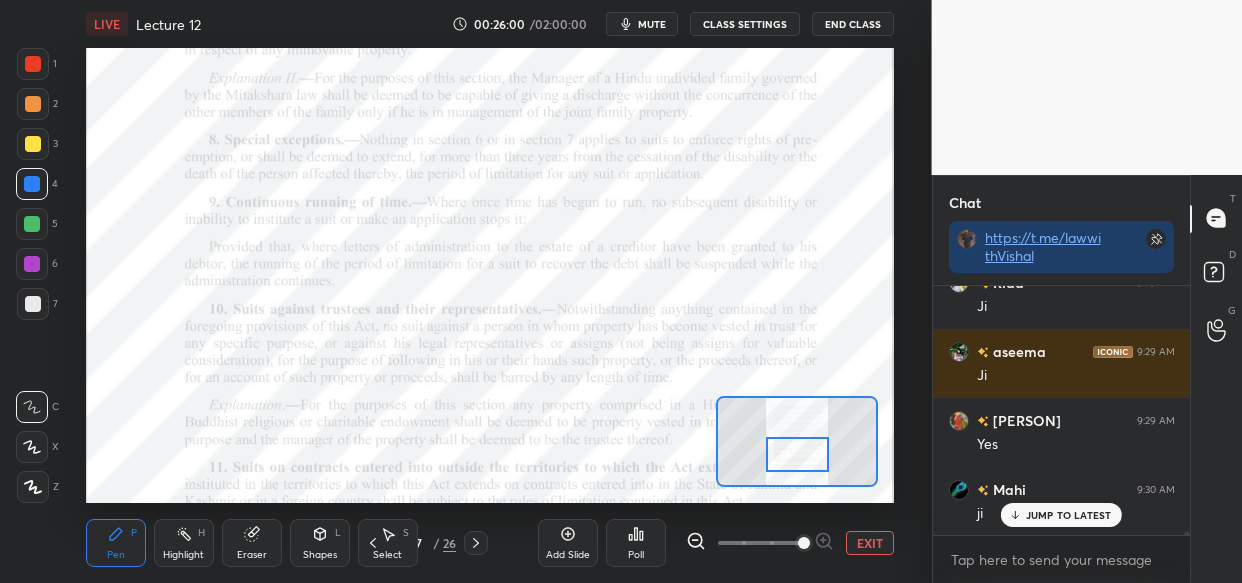 scroll, scrollTop: 18252, scrollLeft: 0, axis: vertical 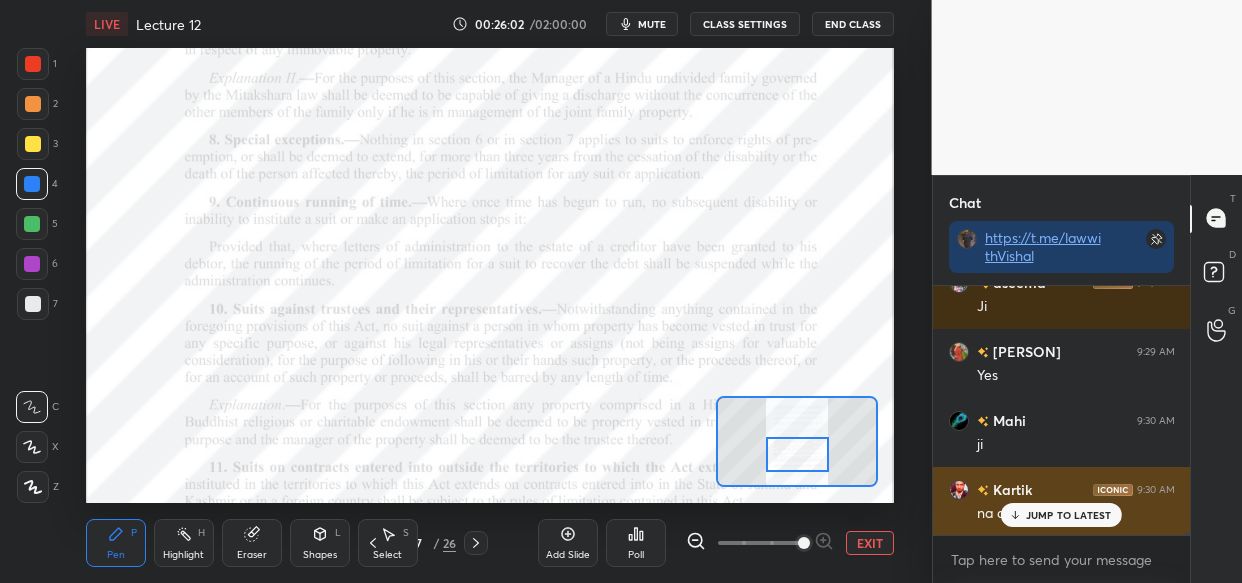 click on "JUMP TO LATEST" at bounding box center (1069, 515) 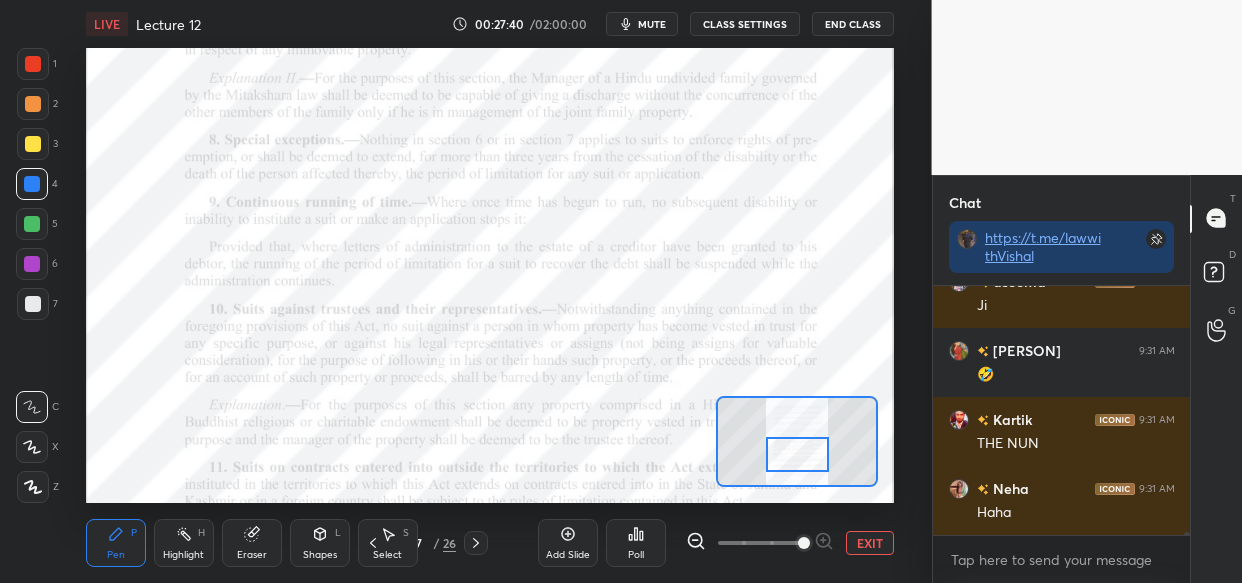 scroll, scrollTop: 22134, scrollLeft: 0, axis: vertical 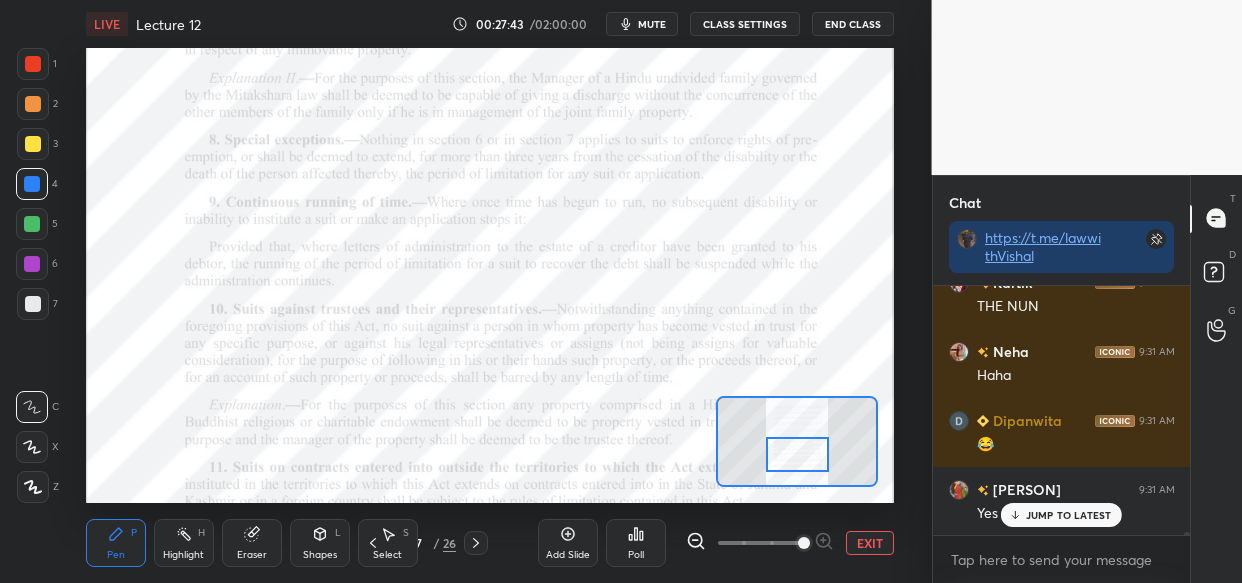 click 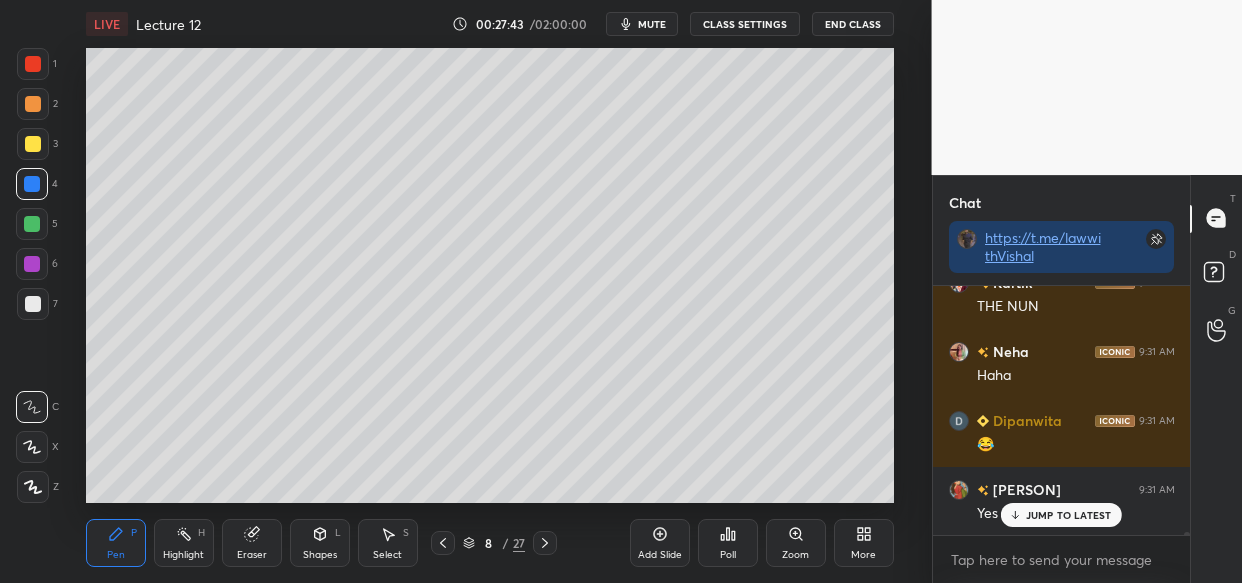 scroll, scrollTop: 22272, scrollLeft: 0, axis: vertical 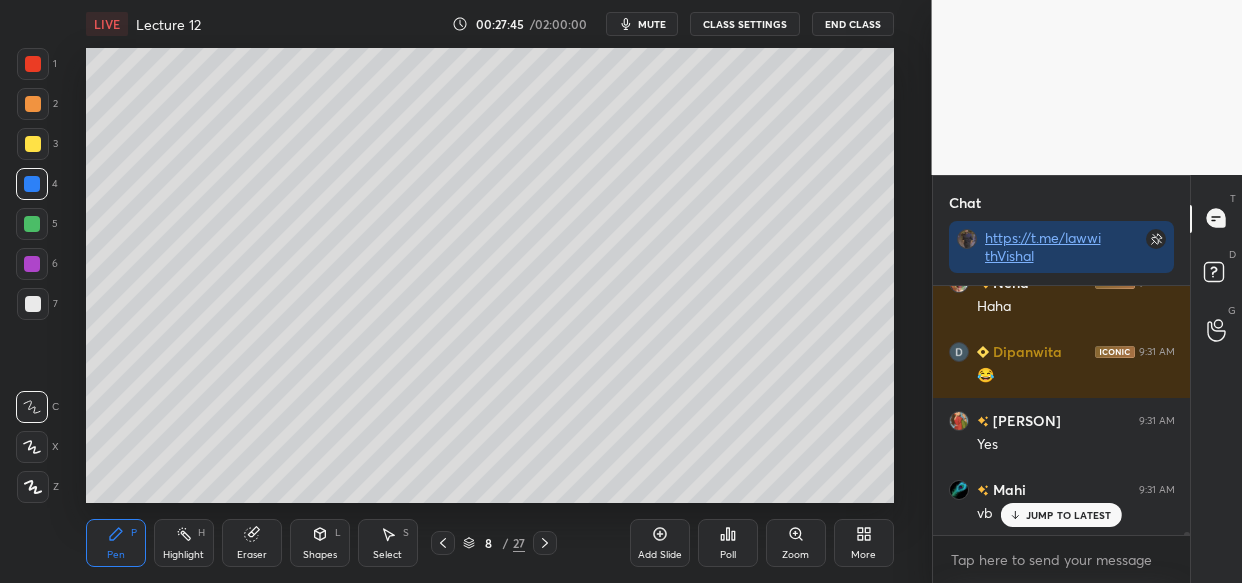 click at bounding box center (33, 144) 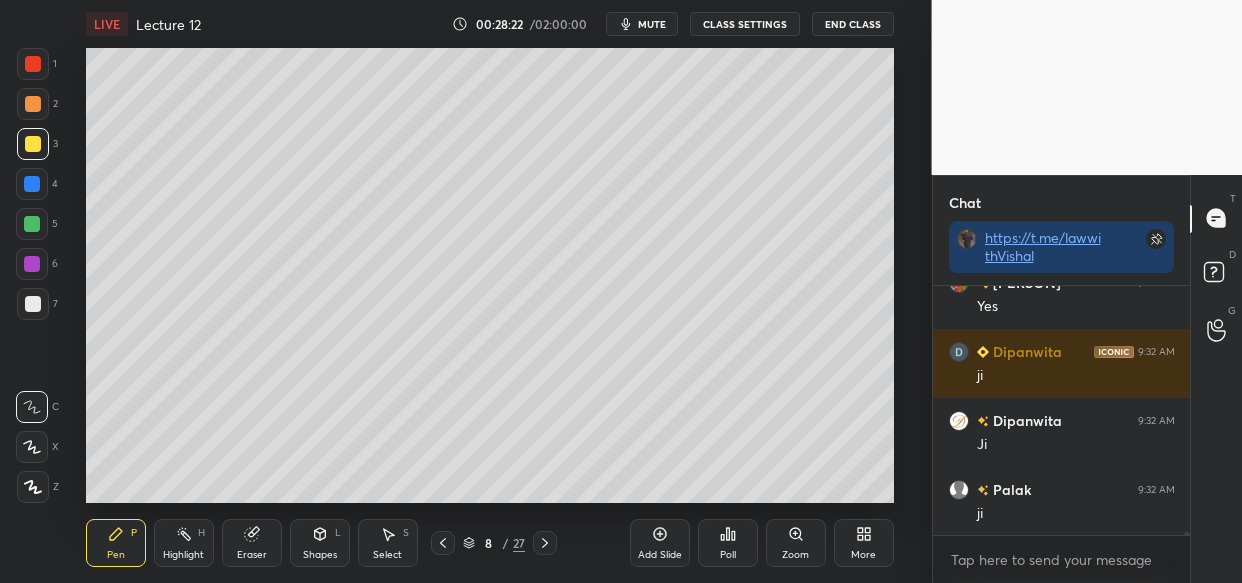 scroll, scrollTop: 24411, scrollLeft: 0, axis: vertical 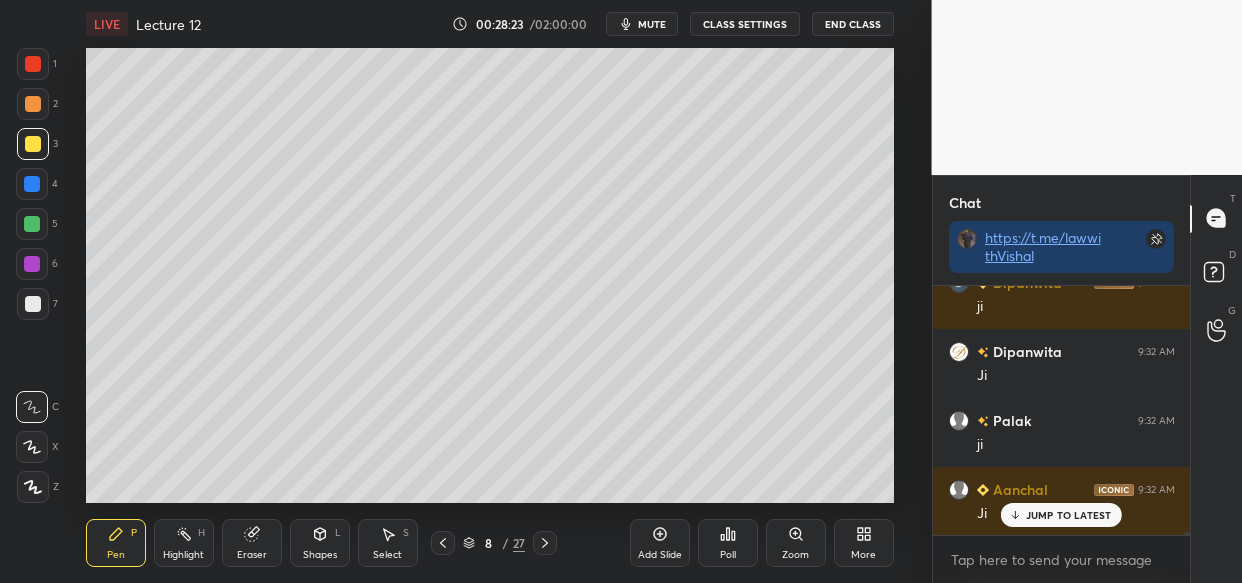 click 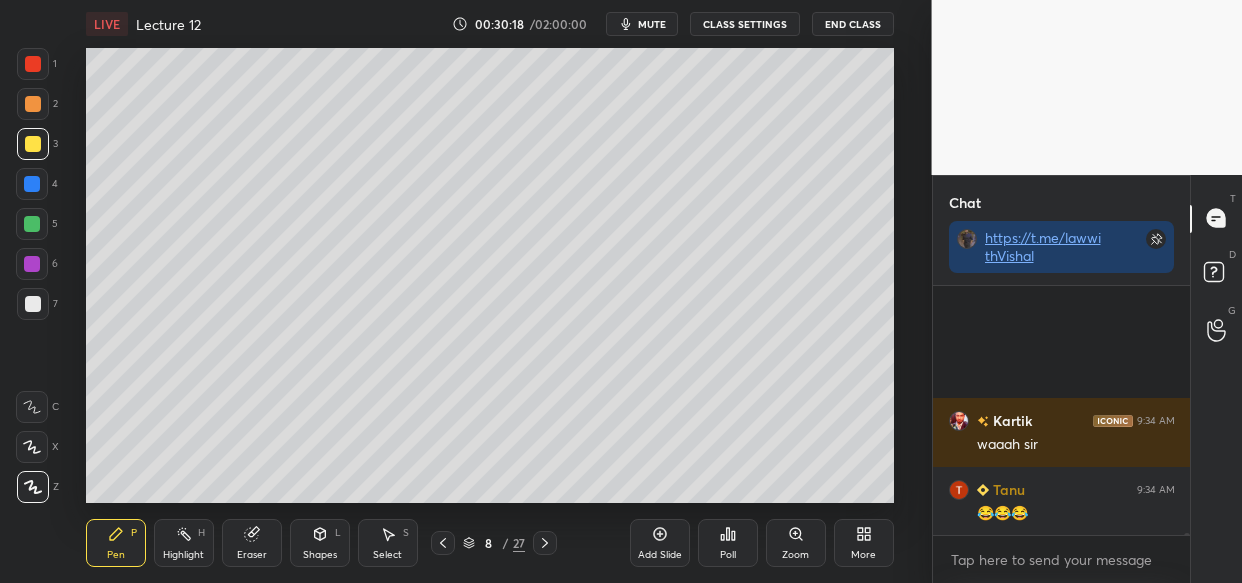 scroll, scrollTop: 30729, scrollLeft: 0, axis: vertical 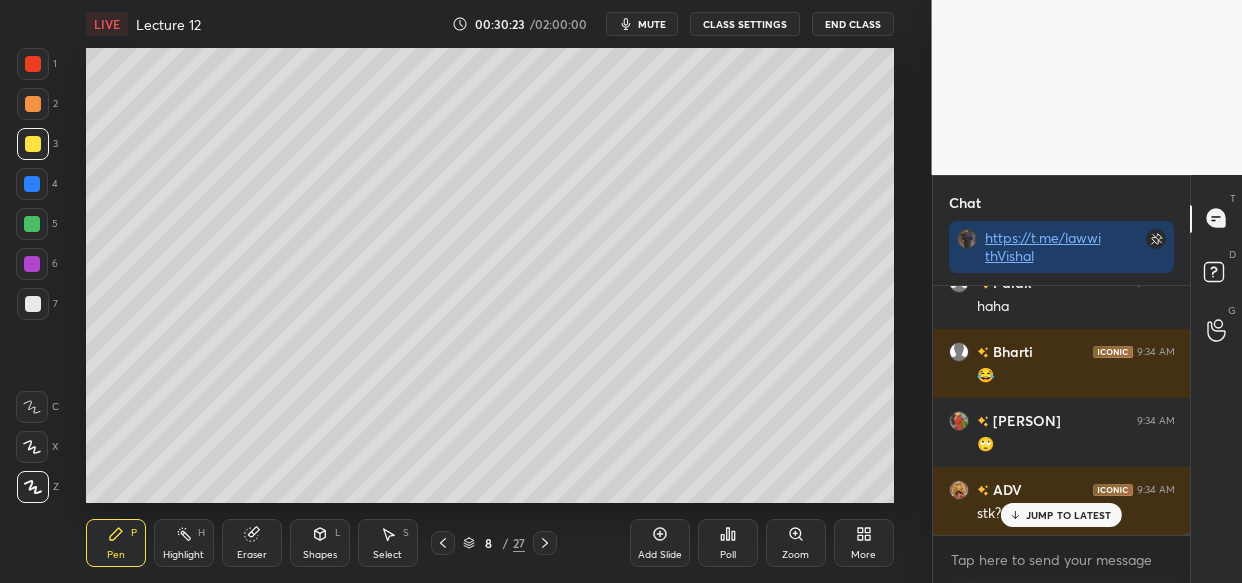 click on "Add Slide" at bounding box center (660, 543) 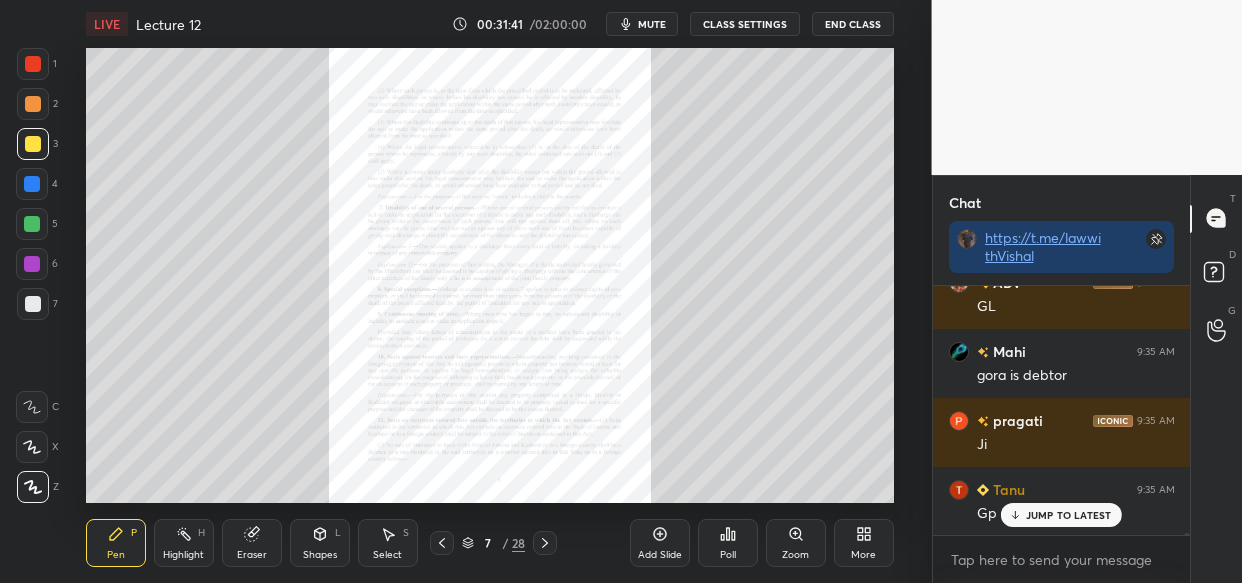 scroll, scrollTop: 34769, scrollLeft: 0, axis: vertical 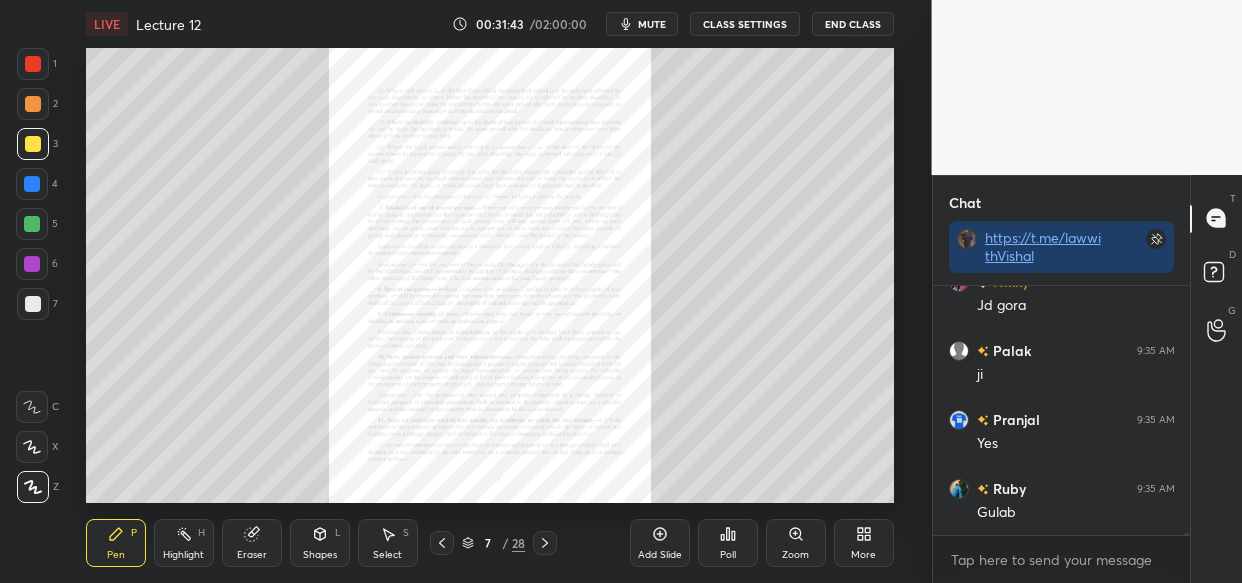 click on "Zoom" at bounding box center (796, 543) 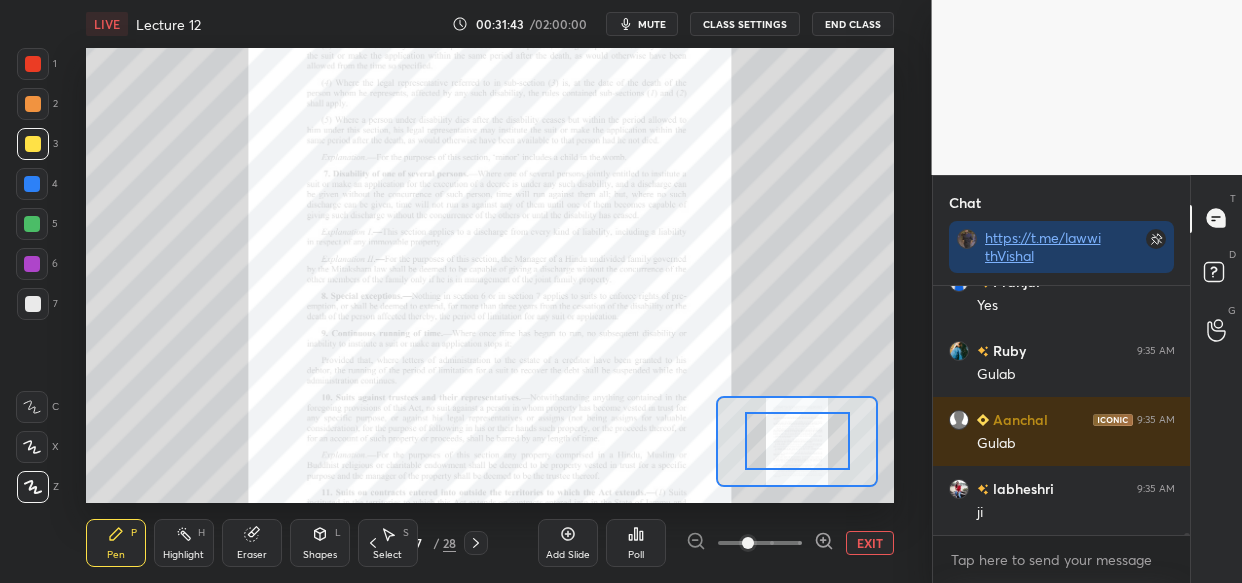 click at bounding box center (760, 543) 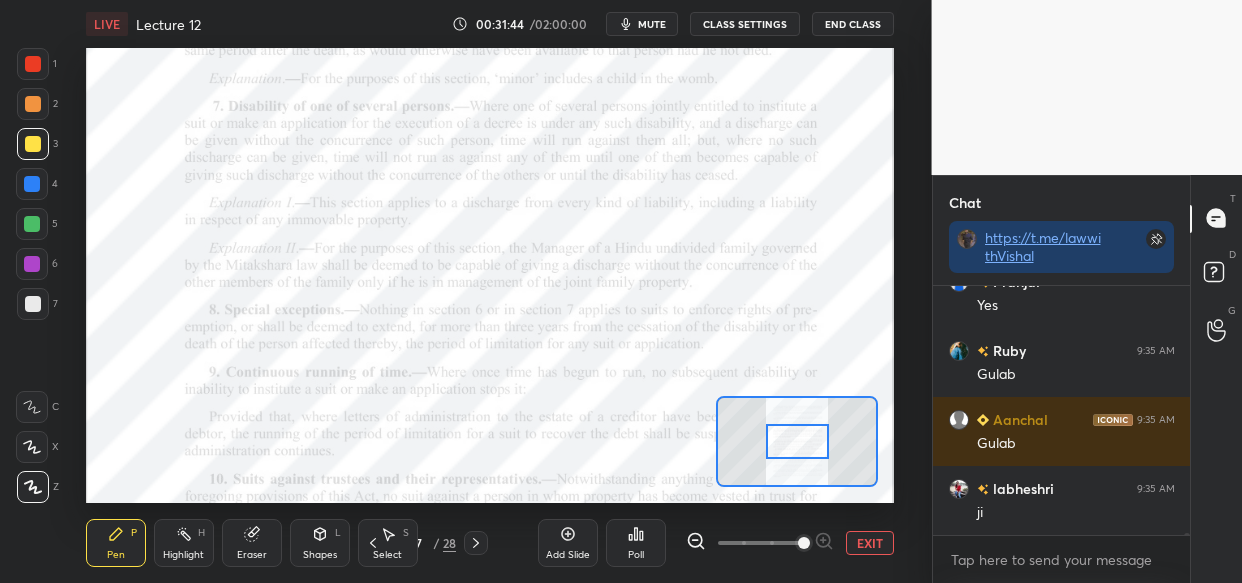 click at bounding box center [804, 543] 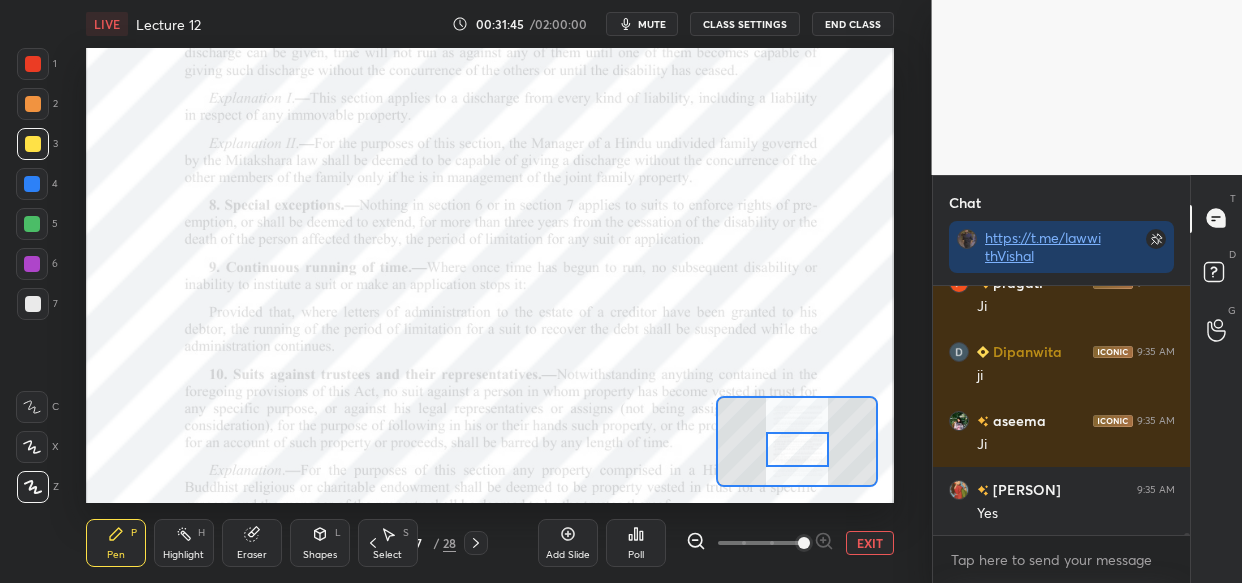 click at bounding box center [797, 449] 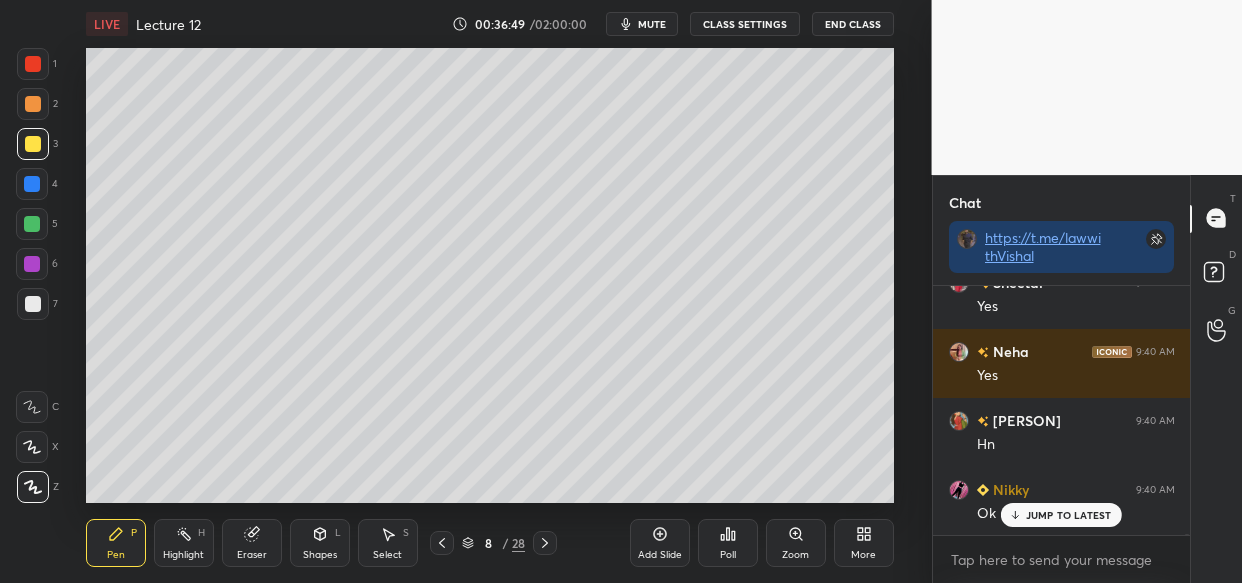 scroll, scrollTop: 48243, scrollLeft: 0, axis: vertical 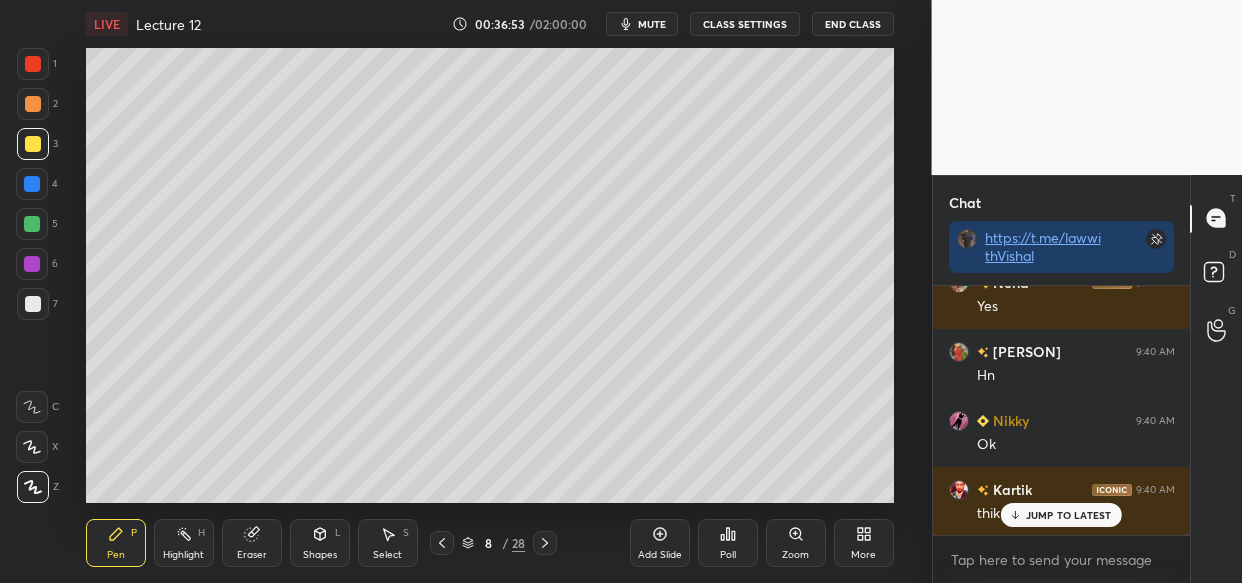 click on "Add Slide" at bounding box center [660, 543] 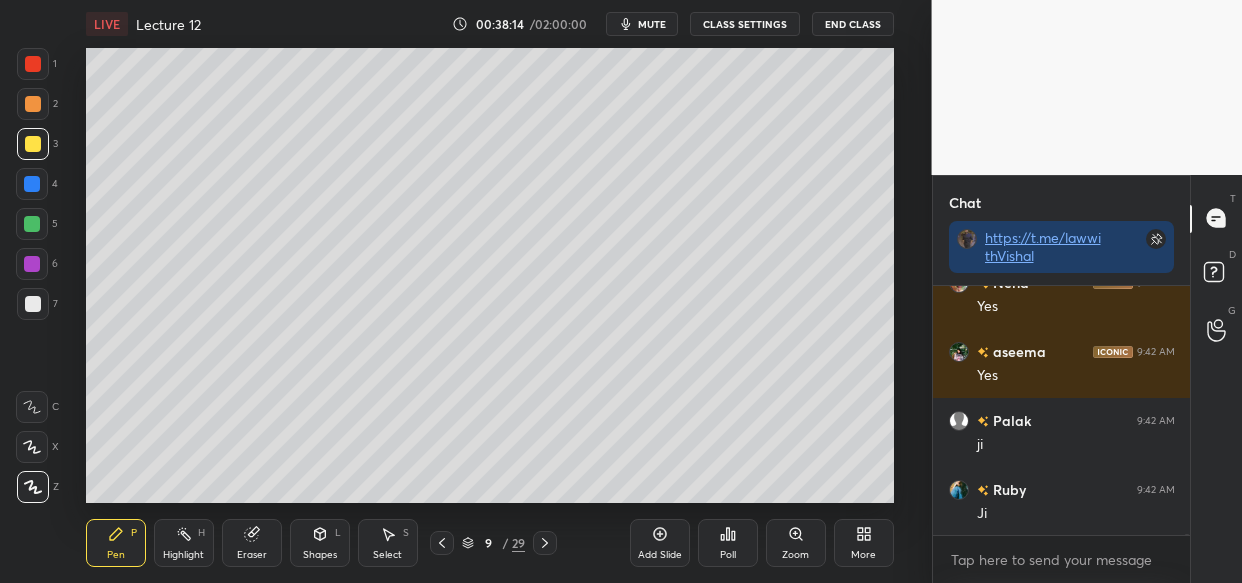 scroll, scrollTop: 51141, scrollLeft: 0, axis: vertical 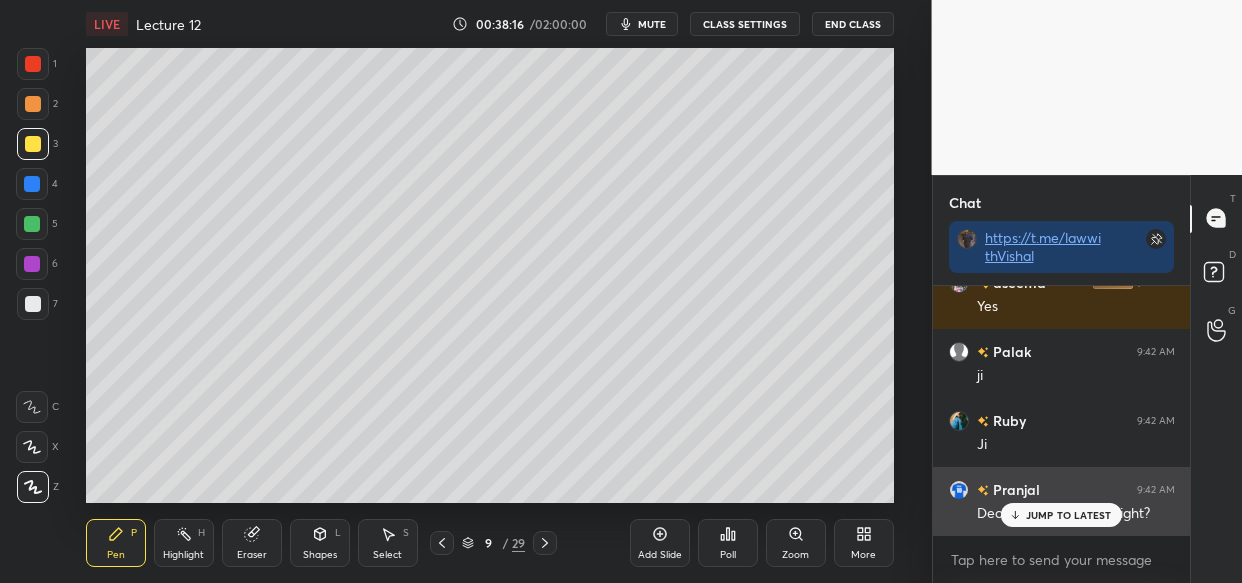 click on "JUMP TO LATEST" at bounding box center (1061, 515) 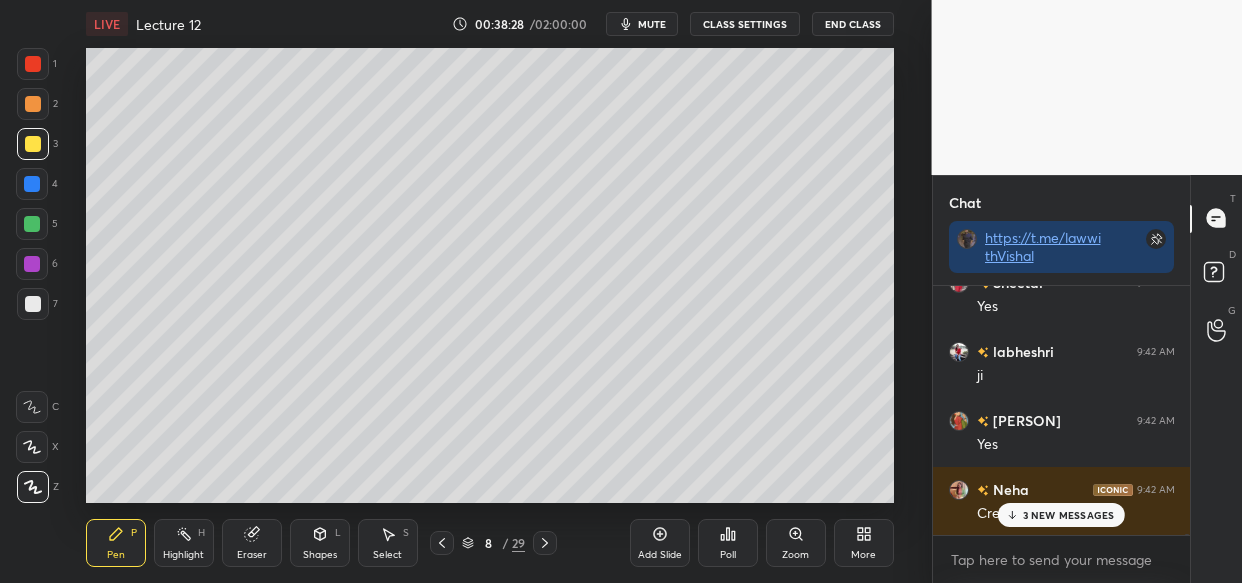 scroll, scrollTop: 51900, scrollLeft: 0, axis: vertical 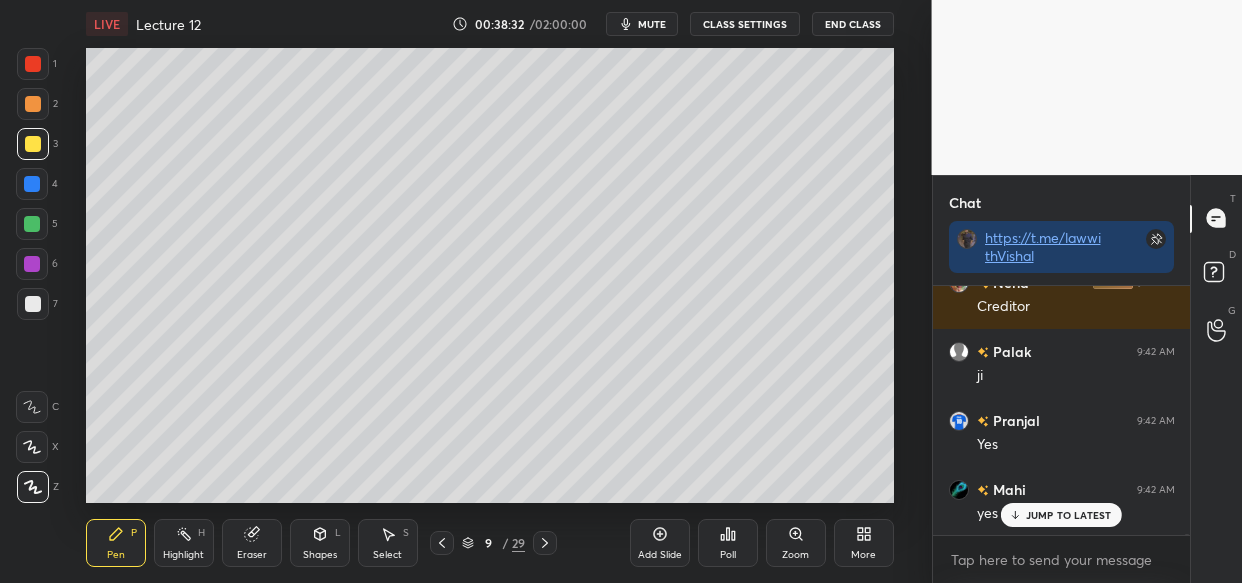 click on "Add Slide" at bounding box center [660, 543] 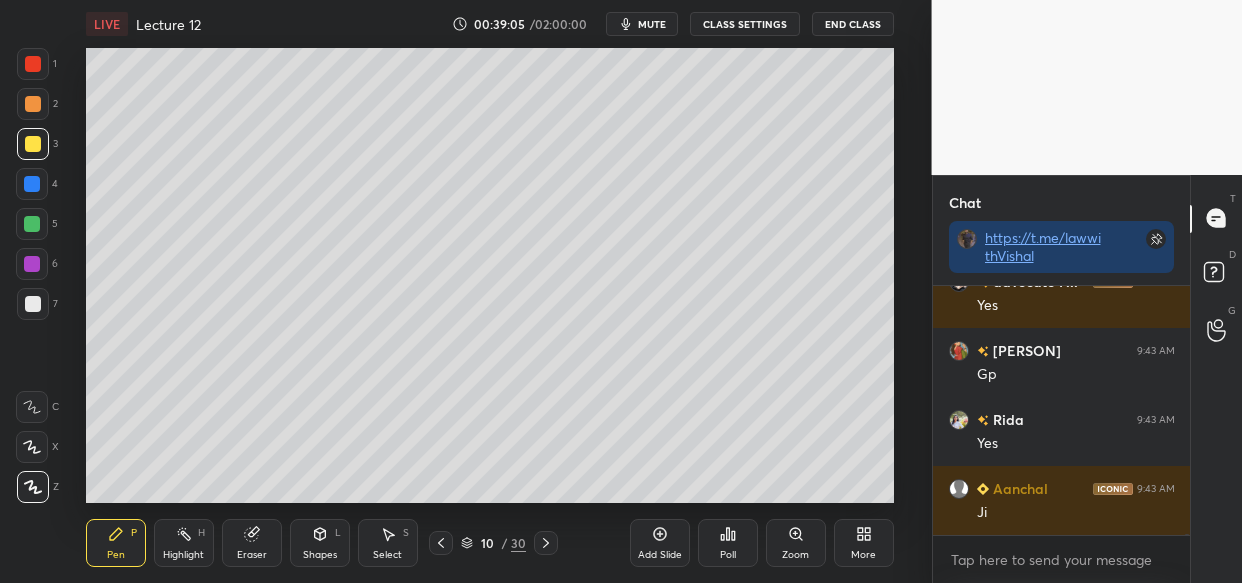 scroll, scrollTop: 53626, scrollLeft: 0, axis: vertical 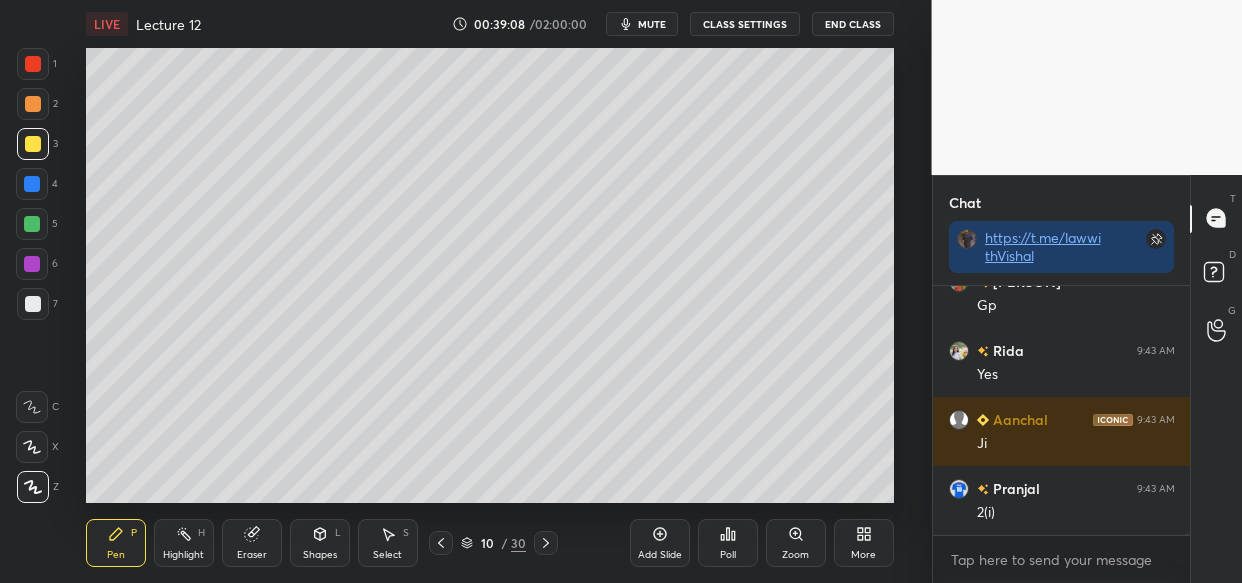 click on "LIVE Lecture 12 00:39:08 /  02:00:00 mute CLASS SETTINGS End Class Setting up your live class Poll for   secs No correct answer Start poll Back Lecture 12 • L12 of Limitation Act Comprehensive Course [PERSON] [PERSON] Pen P Highlight H Eraser Shapes L Select S 10 / 30 Add Slide Poll Zoom More" at bounding box center [490, 291] 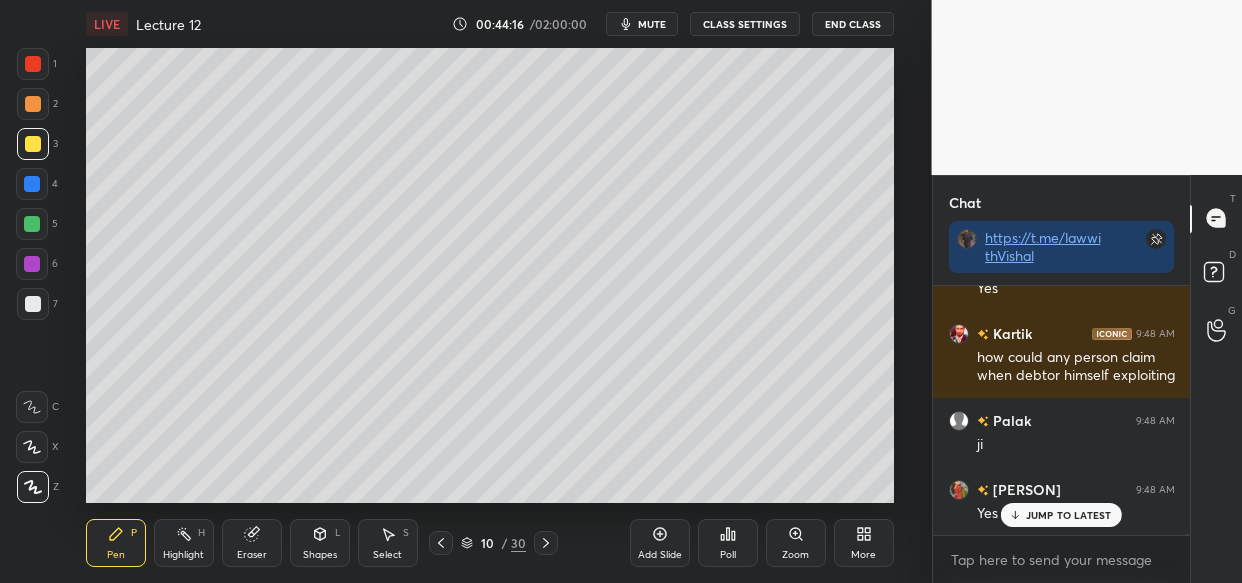 scroll, scrollTop: 67381, scrollLeft: 0, axis: vertical 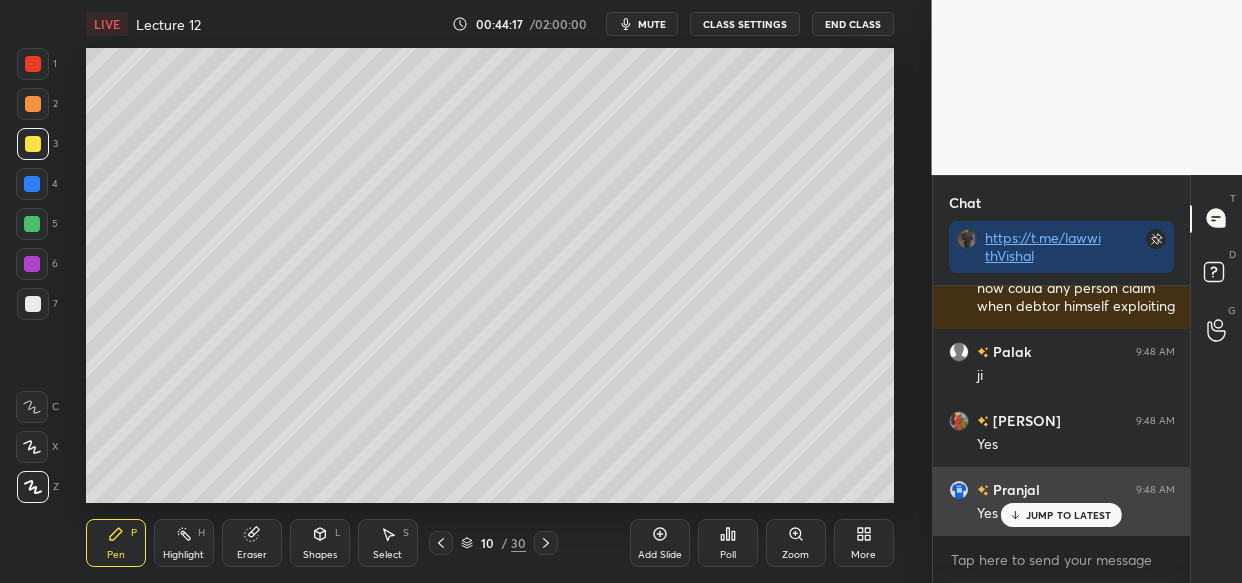 click on "JUMP TO LATEST" at bounding box center (1069, 515) 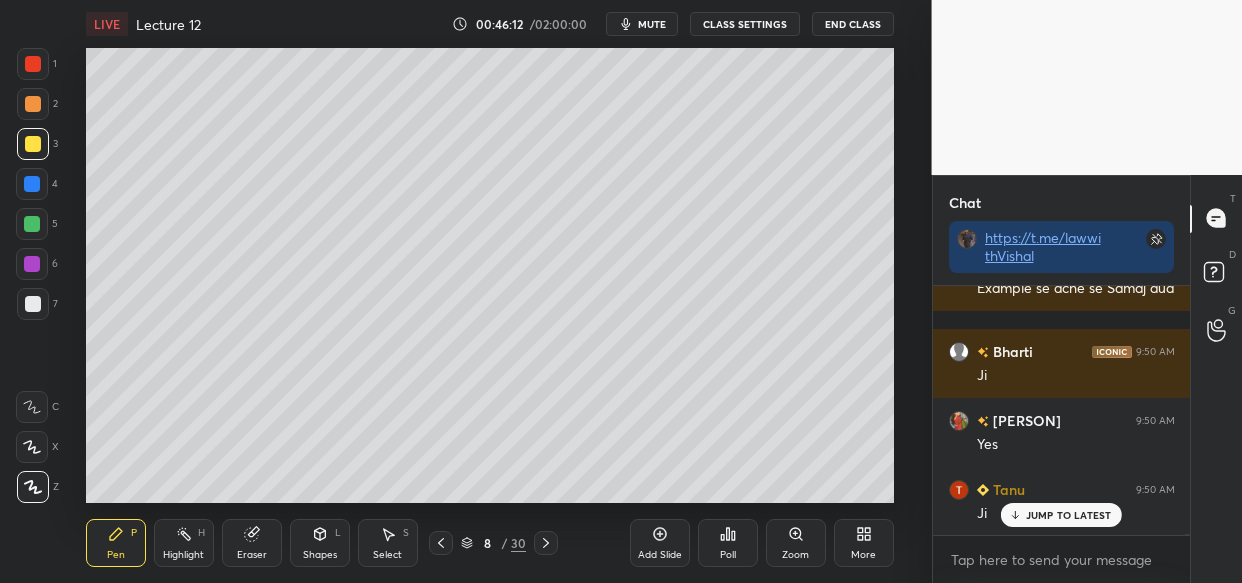 scroll, scrollTop: 71332, scrollLeft: 0, axis: vertical 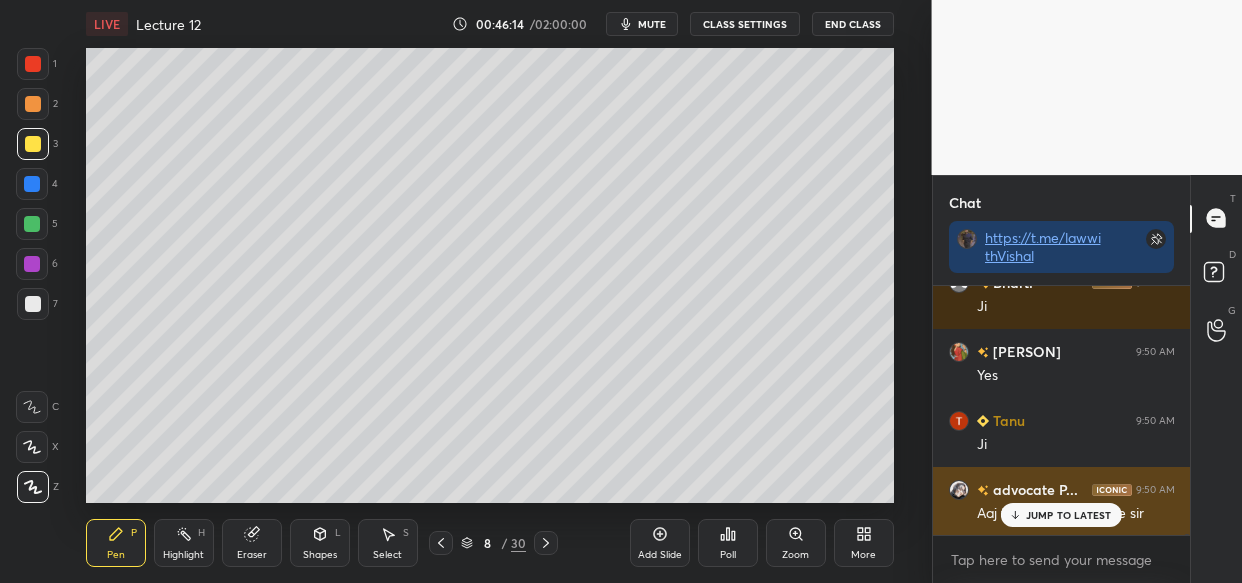 click on "JUMP TO LATEST" at bounding box center [1069, 515] 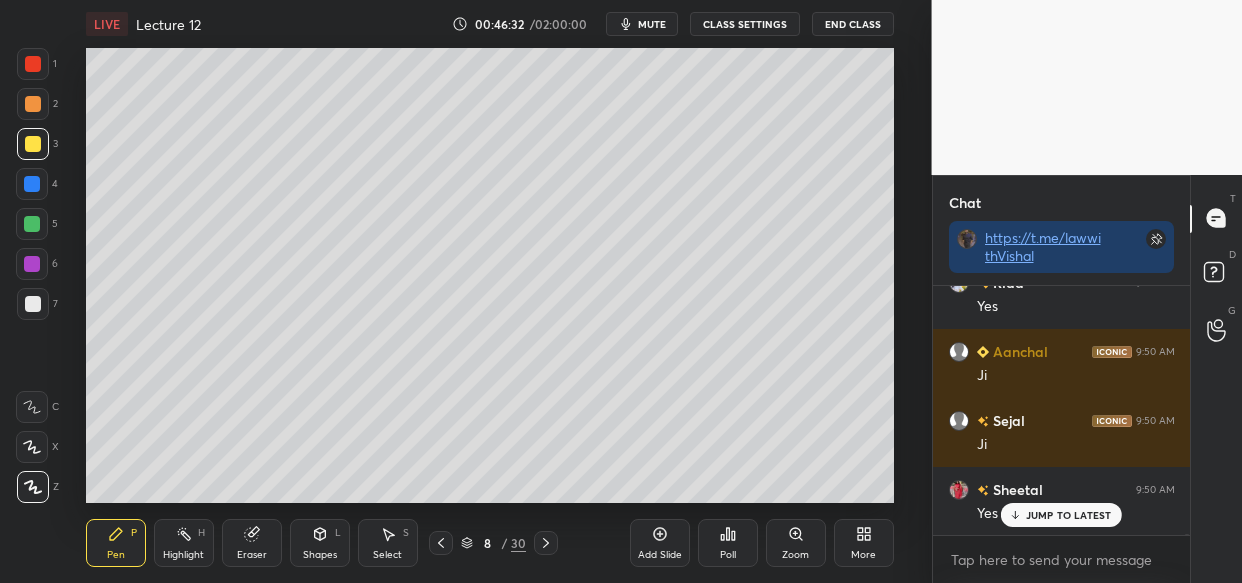 scroll, scrollTop: 72712, scrollLeft: 0, axis: vertical 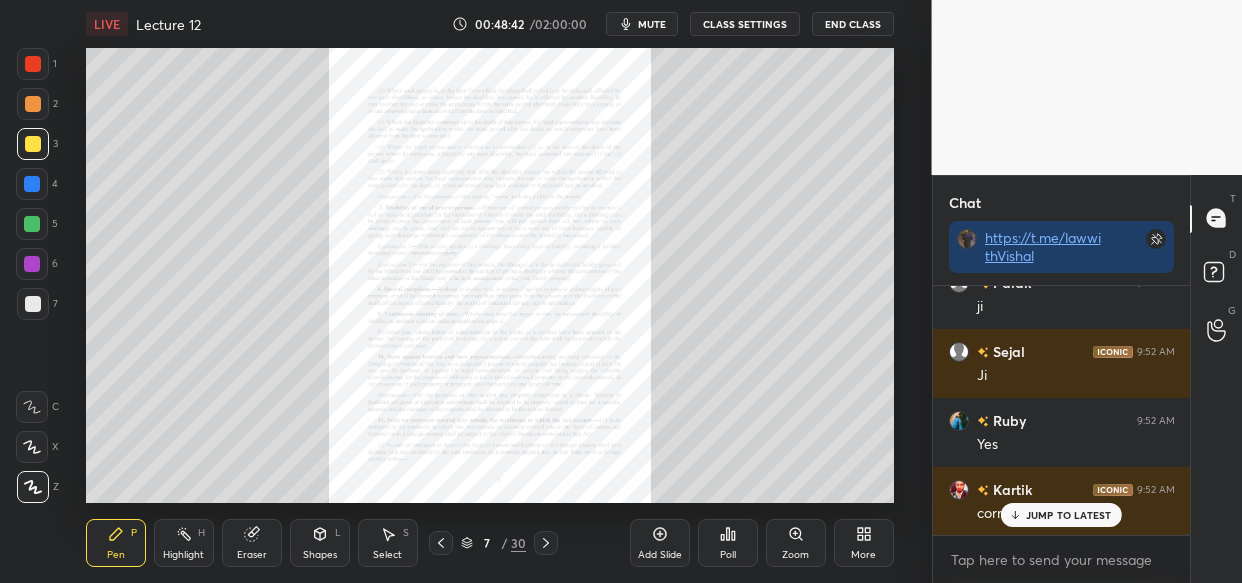 drag, startPoint x: 765, startPoint y: 537, endPoint x: 754, endPoint y: 556, distance: 21.954498 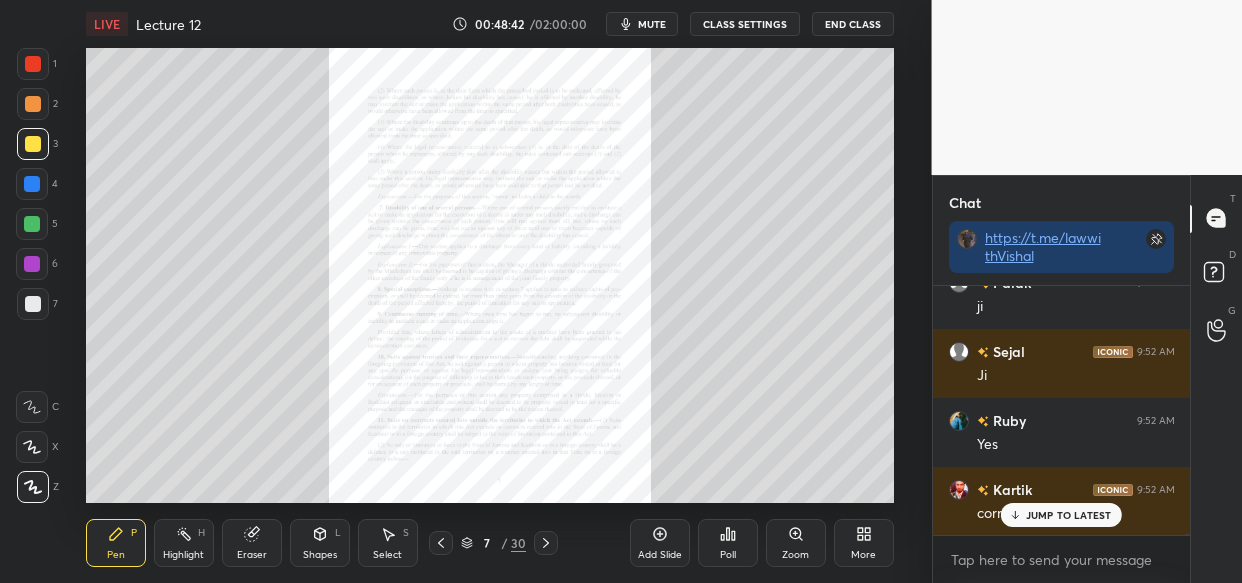 click on "Add Slide Poll Zoom More" at bounding box center (762, 543) 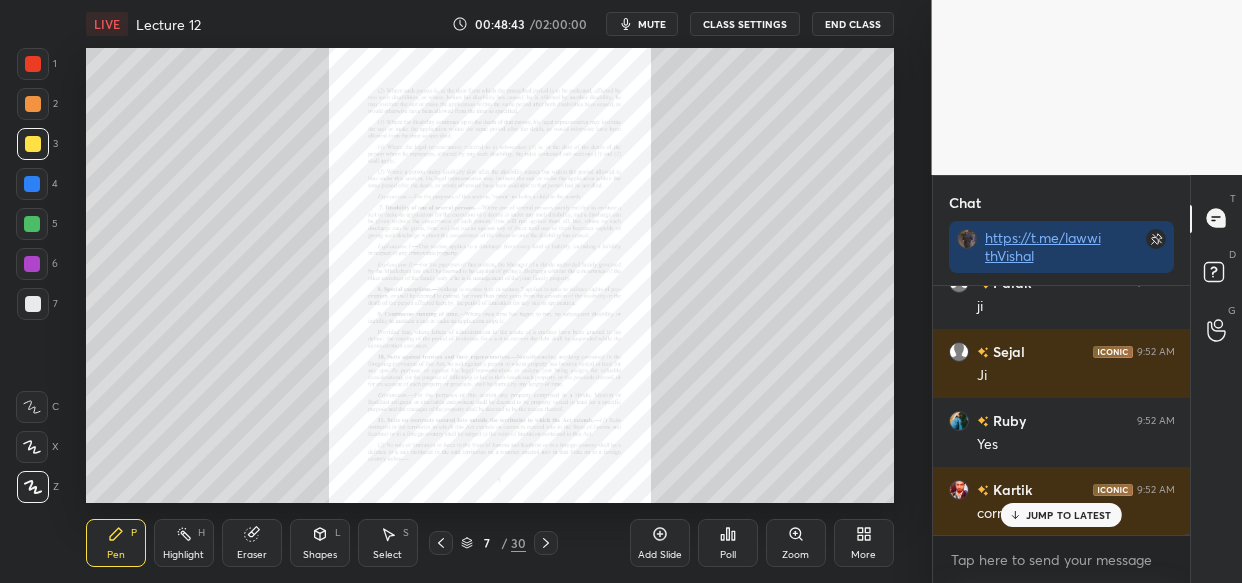 click 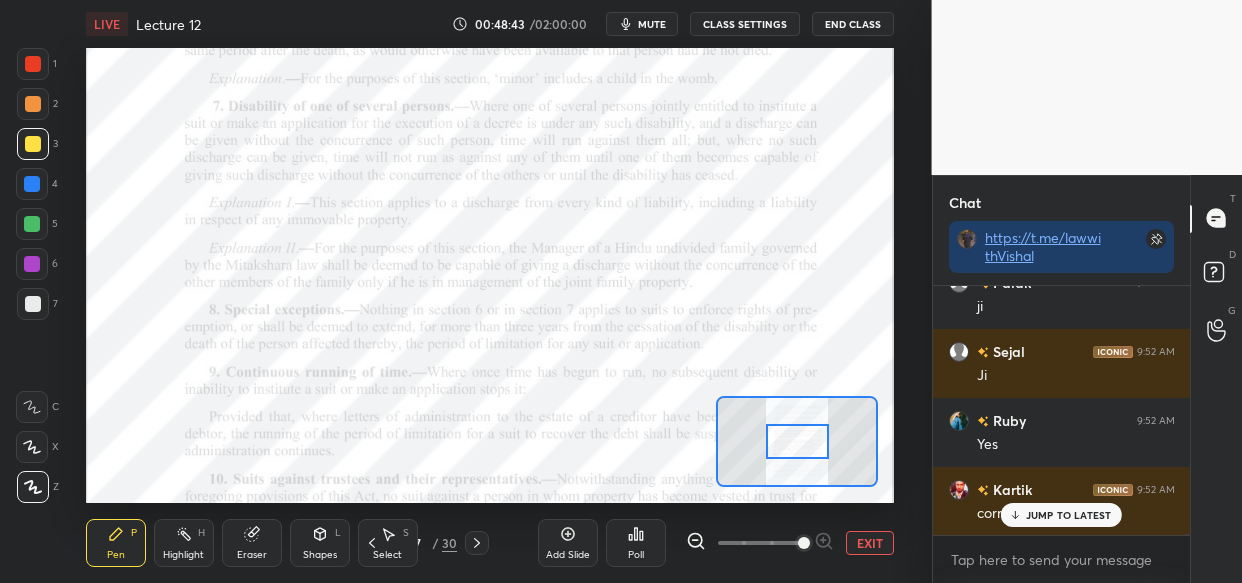 click at bounding box center (804, 543) 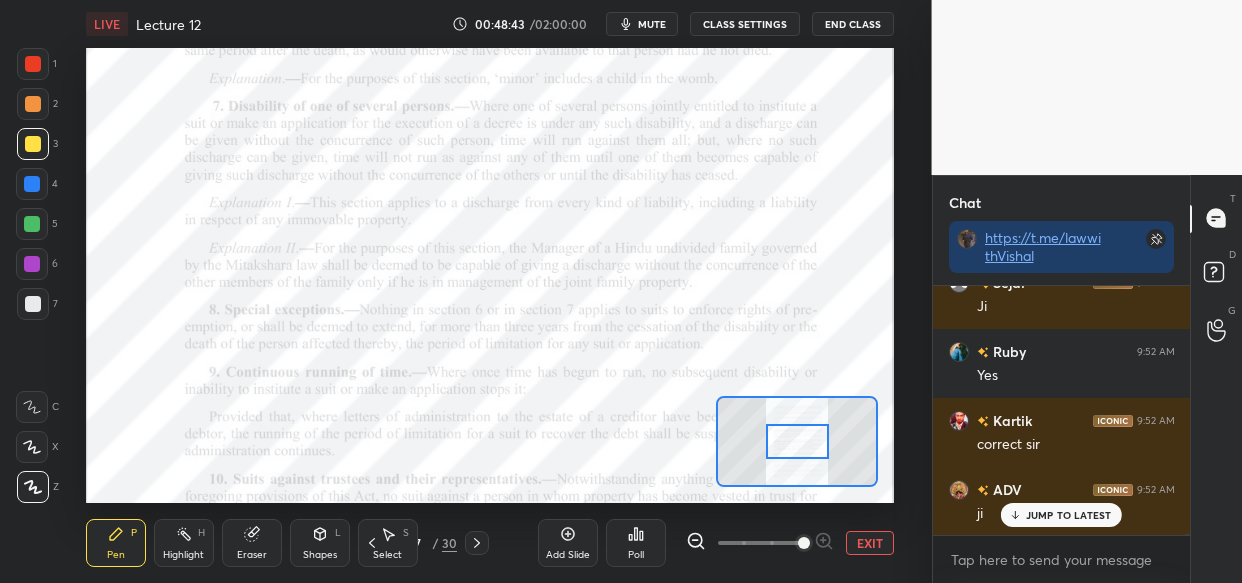 click at bounding box center [804, 543] 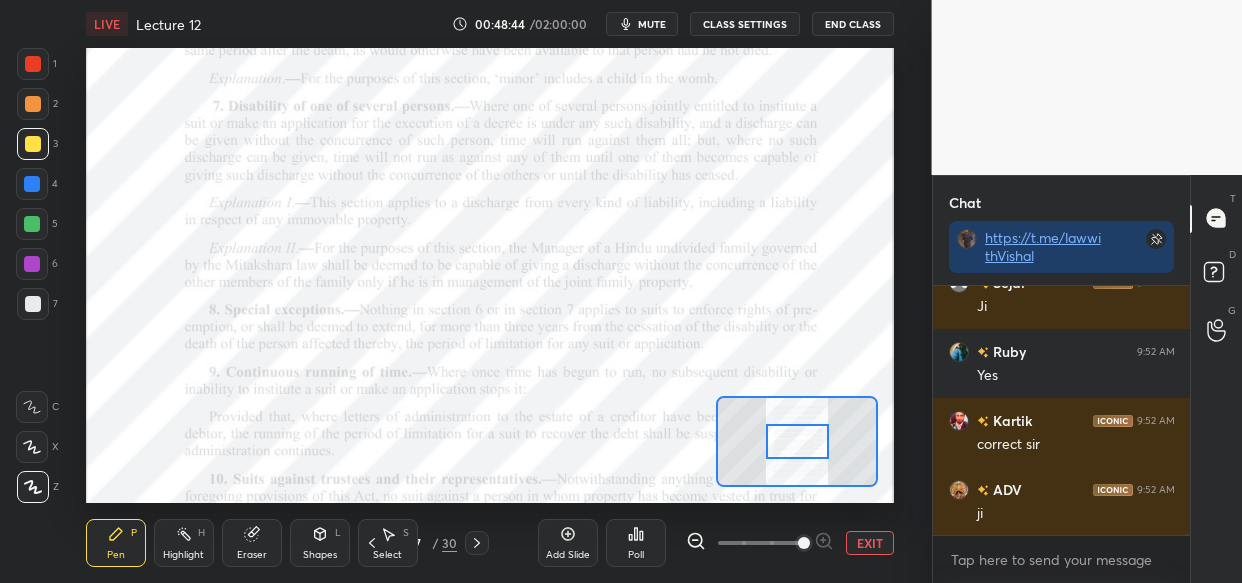 click at bounding box center (804, 543) 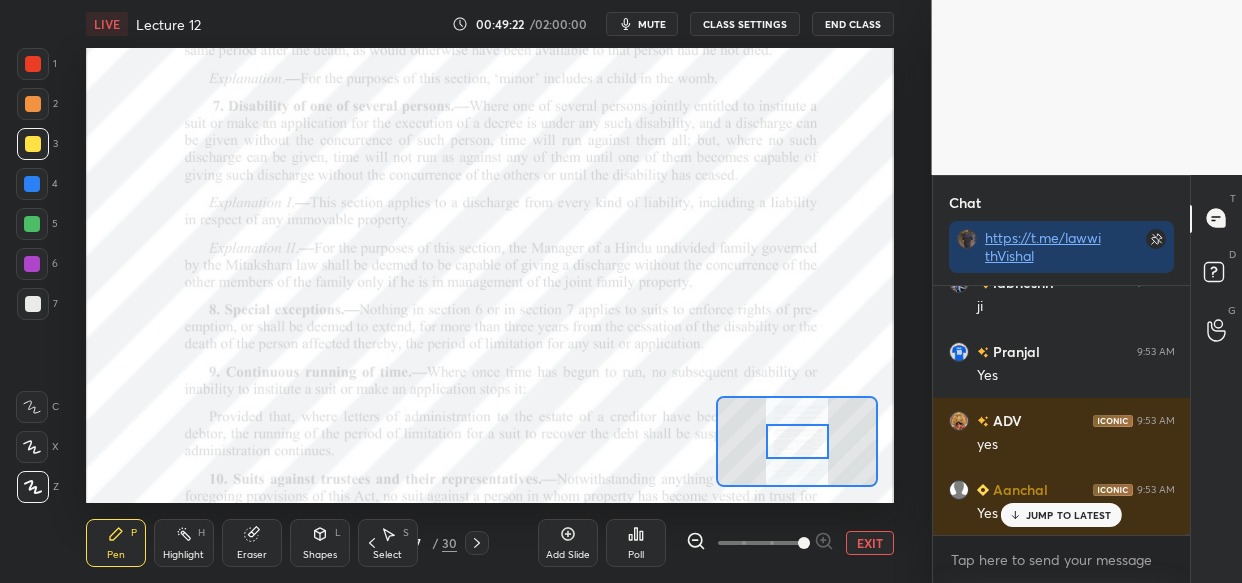 scroll, scrollTop: 79340, scrollLeft: 0, axis: vertical 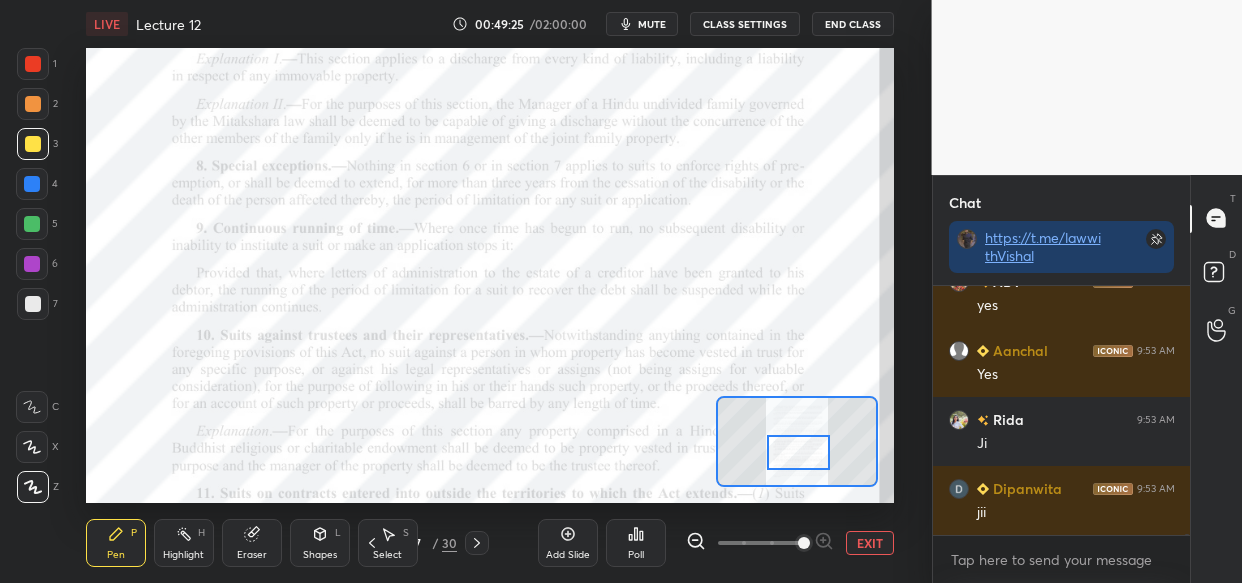 drag, startPoint x: 798, startPoint y: 438, endPoint x: 799, endPoint y: 449, distance: 11.045361 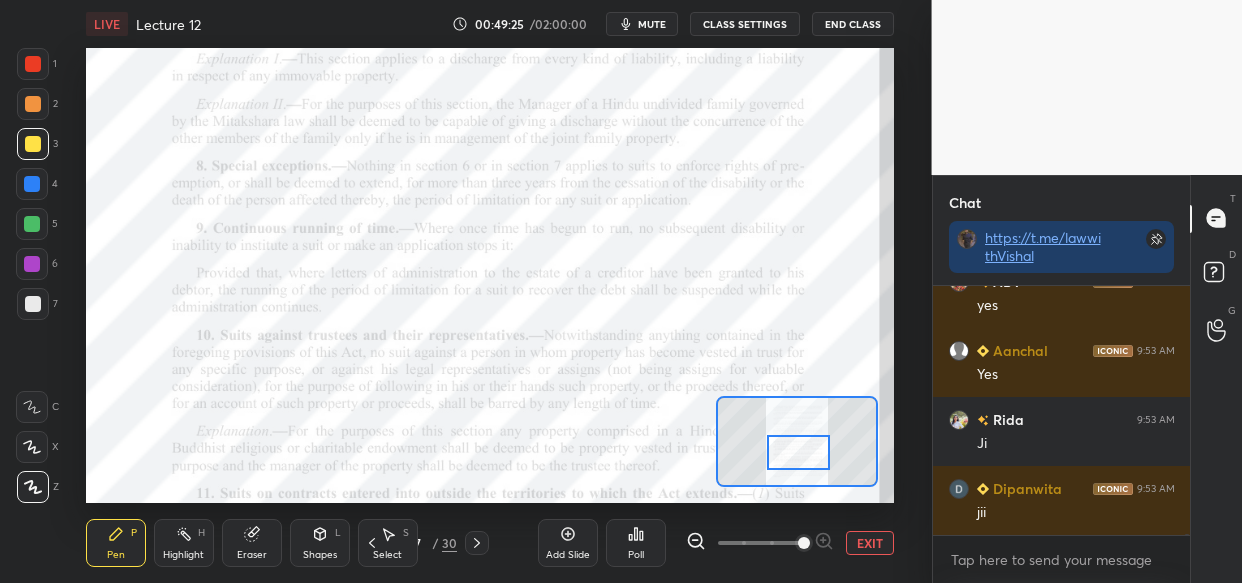 click at bounding box center (798, 452) 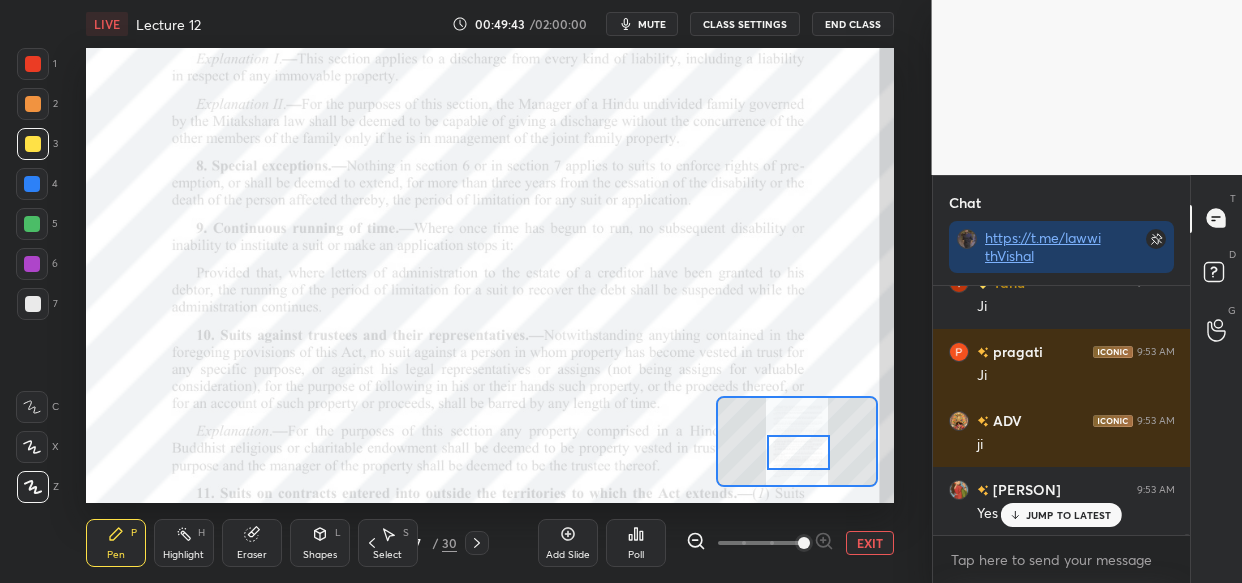 scroll, scrollTop: 79753, scrollLeft: 0, axis: vertical 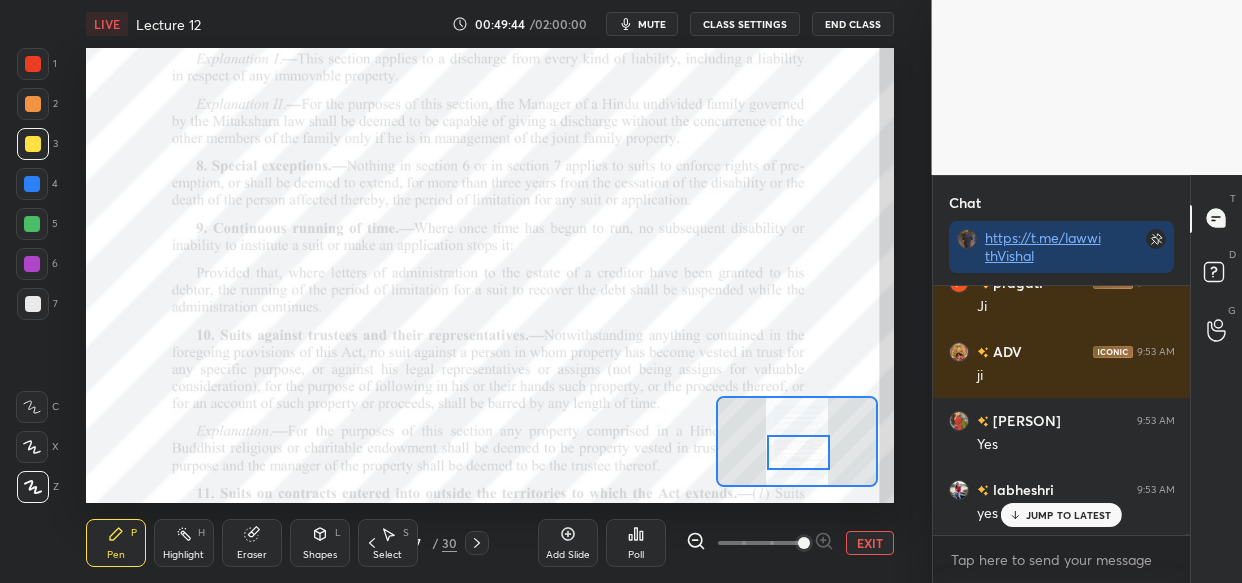 click at bounding box center [33, 64] 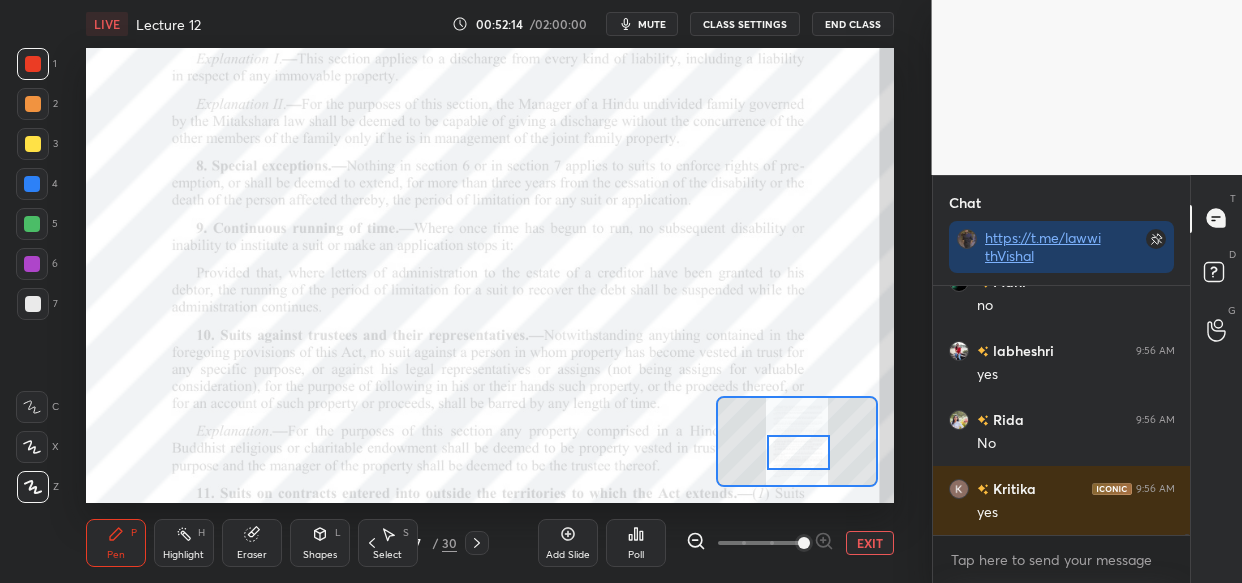 scroll, scrollTop: 86533, scrollLeft: 0, axis: vertical 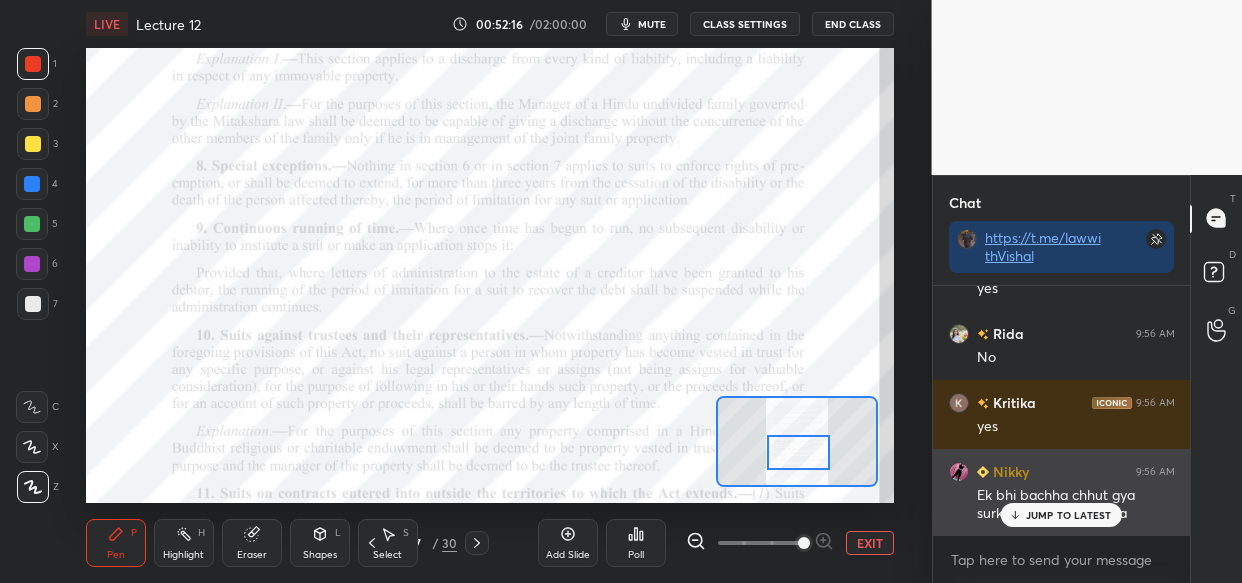 click on "JUMP TO LATEST" at bounding box center (1069, 515) 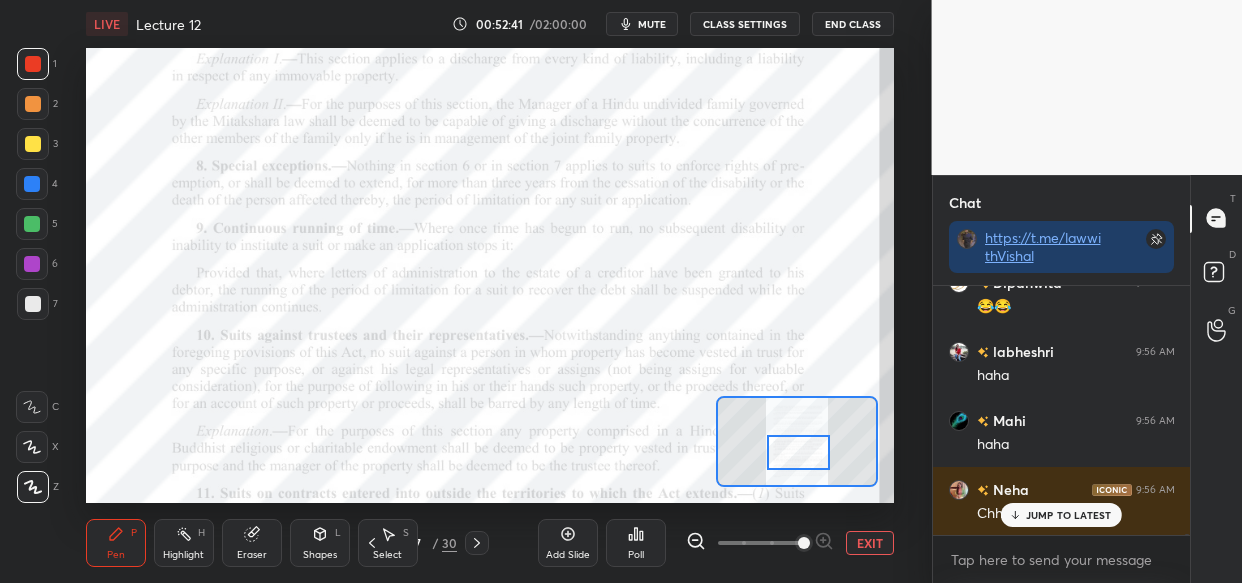 scroll, scrollTop: 87223, scrollLeft: 0, axis: vertical 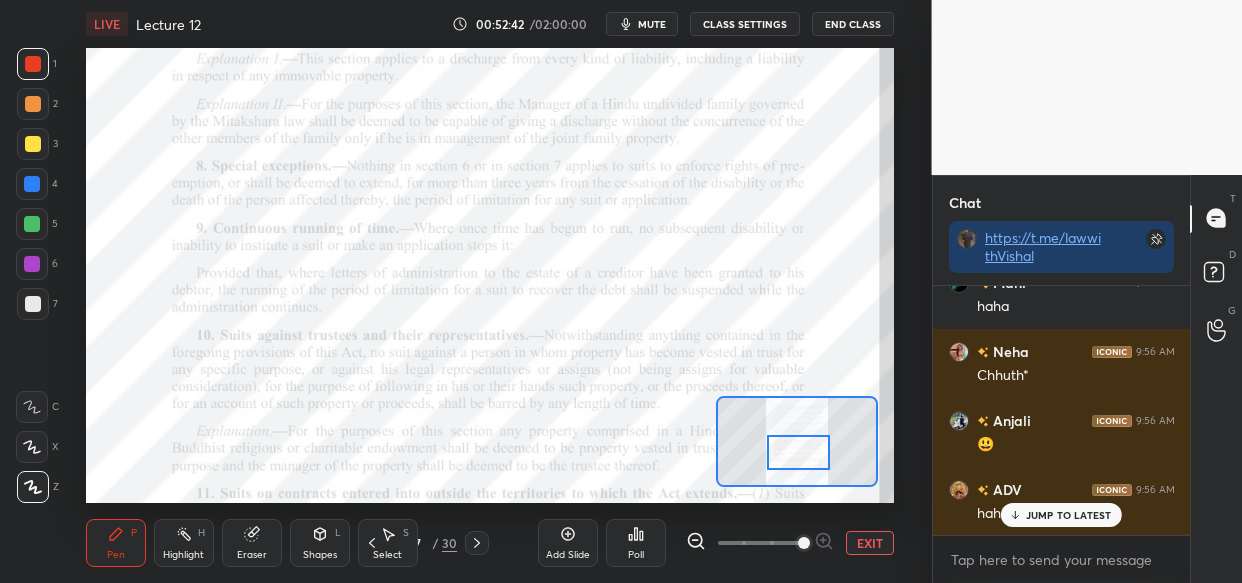 click on "JUMP TO LATEST" at bounding box center (1069, 515) 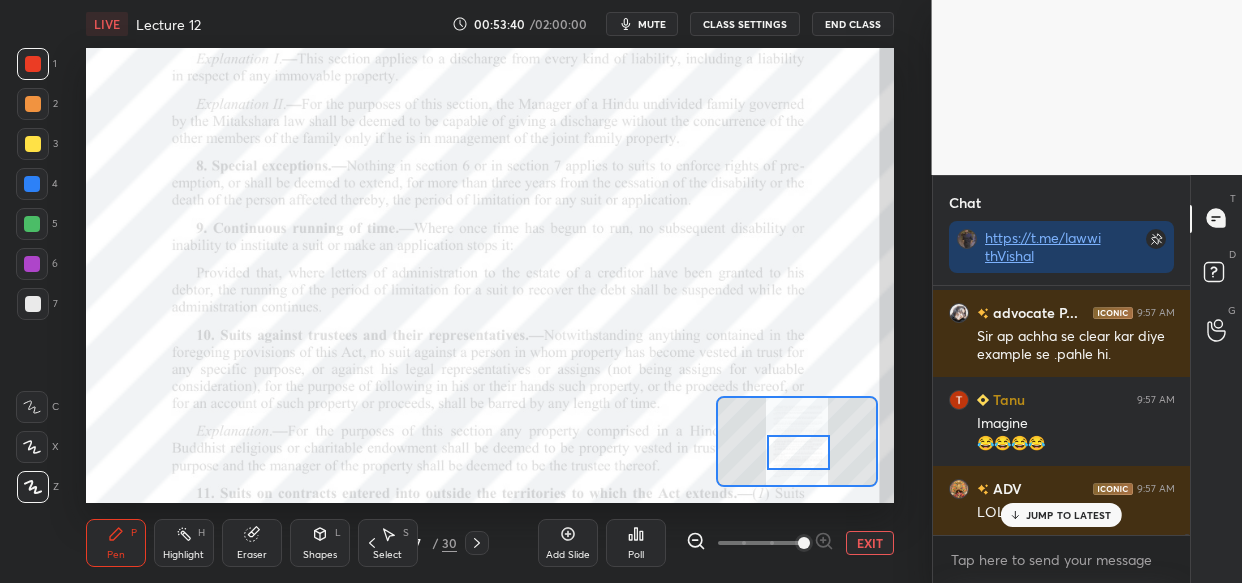scroll, scrollTop: 88764, scrollLeft: 0, axis: vertical 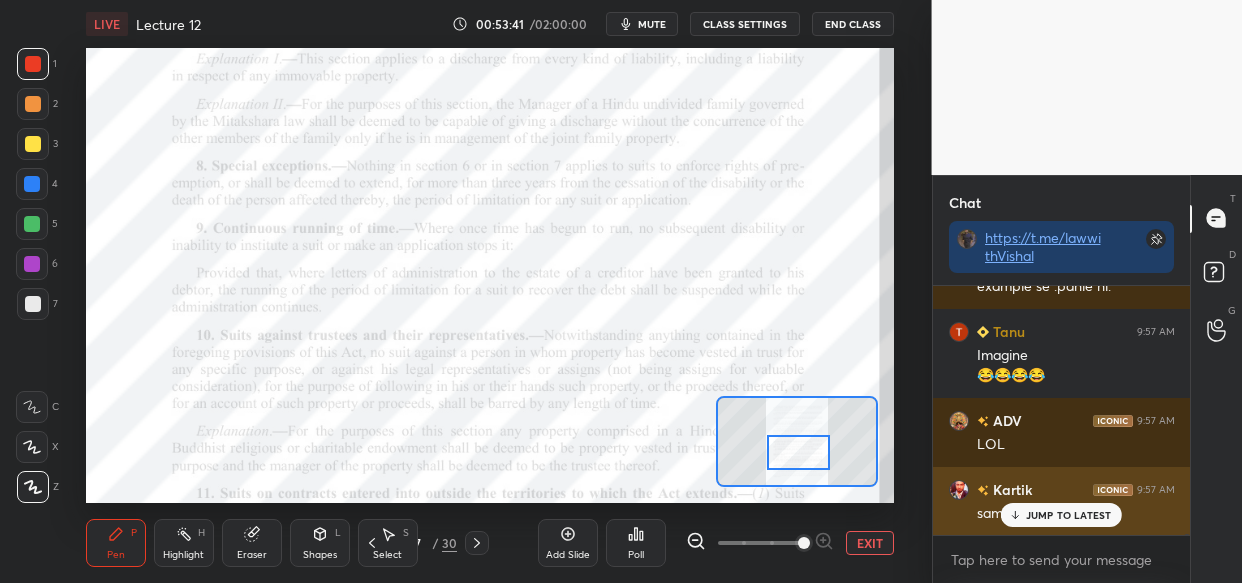 click on "JUMP TO LATEST" at bounding box center [1069, 515] 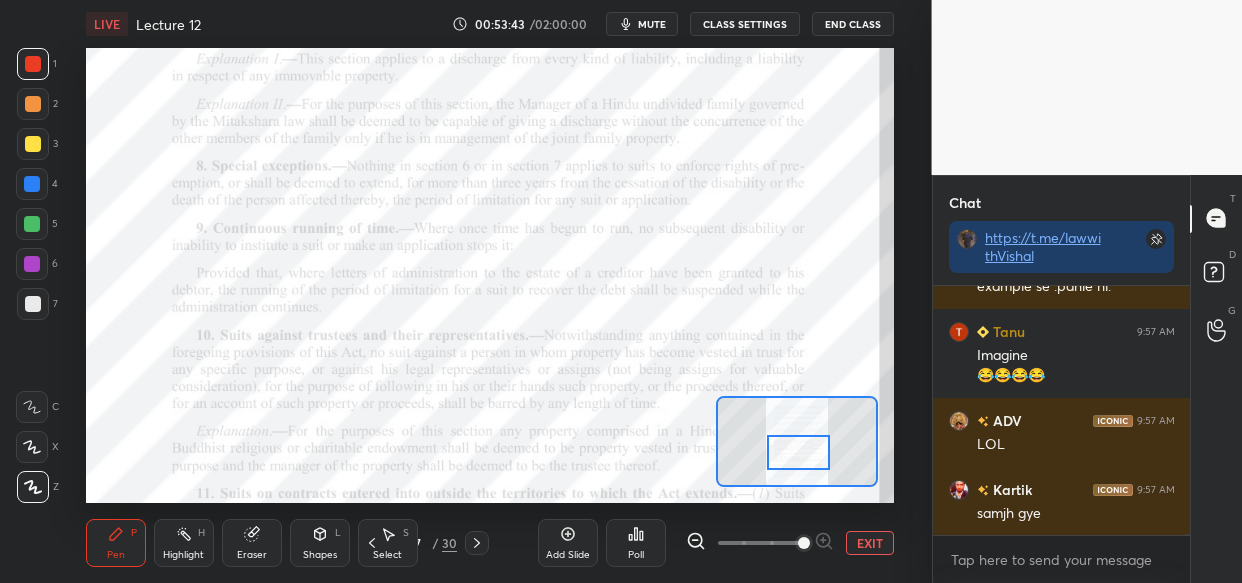 scroll, scrollTop: 88833, scrollLeft: 0, axis: vertical 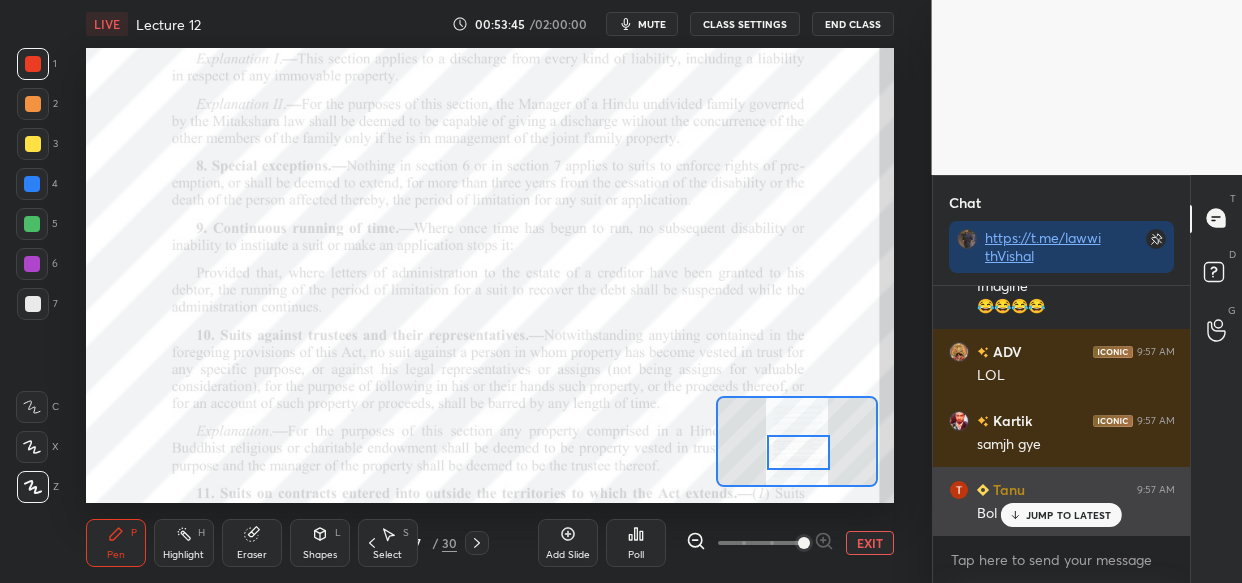 click on "JUMP TO LATEST" at bounding box center [1069, 515] 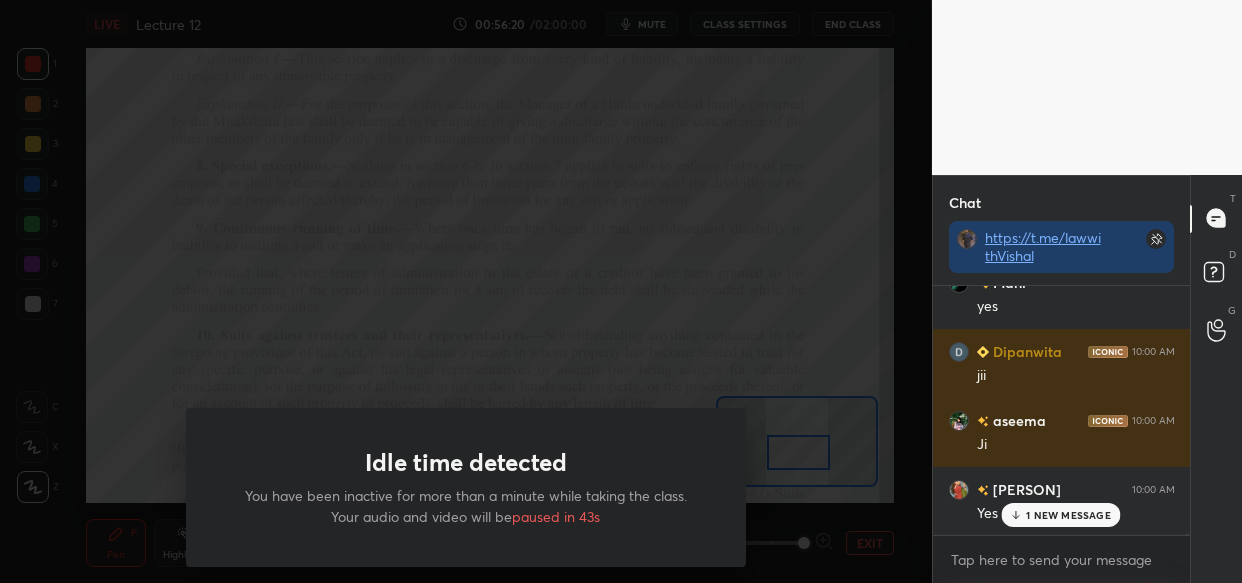 scroll, scrollTop: 95112, scrollLeft: 0, axis: vertical 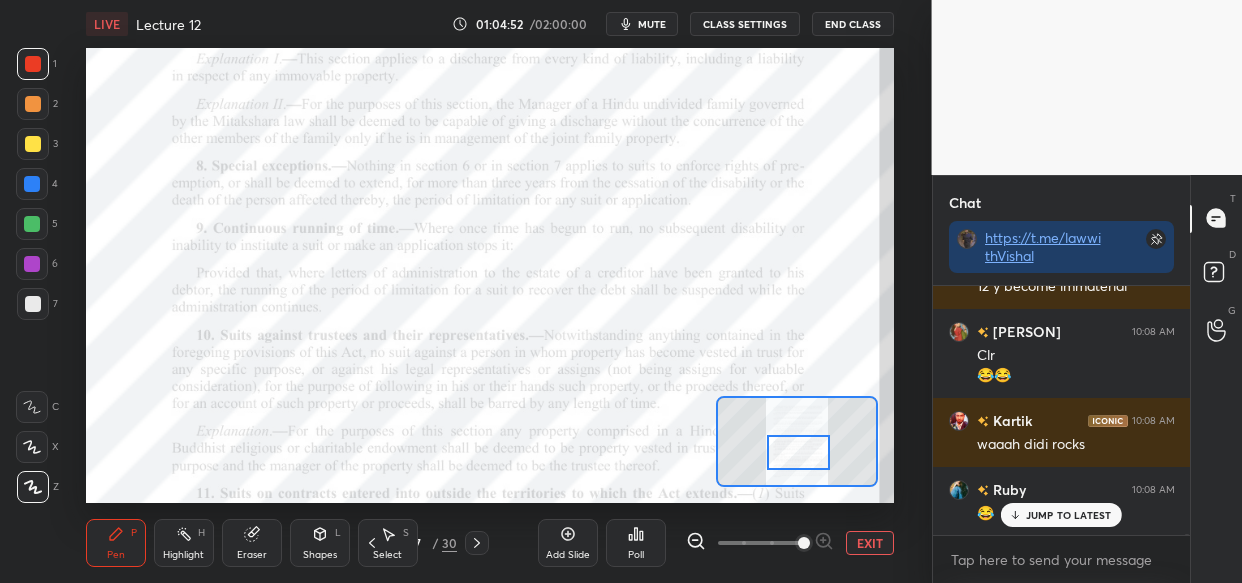 click on "mute" at bounding box center [652, 24] 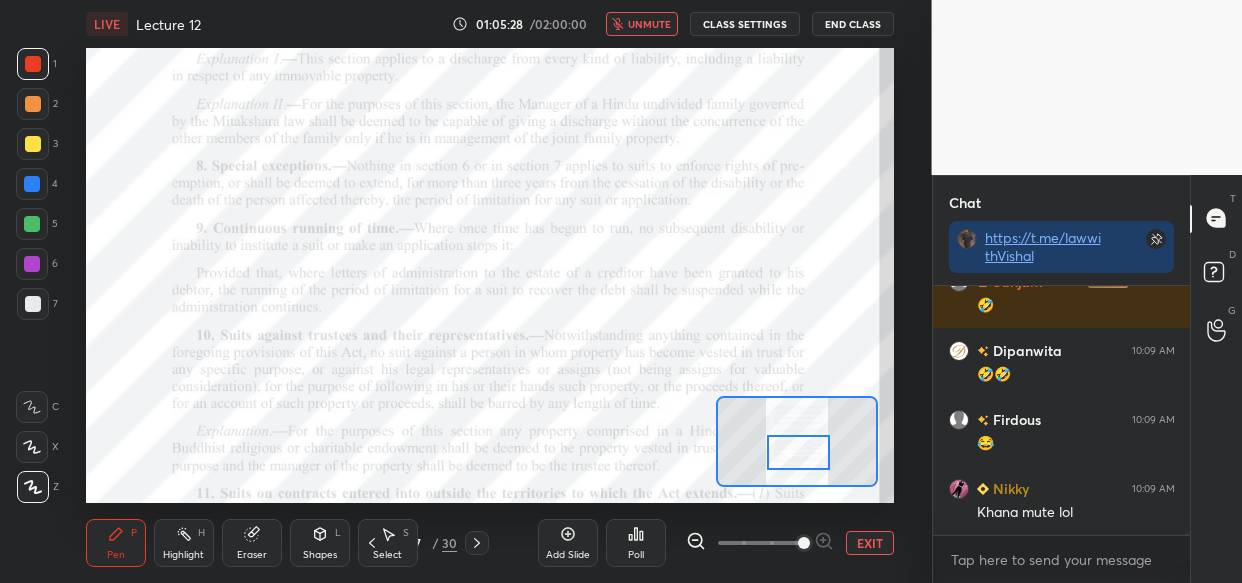 scroll, scrollTop: 114629, scrollLeft: 0, axis: vertical 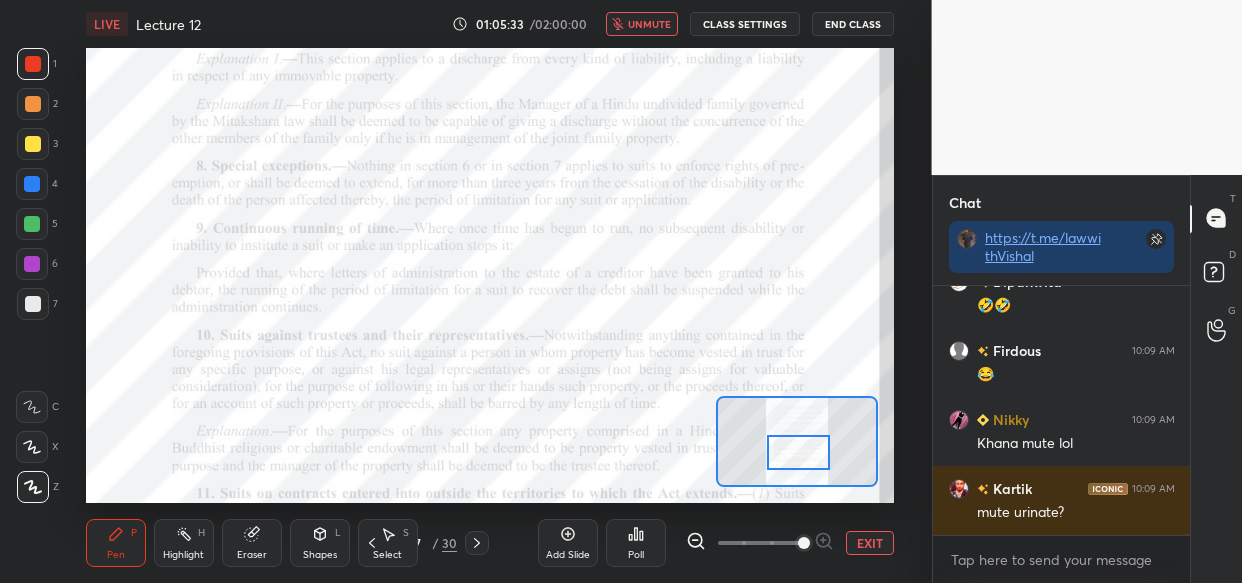 click on "unmute" at bounding box center [649, 24] 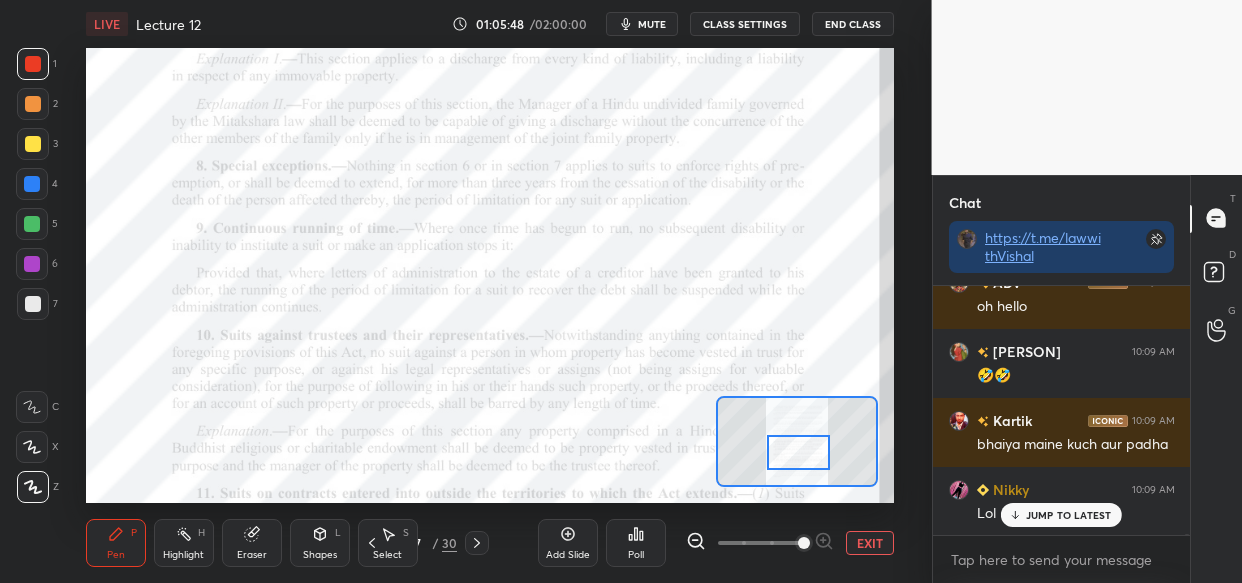 scroll, scrollTop: 114973, scrollLeft: 0, axis: vertical 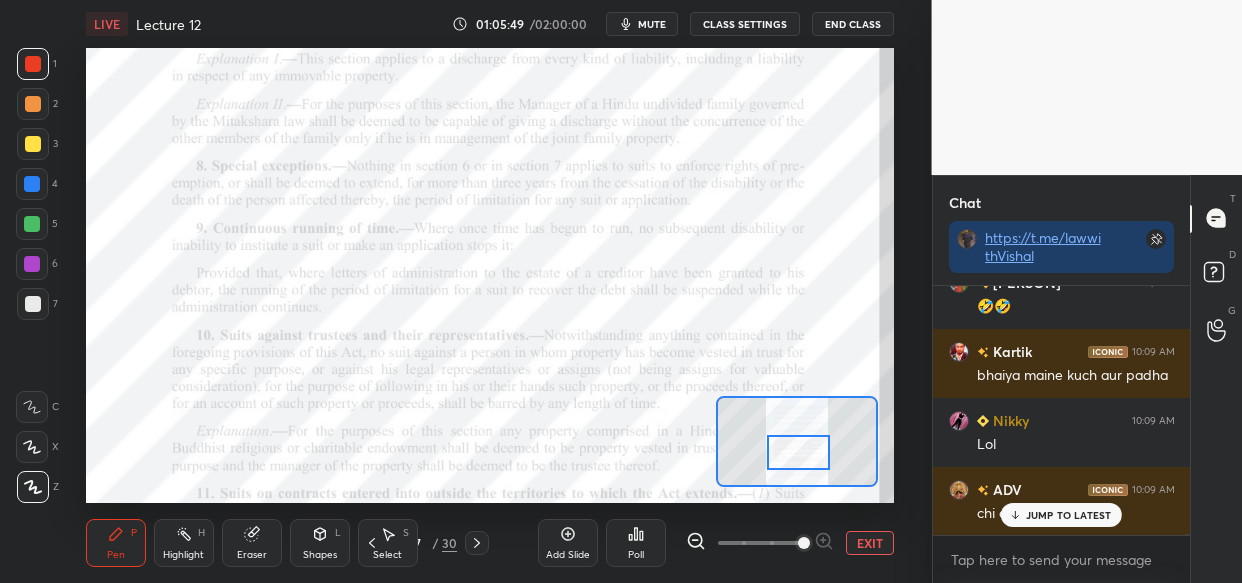 click on "mute" at bounding box center [652, 24] 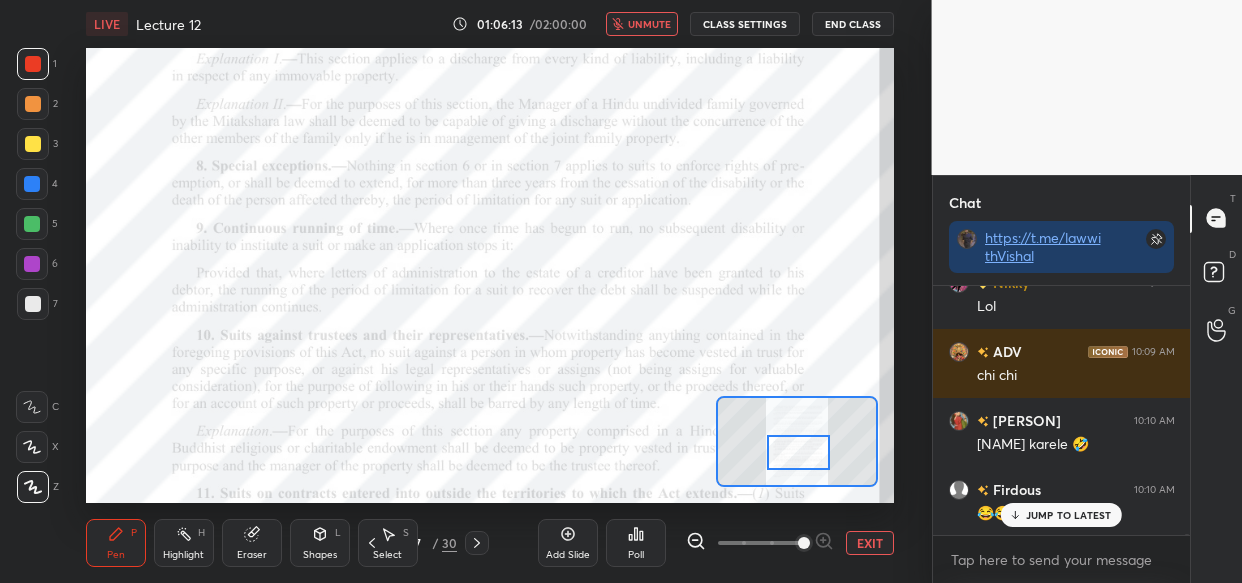 scroll, scrollTop: 115180, scrollLeft: 0, axis: vertical 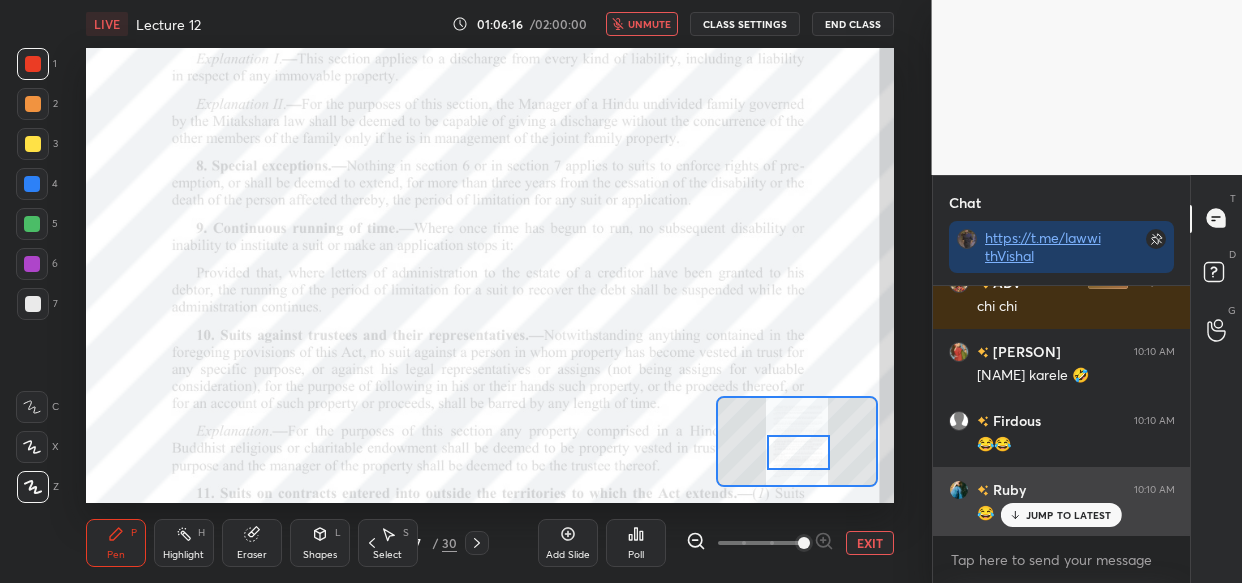 click on "[PERSON] 10:10 AM 😂" at bounding box center (1062, 501) 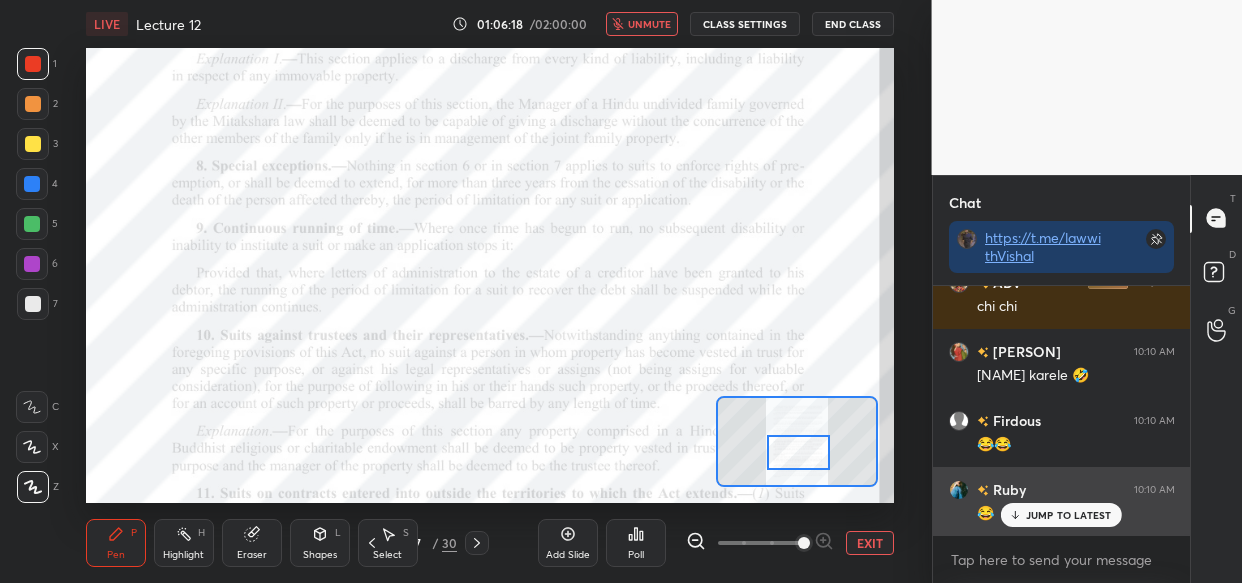 drag, startPoint x: 1035, startPoint y: 512, endPoint x: 1025, endPoint y: 518, distance: 11.661903 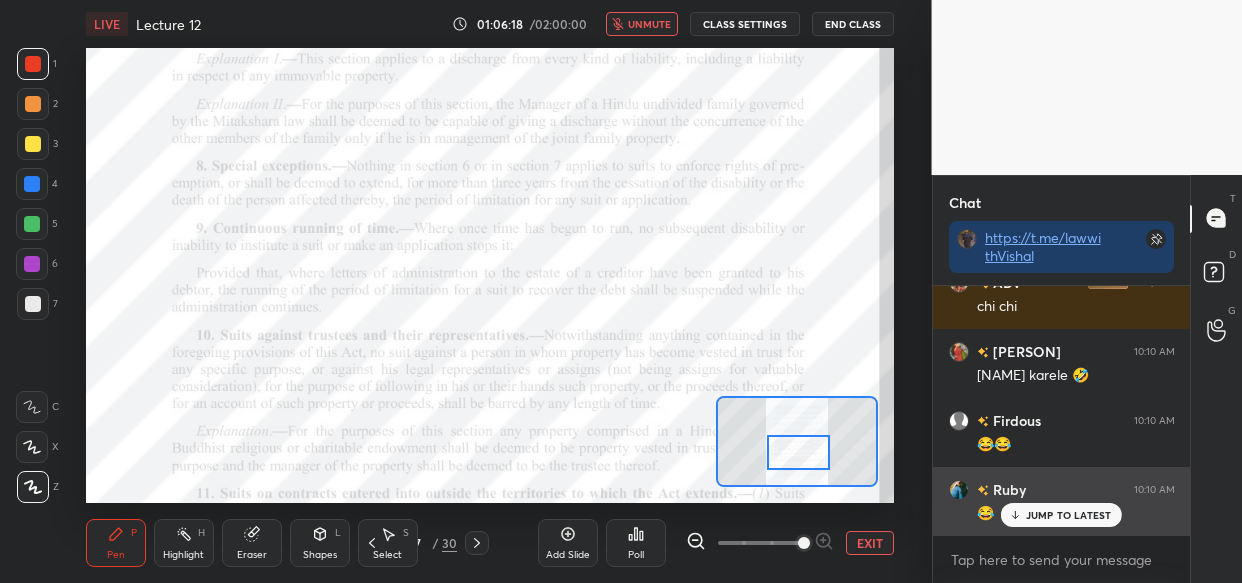 click on "JUMP TO LATEST" at bounding box center (1069, 515) 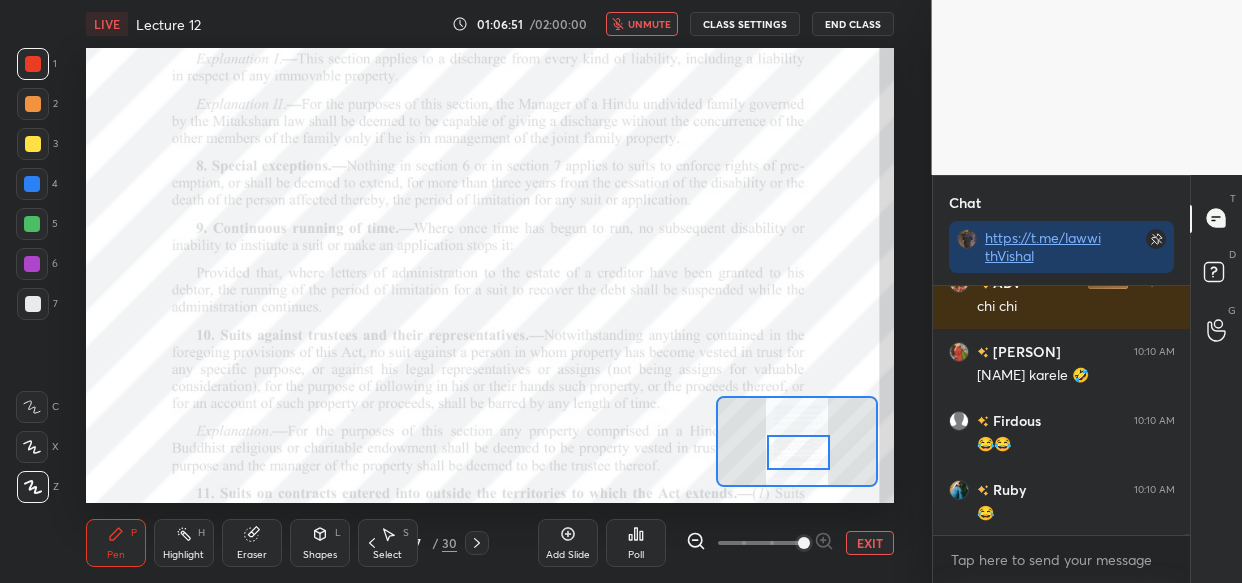 click on "LIVE Lecture 12 01:06:51 /  02:00:00 unmute CLASS SETTINGS End Class" at bounding box center (490, 24) 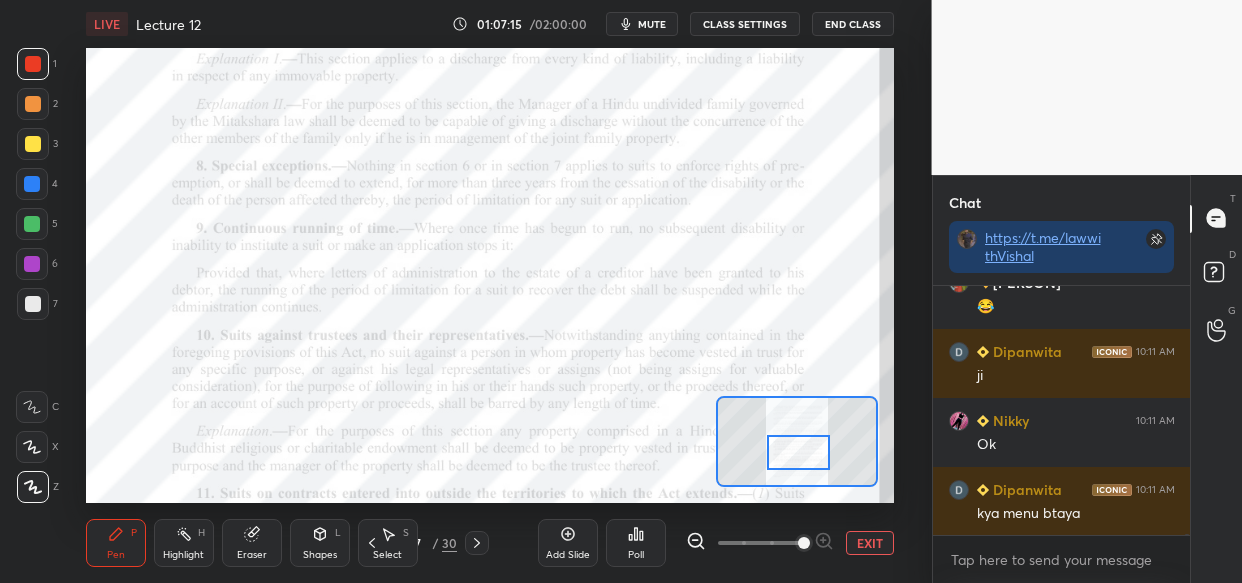 scroll, scrollTop: 116302, scrollLeft: 0, axis: vertical 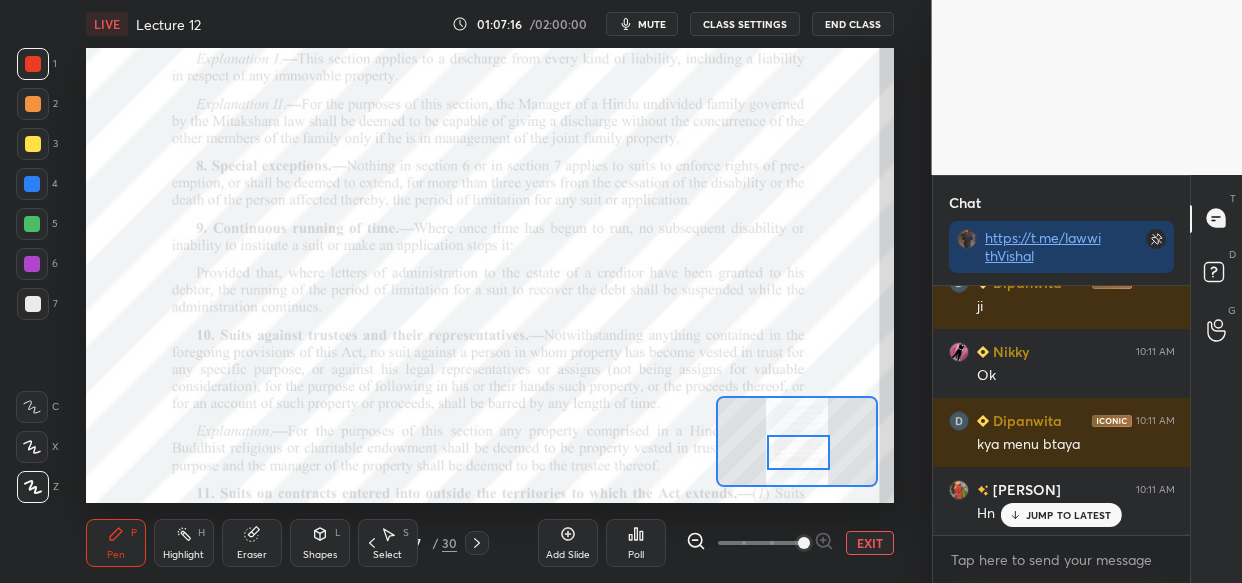 drag, startPoint x: 1075, startPoint y: 530, endPoint x: 1063, endPoint y: 522, distance: 14.422205 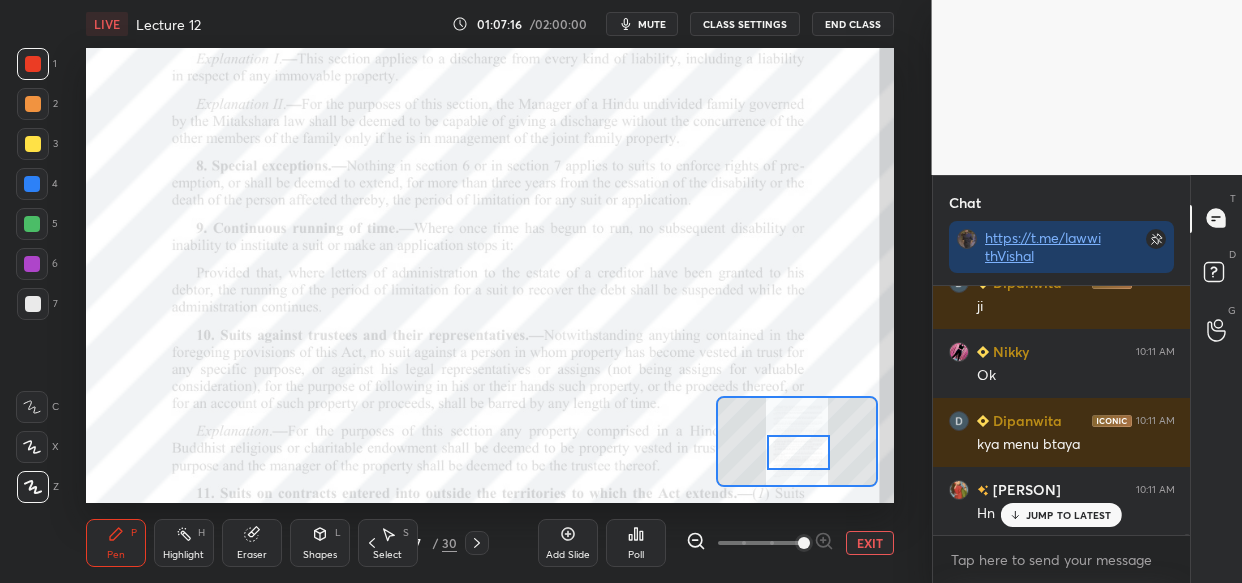click on "[NAME] [TIME] ji [NAME] [TIME] ji [NAME] [TIME] Yes [NAME] [TIME] Ji [NAME] [TIME] Yes [NAME] [TIME] Yes [NAME] [TIME] Yes [NAME] [TIME] ji [NAME] [TIME] 😂😂 [NAME] [TIME] 😂 [NAME] [TIME] ji [NAME] [TIME] Ok [NAME] [TIME] kya menu btaya [NAME] [TIME] Hn" at bounding box center [1062, 410] 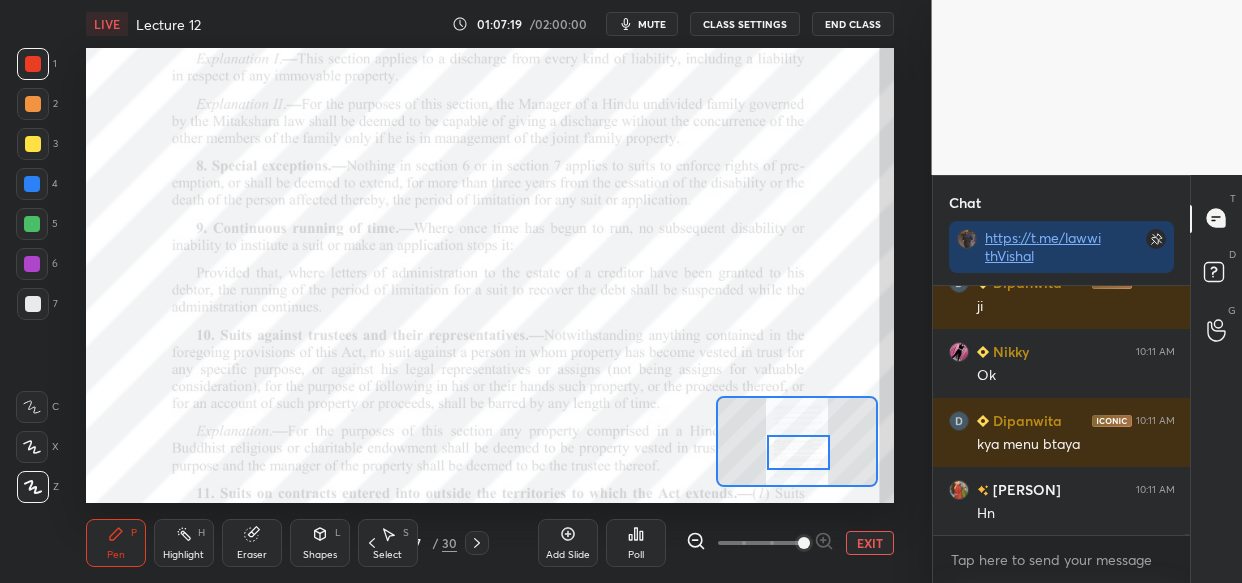 scroll, scrollTop: 116371, scrollLeft: 0, axis: vertical 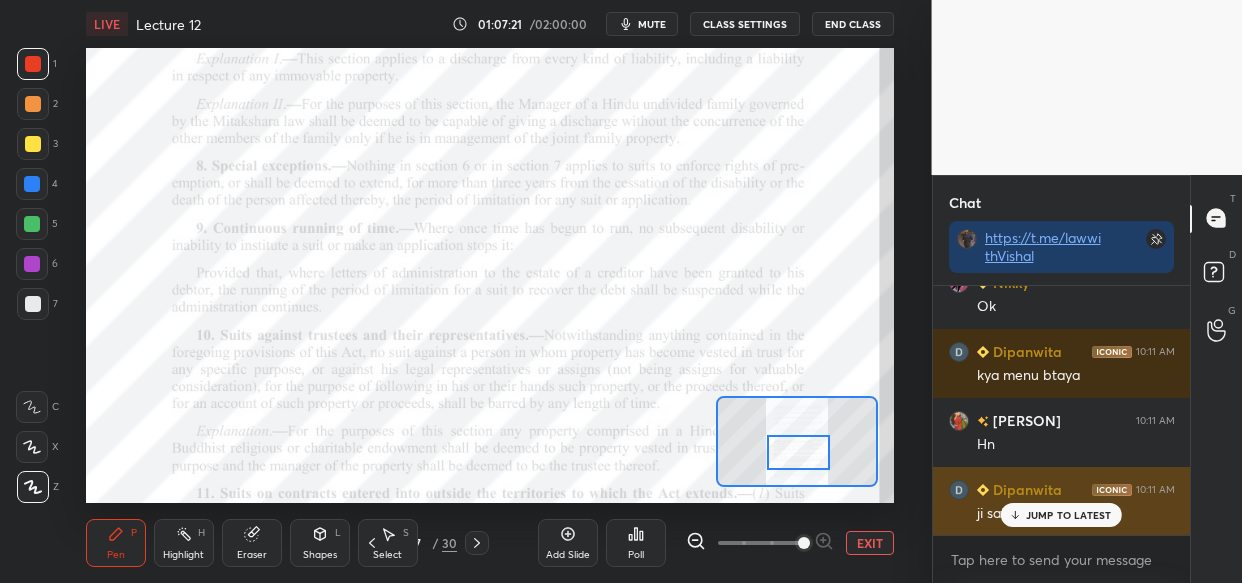 click on "JUMP TO LATEST" at bounding box center (1069, 515) 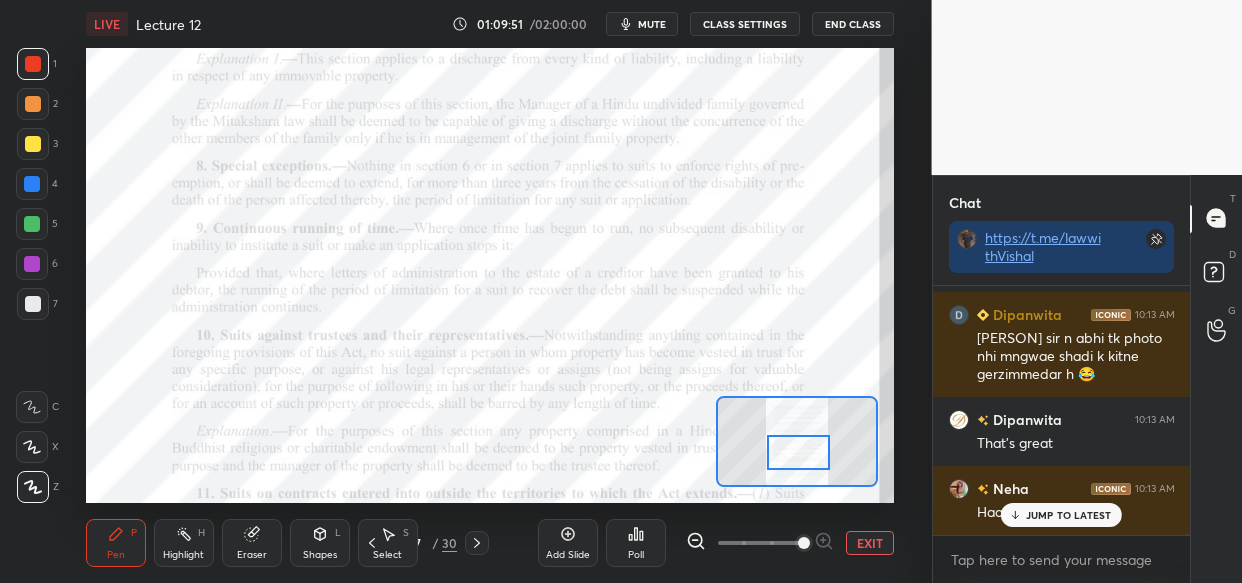 scroll, scrollTop: 121444, scrollLeft: 0, axis: vertical 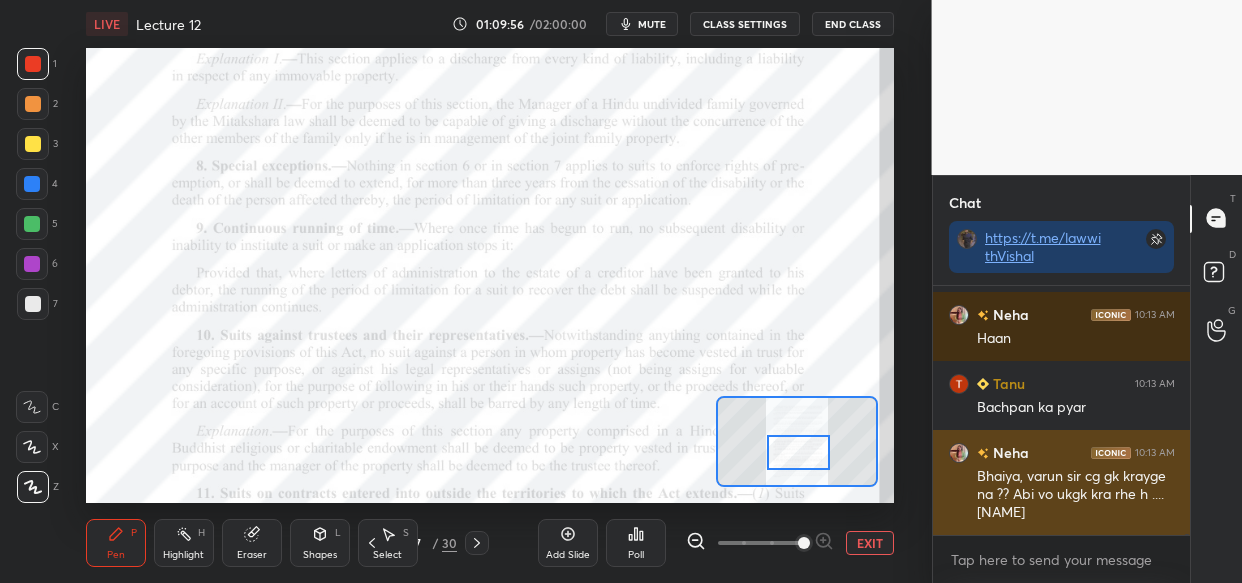 click on "Bhaiya, varun sir cg gk krayge na ?? Abi vo ukgk kra rhe h .... [NAME]" at bounding box center [1076, 495] 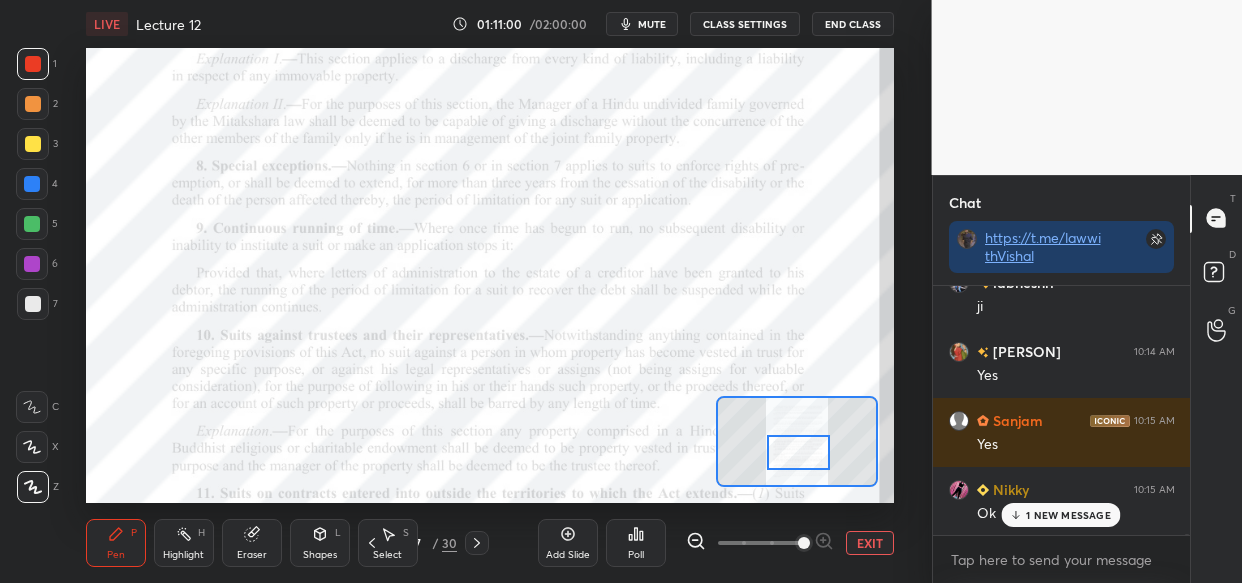 scroll, scrollTop: 123190, scrollLeft: 0, axis: vertical 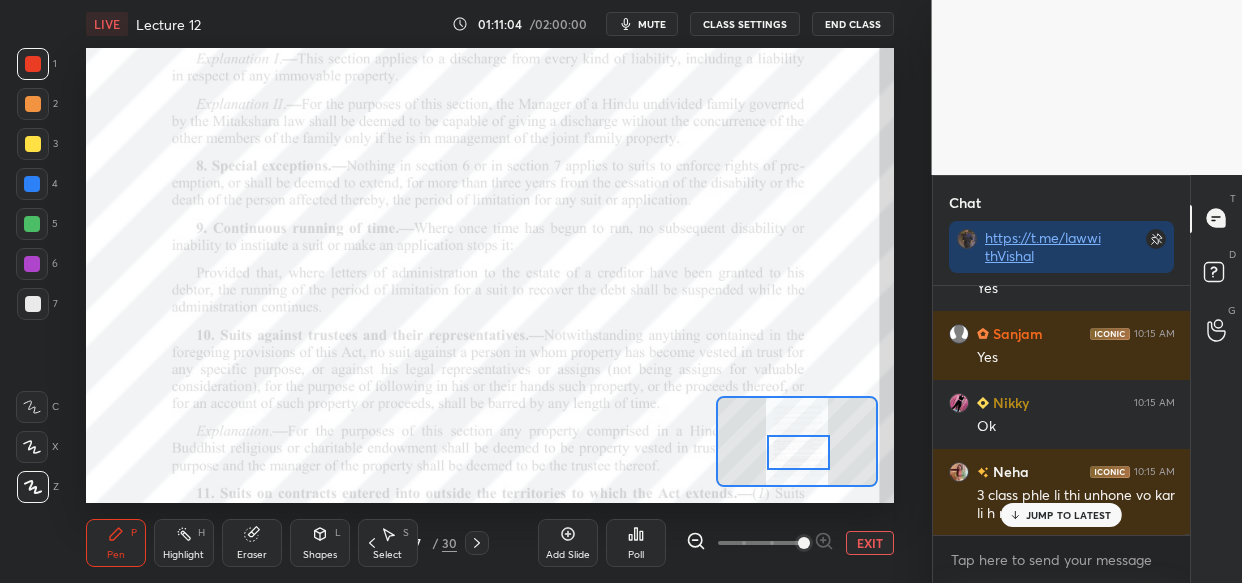 click on "JUMP TO LATEST" at bounding box center [1069, 515] 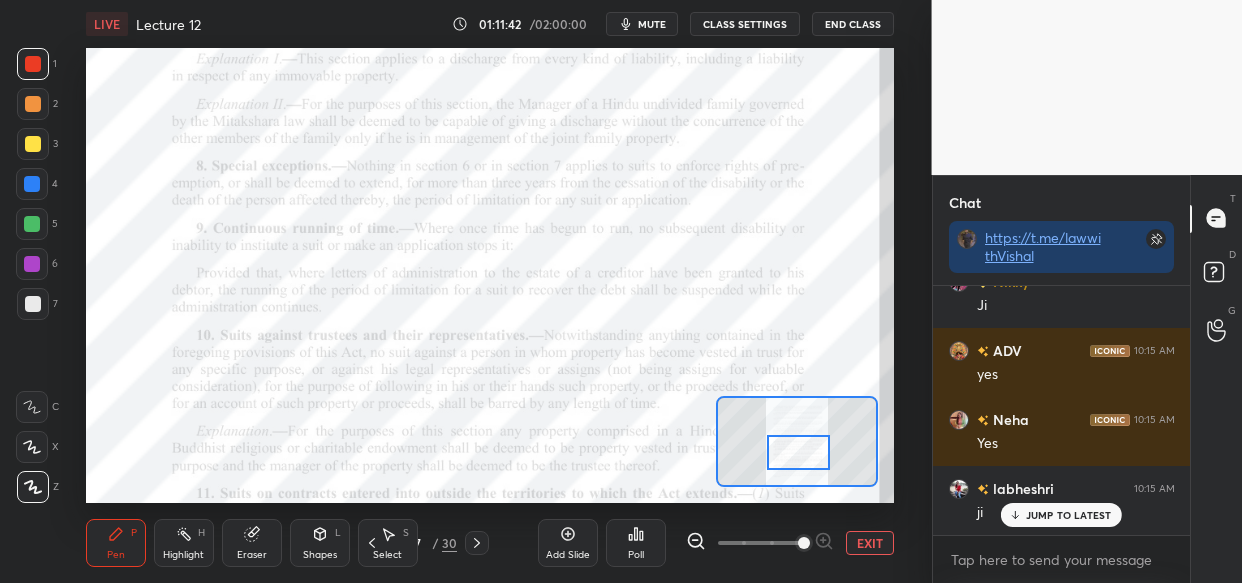 scroll, scrollTop: 124381, scrollLeft: 0, axis: vertical 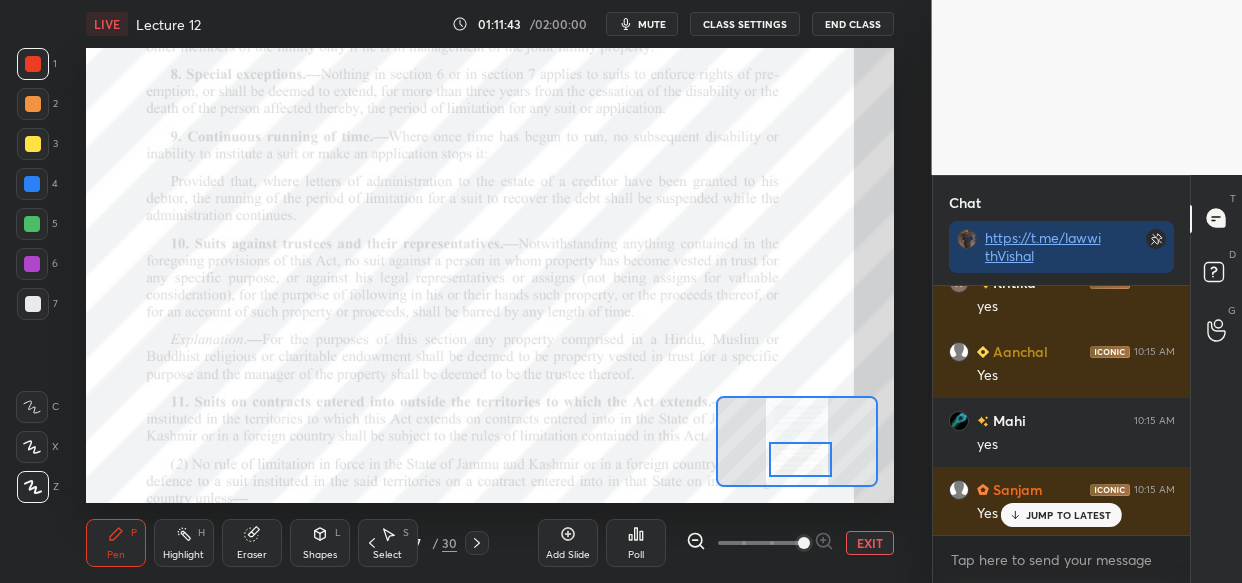 click at bounding box center (800, 459) 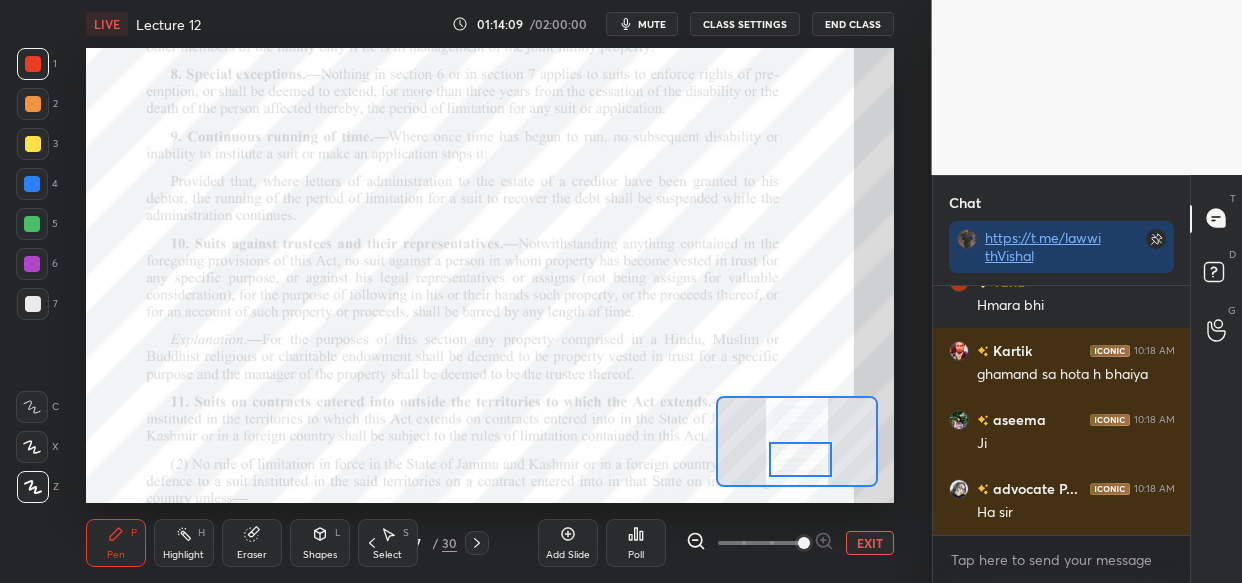 scroll, scrollTop: 129419, scrollLeft: 0, axis: vertical 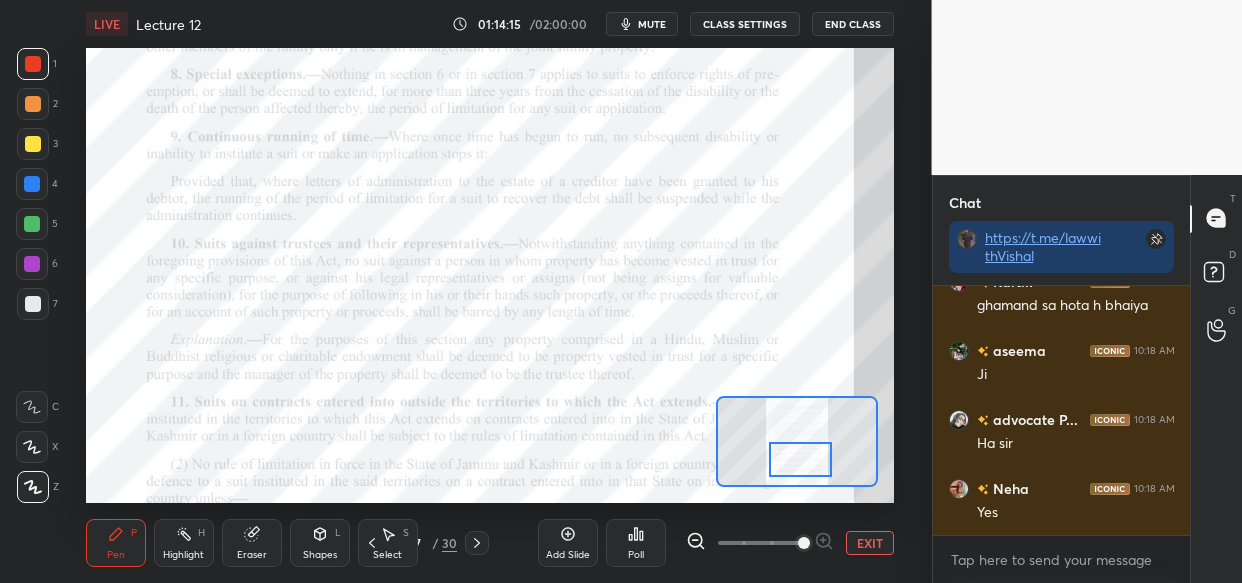 click on "mute" at bounding box center [642, 24] 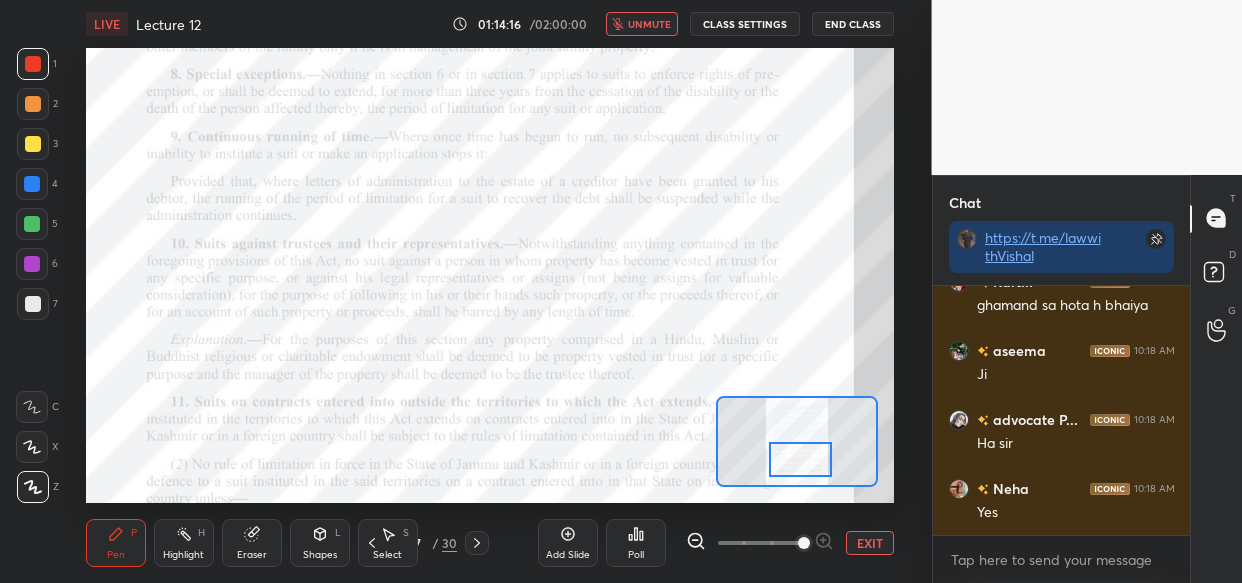 scroll, scrollTop: 129488, scrollLeft: 0, axis: vertical 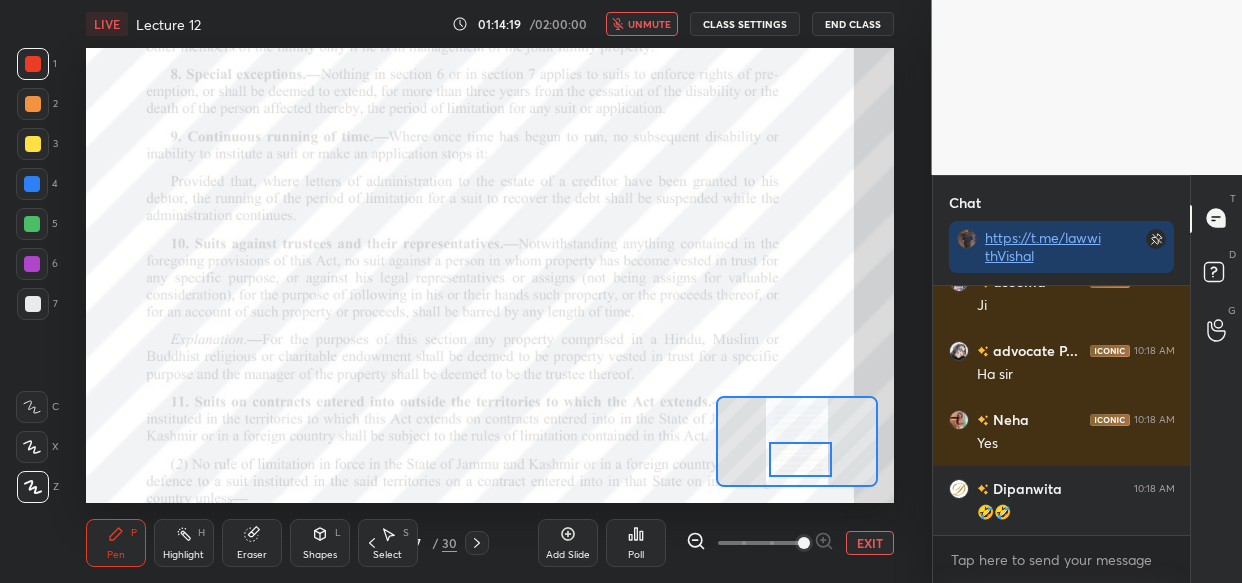 click on "unmute" at bounding box center (649, 24) 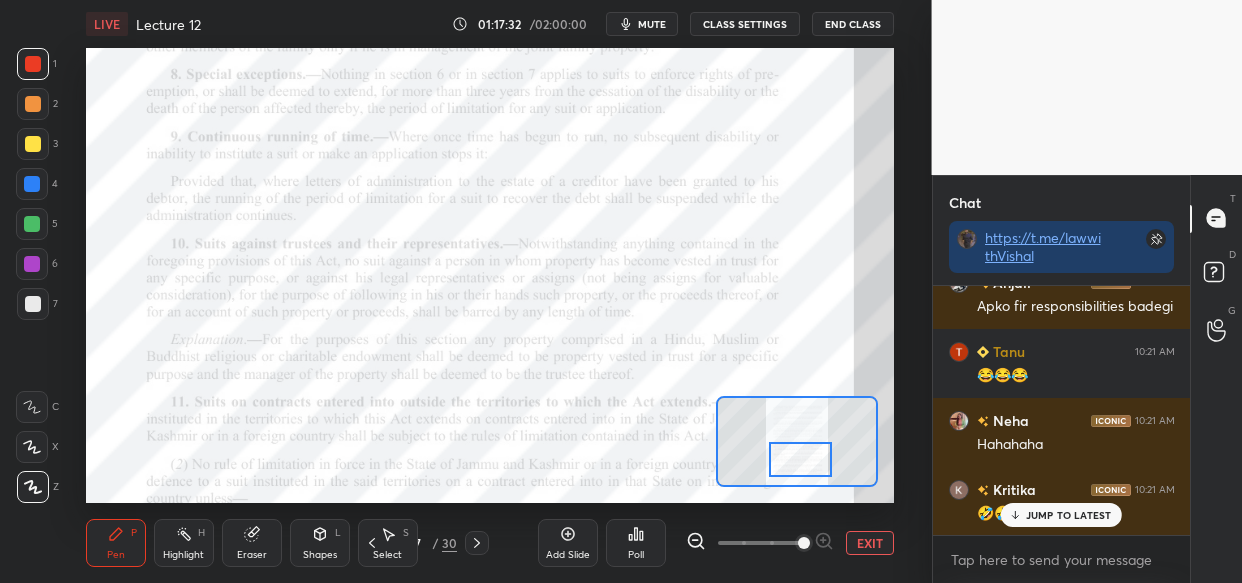 scroll, scrollTop: 137821, scrollLeft: 0, axis: vertical 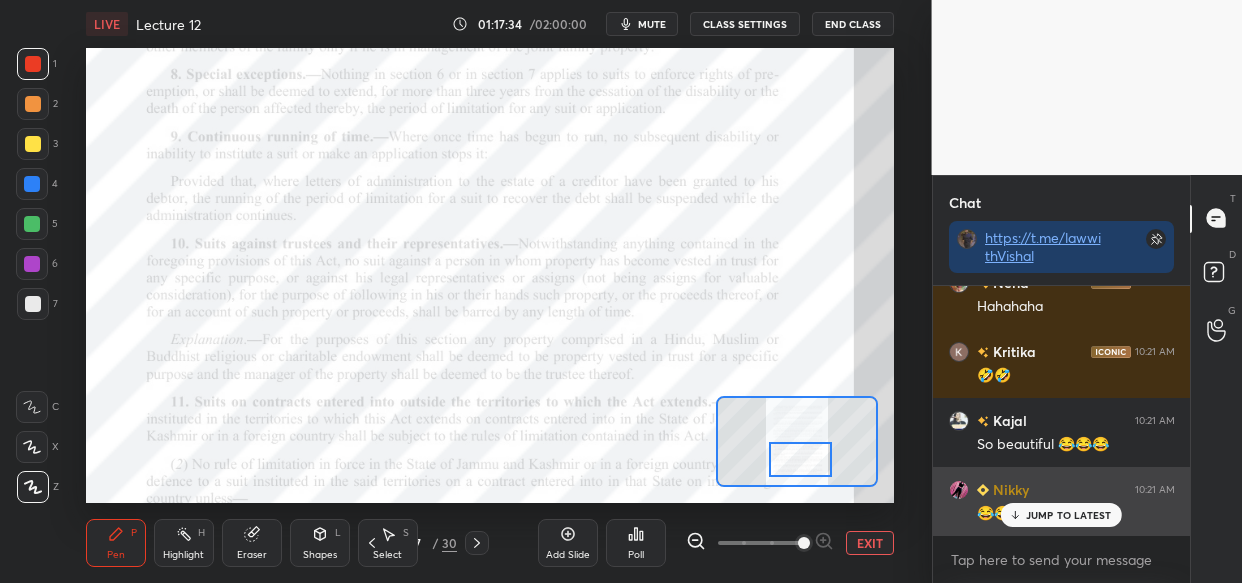 click on "JUMP TO LATEST" at bounding box center [1069, 515] 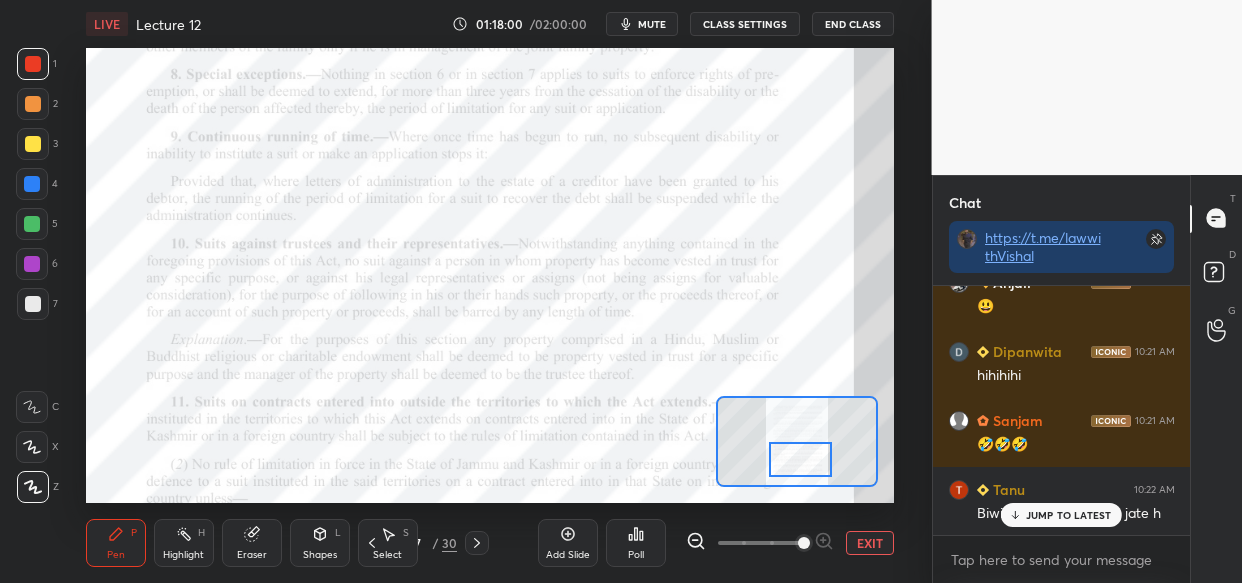 scroll, scrollTop: 138442, scrollLeft: 0, axis: vertical 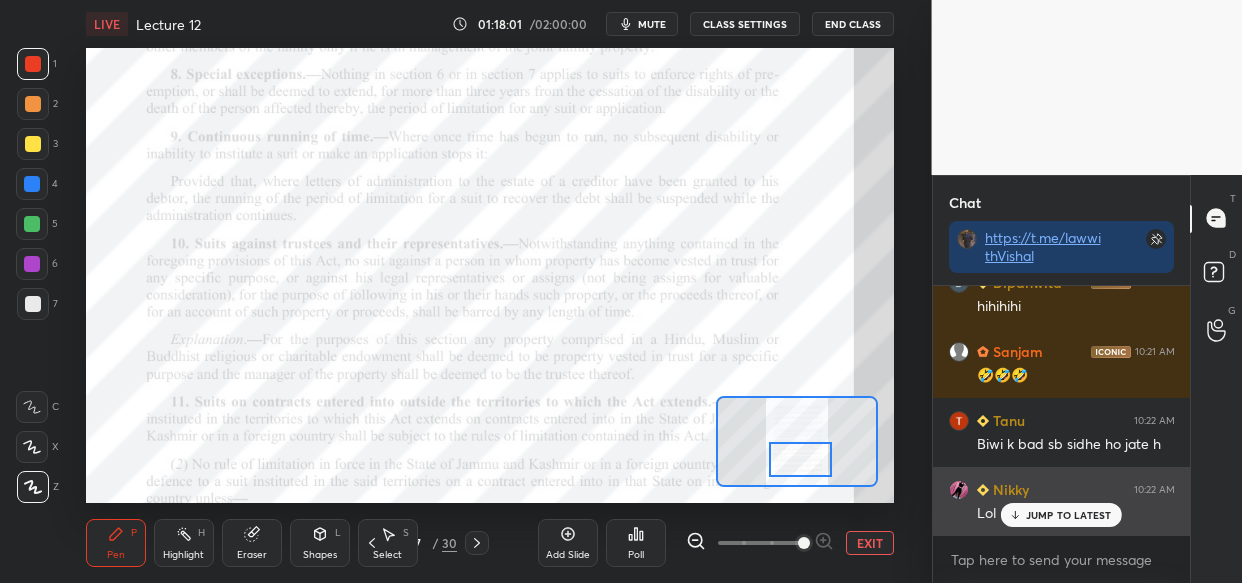 click on "JUMP TO LATEST" at bounding box center [1069, 515] 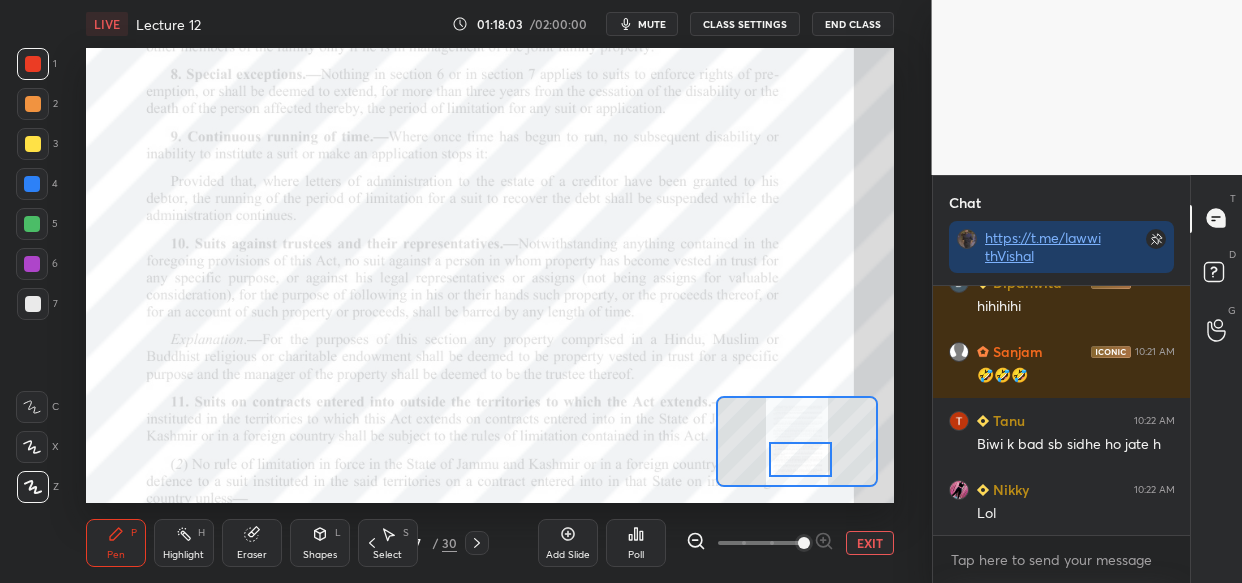 click at bounding box center [32, 184] 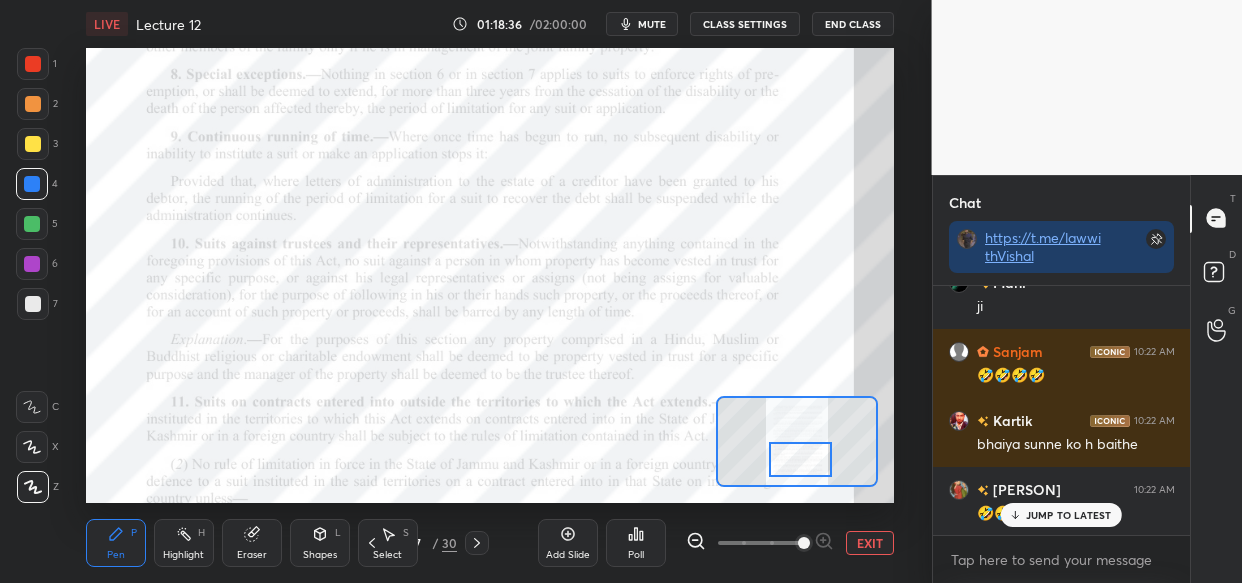 scroll, scrollTop: 140893, scrollLeft: 0, axis: vertical 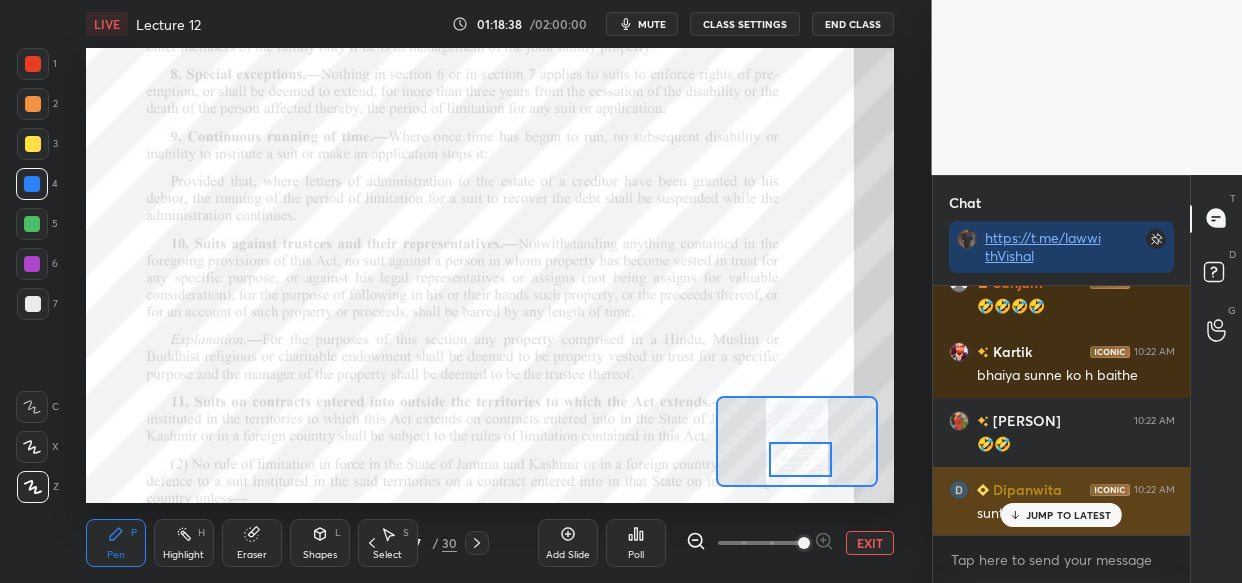 click on "JUMP TO LATEST" at bounding box center [1069, 515] 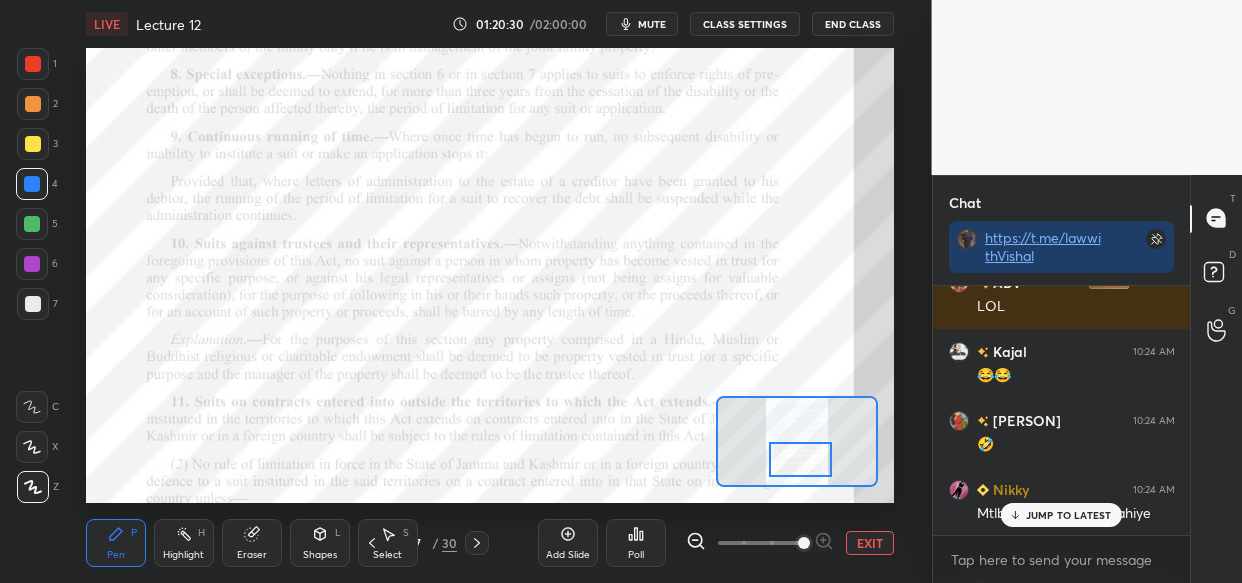scroll, scrollTop: 145570, scrollLeft: 0, axis: vertical 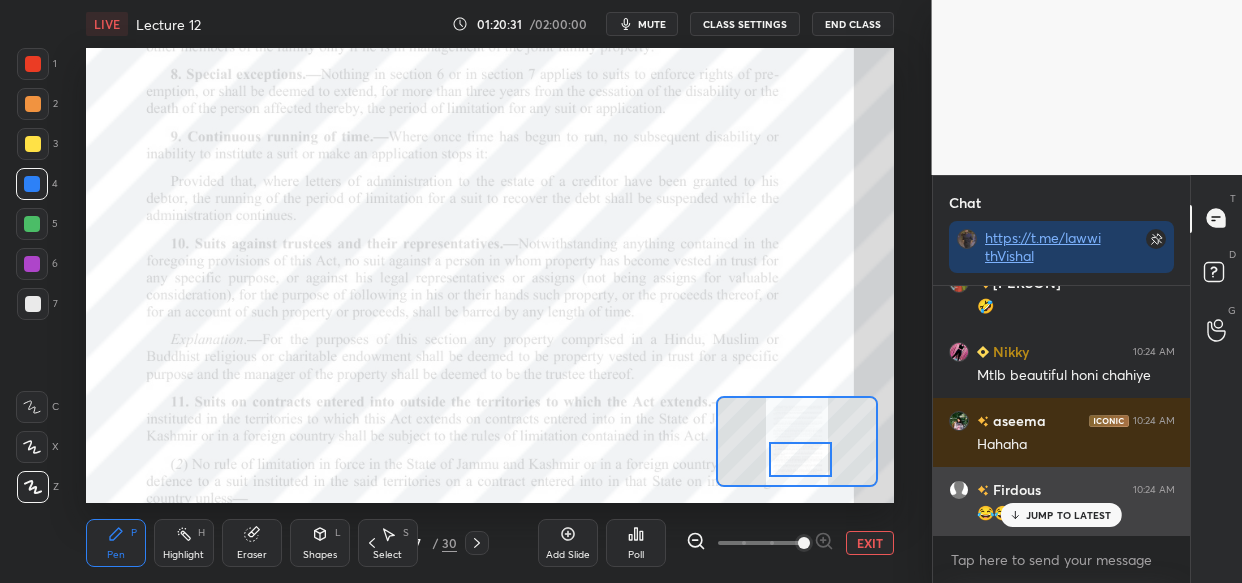 click on "JUMP TO LATEST" at bounding box center [1069, 515] 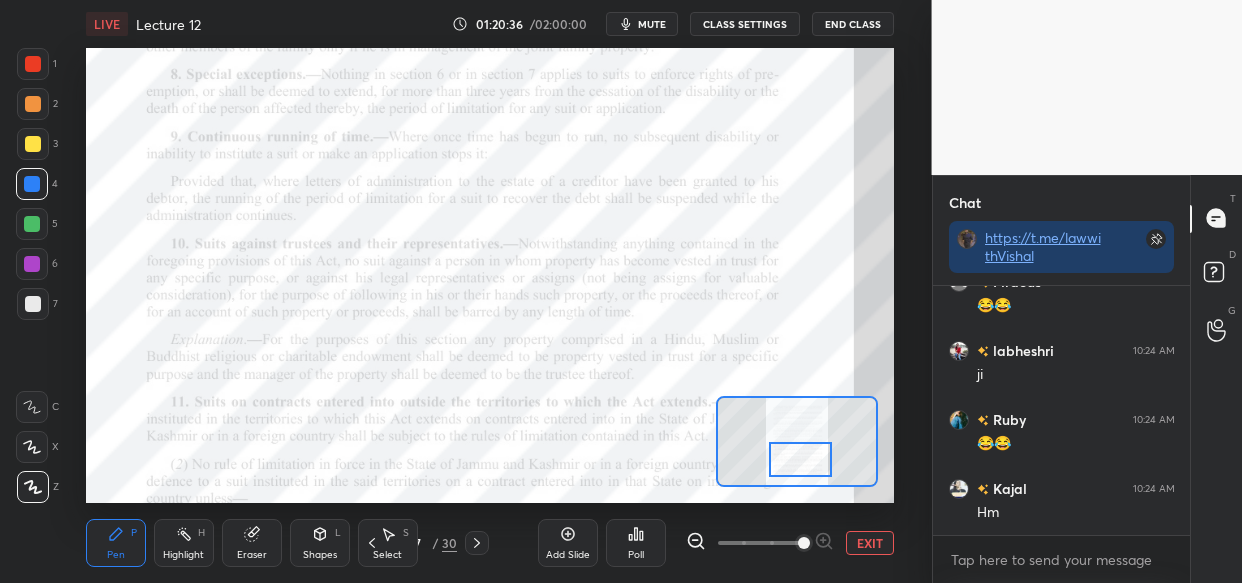 scroll, scrollTop: 145847, scrollLeft: 0, axis: vertical 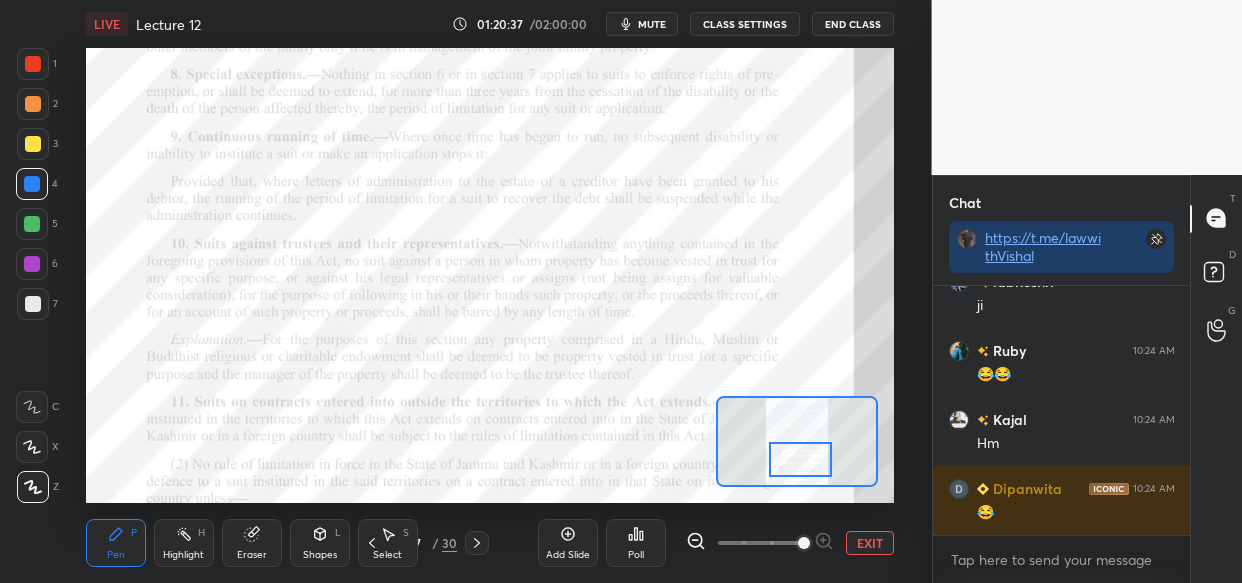 click on "Eraser" at bounding box center [252, 543] 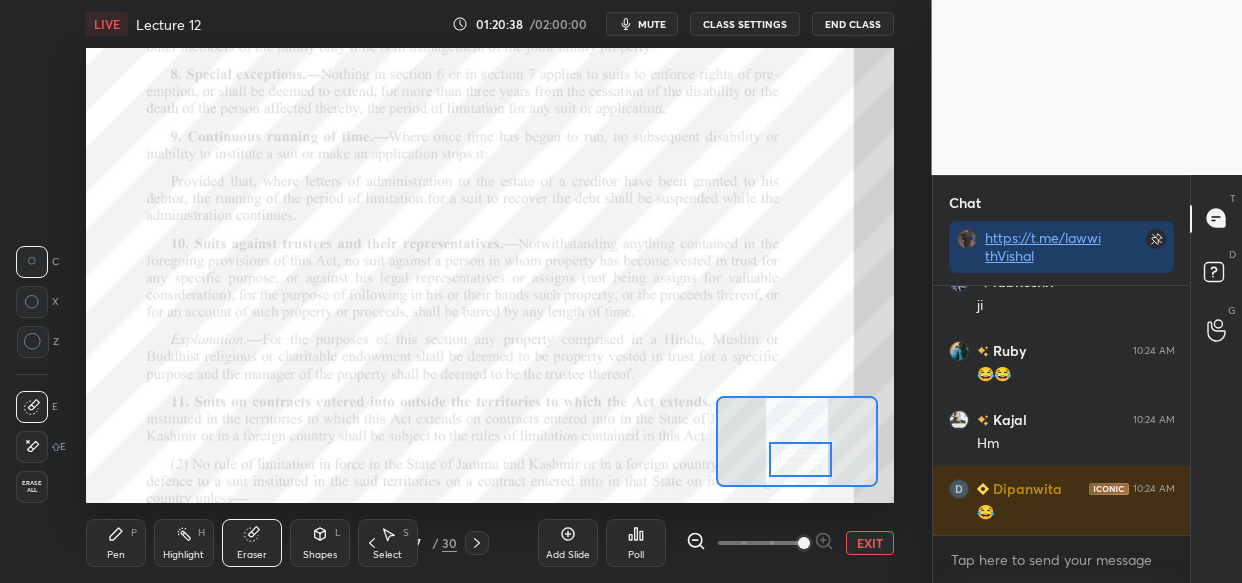 scroll, scrollTop: 145916, scrollLeft: 0, axis: vertical 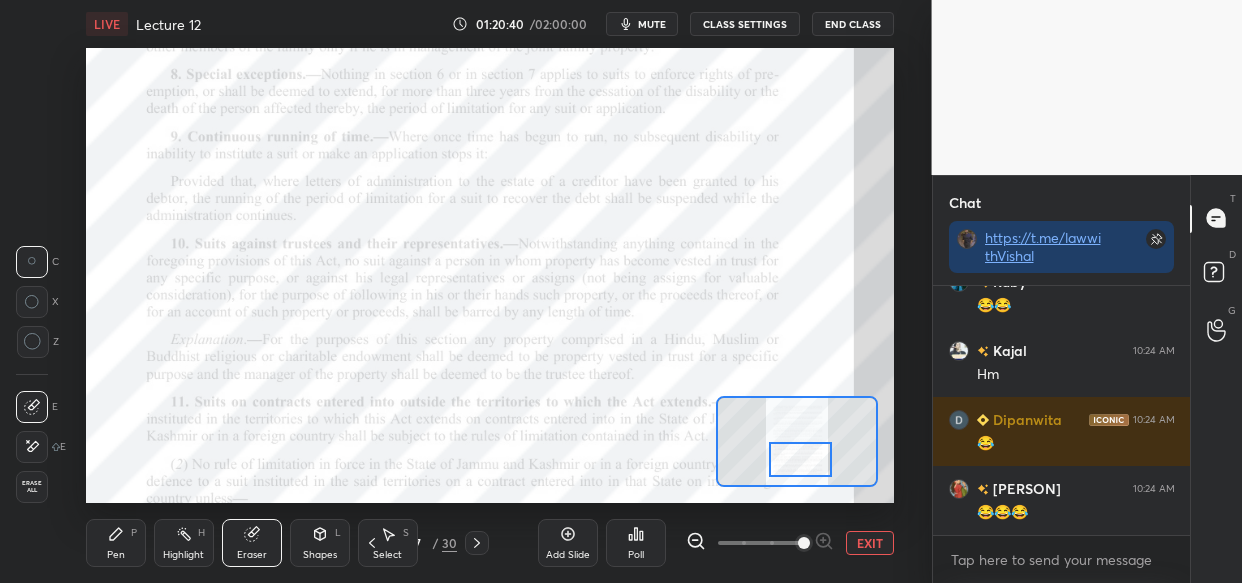 click 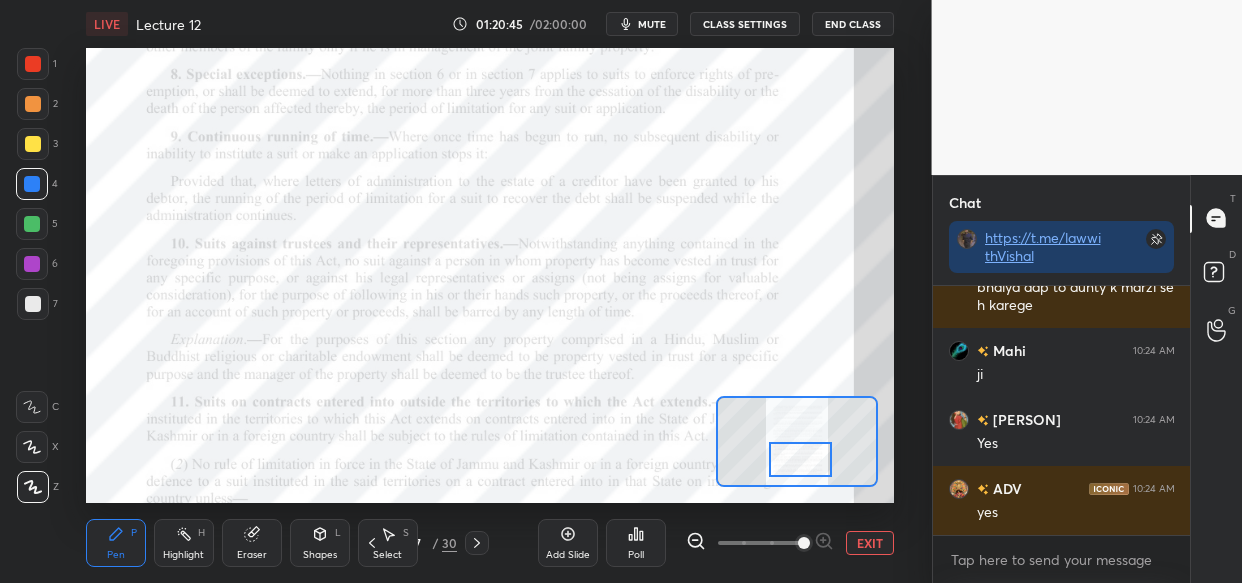 scroll, scrollTop: 146554, scrollLeft: 0, axis: vertical 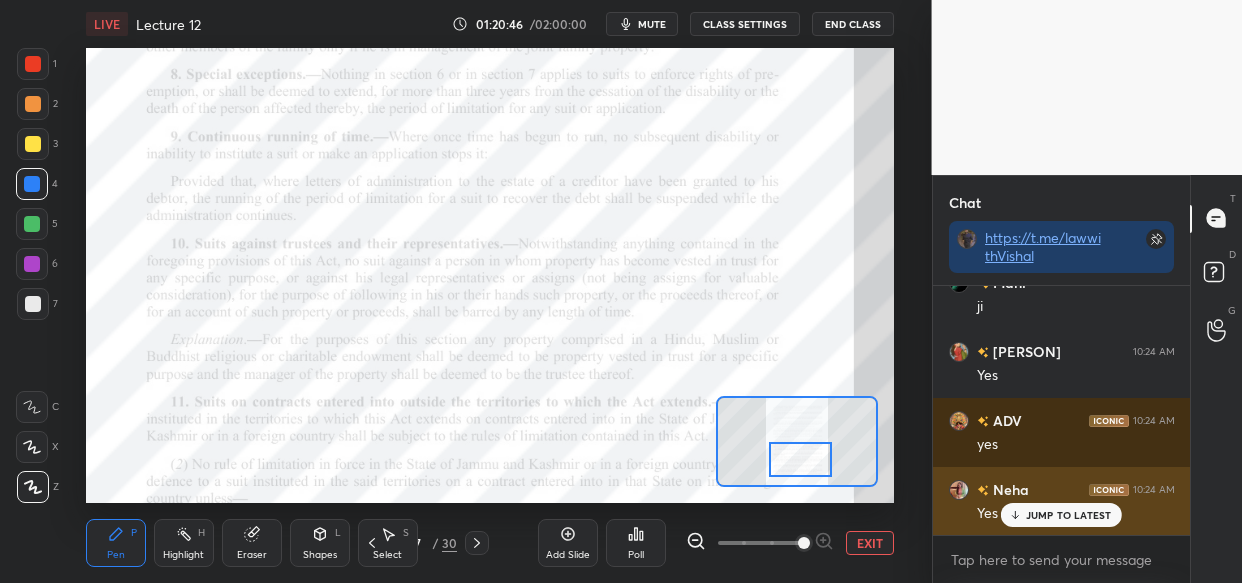 drag, startPoint x: 1030, startPoint y: 510, endPoint x: 1011, endPoint y: 520, distance: 21.470911 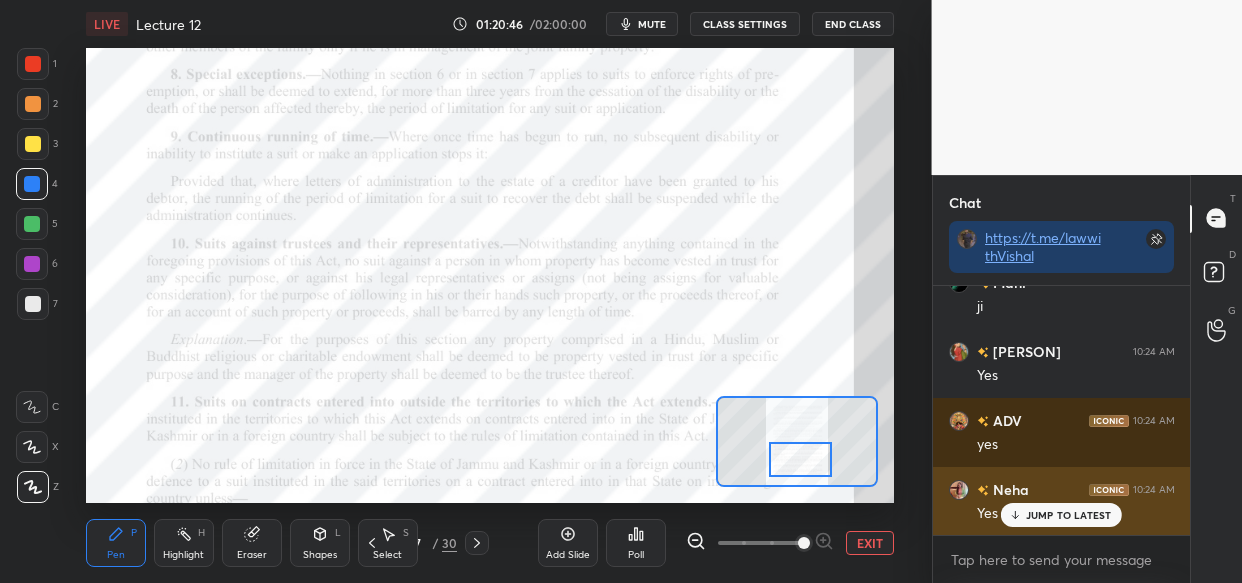 click on "JUMP TO LATEST" at bounding box center (1061, 515) 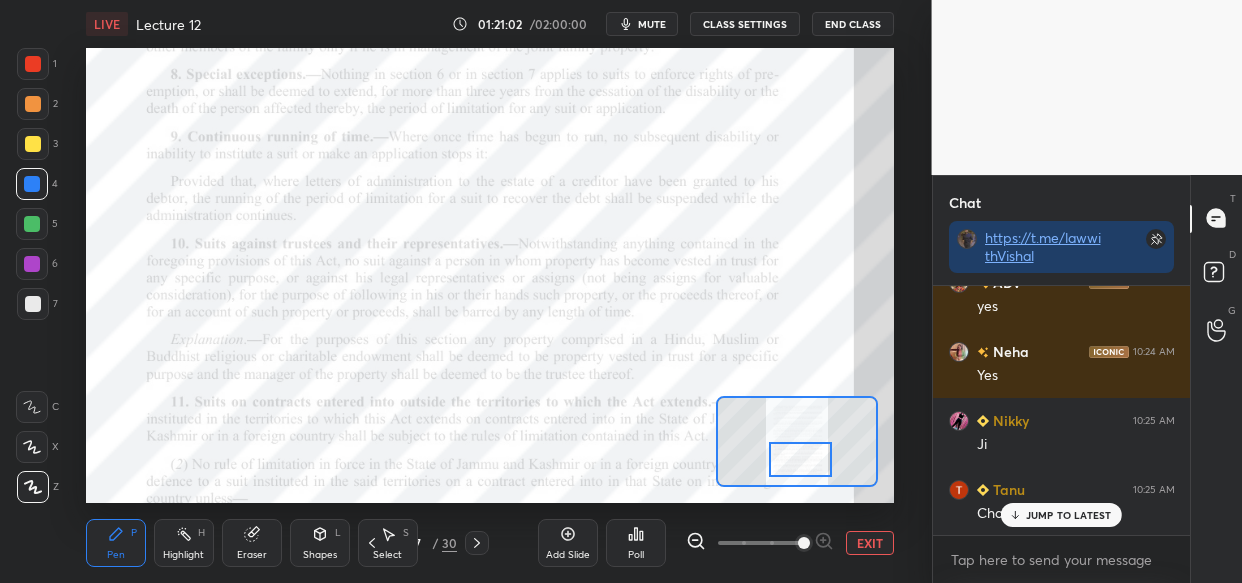 scroll, scrollTop: 146761, scrollLeft: 0, axis: vertical 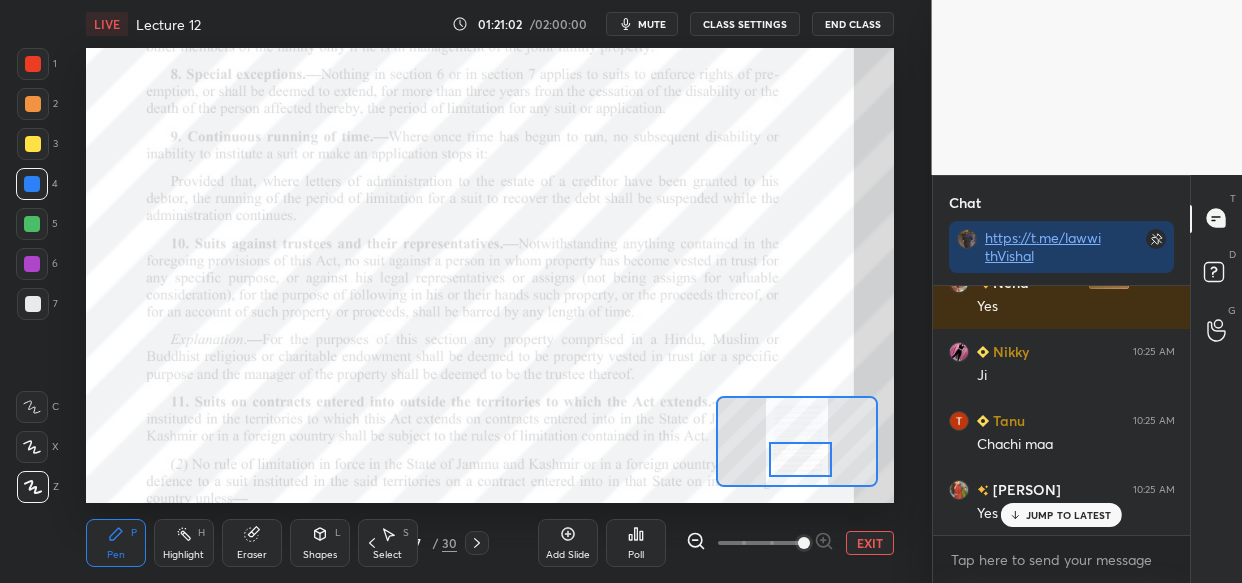 click on "JUMP TO LATEST" at bounding box center [1061, 515] 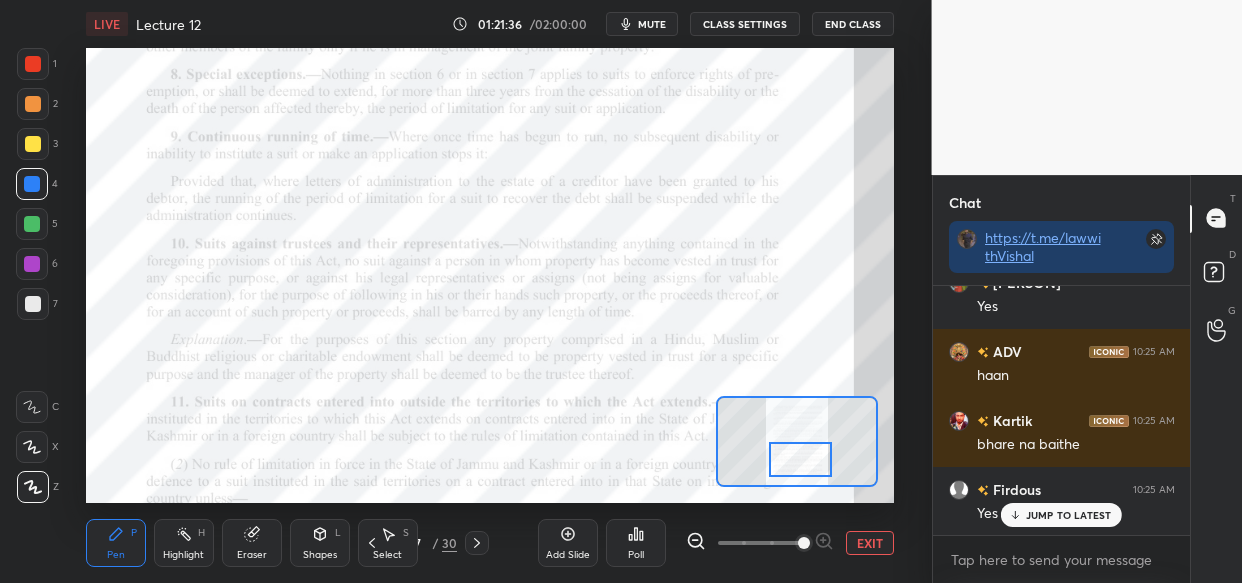 scroll, scrollTop: 147313, scrollLeft: 0, axis: vertical 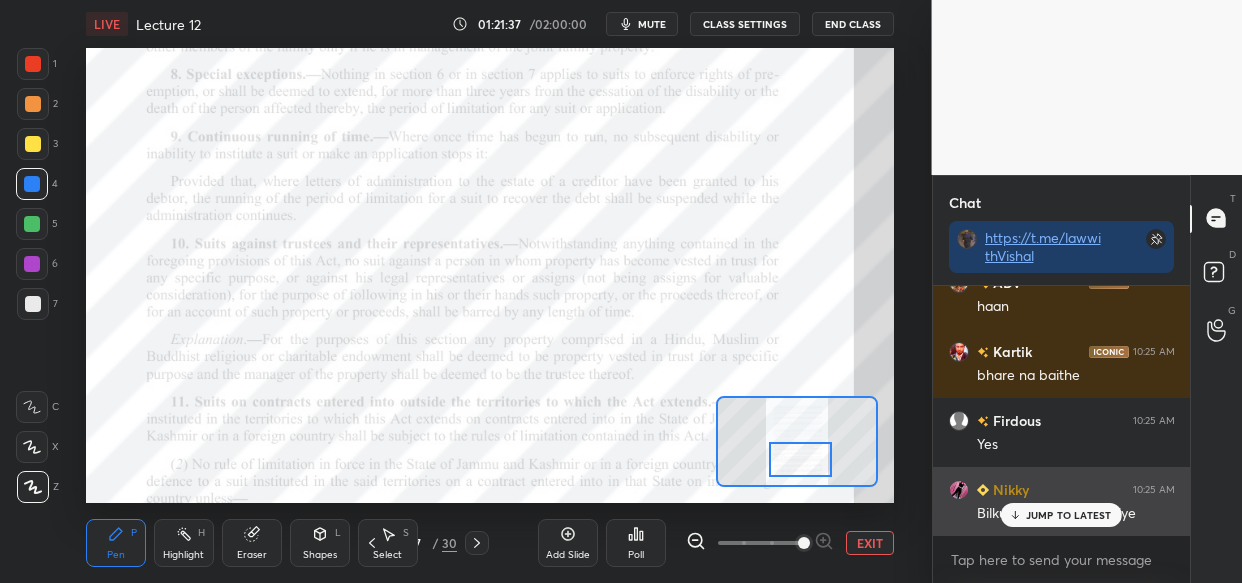 click on "JUMP TO LATEST" at bounding box center [1069, 515] 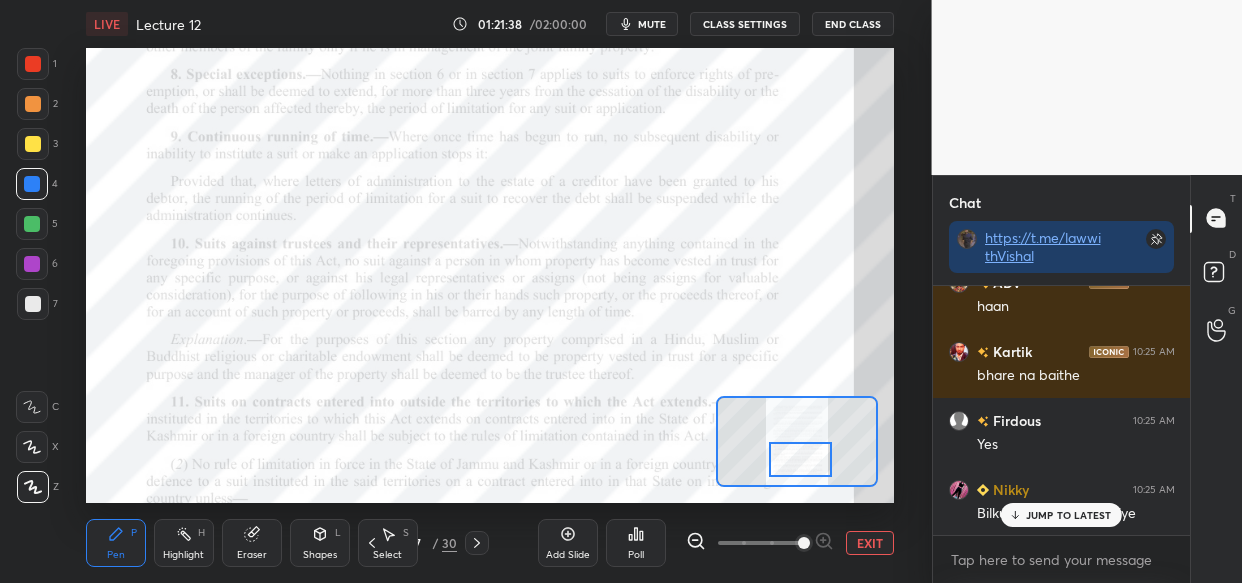scroll, scrollTop: 147382, scrollLeft: 0, axis: vertical 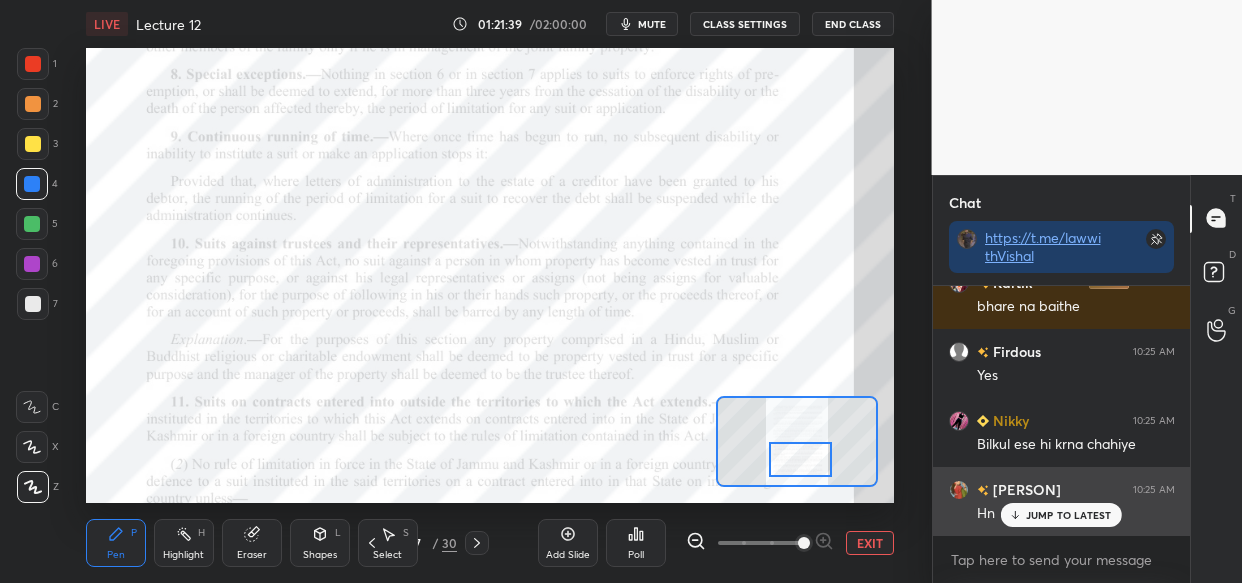 click on "JUMP TO LATEST" at bounding box center (1069, 515) 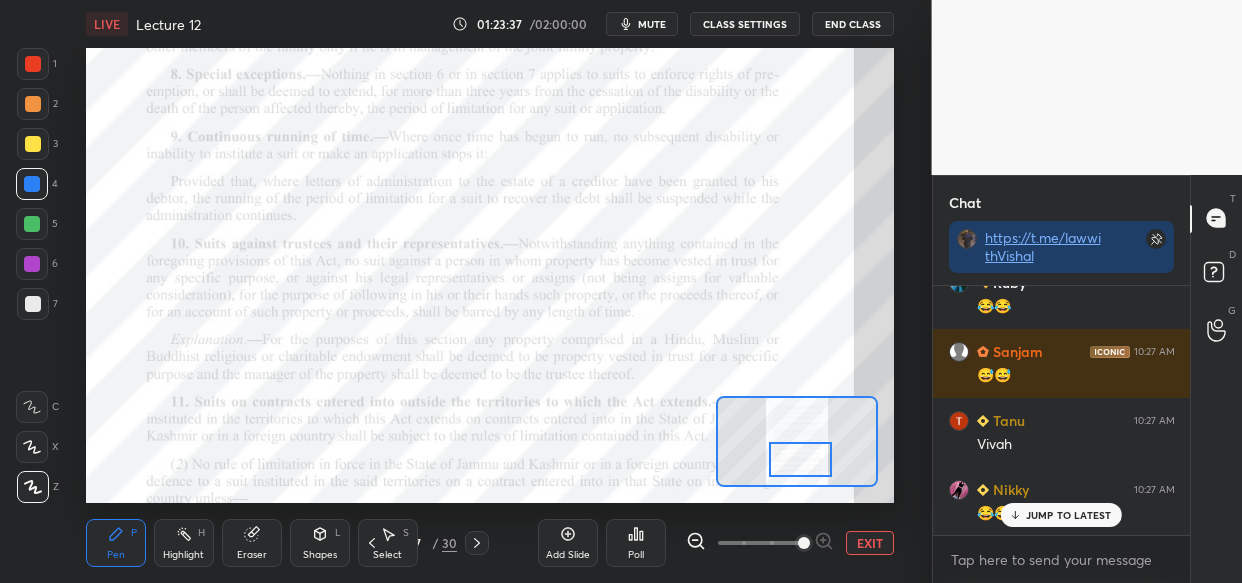 scroll, scrollTop: 152493, scrollLeft: 0, axis: vertical 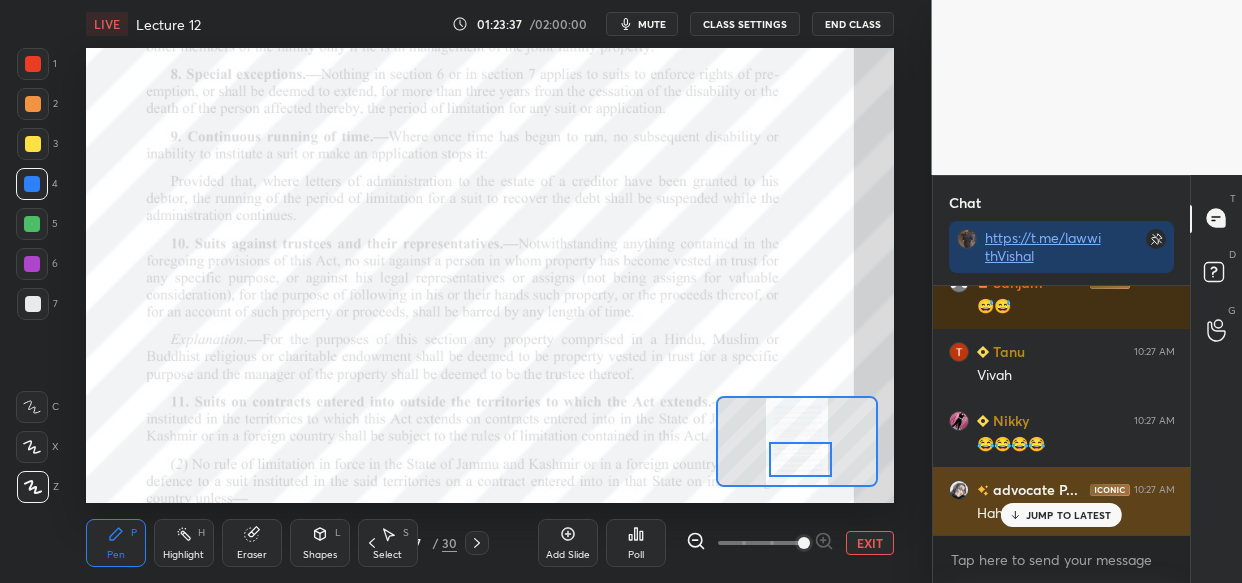 click on "JUMP TO LATEST" at bounding box center (1069, 515) 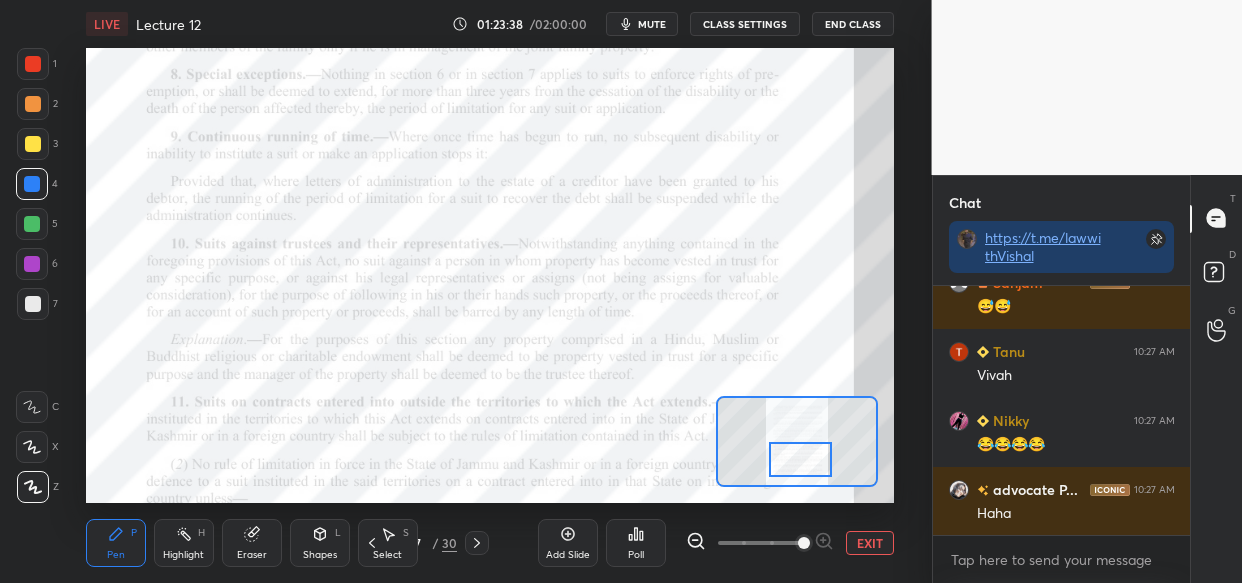 scroll, scrollTop: 152562, scrollLeft: 0, axis: vertical 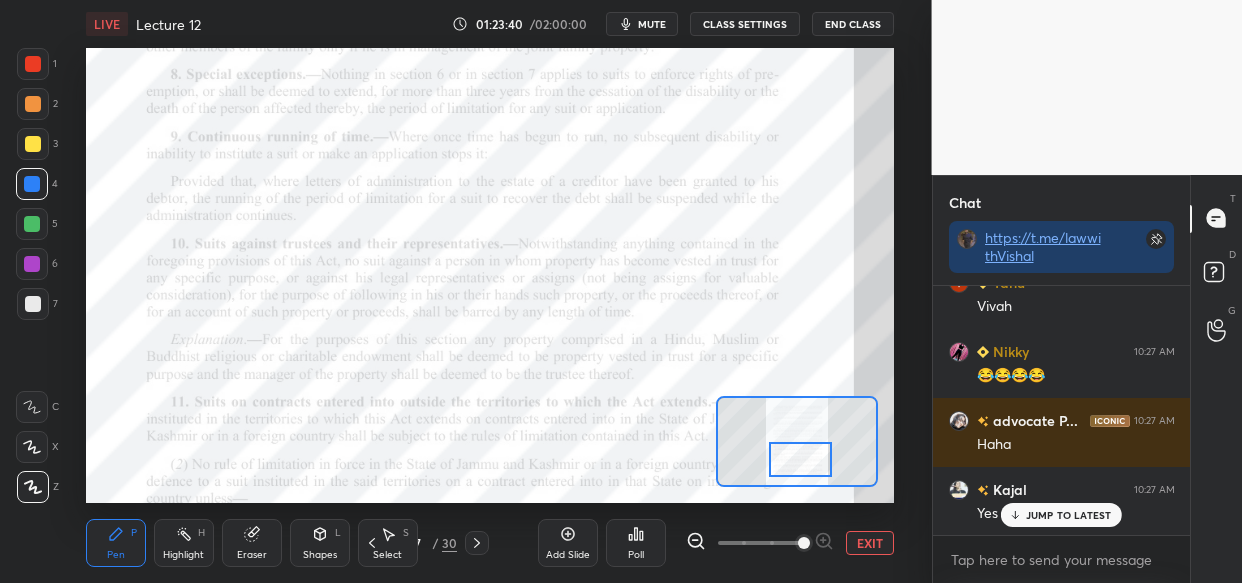 click at bounding box center [32, 264] 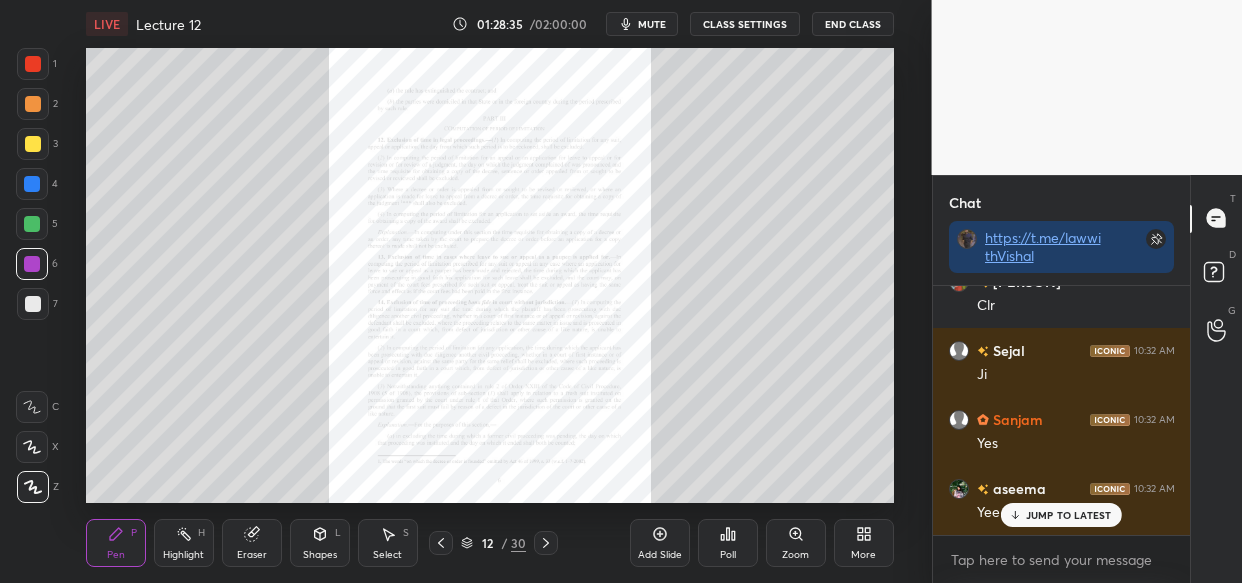 scroll, scrollTop: 164034, scrollLeft: 0, axis: vertical 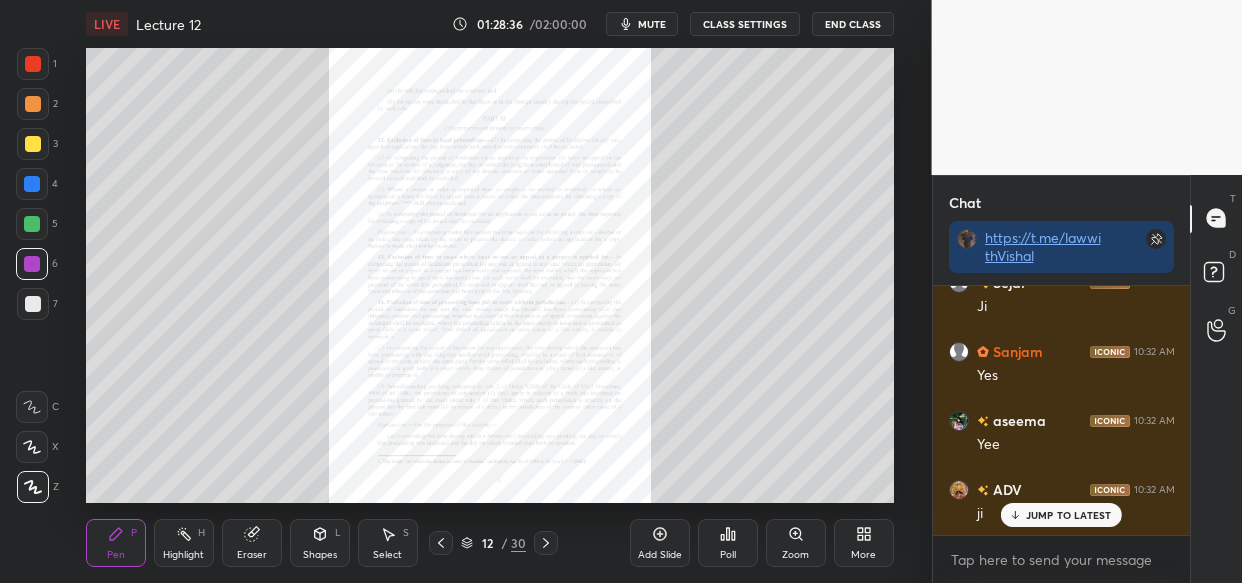 click on "Zoom" at bounding box center [796, 543] 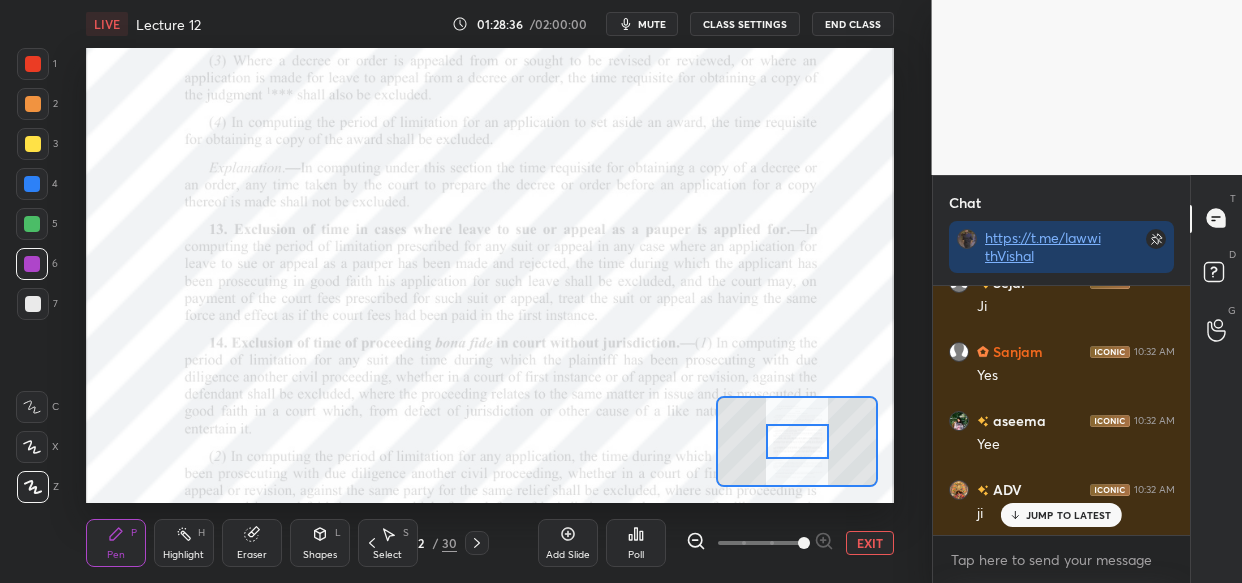 click on "Add Slide Poll EXIT" at bounding box center [716, 543] 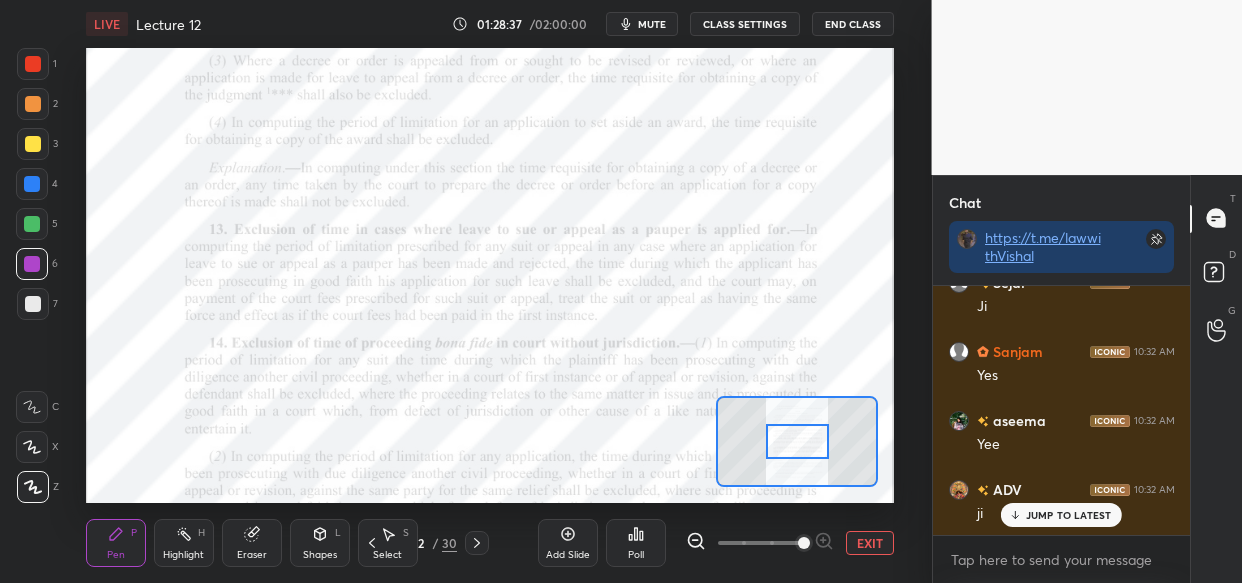 click at bounding box center (760, 543) 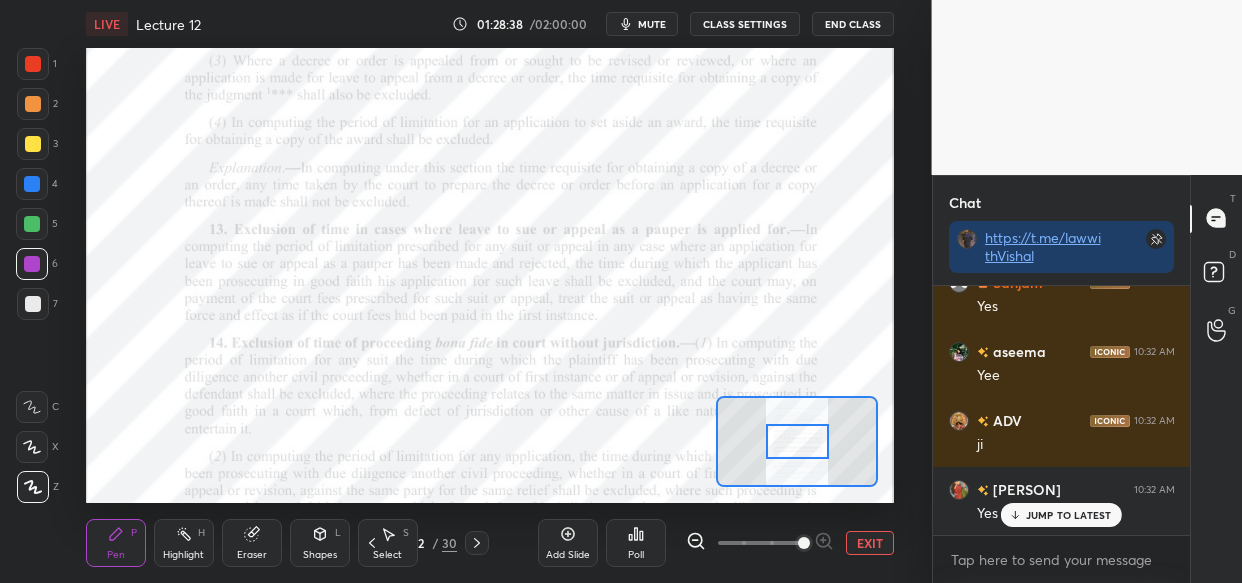 scroll, scrollTop: 164172, scrollLeft: 0, axis: vertical 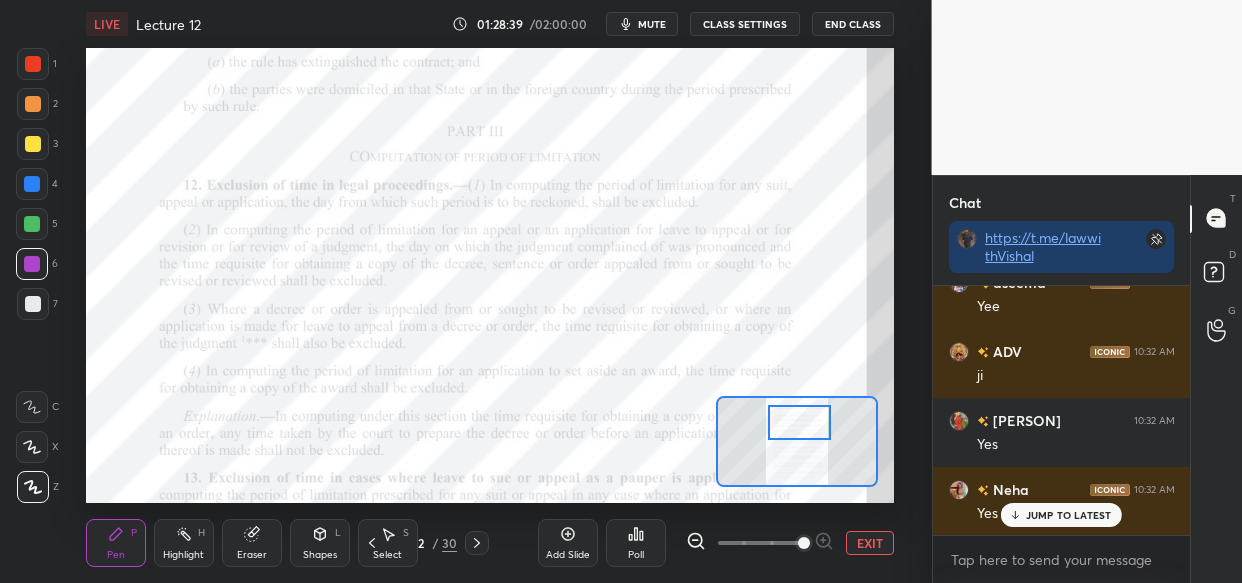 drag, startPoint x: 807, startPoint y: 439, endPoint x: 809, endPoint y: 419, distance: 20.09975 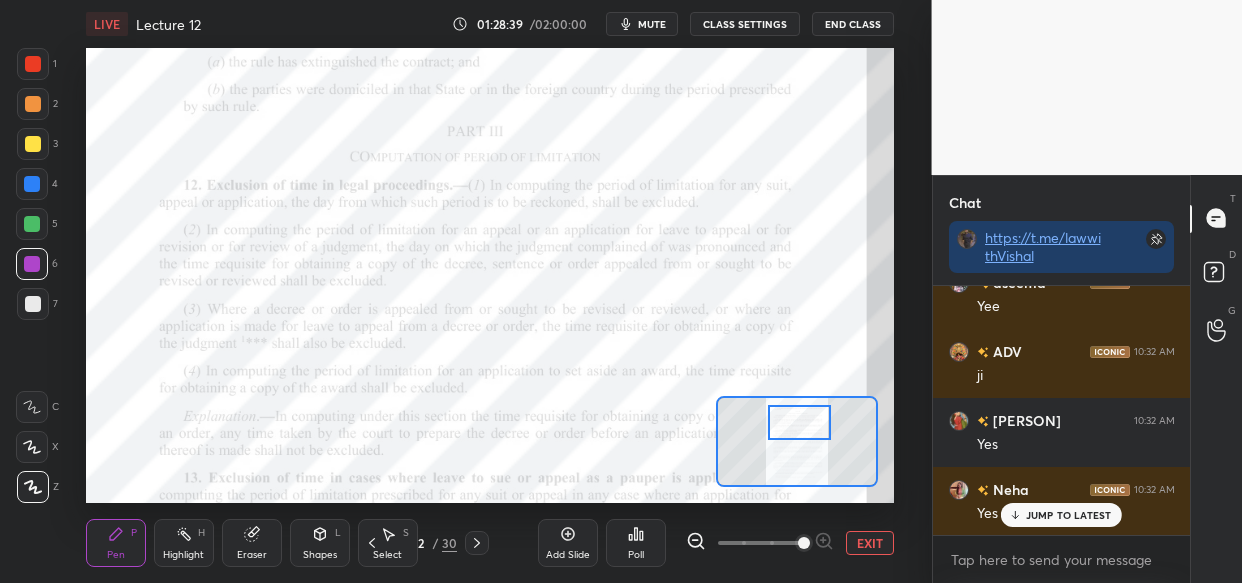 click at bounding box center [799, 422] 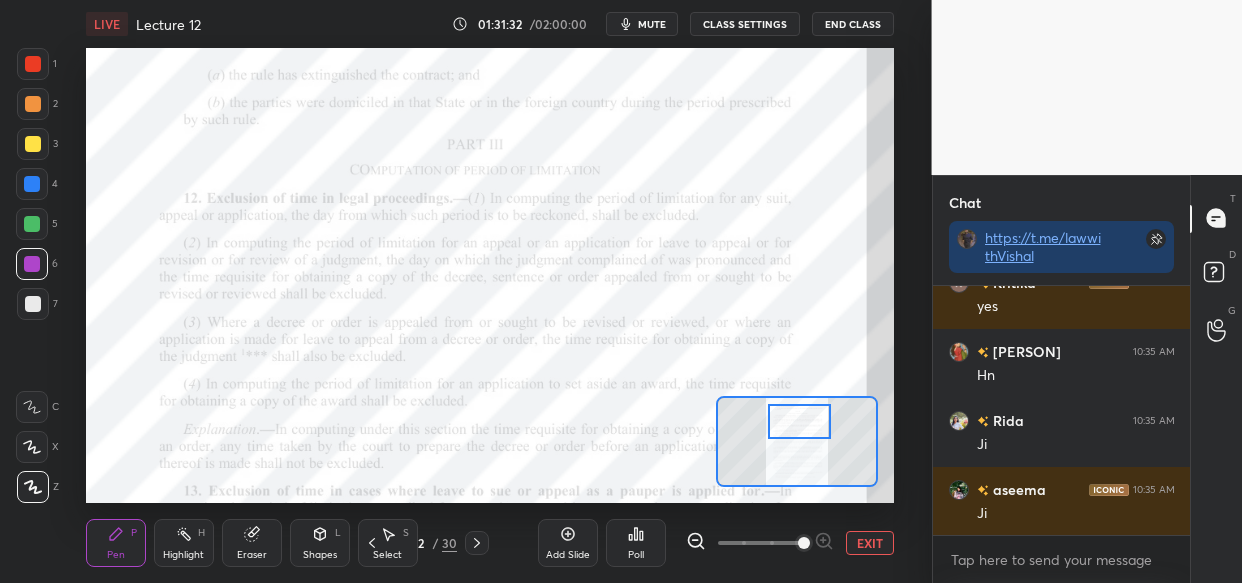 scroll, scrollTop: 171210, scrollLeft: 0, axis: vertical 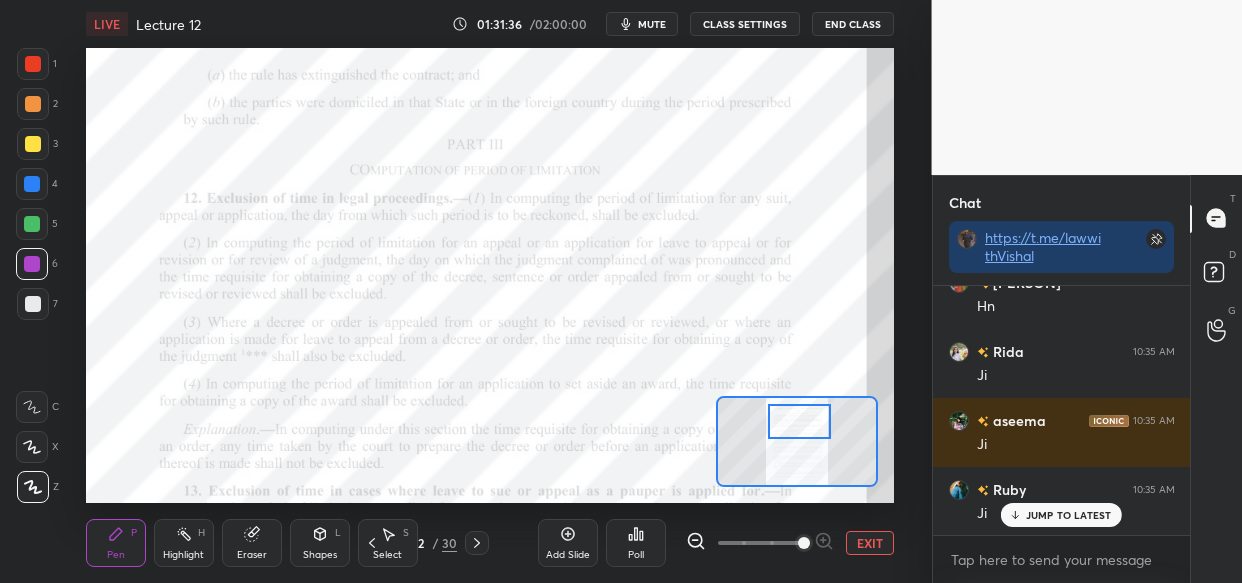 drag, startPoint x: 551, startPoint y: 540, endPoint x: 540, endPoint y: 550, distance: 14.866069 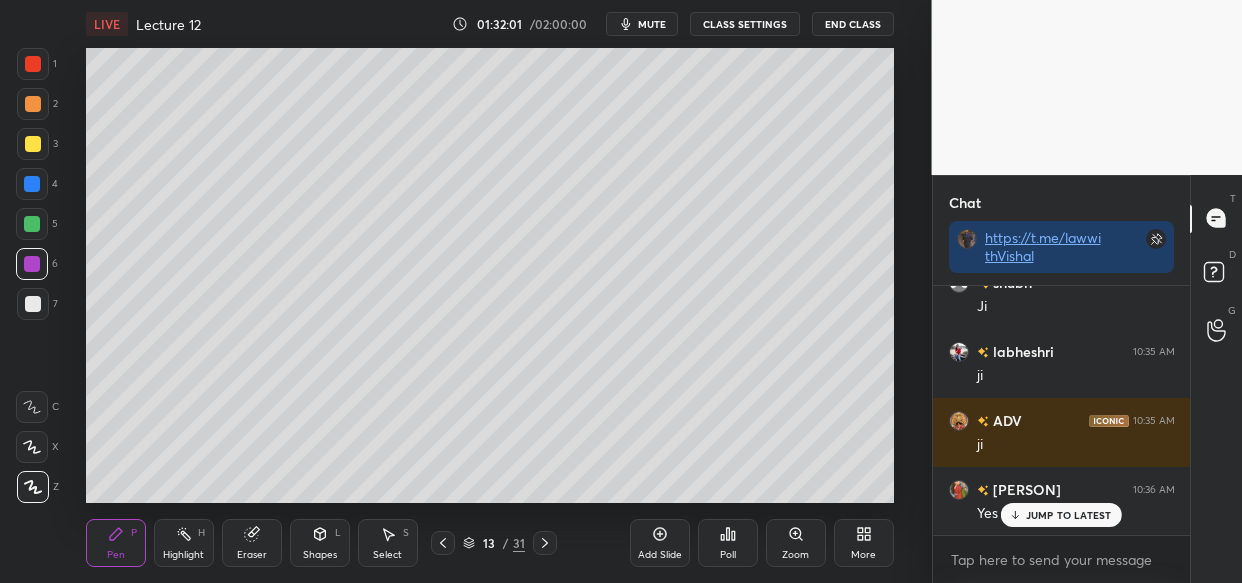 scroll, scrollTop: 171831, scrollLeft: 0, axis: vertical 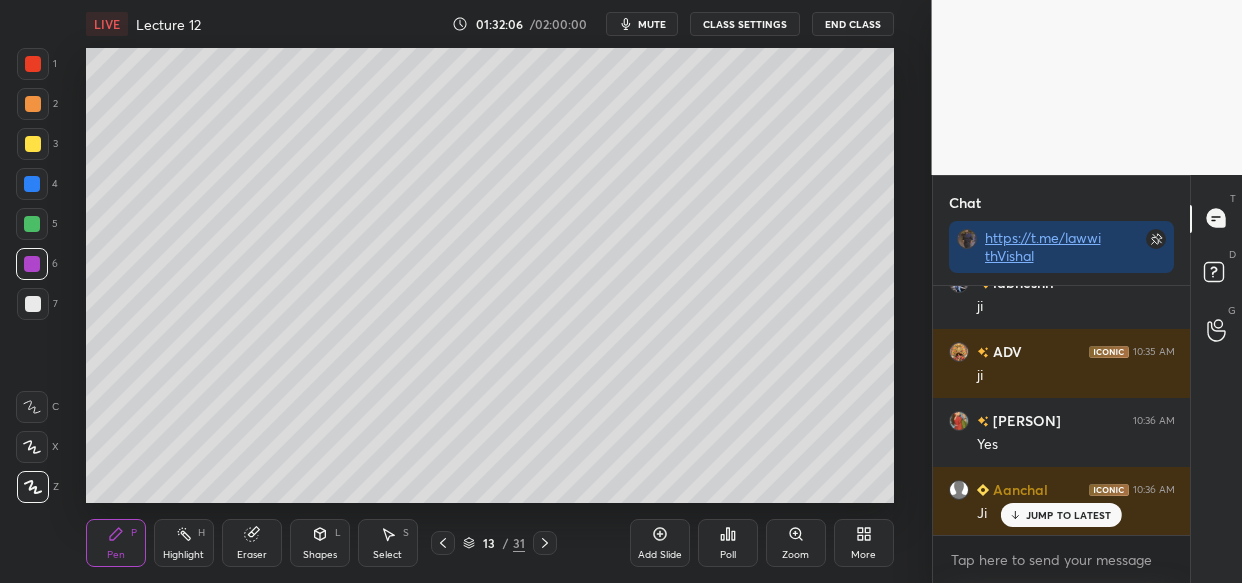 click at bounding box center [33, 144] 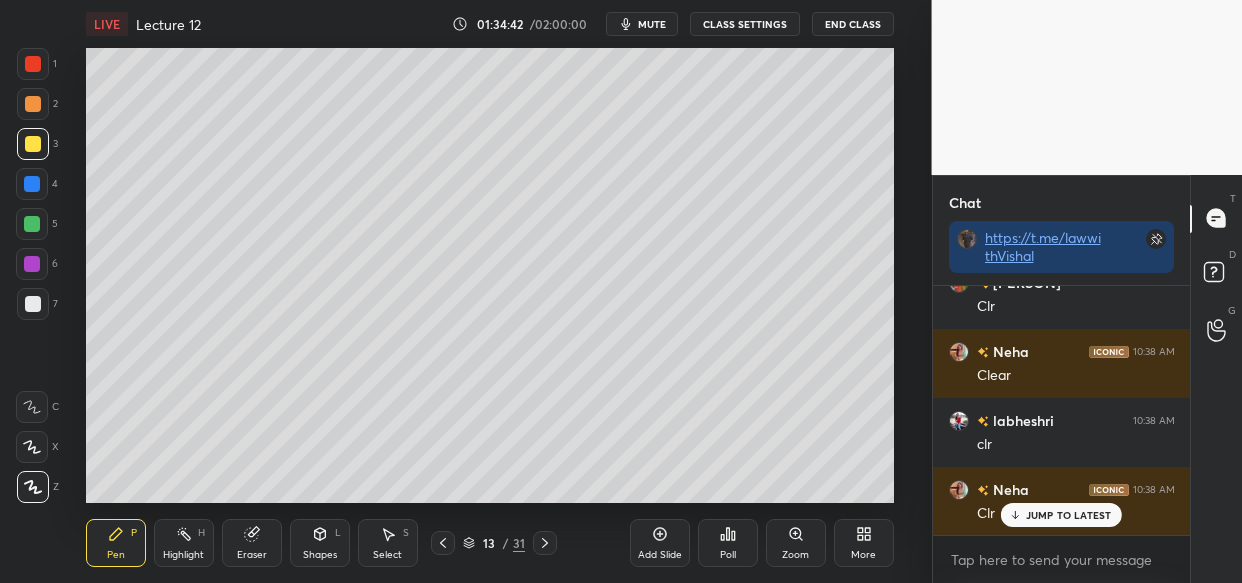 scroll, scrollTop: 178800, scrollLeft: 0, axis: vertical 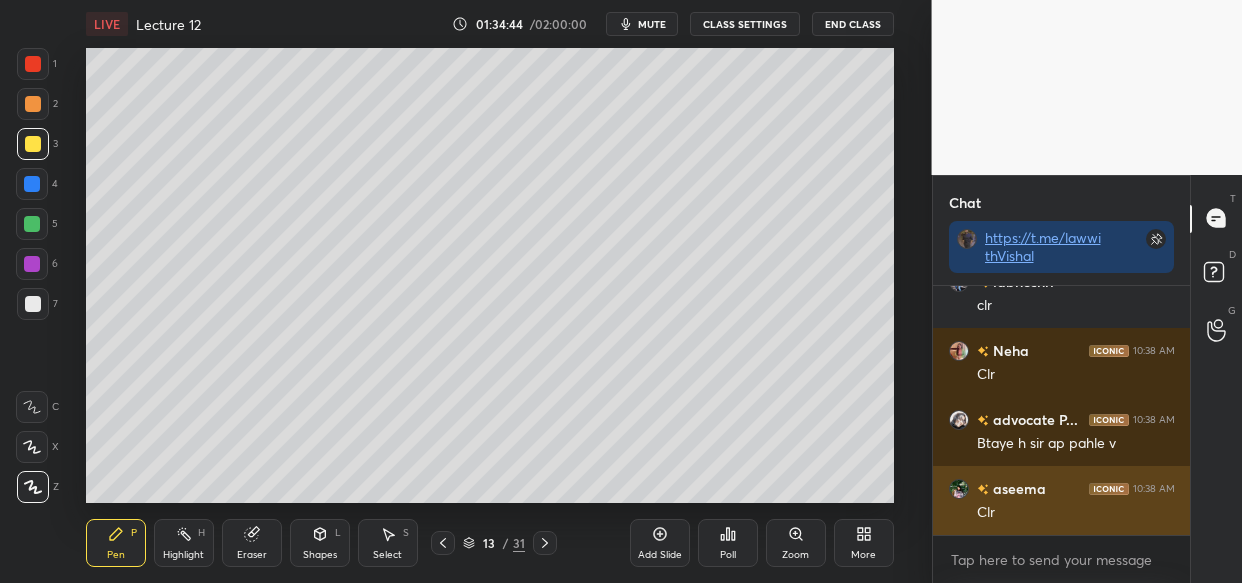 click on "[NAME] Clr" at bounding box center (1062, 500) 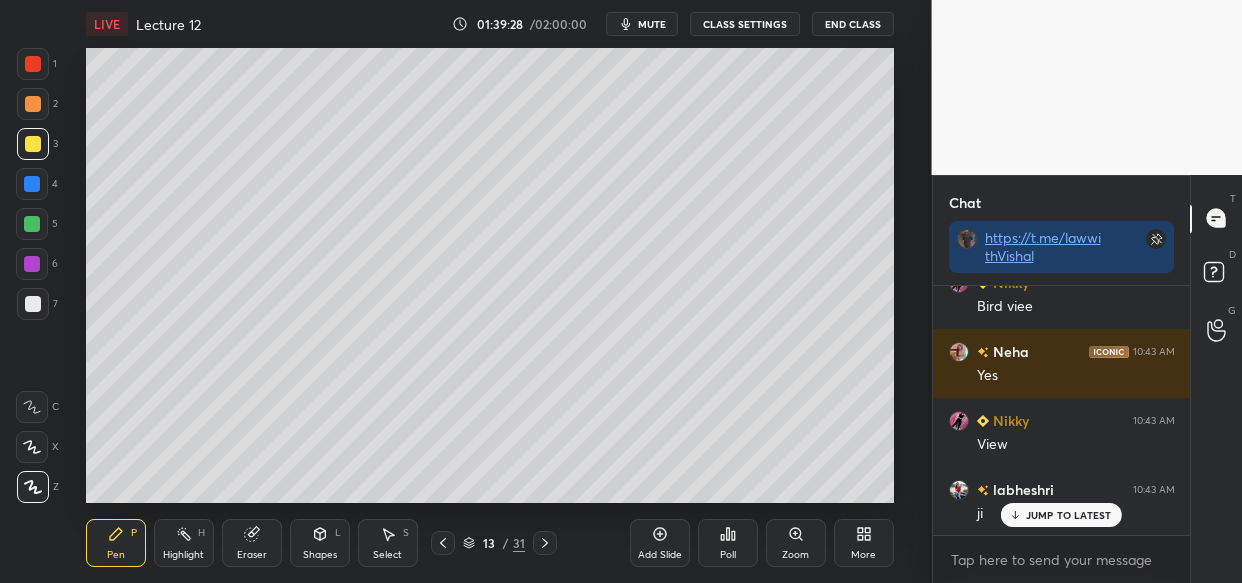 scroll, scrollTop: 191290, scrollLeft: 0, axis: vertical 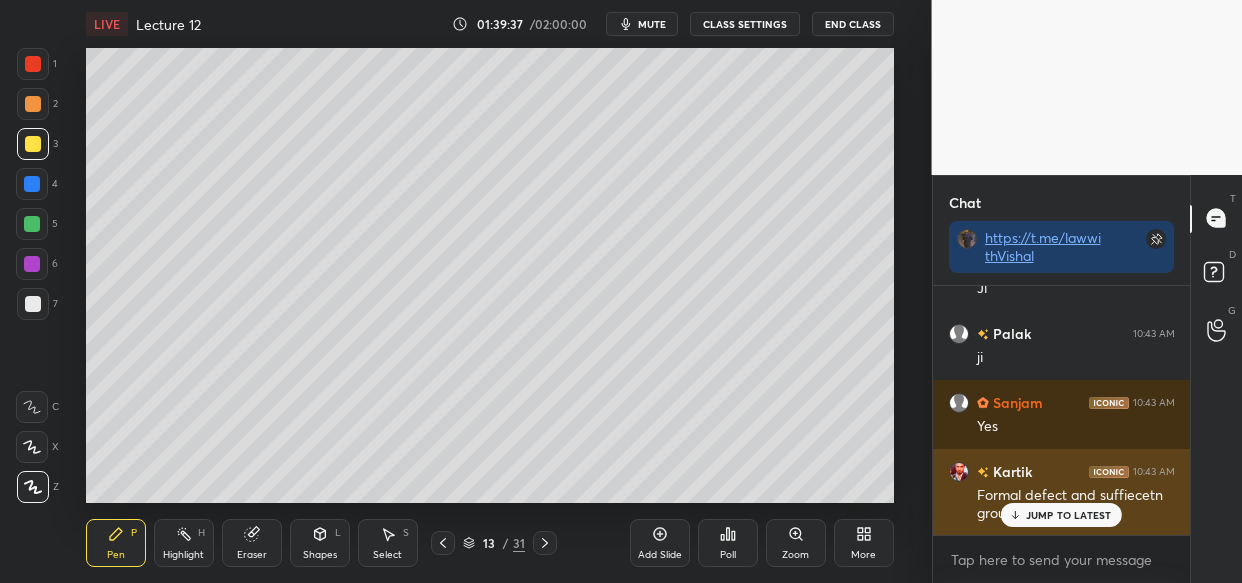 click on "JUMP TO LATEST" at bounding box center [1069, 515] 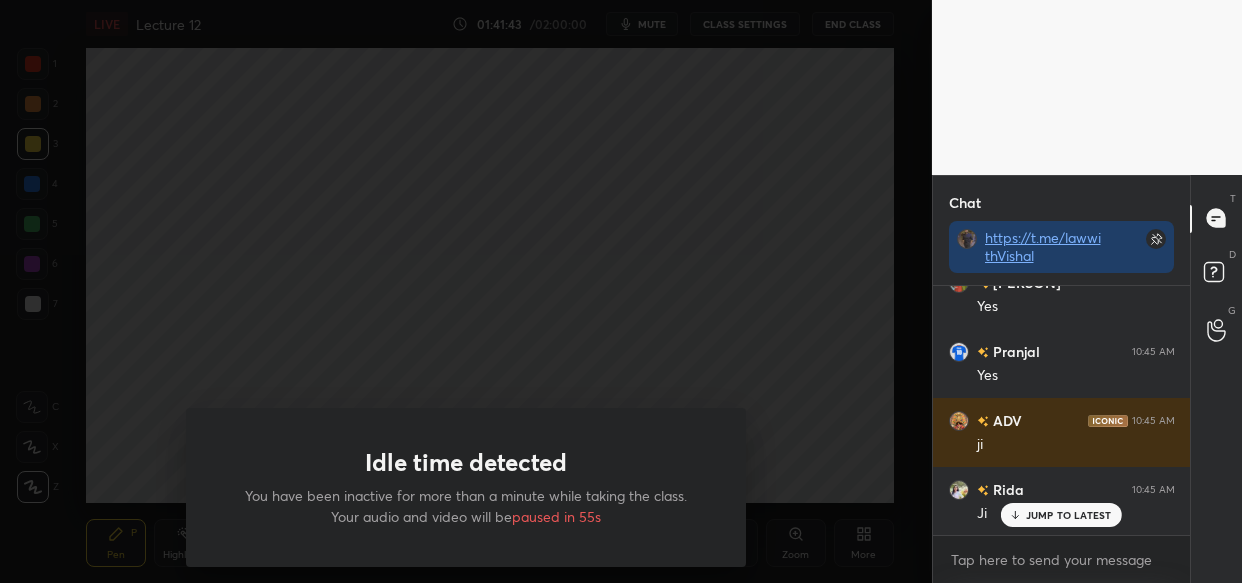 scroll, scrollTop: 196433, scrollLeft: 0, axis: vertical 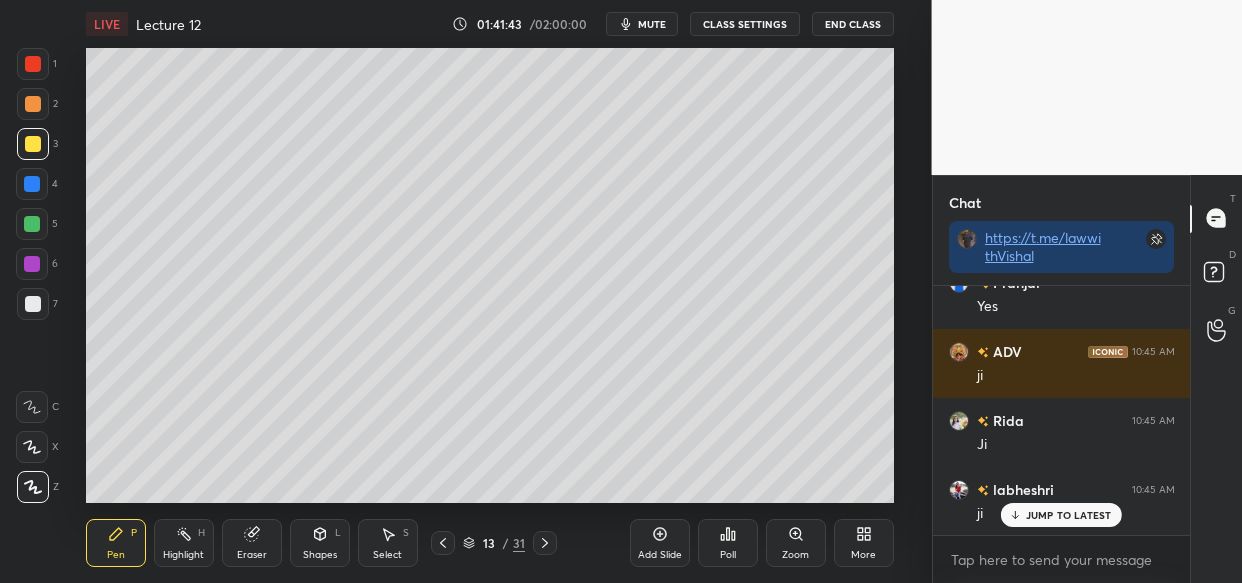 click at bounding box center (466, 291) 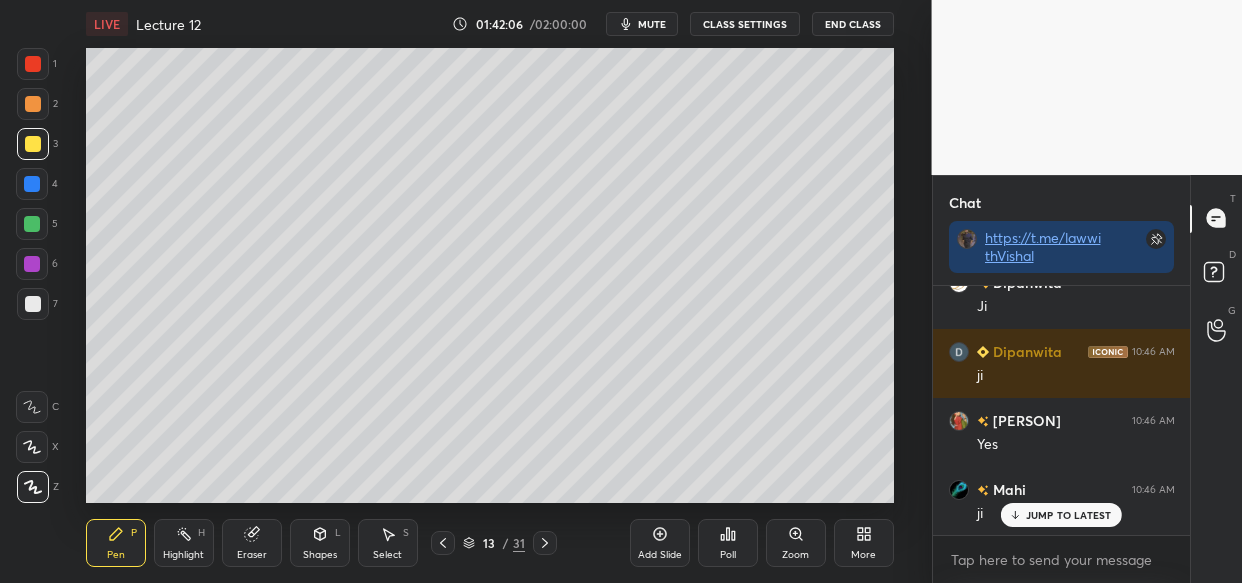 scroll, scrollTop: 197123, scrollLeft: 0, axis: vertical 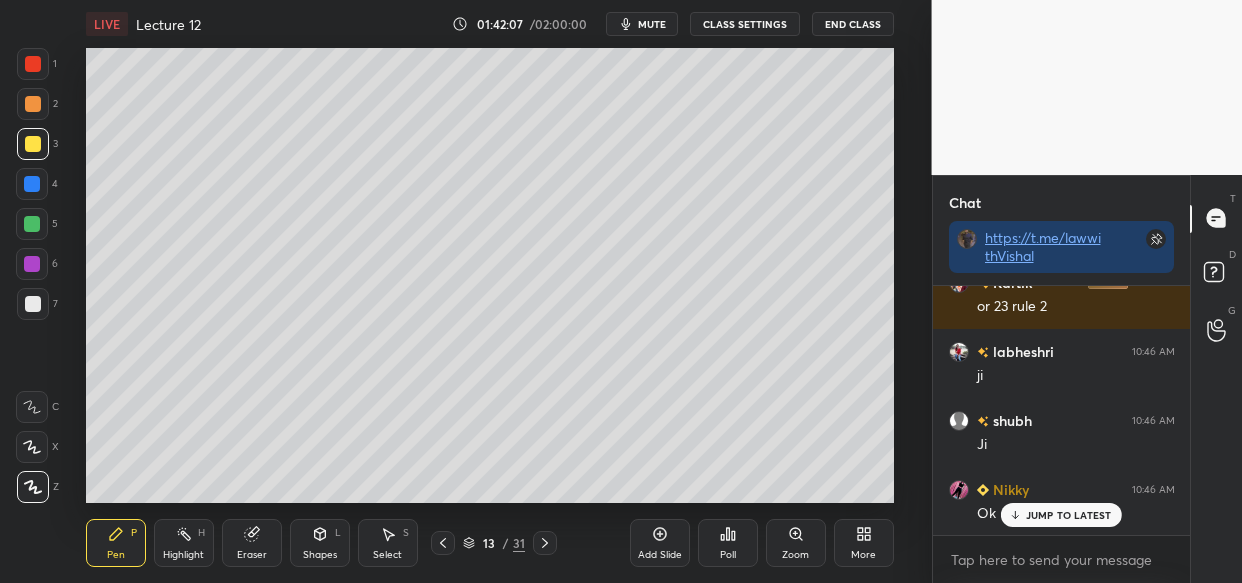 click on "Add Slide" at bounding box center (660, 543) 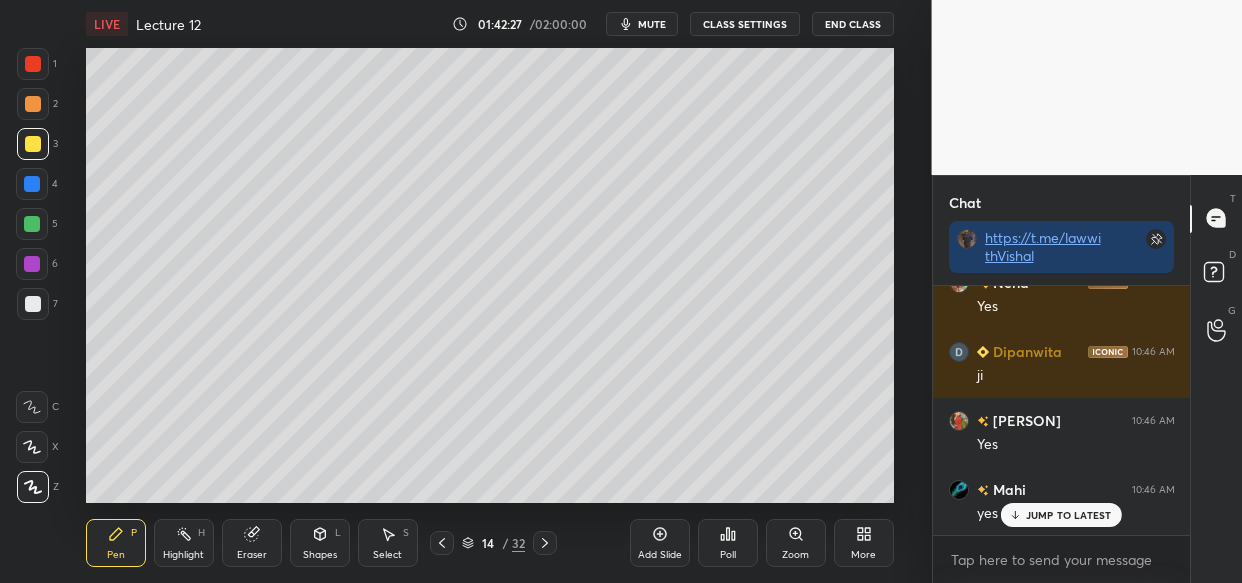 scroll, scrollTop: 197813, scrollLeft: 0, axis: vertical 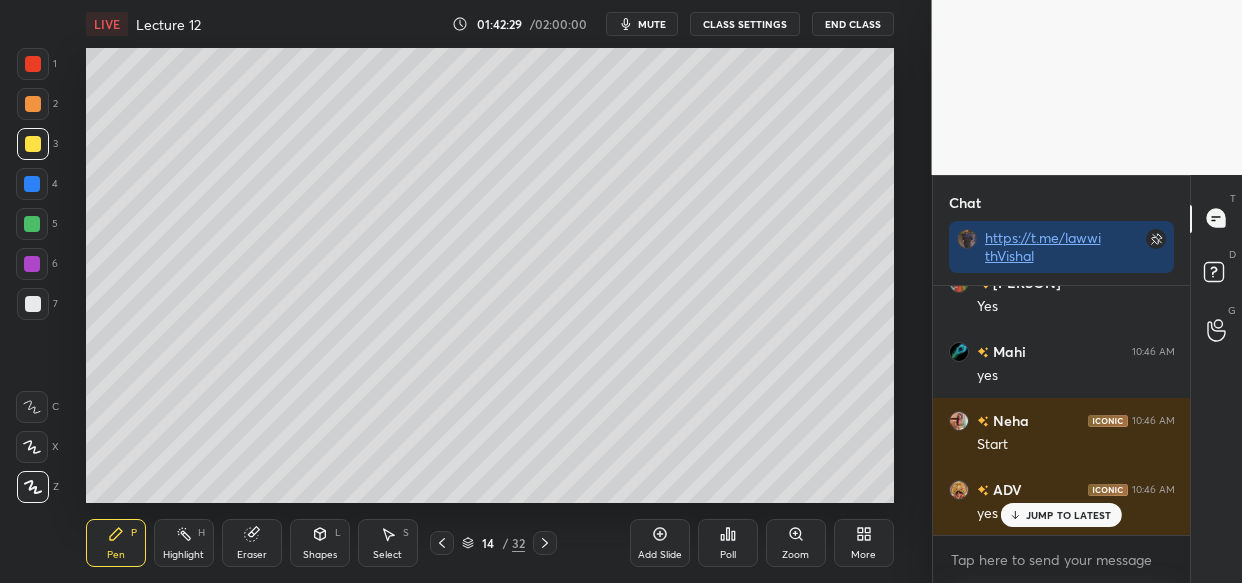 click on "JUMP TO LATEST" at bounding box center [1061, 515] 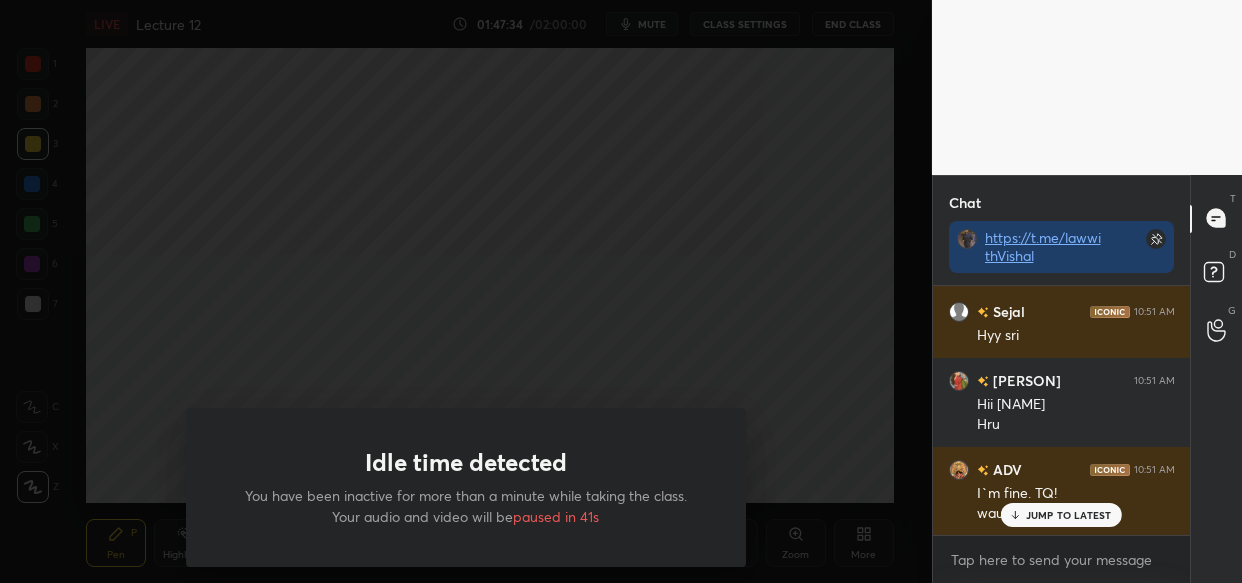 scroll, scrollTop: 209031, scrollLeft: 0, axis: vertical 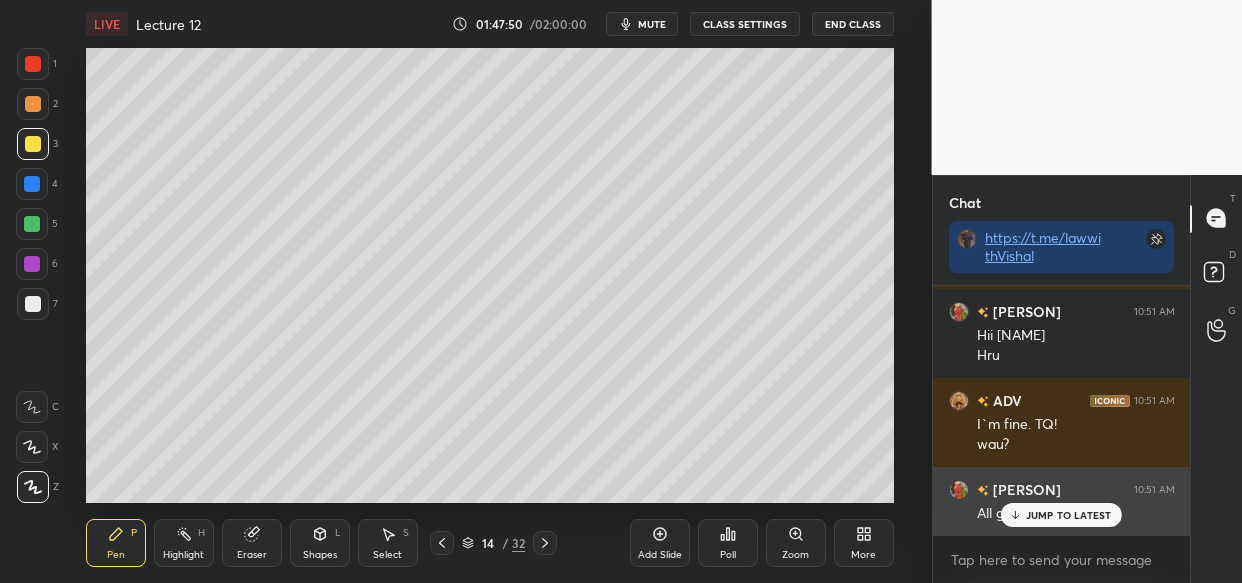 click on "JUMP TO LATEST" at bounding box center [1069, 515] 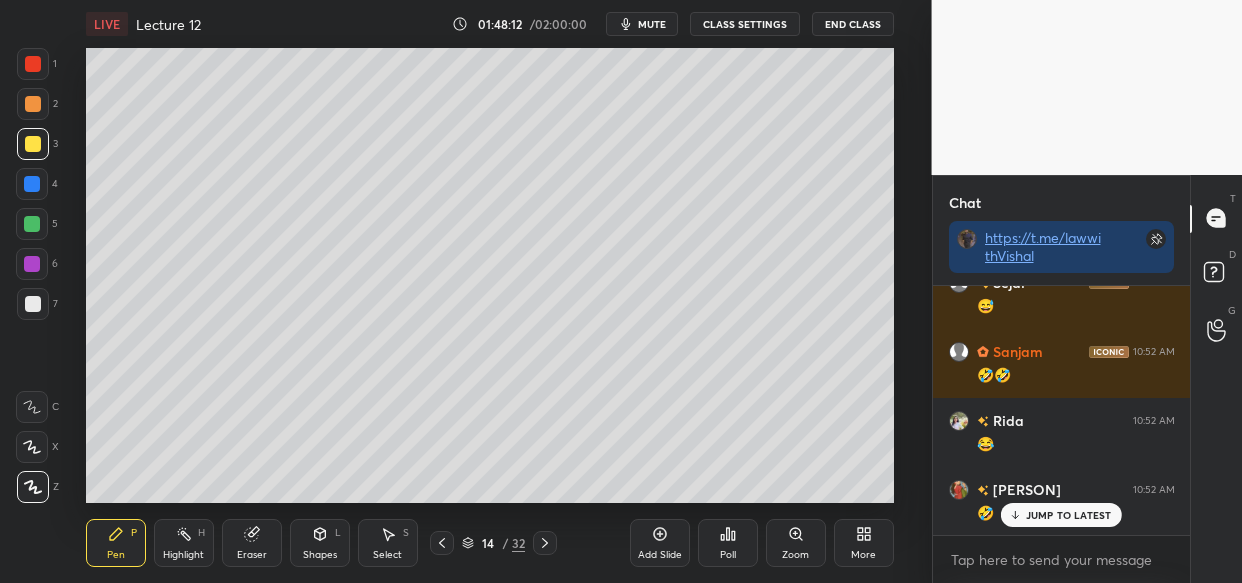 scroll, scrollTop: 209790, scrollLeft: 0, axis: vertical 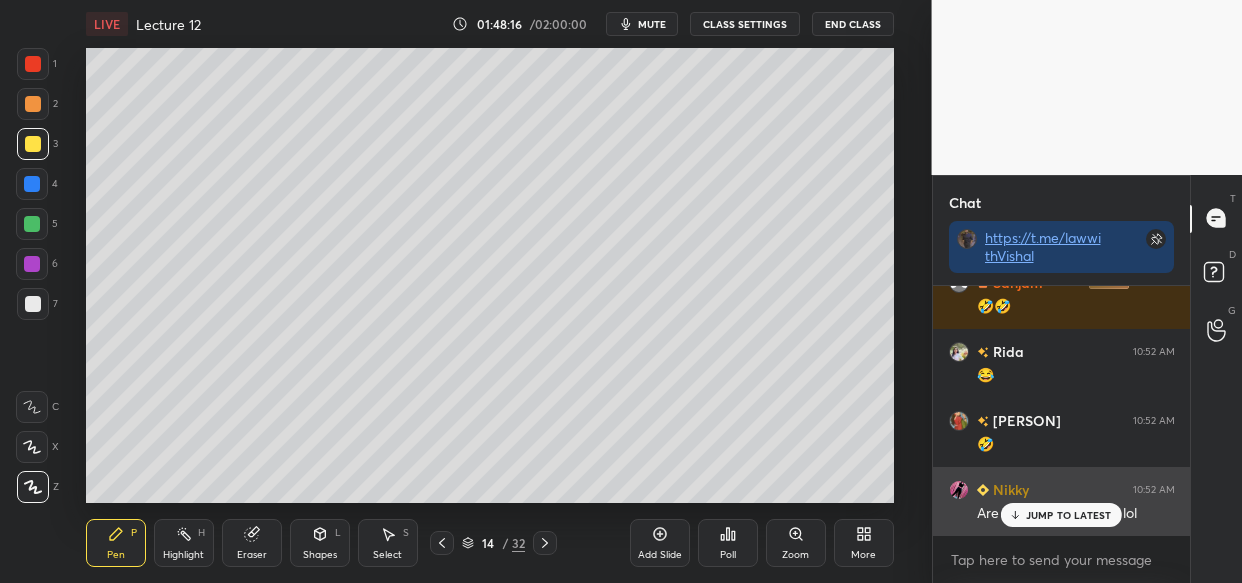 click on "JUMP TO LATEST" at bounding box center (1061, 515) 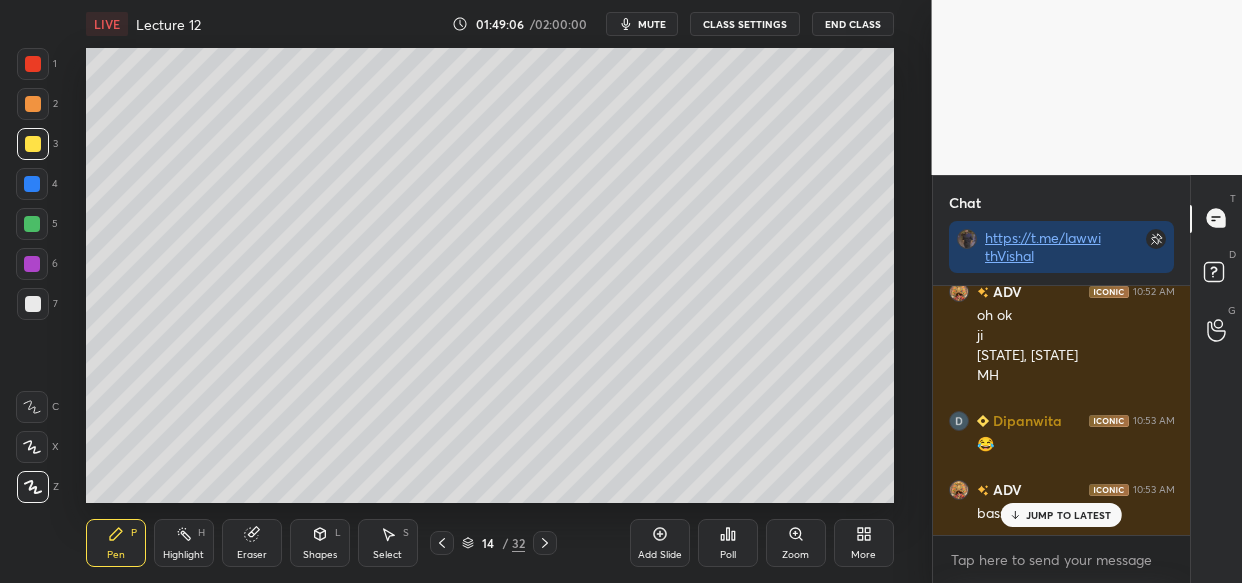 scroll, scrollTop: 210333, scrollLeft: 0, axis: vertical 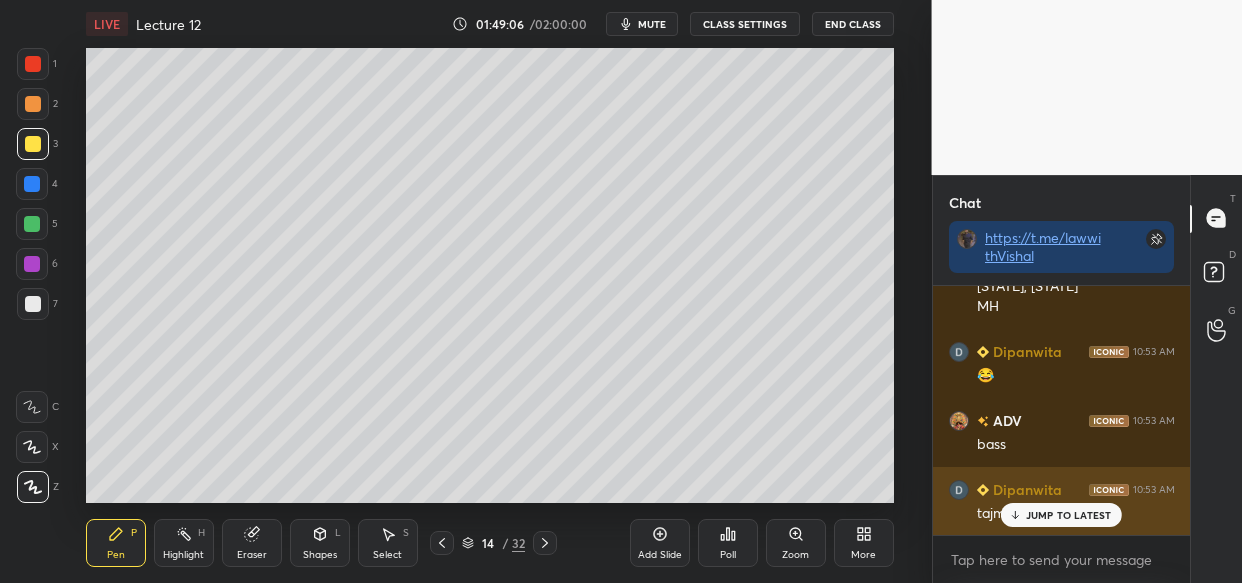 click on "JUMP TO LATEST" at bounding box center [1061, 515] 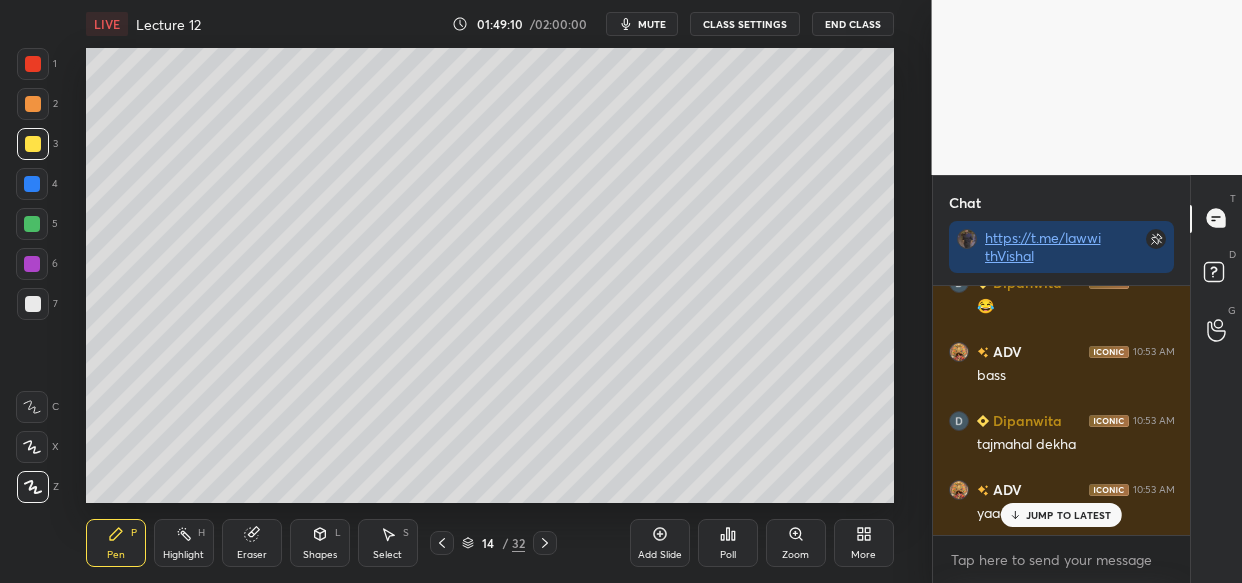 scroll, scrollTop: 210471, scrollLeft: 0, axis: vertical 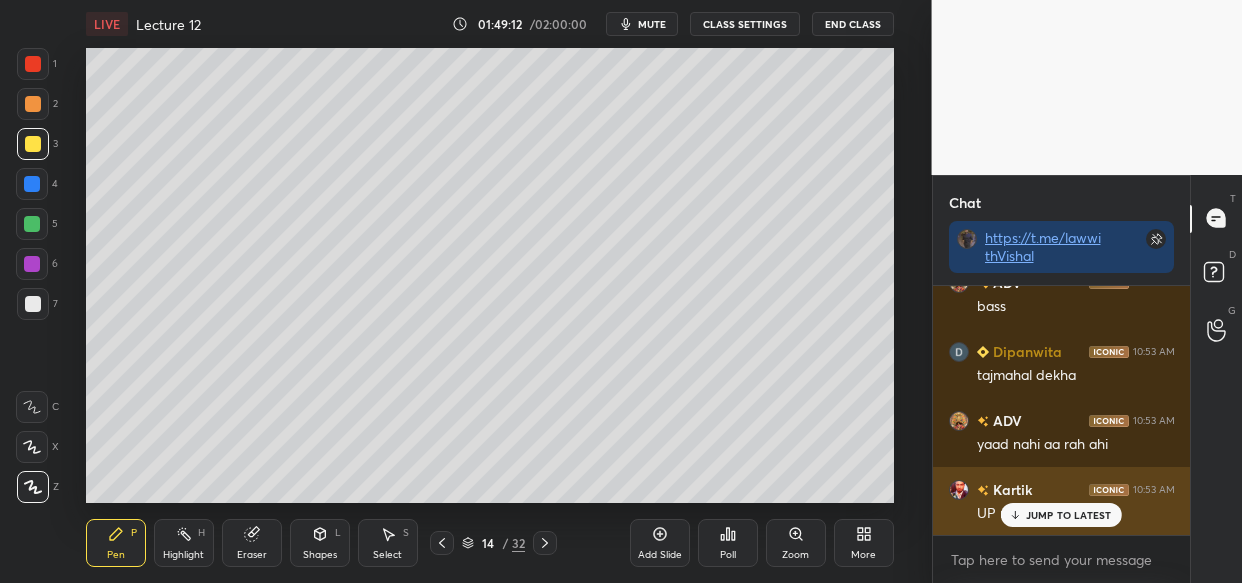click on "JUMP TO LATEST" at bounding box center (1069, 515) 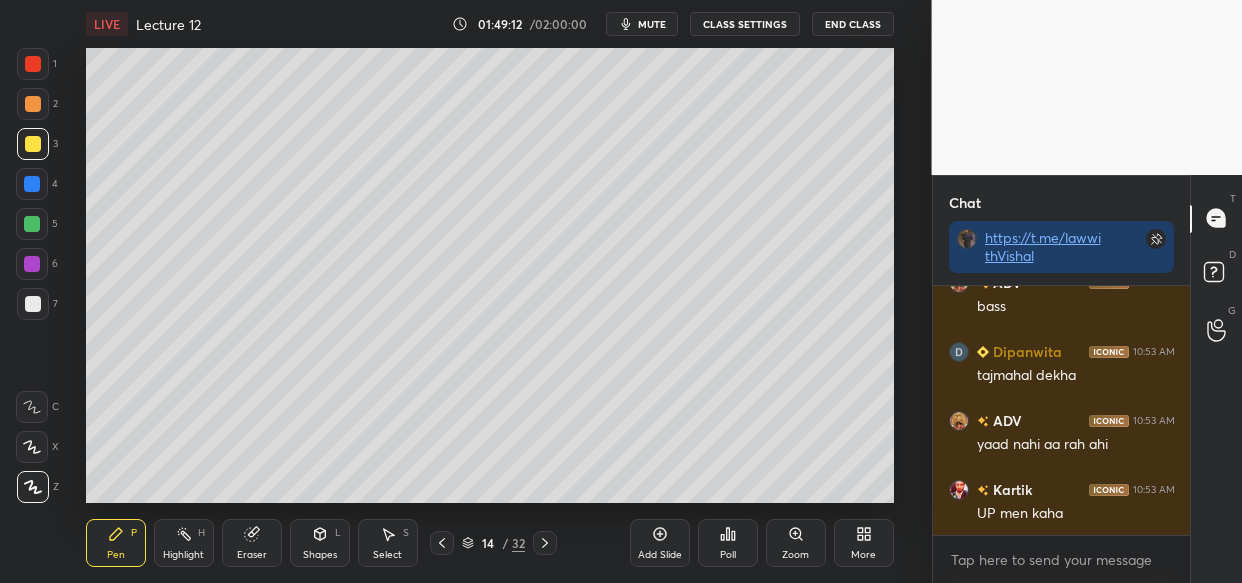 scroll, scrollTop: 210540, scrollLeft: 0, axis: vertical 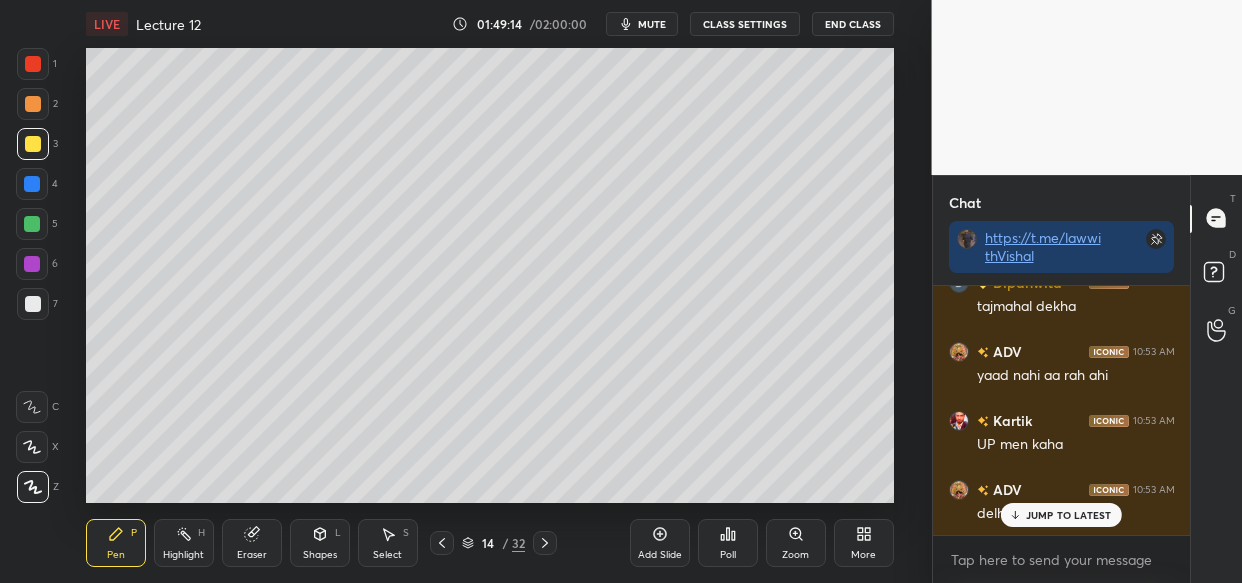drag, startPoint x: 1074, startPoint y: 509, endPoint x: 954, endPoint y: 540, distance: 123.9395 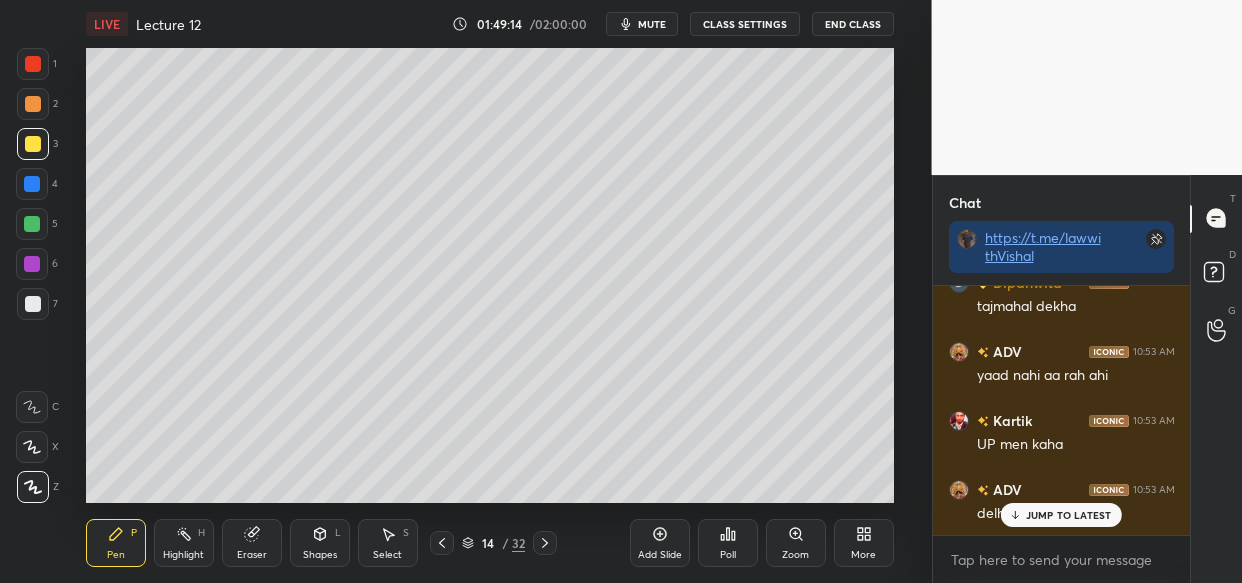 click on "JUMP TO LATEST" at bounding box center [1069, 515] 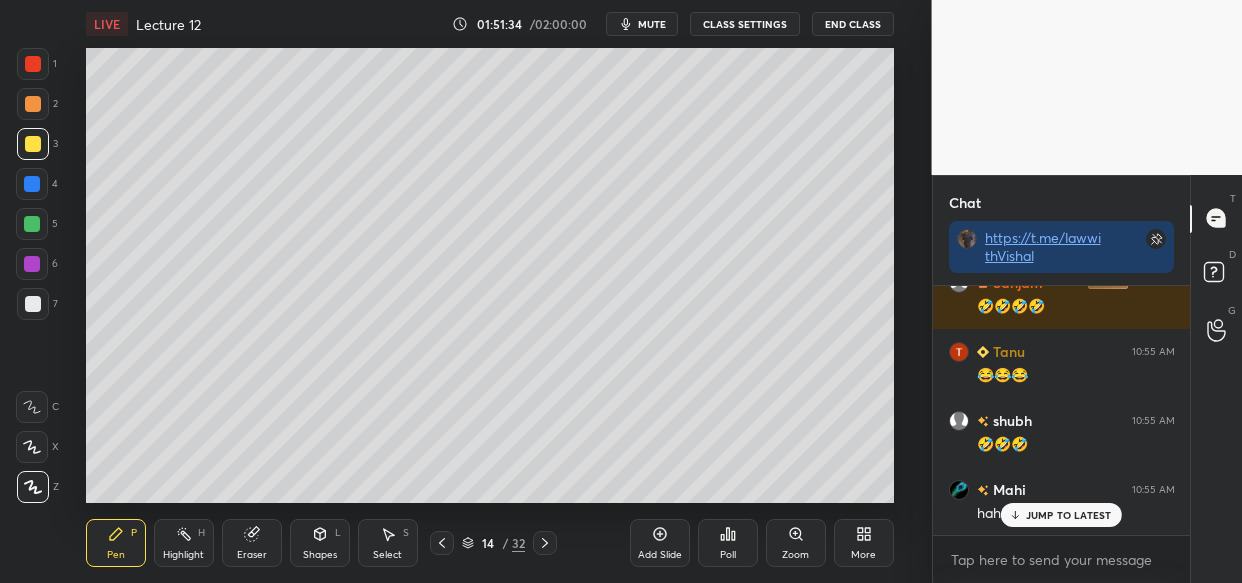 scroll, scrollTop: 215562, scrollLeft: 0, axis: vertical 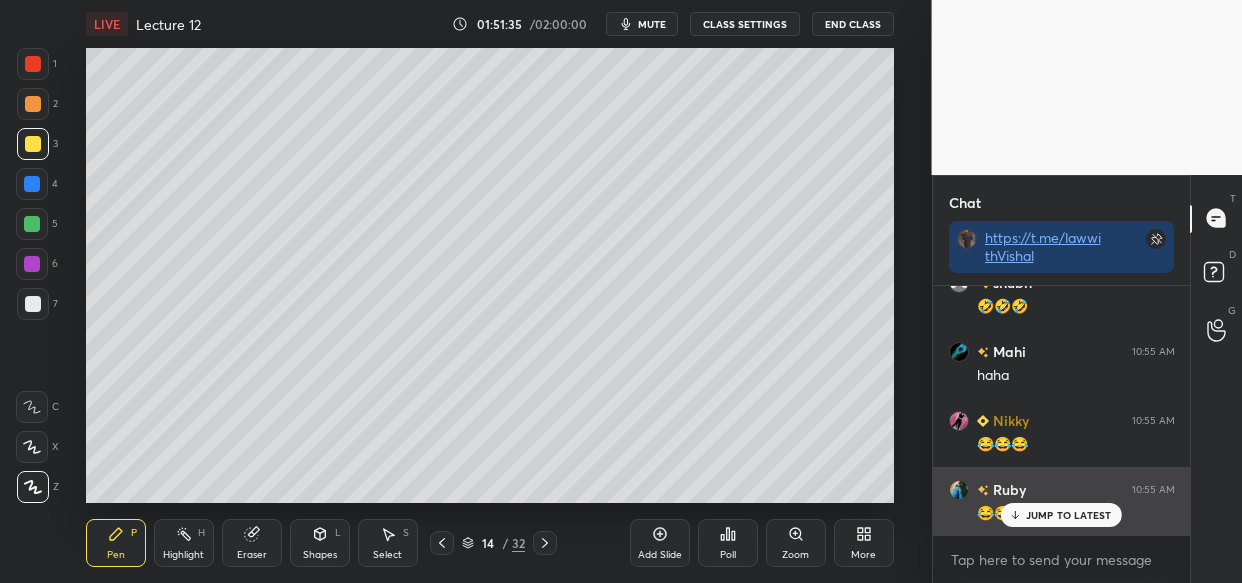 click on "JUMP TO LATEST" at bounding box center (1069, 515) 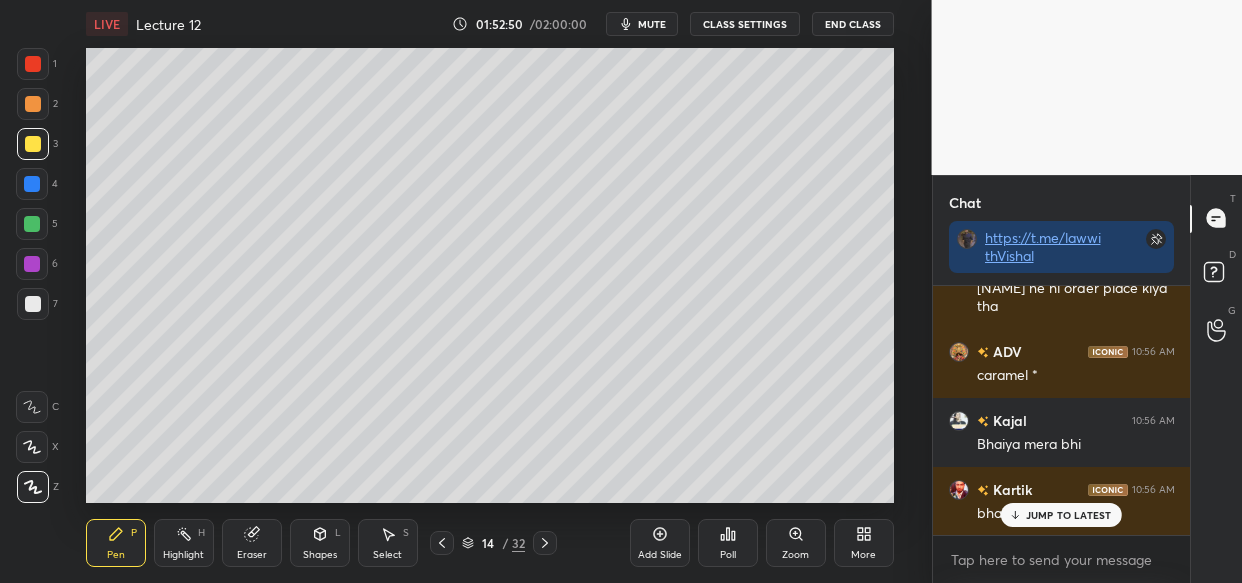 scroll, scrollTop: 218772, scrollLeft: 0, axis: vertical 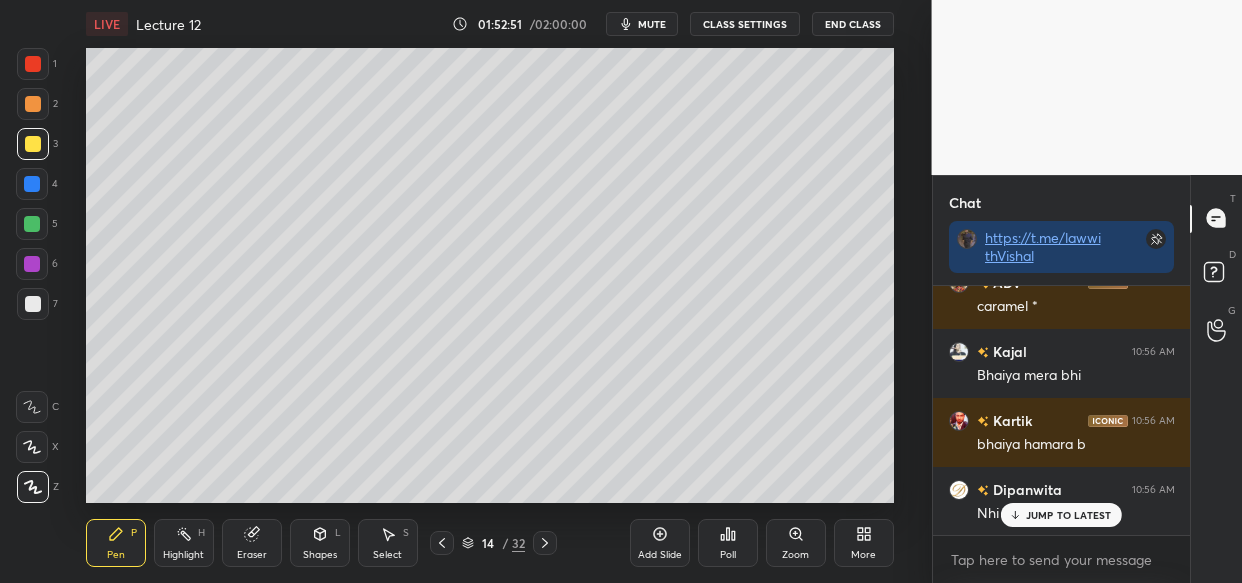 click on "JUMP TO LATEST" at bounding box center (1069, 515) 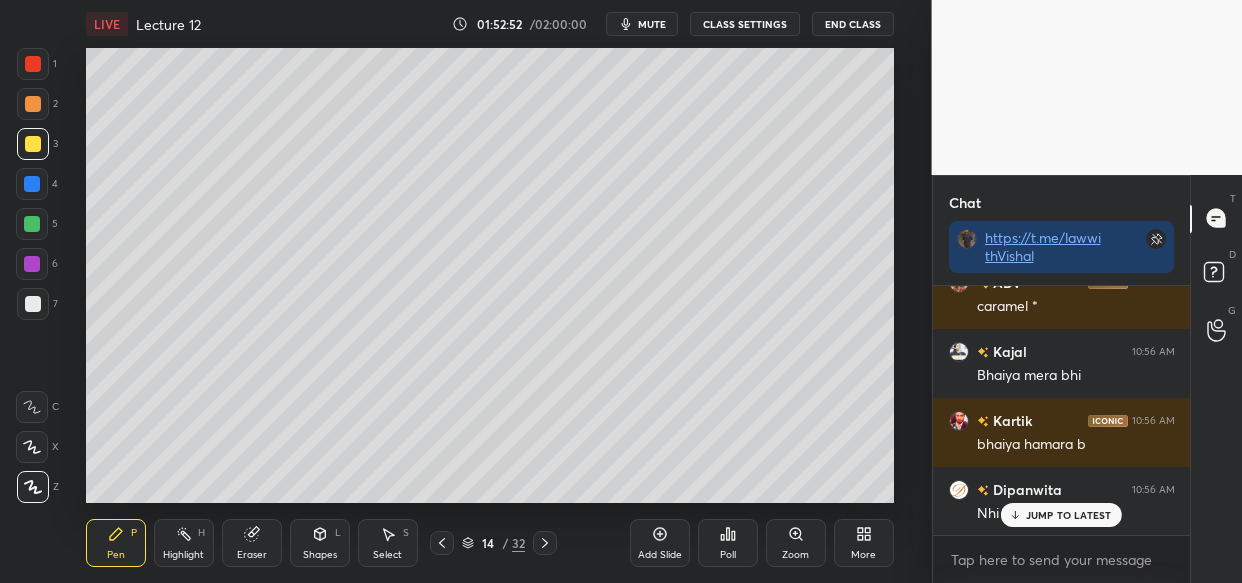 scroll, scrollTop: 218841, scrollLeft: 0, axis: vertical 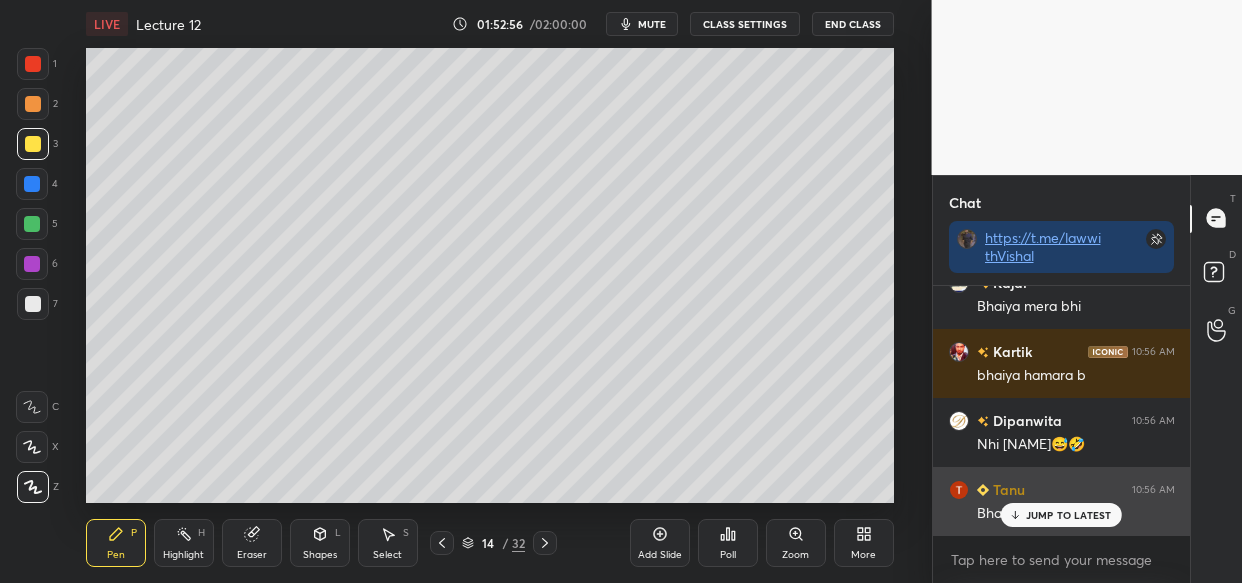 click on "JUMP TO LATEST" at bounding box center [1069, 515] 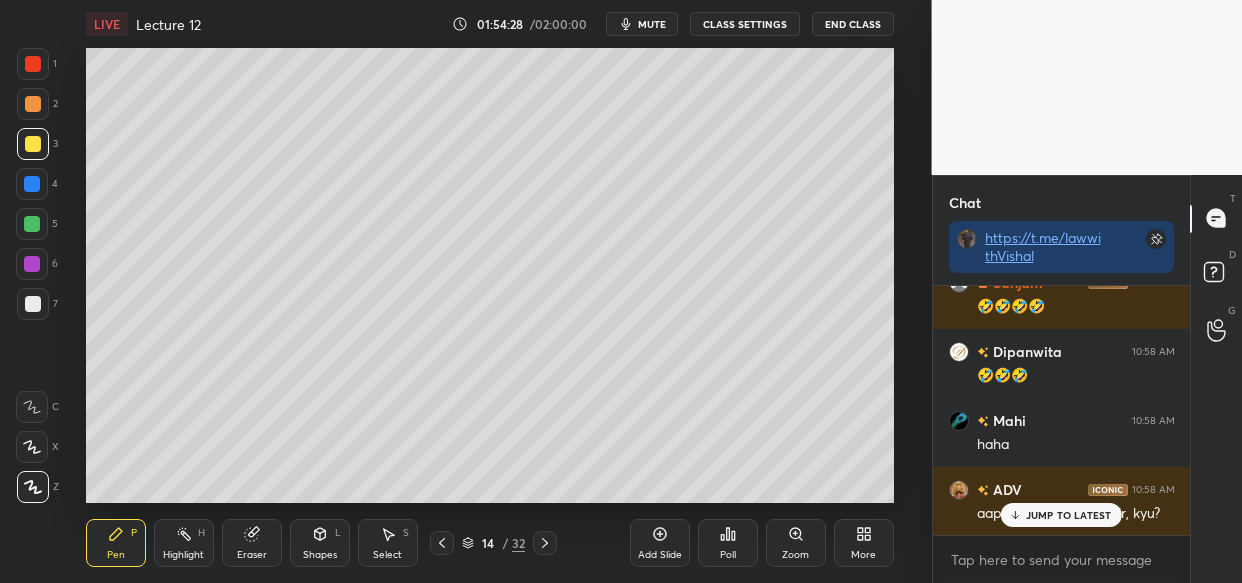 scroll, scrollTop: 221310, scrollLeft: 0, axis: vertical 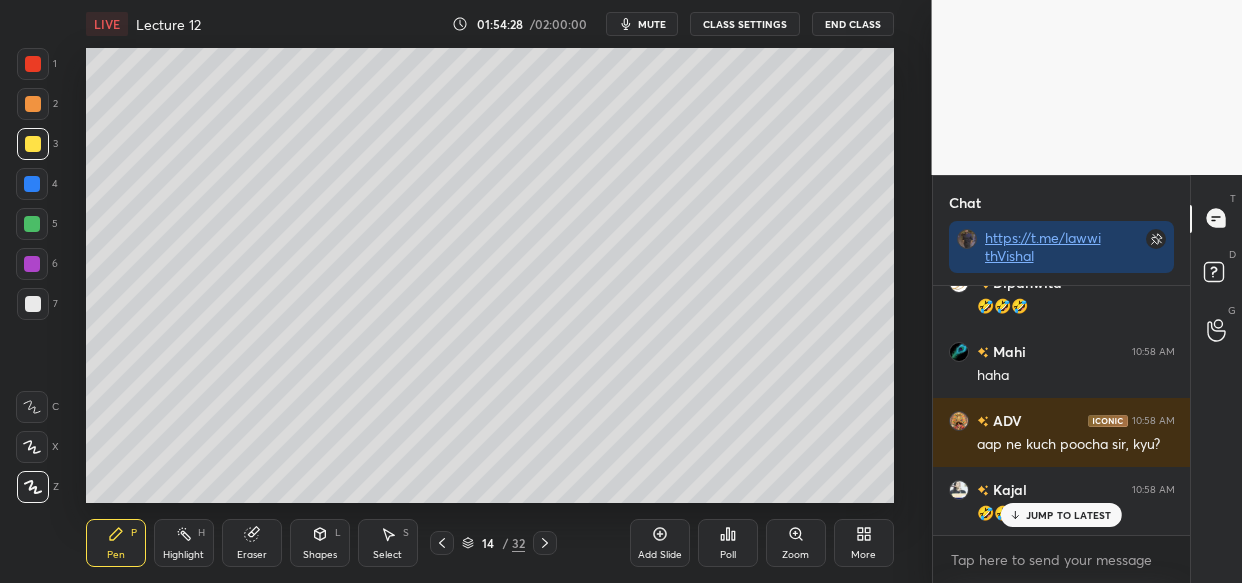 click on "JUMP TO LATEST" at bounding box center [1069, 515] 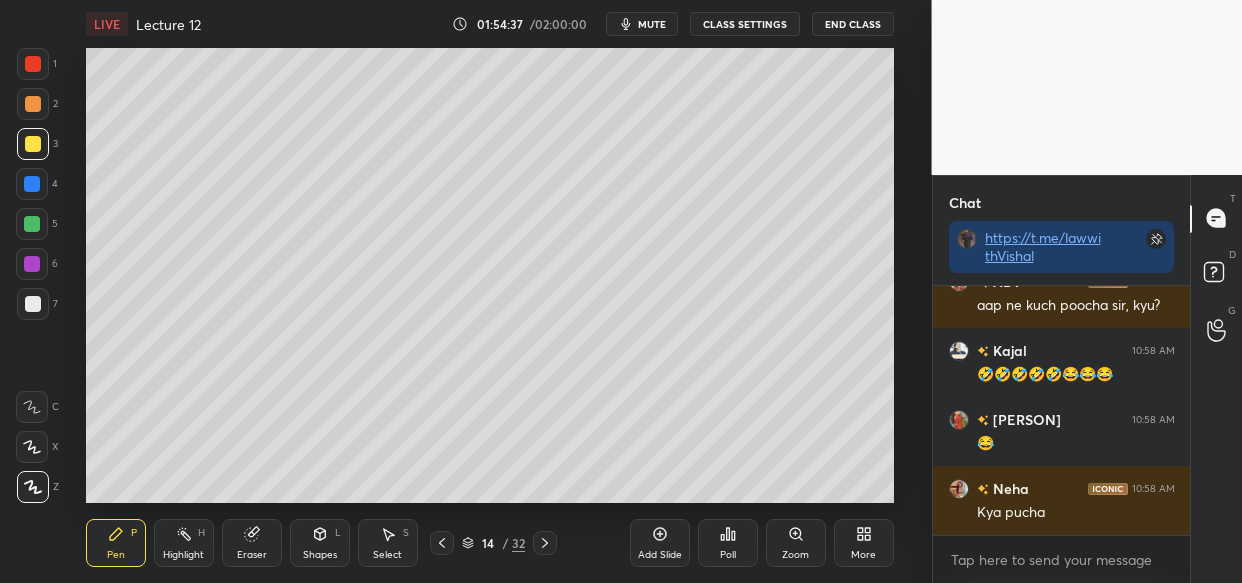 scroll, scrollTop: 221571, scrollLeft: 0, axis: vertical 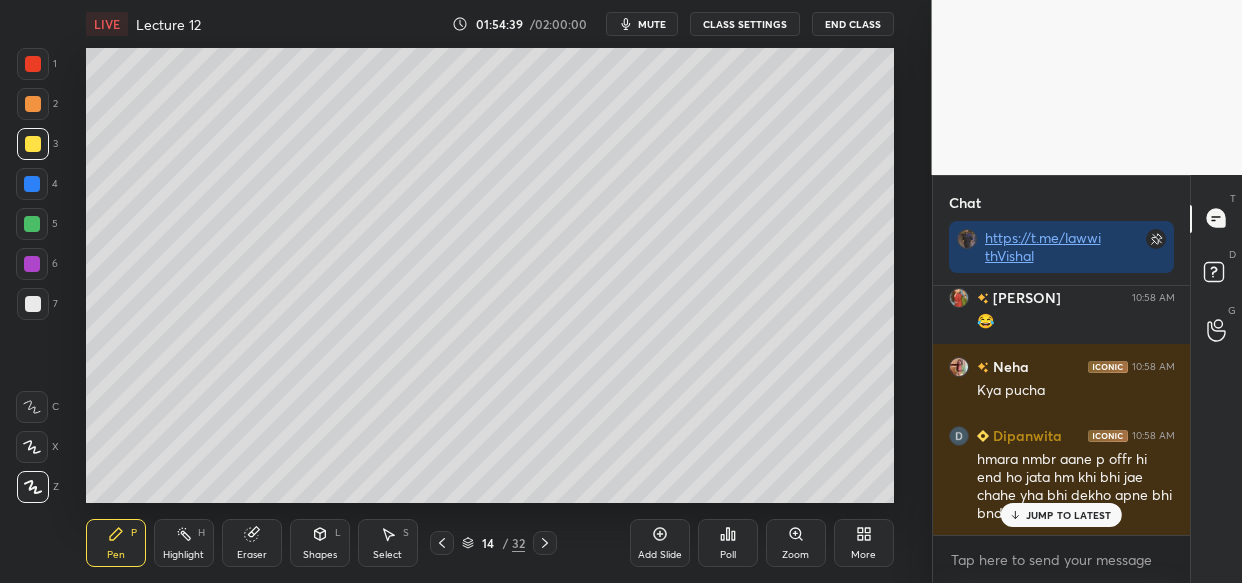 drag, startPoint x: 1054, startPoint y: 522, endPoint x: 1027, endPoint y: 530, distance: 28.160255 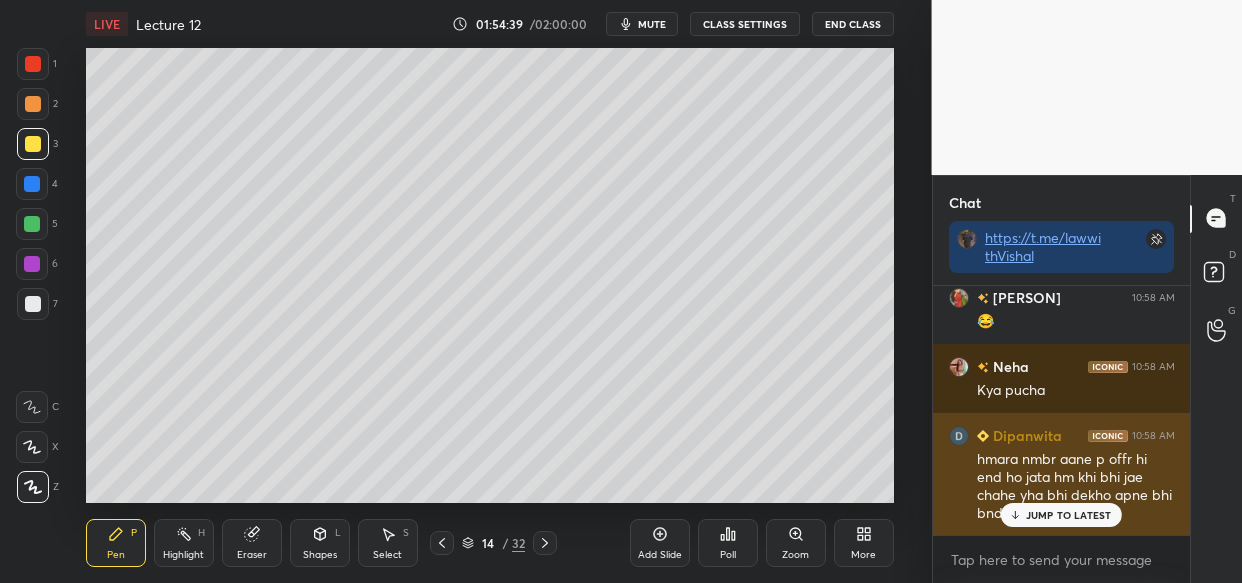 click on "JUMP TO LATEST" at bounding box center [1061, 515] 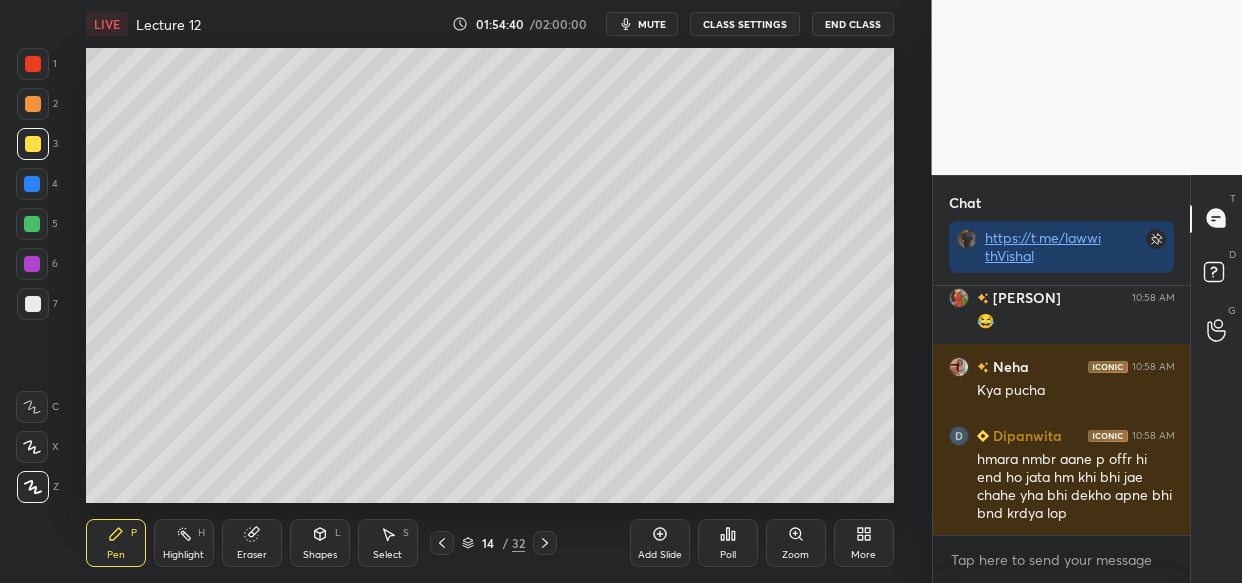 click on "Add Slide" at bounding box center [660, 543] 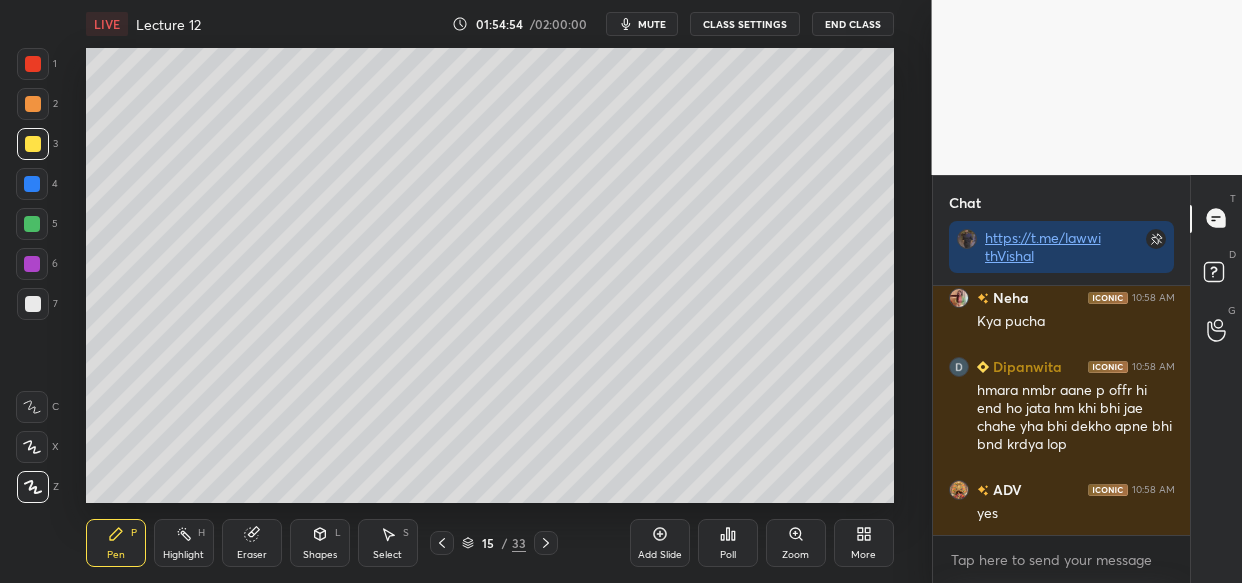 scroll, scrollTop: 221660, scrollLeft: 0, axis: vertical 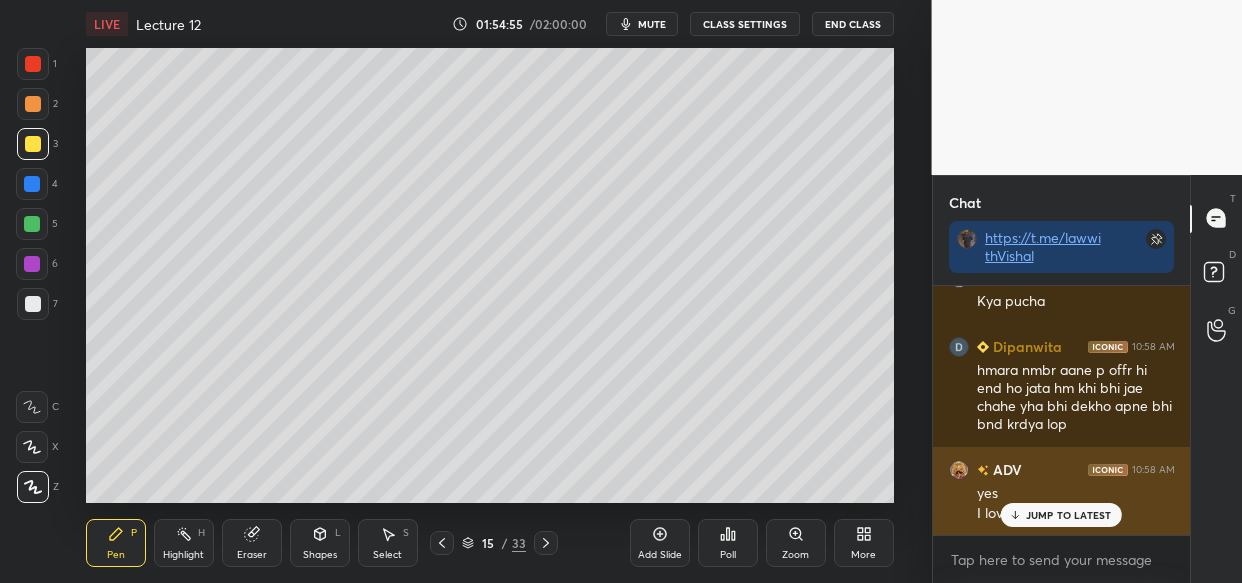 drag, startPoint x: 1031, startPoint y: 509, endPoint x: 1020, endPoint y: 519, distance: 14.866069 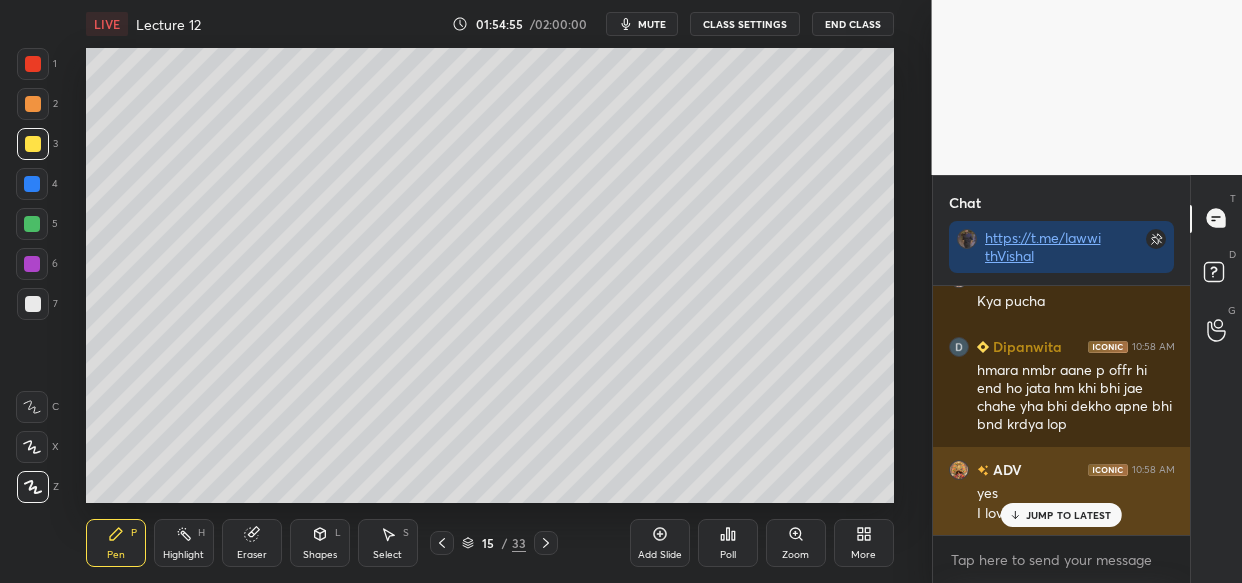 click on "JUMP TO LATEST" at bounding box center [1069, 515] 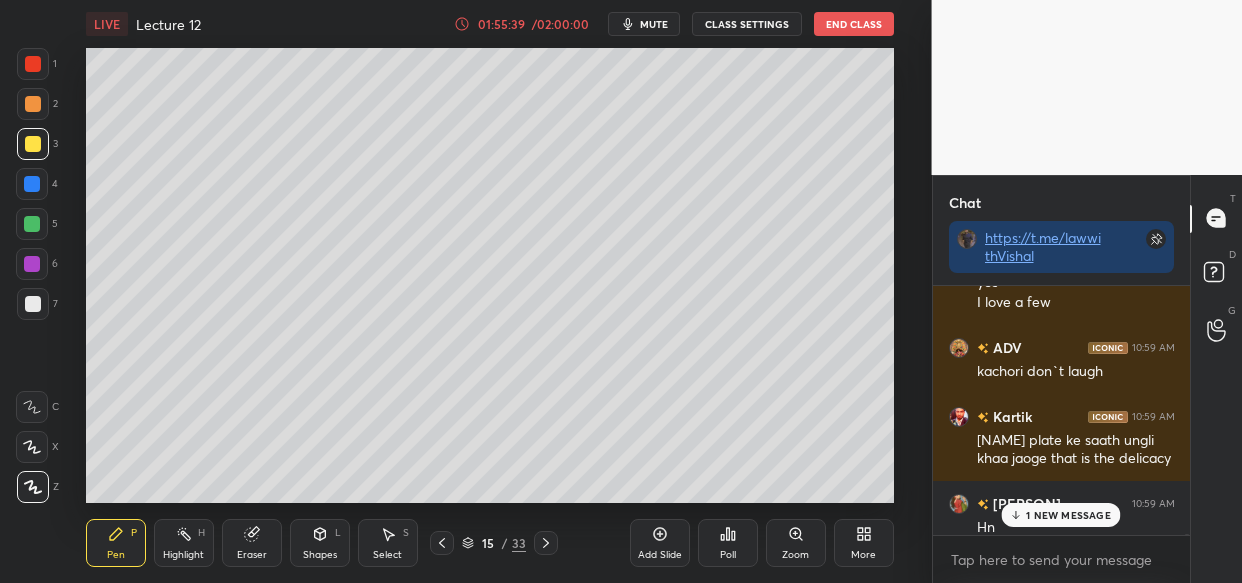 scroll, scrollTop: 221873, scrollLeft: 0, axis: vertical 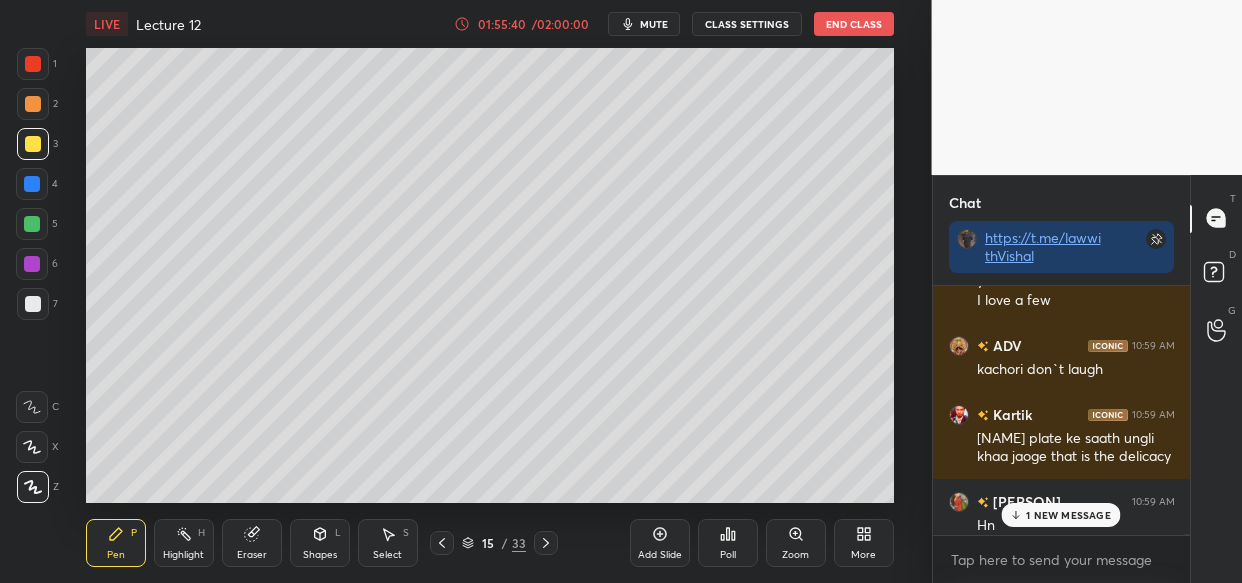 click on "1 NEW MESSAGE" at bounding box center (1068, 515) 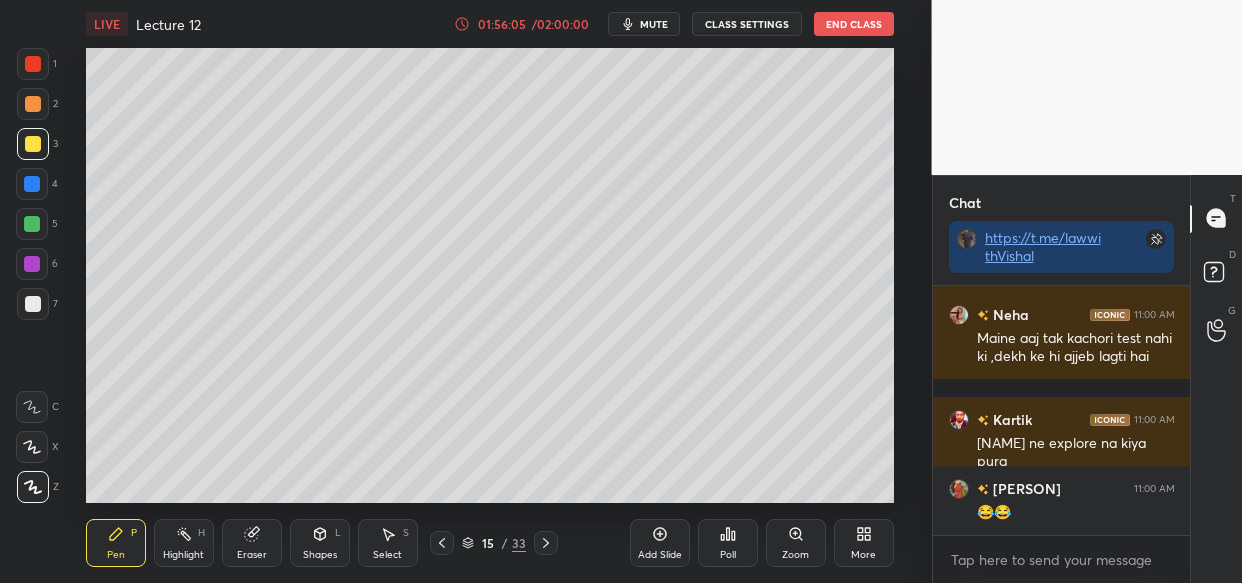 scroll, scrollTop: 222888, scrollLeft: 0, axis: vertical 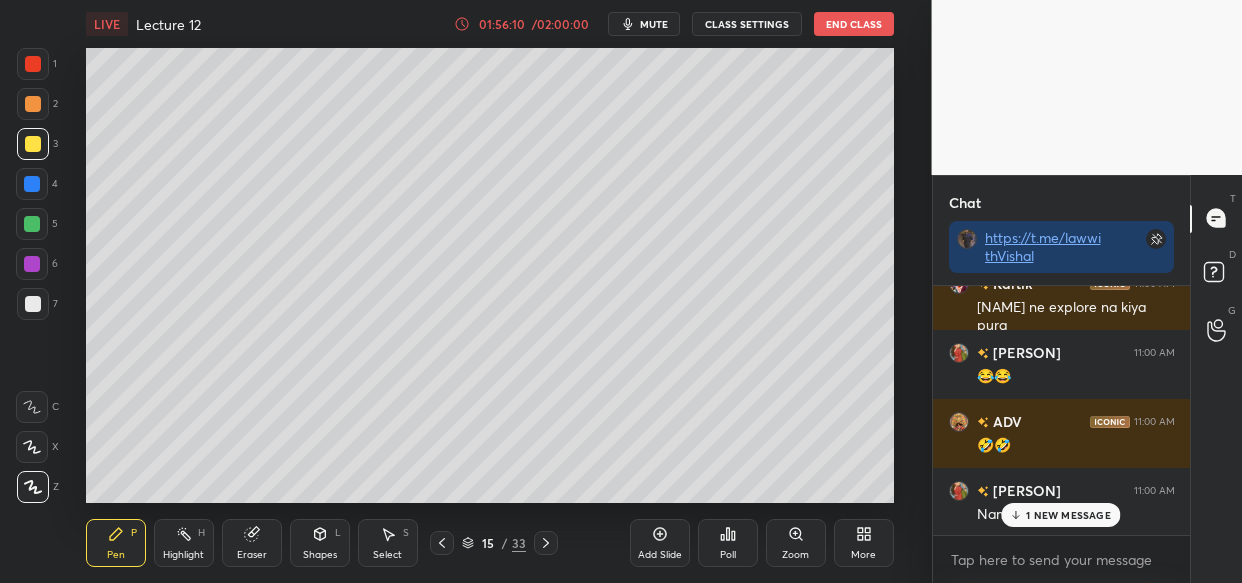 click on "1 NEW MESSAGE" at bounding box center (1068, 515) 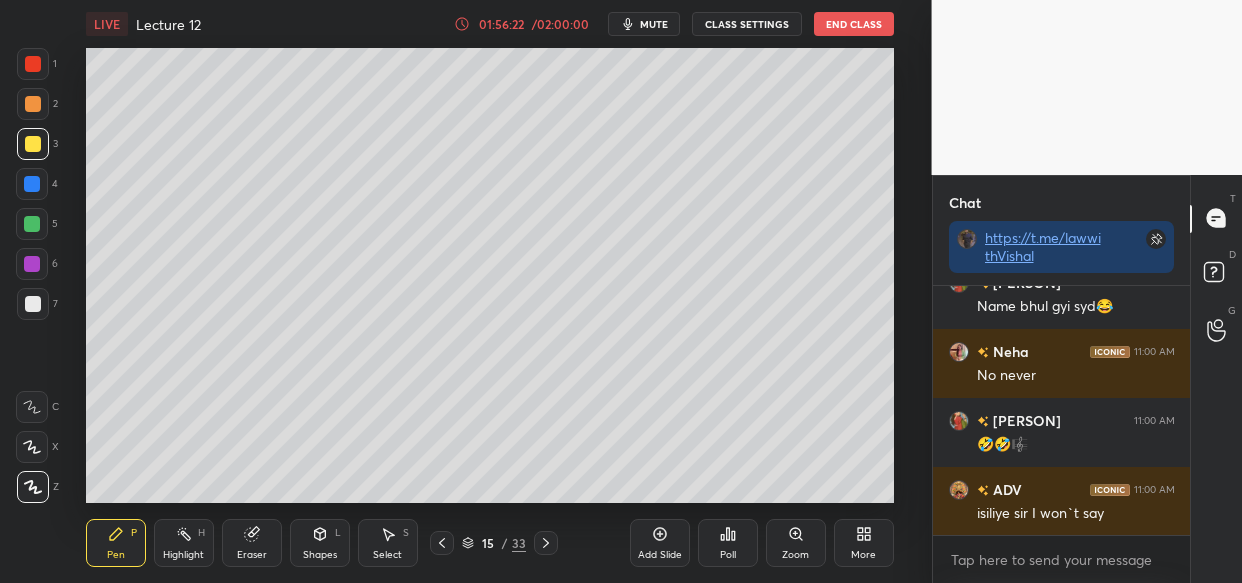 scroll, scrollTop: 223250, scrollLeft: 0, axis: vertical 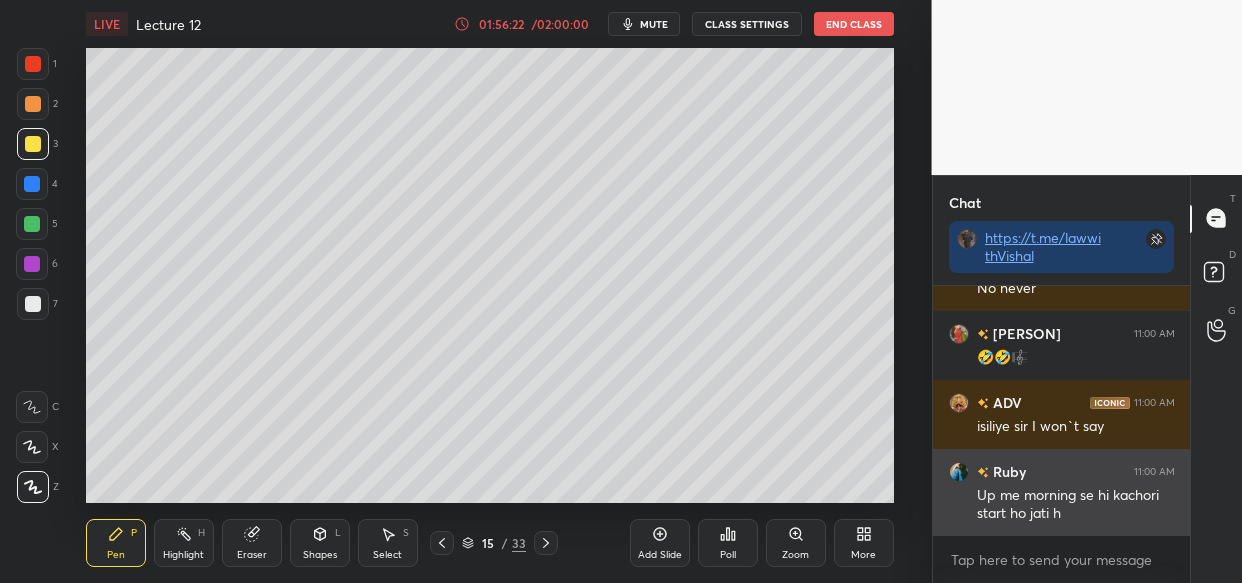 click on "JUMP TO LATEST" at bounding box center (1061, 579) 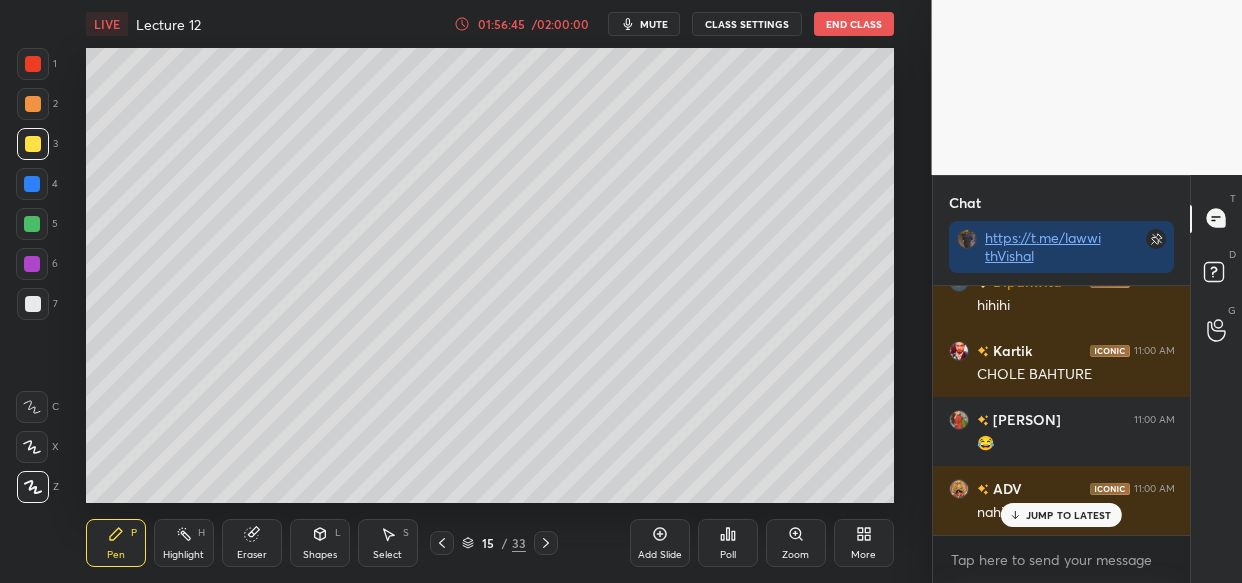 scroll, scrollTop: 223682, scrollLeft: 0, axis: vertical 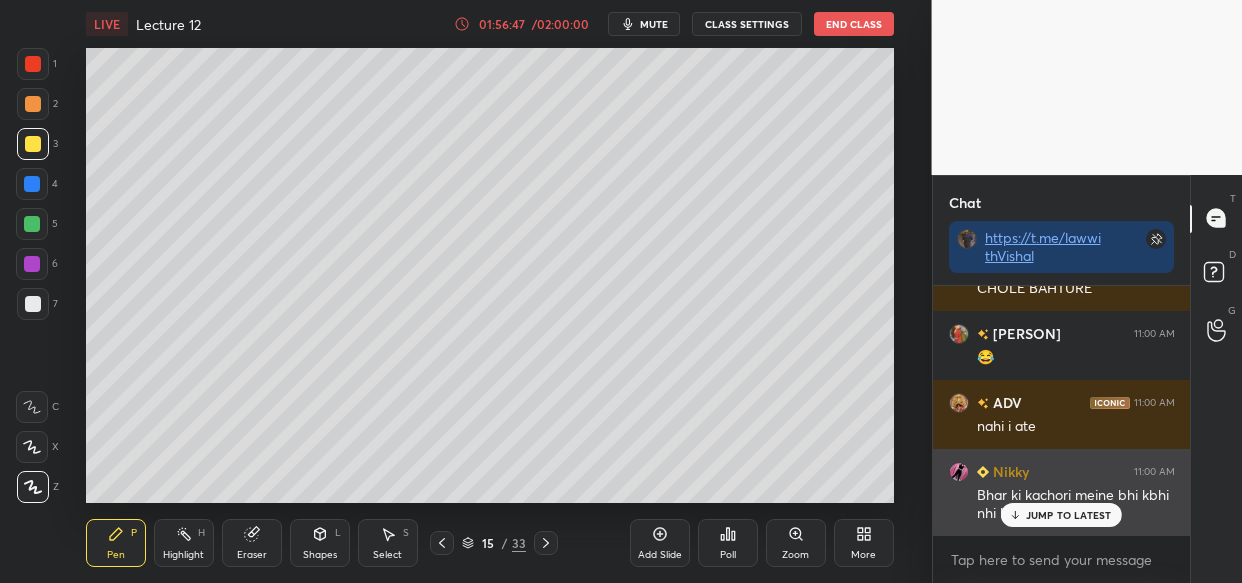 click on "JUMP TO LATEST" at bounding box center [1069, 515] 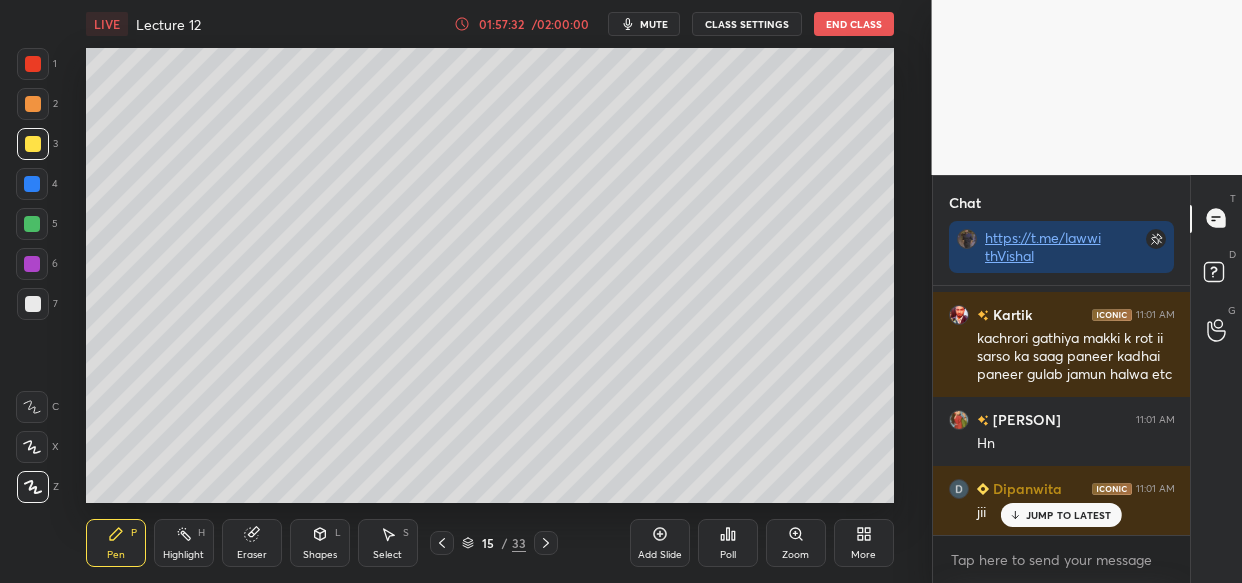 scroll, scrollTop: 224564, scrollLeft: 0, axis: vertical 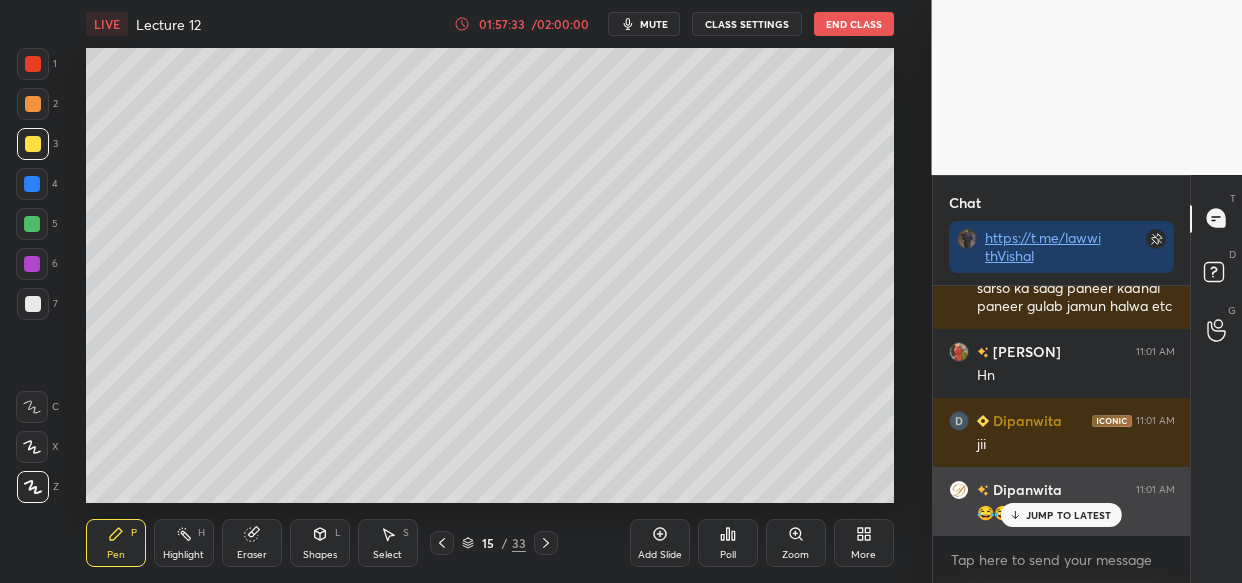 click on "jii" at bounding box center [1076, 445] 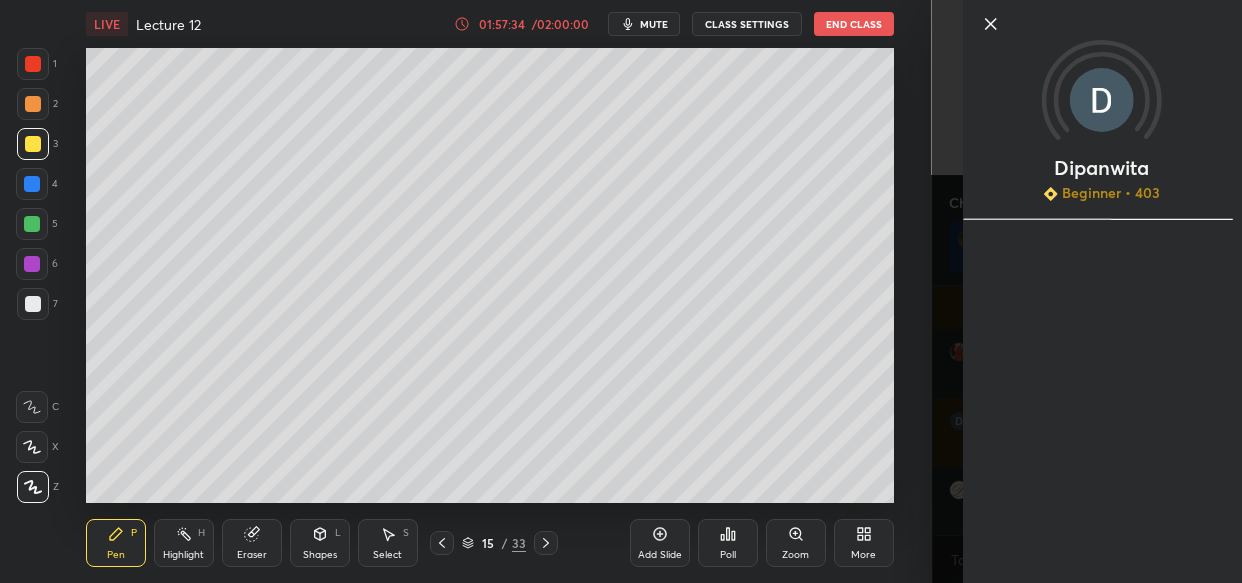 click on "[NAME] Beginner • 403" at bounding box center (1101, 291) 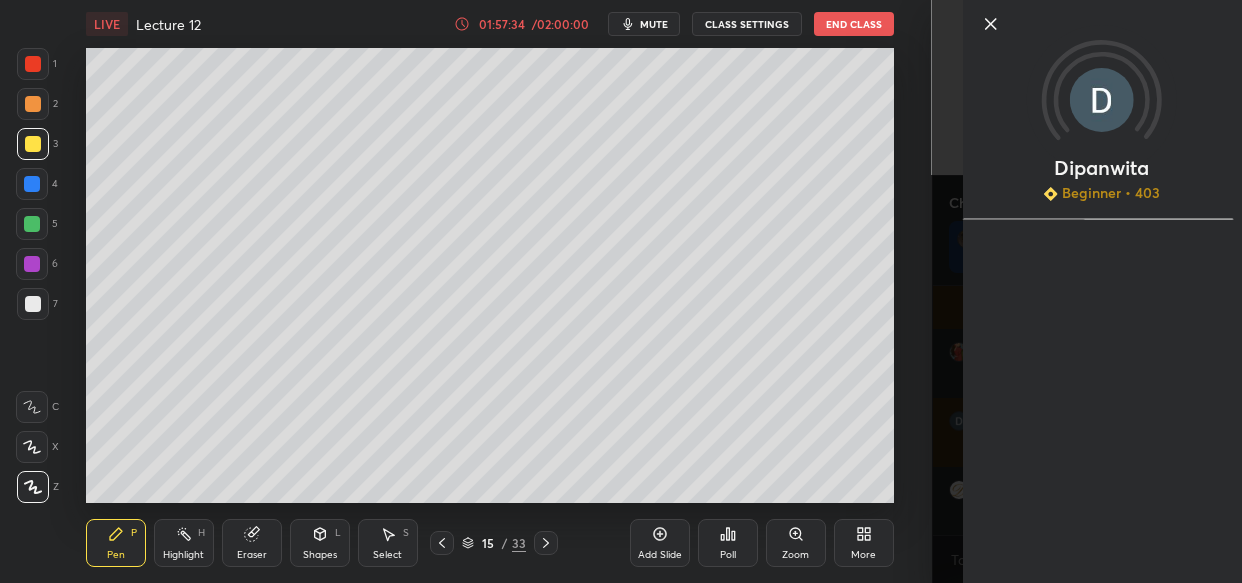 scroll, scrollTop: 224633, scrollLeft: 0, axis: vertical 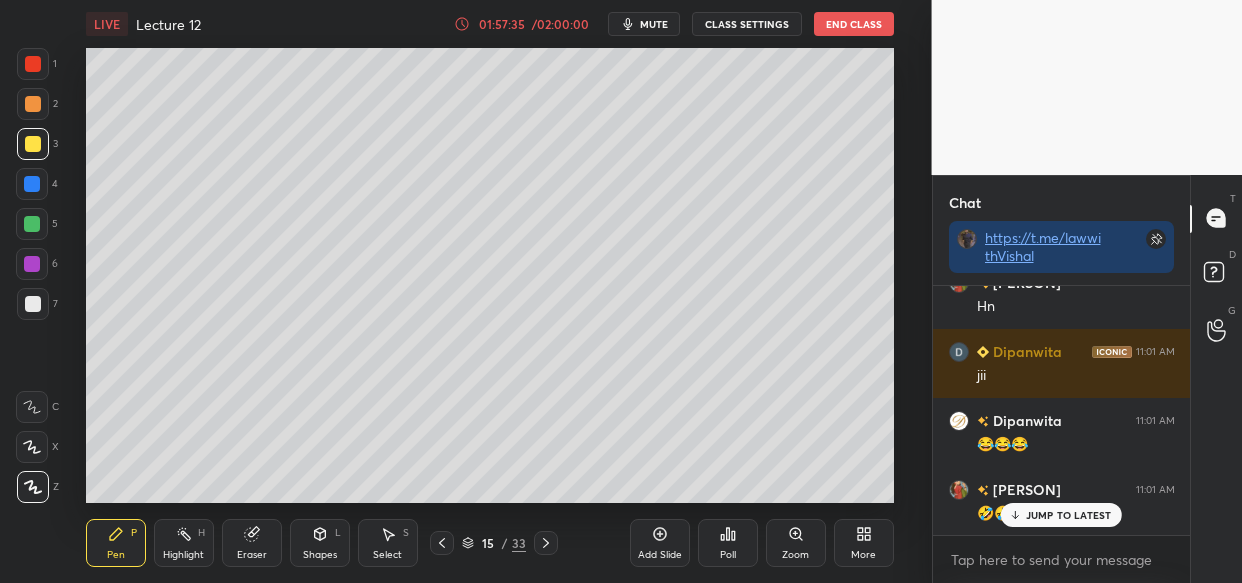 drag, startPoint x: 1050, startPoint y: 515, endPoint x: 990, endPoint y: 534, distance: 62.936478 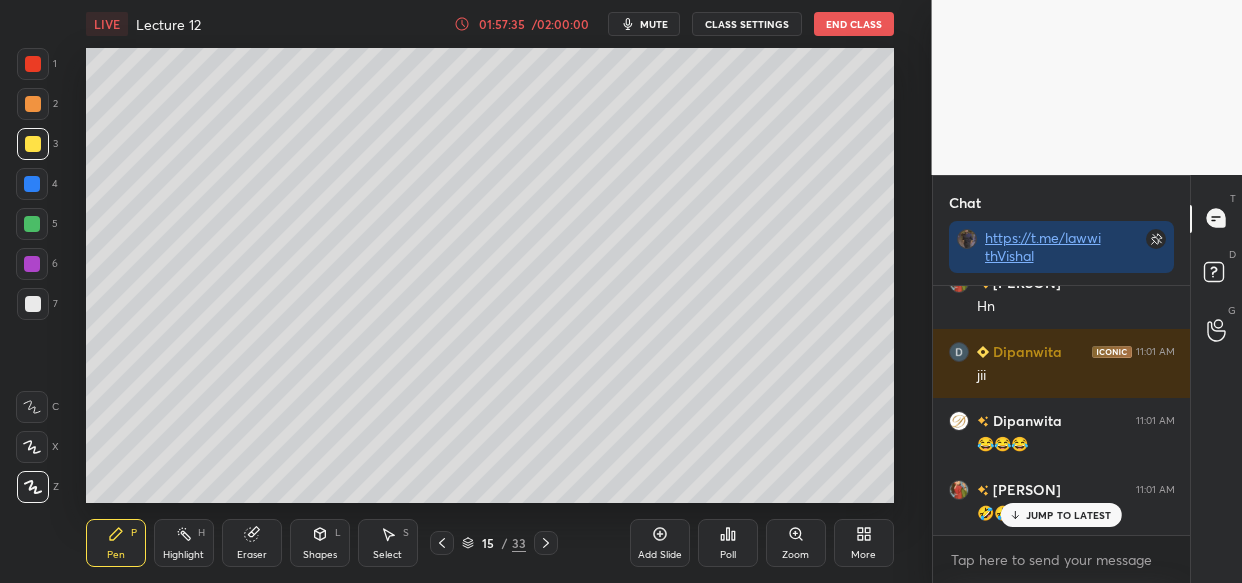click on "JUMP TO LATEST" at bounding box center [1061, 515] 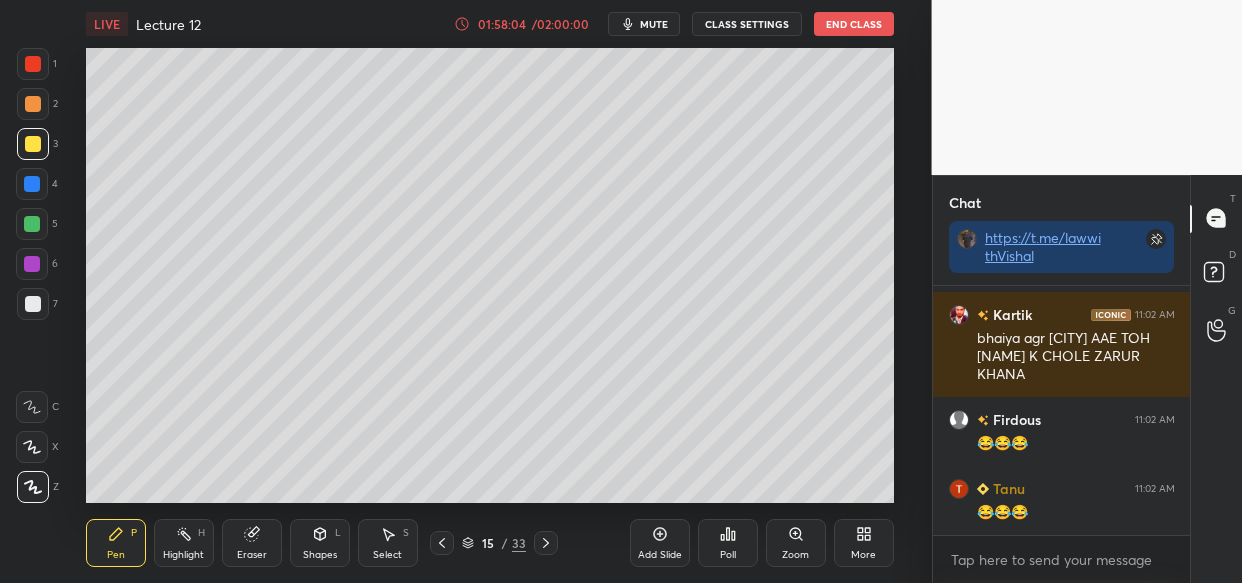 scroll, scrollTop: 226484, scrollLeft: 0, axis: vertical 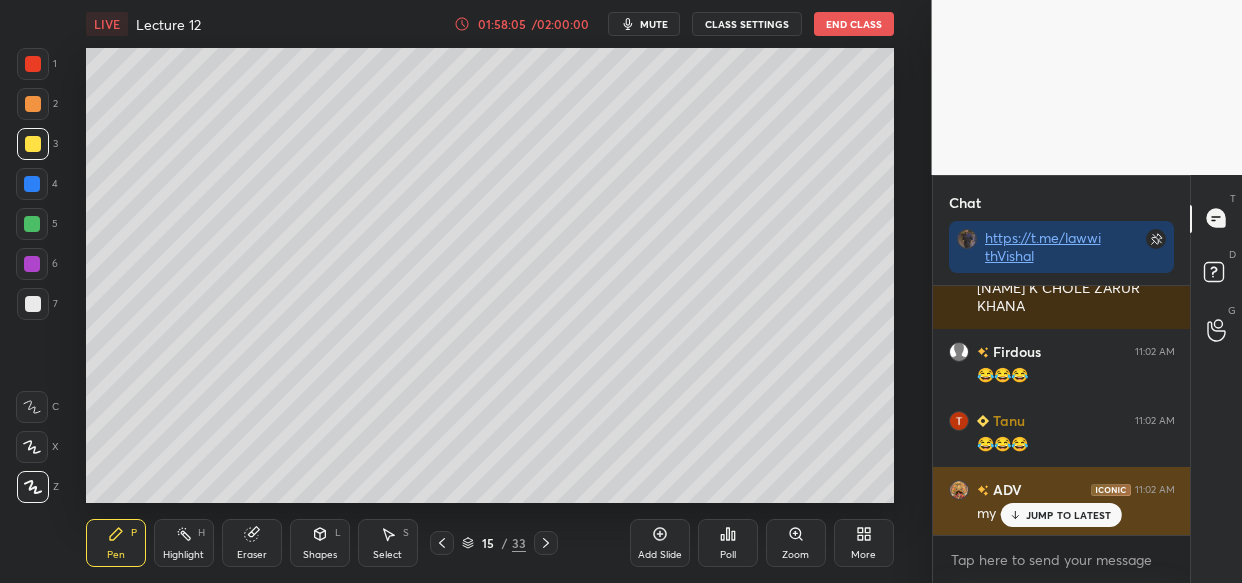 click on "JUMP TO LATEST" at bounding box center [1069, 515] 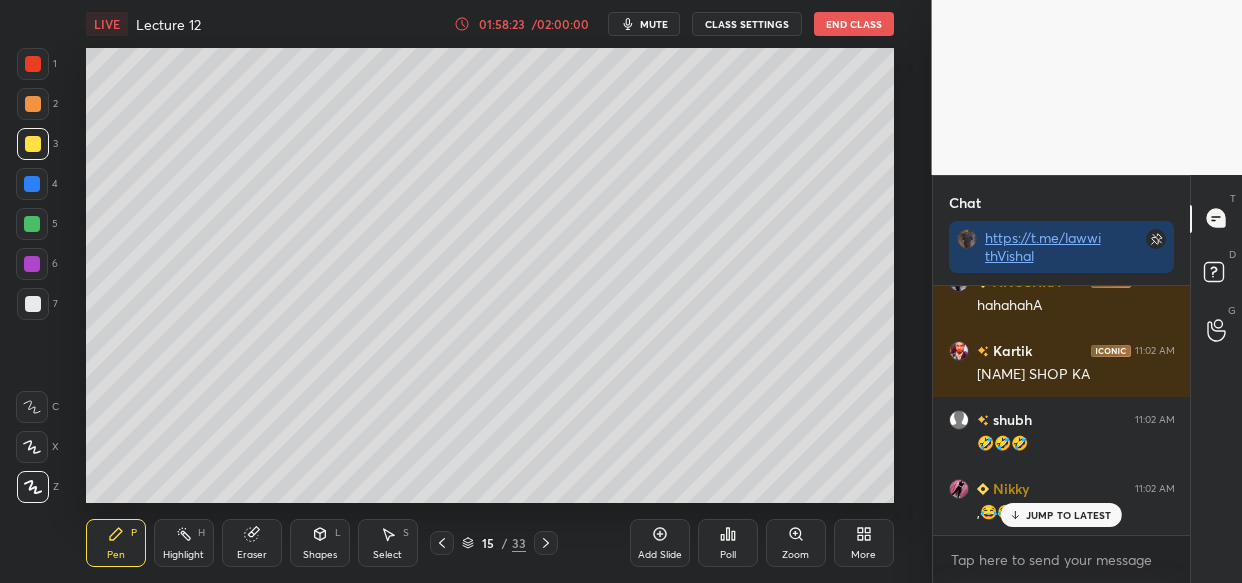 scroll, scrollTop: 227174, scrollLeft: 0, axis: vertical 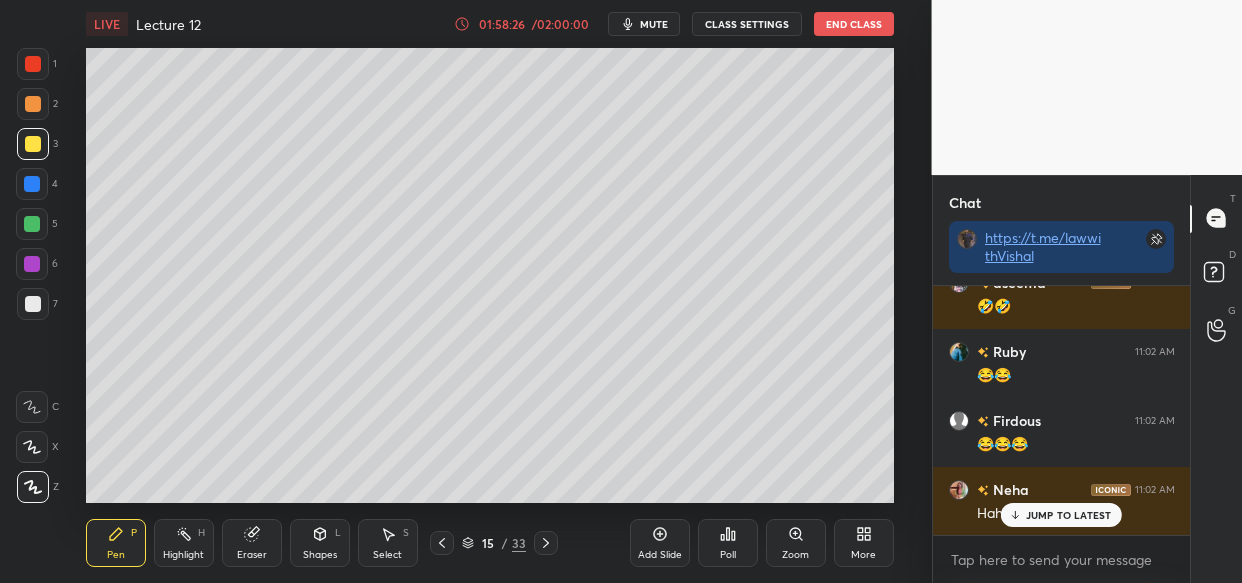 click on "JUMP TO LATEST" at bounding box center [1061, 515] 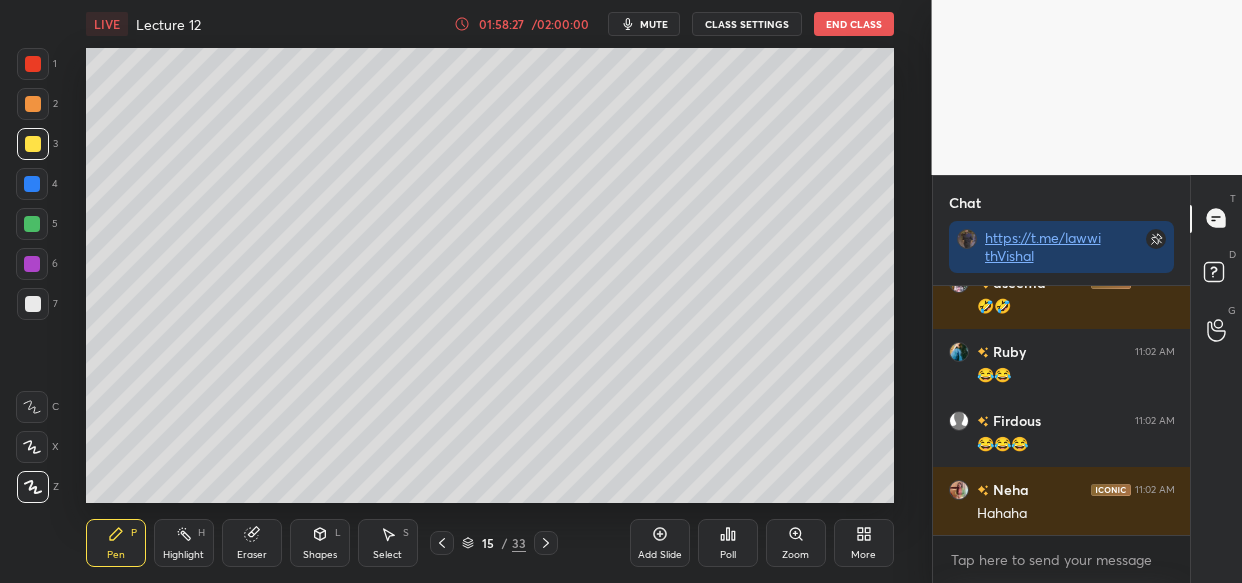 scroll, scrollTop: 227381, scrollLeft: 0, axis: vertical 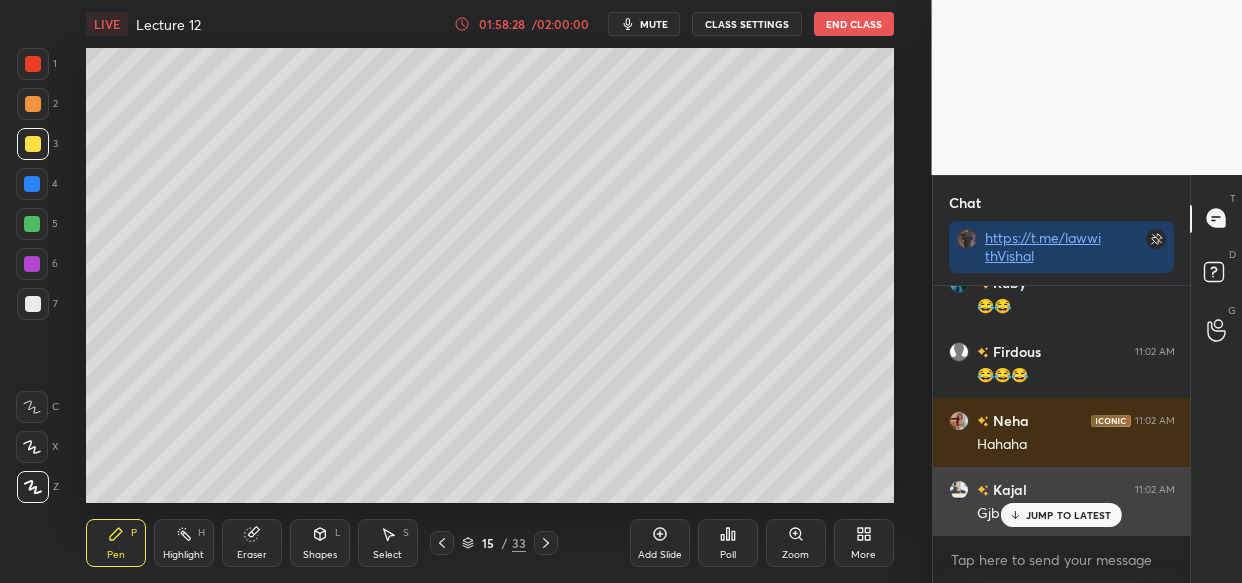 drag, startPoint x: 1028, startPoint y: 501, endPoint x: 999, endPoint y: 520, distance: 34.669872 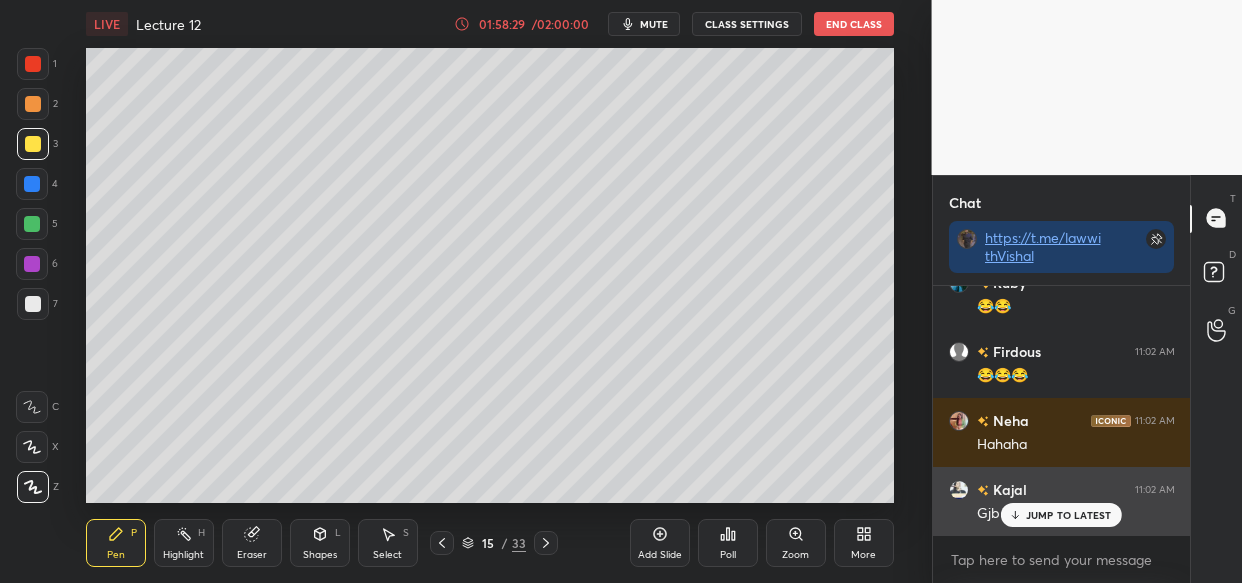 click on "JUMP TO LATEST" at bounding box center [1069, 515] 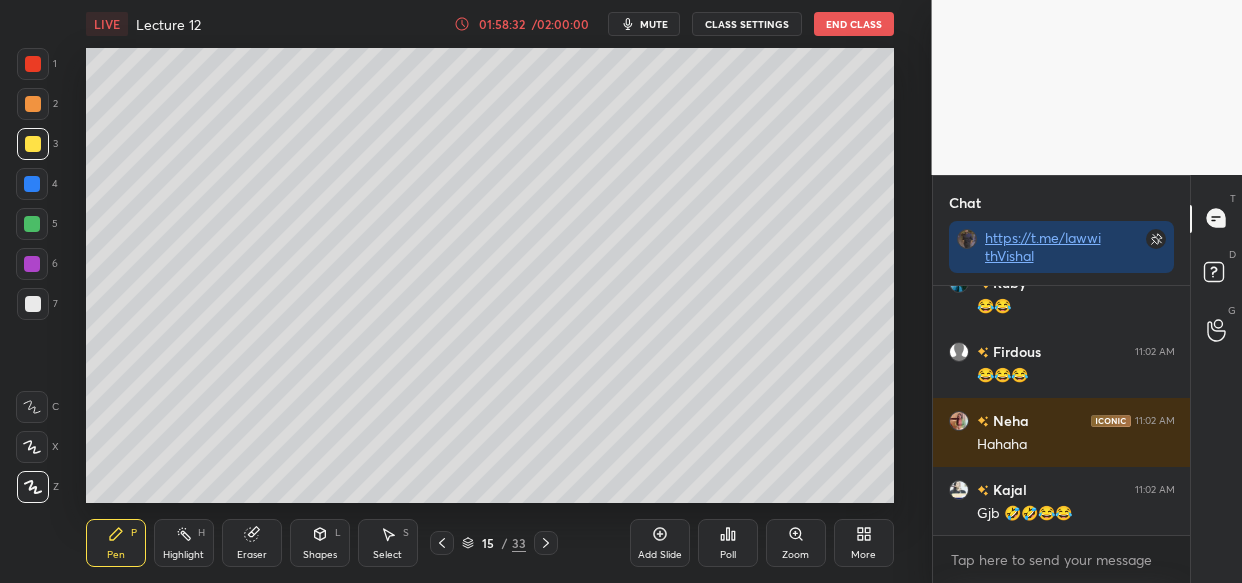 scroll, scrollTop: 227450, scrollLeft: 0, axis: vertical 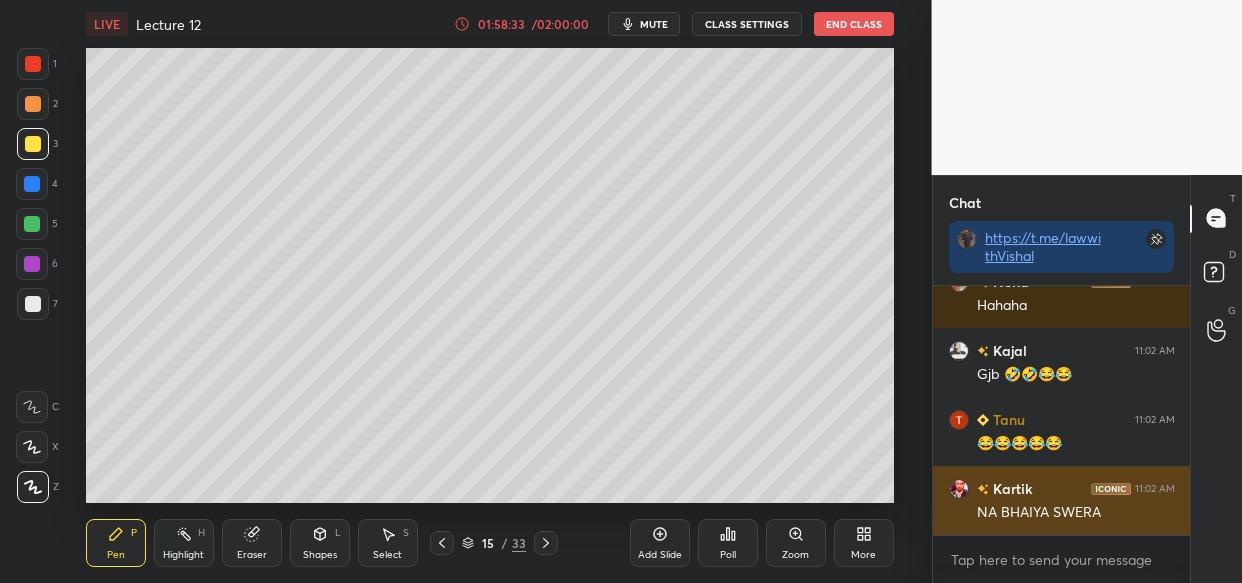 click on "NA BHAIYA SWERA" at bounding box center (1076, 513) 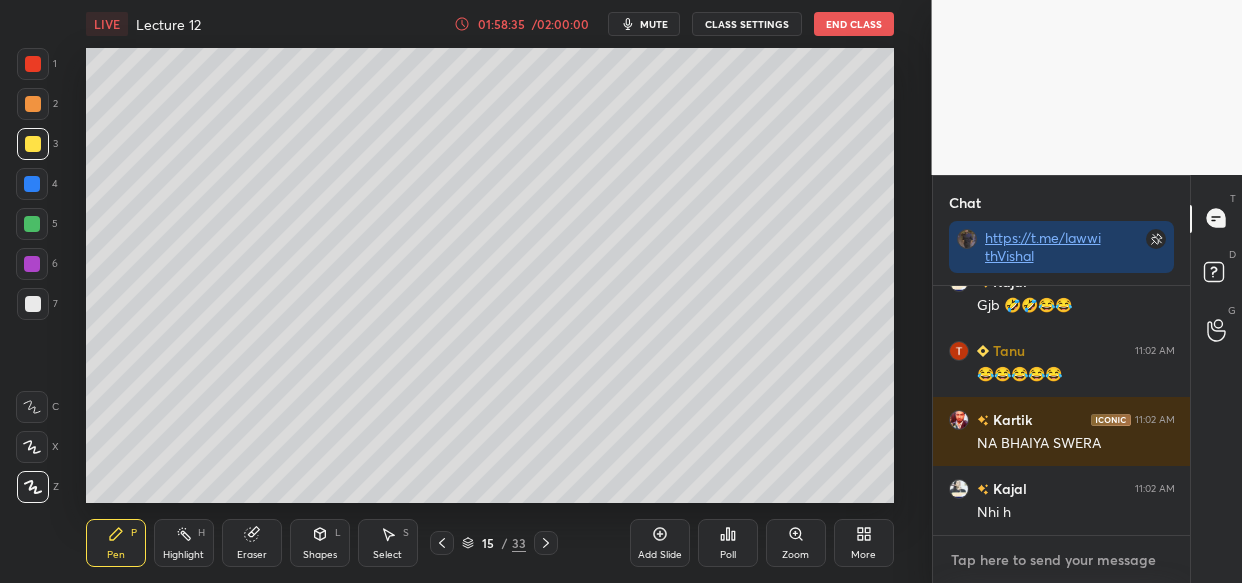 click at bounding box center (1062, 560) 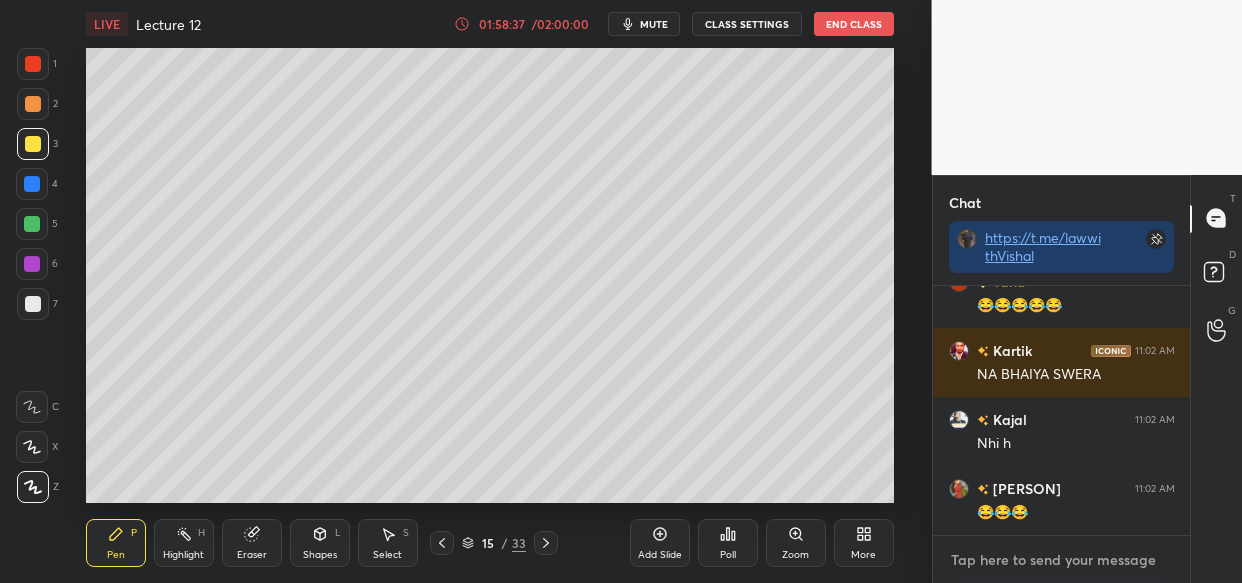 scroll, scrollTop: 227744, scrollLeft: 0, axis: vertical 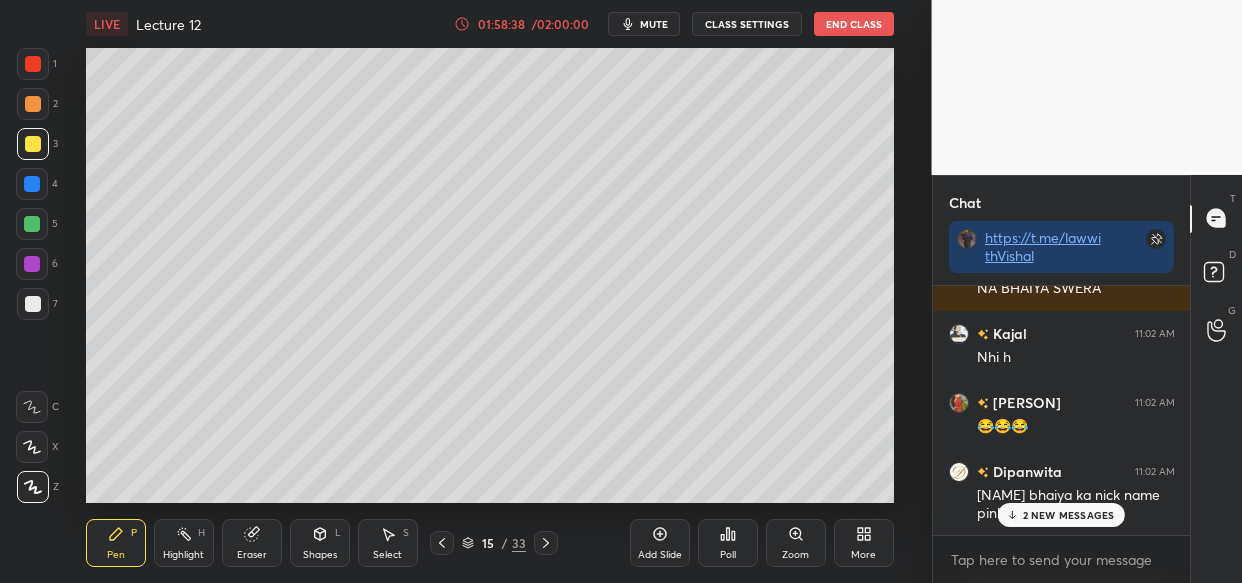click on "2 NEW MESSAGES" at bounding box center (1069, 515) 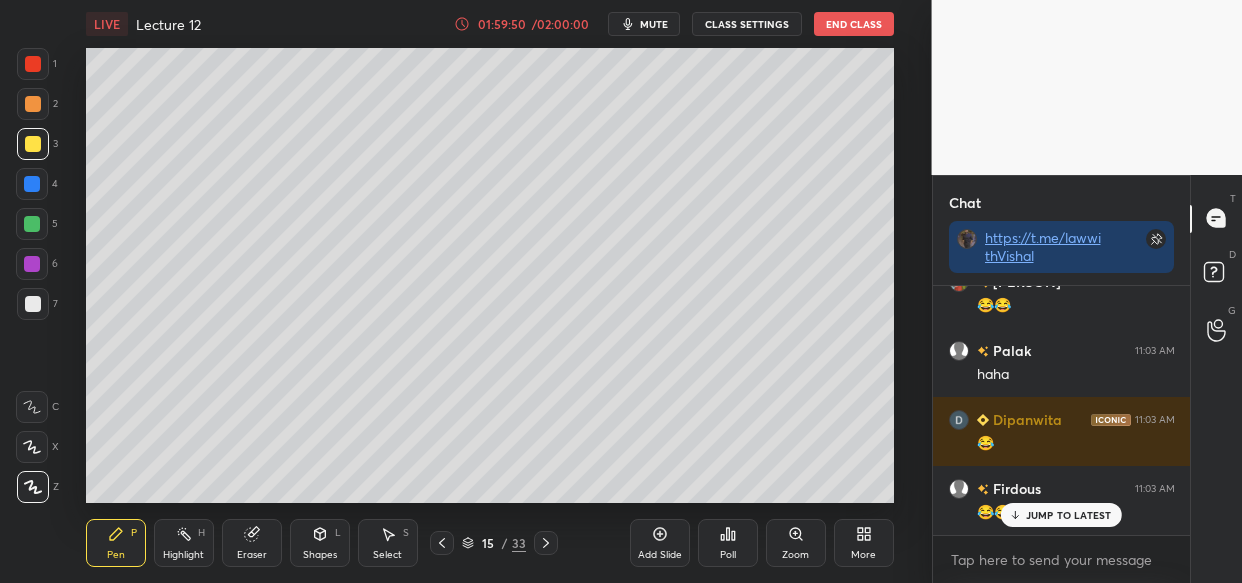 scroll, scrollTop: 230474, scrollLeft: 0, axis: vertical 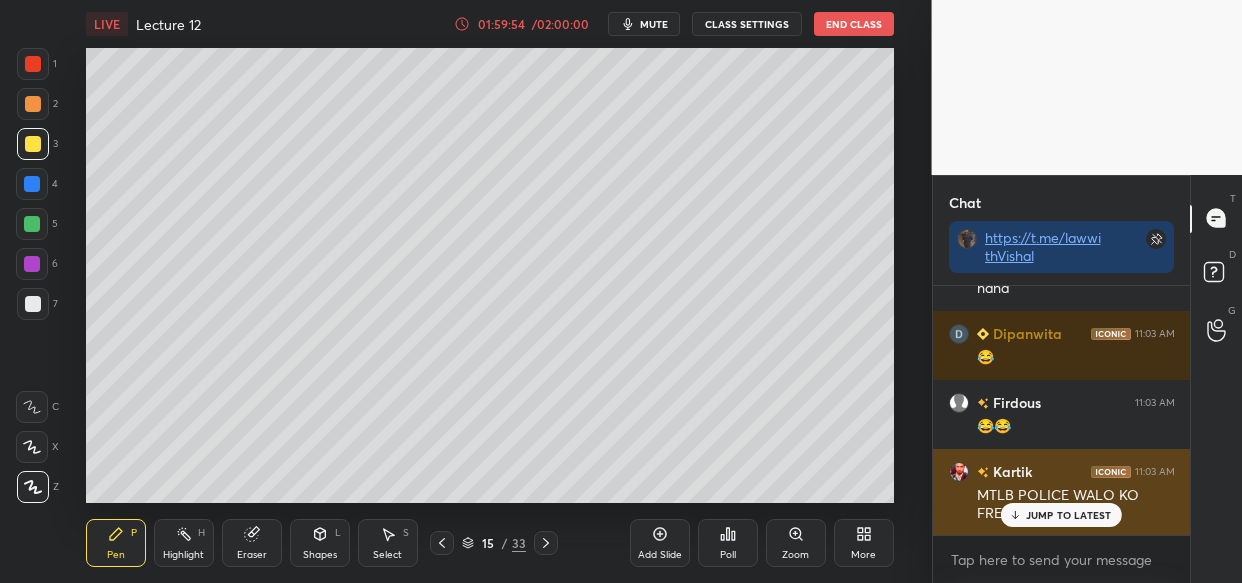 click on "JUMP TO LATEST" at bounding box center [1069, 515] 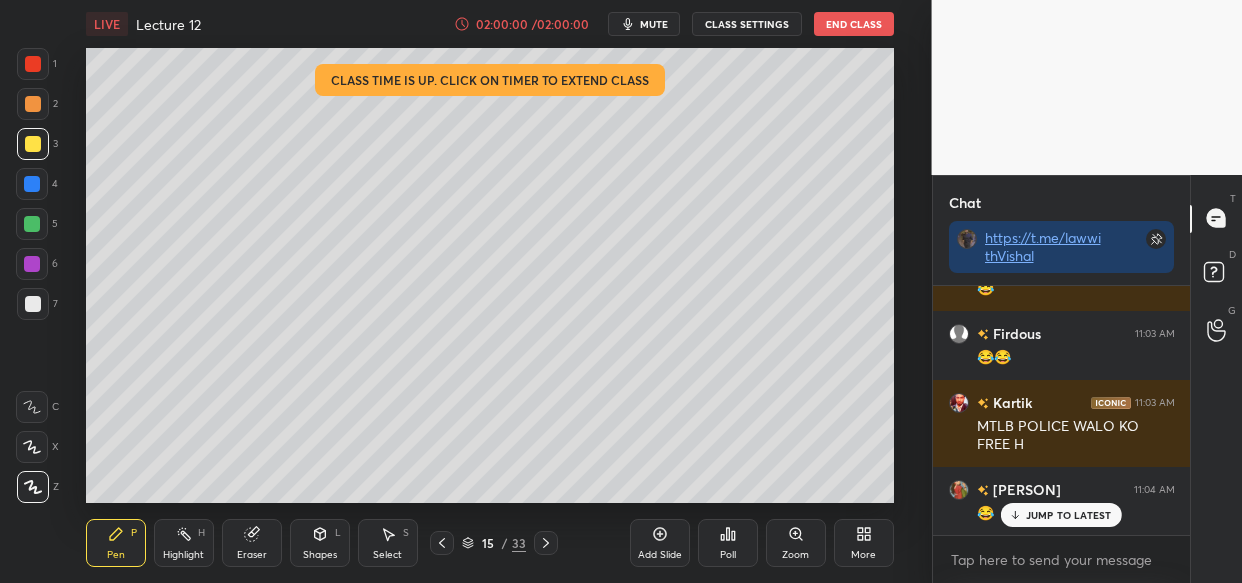 scroll, scrollTop: 230612, scrollLeft: 0, axis: vertical 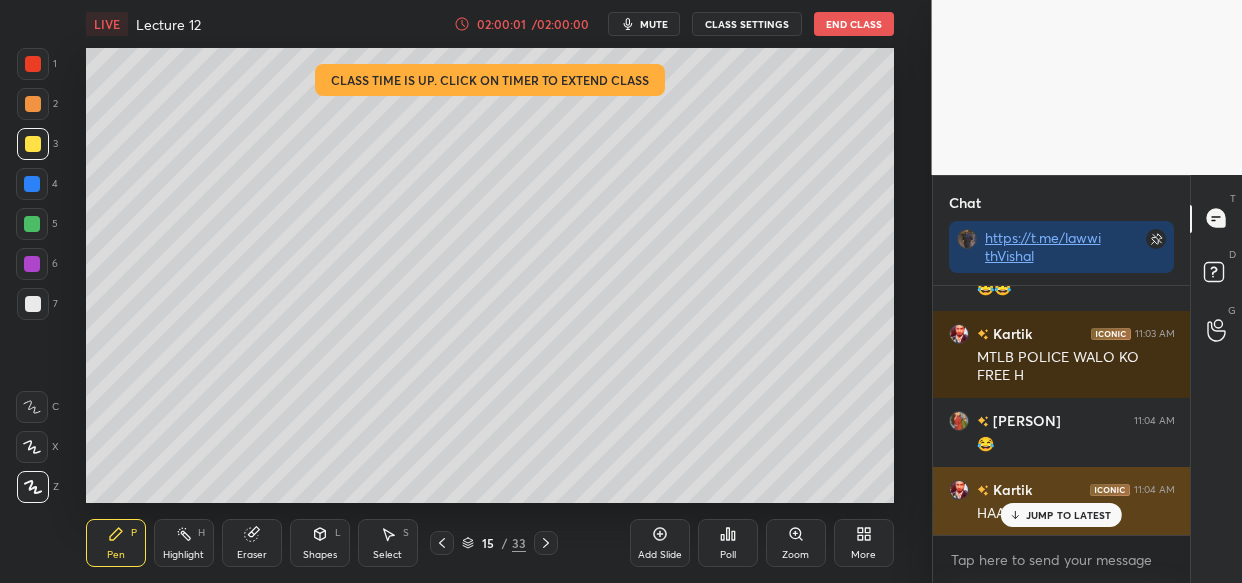 click on "JUMP TO LATEST" at bounding box center [1061, 515] 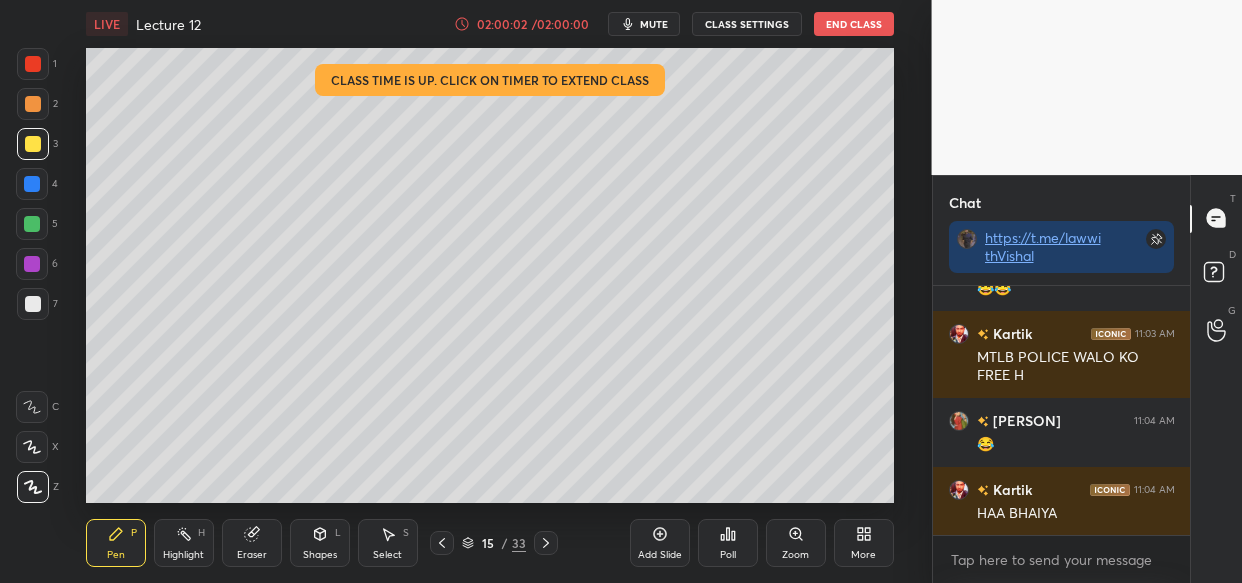 scroll, scrollTop: 230753, scrollLeft: 0, axis: vertical 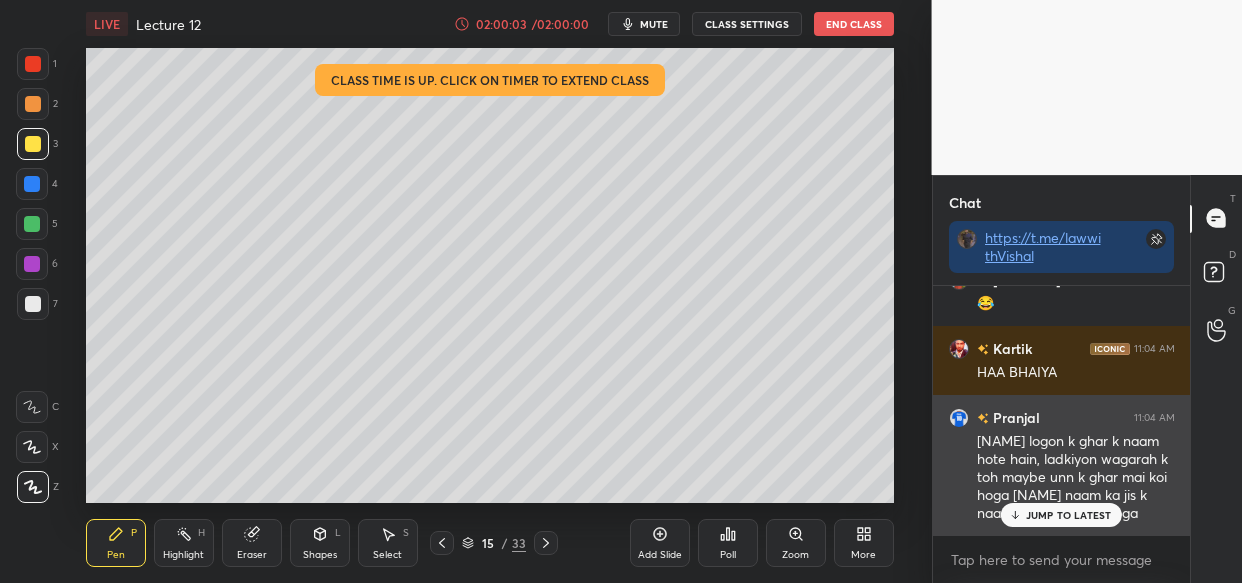 drag, startPoint x: 1073, startPoint y: 516, endPoint x: 1064, endPoint y: 509, distance: 11.401754 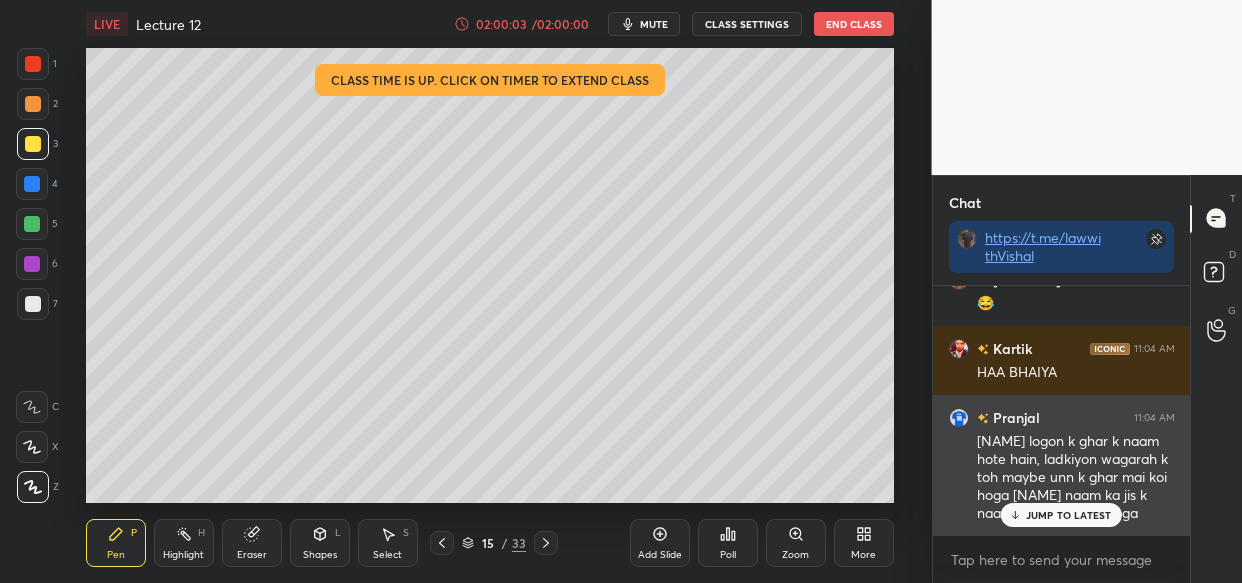 click on "JUMP TO LATEST" at bounding box center (1069, 515) 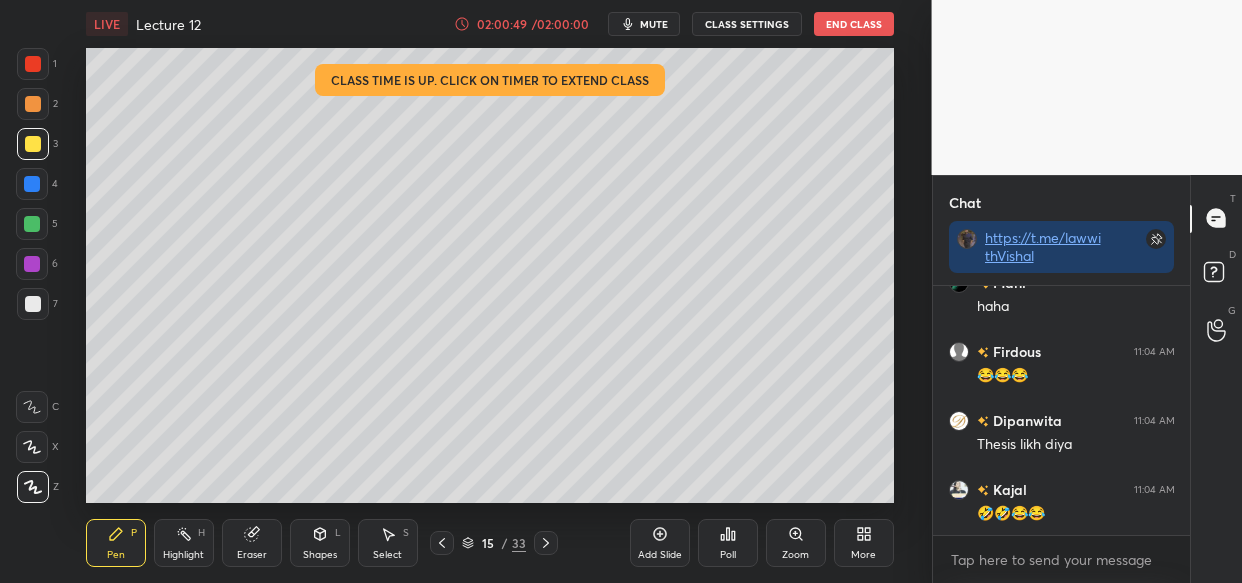 scroll, scrollTop: 232013, scrollLeft: 0, axis: vertical 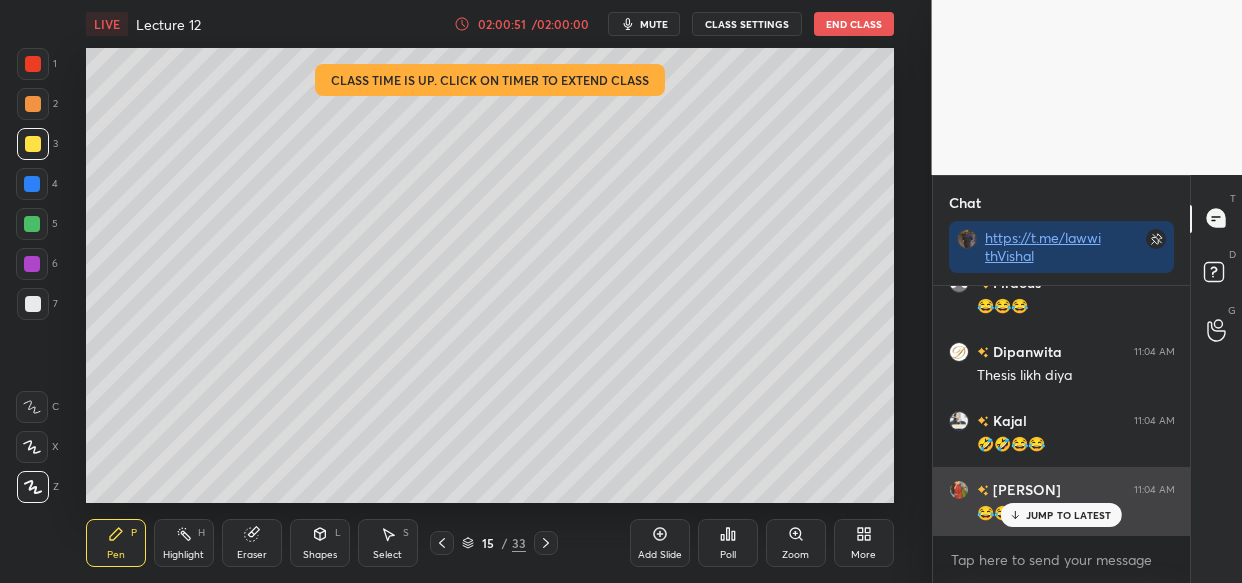 click on "JUMP TO LATEST" at bounding box center [1069, 515] 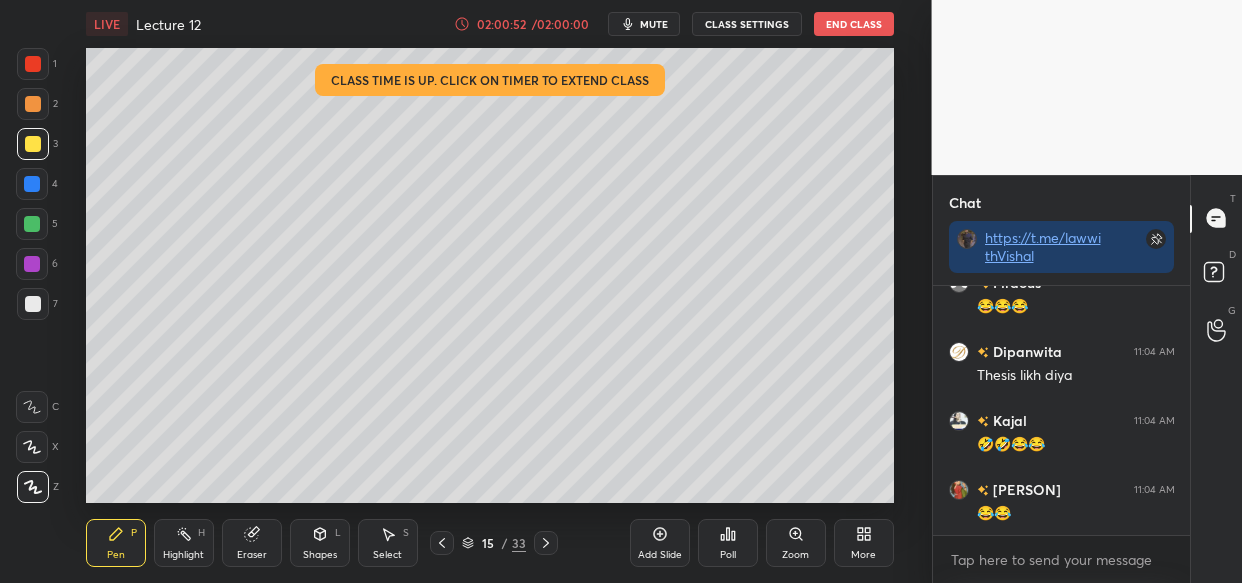scroll, scrollTop: 232100, scrollLeft: 0, axis: vertical 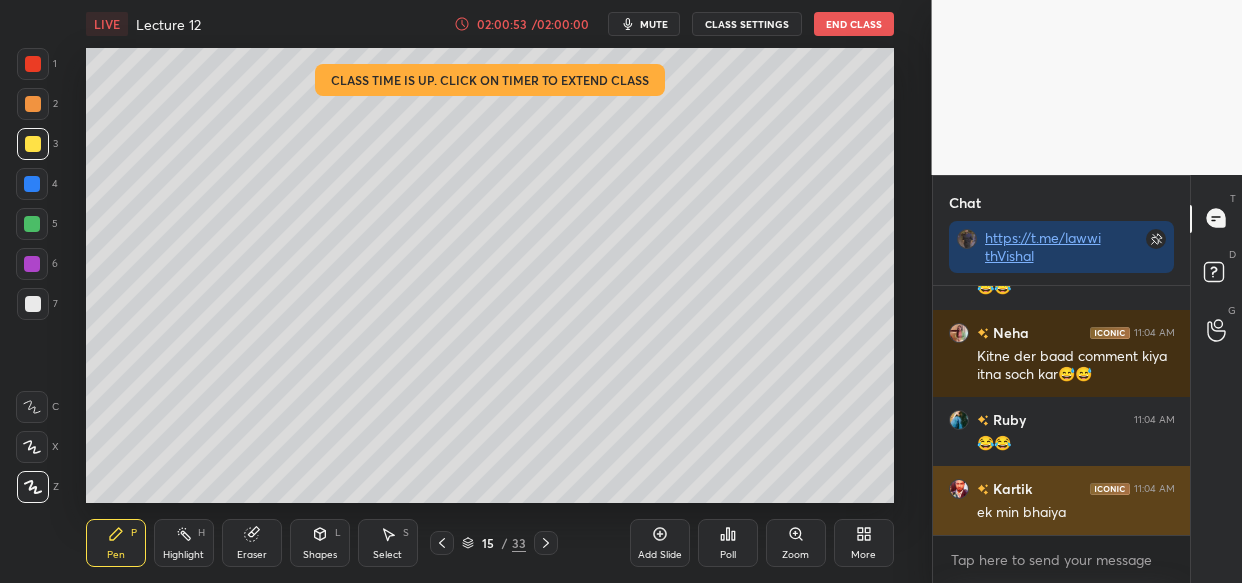 click on "[NAME] [TIME] 🤣🤣😂😂 [NAME] [TIME] 😂😂 [NAME] [TIME] Kitne der baad comment kiya itna soch kar😅😅 [NAME] [TIME] 😂😂 [NAME] [TIME] ek min bhaiya" at bounding box center [1062, 410] 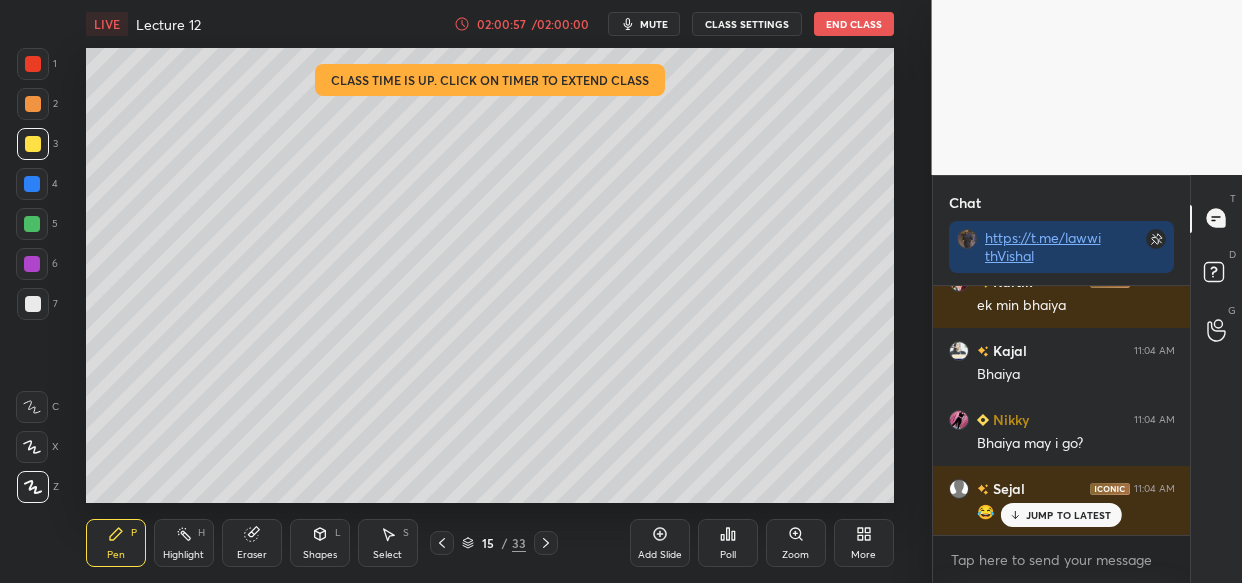 scroll, scrollTop: 232583, scrollLeft: 0, axis: vertical 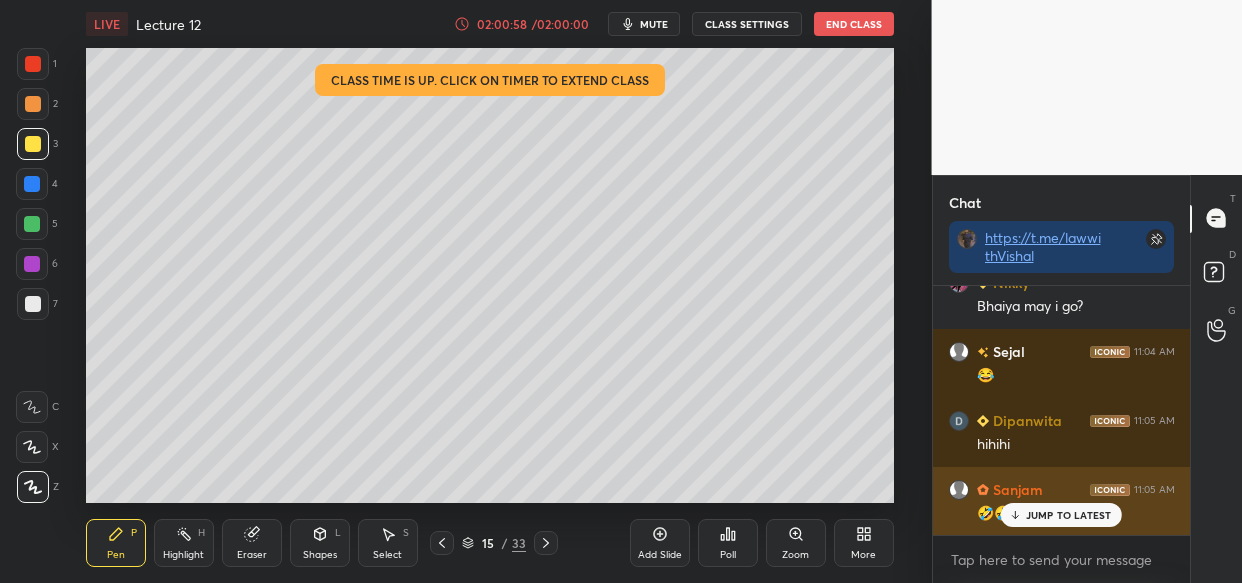 drag, startPoint x: 1023, startPoint y: 516, endPoint x: 1009, endPoint y: 524, distance: 16.124516 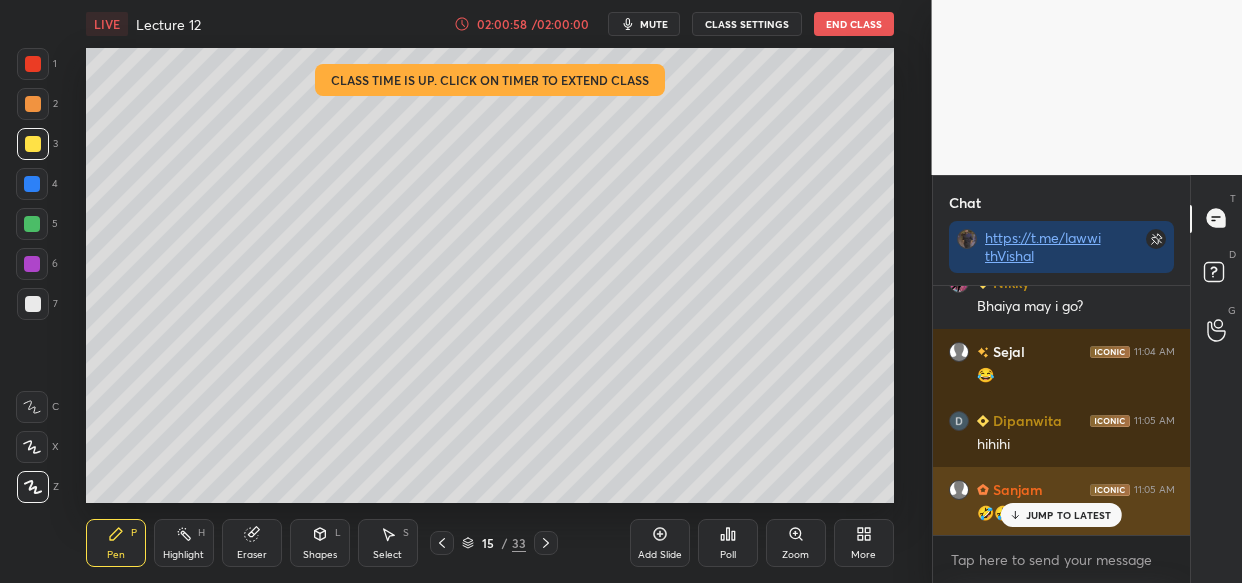 click 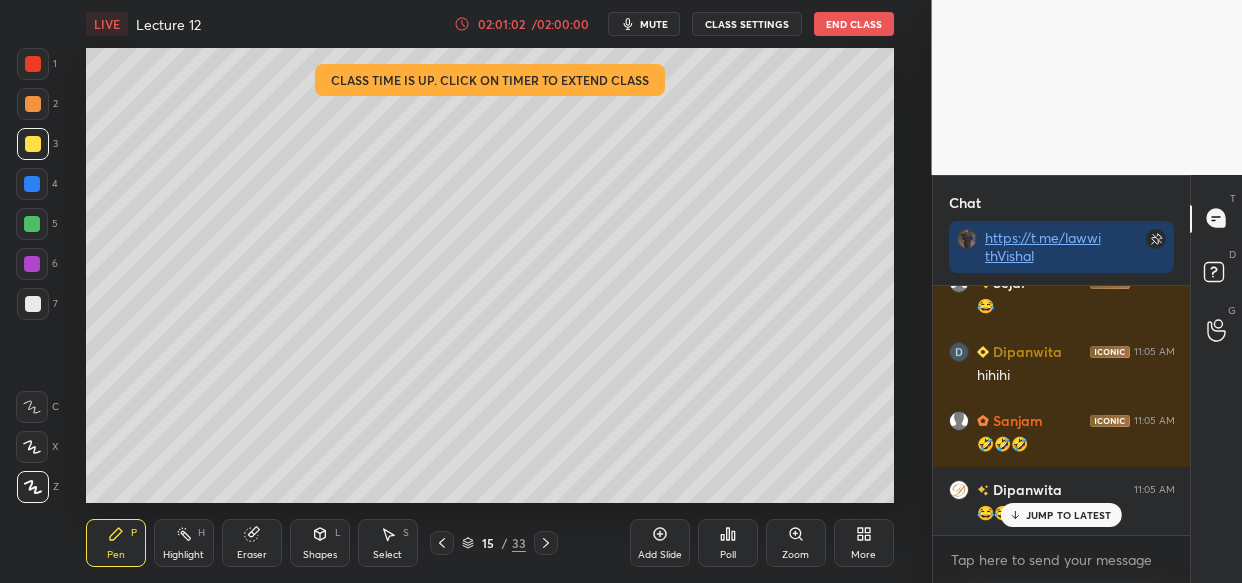 scroll, scrollTop: 232721, scrollLeft: 0, axis: vertical 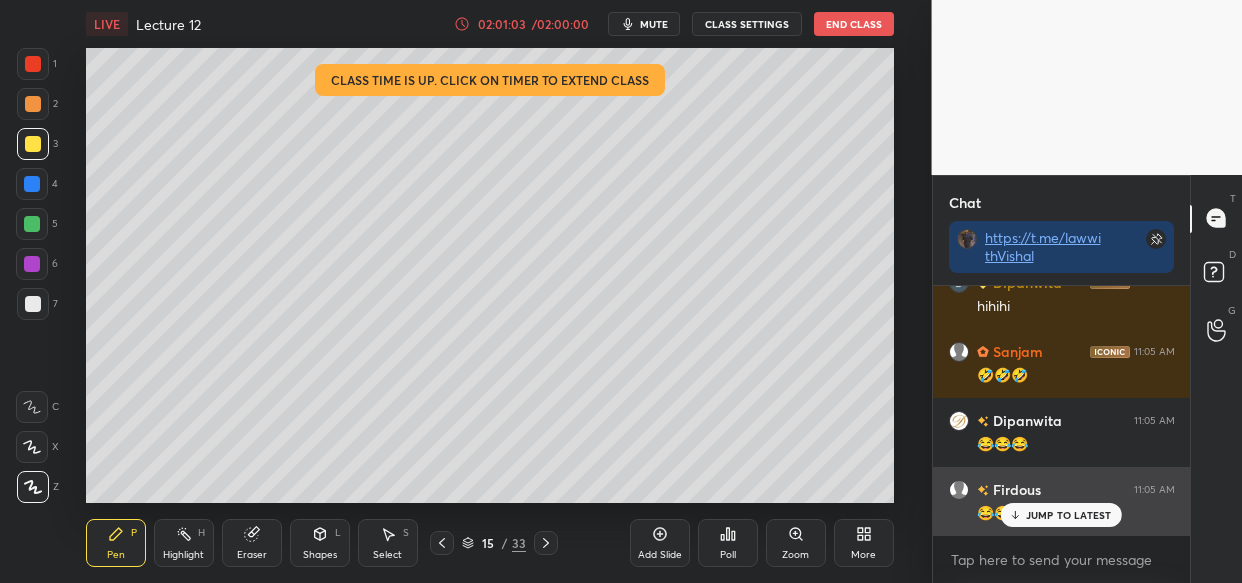 click on "JUMP TO LATEST" at bounding box center (1069, 515) 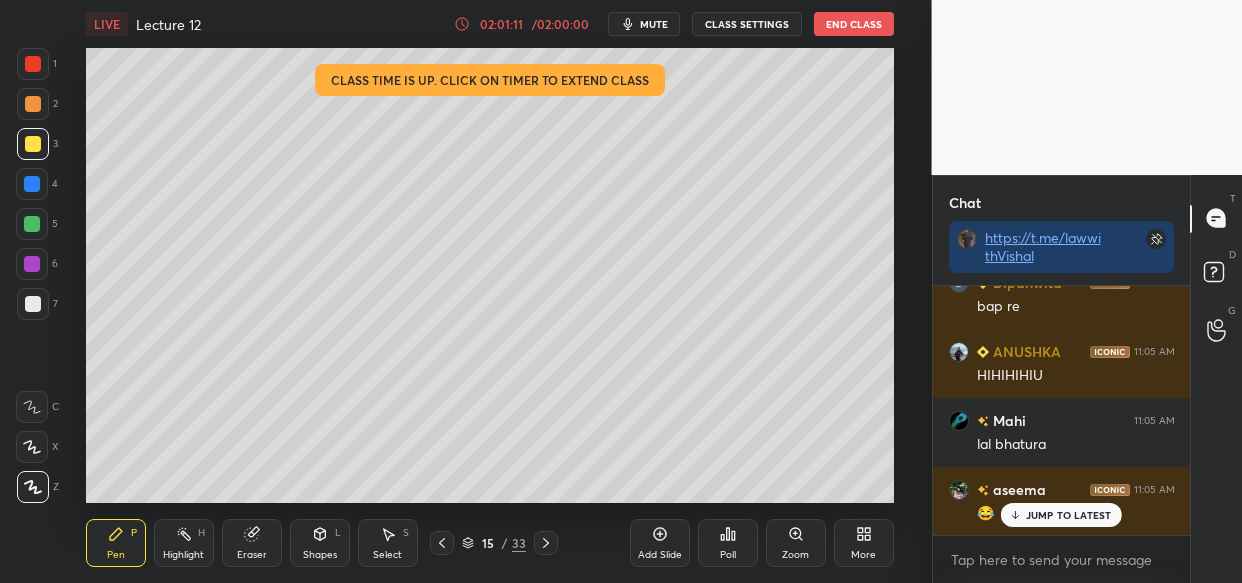 scroll, scrollTop: 233273, scrollLeft: 0, axis: vertical 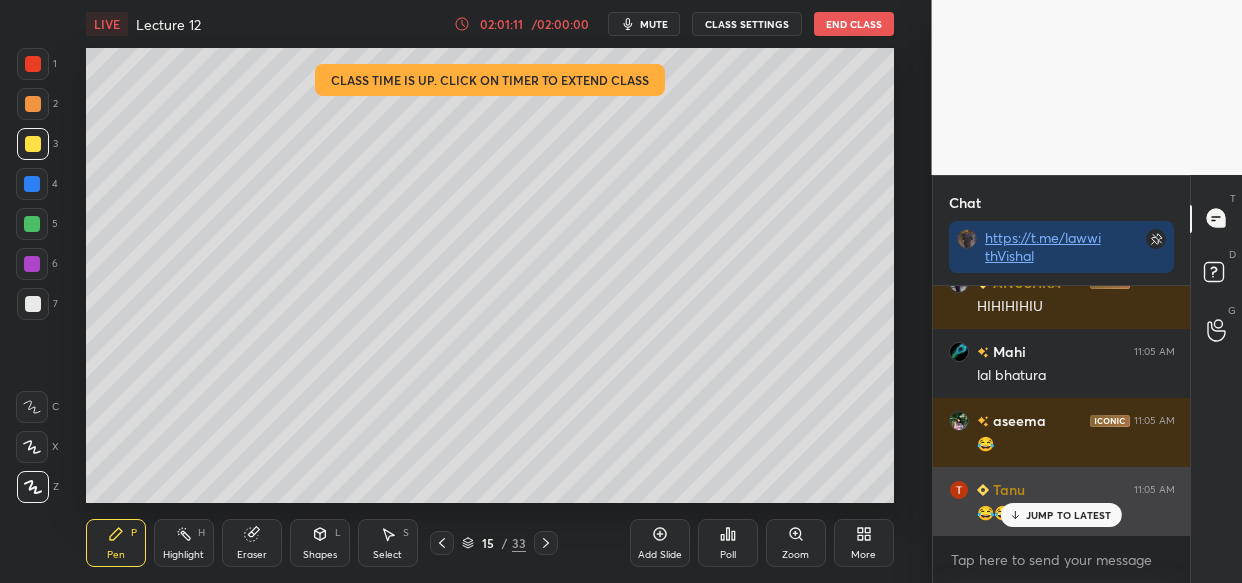 drag, startPoint x: 1048, startPoint y: 520, endPoint x: 1024, endPoint y: 529, distance: 25.632011 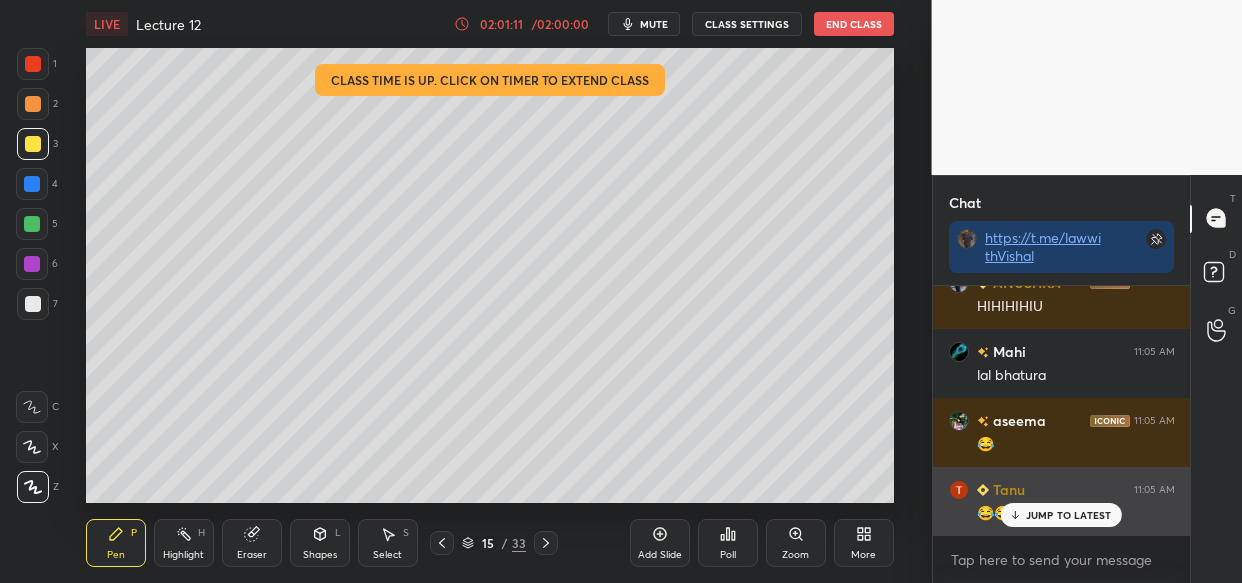 click on "JUMP TO LATEST" at bounding box center (1061, 515) 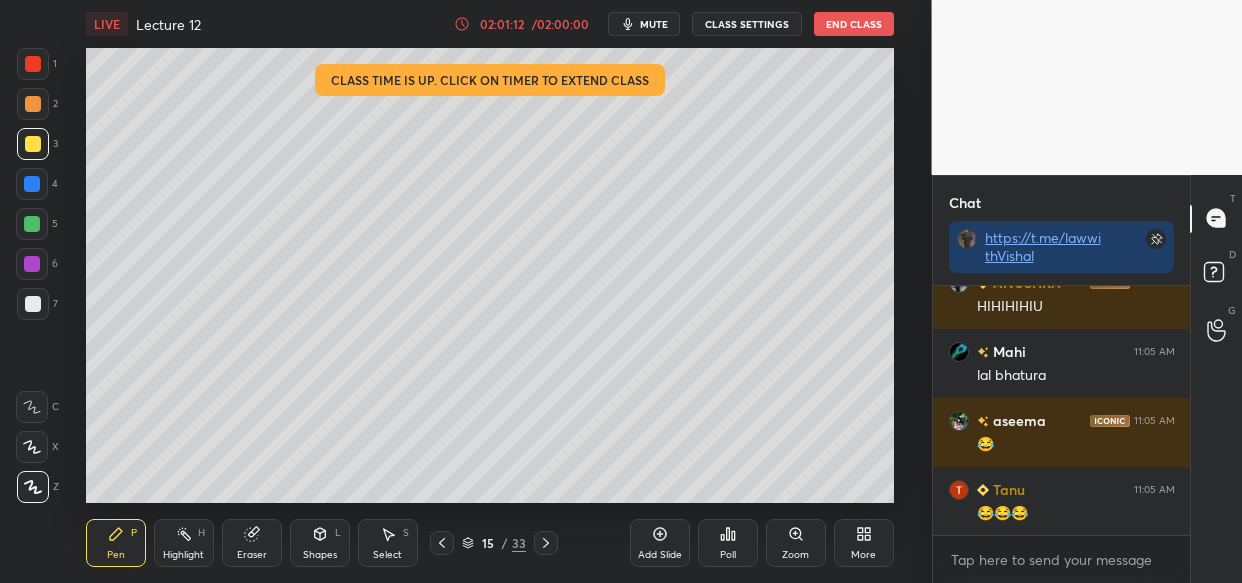 scroll, scrollTop: 233360, scrollLeft: 0, axis: vertical 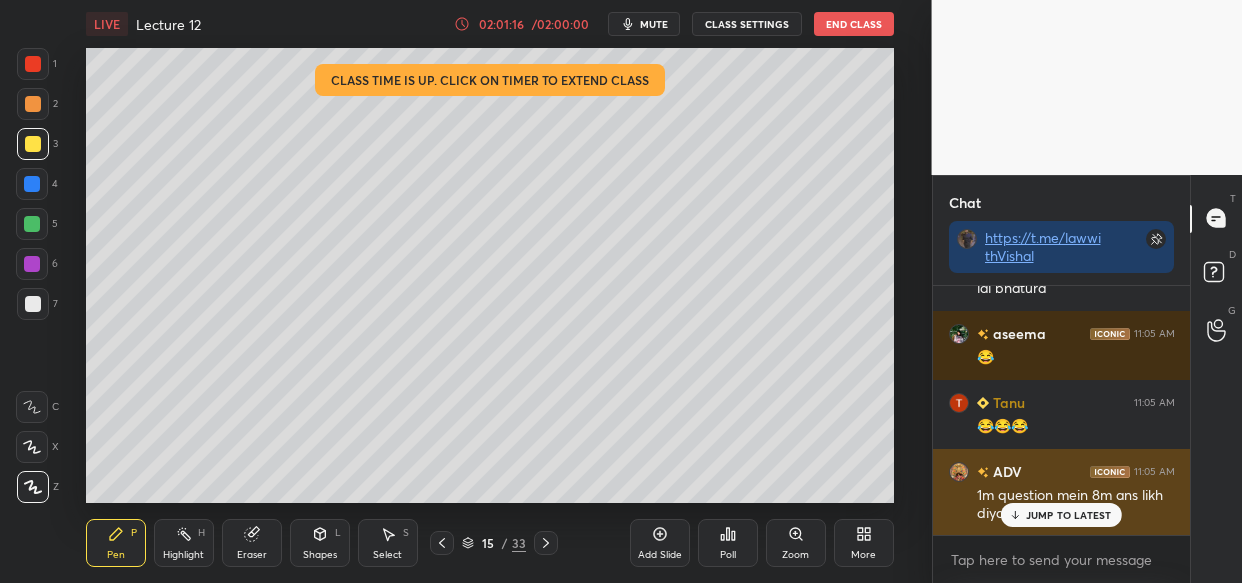click on "JUMP TO LATEST" at bounding box center (1061, 515) 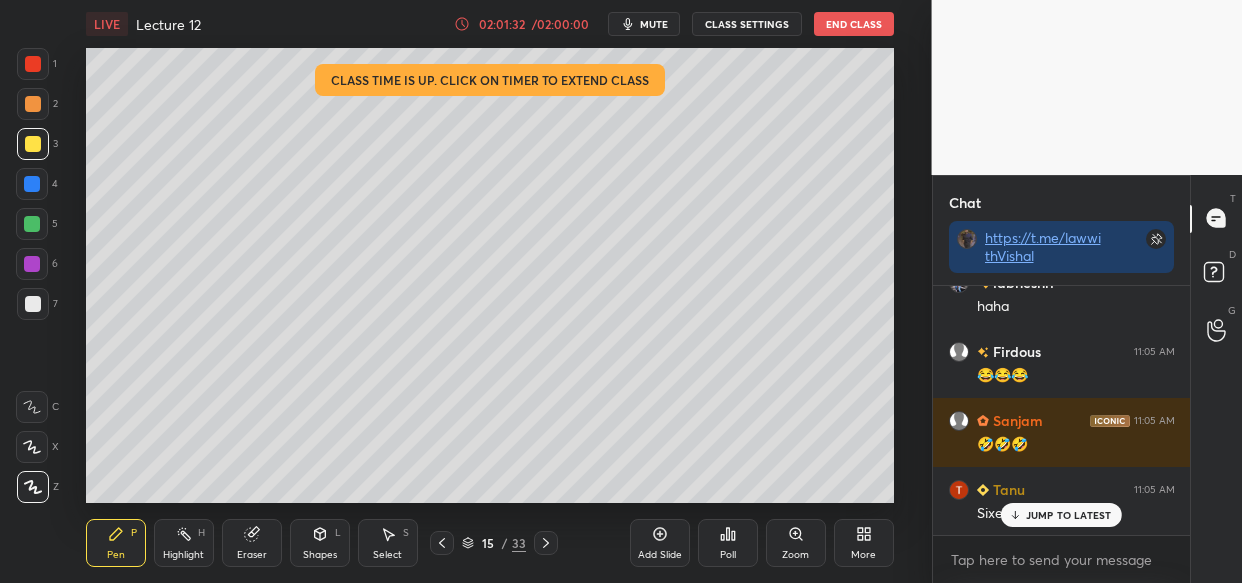 scroll, scrollTop: 234050, scrollLeft: 0, axis: vertical 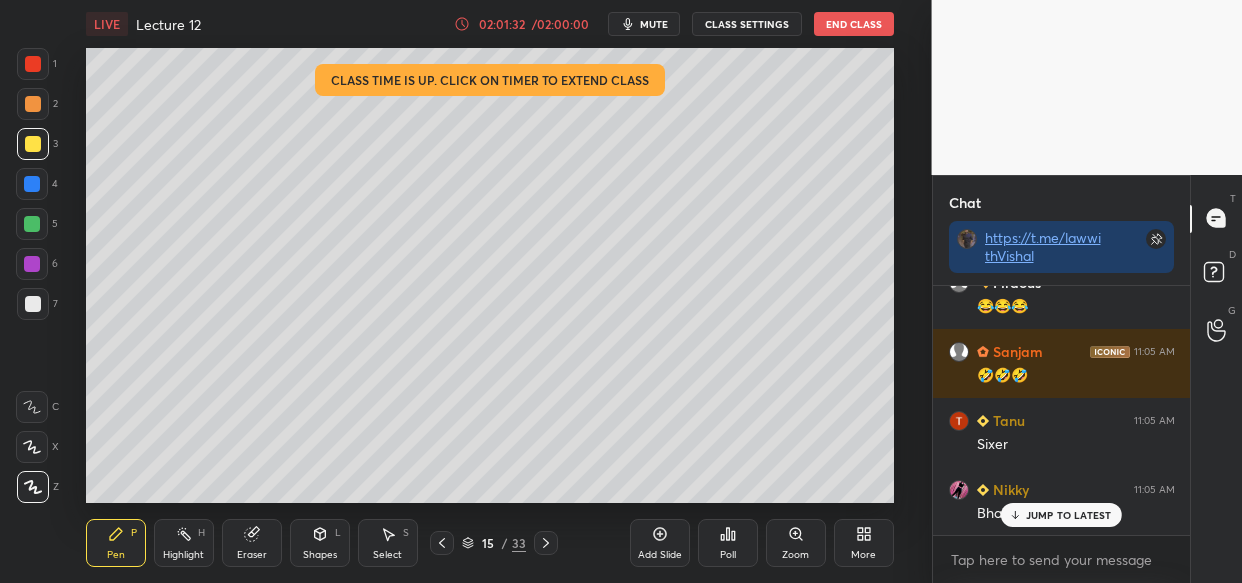 click on "JUMP TO LATEST" at bounding box center (1069, 515) 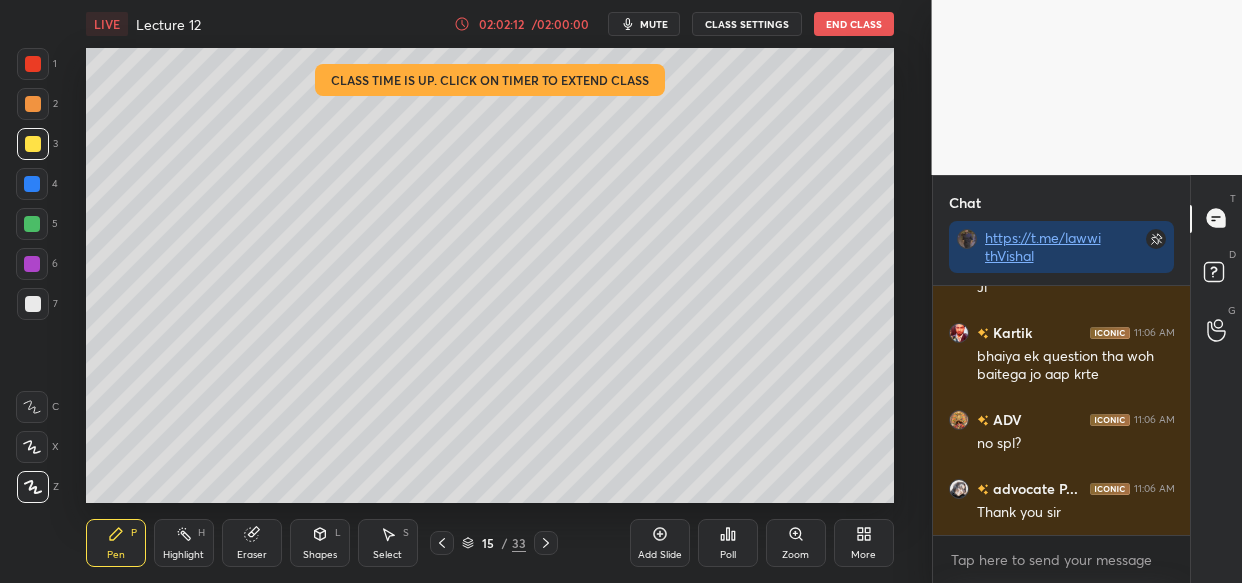 scroll, scrollTop: 236898, scrollLeft: 0, axis: vertical 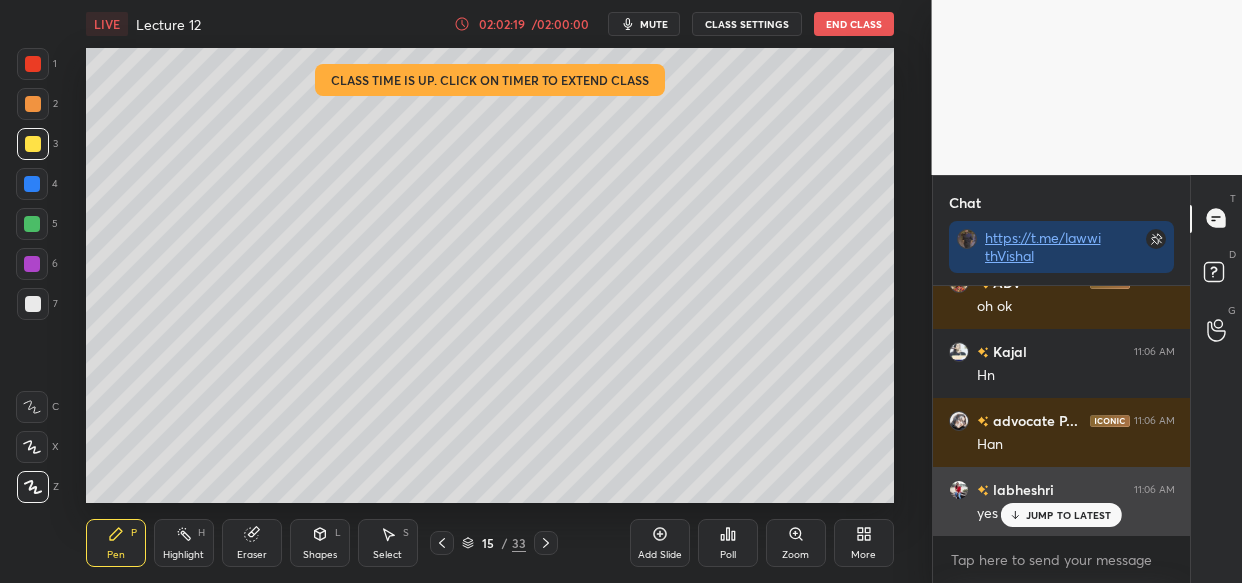 click on "JUMP TO LATEST" at bounding box center (1069, 515) 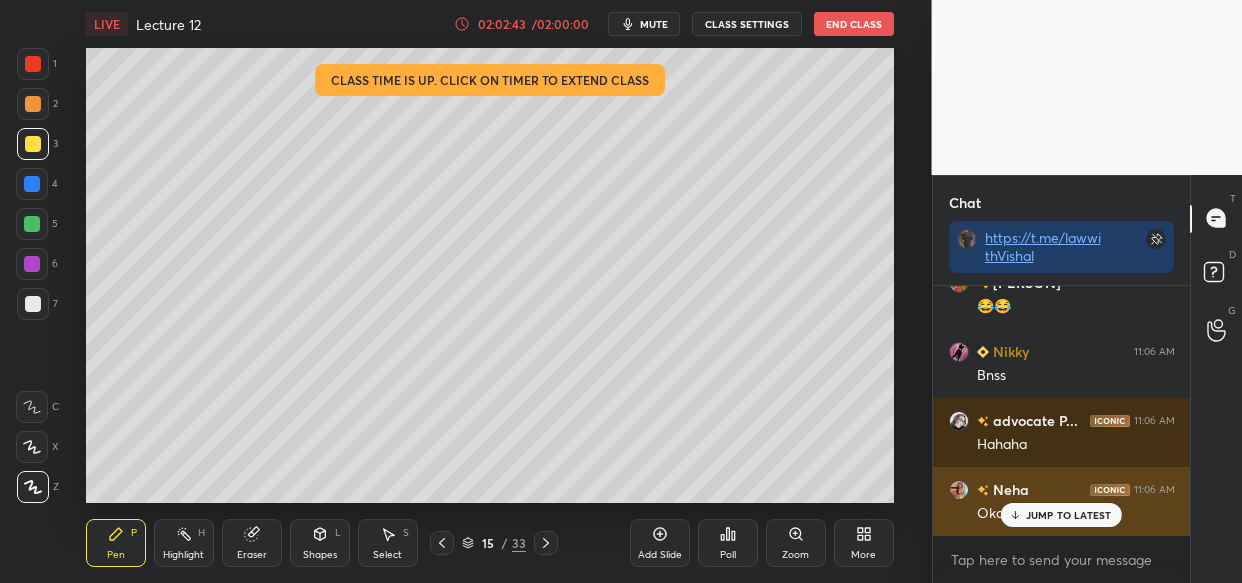 click on "JUMP TO LATEST" at bounding box center (1069, 515) 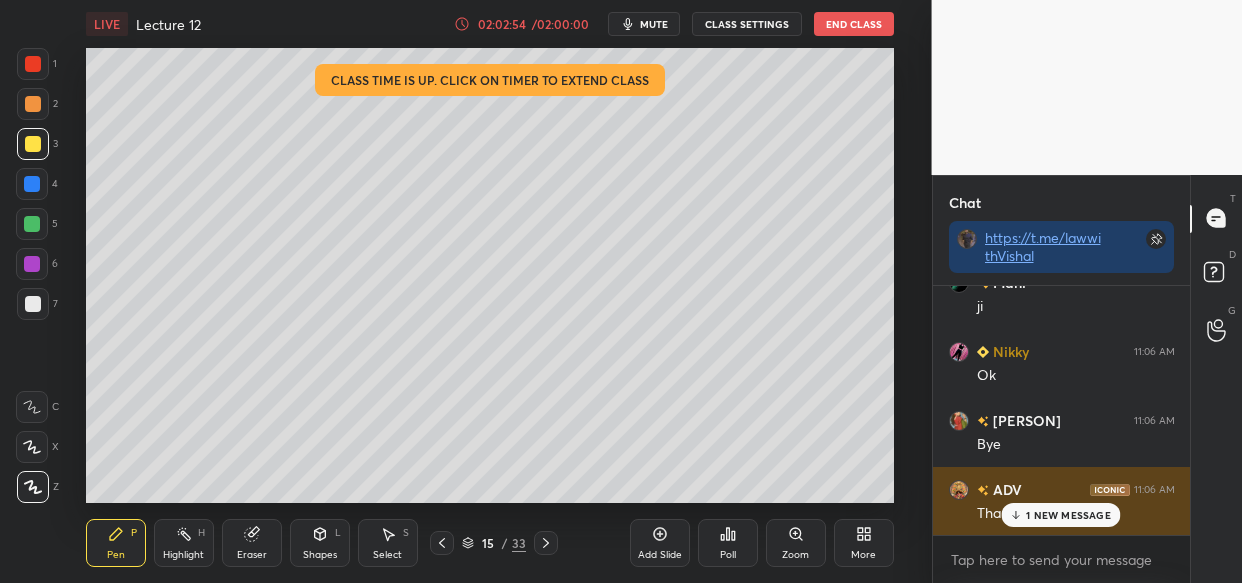 click on "1 NEW MESSAGE" at bounding box center [1061, 515] 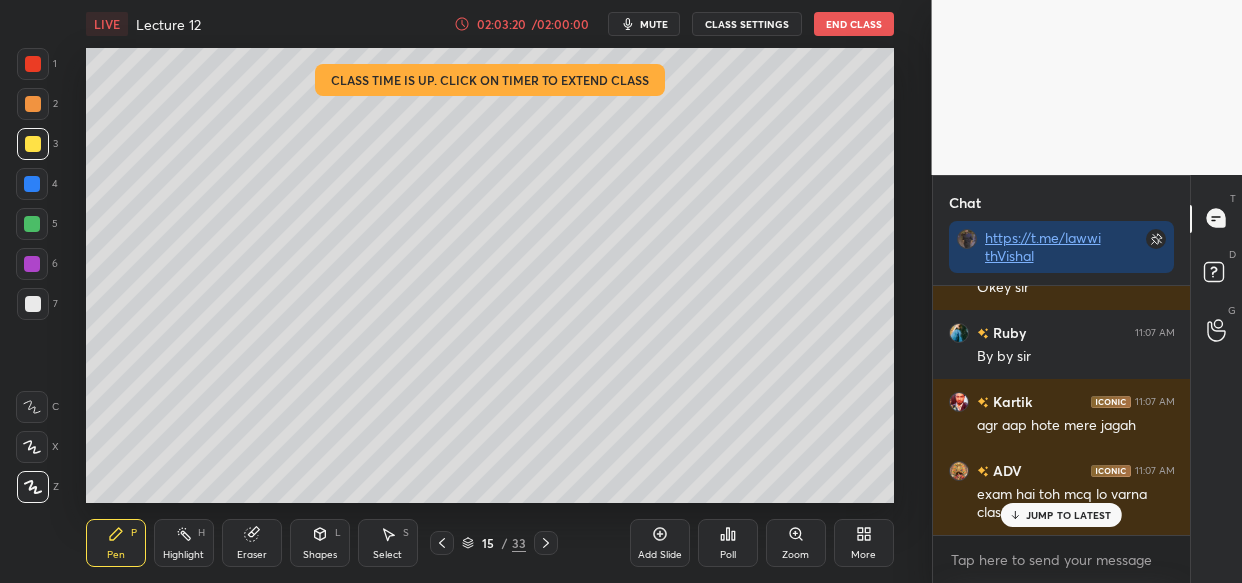scroll, scrollTop: 238814, scrollLeft: 0, axis: vertical 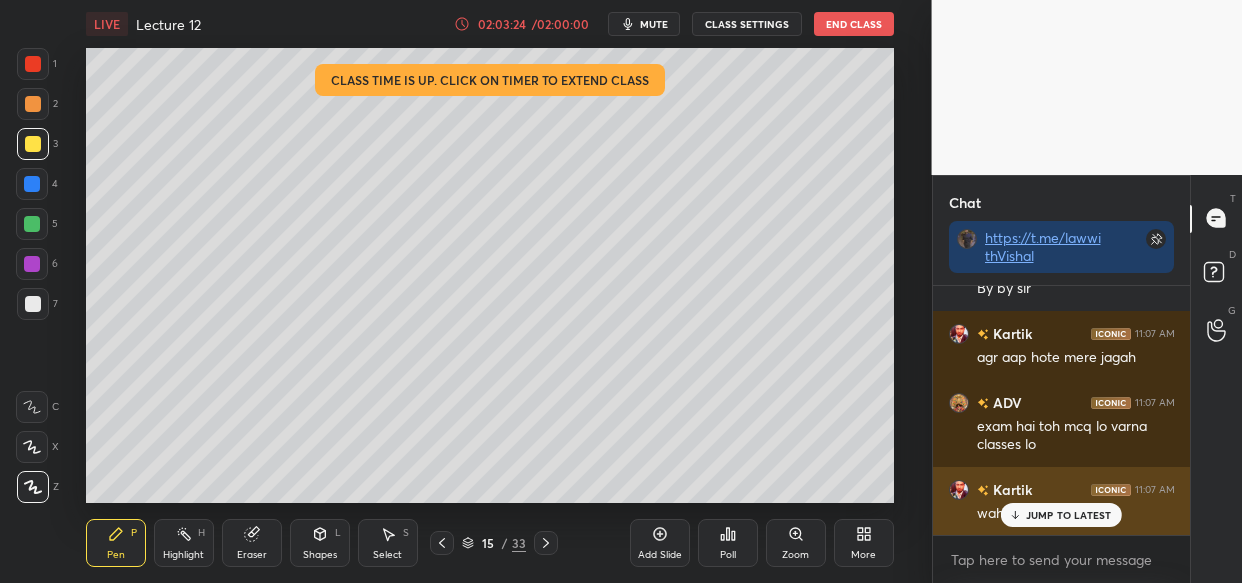 drag, startPoint x: 1054, startPoint y: 507, endPoint x: 1041, endPoint y: 522, distance: 19.849434 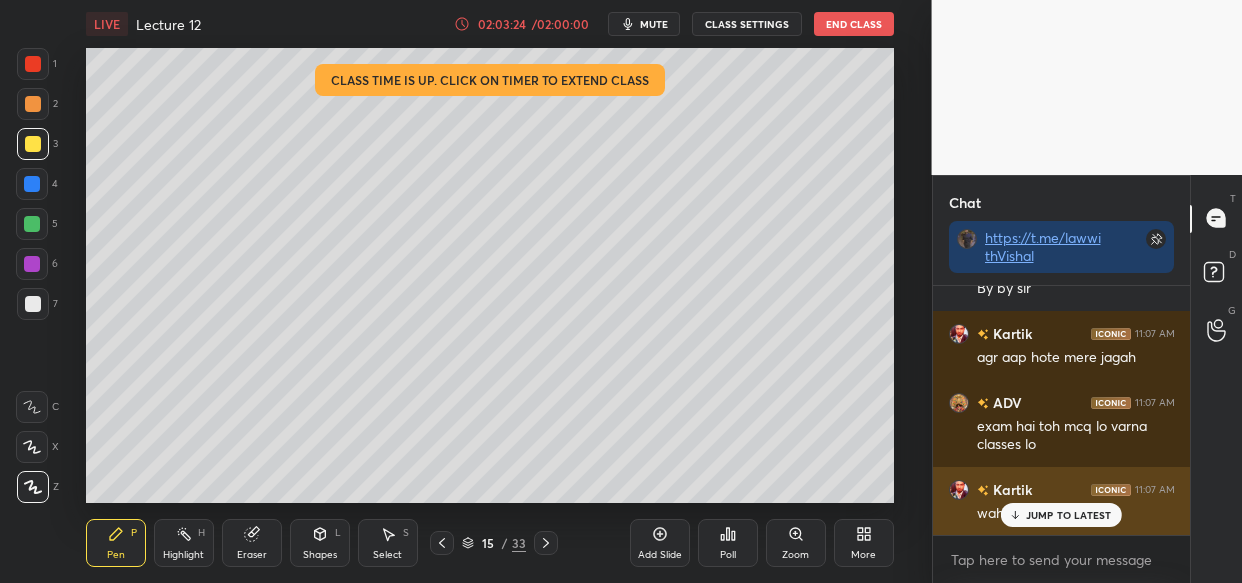 click on "JUMP TO LATEST" at bounding box center (1061, 515) 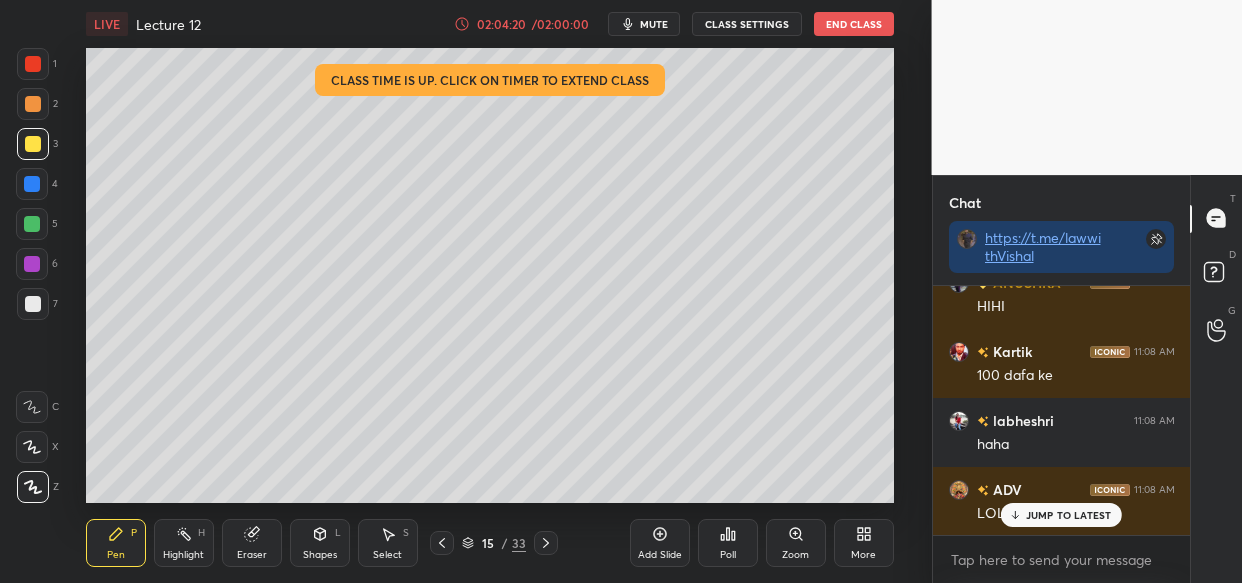scroll, scrollTop: 240143, scrollLeft: 0, axis: vertical 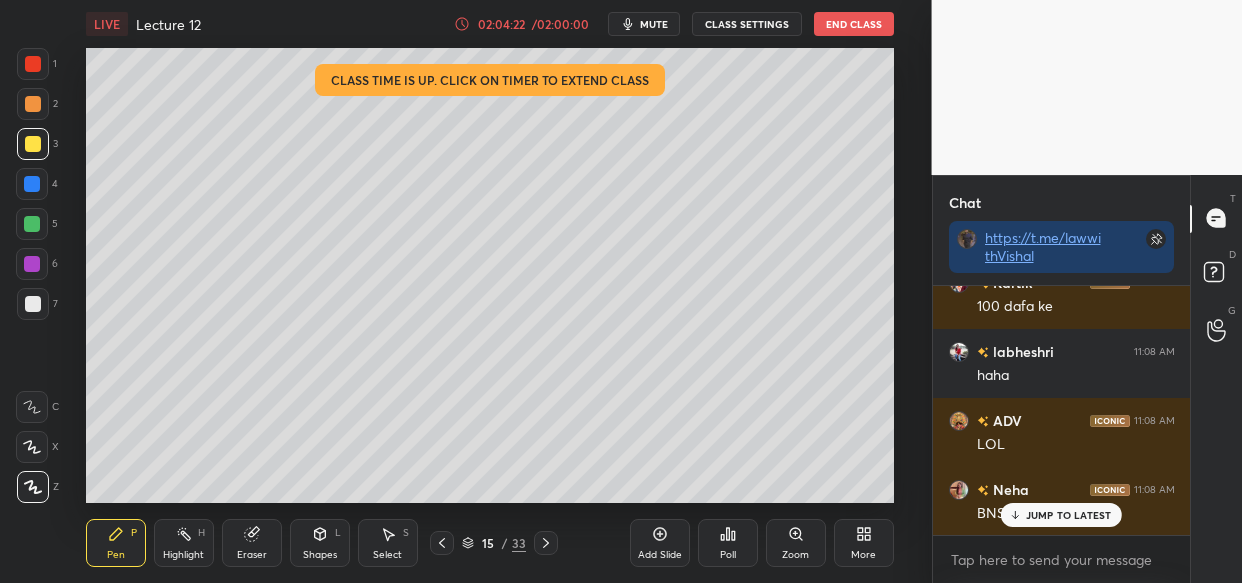 click on "JUMP TO LATEST" at bounding box center [1061, 515] 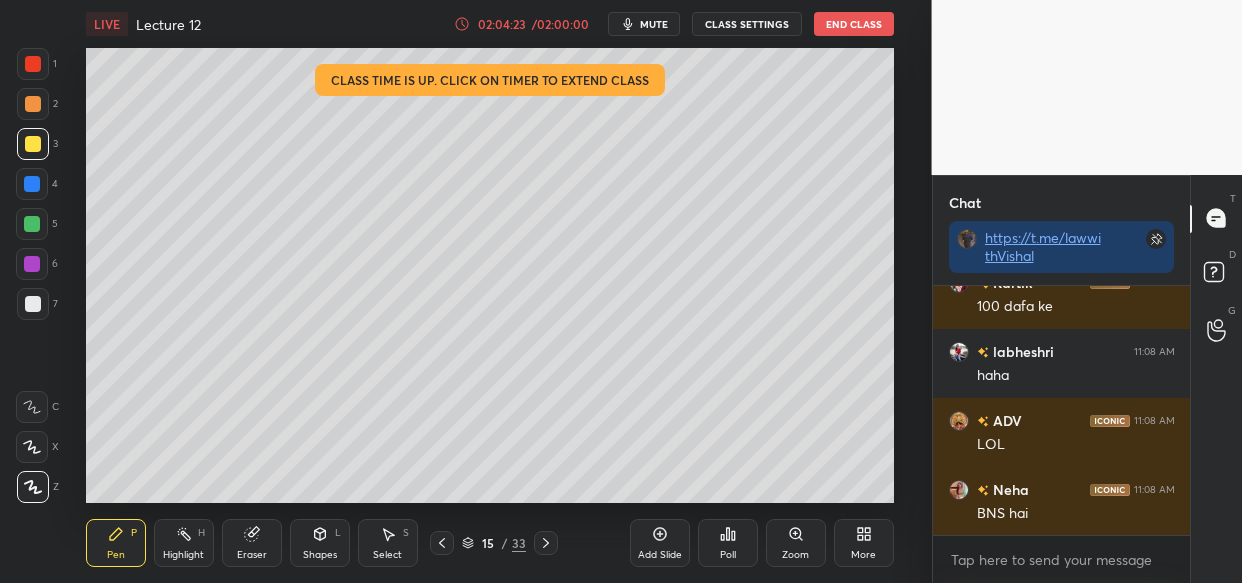 scroll, scrollTop: 240212, scrollLeft: 0, axis: vertical 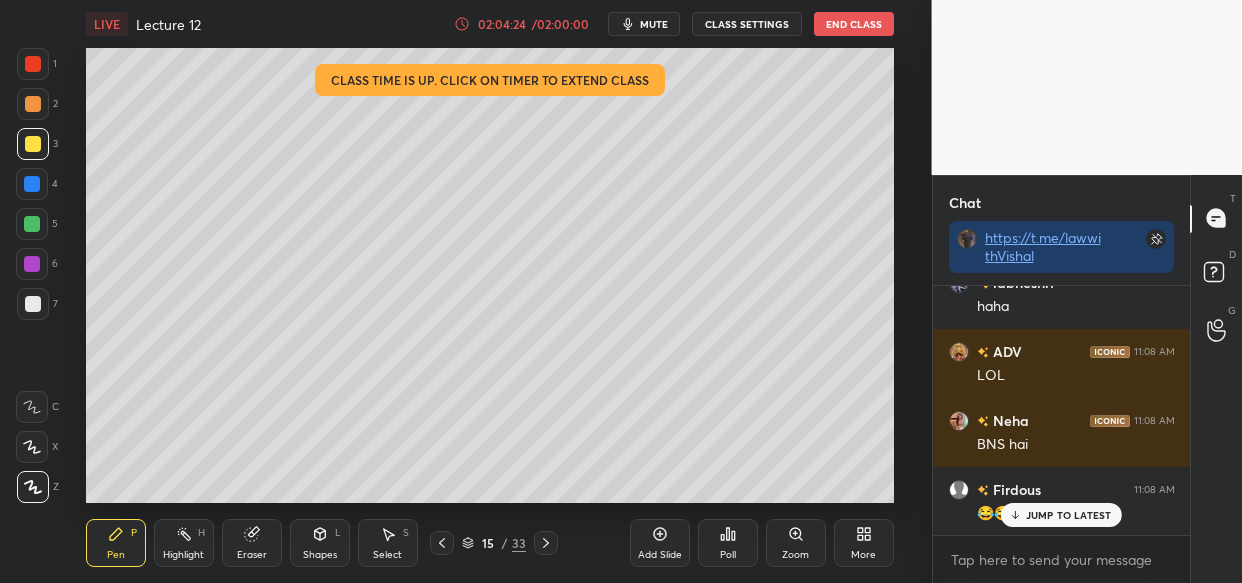 click on "[NAME] [TIME] Ji [NAME] [TIME] toh bhaiya MCQ lu [NAME] [TIME] Bhaiya ke saare mcq classes lo [NAME] [TIME] 😂 [NAME] [TIME] Hn [NAME] [TIME] bss yhi tha [NAME] [TIME] Special me bnss hai na sir [NAME] [TIME] 🤭🤭 [NAME] [TIME] HIHI [NAME] [TIME] 100 dafa ke [NAME] [TIME] haha [NAME] [TIME] LOL [NAME] [TIME] BNS hai [NAME] [TIME] 😂😂 JUMP TO LATEST" at bounding box center [1062, 410] 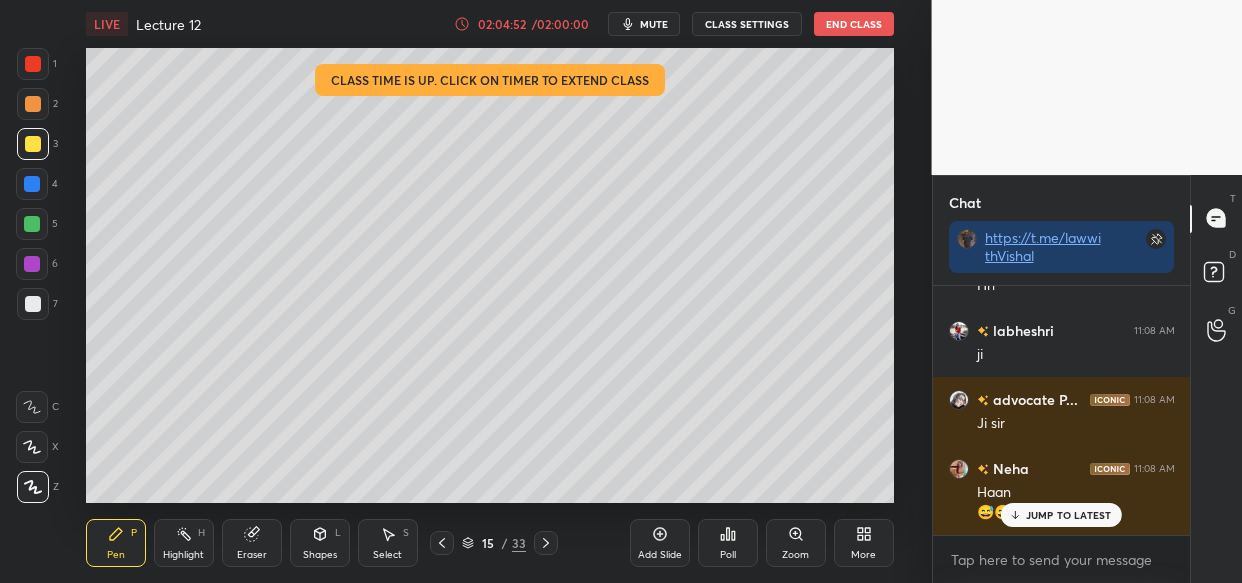scroll, scrollTop: 240784, scrollLeft: 0, axis: vertical 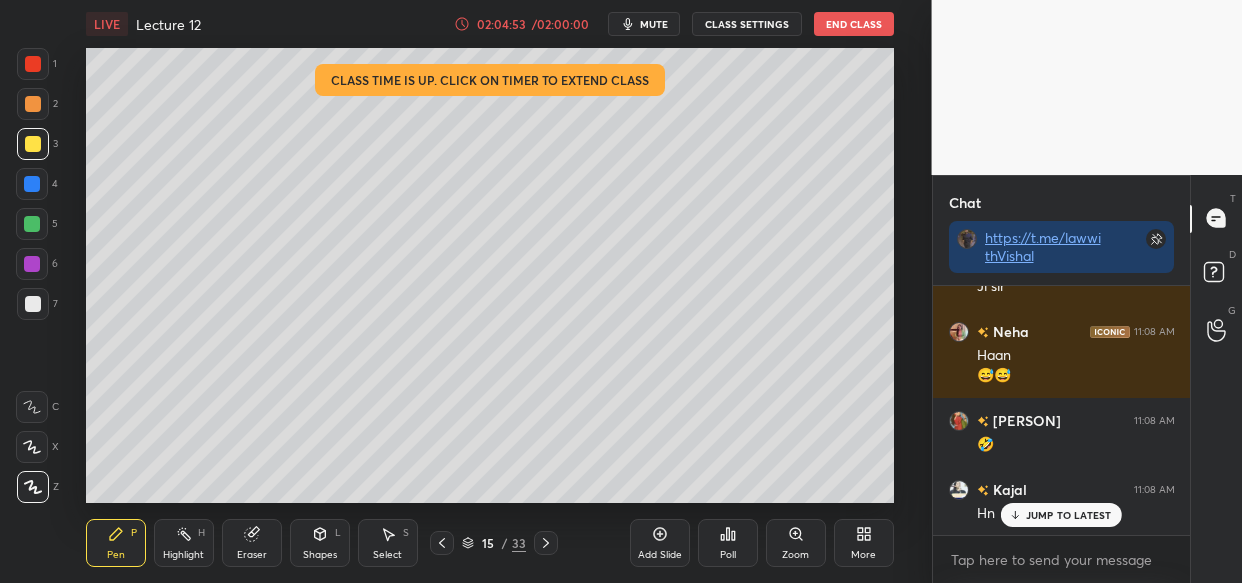 click on "JUMP TO LATEST" at bounding box center [1061, 515] 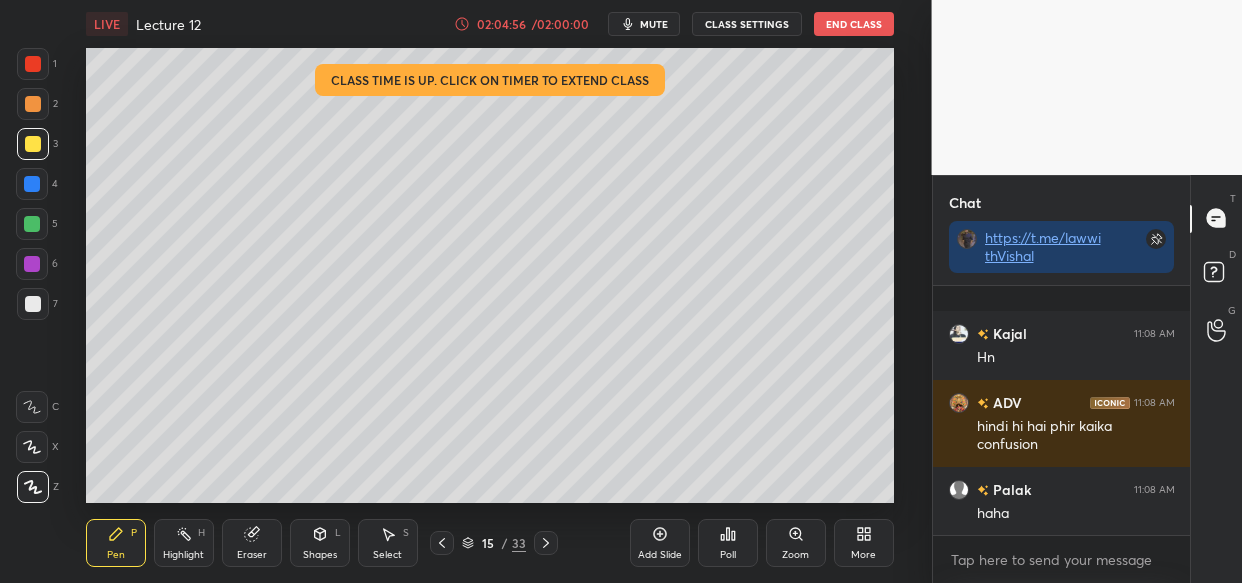 scroll, scrollTop: 241046, scrollLeft: 0, axis: vertical 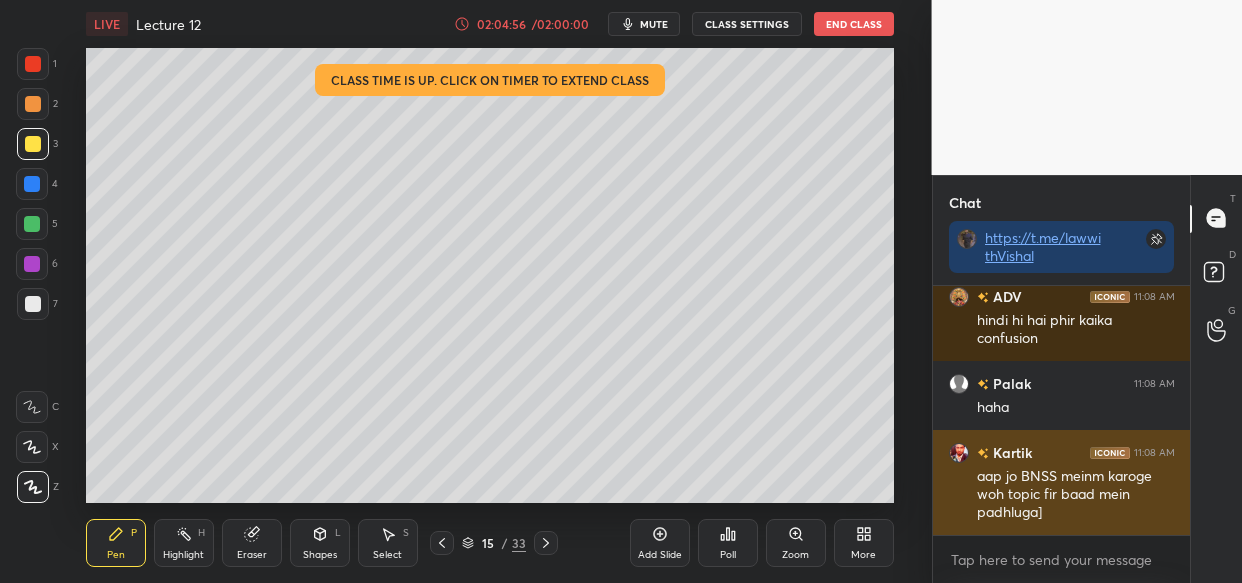 click on "aap jo BNSS meinm karoge woh topic fir baad mein padhluga]" at bounding box center (1076, 495) 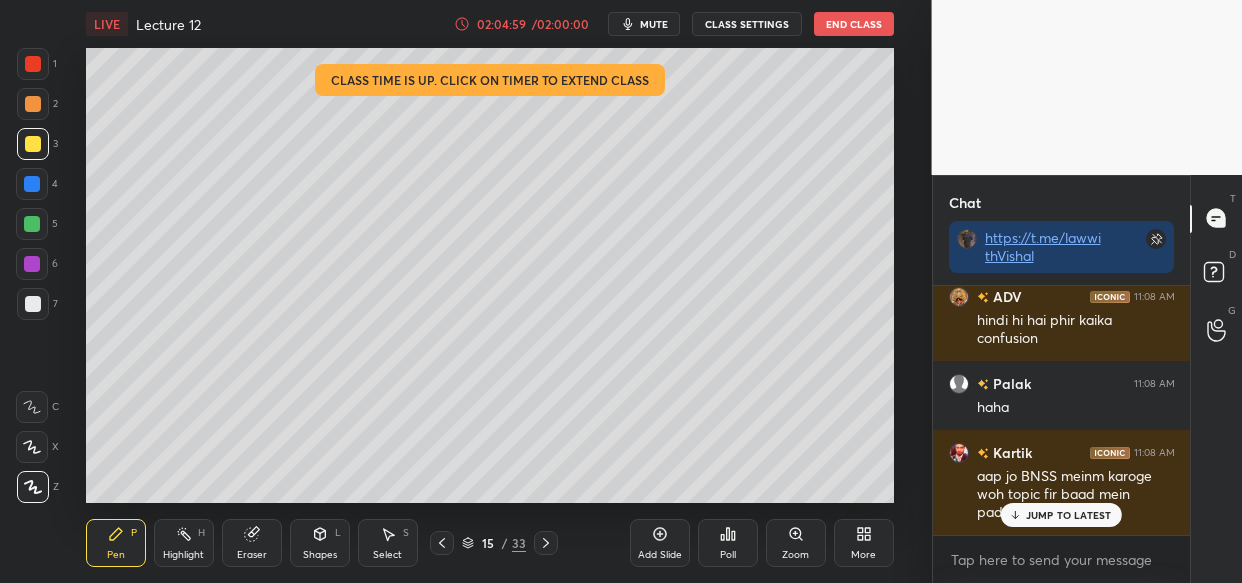 scroll, scrollTop: 241114, scrollLeft: 0, axis: vertical 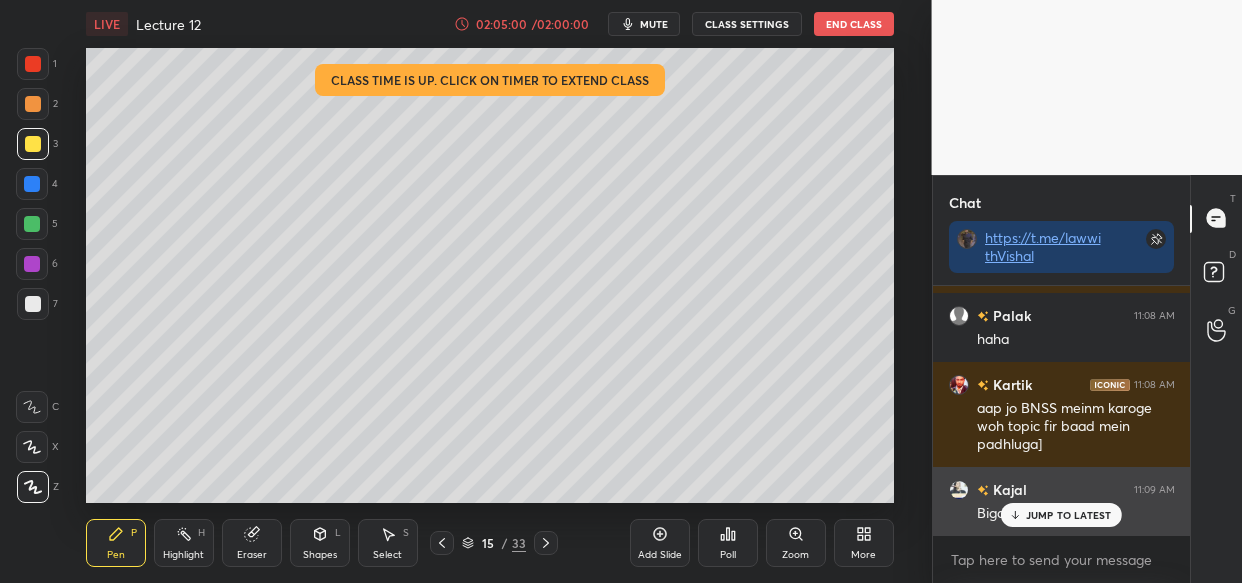 click on "JUMP TO LATEST" at bounding box center (1069, 515) 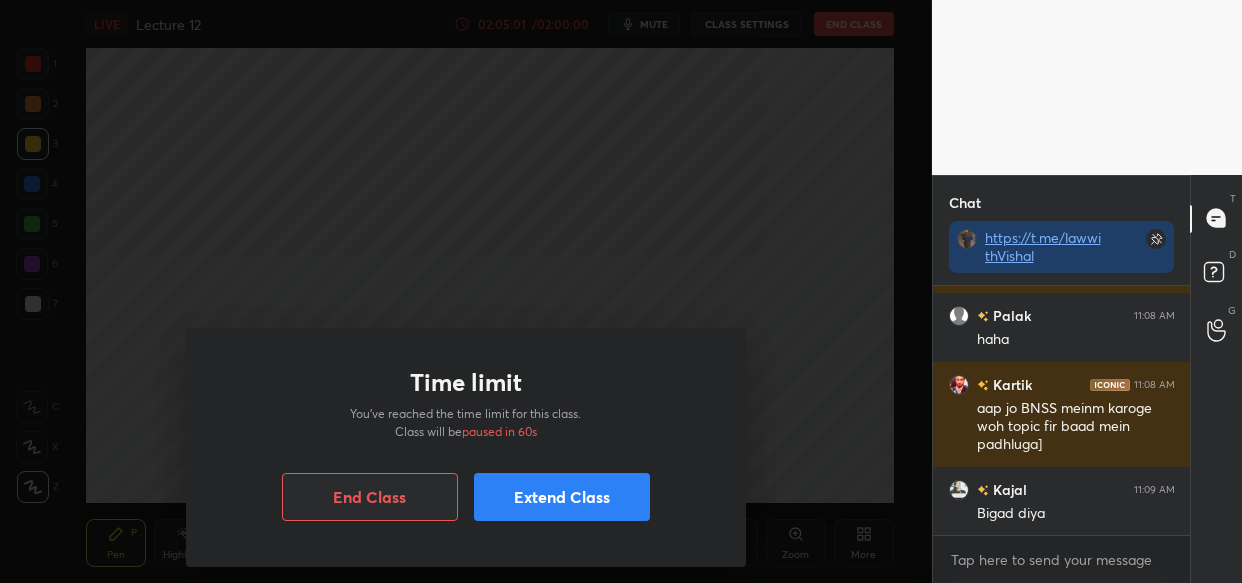 drag, startPoint x: 715, startPoint y: 262, endPoint x: 712, endPoint y: 273, distance: 11.401754 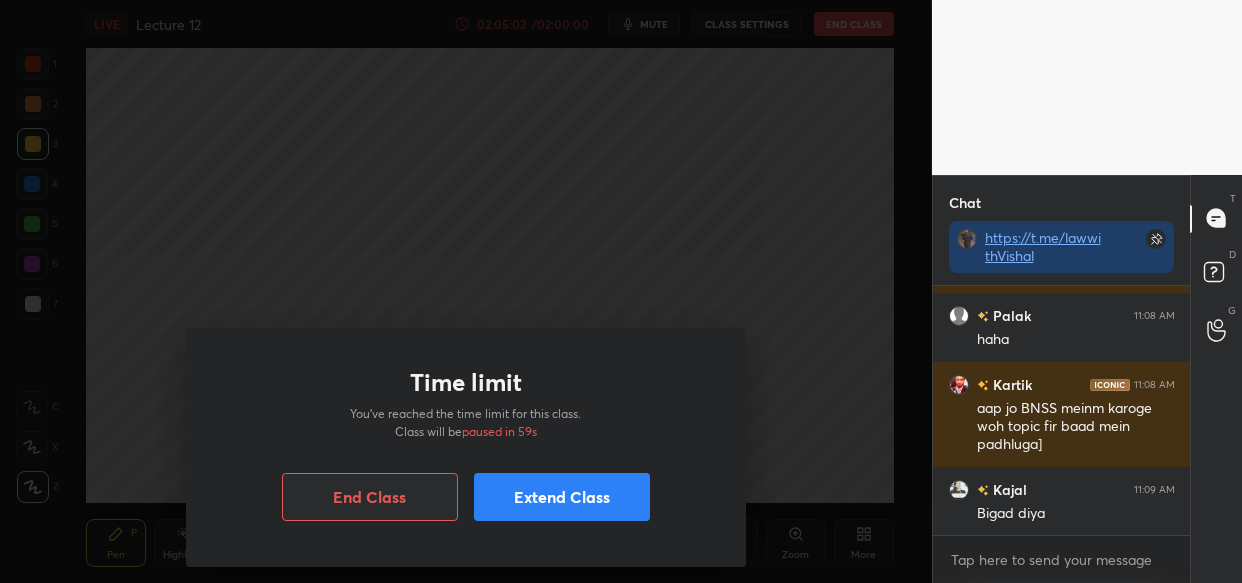 click on "Extend Class" at bounding box center (562, 497) 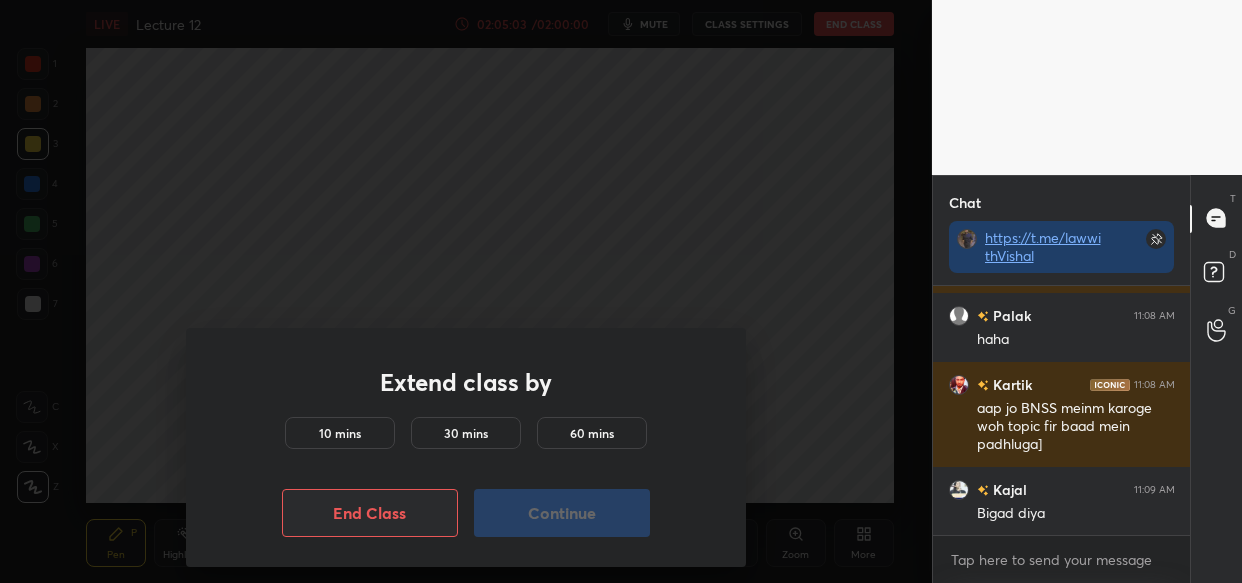 click on "10 mins" at bounding box center [340, 433] 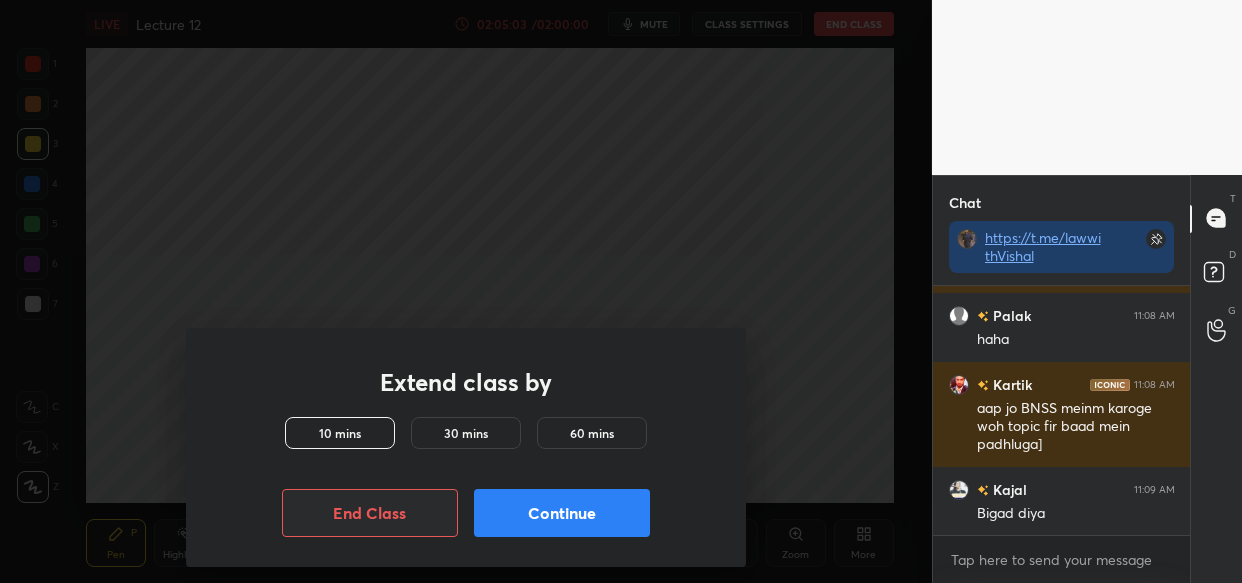 click on "Continue" at bounding box center (562, 513) 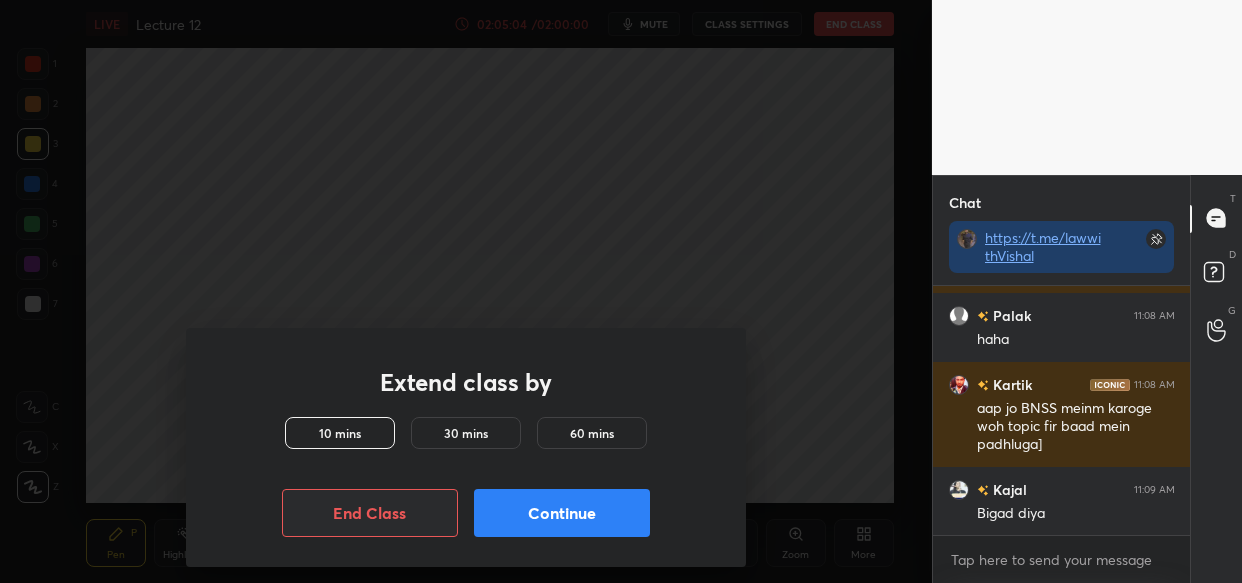 click on "Continue" at bounding box center (562, 513) 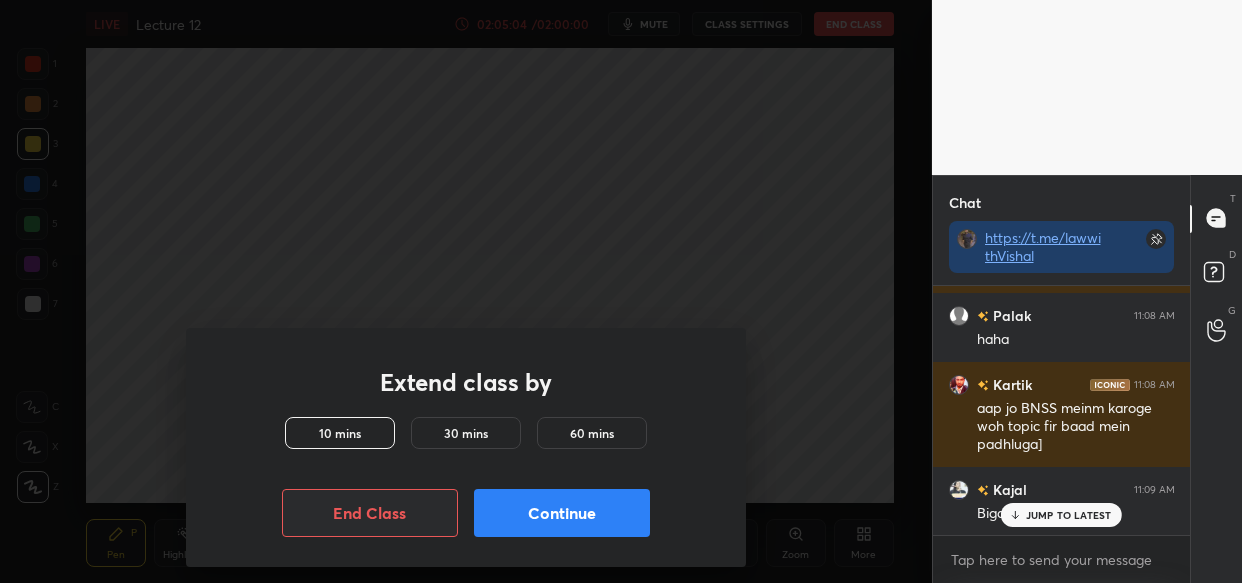 click on "Continue" at bounding box center [562, 513] 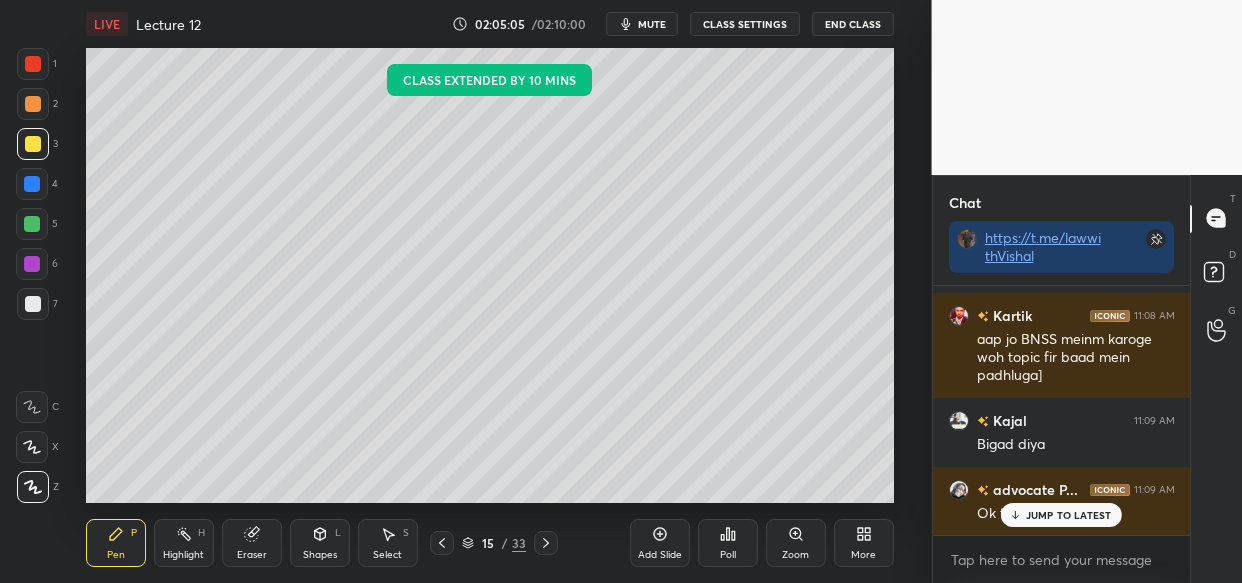 click on "Extend Class" at bounding box center (562, 1080) 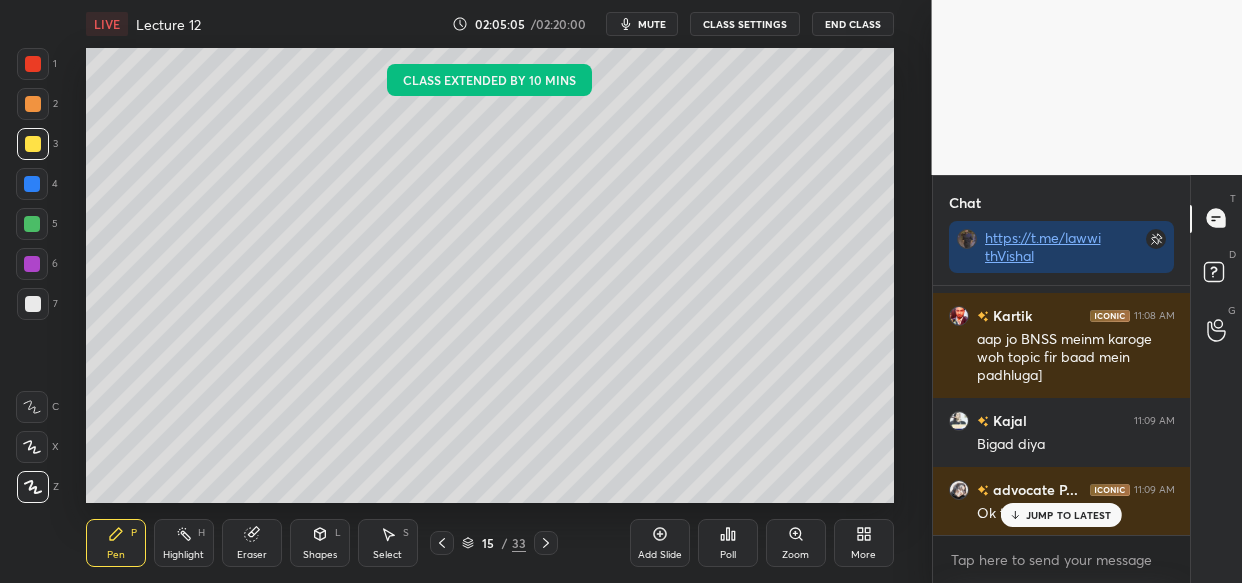 drag, startPoint x: 604, startPoint y: 509, endPoint x: 587, endPoint y: 511, distance: 17.117243 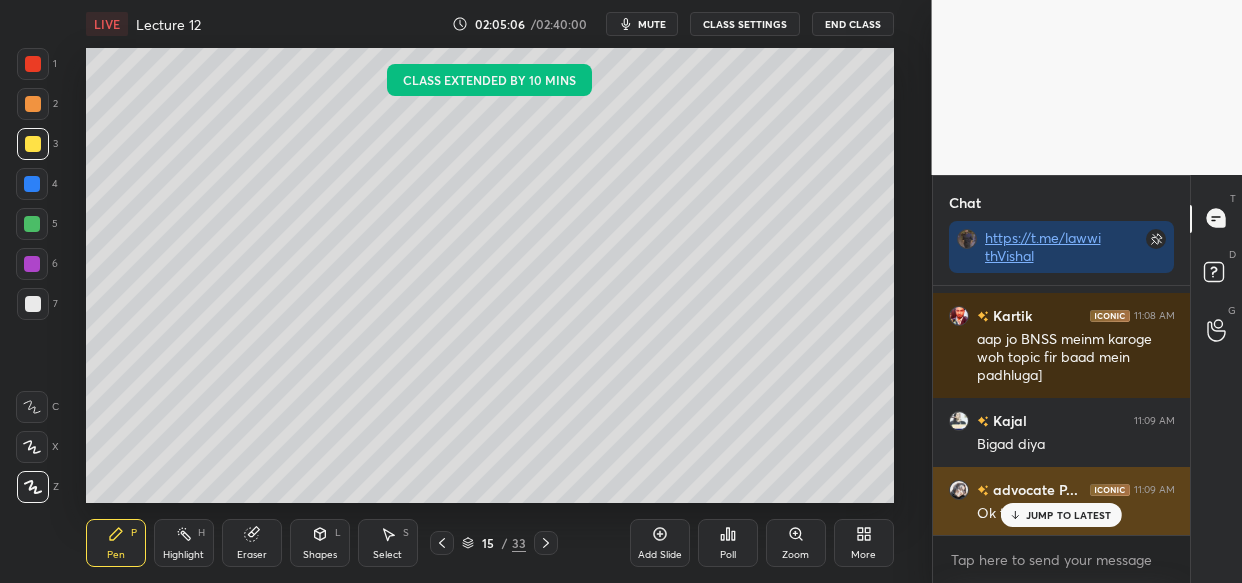 click on "JUMP TO LATEST" at bounding box center [1061, 515] 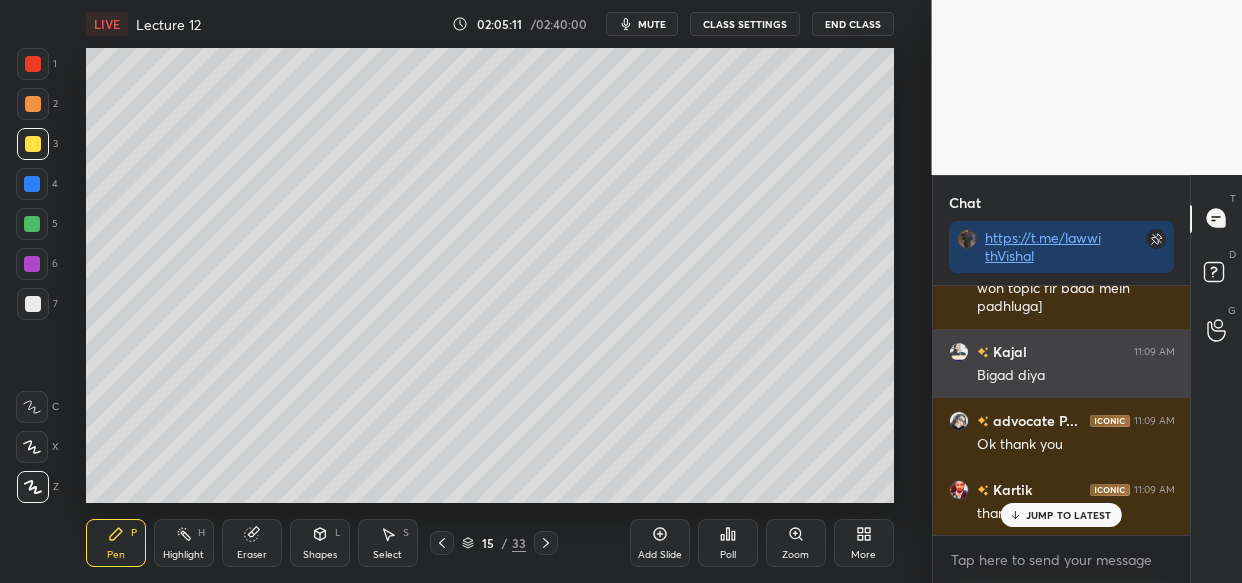 scroll, scrollTop: 241321, scrollLeft: 0, axis: vertical 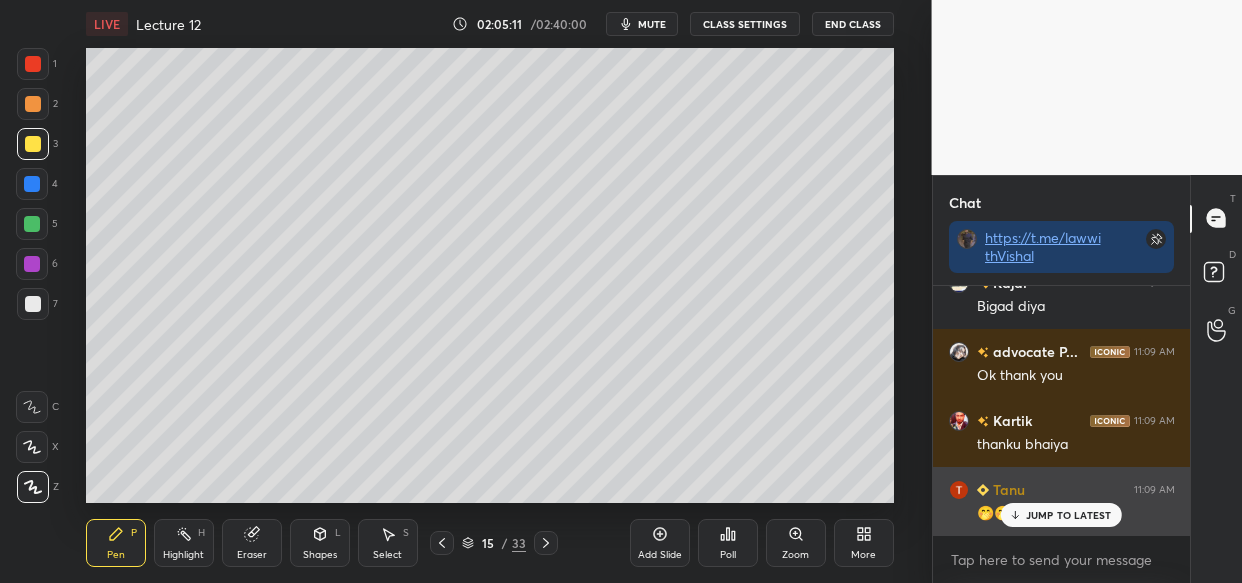 click on "JUMP TO LATEST" at bounding box center [1061, 515] 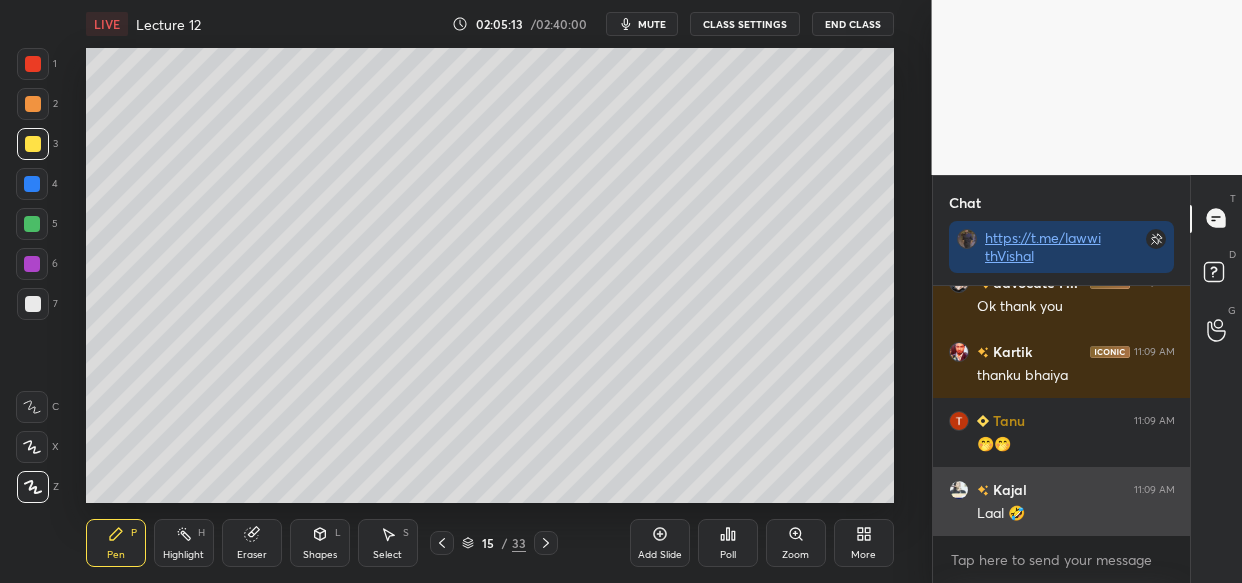 scroll, scrollTop: 241460, scrollLeft: 0, axis: vertical 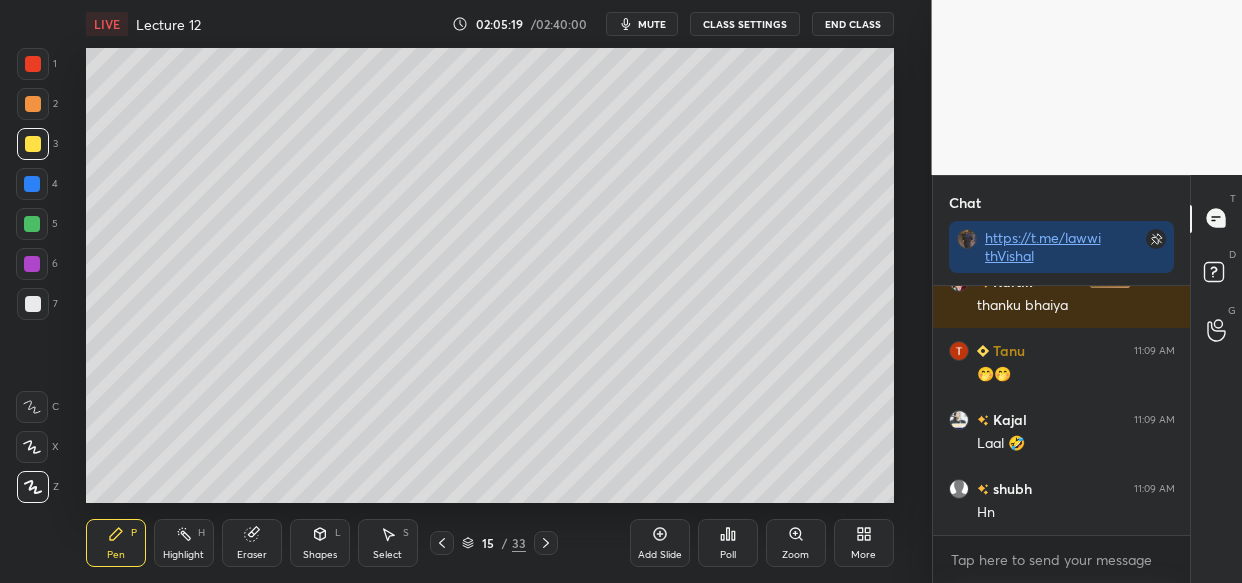 click on "End Class" at bounding box center [853, 24] 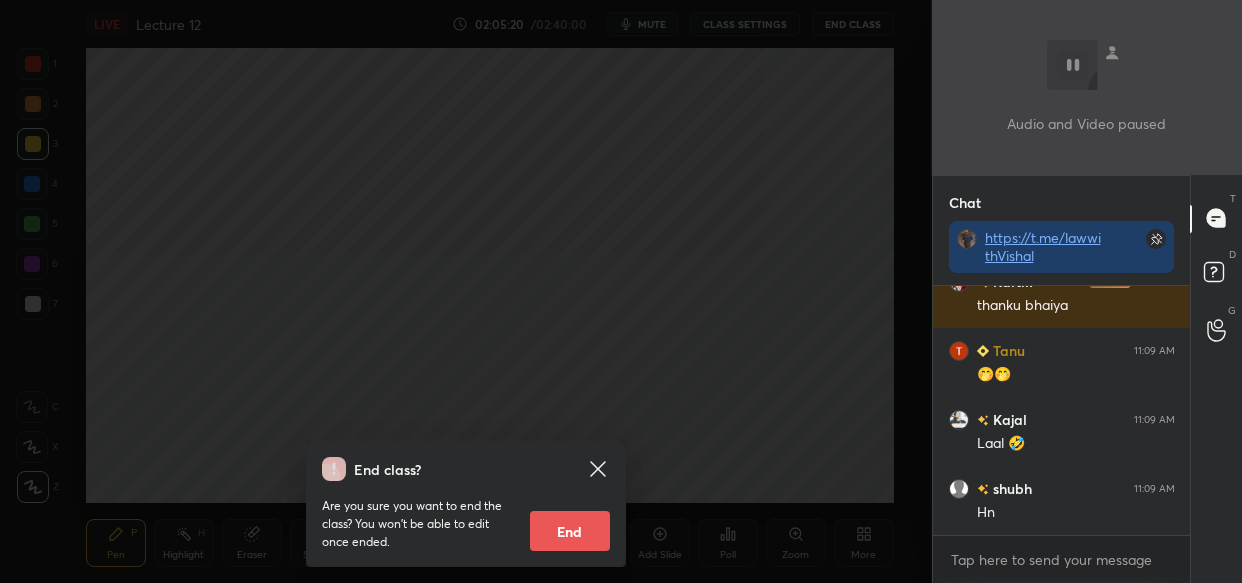 click on "End" at bounding box center (570, 531) 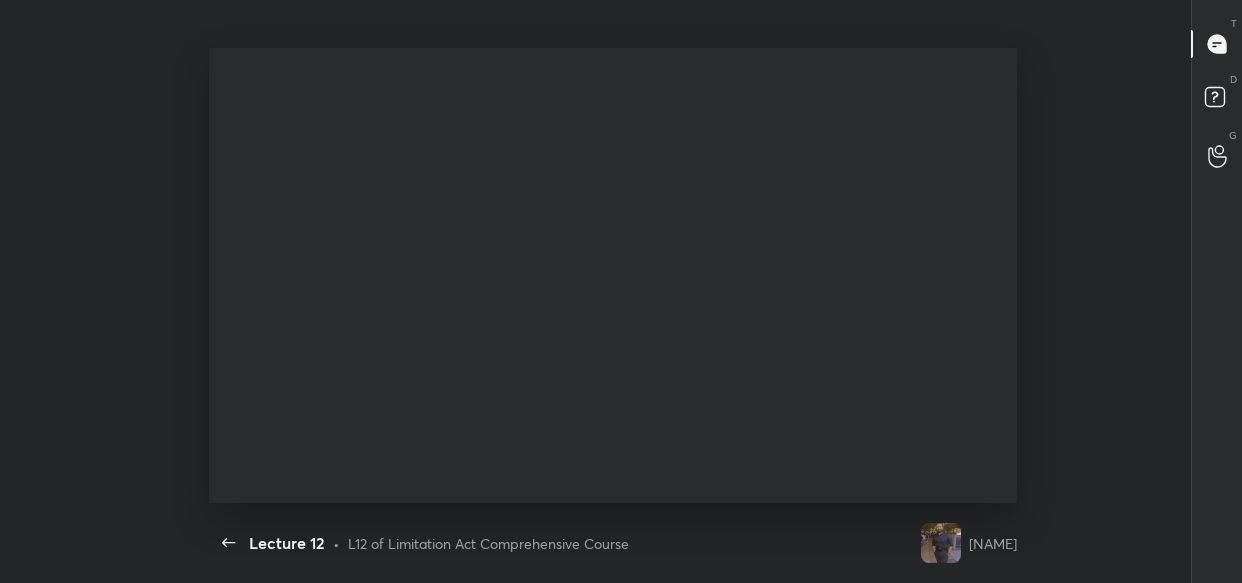 scroll, scrollTop: 99545, scrollLeft: 99078, axis: both 